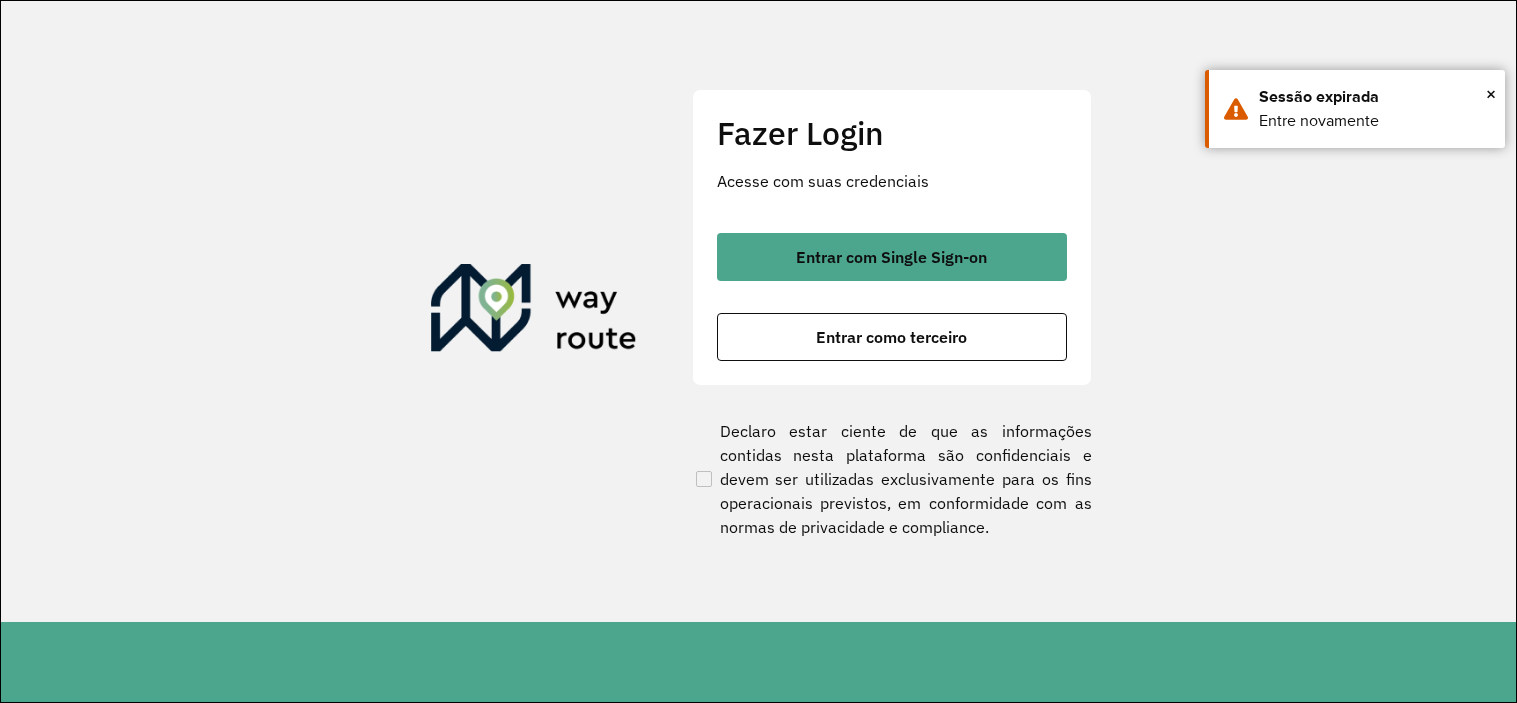scroll, scrollTop: 0, scrollLeft: 0, axis: both 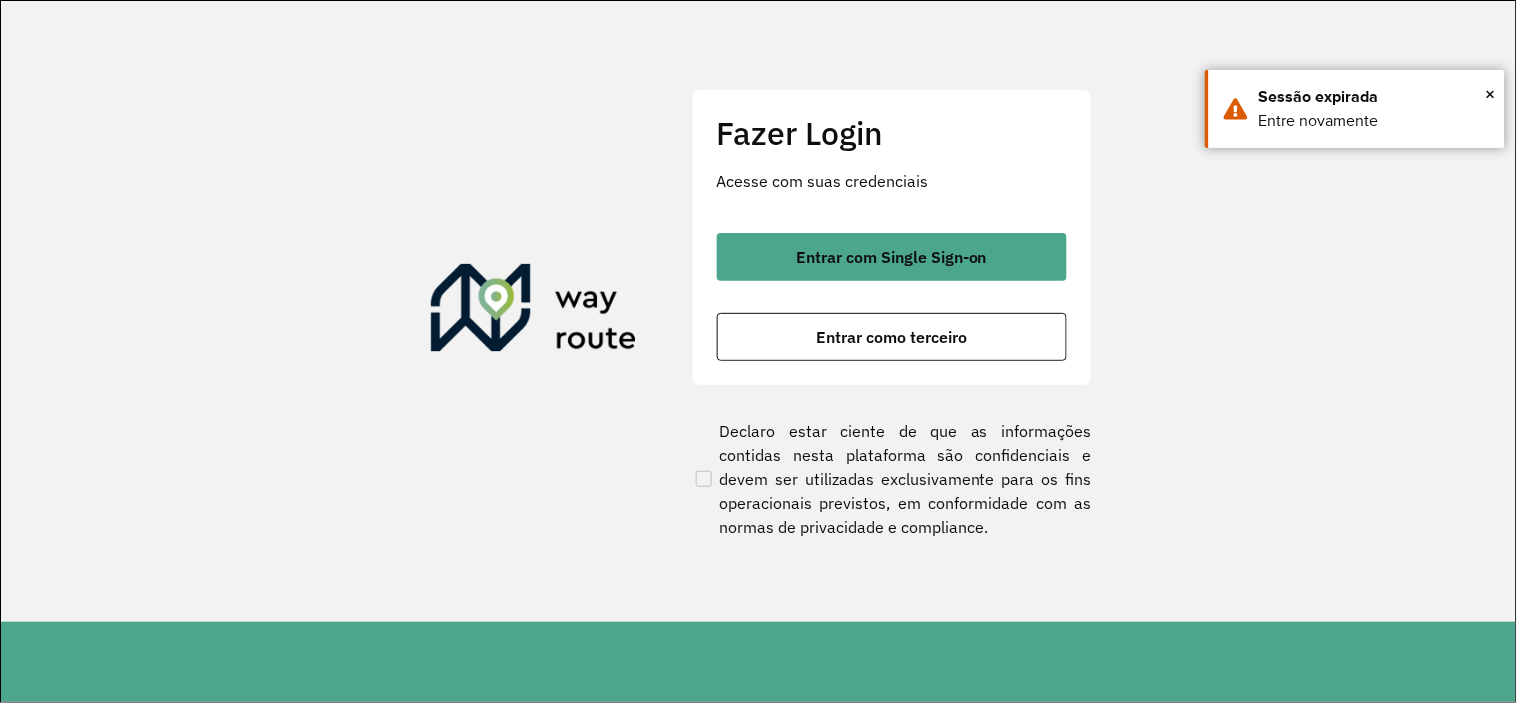 click on "Entrar como terceiro" at bounding box center (891, 337) 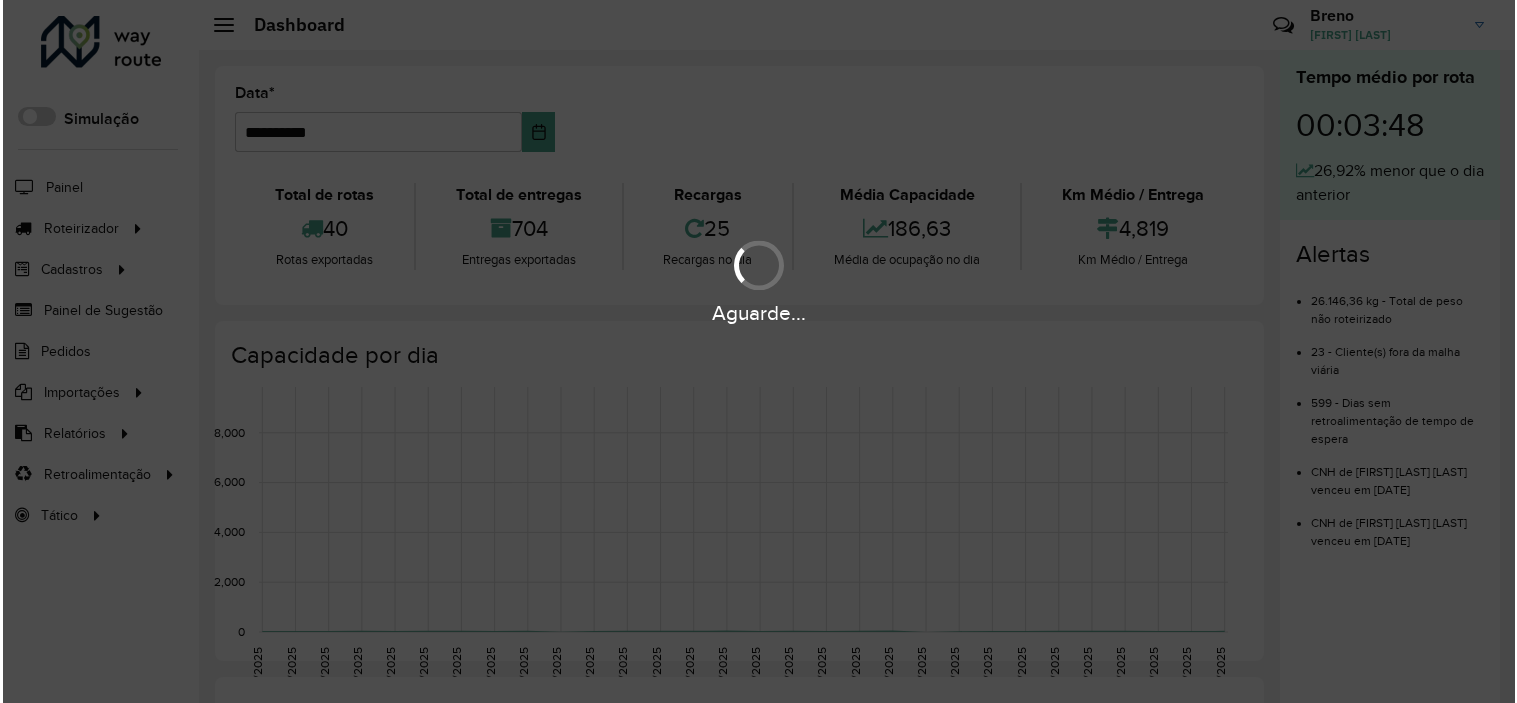 scroll, scrollTop: 0, scrollLeft: 0, axis: both 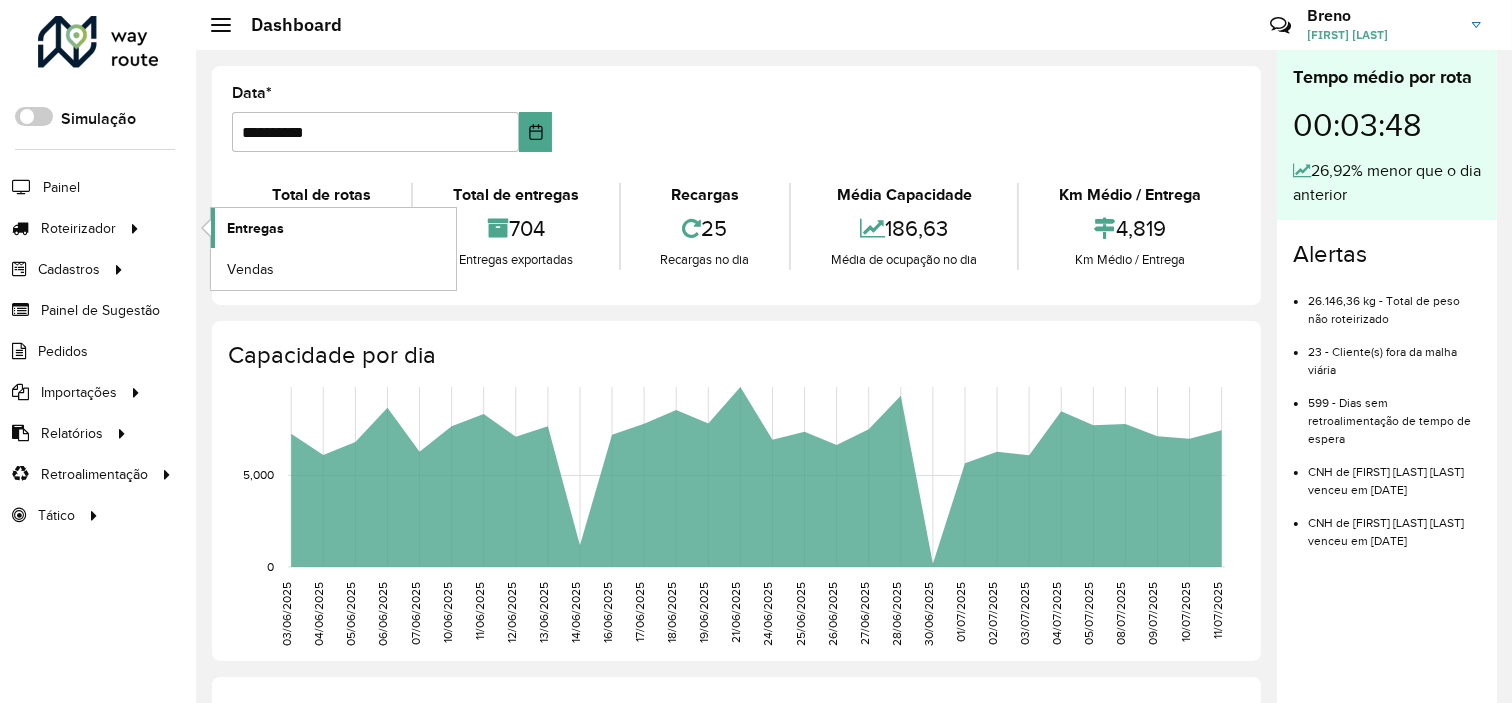 click on "Entregas" 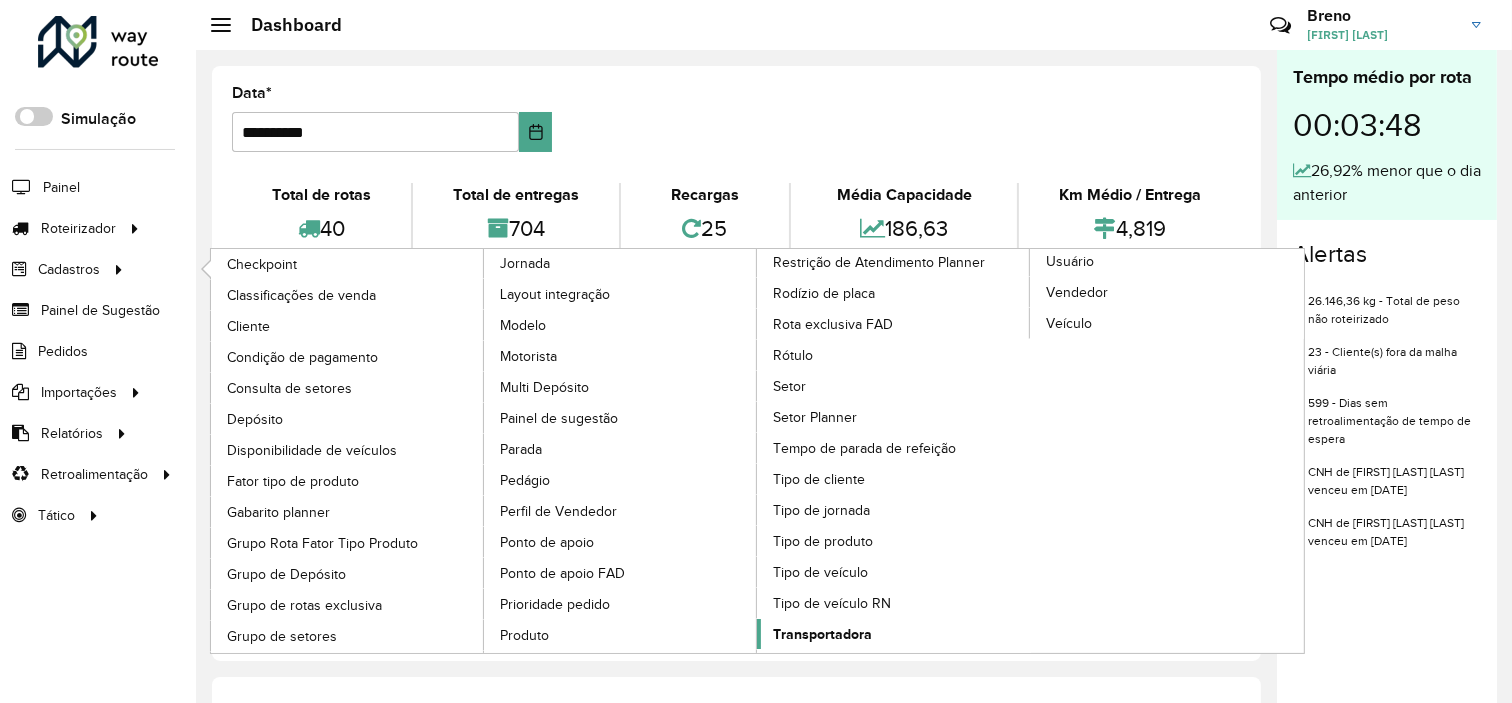 click on "Transportadora" 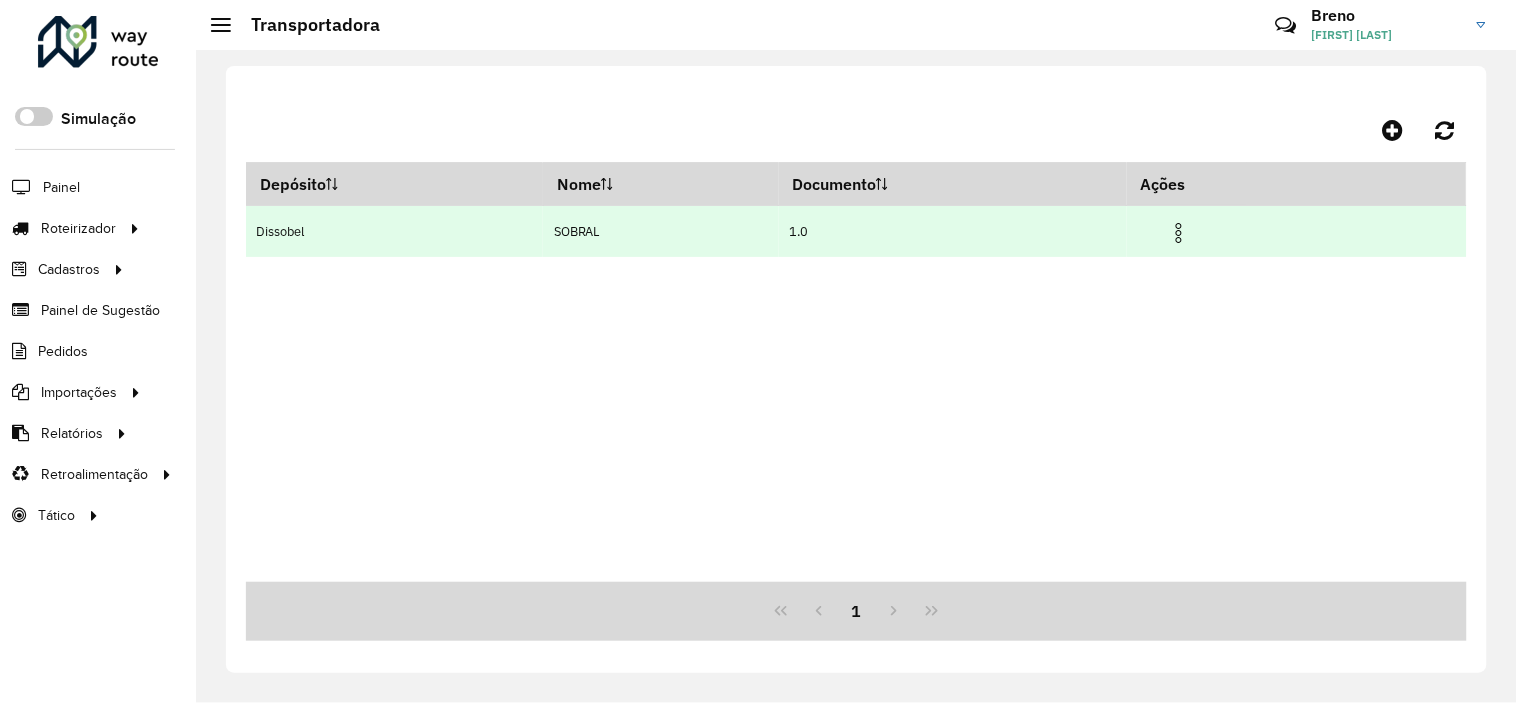 click at bounding box center (1179, 233) 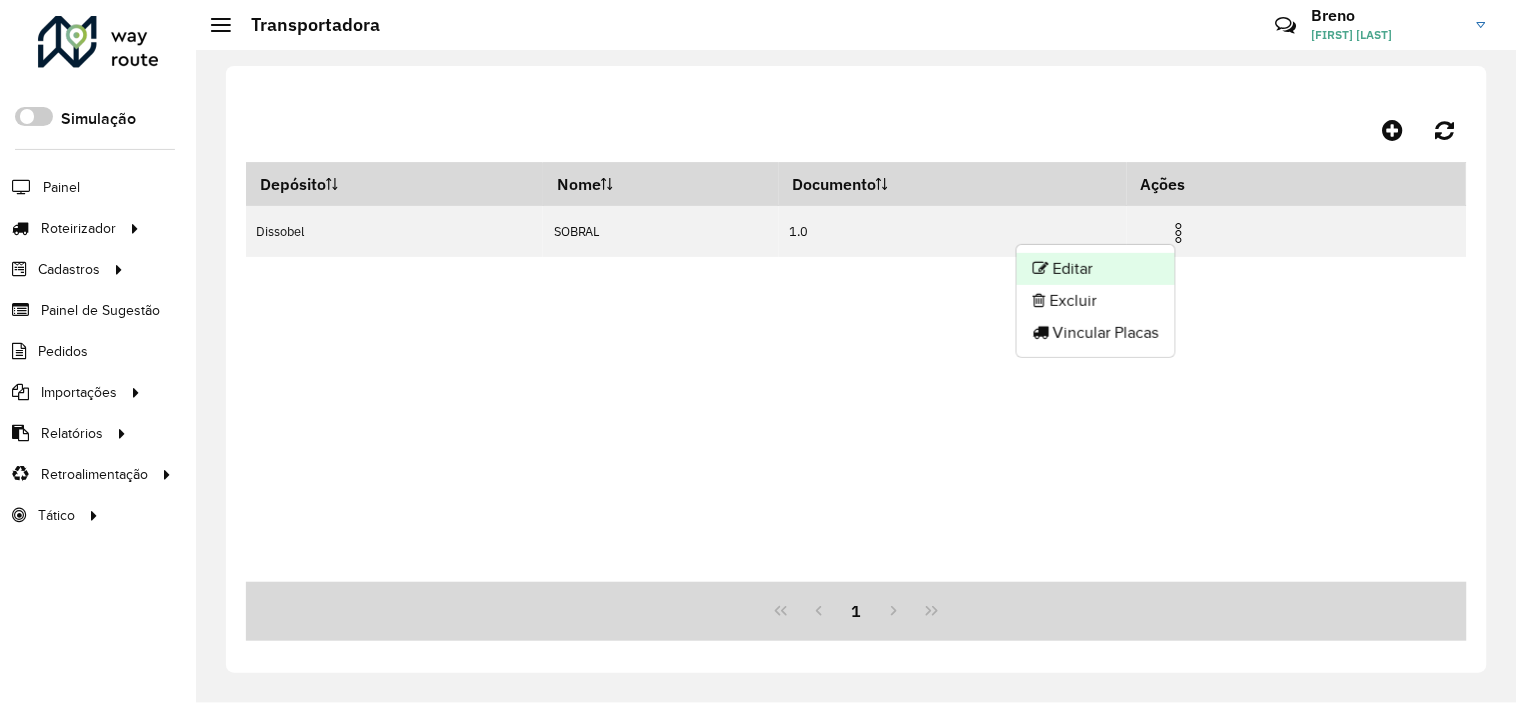 click on "Editar" 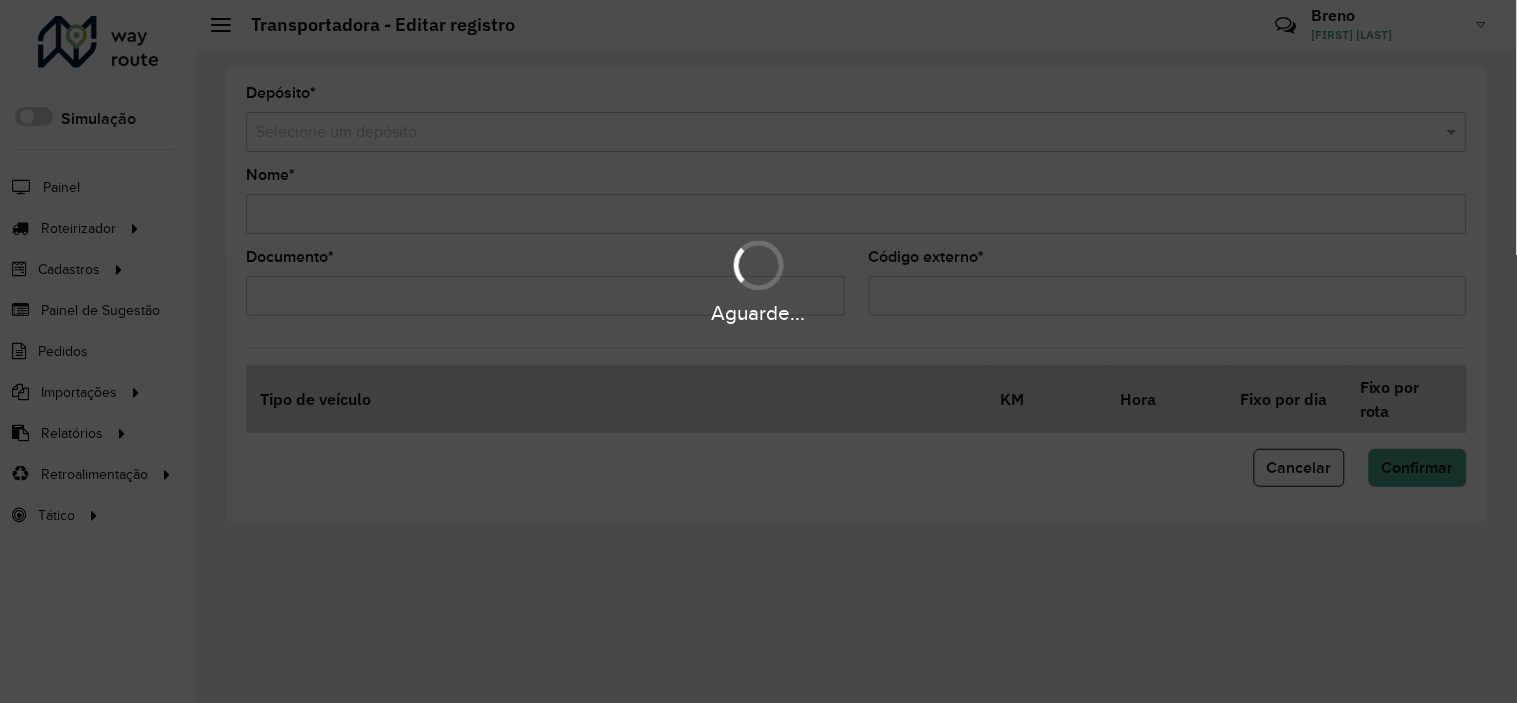 type on "******" 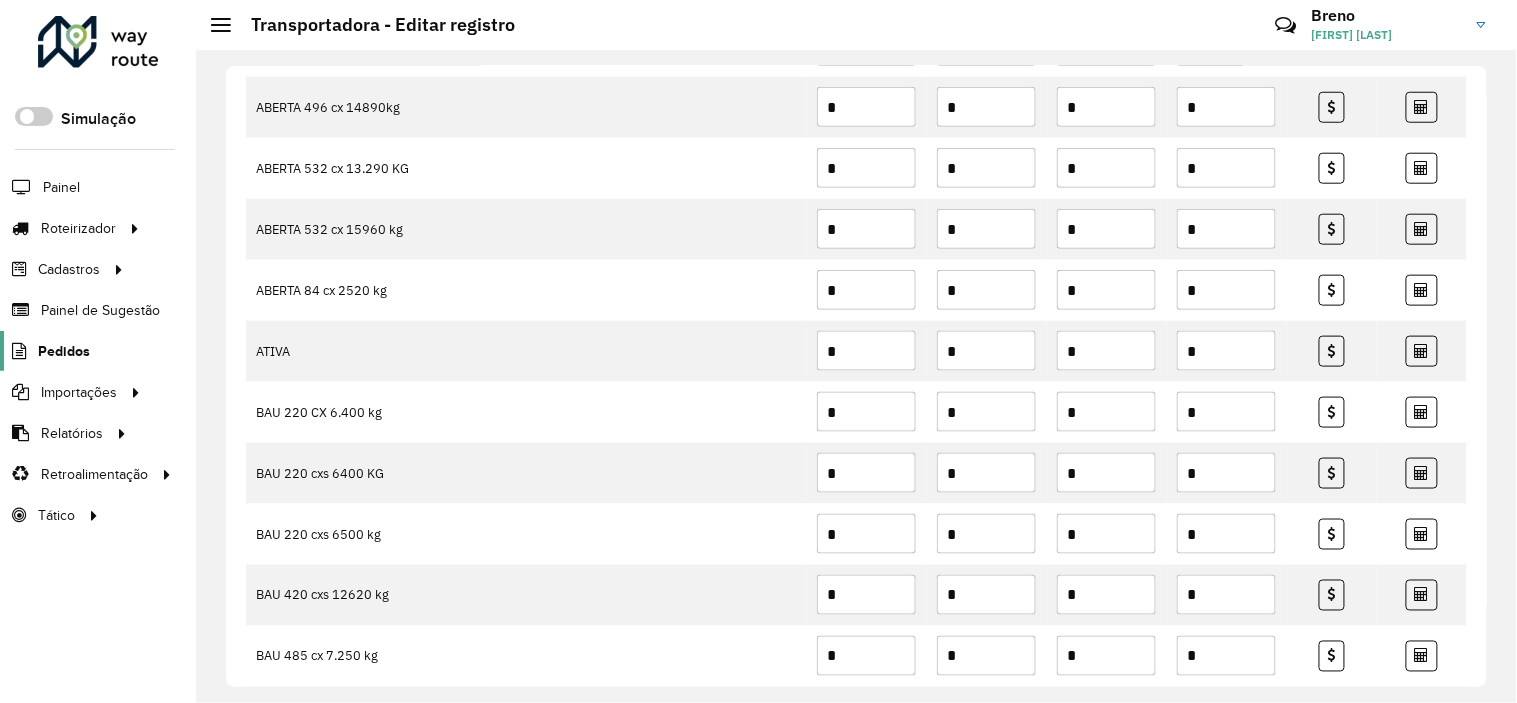 scroll, scrollTop: 111, scrollLeft: 0, axis: vertical 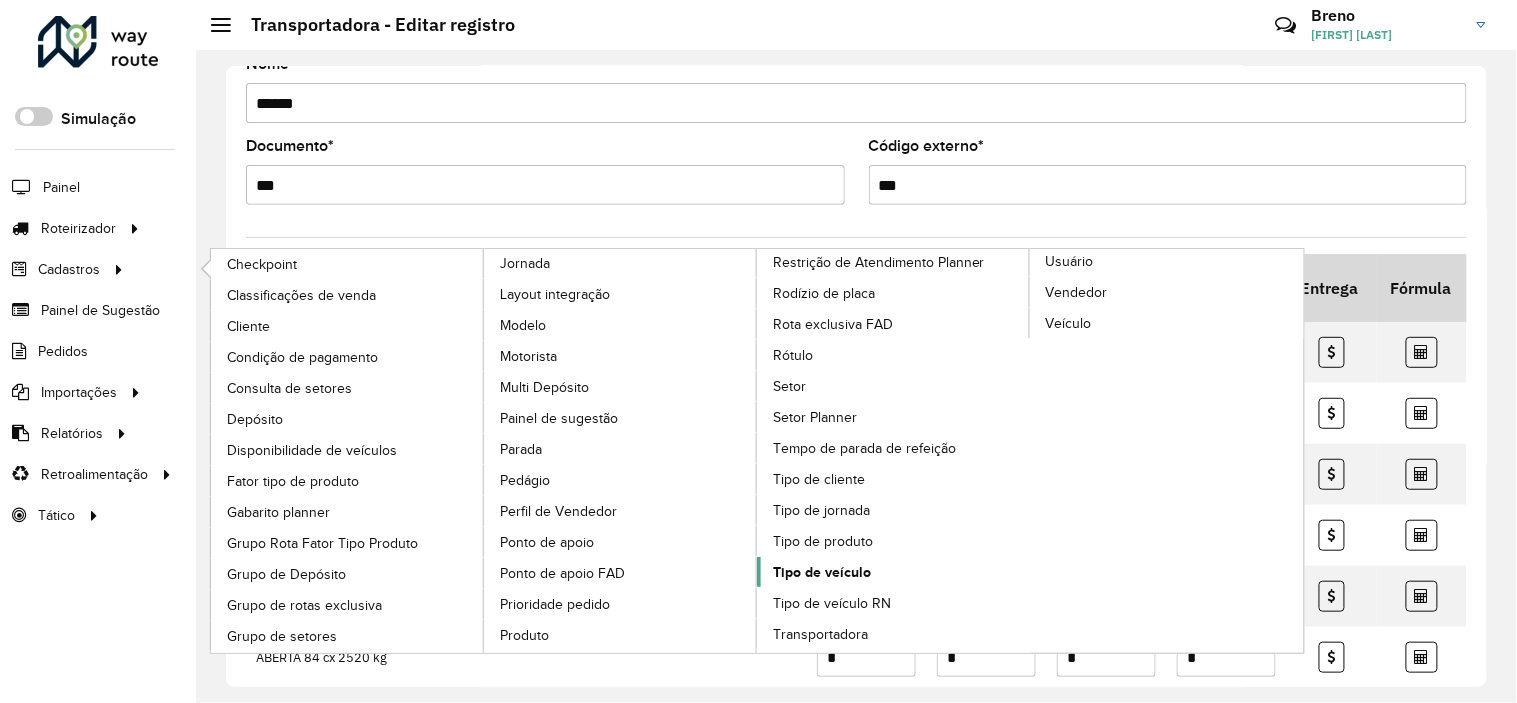 click on "Tipo de veículo" 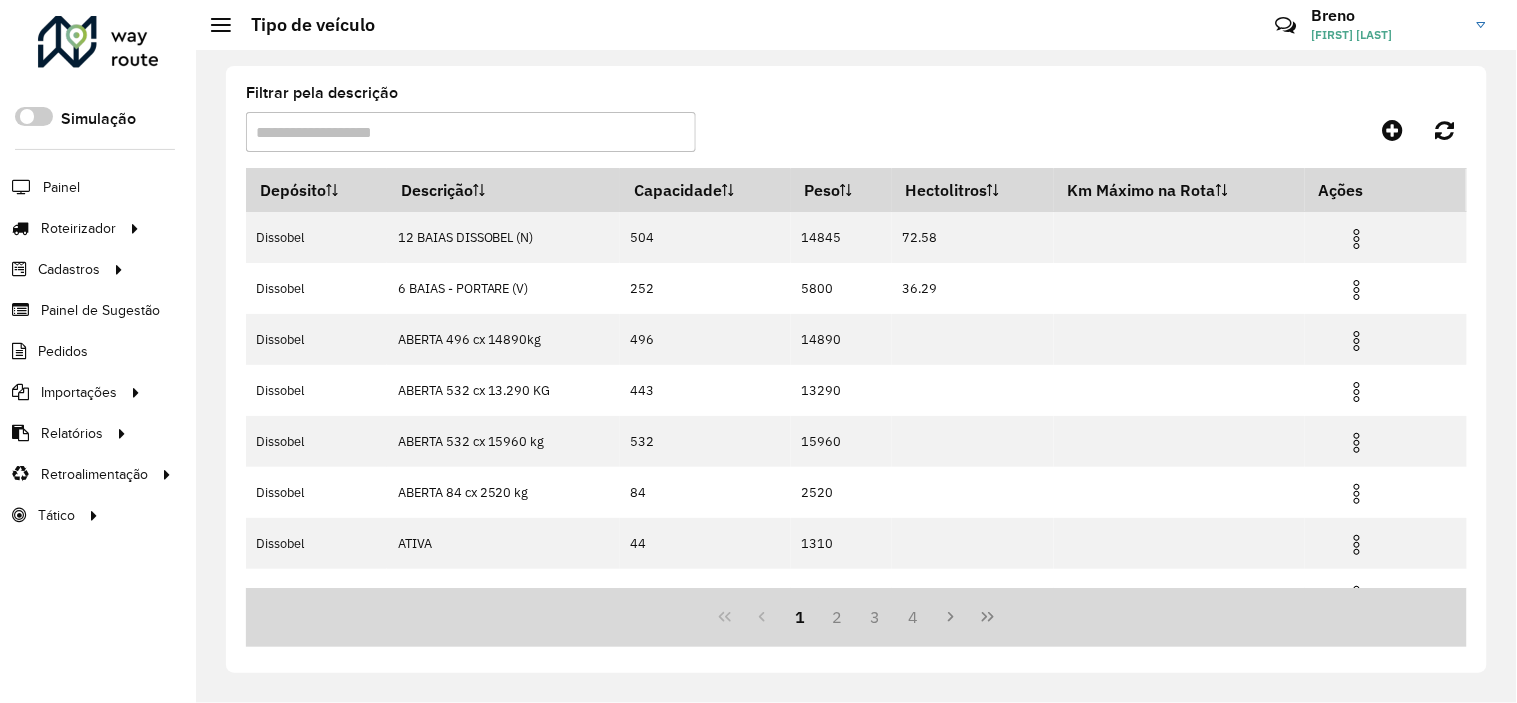 click on "Filtrar pela descrição" at bounding box center (471, 132) 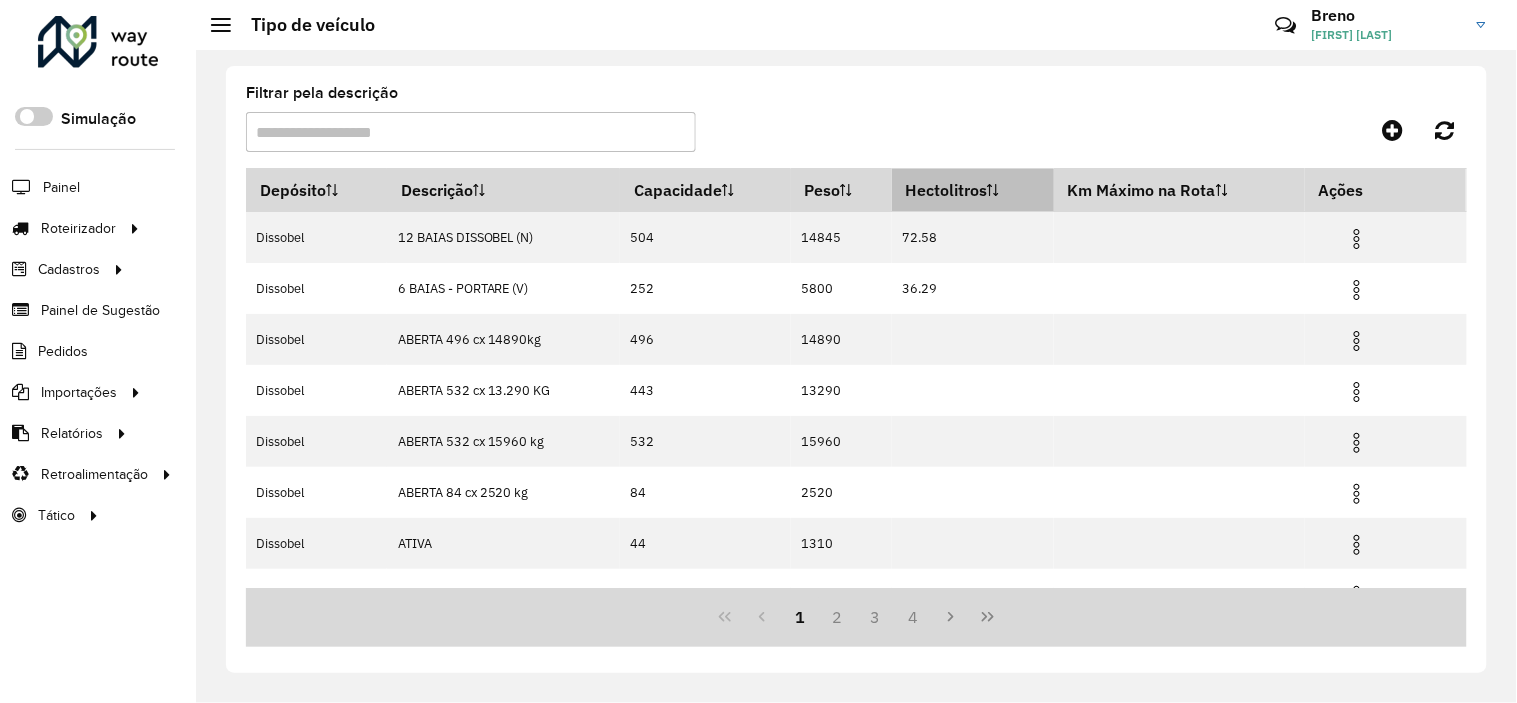click on "Hectolitros" at bounding box center [973, 190] 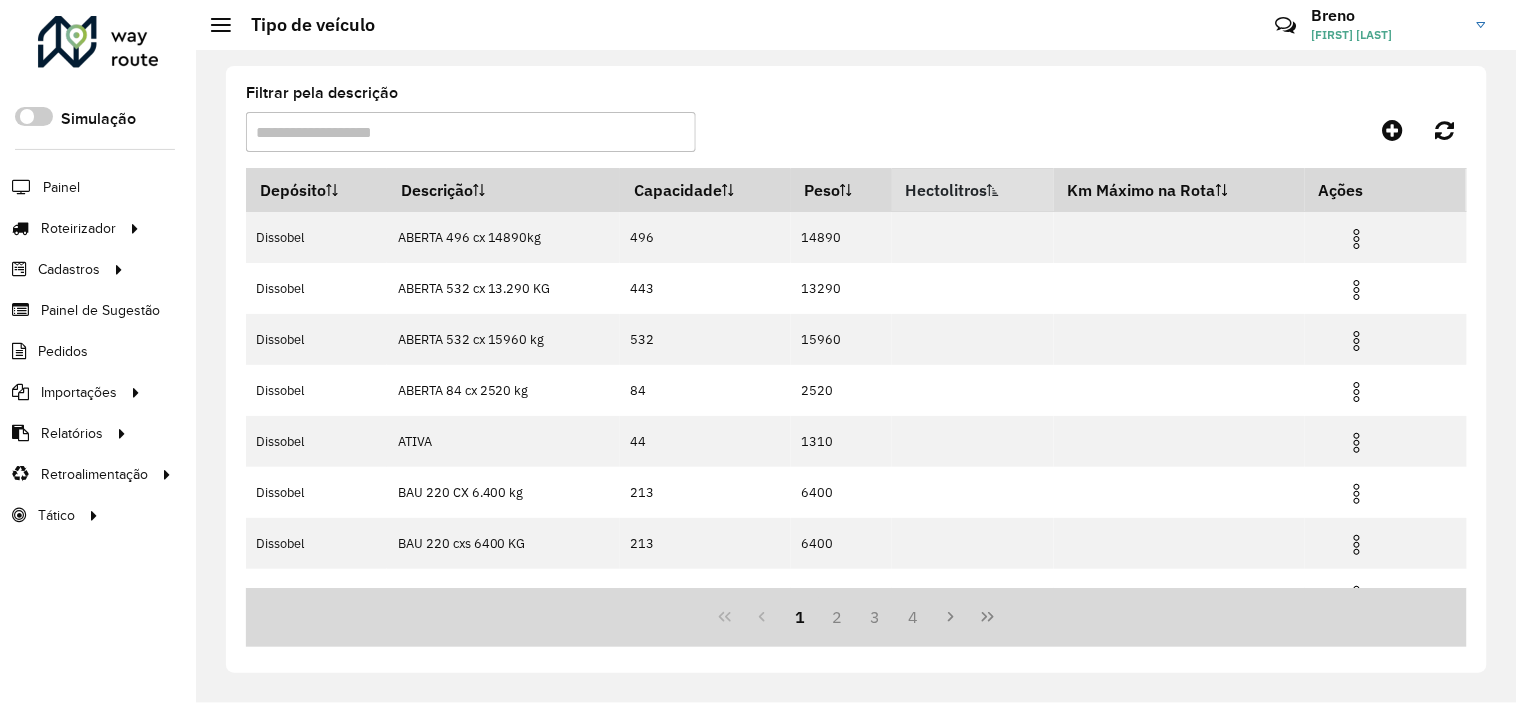 click on "Hectolitros" at bounding box center [973, 190] 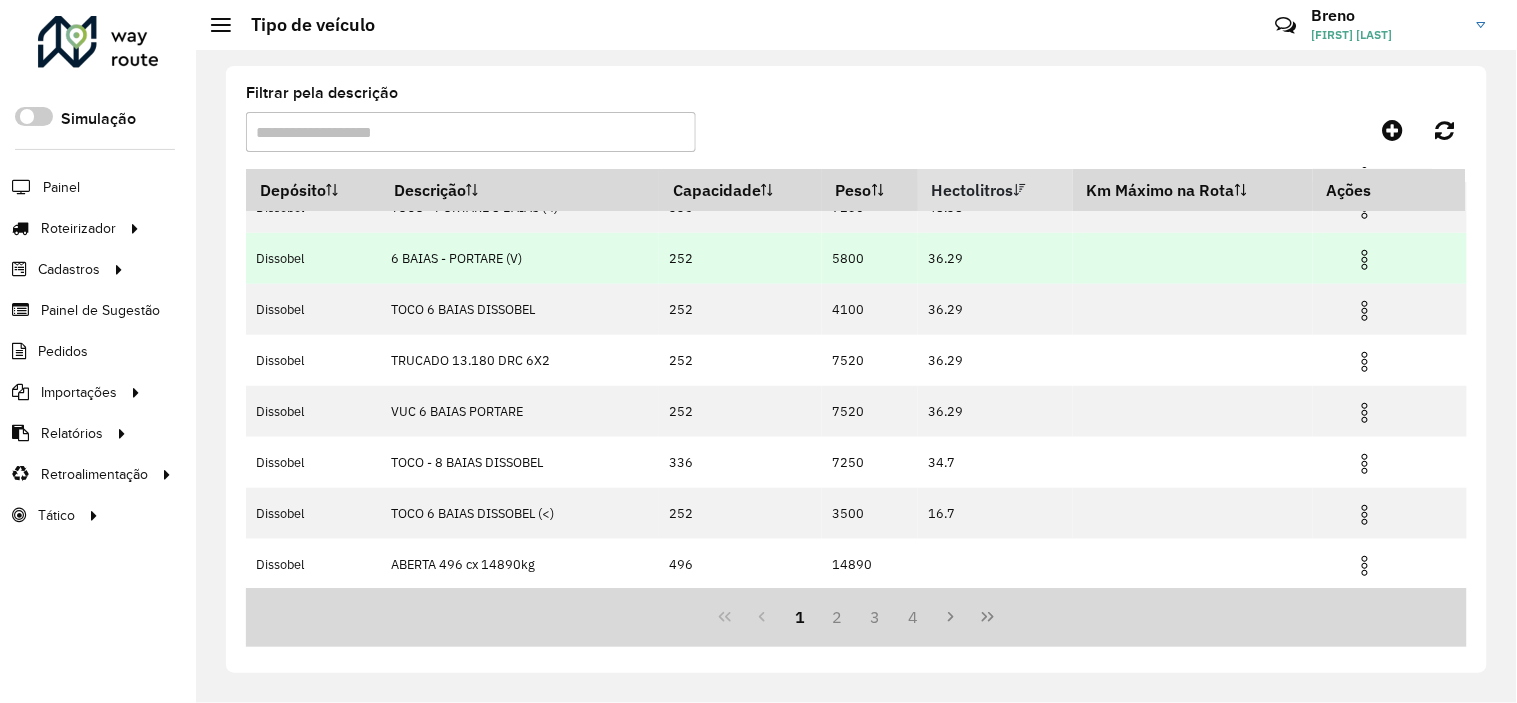 scroll, scrollTop: 237, scrollLeft: 0, axis: vertical 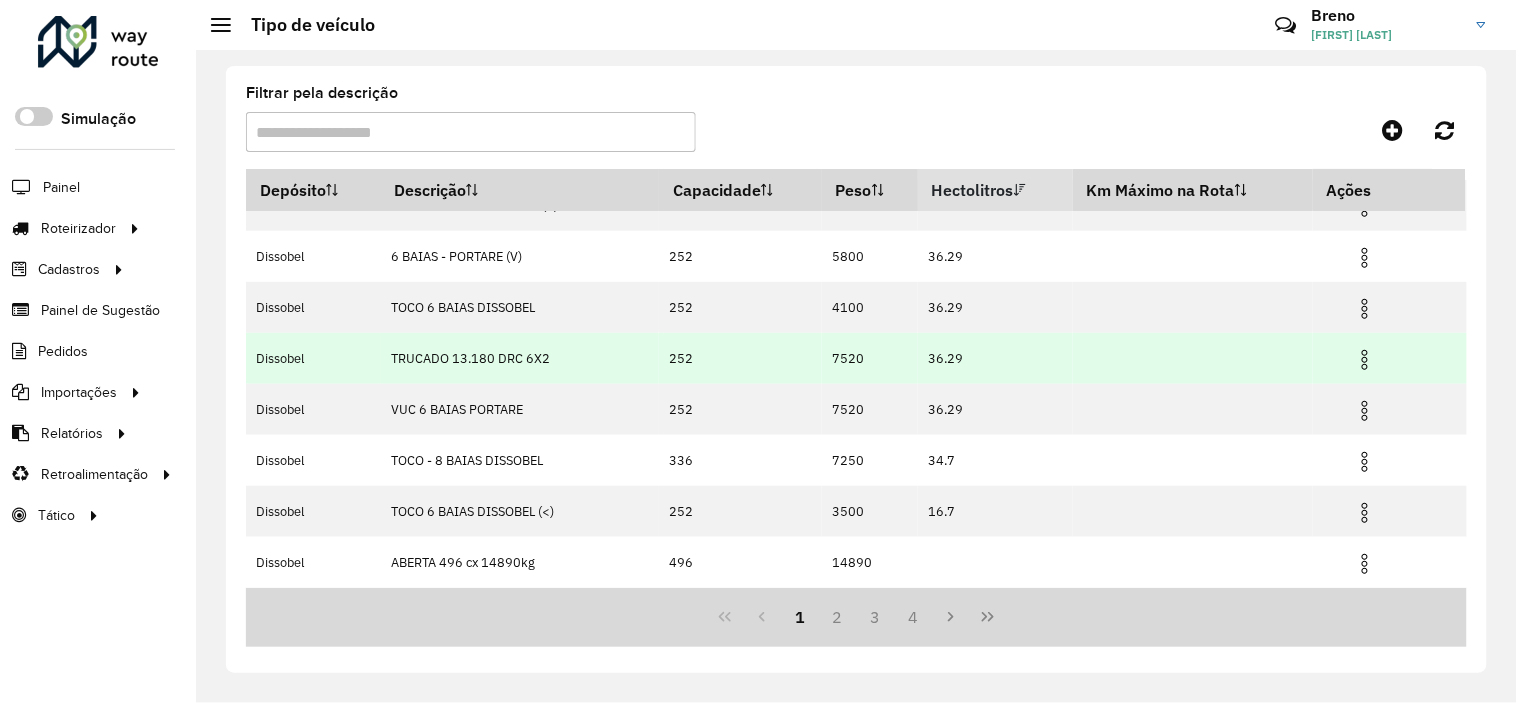 click at bounding box center [1365, 360] 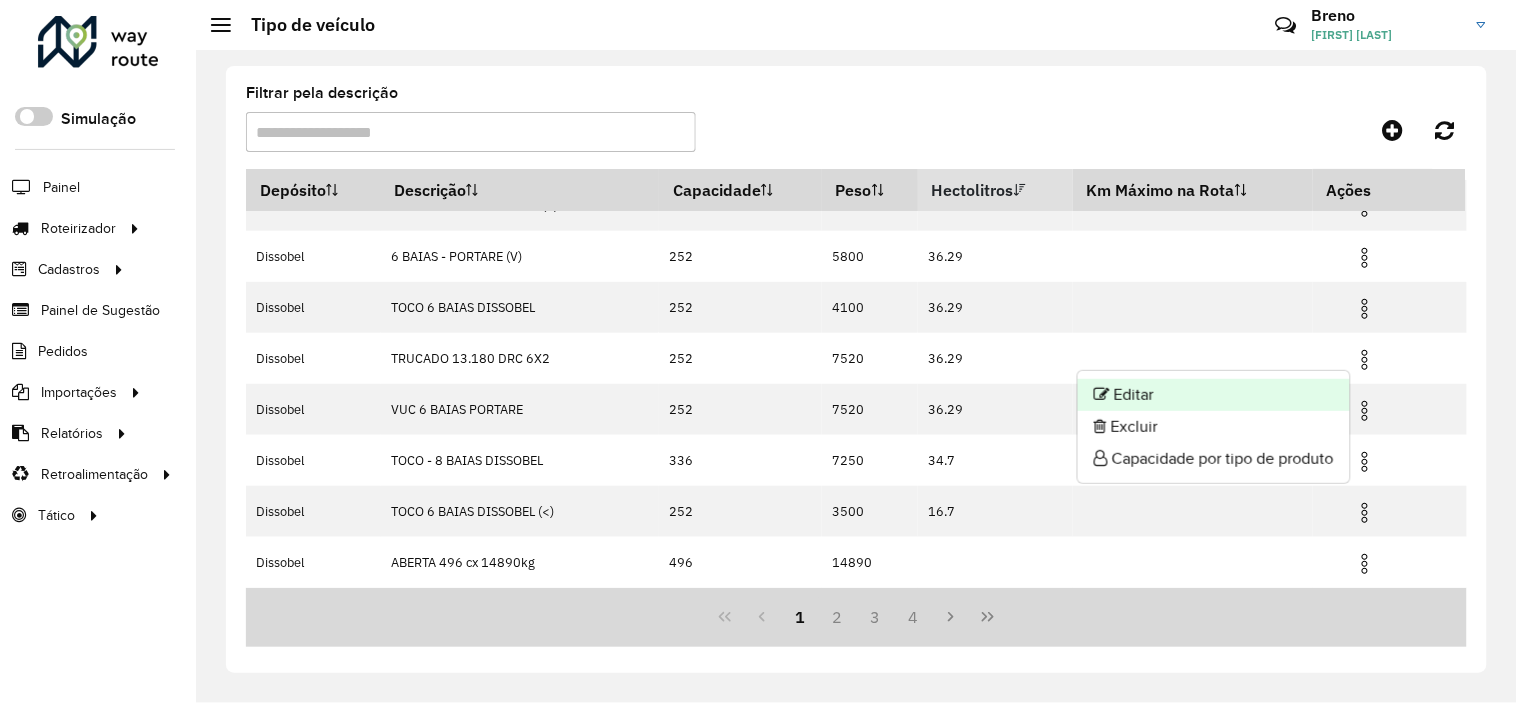 click on "Editar" 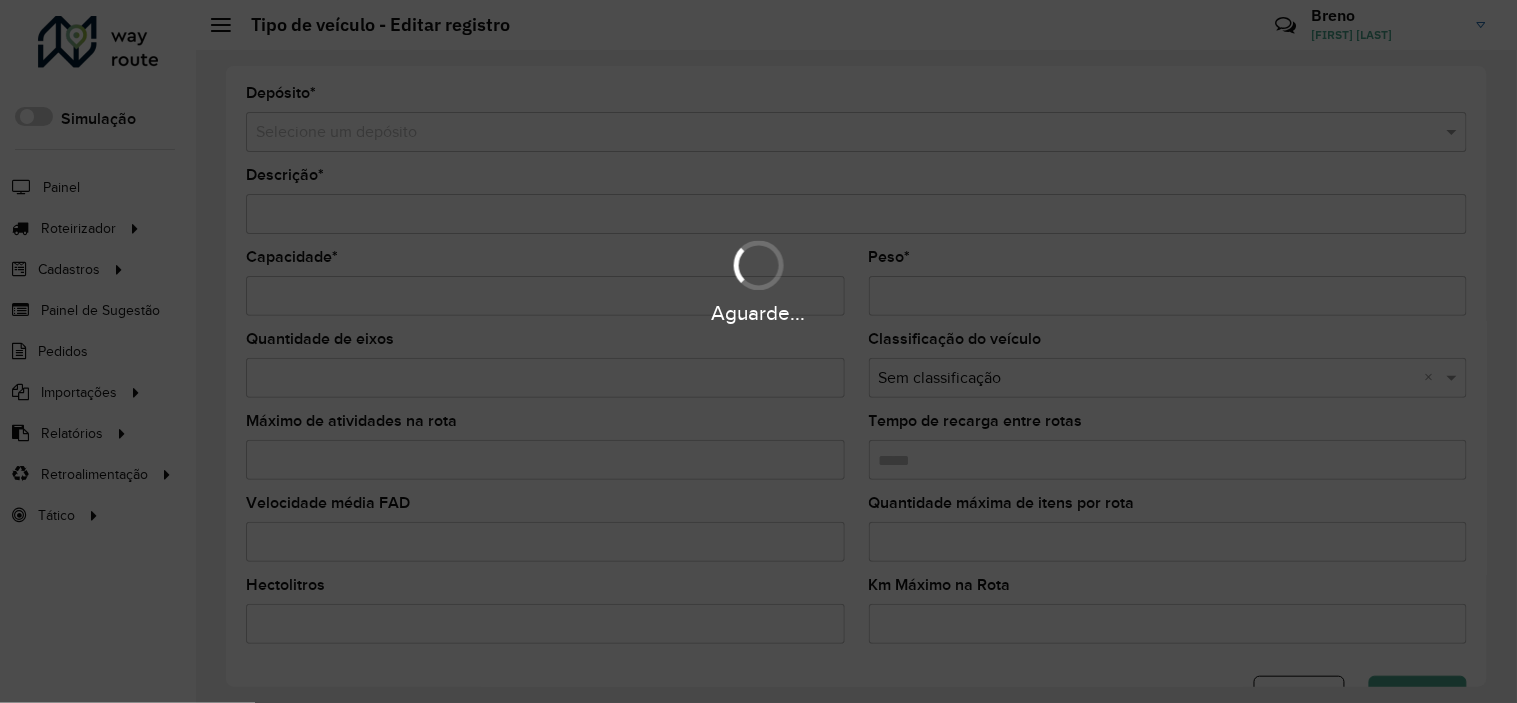 type on "**********" 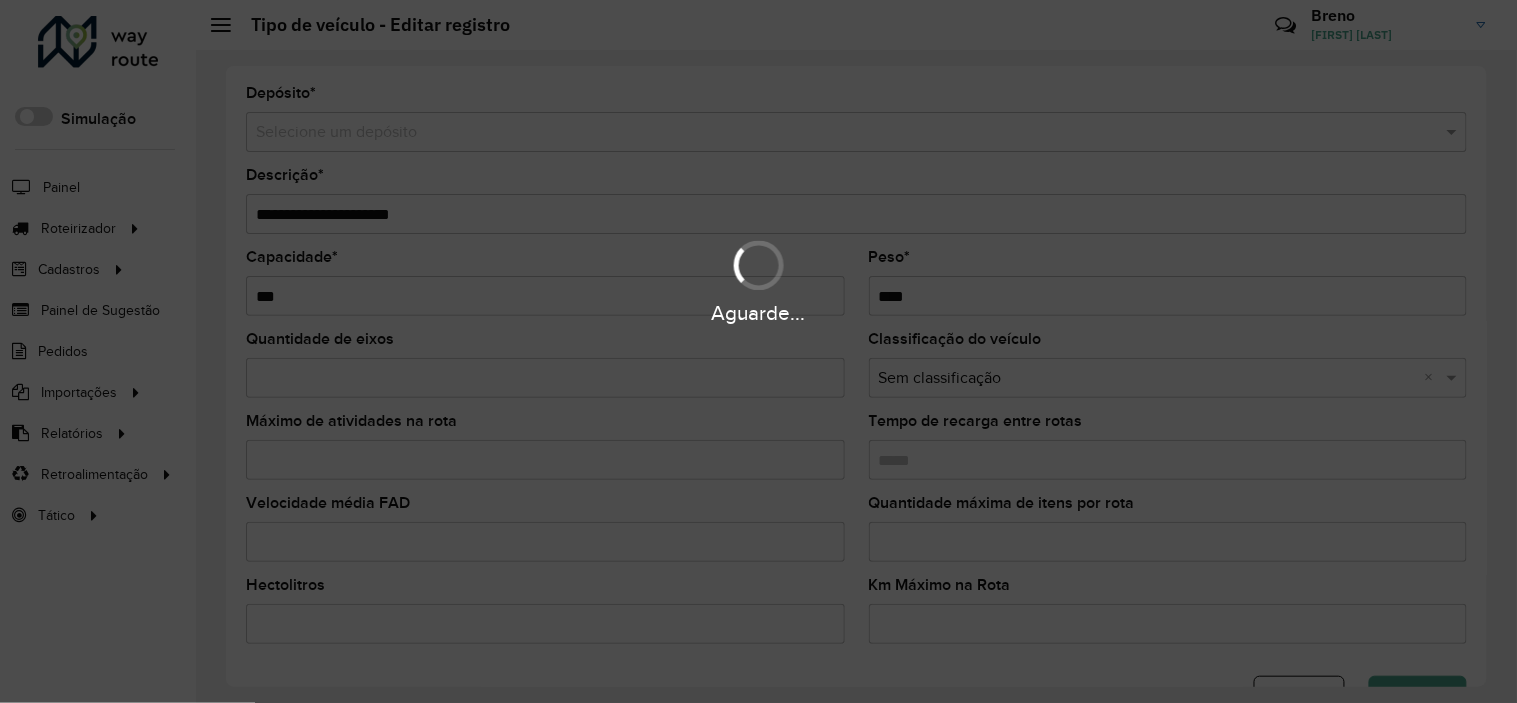 type on "**" 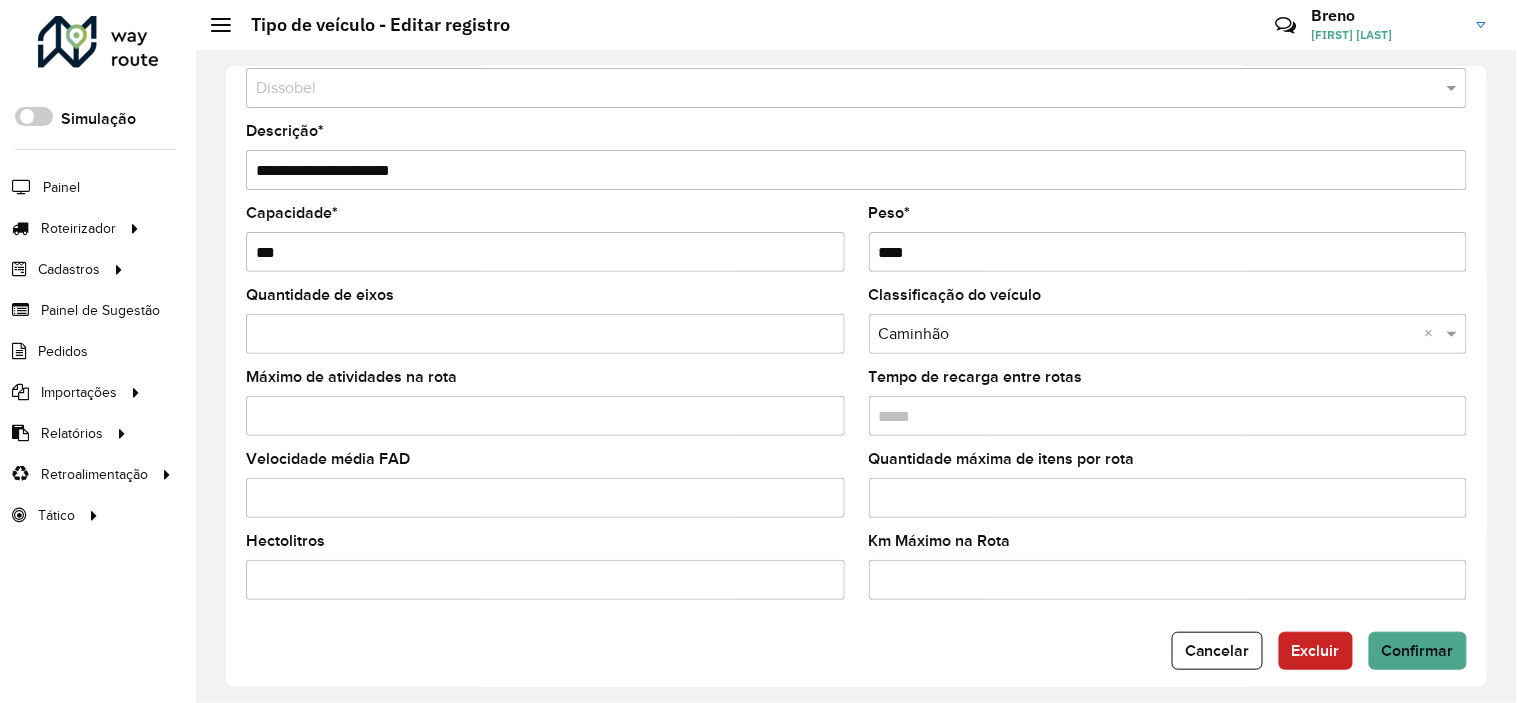 scroll, scrollTop: 64, scrollLeft: 0, axis: vertical 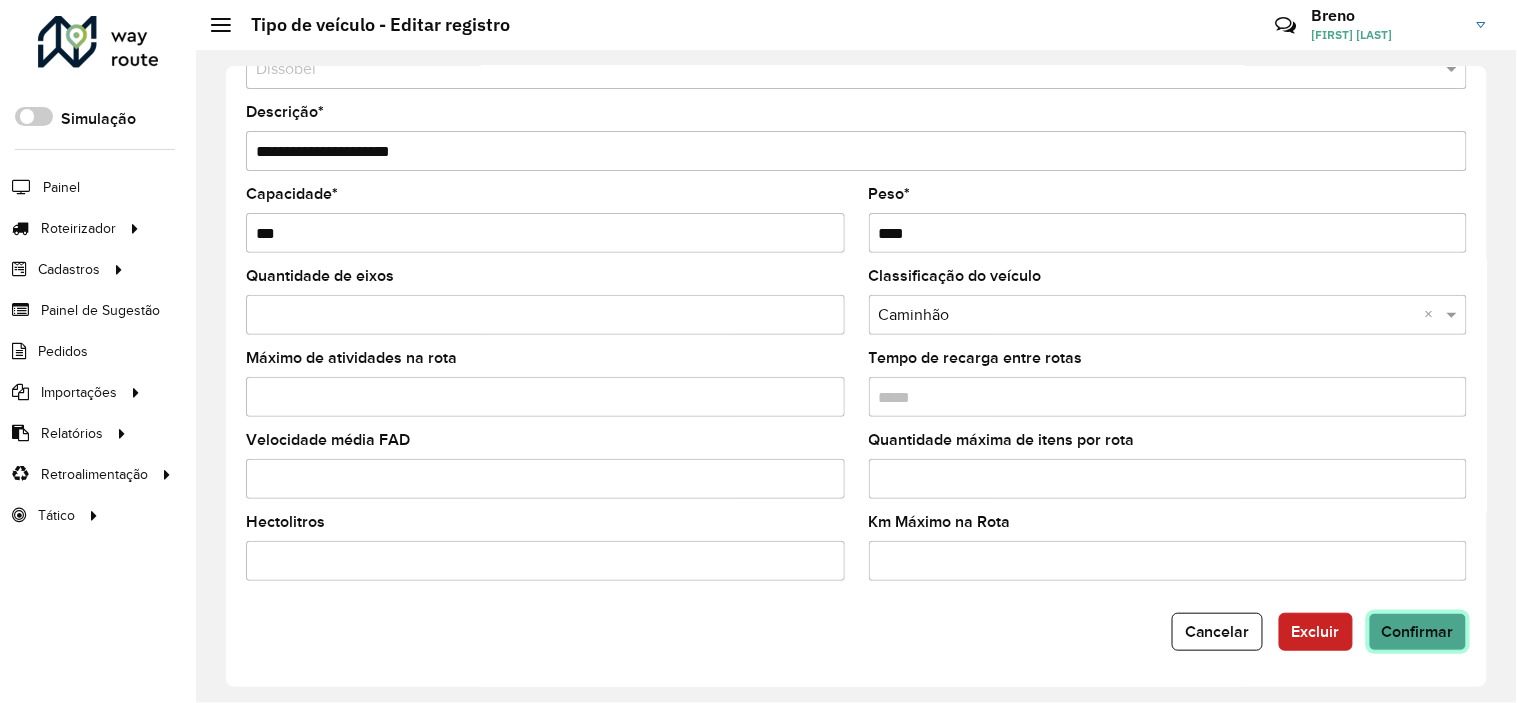 click on "Confirmar" 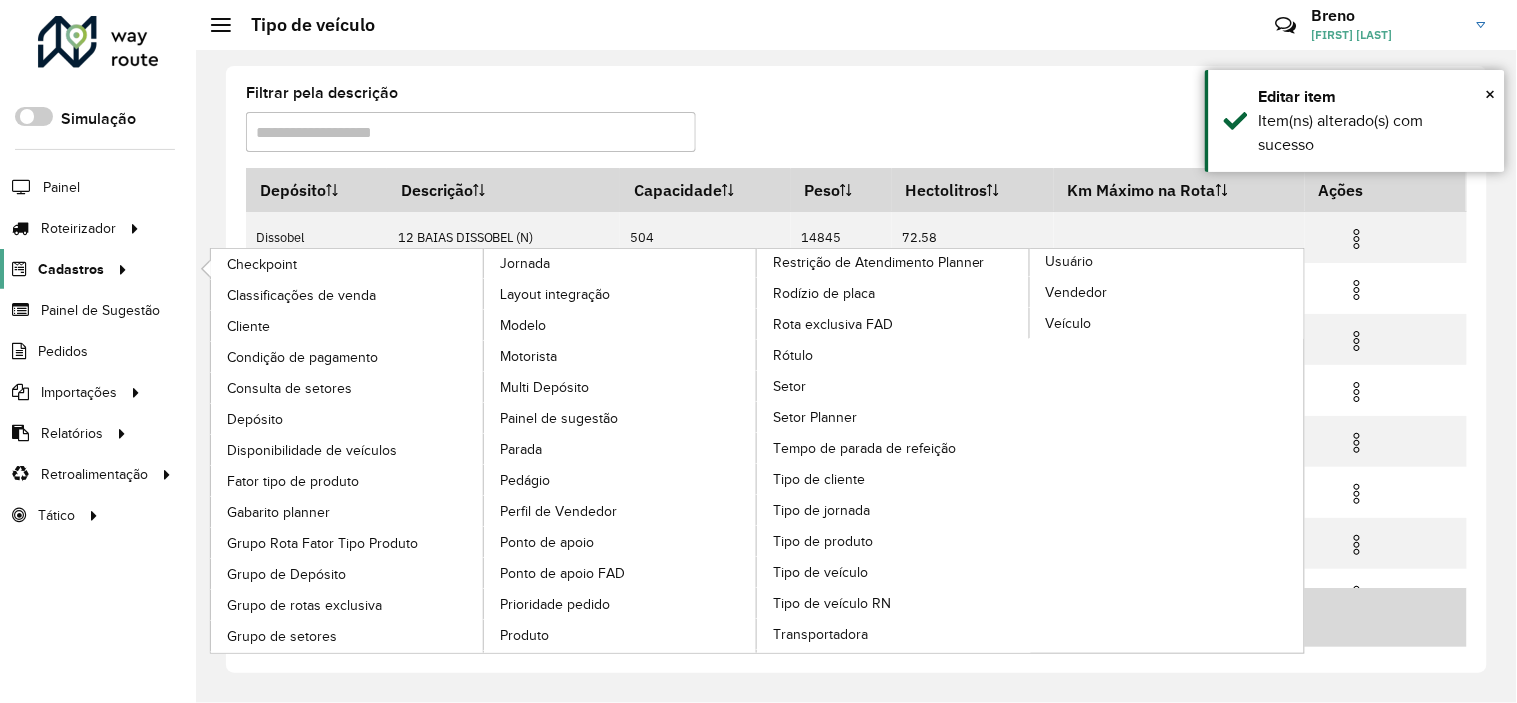 click on "Cadastros" 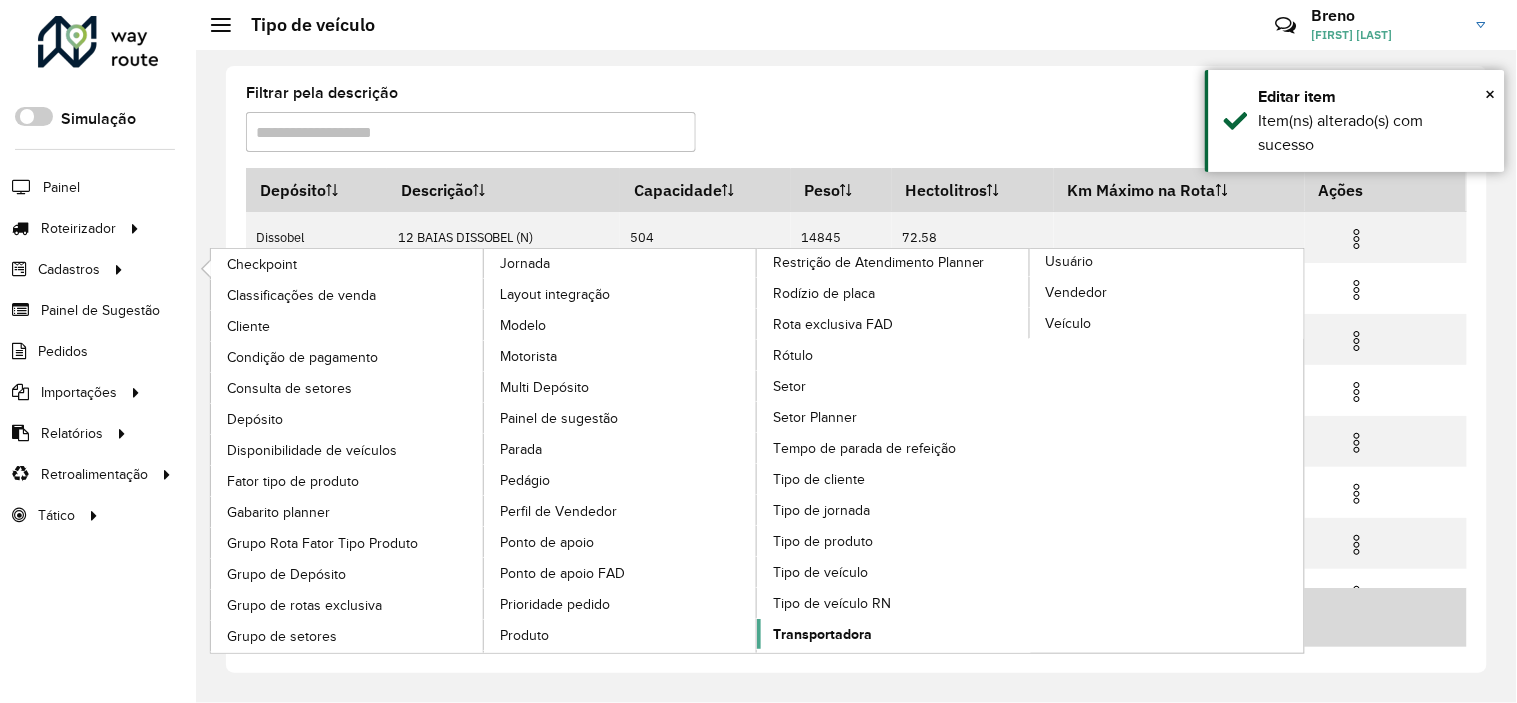 click on "Transportadora" 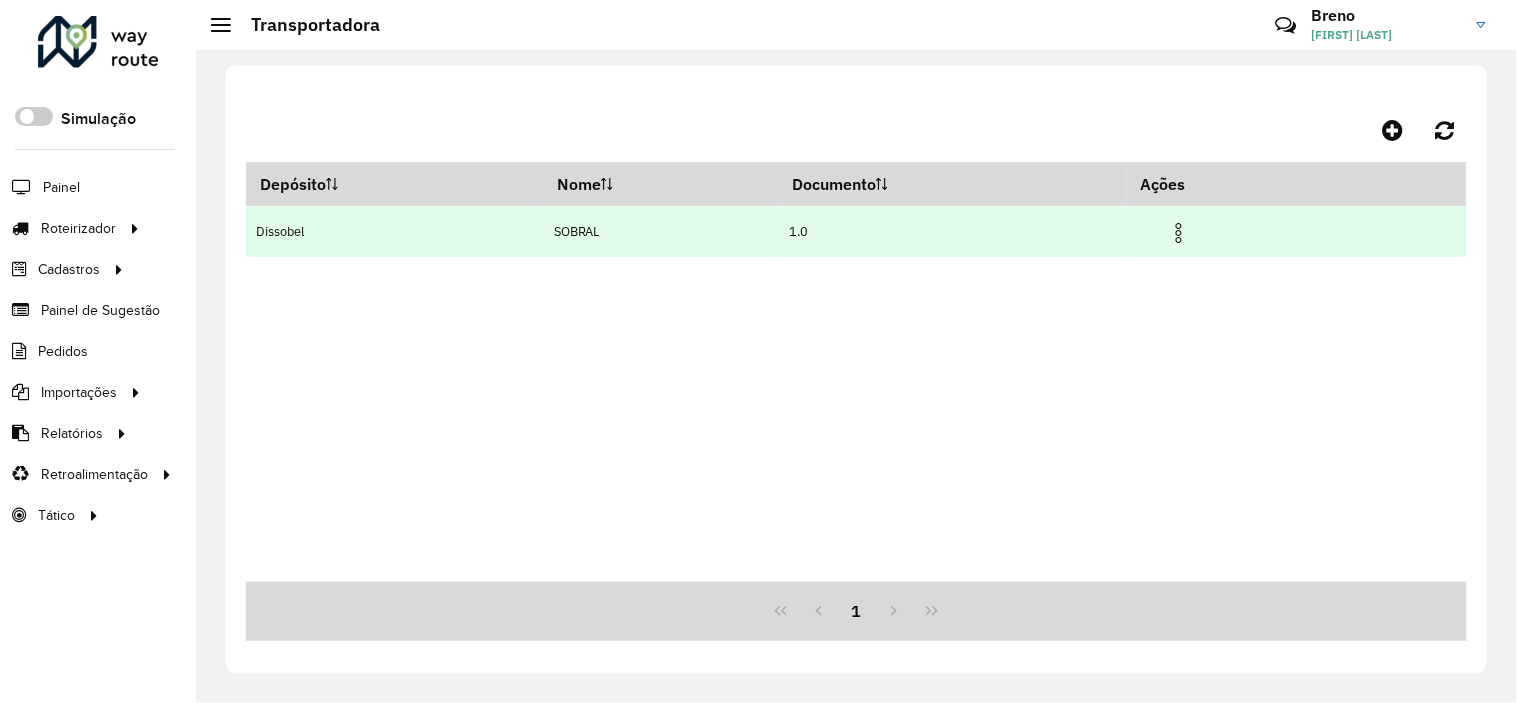 click at bounding box center [1179, 233] 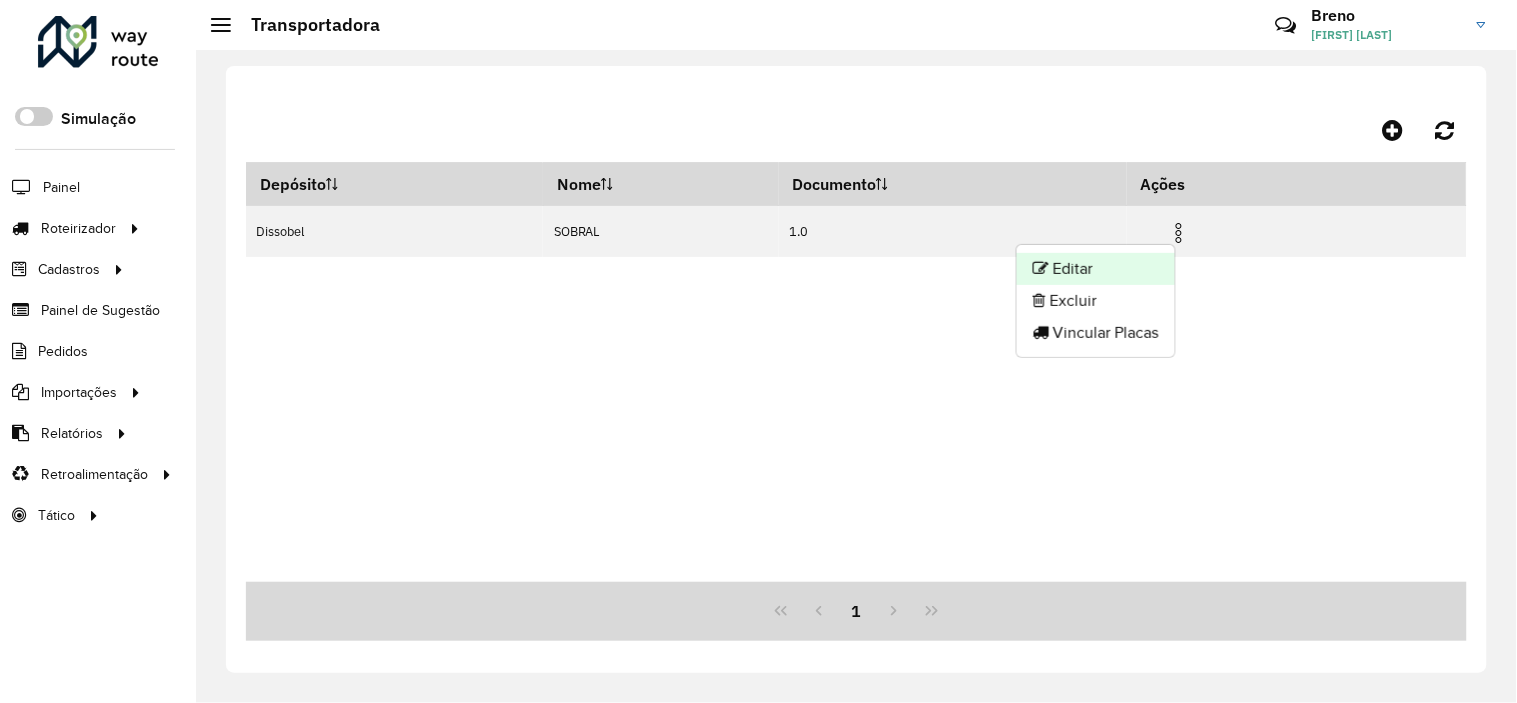 click on "Editar" 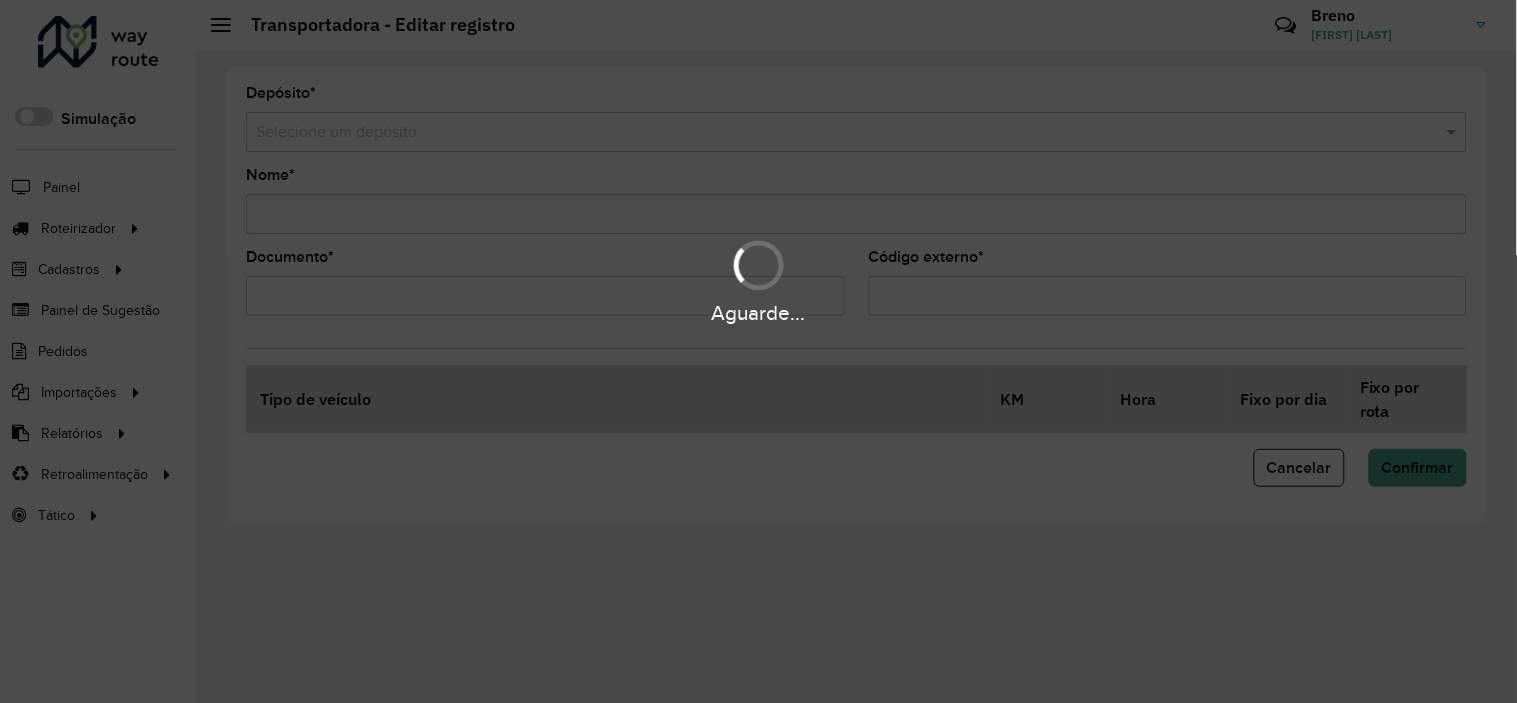 type on "******" 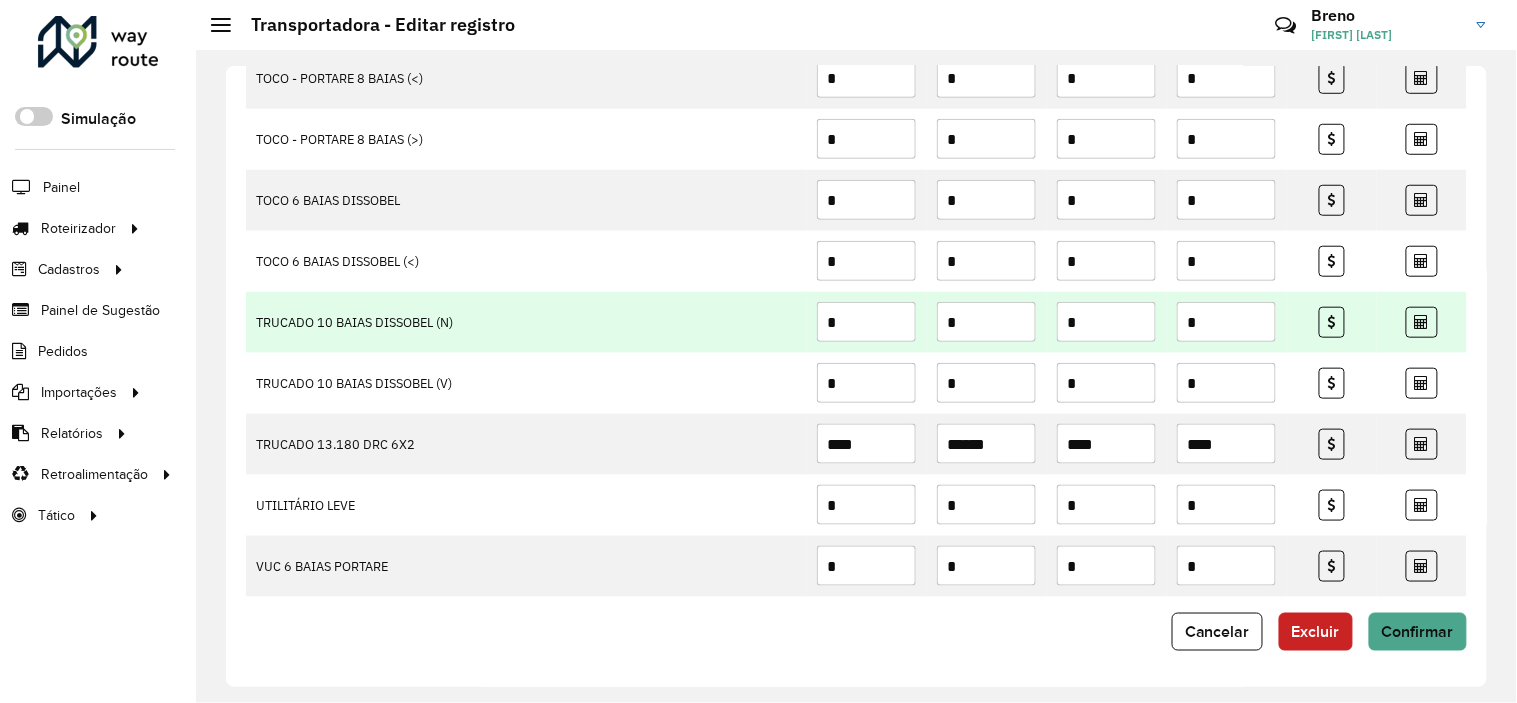 scroll, scrollTop: 2342, scrollLeft: 0, axis: vertical 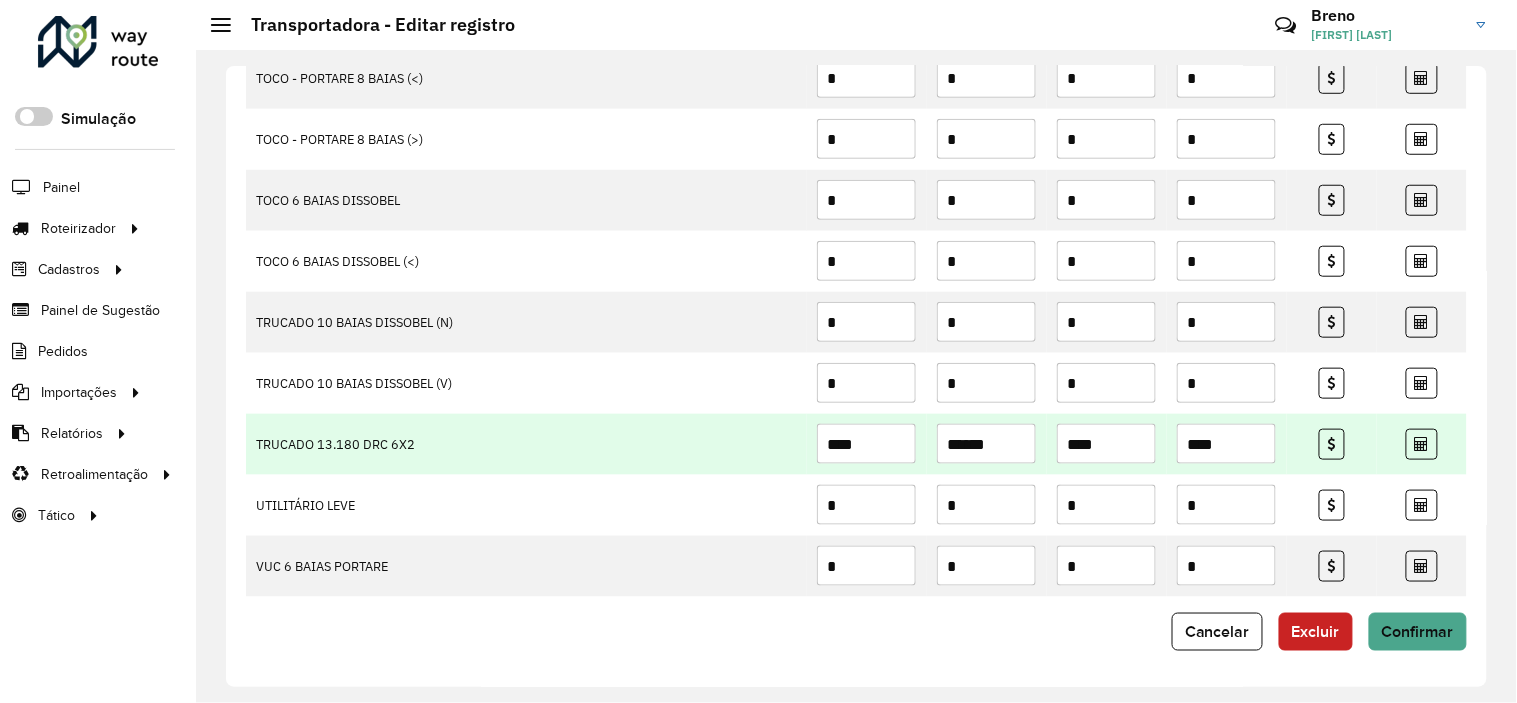 click on "TRUCADO 13.180 DRC 6X2" at bounding box center (526, 444) 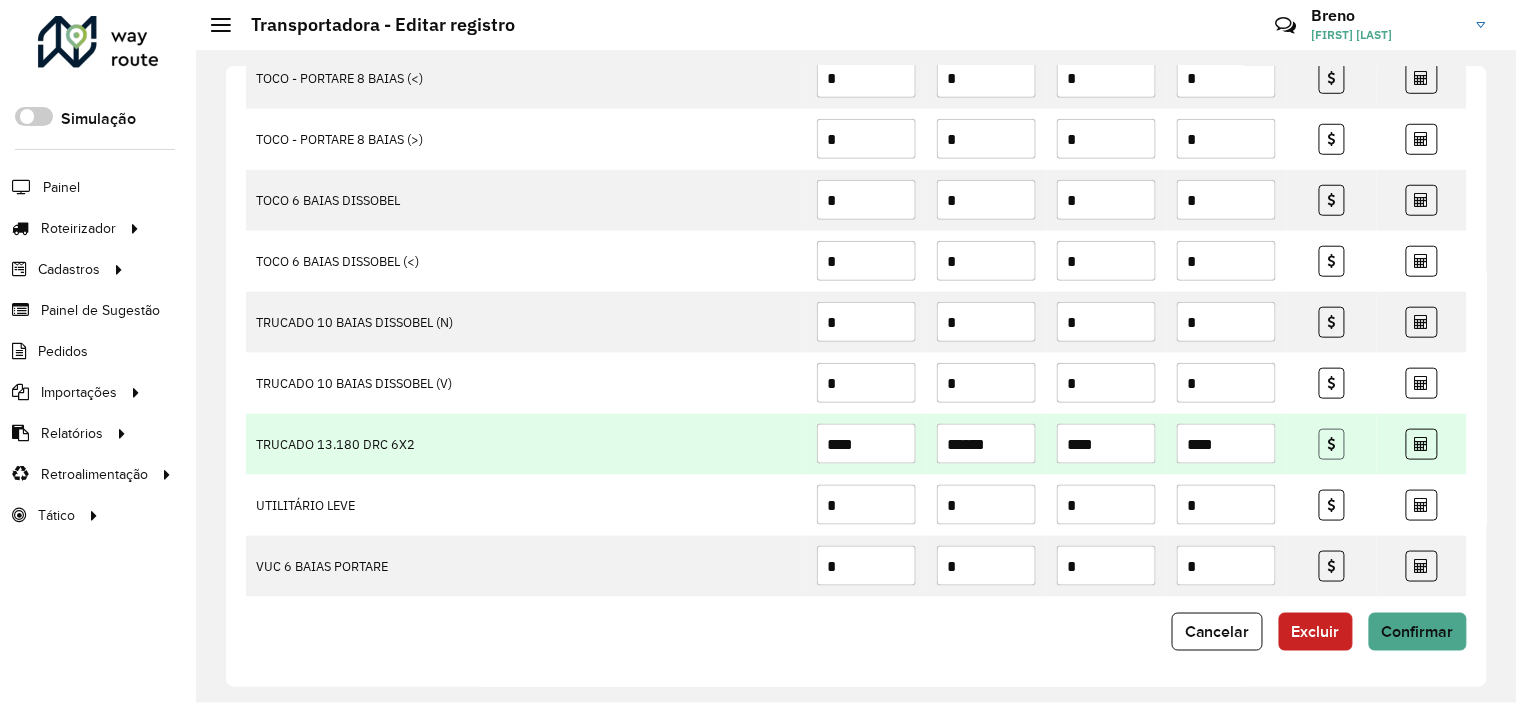 click at bounding box center (1332, 444) 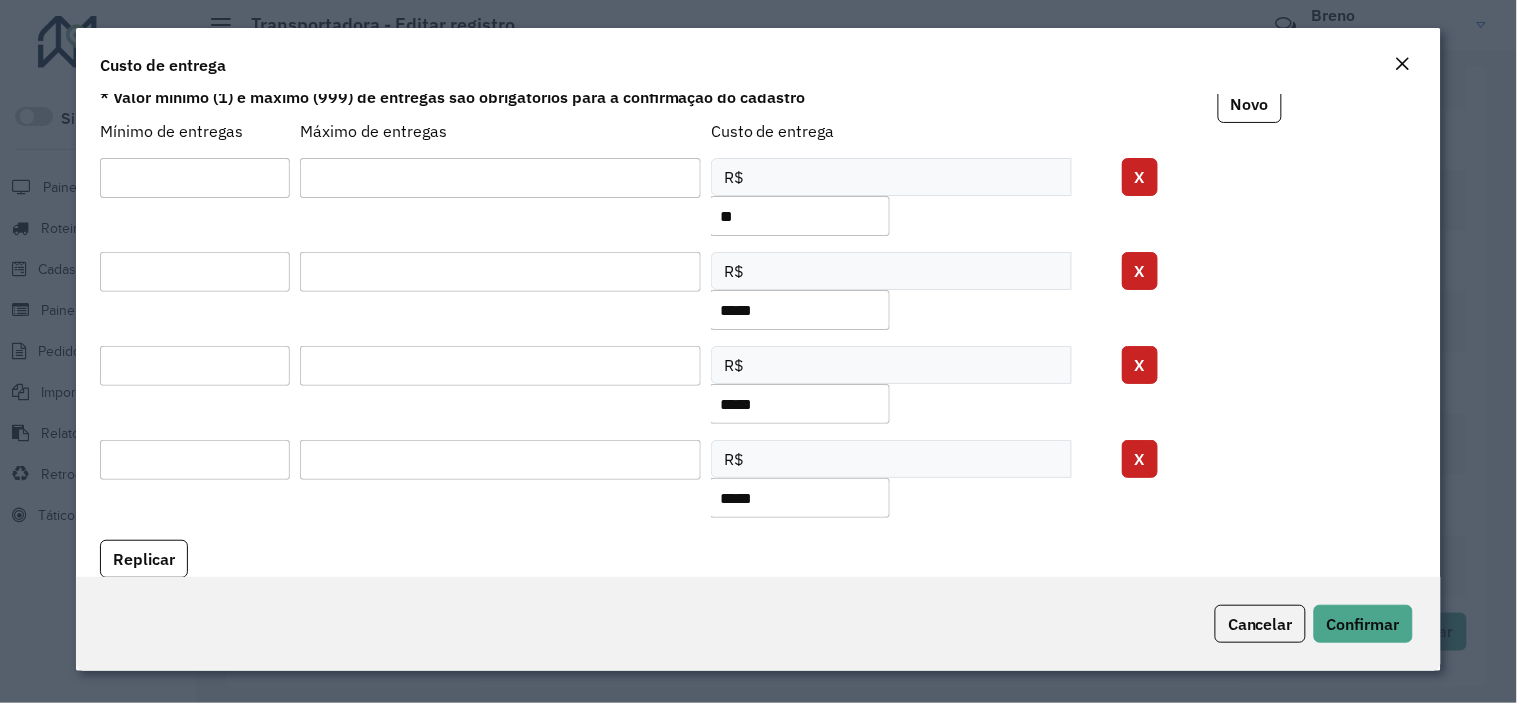 scroll, scrollTop: 81, scrollLeft: 0, axis: vertical 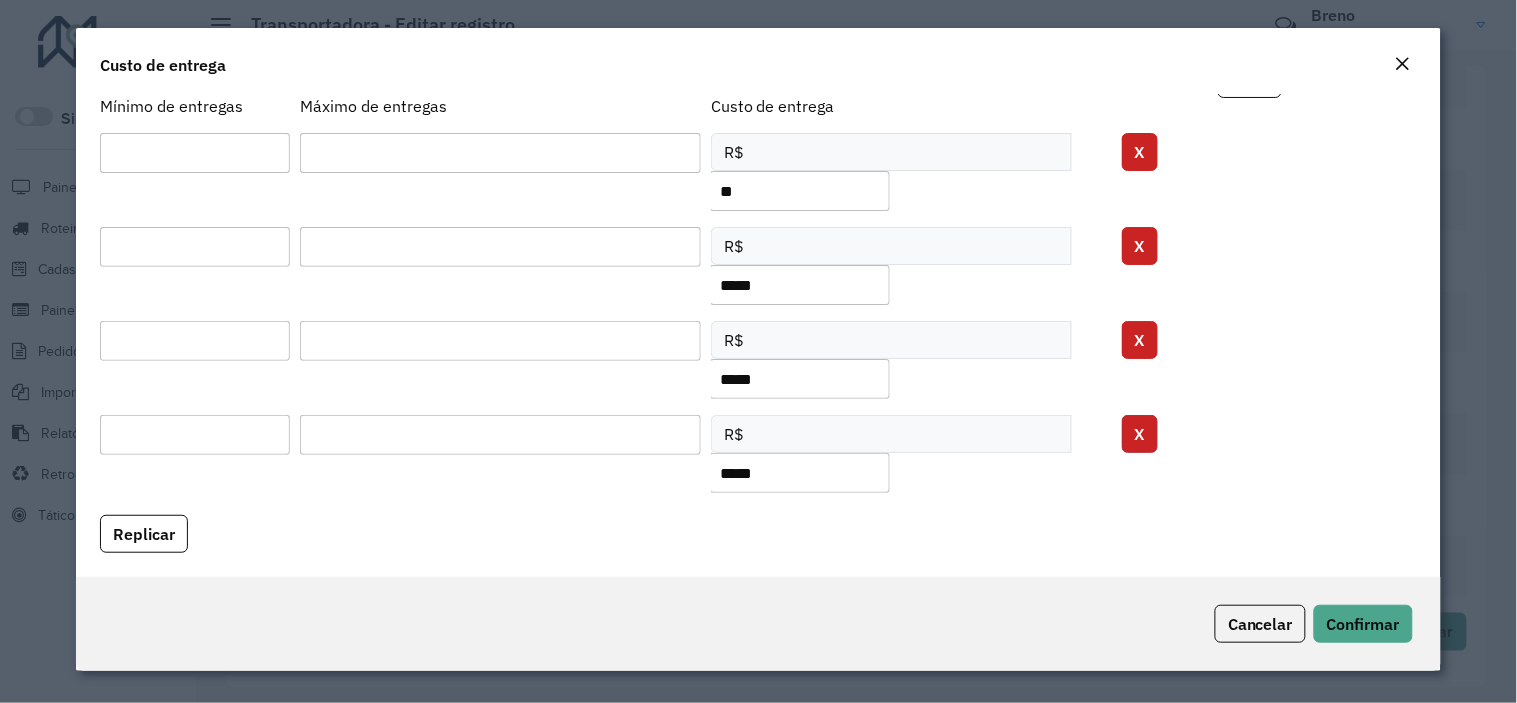 click on "X" 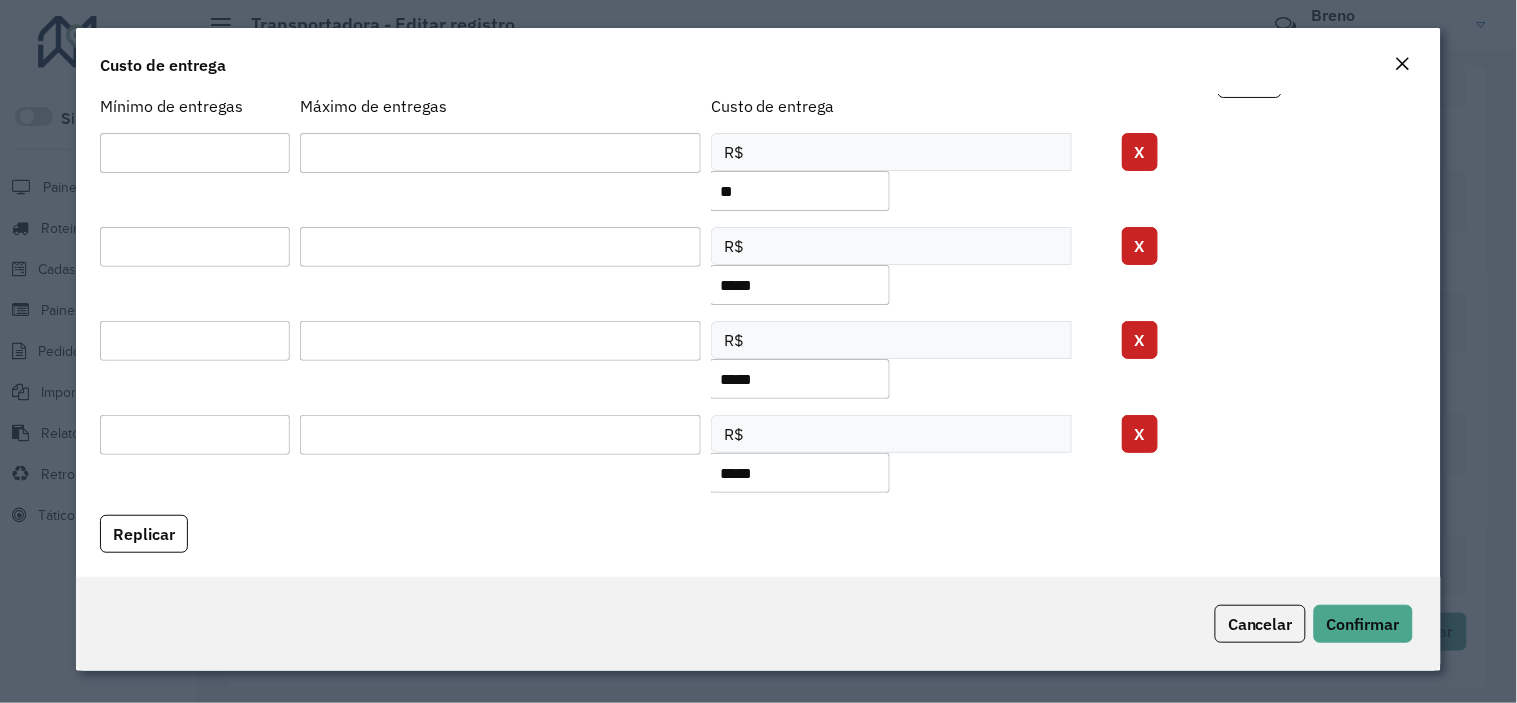 scroll, scrollTop: 0, scrollLeft: 0, axis: both 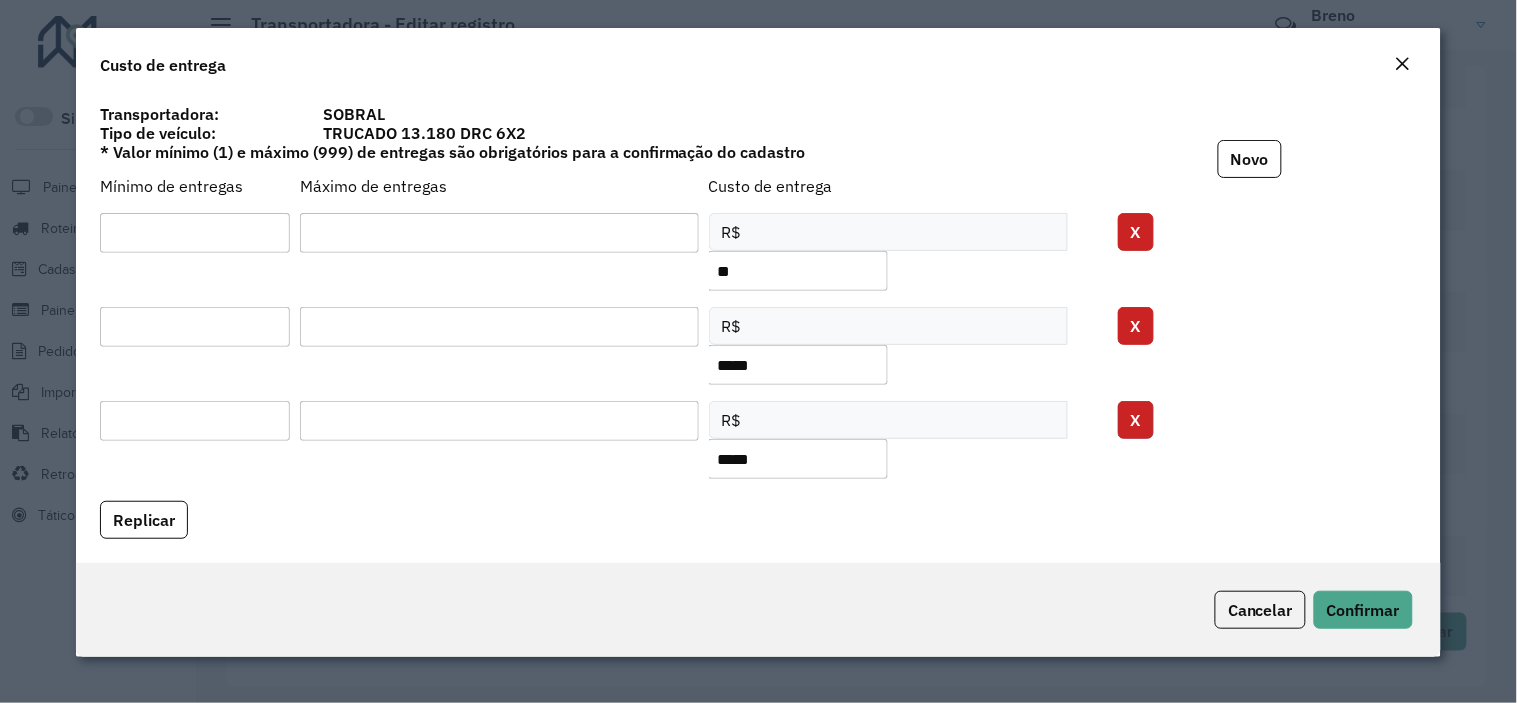 click on "X" 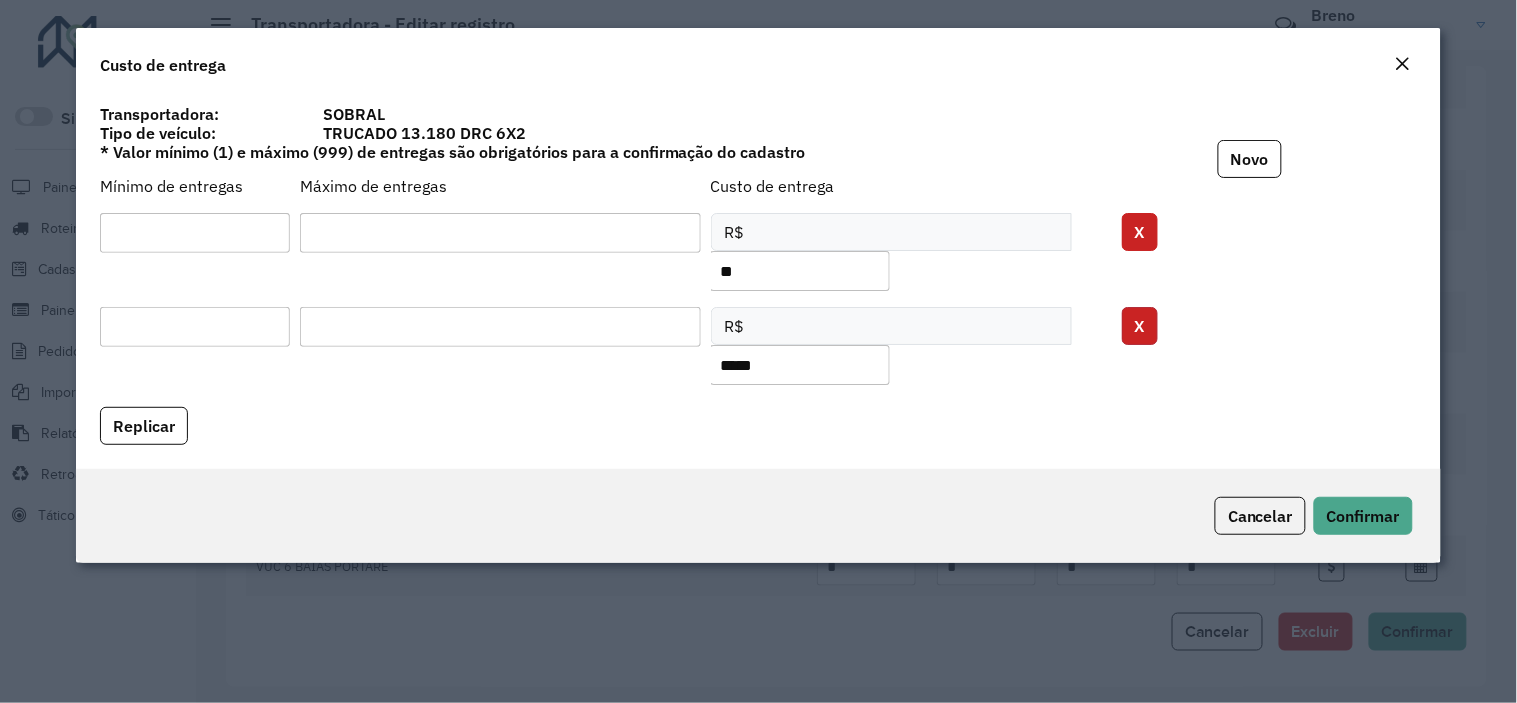 click on "X" 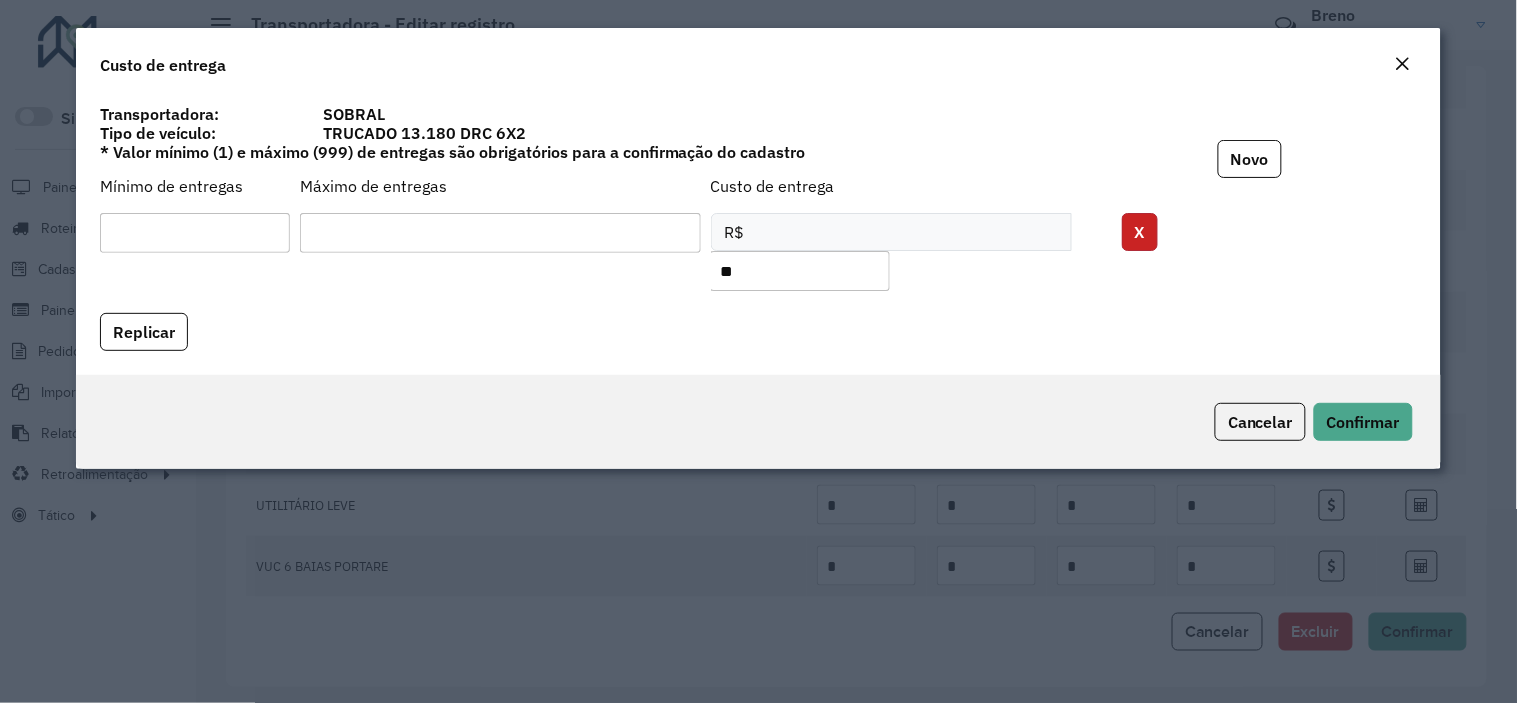 click on "X" 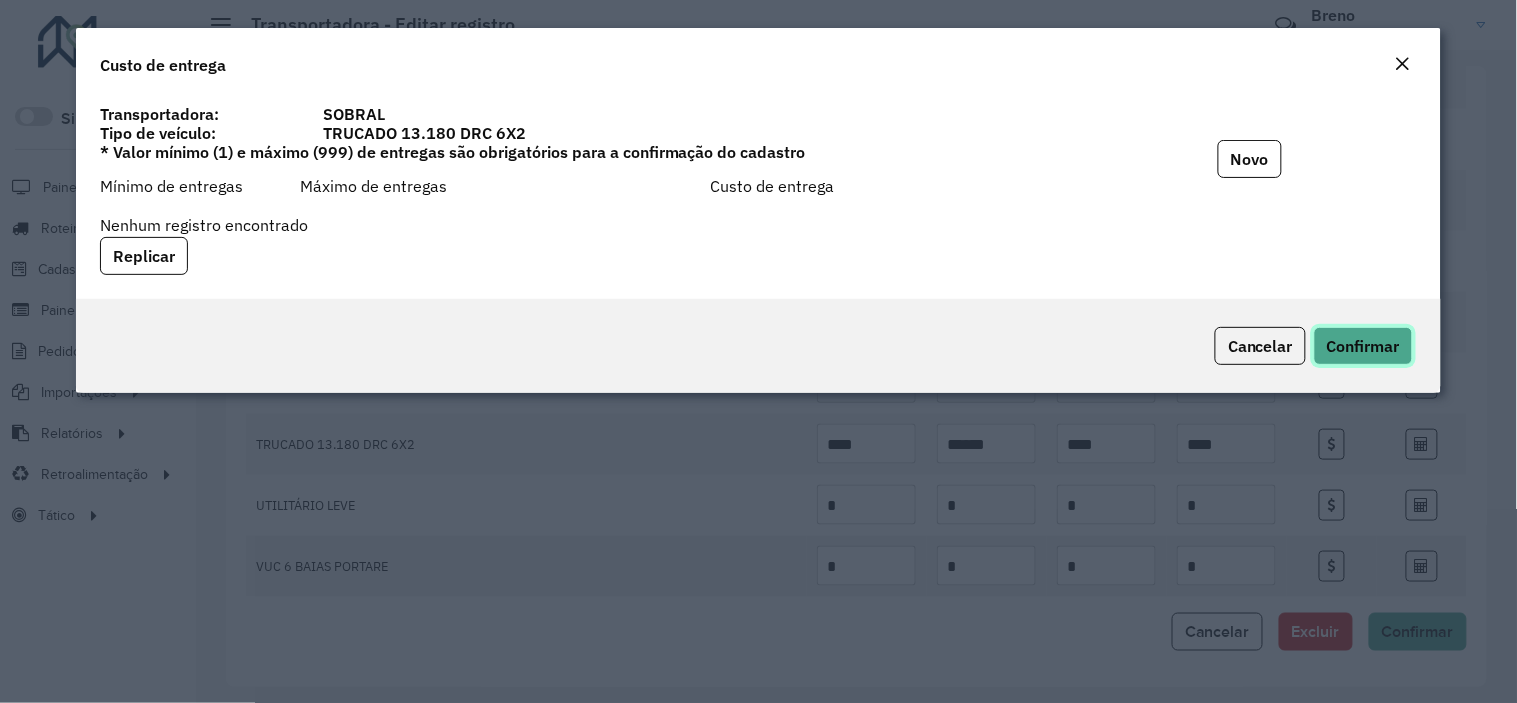 click on "Confirmar" 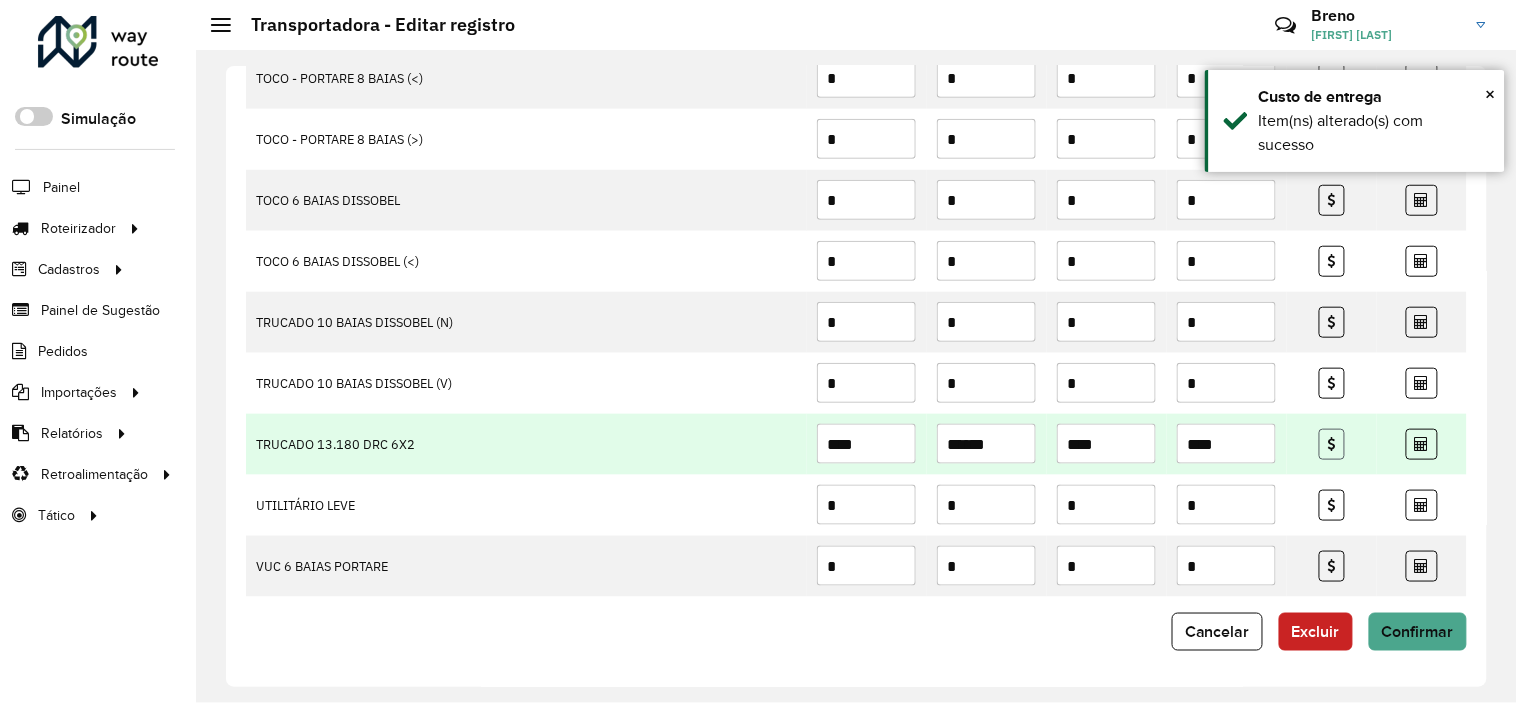 click at bounding box center (1332, 444) 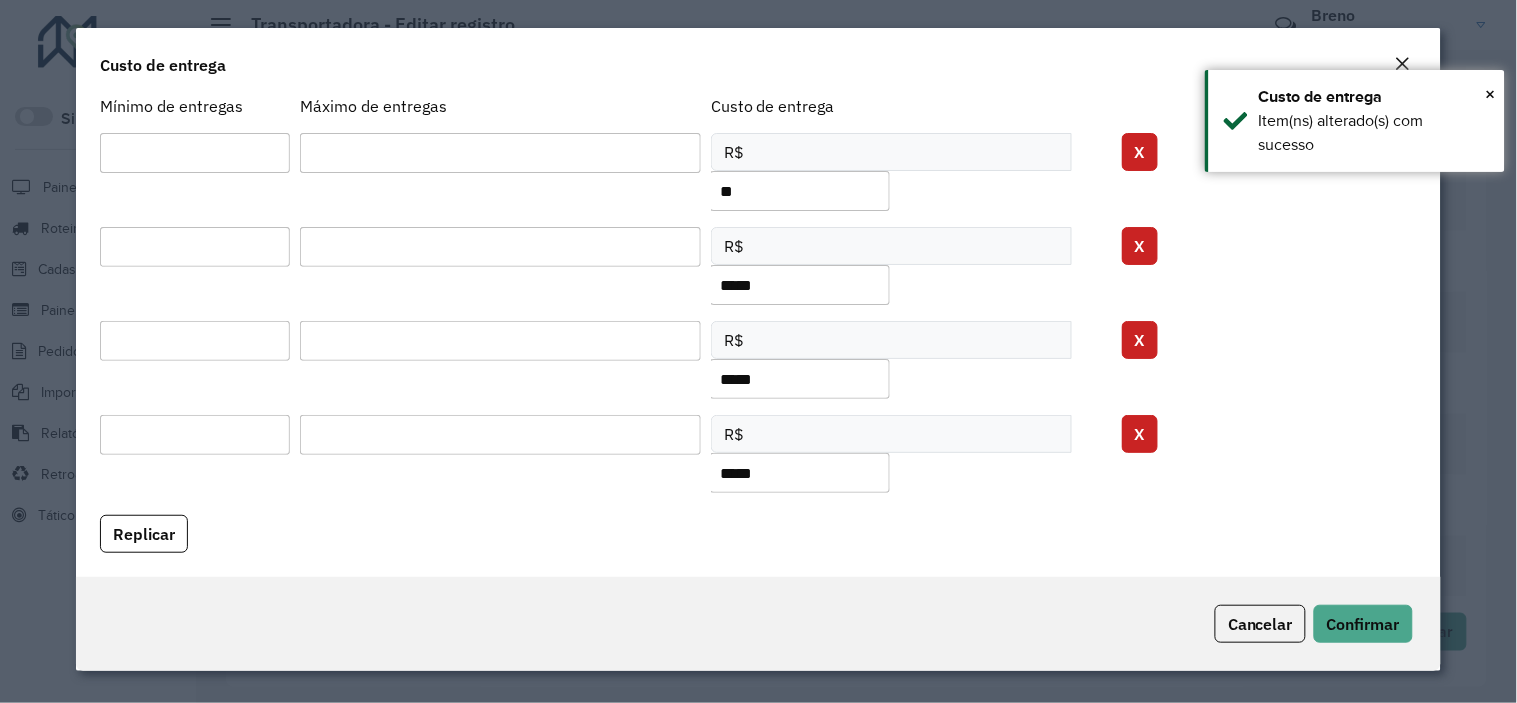 scroll, scrollTop: 0, scrollLeft: 0, axis: both 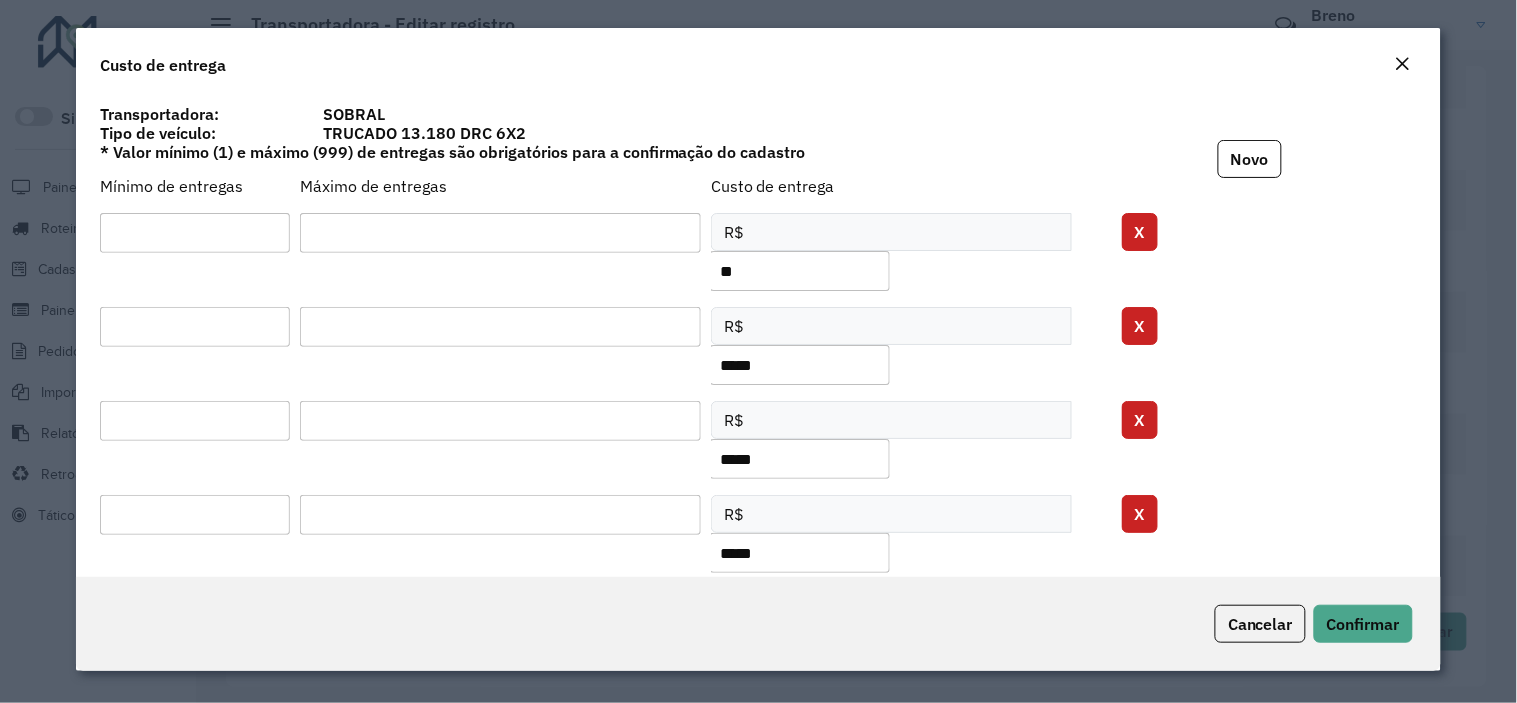 click 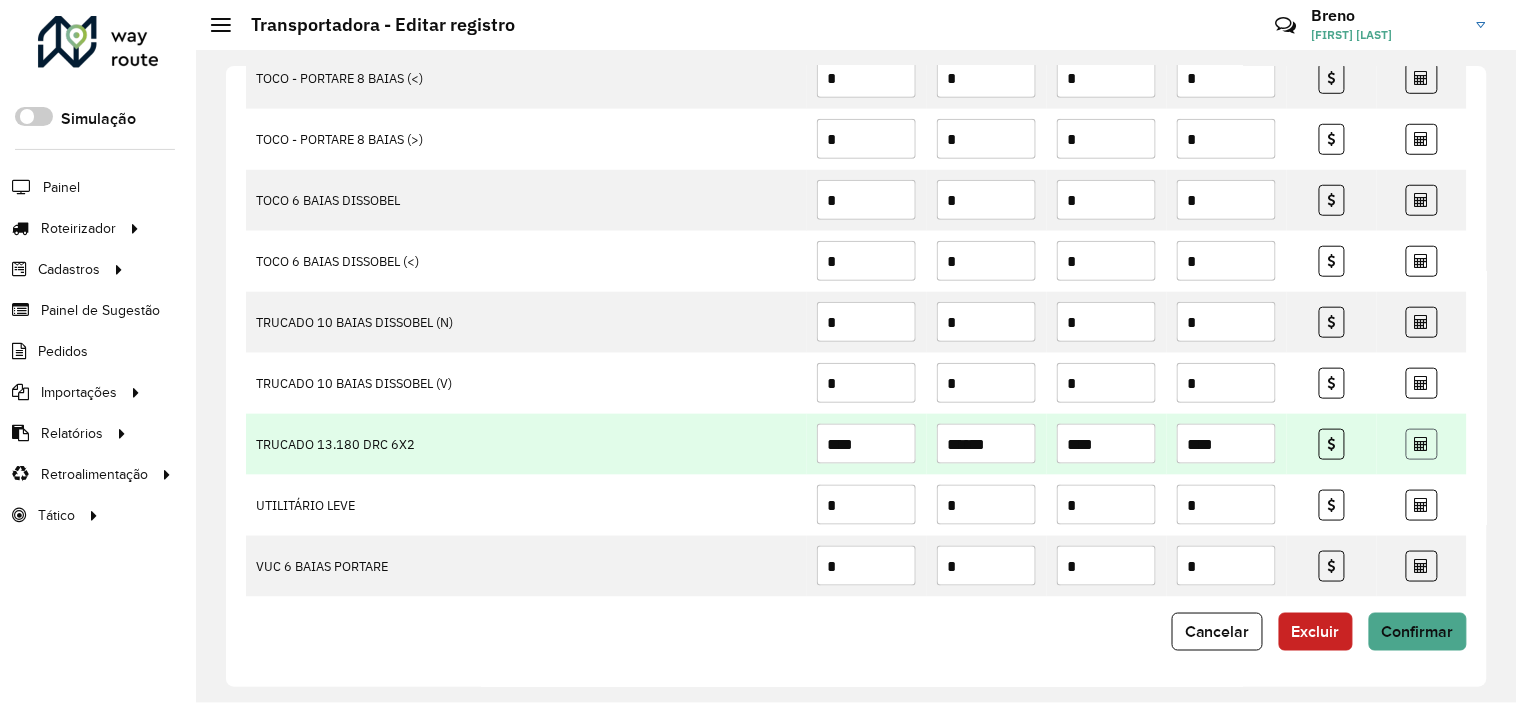 click at bounding box center [1422, 444] 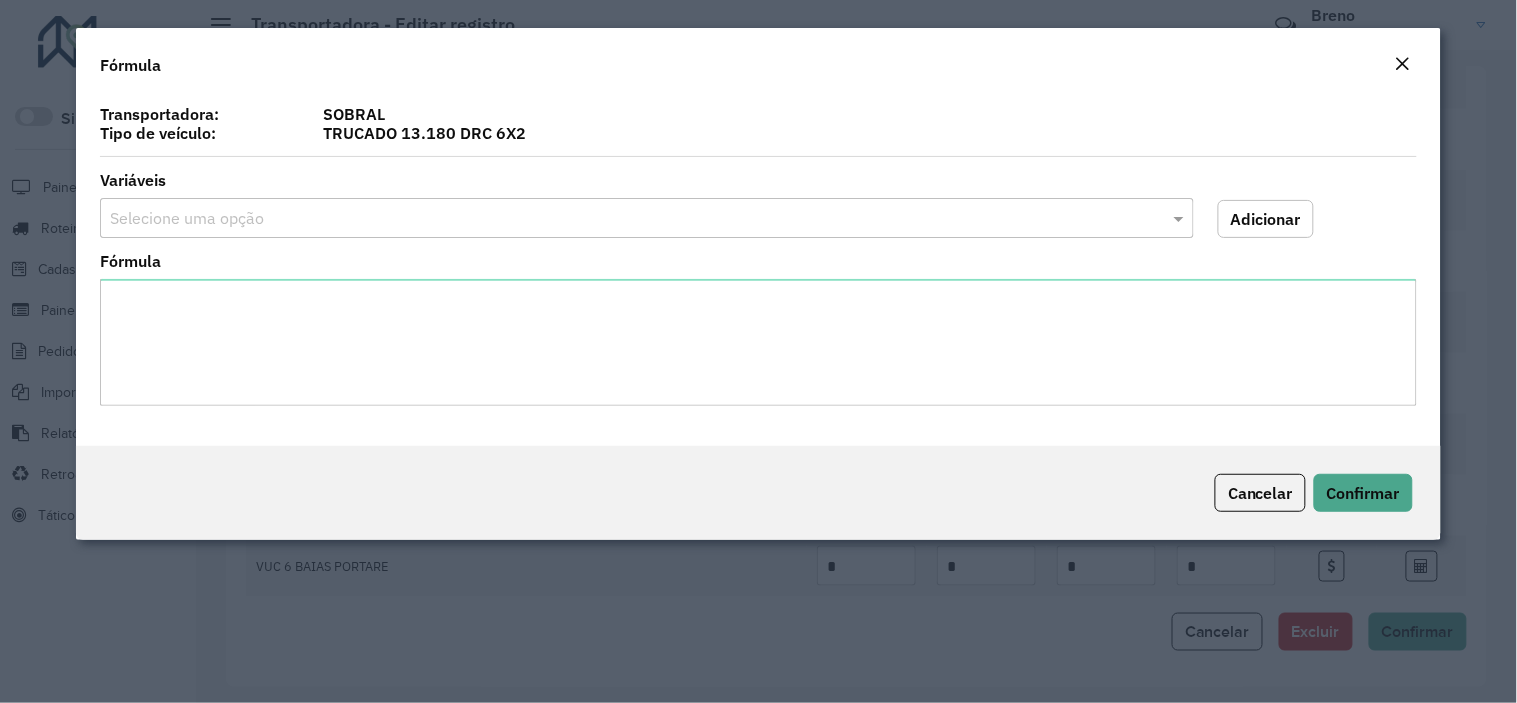 click at bounding box center [627, 219] 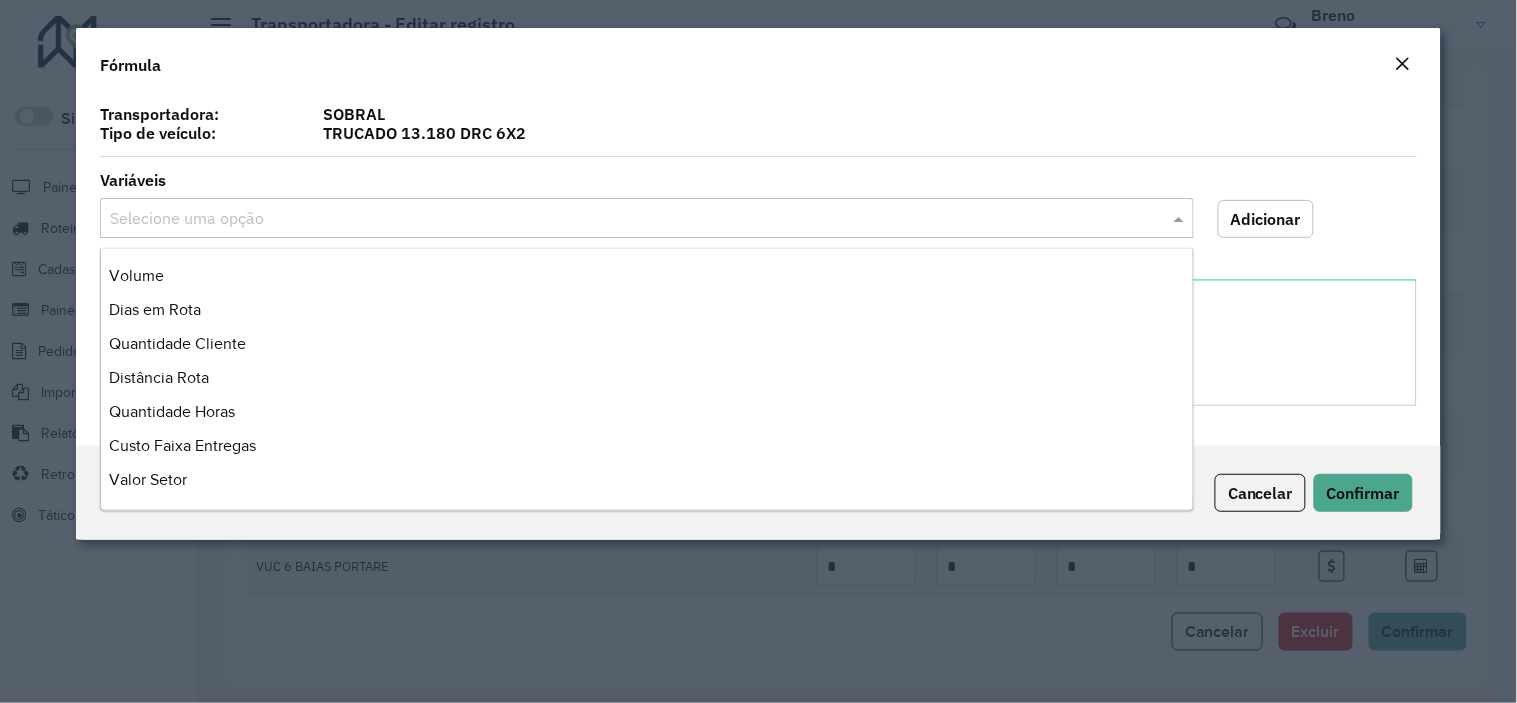 scroll, scrollTop: 100, scrollLeft: 0, axis: vertical 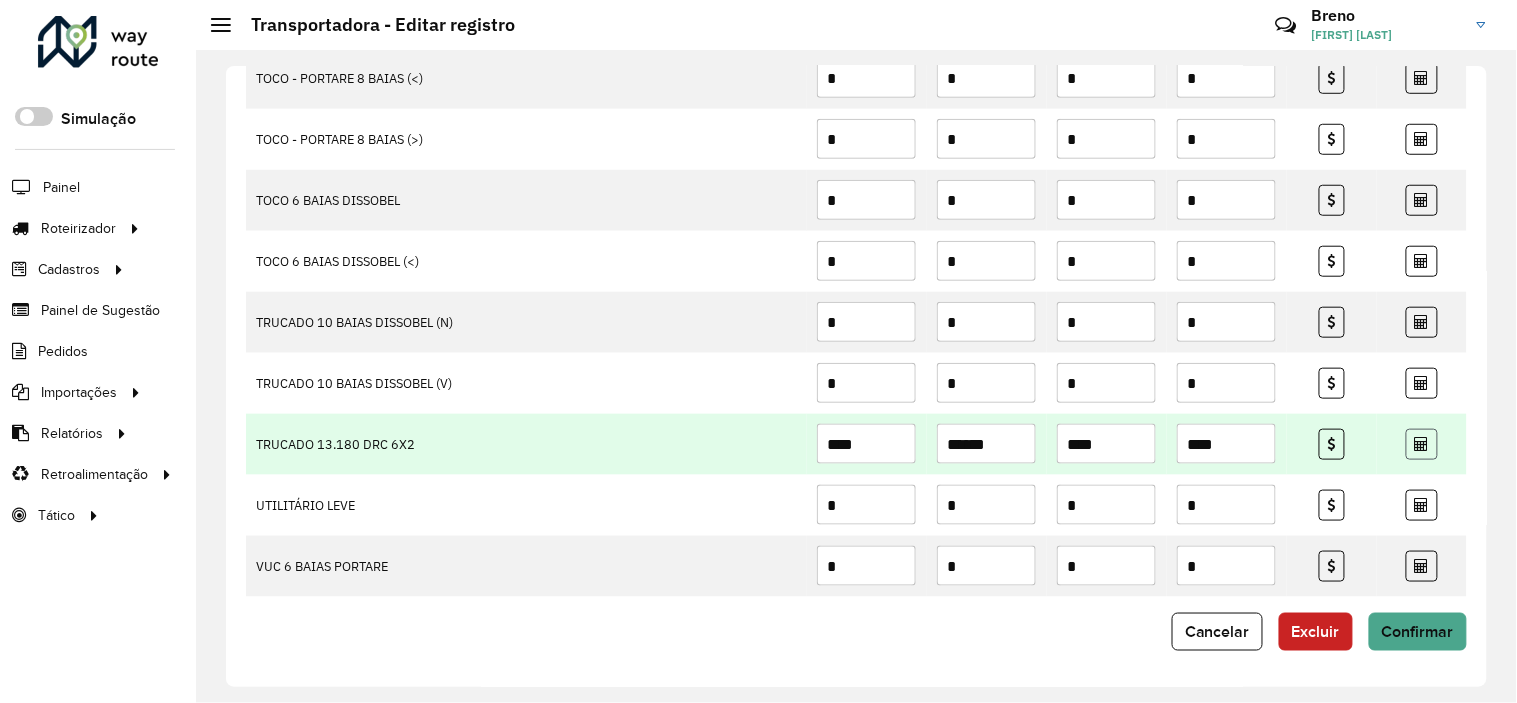 click at bounding box center (1422, 444) 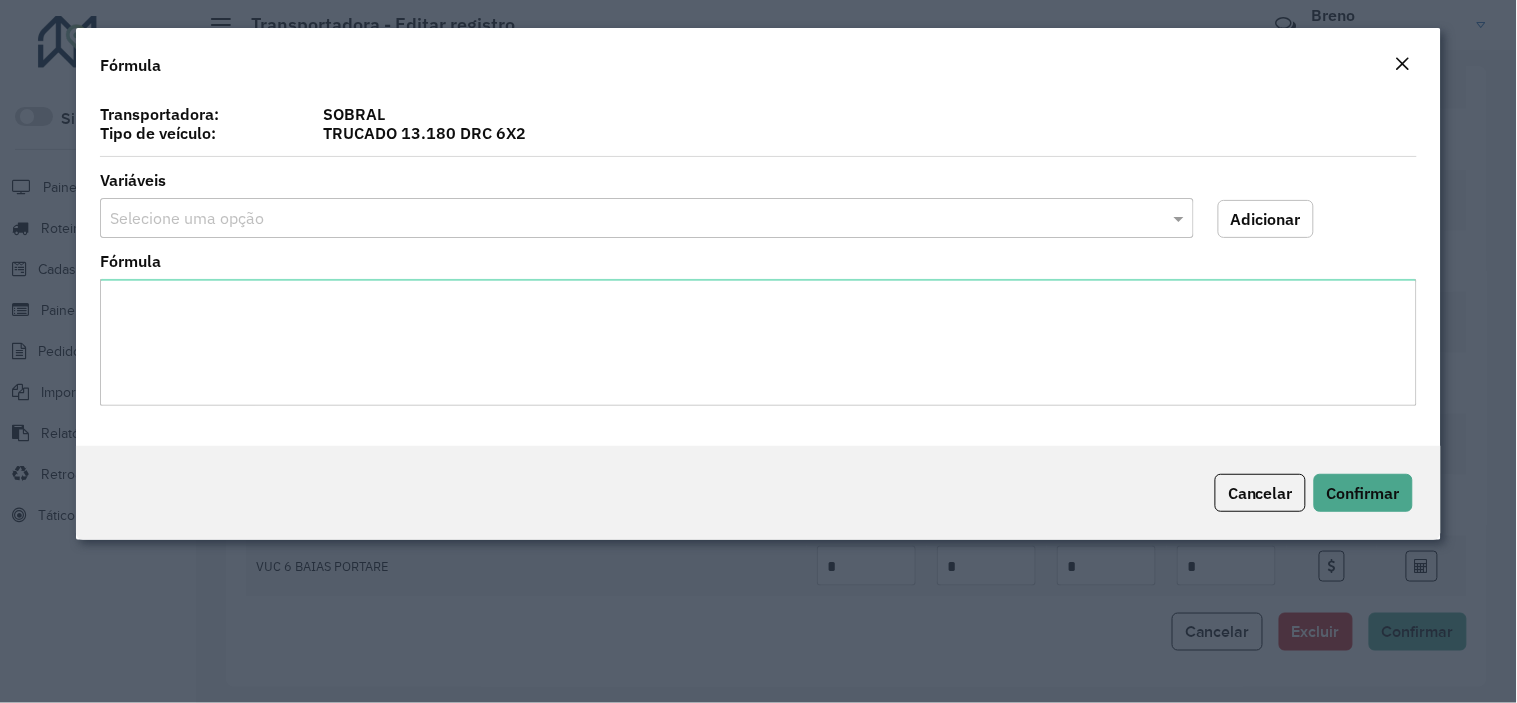 click on "Adicionar" 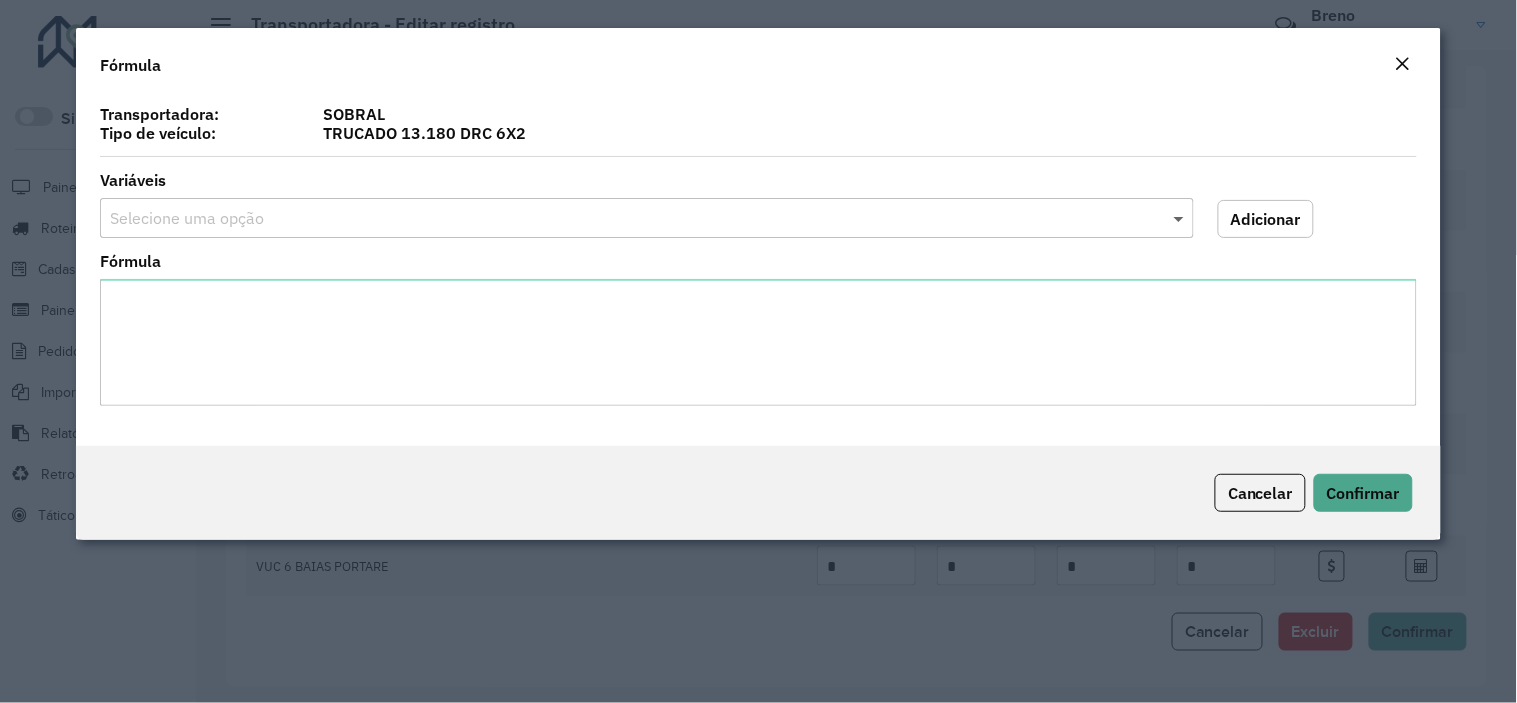 click at bounding box center (1181, 218) 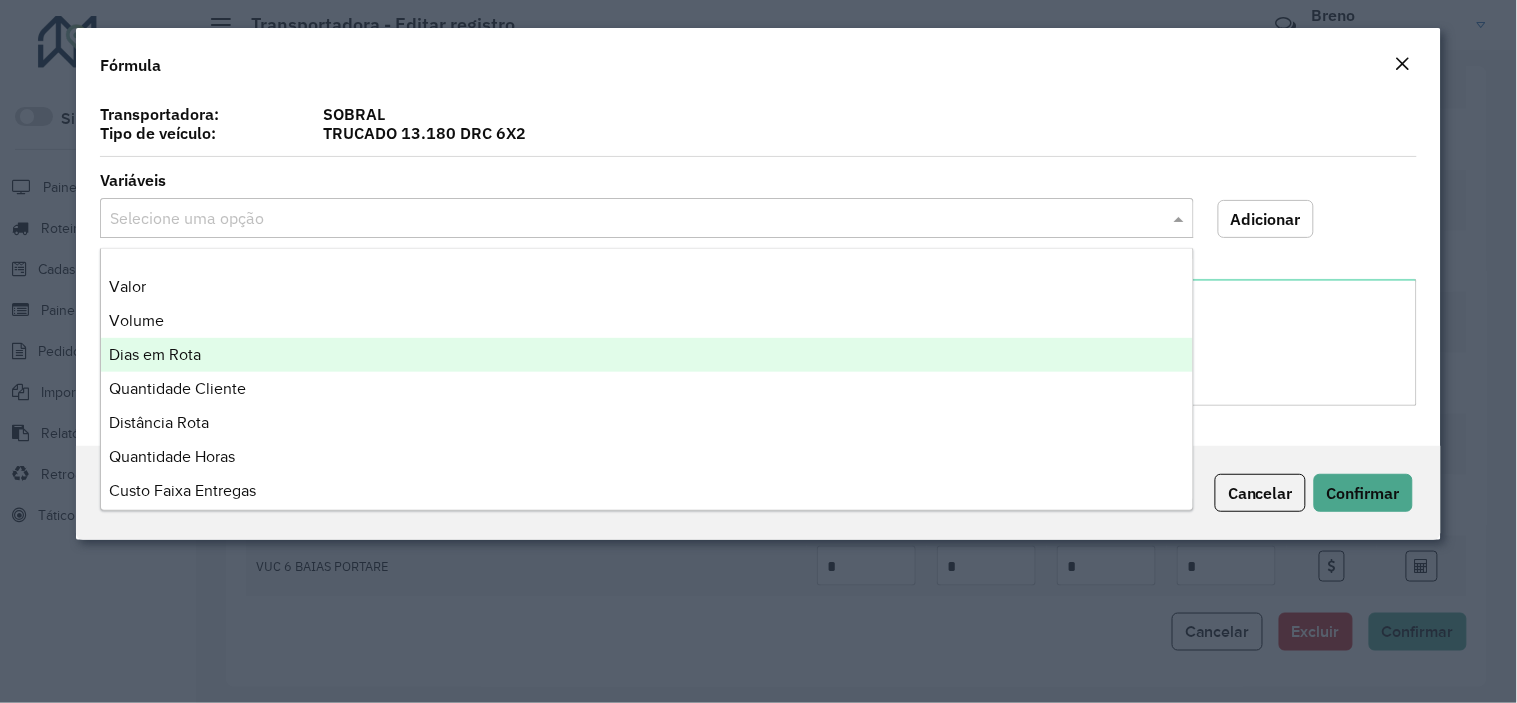 scroll, scrollTop: 0, scrollLeft: 0, axis: both 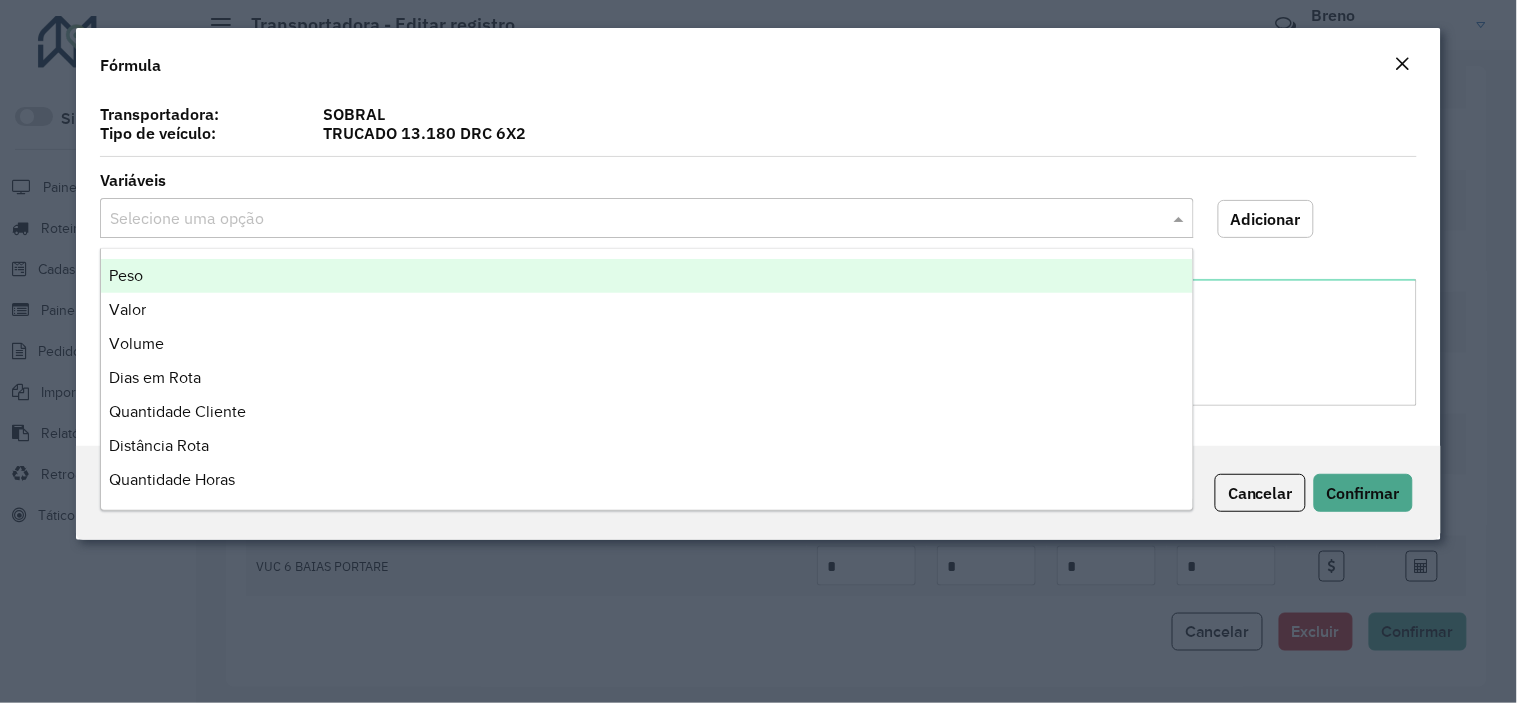 click 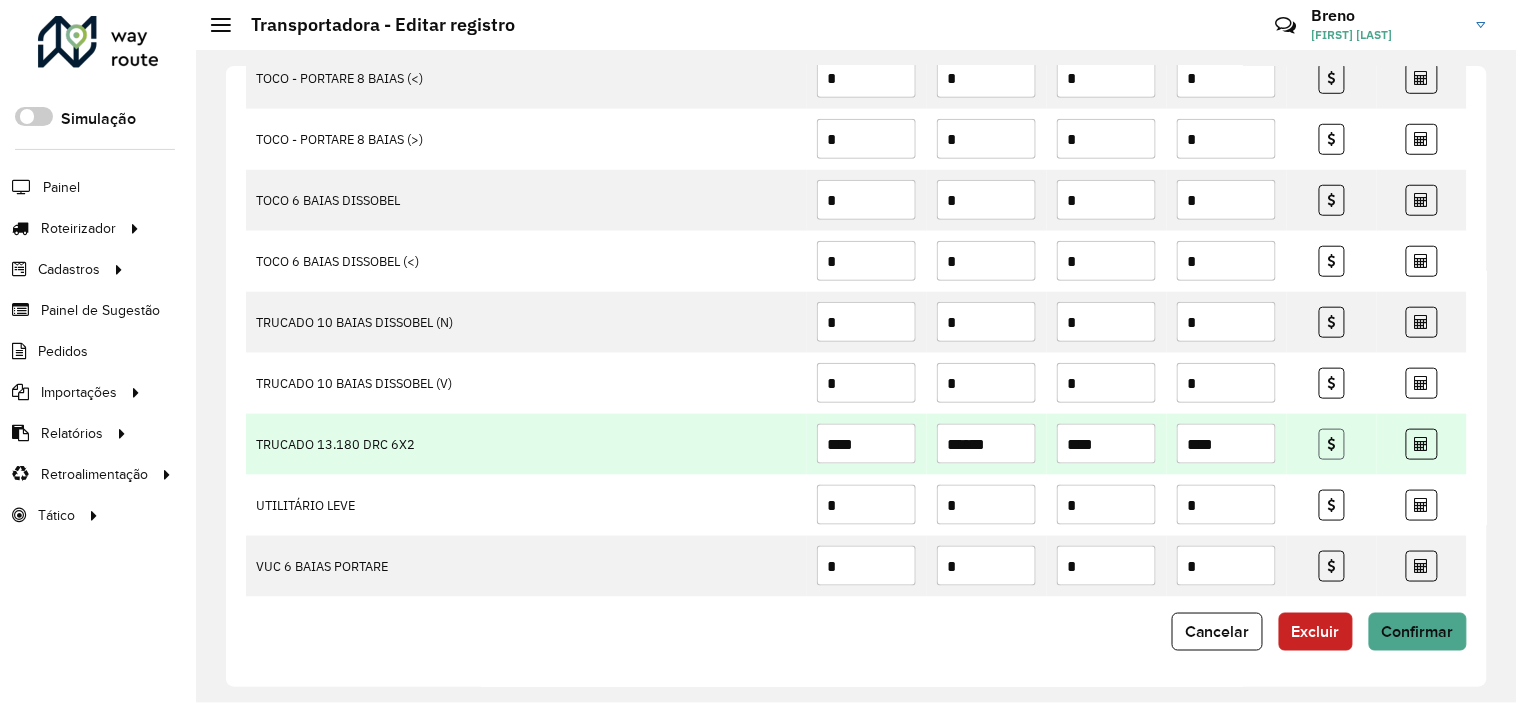 click at bounding box center (1332, 444) 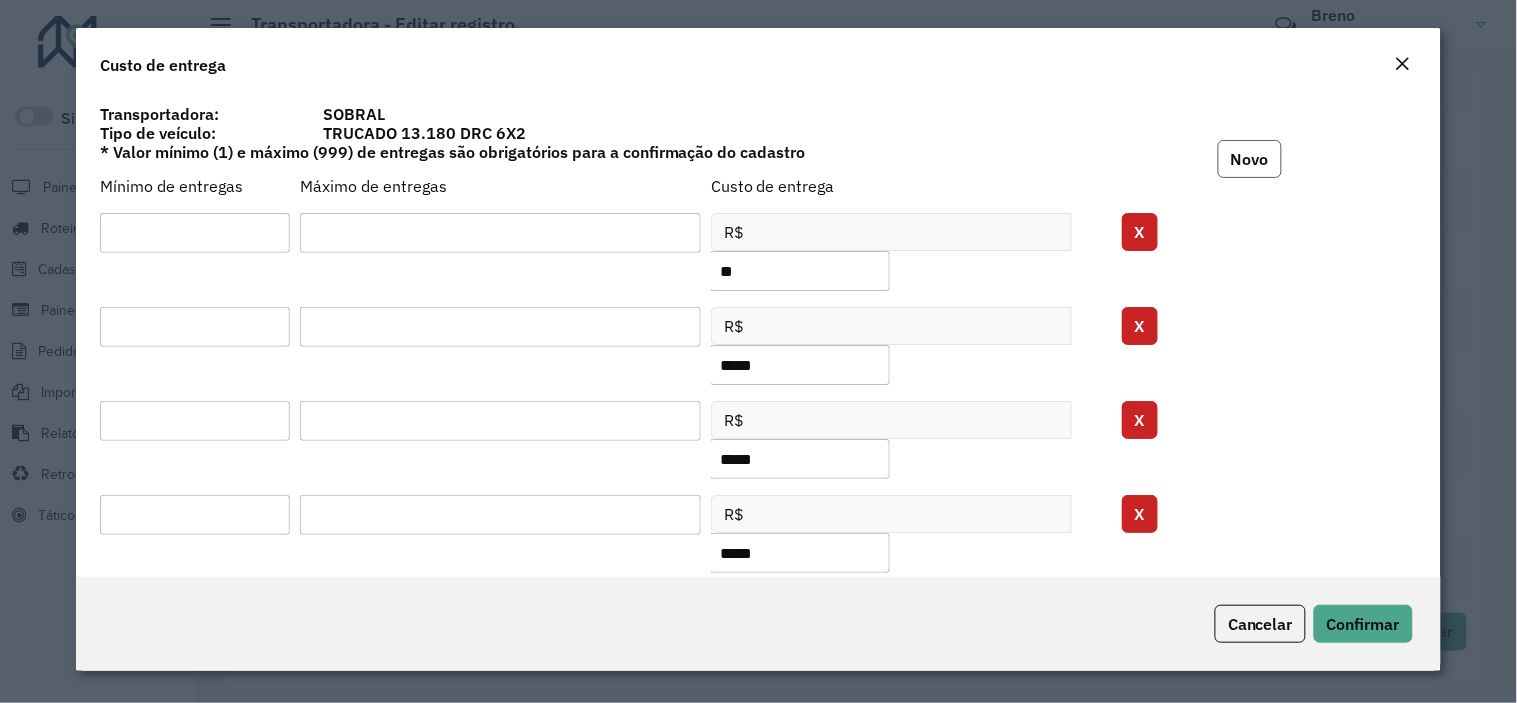 click on "Novo" 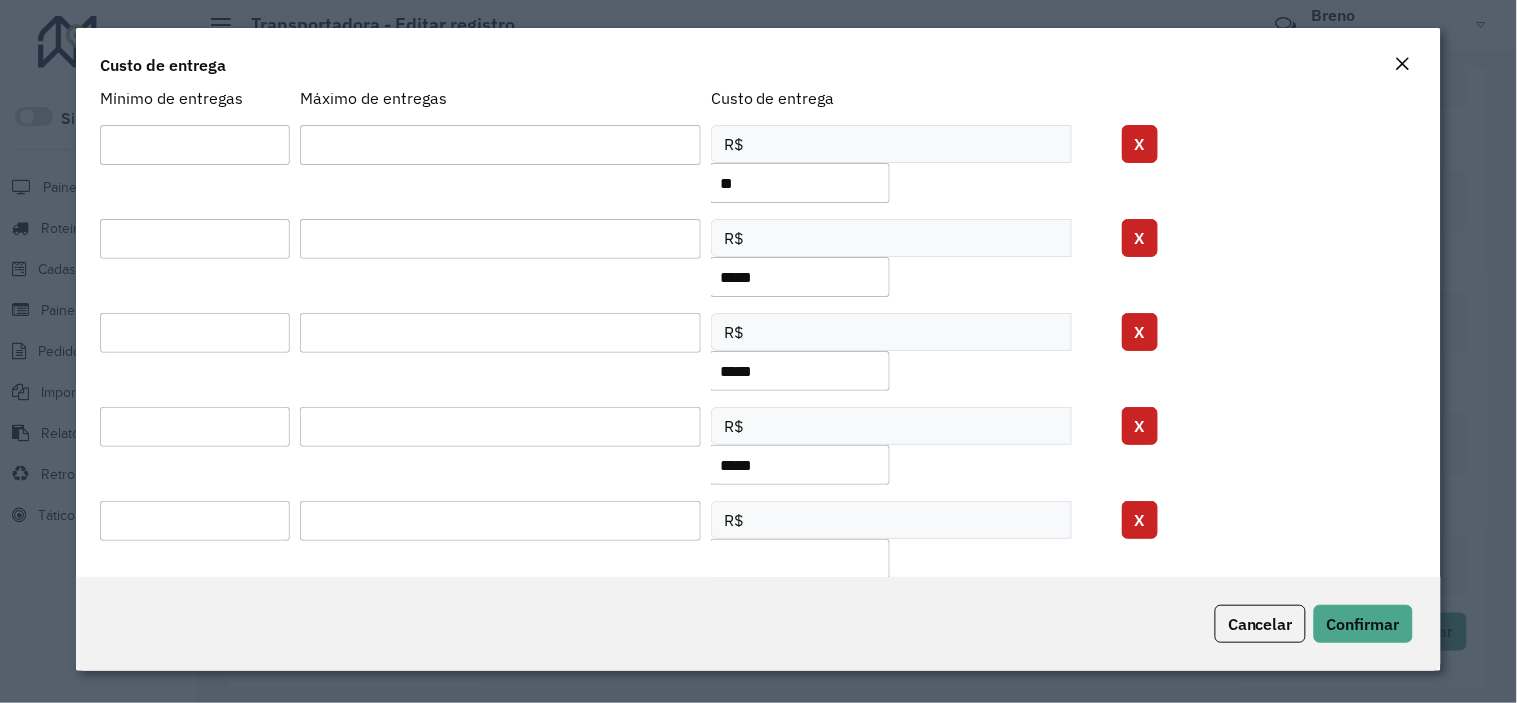 scroll, scrollTop: 180, scrollLeft: 0, axis: vertical 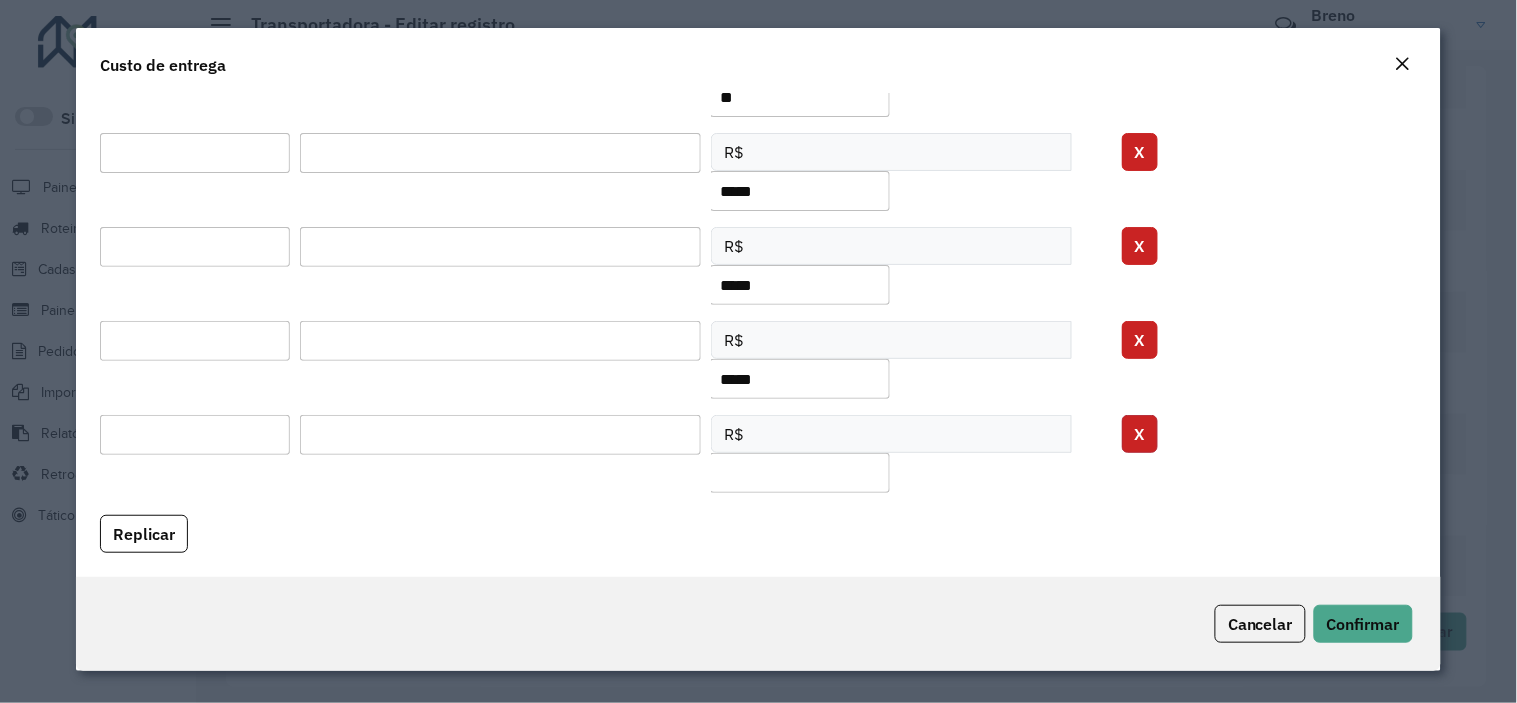 click on "X" 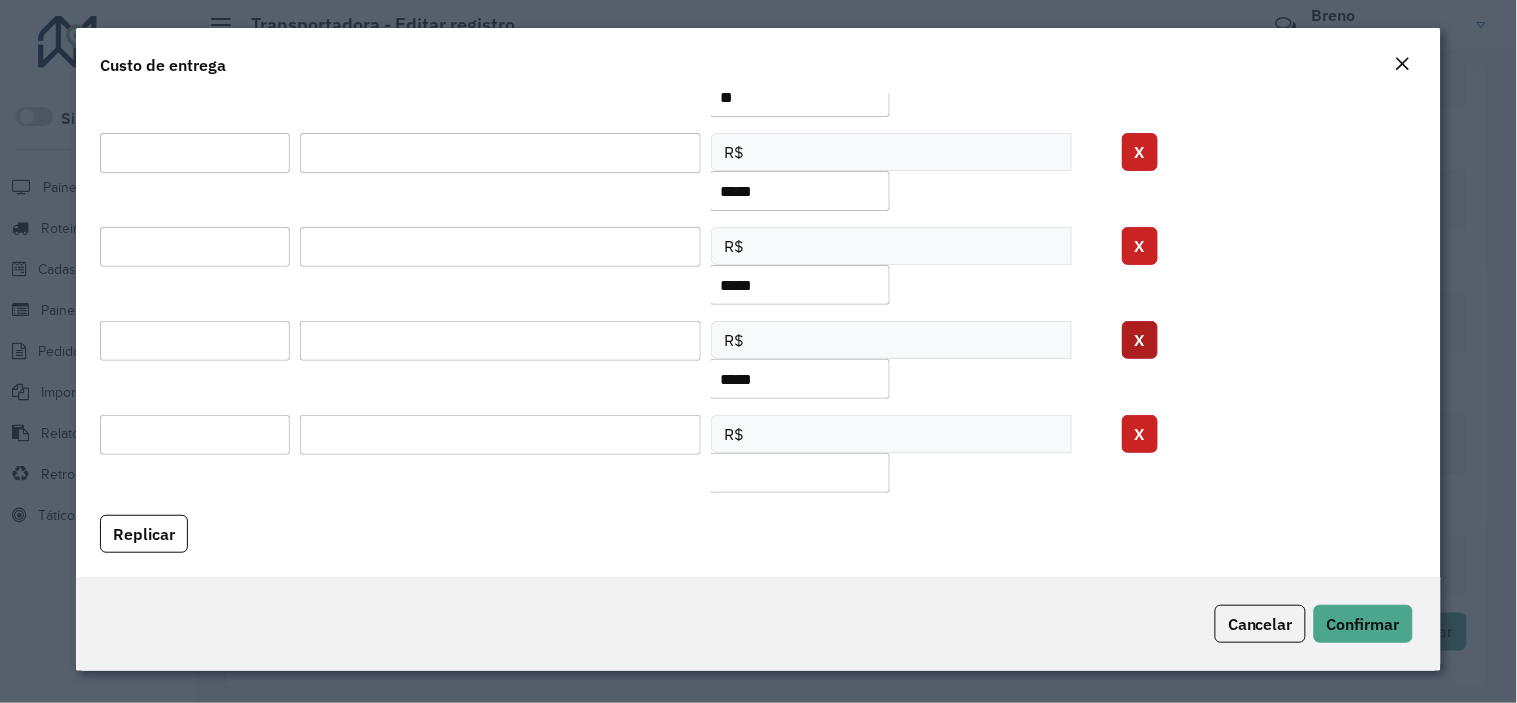 scroll, scrollTop: 81, scrollLeft: 0, axis: vertical 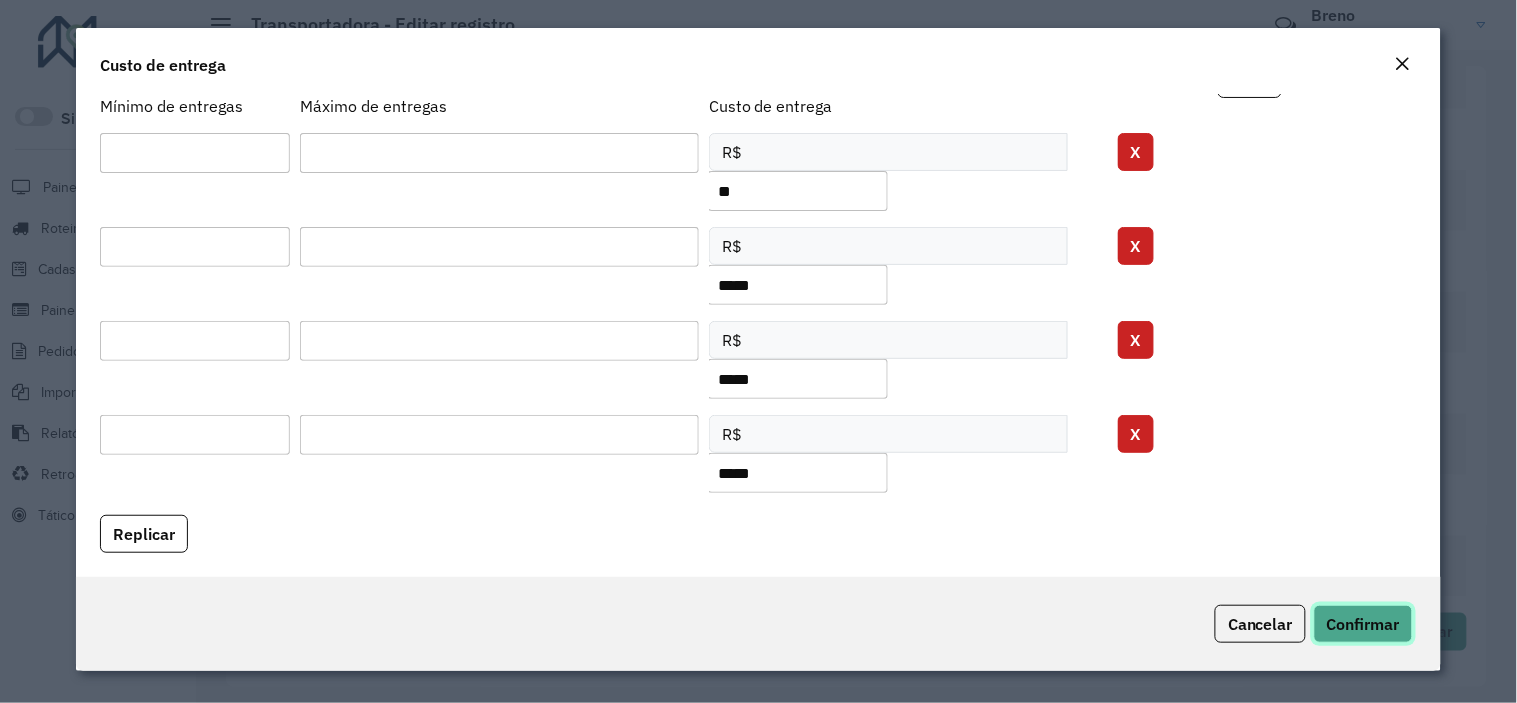 click on "Confirmar" 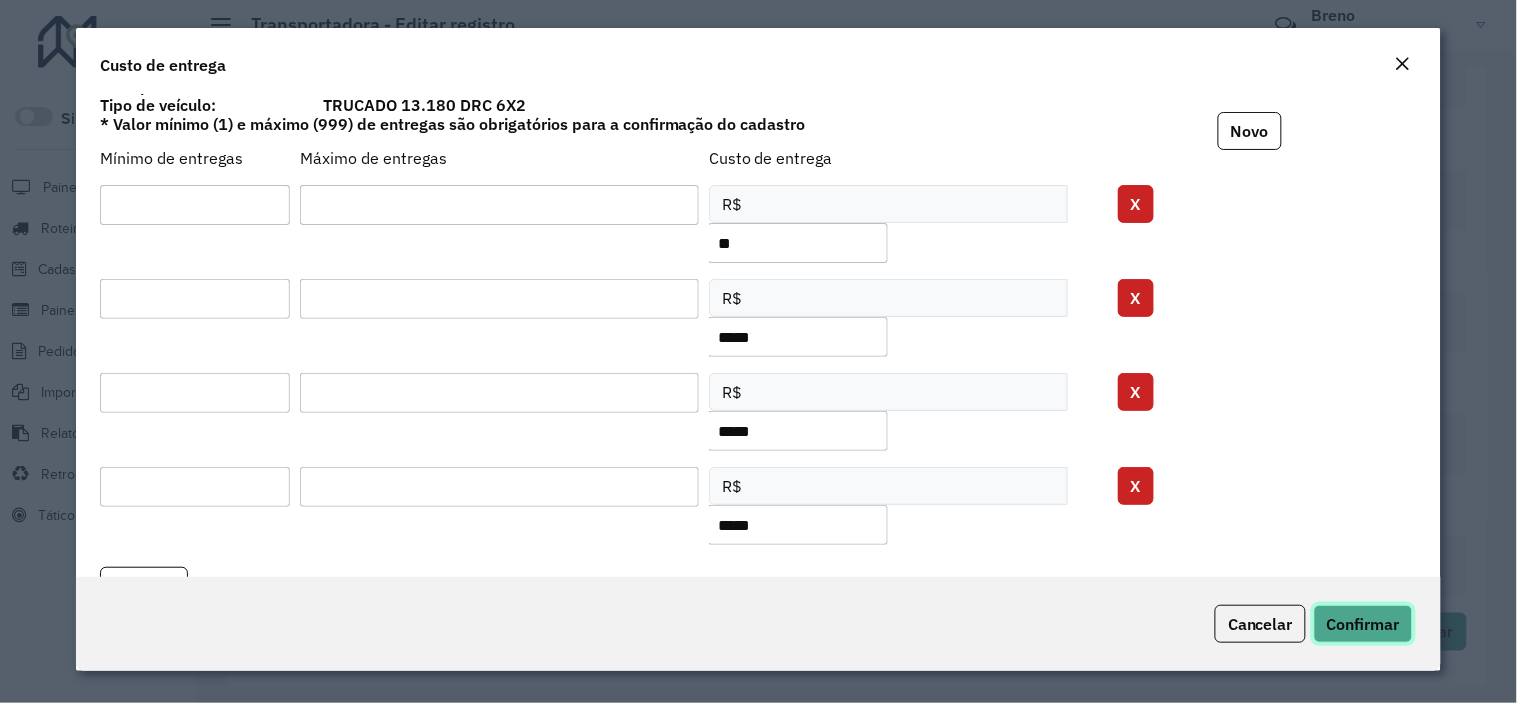 scroll, scrollTop: 0, scrollLeft: 0, axis: both 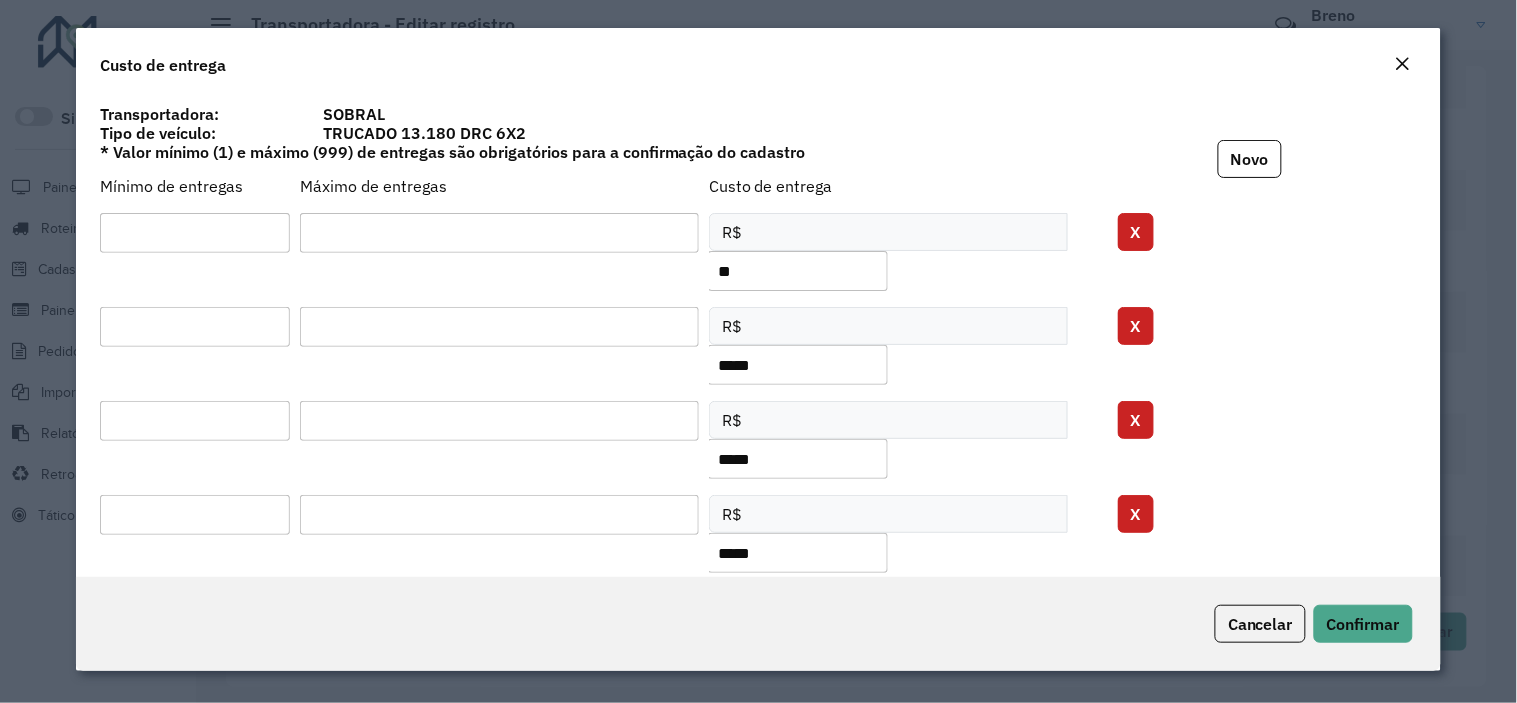 click 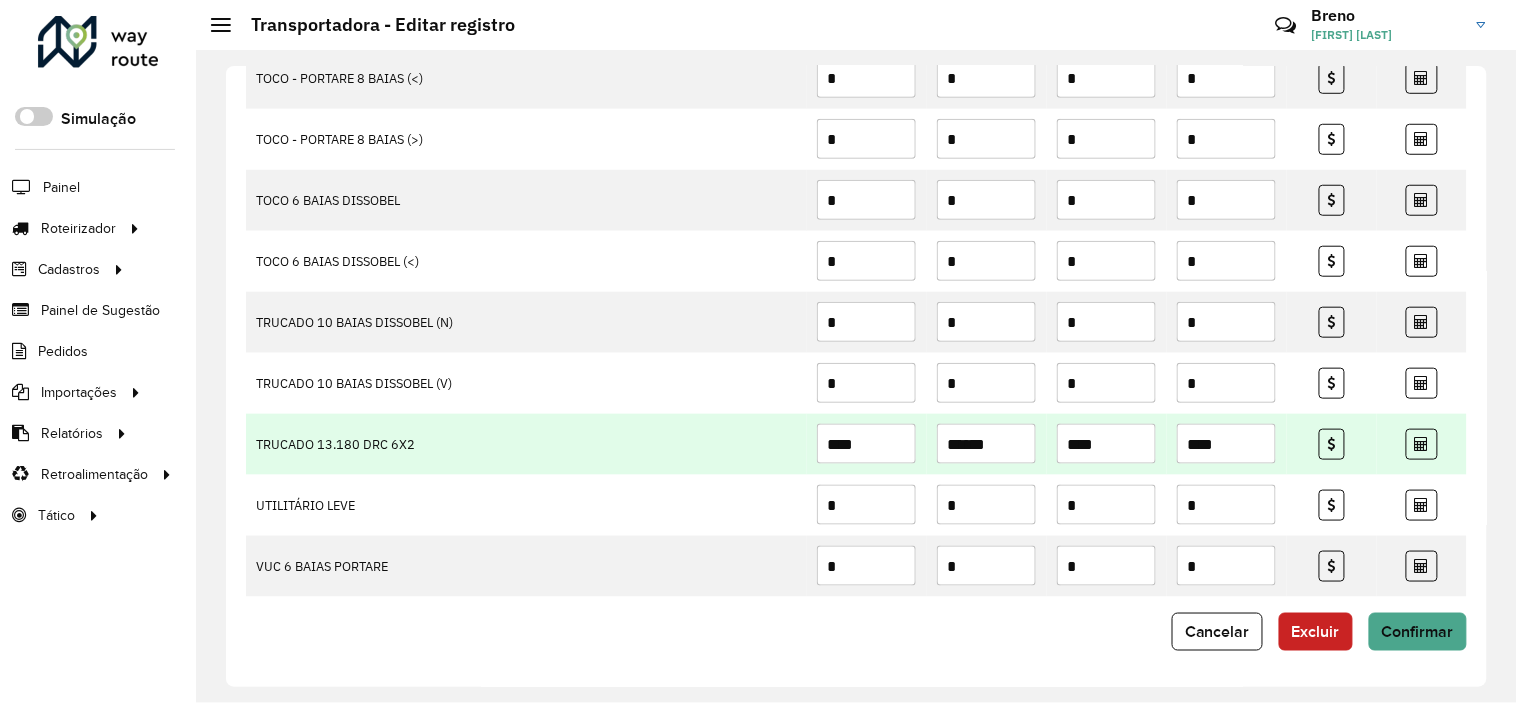 click on "TRUCADO 13.180 DRC 6X2" at bounding box center [526, 444] 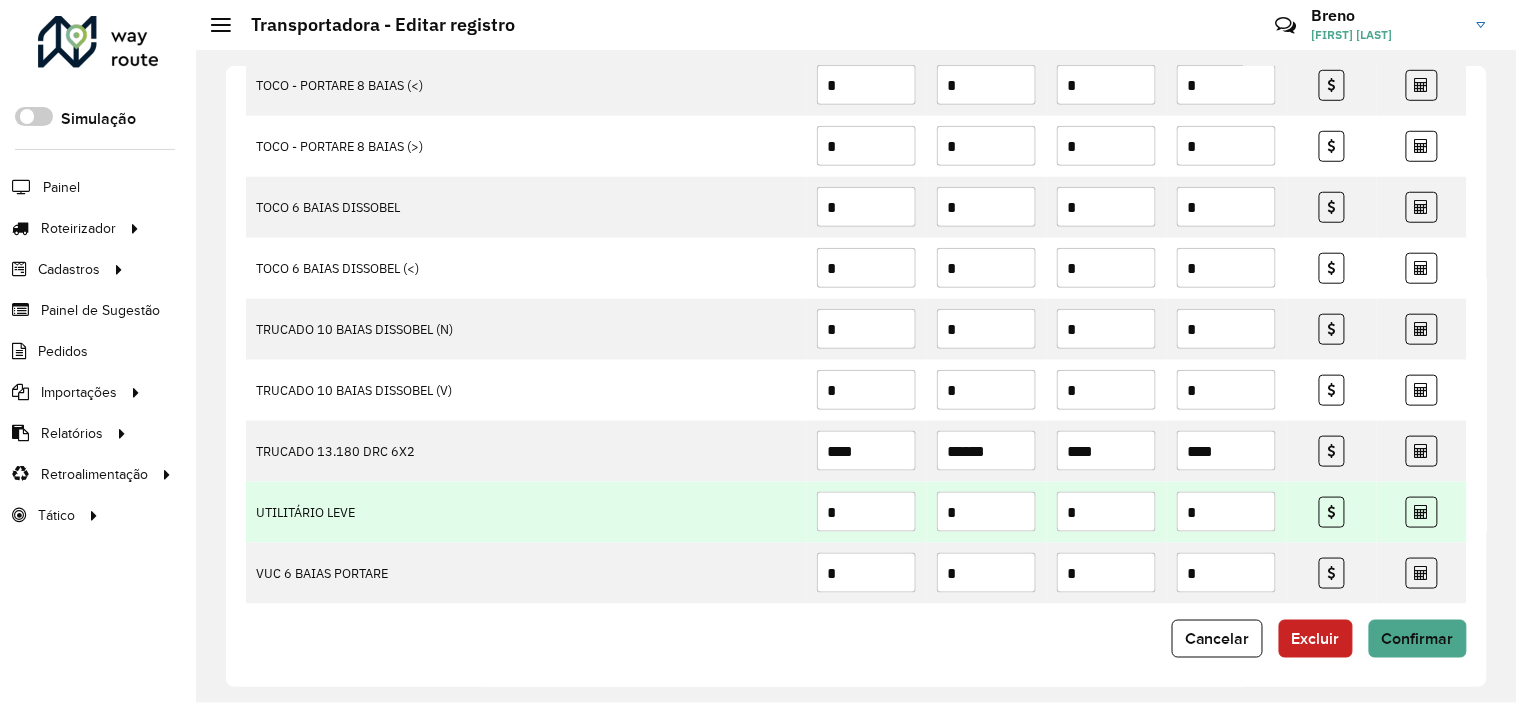 scroll, scrollTop: 2342, scrollLeft: 0, axis: vertical 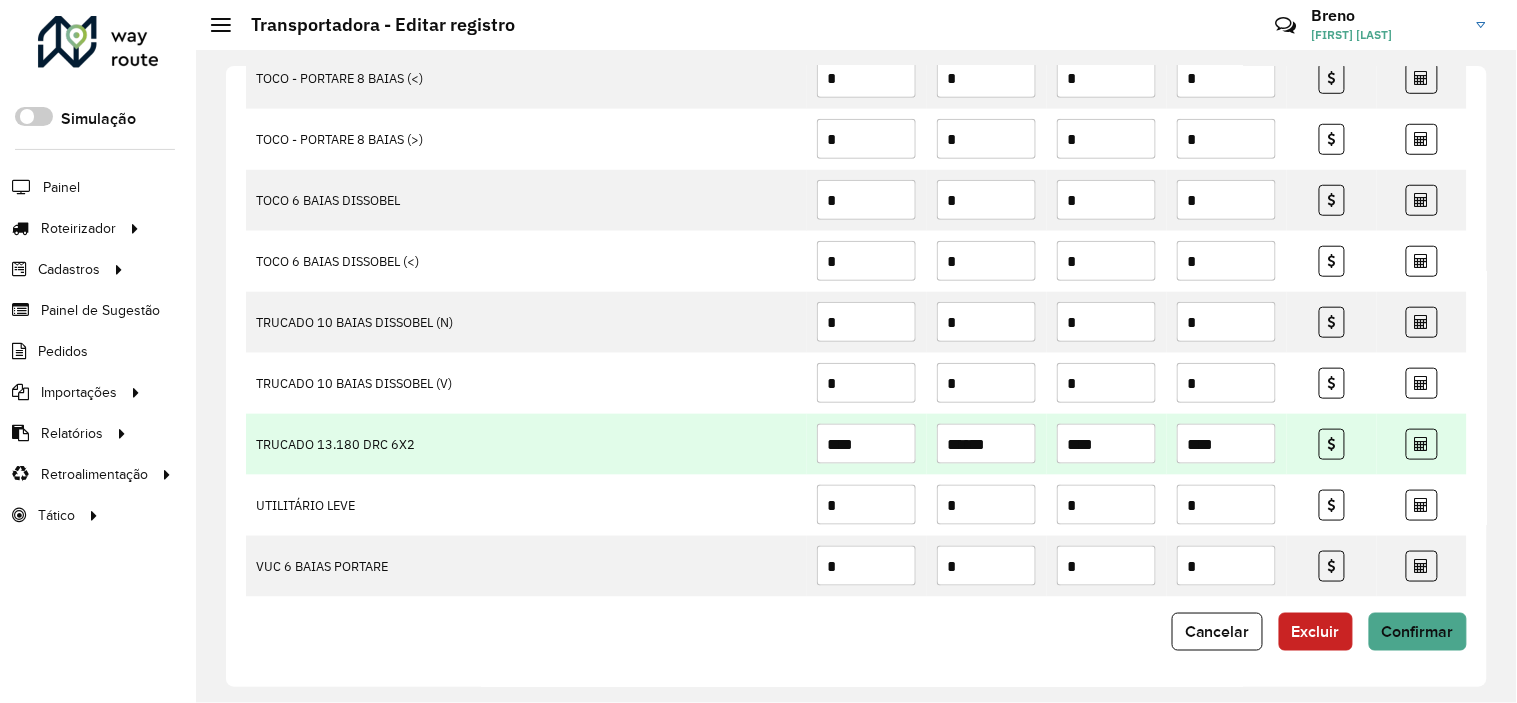 drag, startPoint x: 556, startPoint y: 437, endPoint x: 580, endPoint y: 438, distance: 24.020824 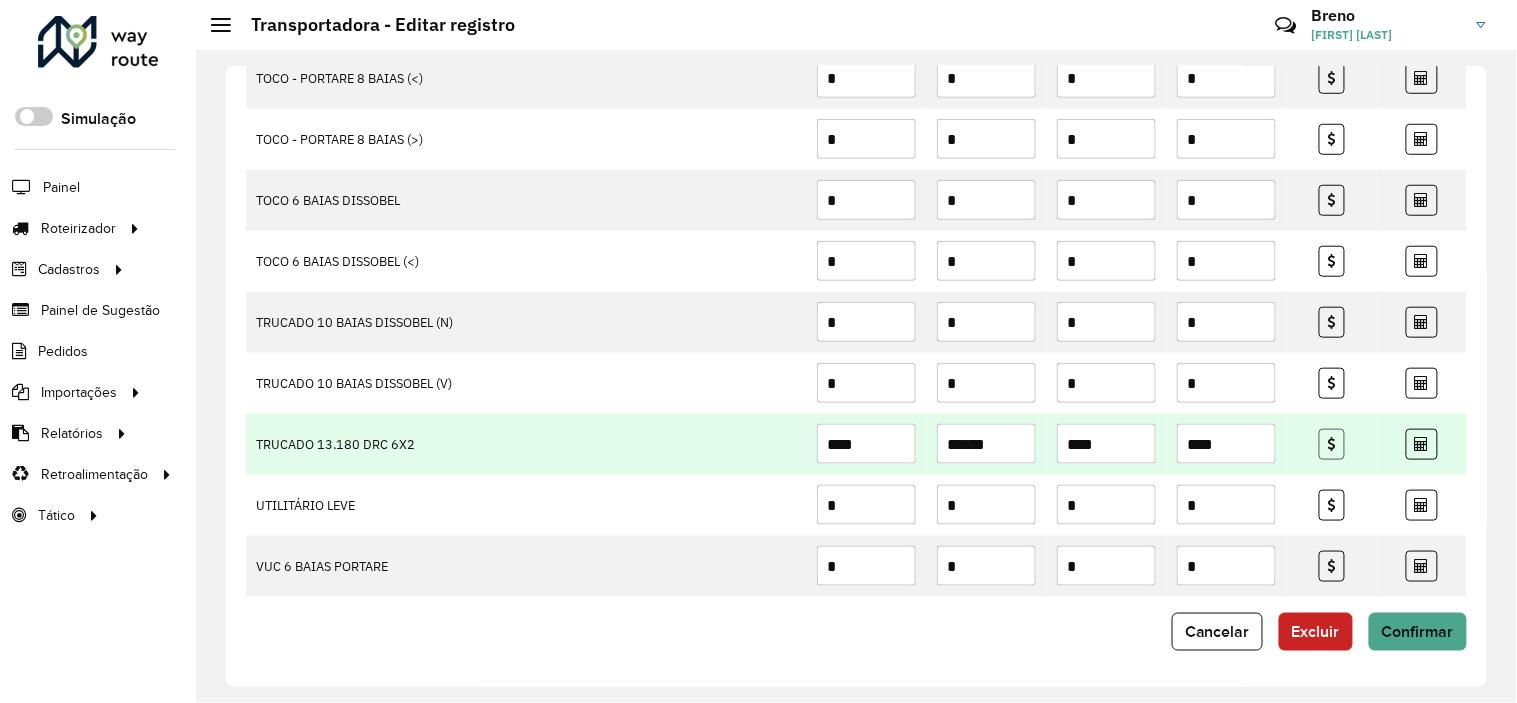click at bounding box center [1332, 444] 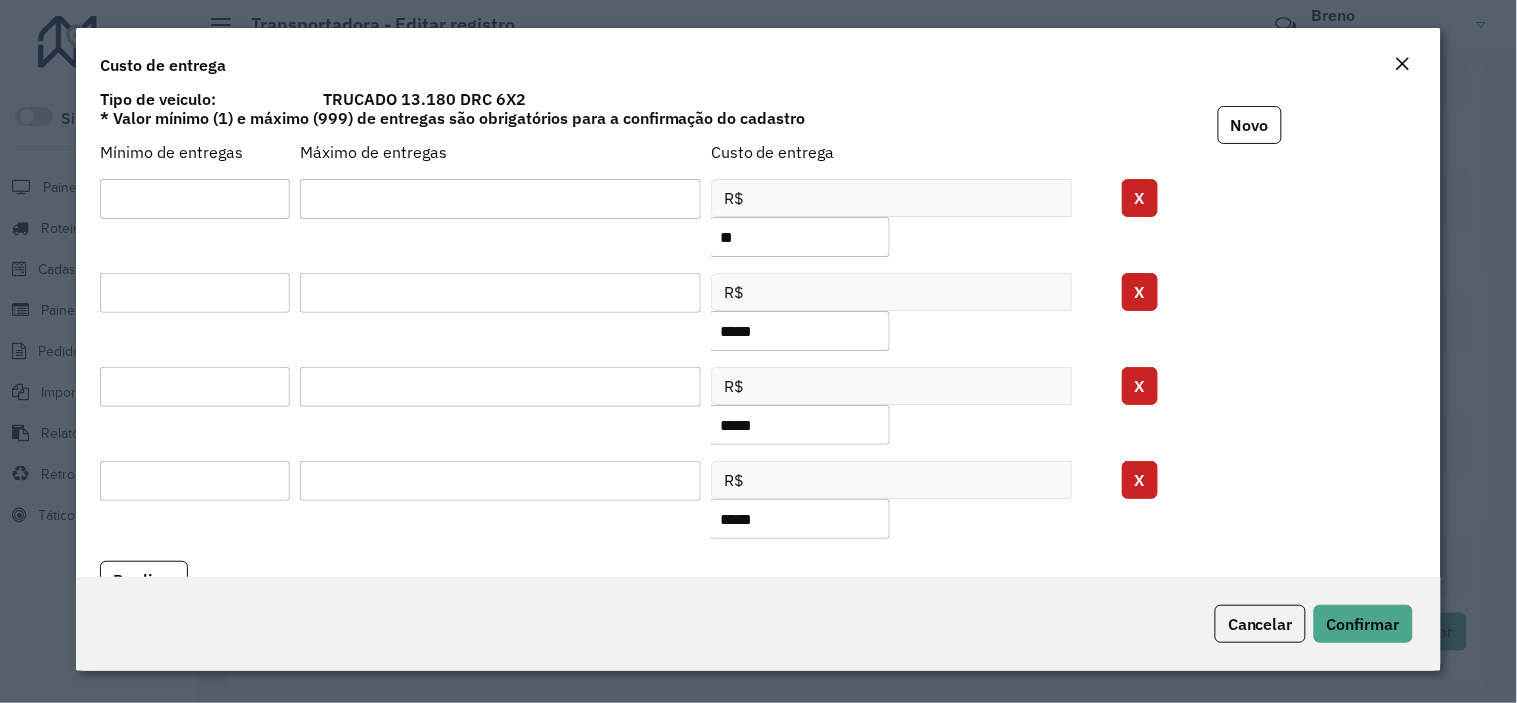 scroll, scrollTop: 0, scrollLeft: 0, axis: both 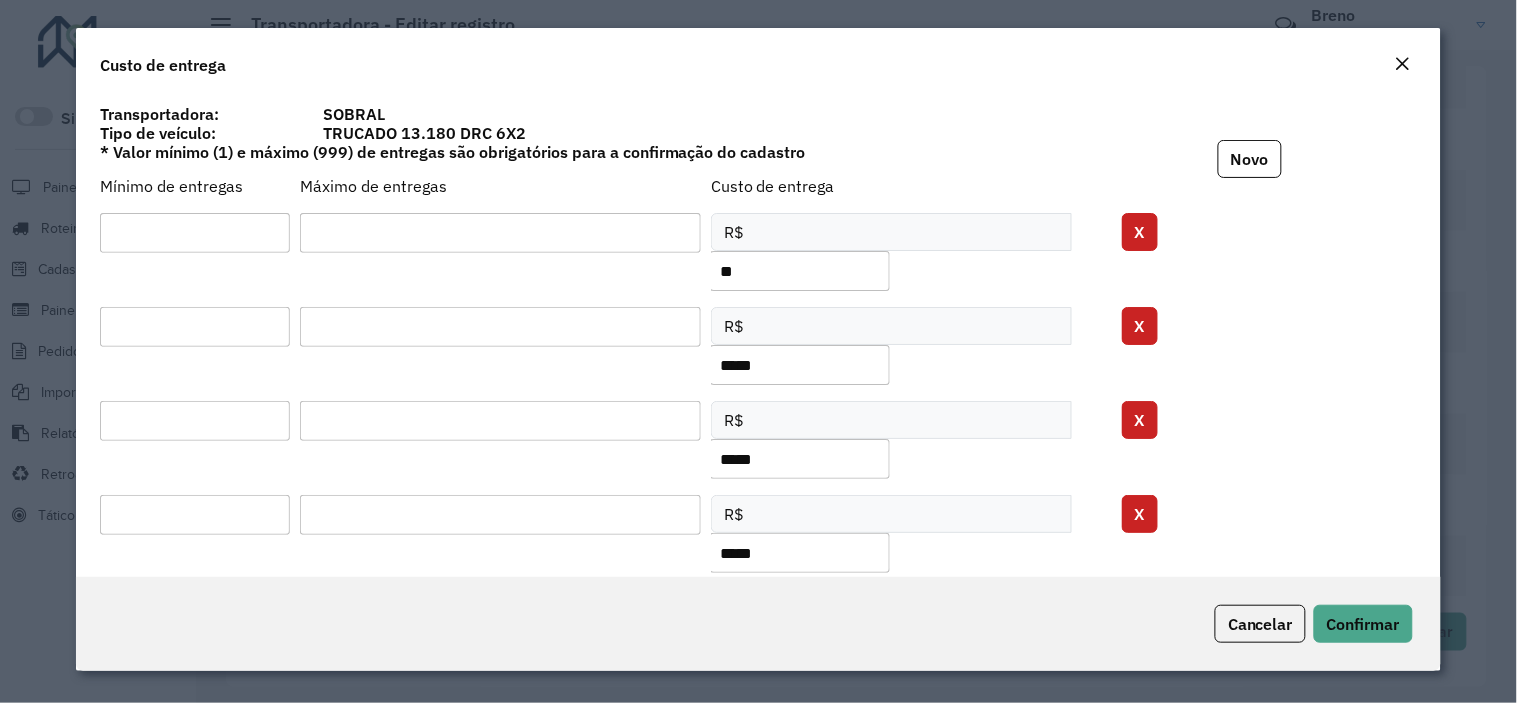 click 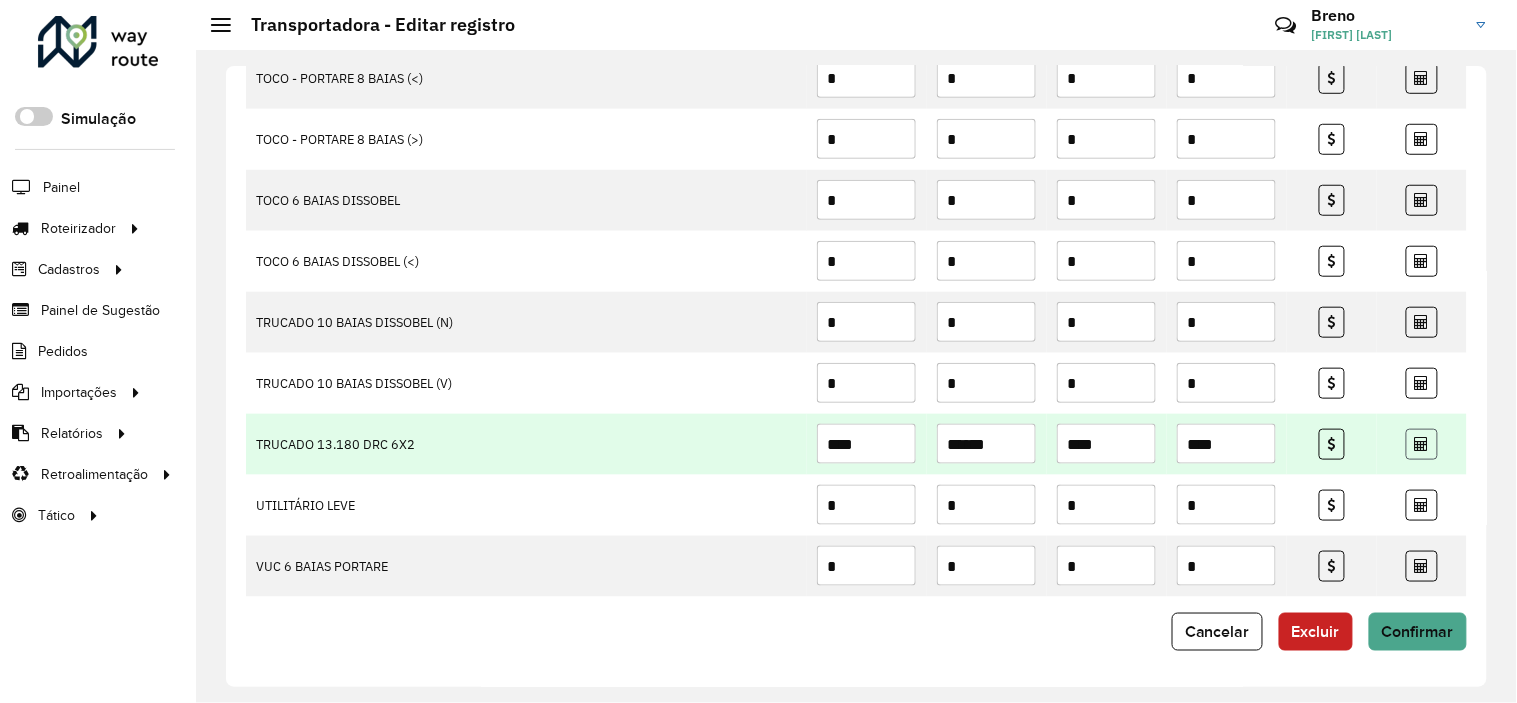click at bounding box center [1422, 444] 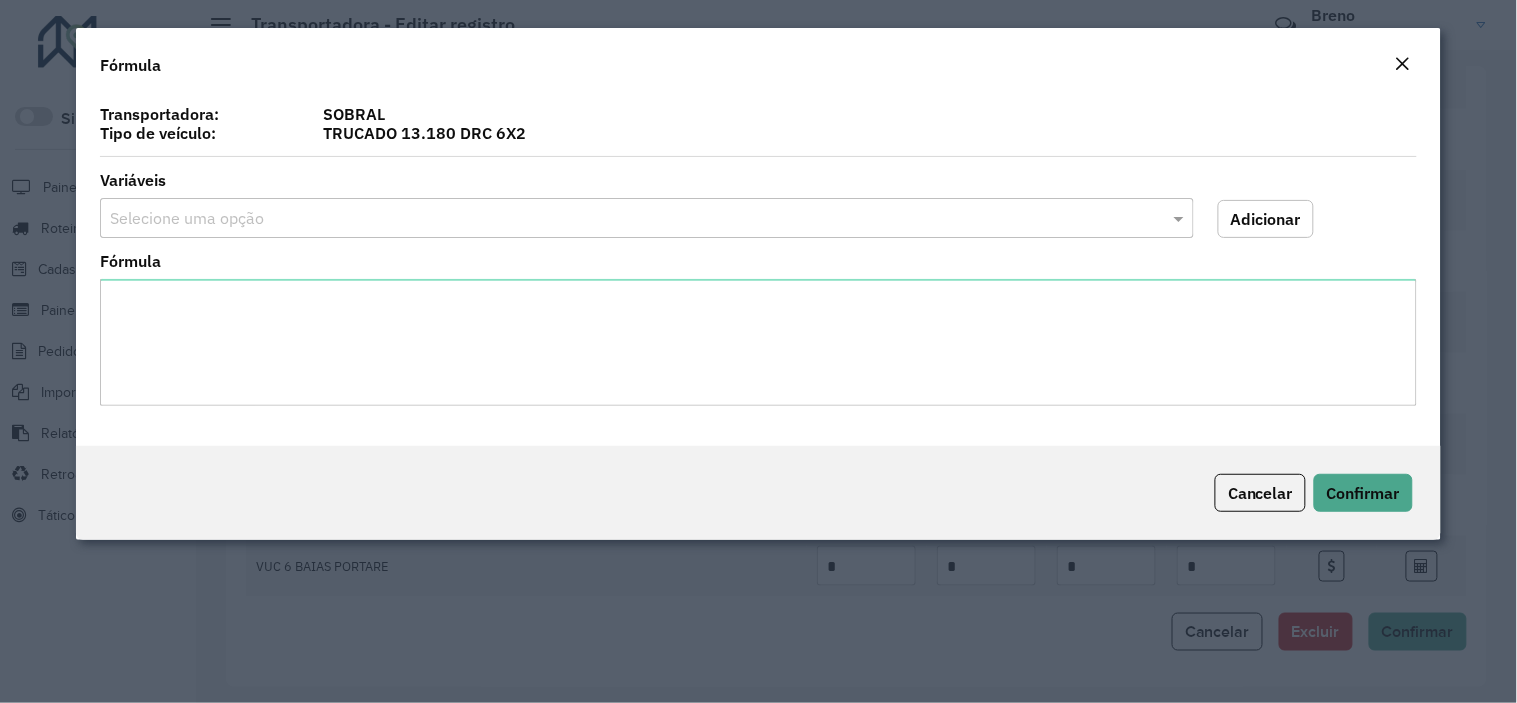 click at bounding box center (627, 219) 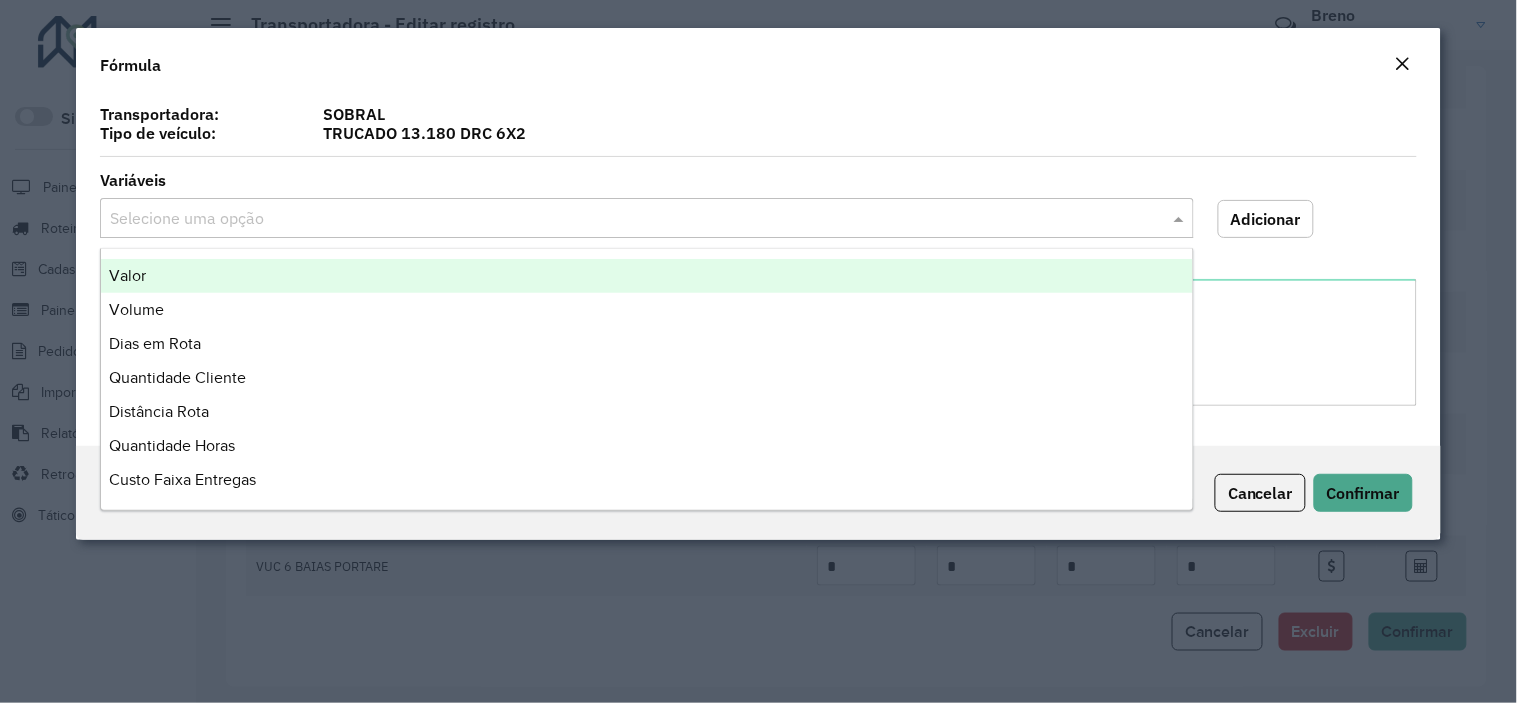 scroll, scrollTop: 0, scrollLeft: 0, axis: both 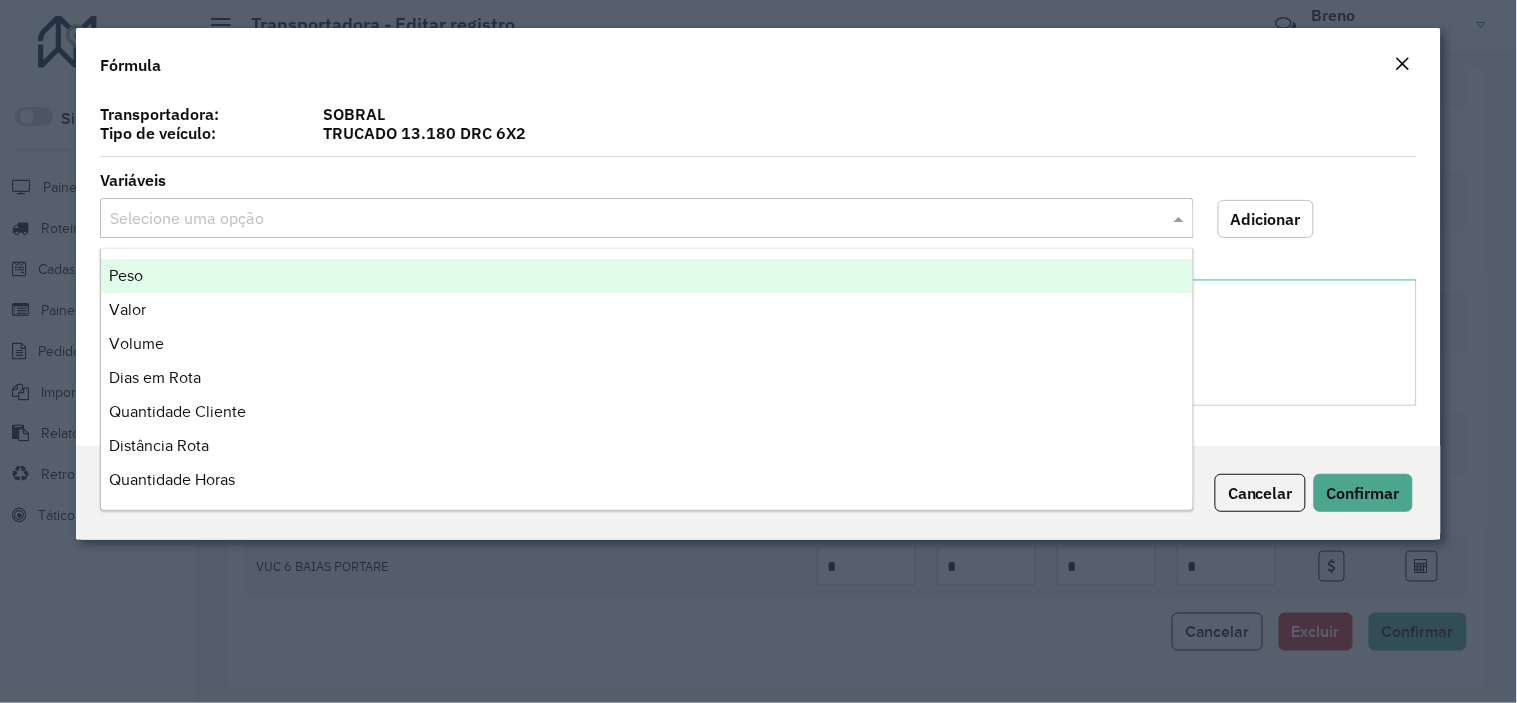 click on "Peso" at bounding box center [647, 276] 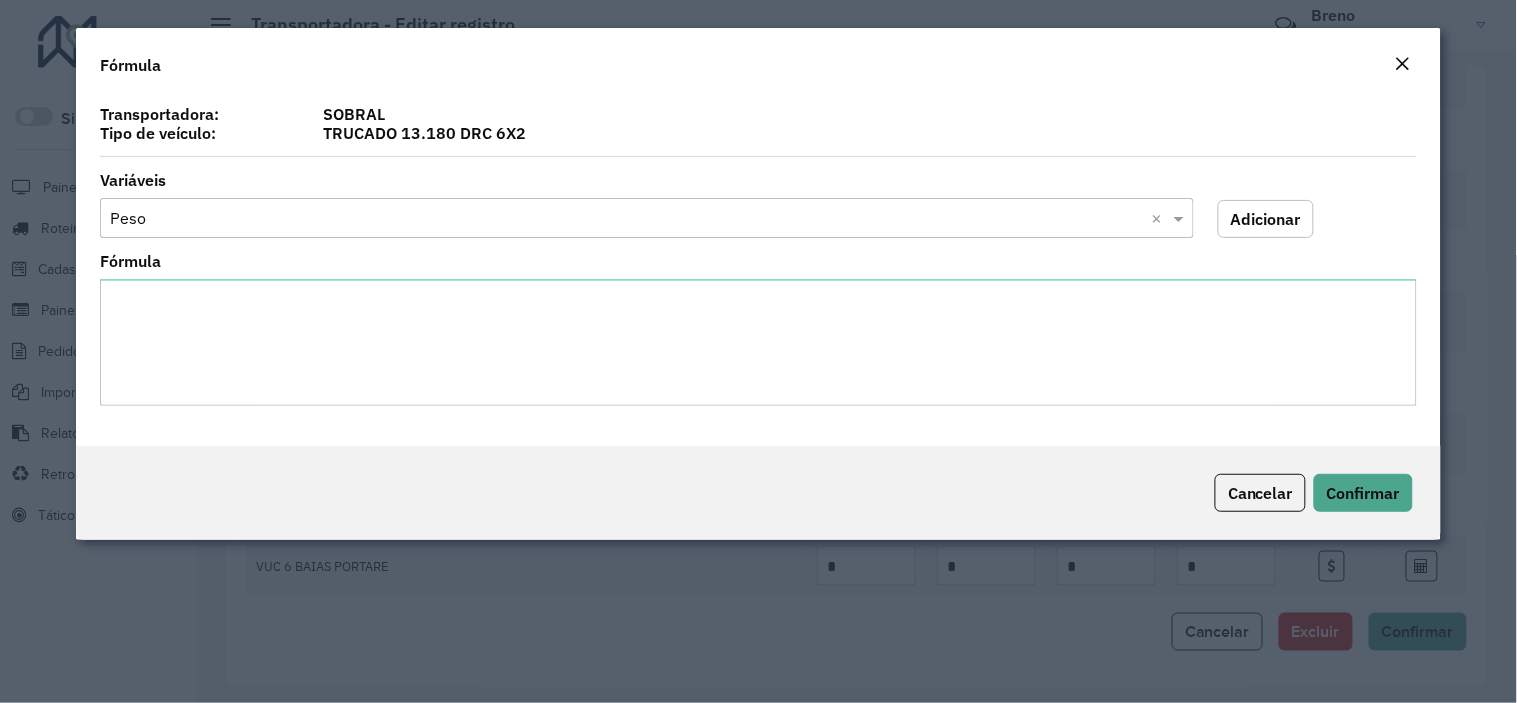 click on "Adicionar" 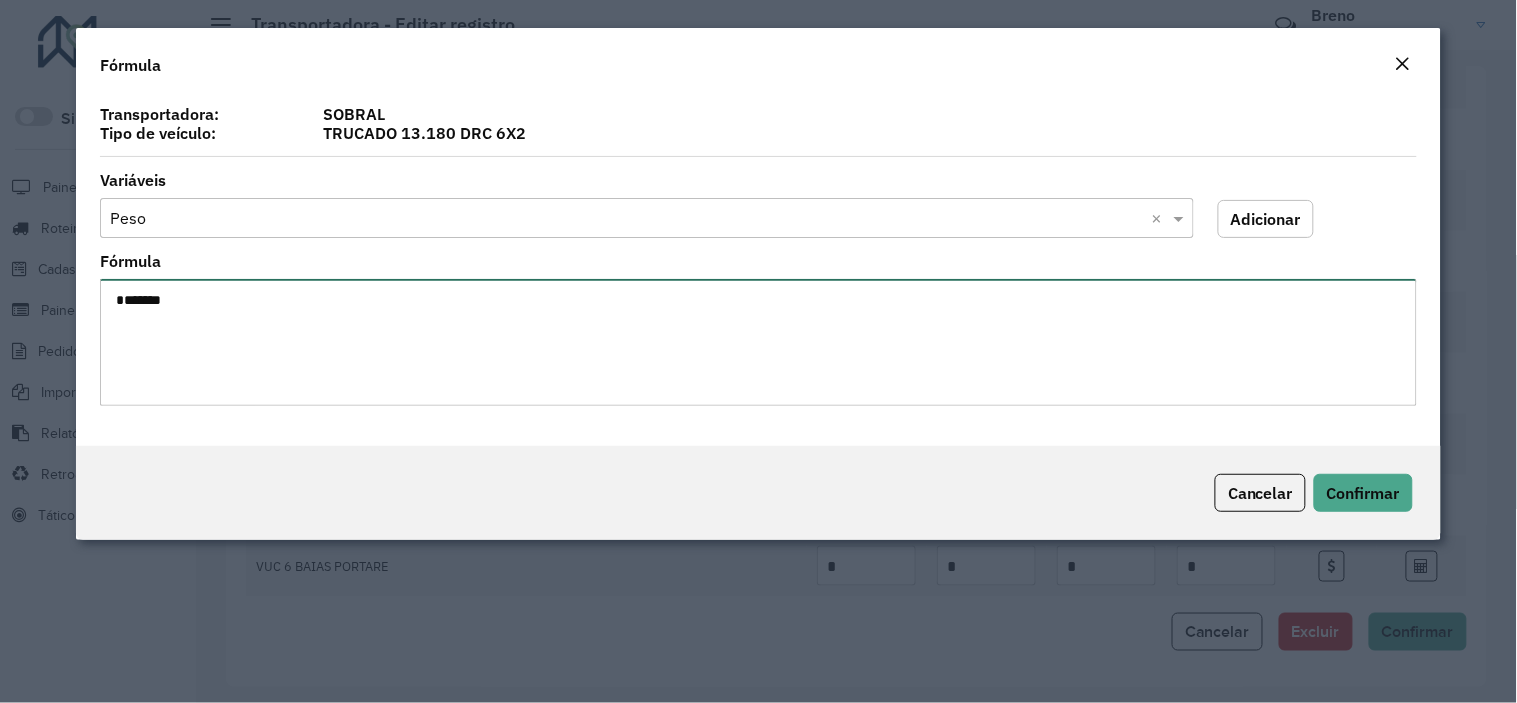 drag, startPoint x: 244, startPoint y: 311, endPoint x: 1, endPoint y: 304, distance: 243.1008 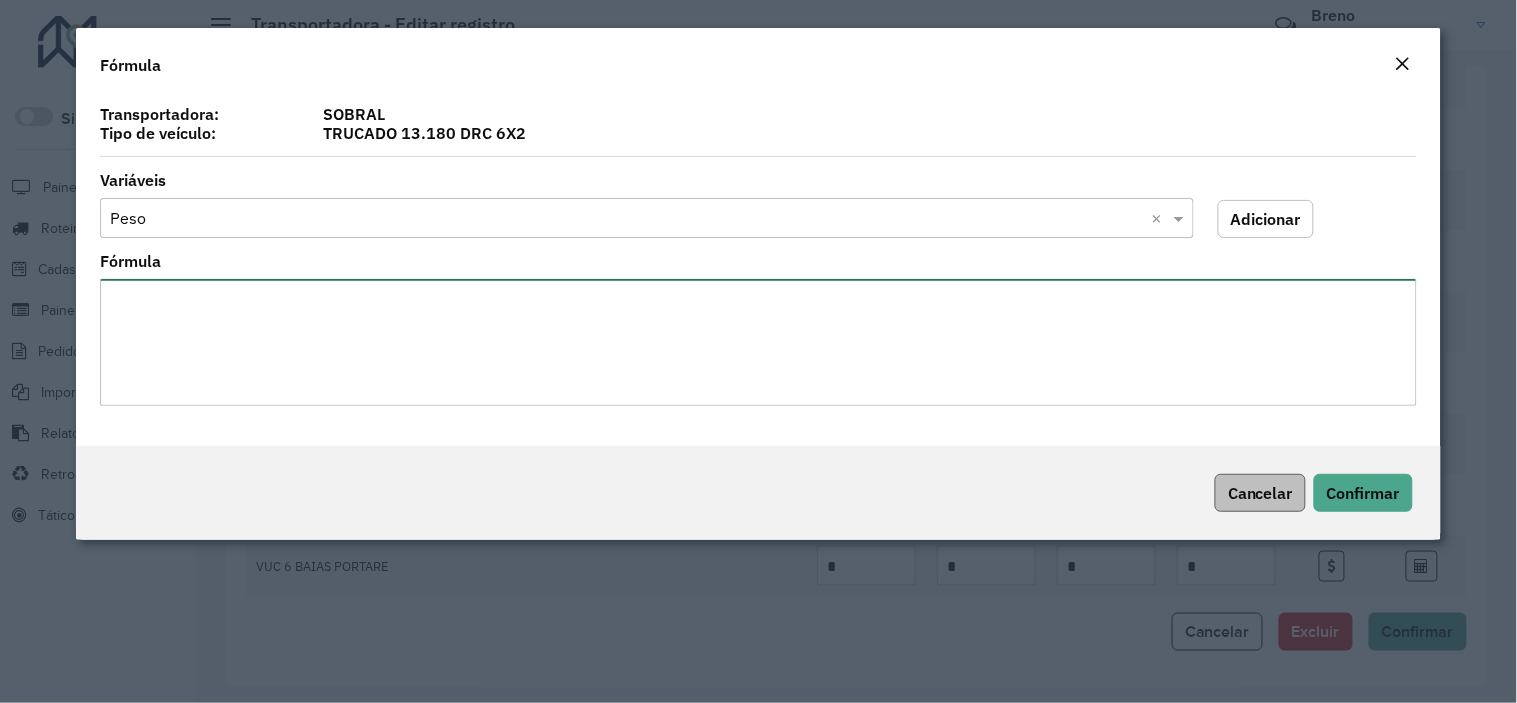 type 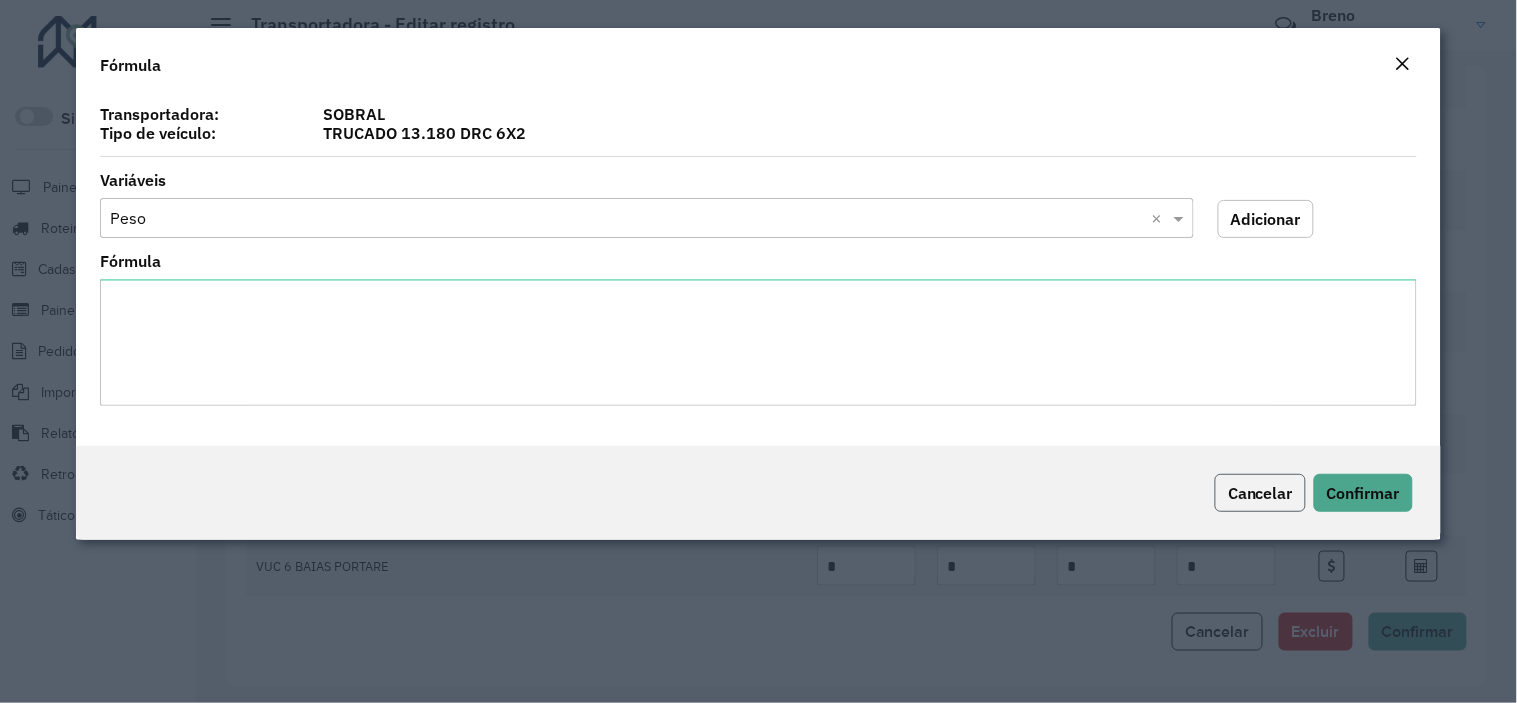 click on "Cancelar" 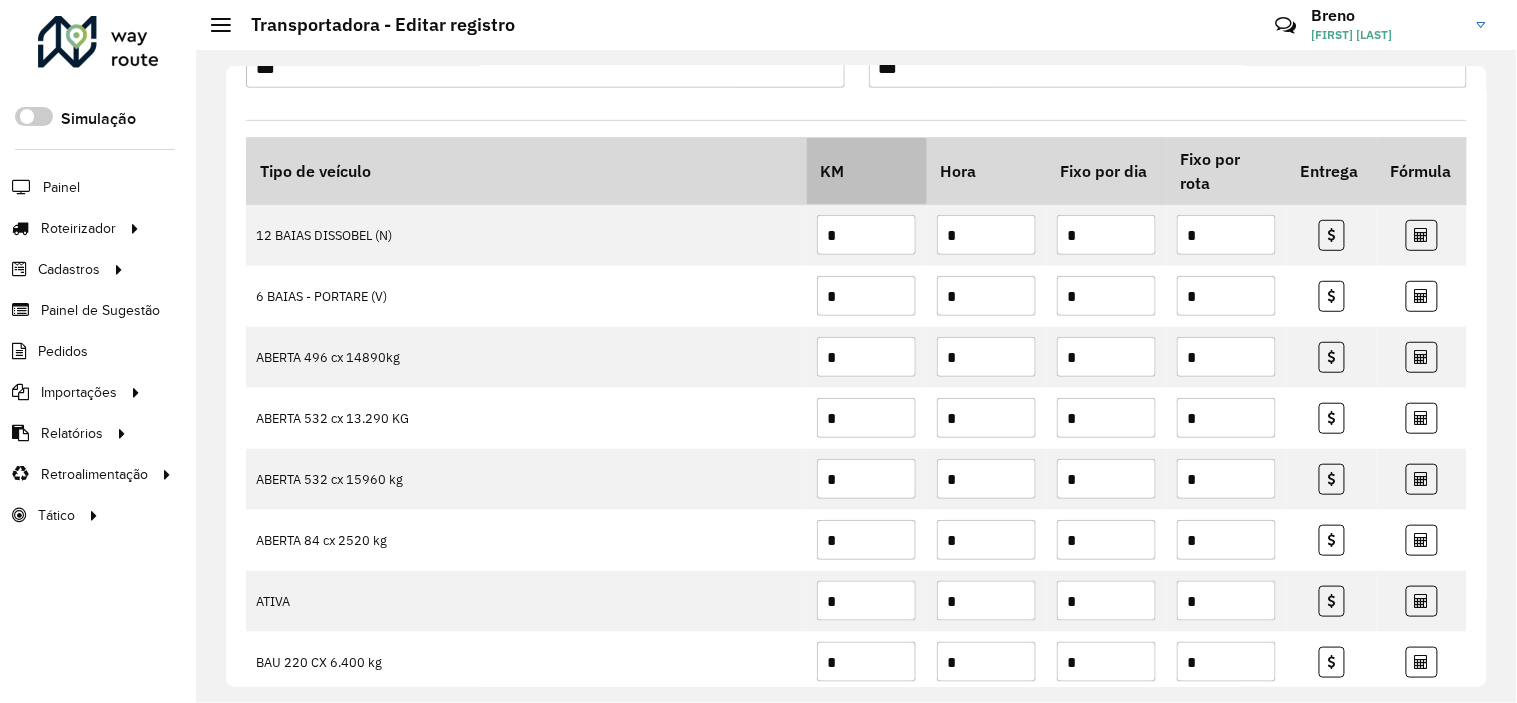 scroll, scrollTop: 231, scrollLeft: 0, axis: vertical 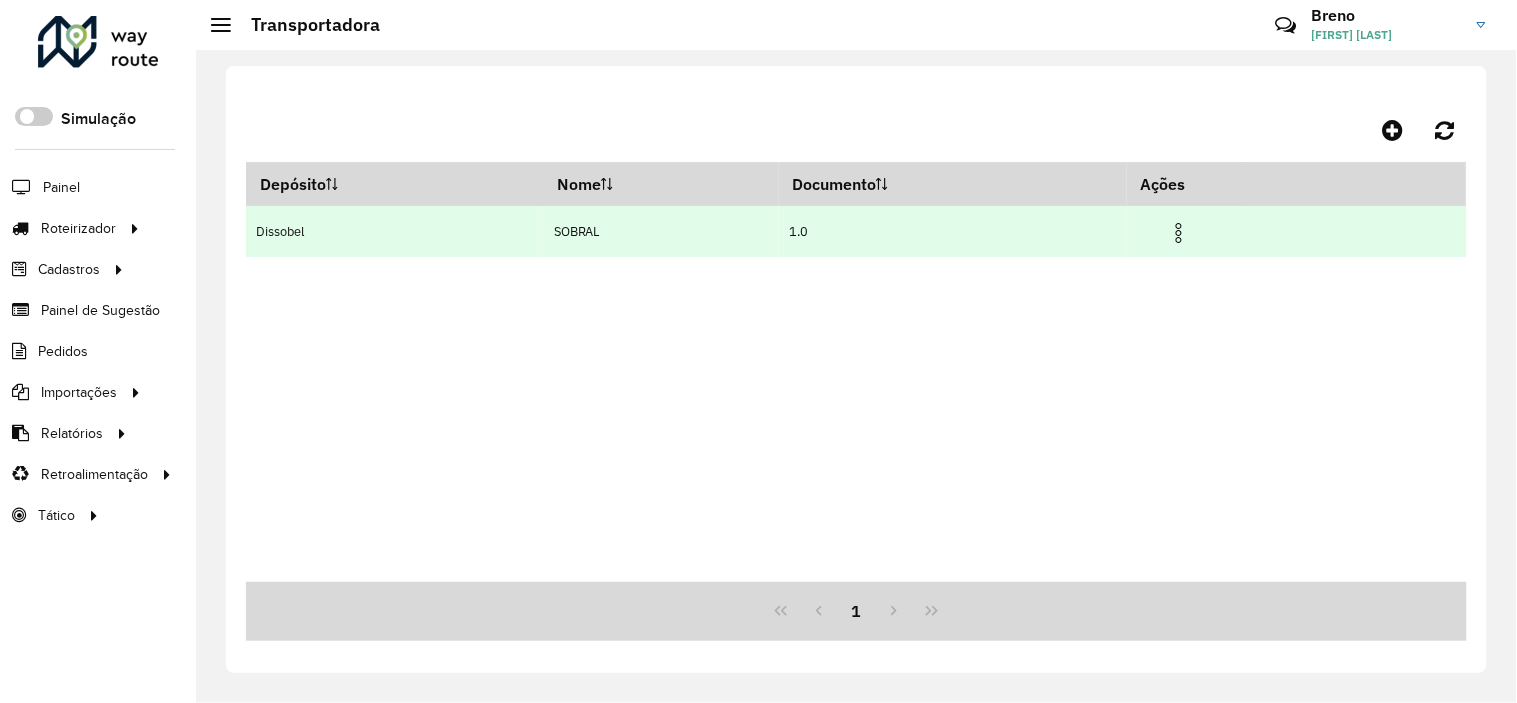 click at bounding box center (1179, 233) 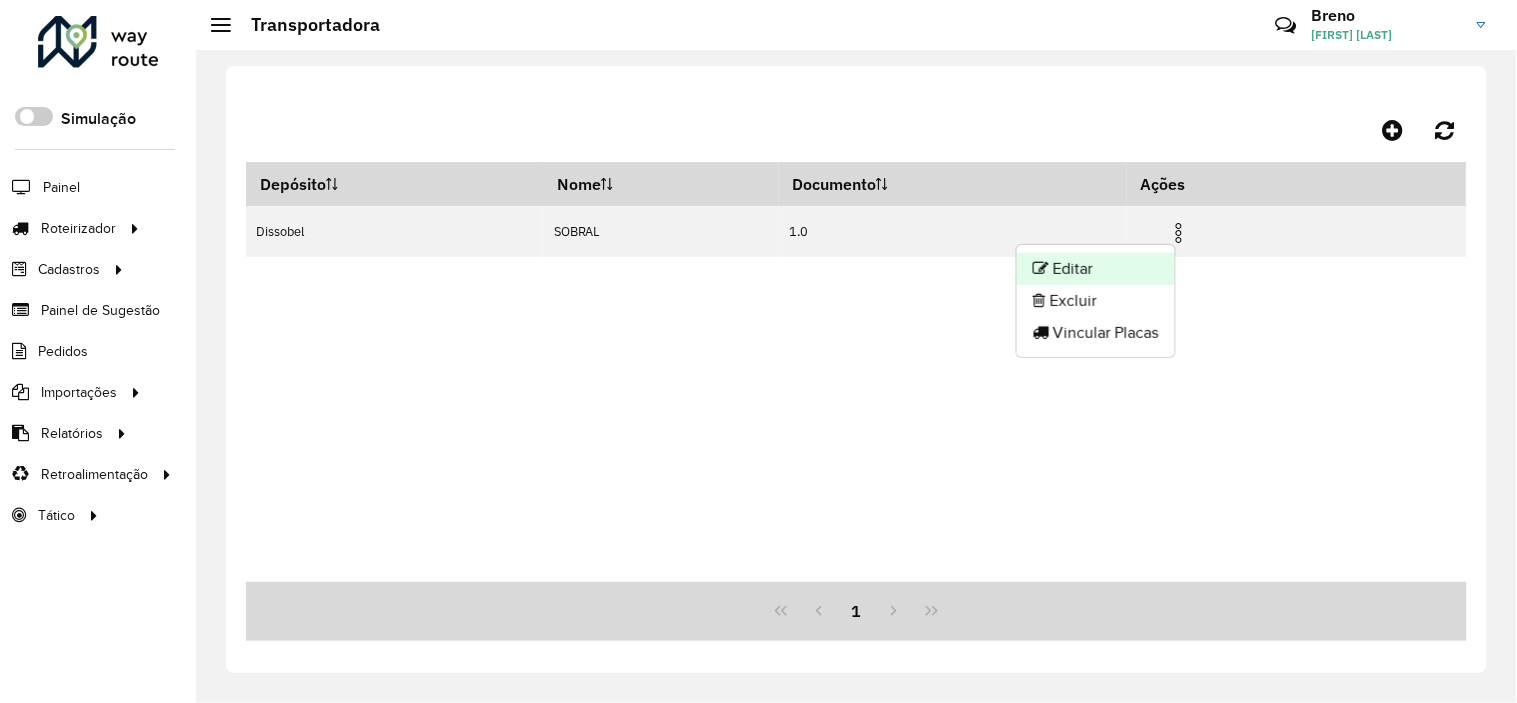 click on "Editar" 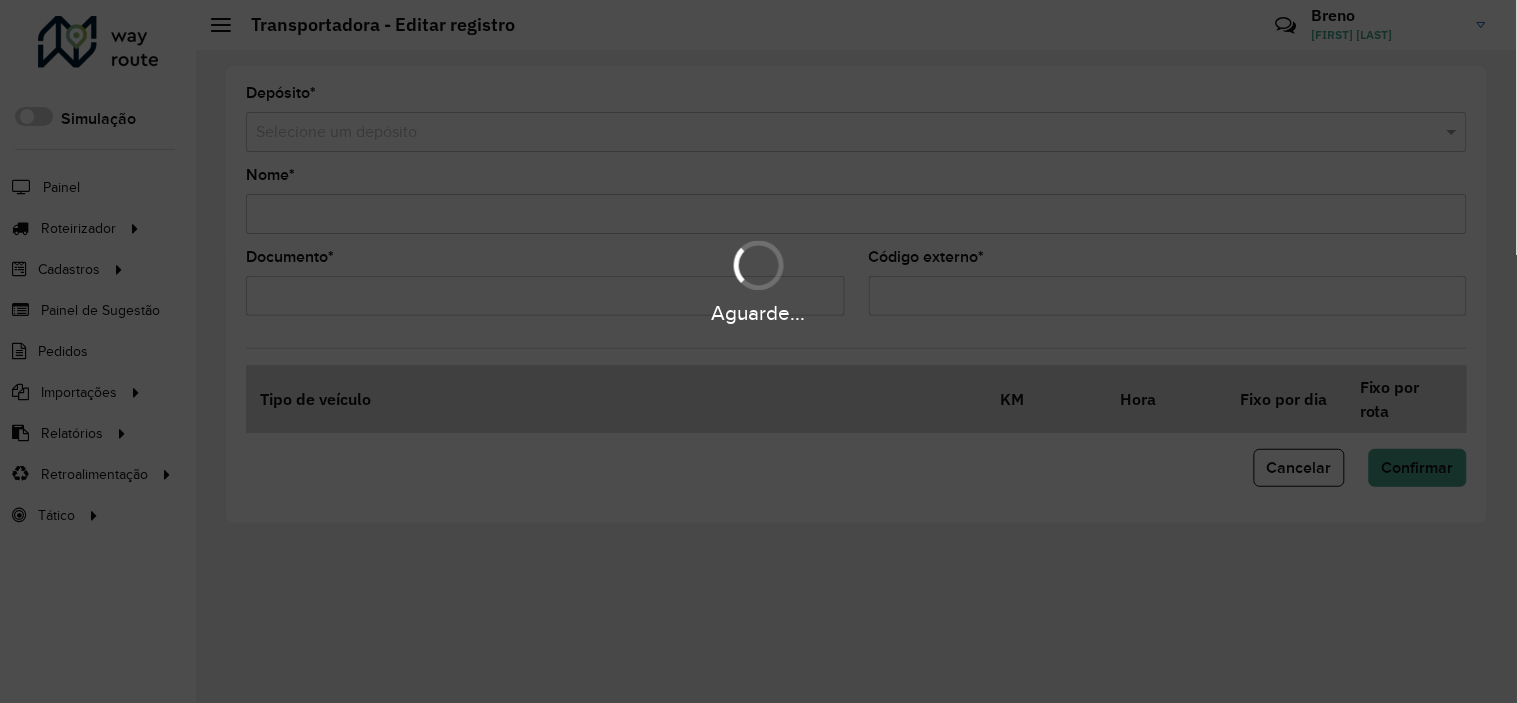 type on "******" 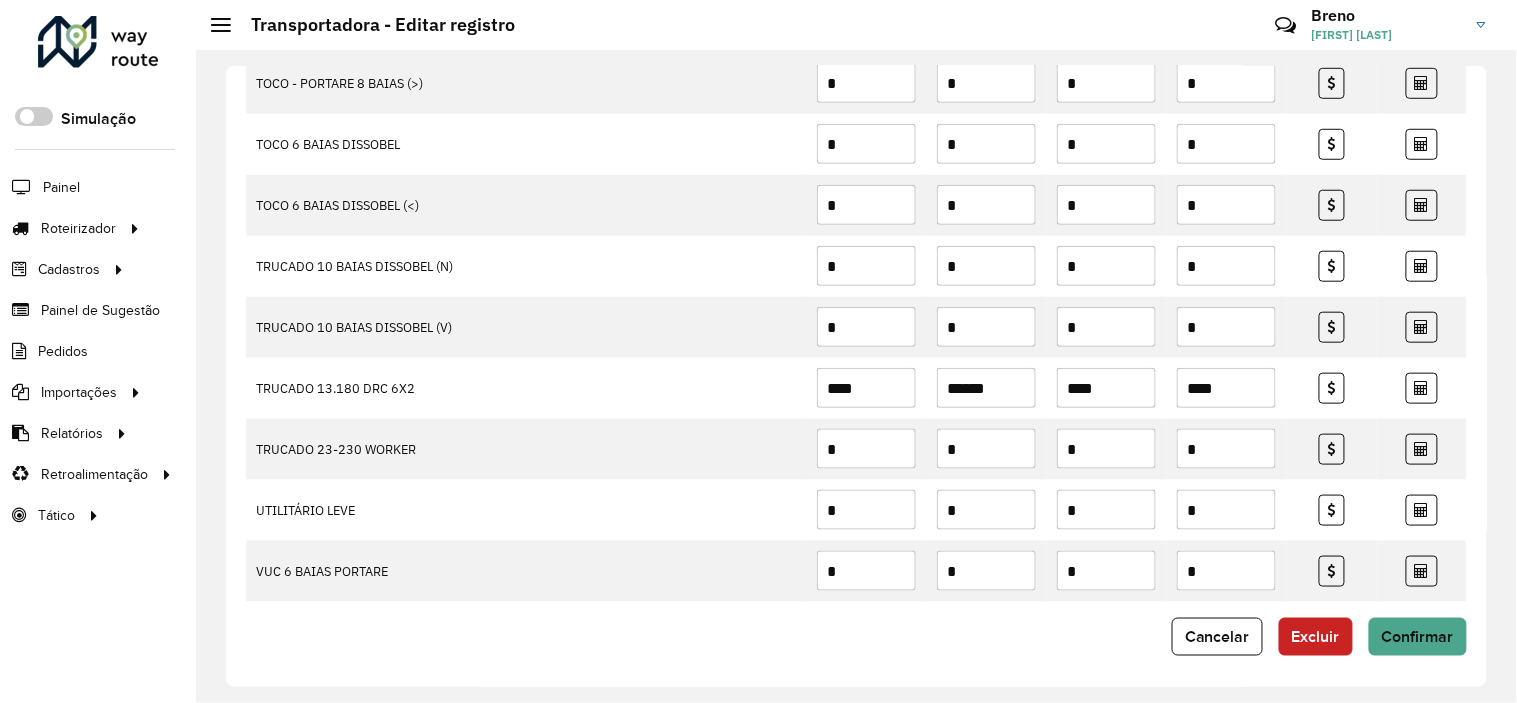 scroll, scrollTop: 2333, scrollLeft: 0, axis: vertical 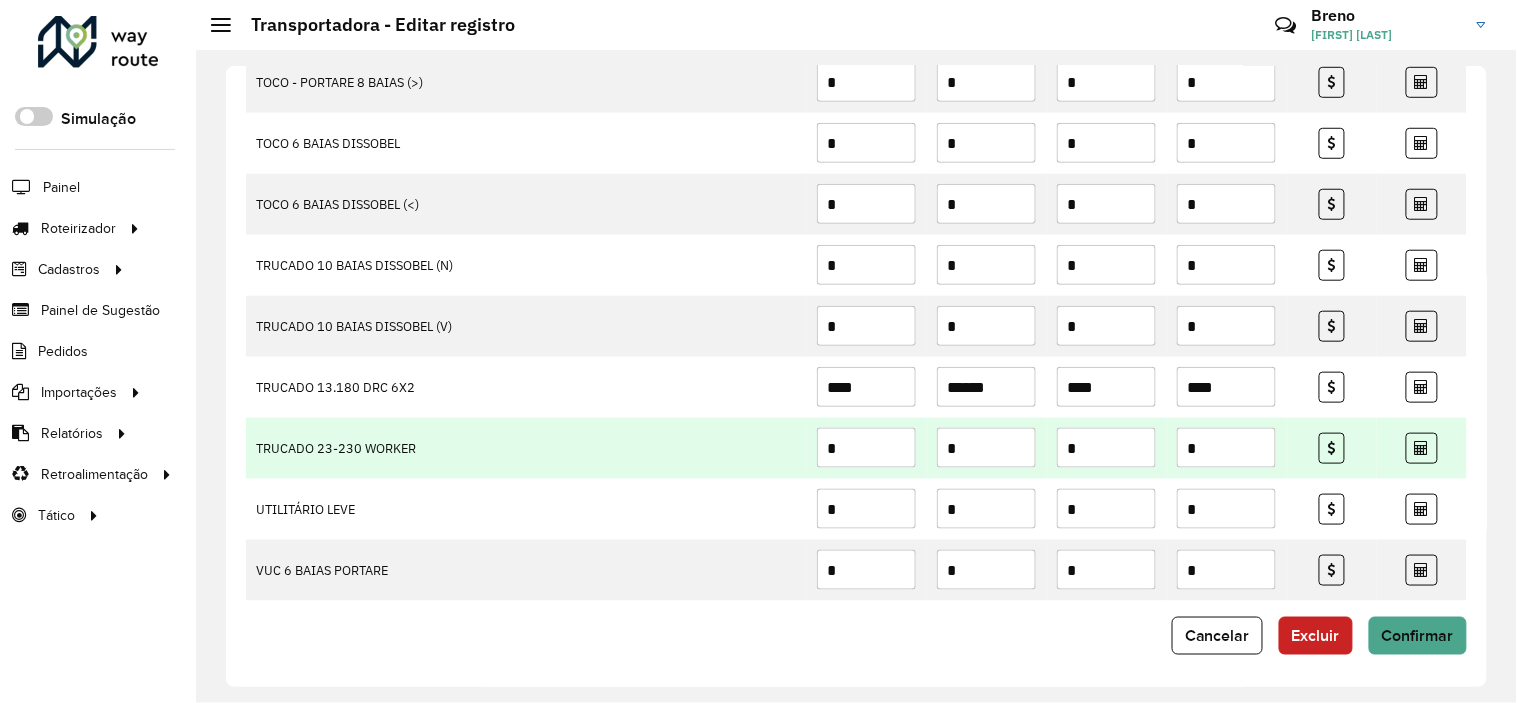 click on "*" at bounding box center [866, 448] 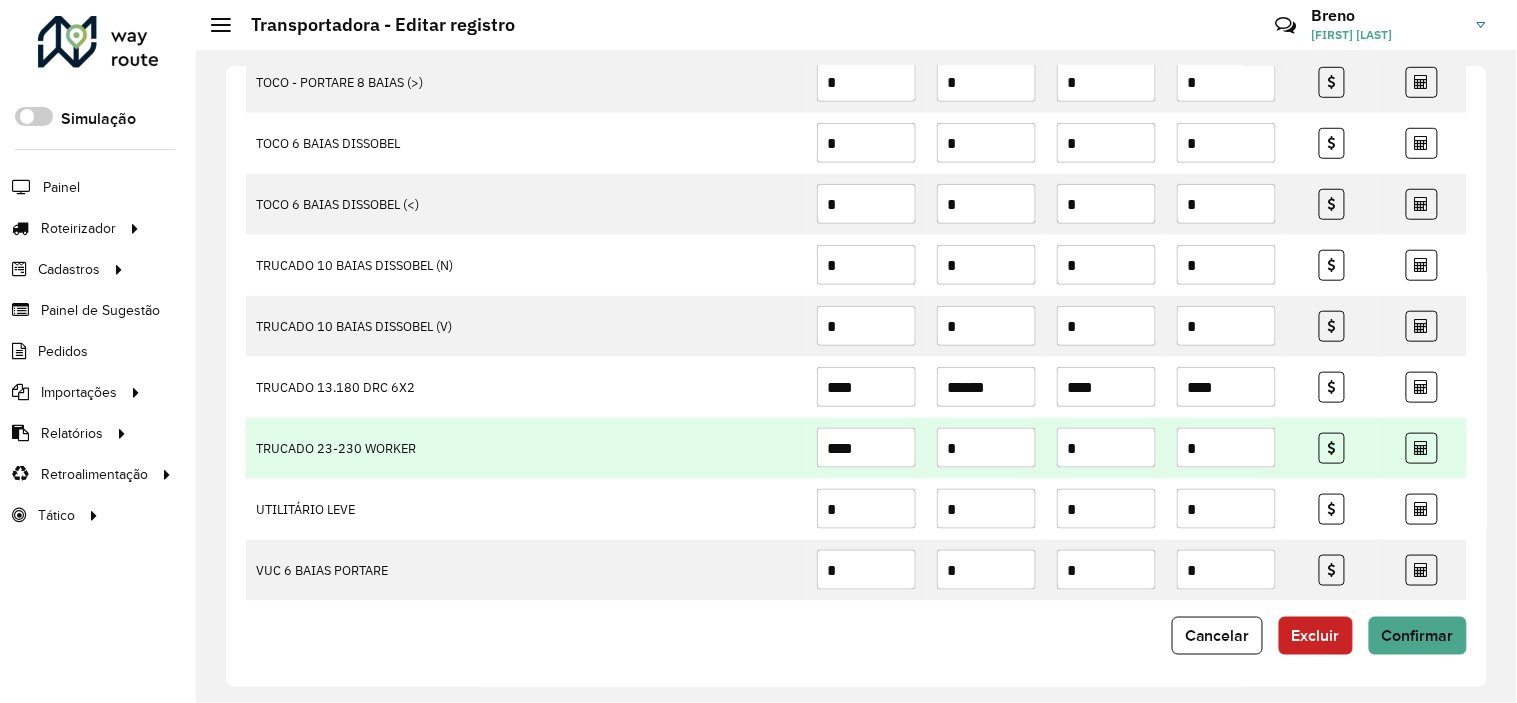 type on "****" 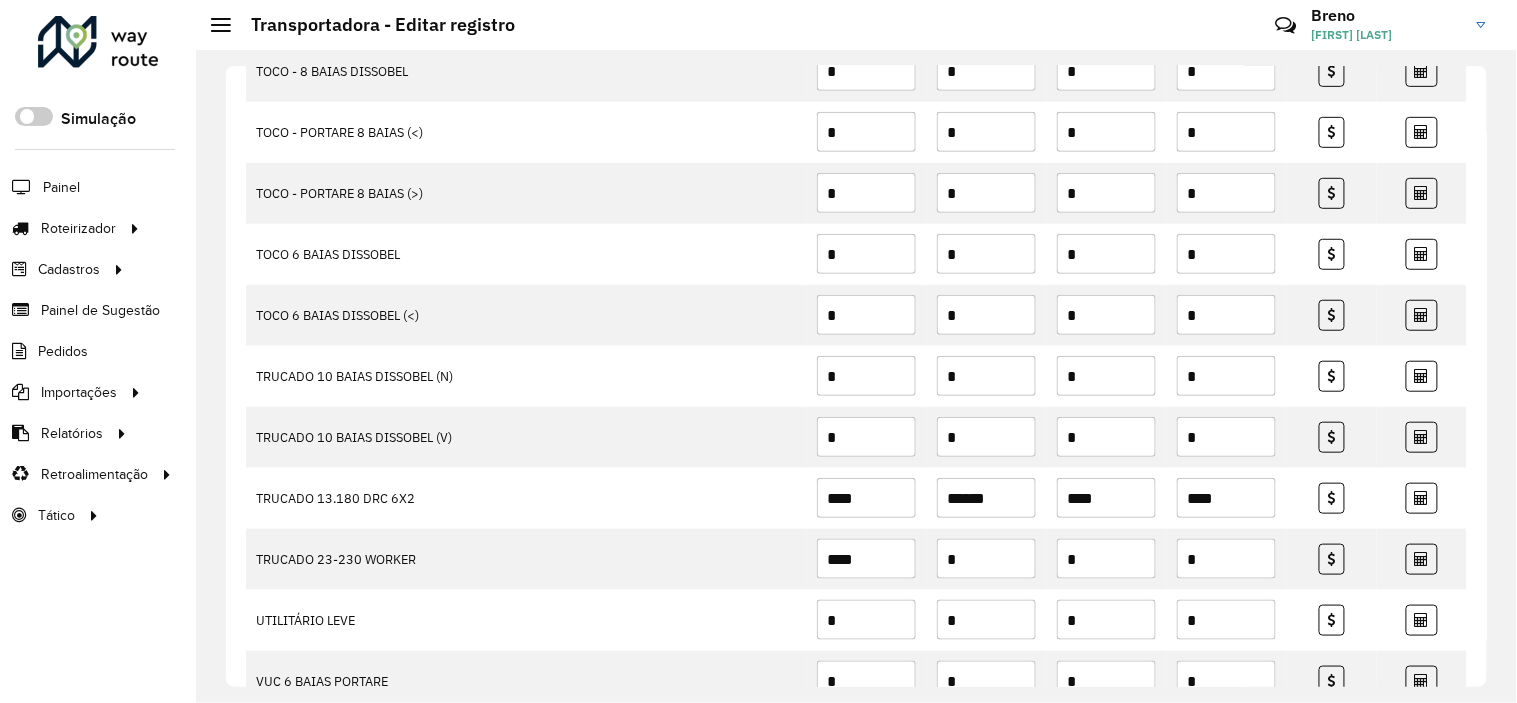 scroll, scrollTop: 2342, scrollLeft: 0, axis: vertical 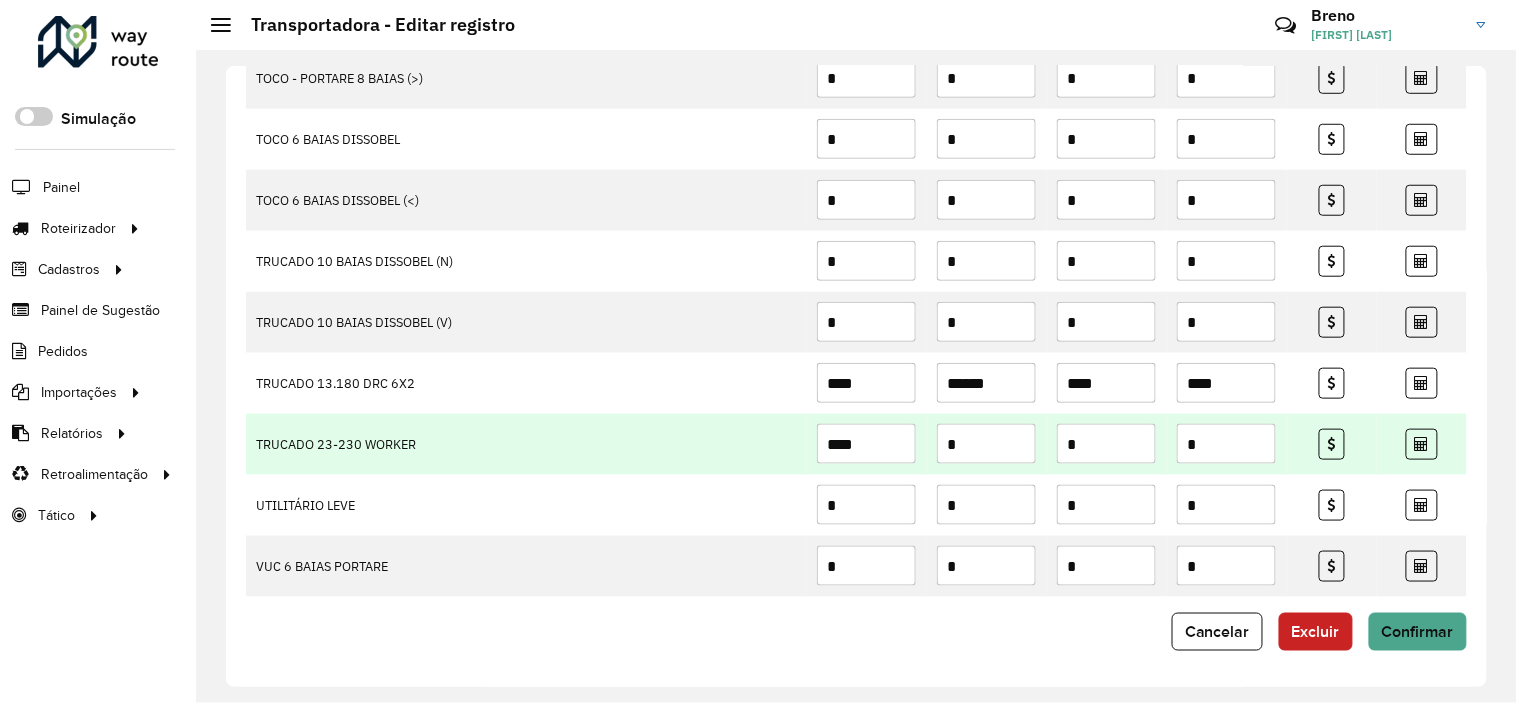 click on "*" at bounding box center [986, 444] 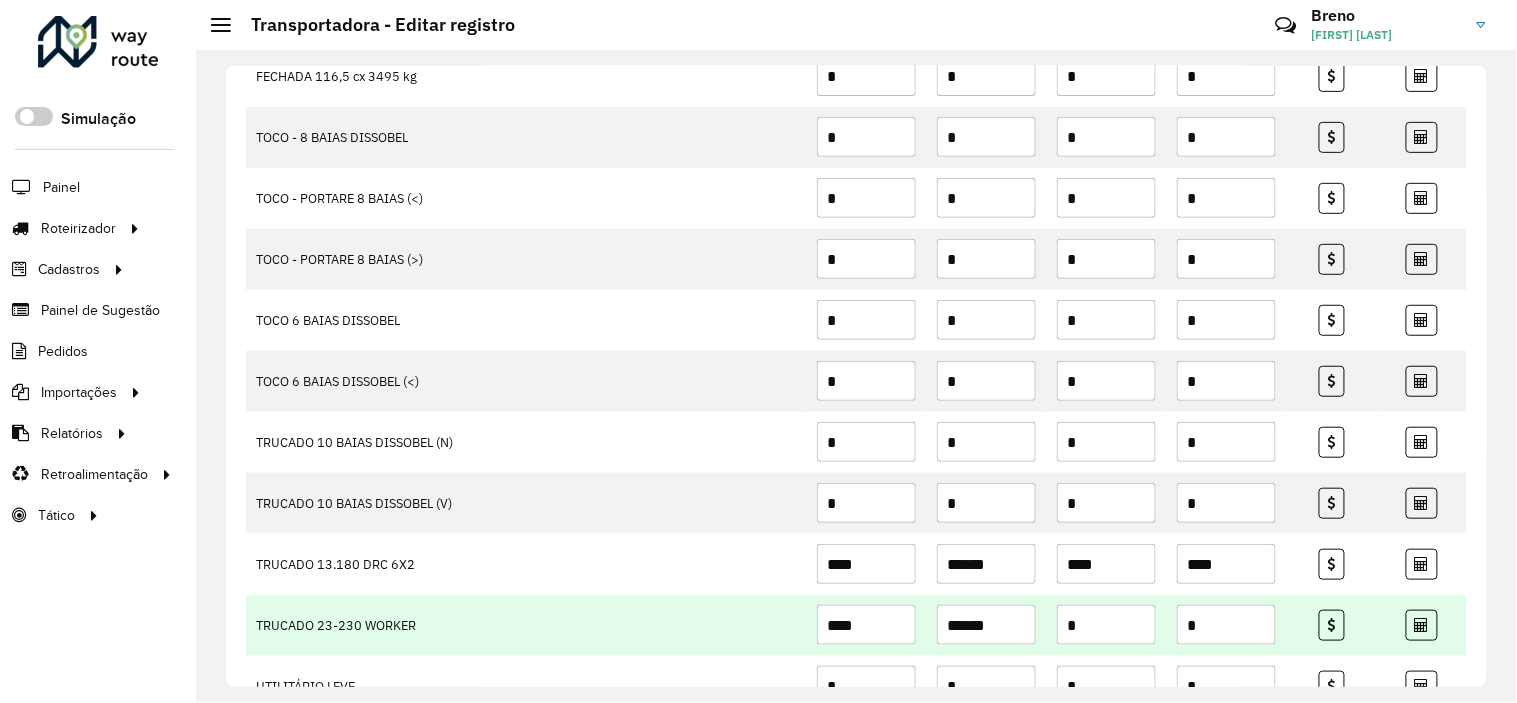 scroll, scrollTop: 2342, scrollLeft: 0, axis: vertical 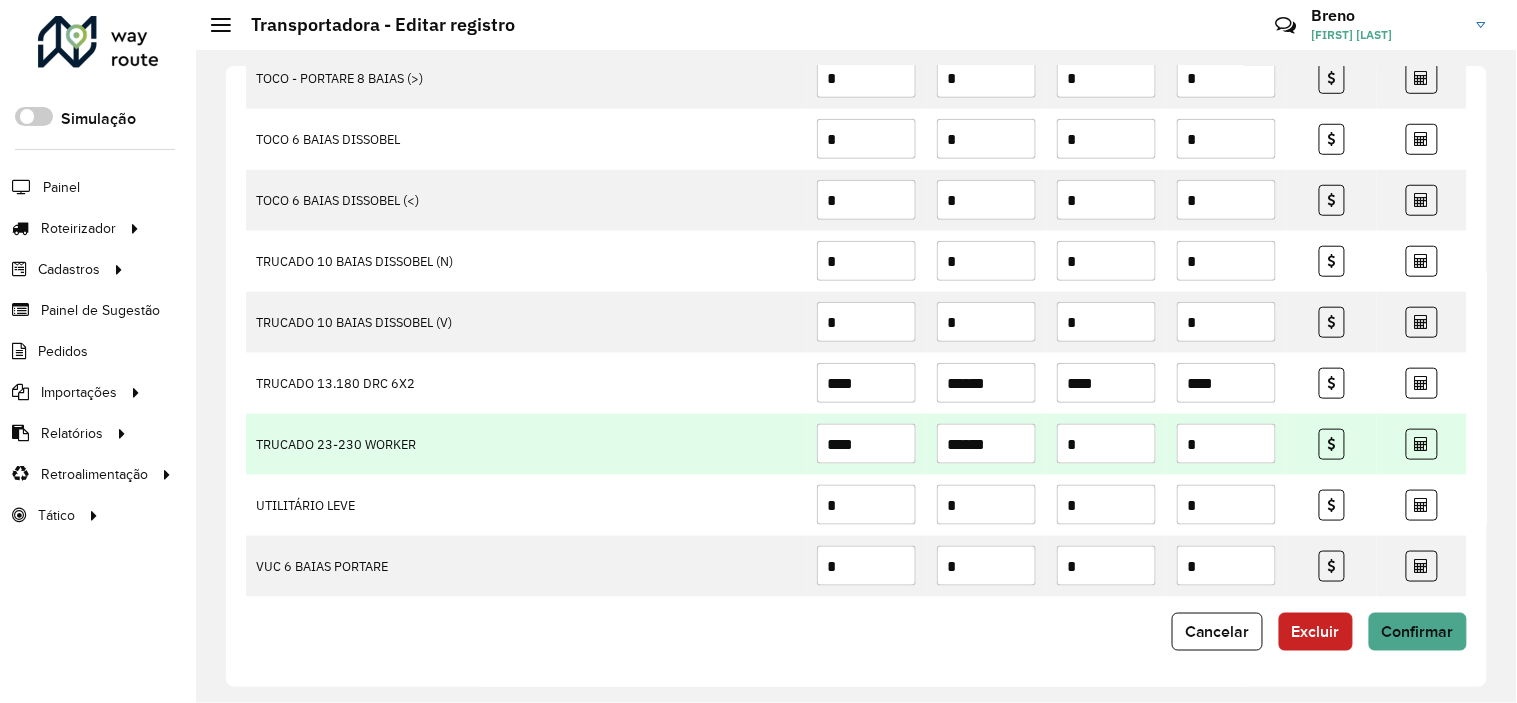 type on "******" 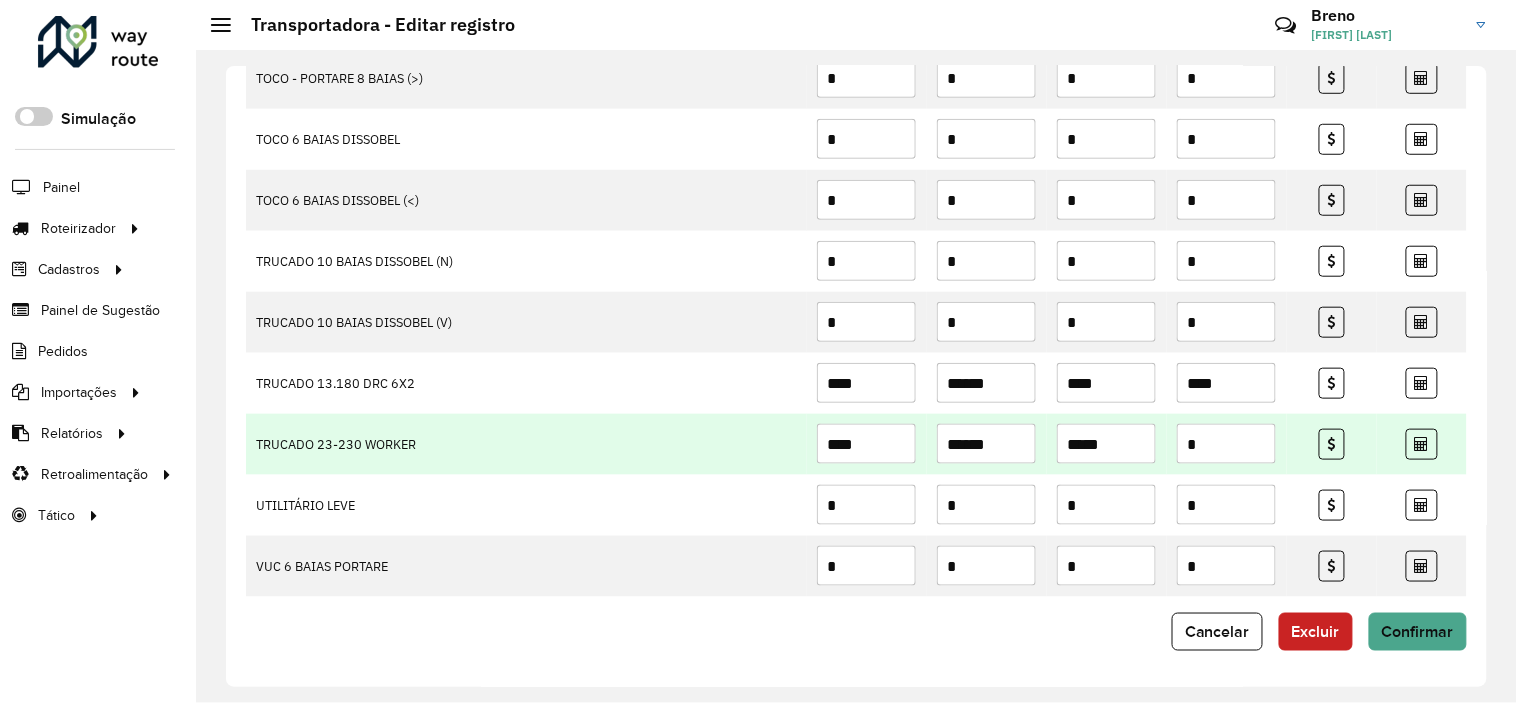 type on "*****" 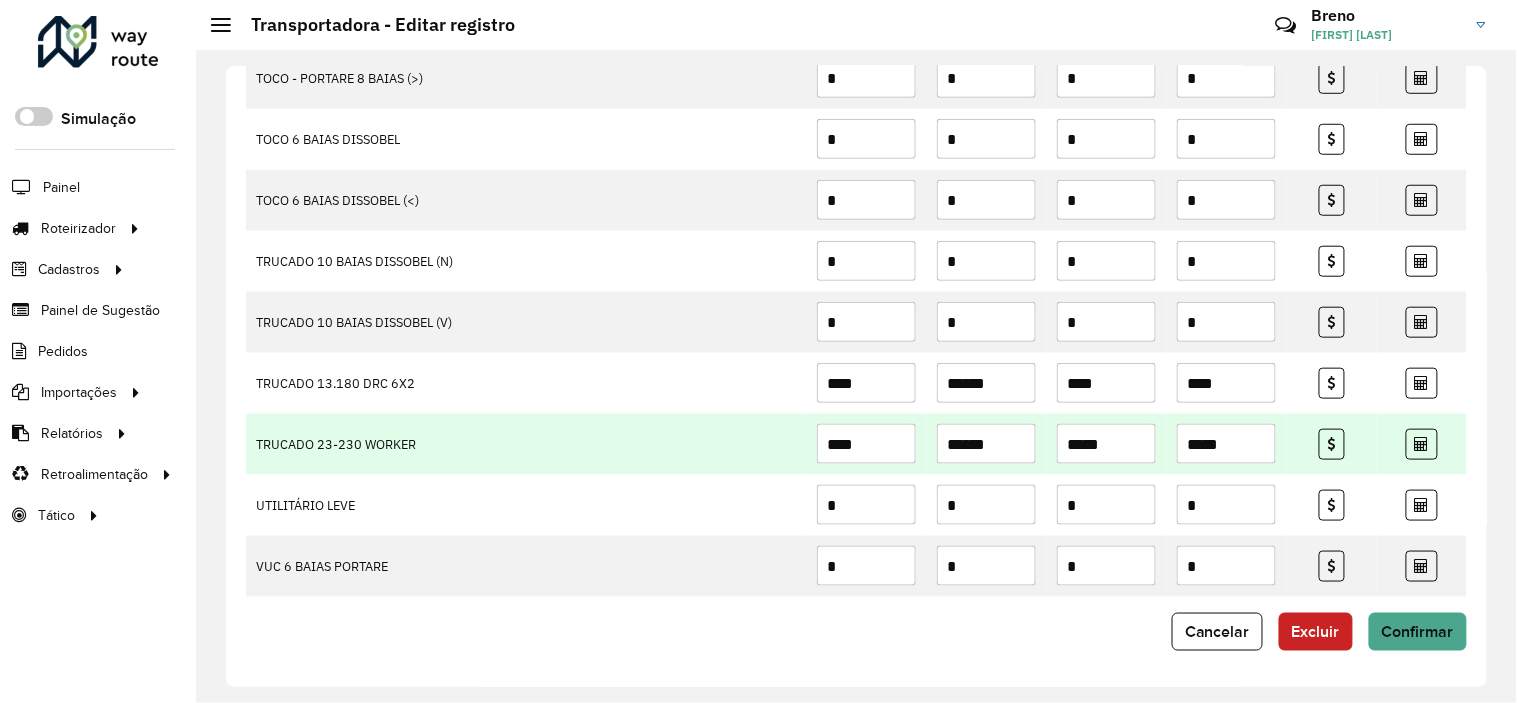 type on "*****" 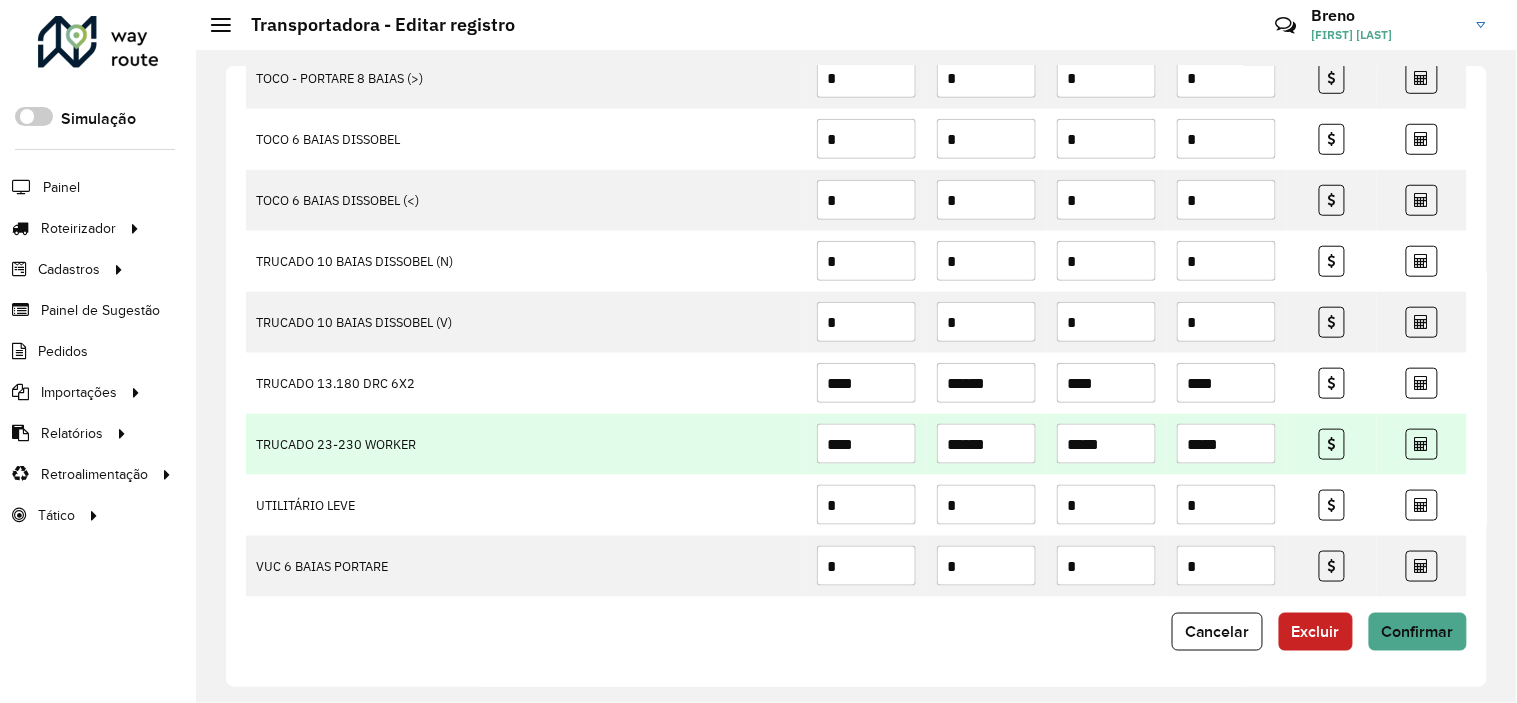 click on "*****" at bounding box center [1106, 444] 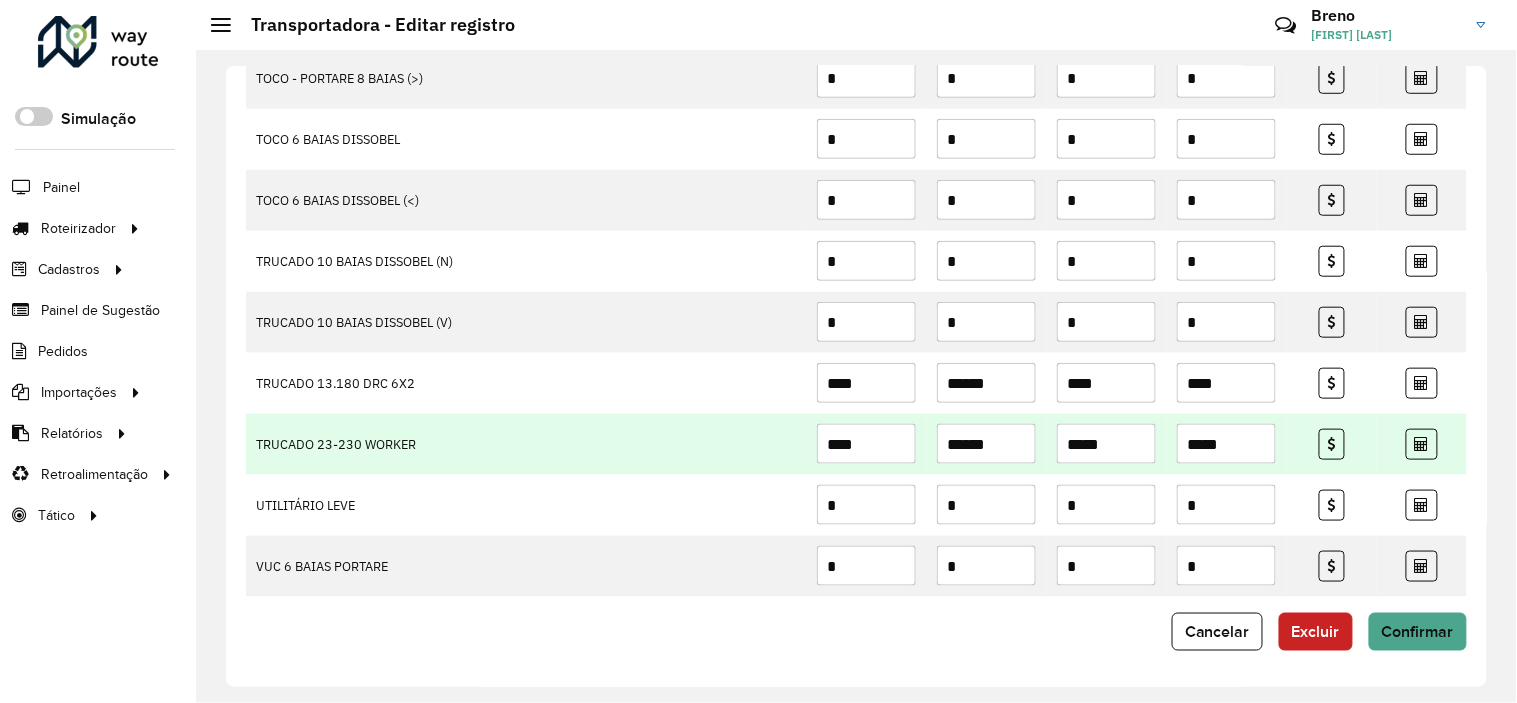 type on "*****" 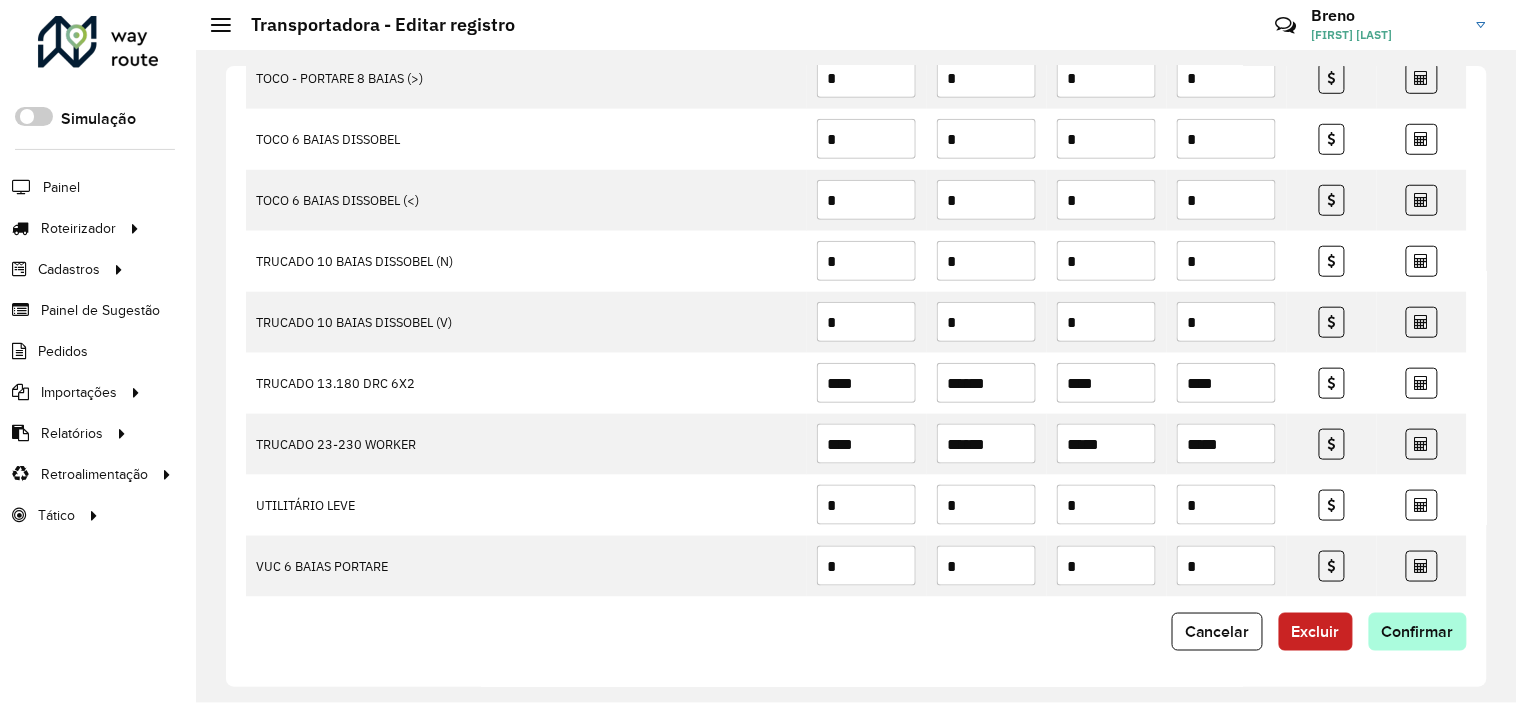 type on "*****" 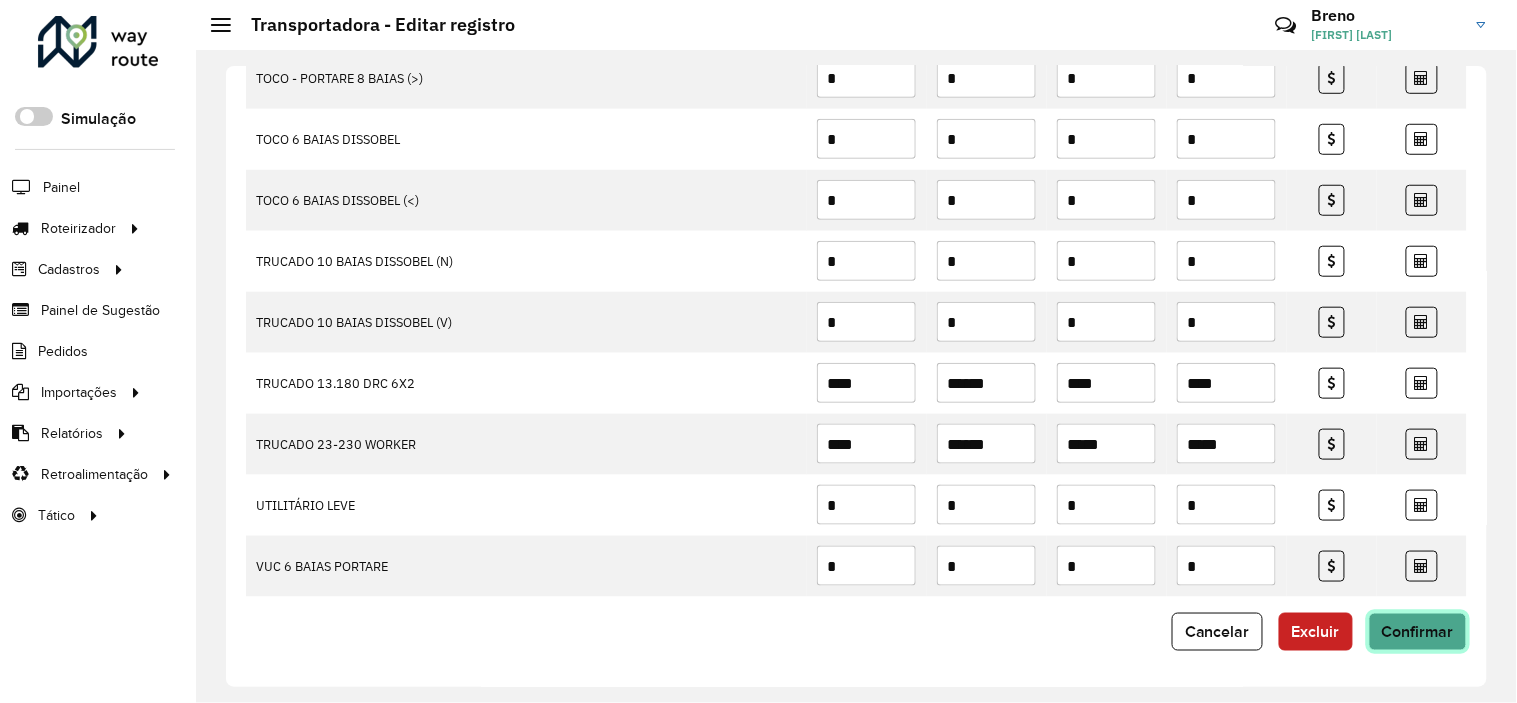 click on "Confirmar" 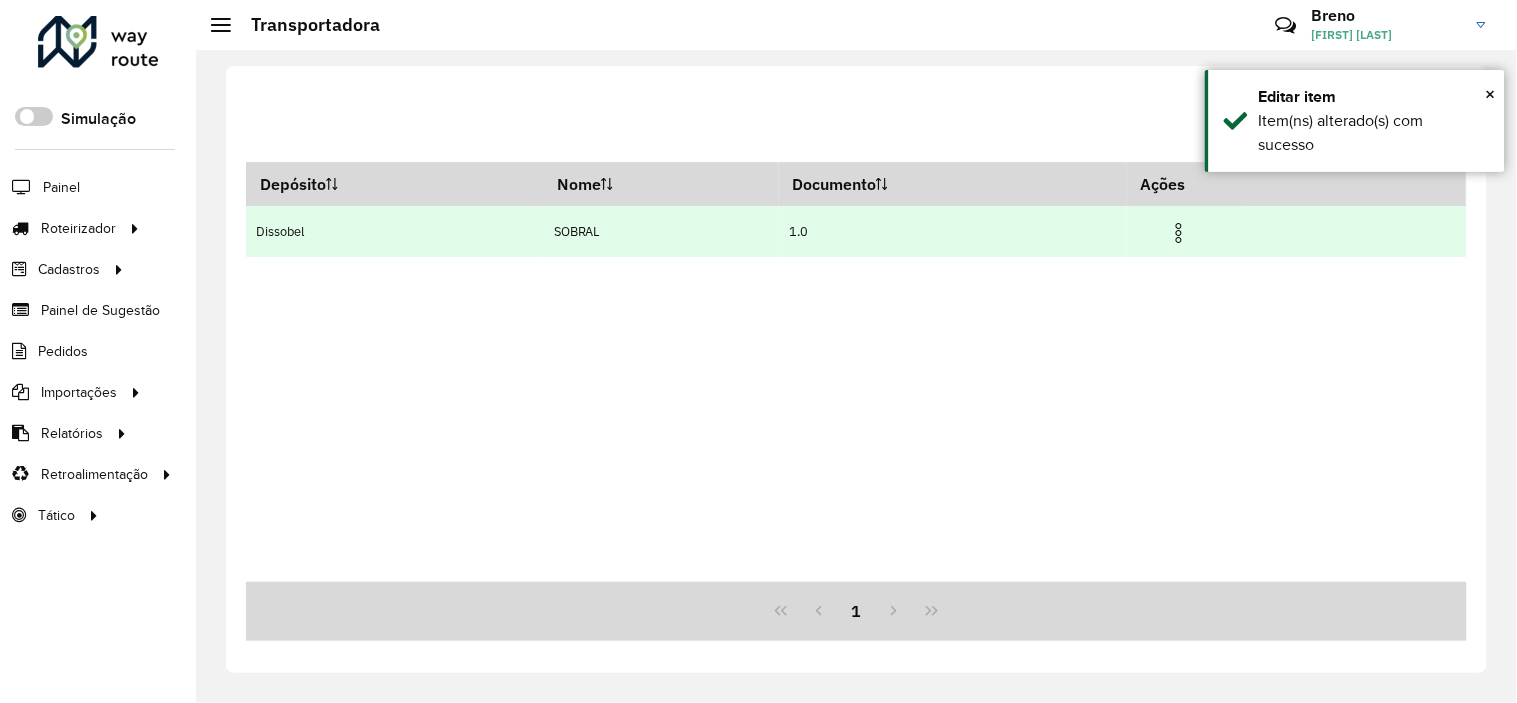 click at bounding box center (1179, 233) 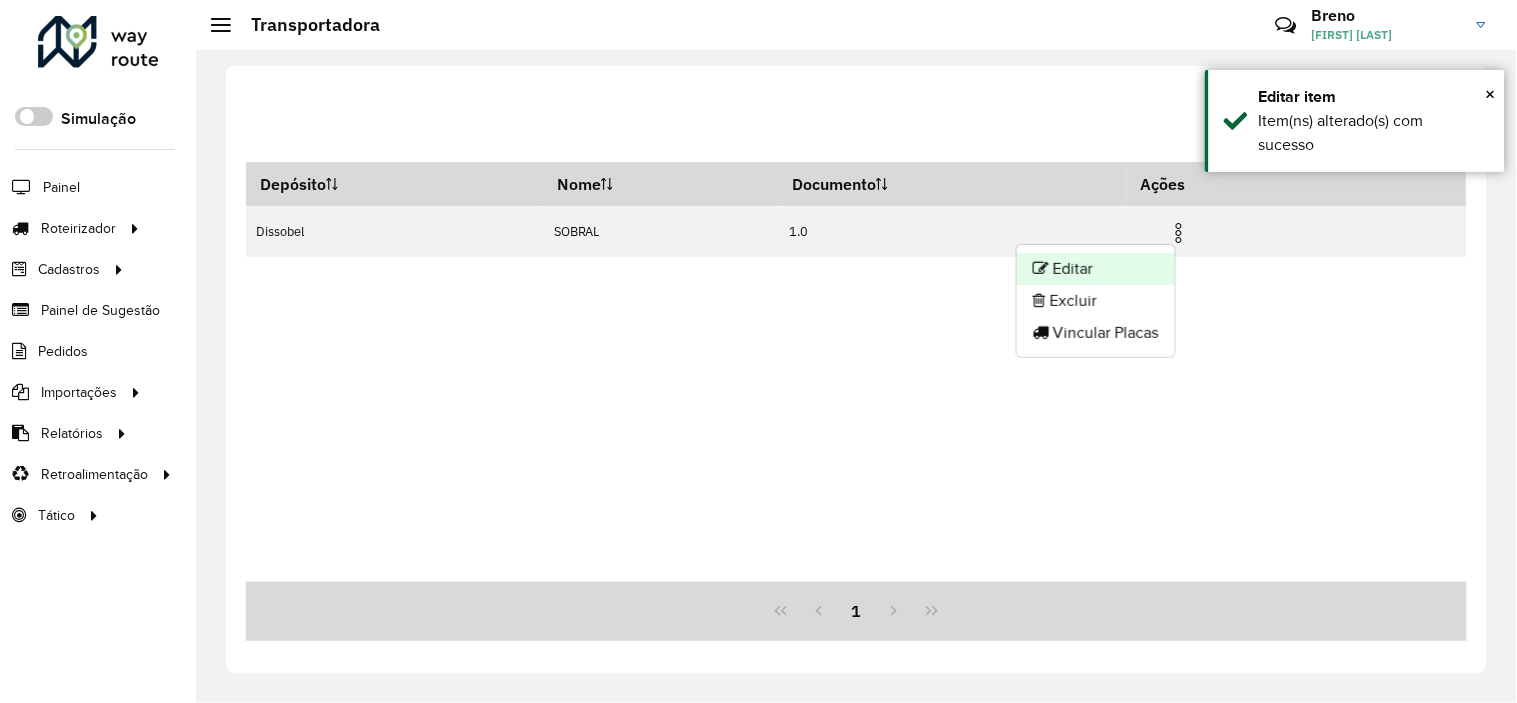 click on "Editar" 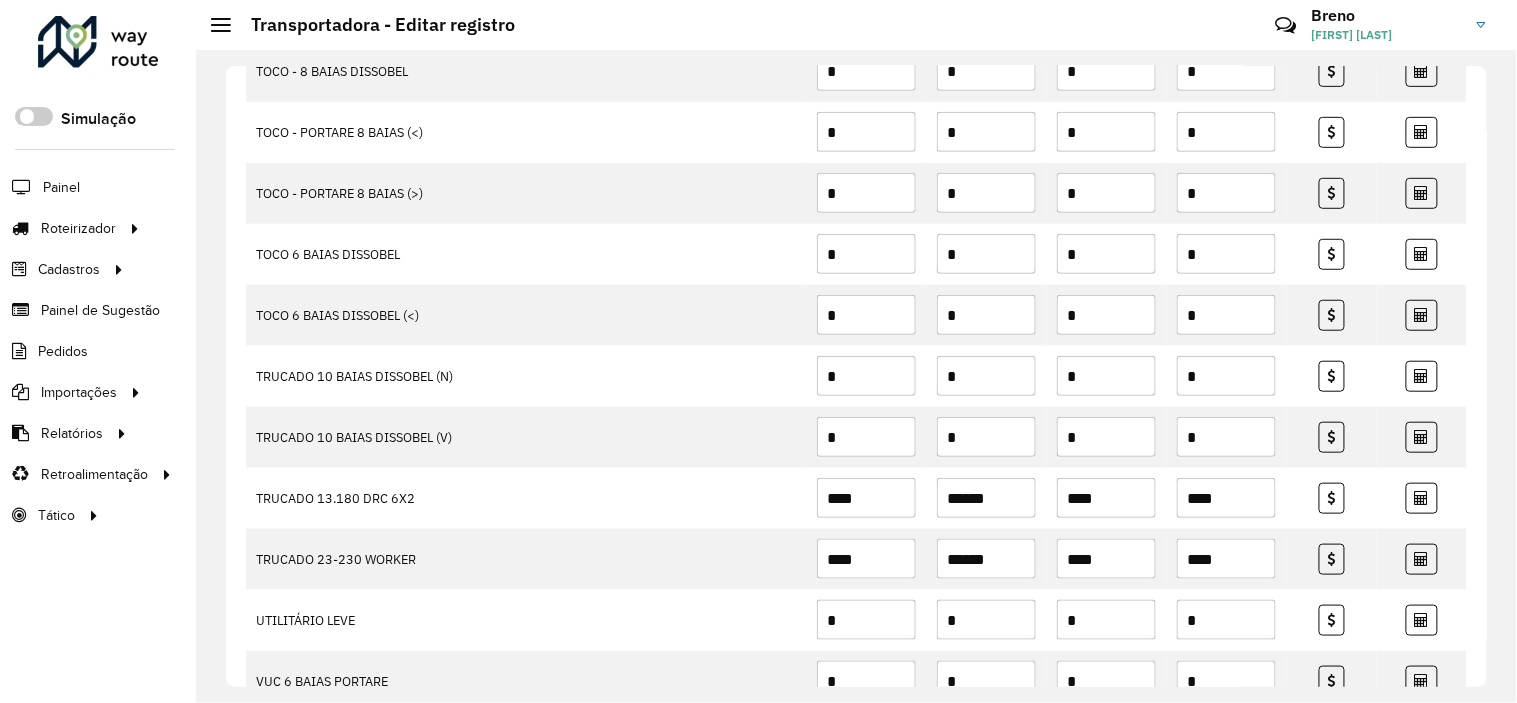 scroll, scrollTop: 2342, scrollLeft: 0, axis: vertical 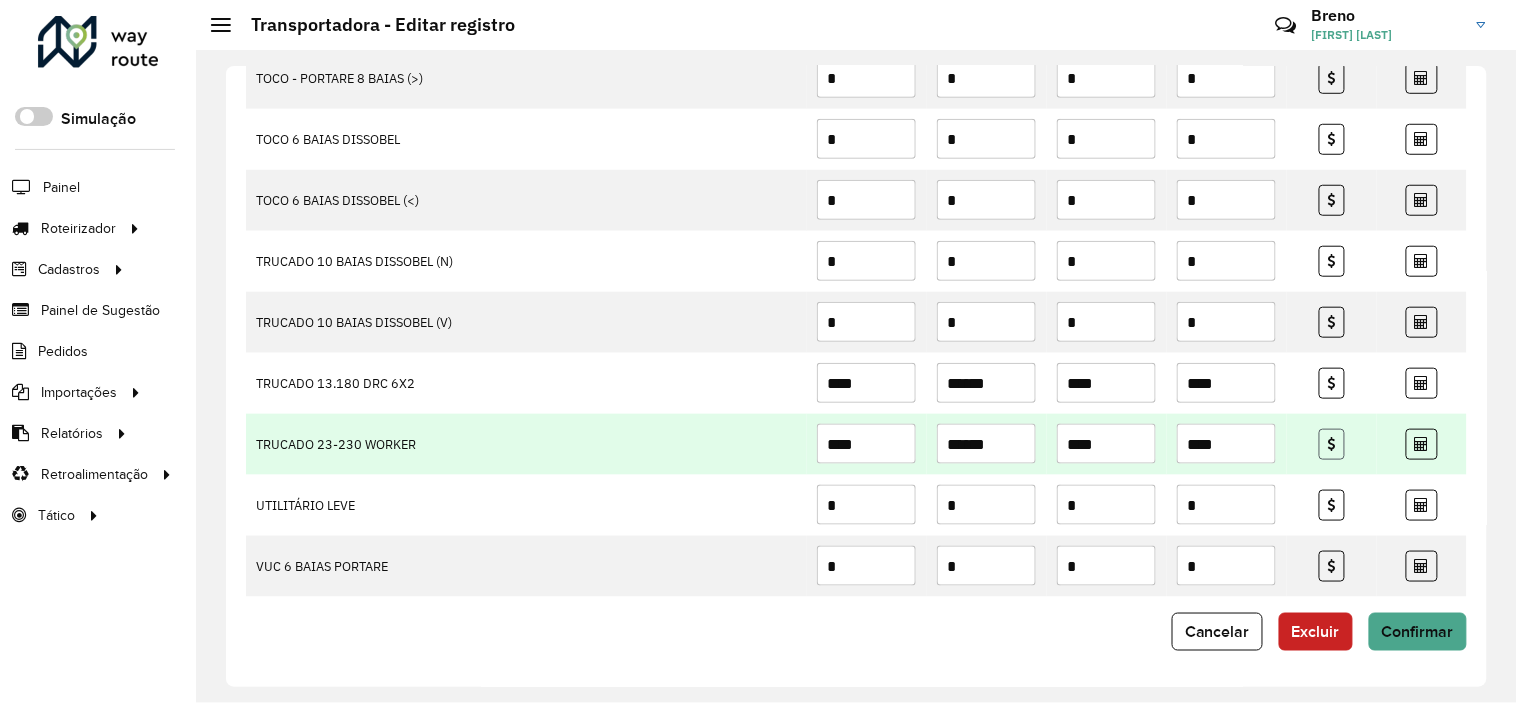 click at bounding box center [1332, 444] 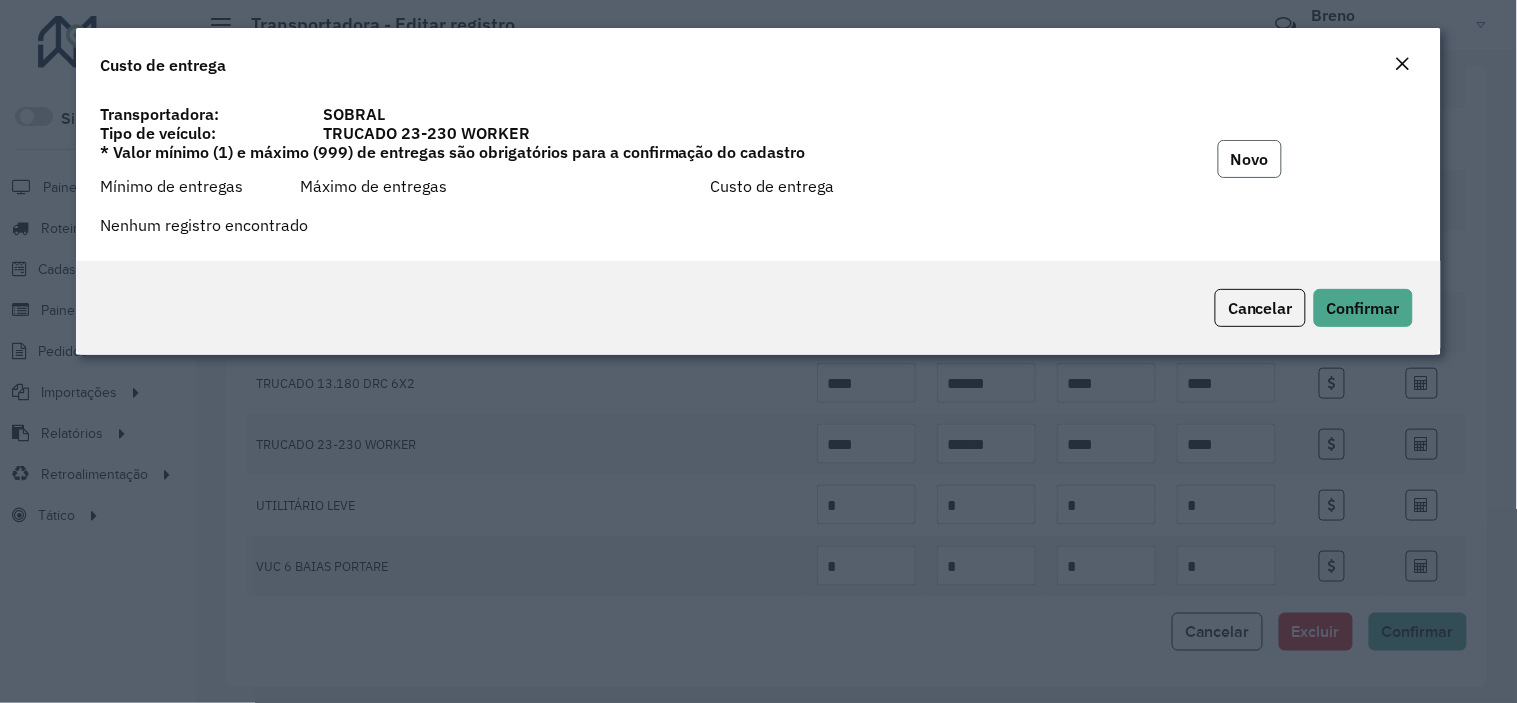 click on "Novo" 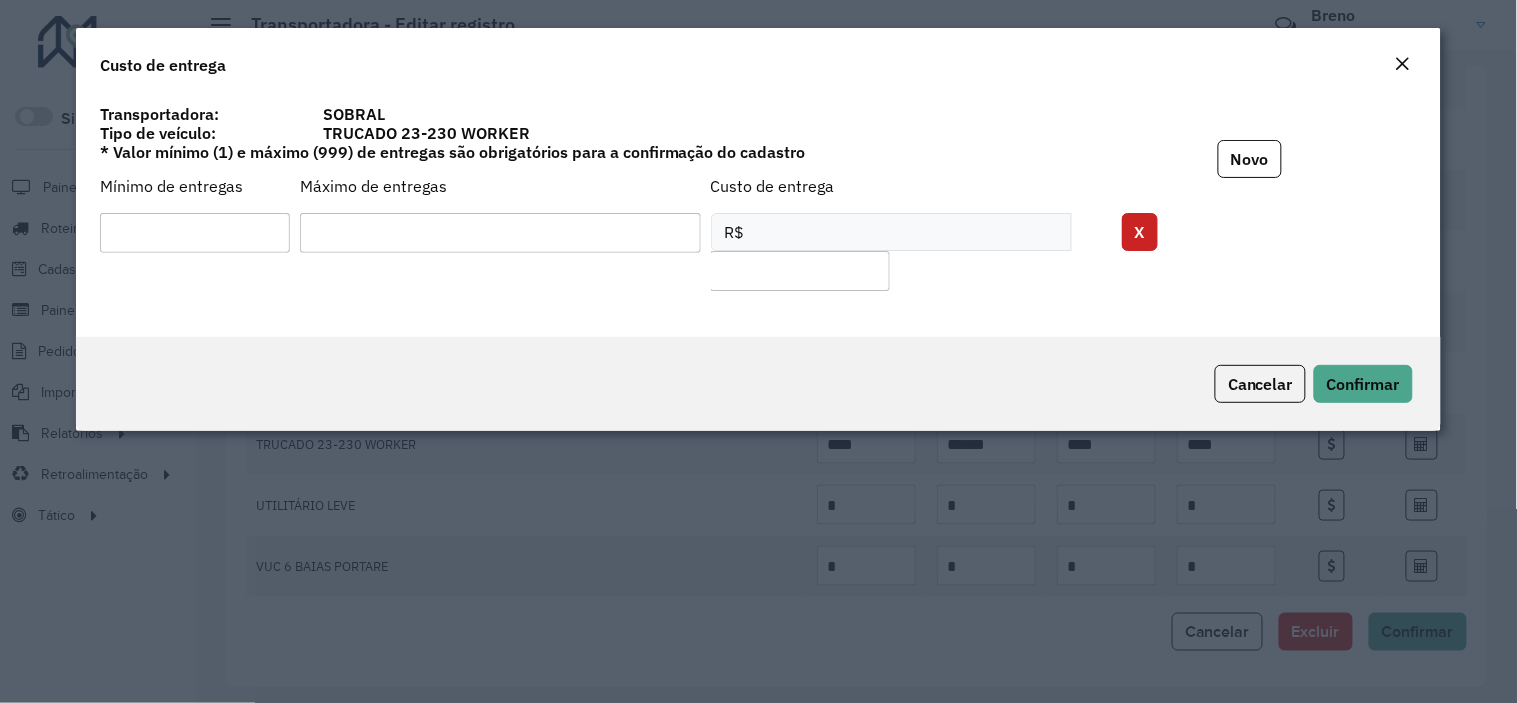click at bounding box center (195, 233) 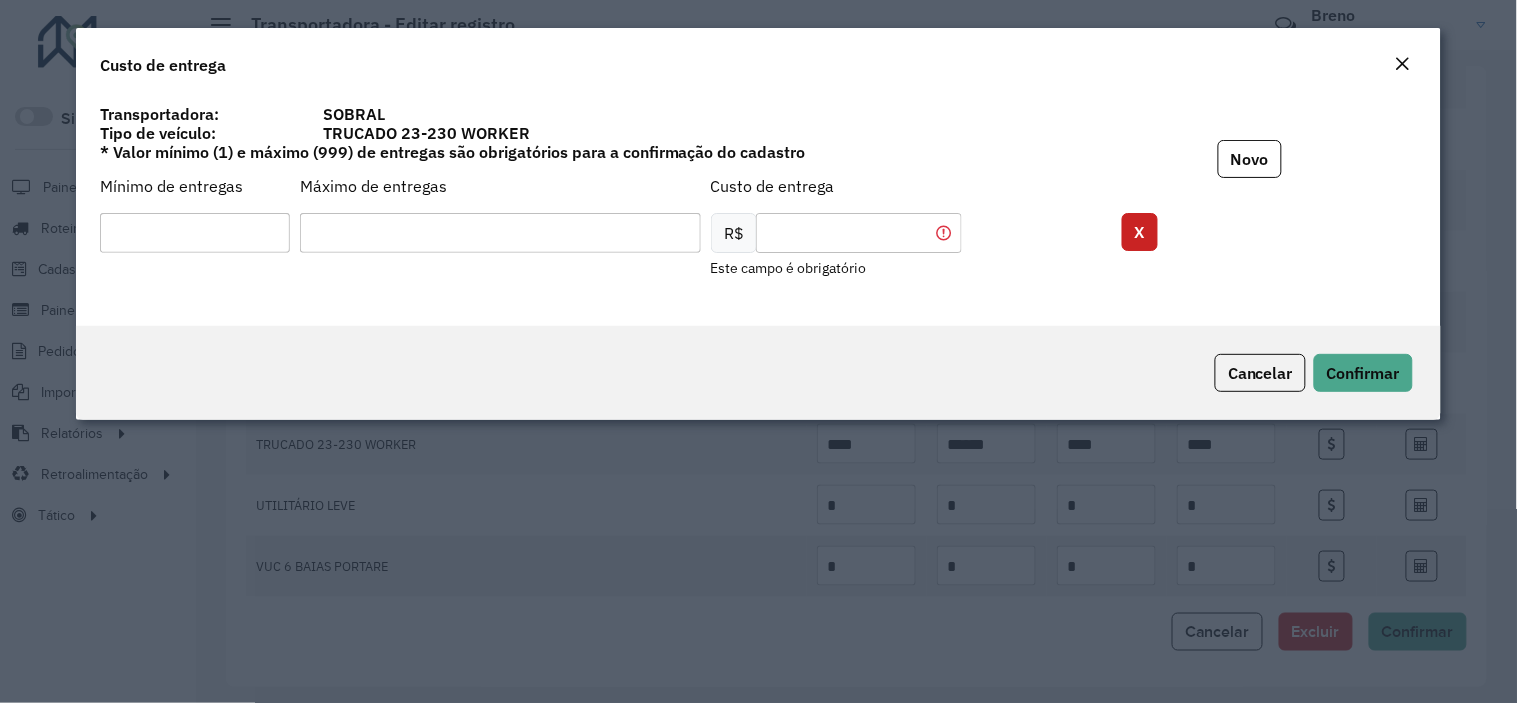 click on "R$ Este campo é obrigatório" 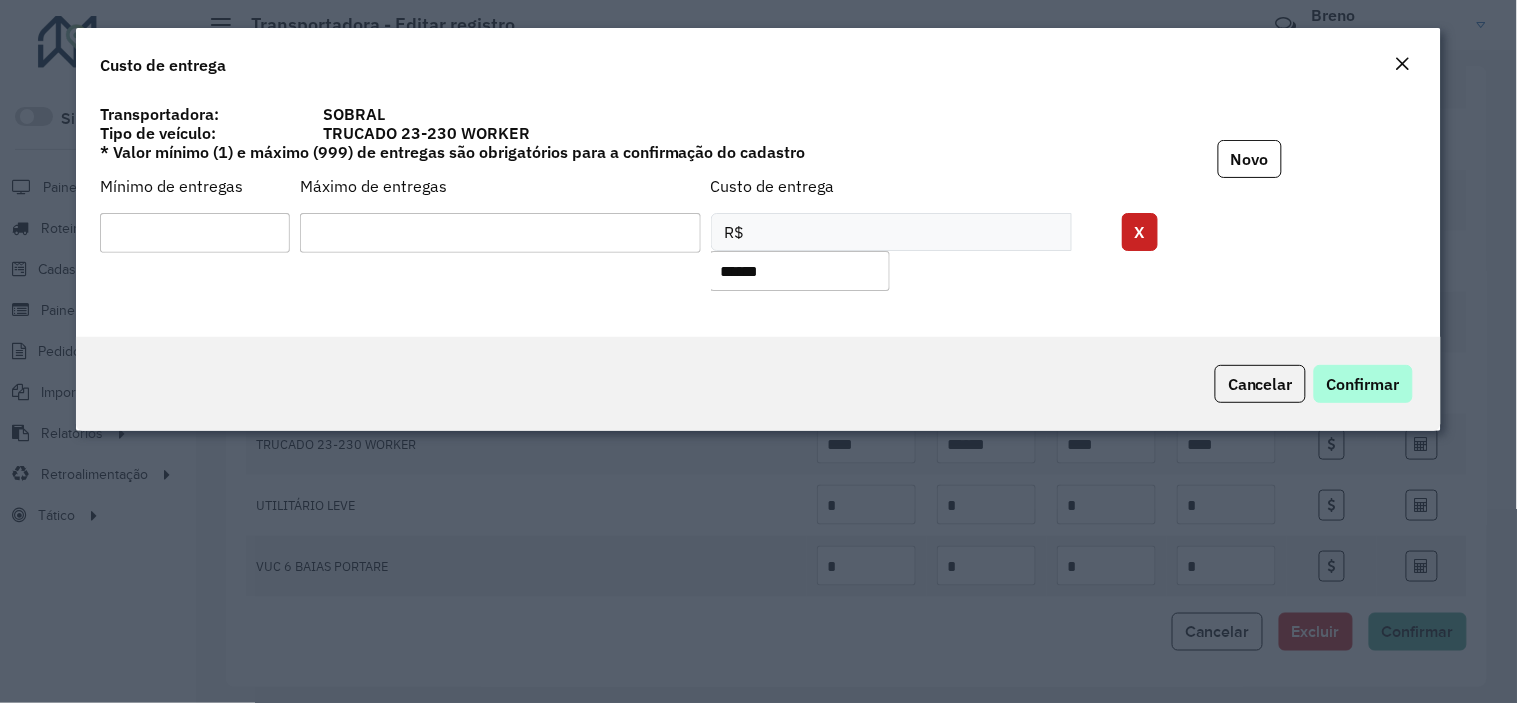 type on "******" 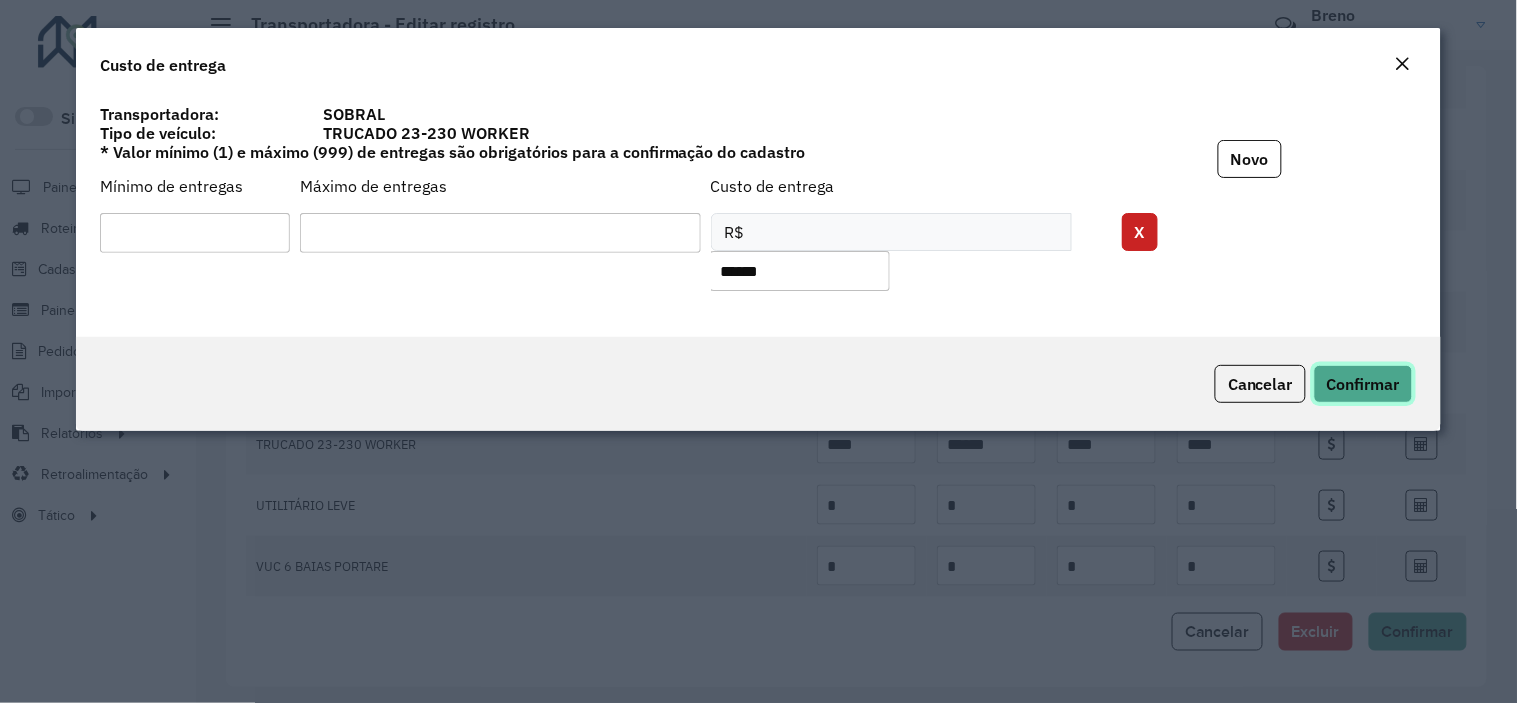 click on "Confirmar" 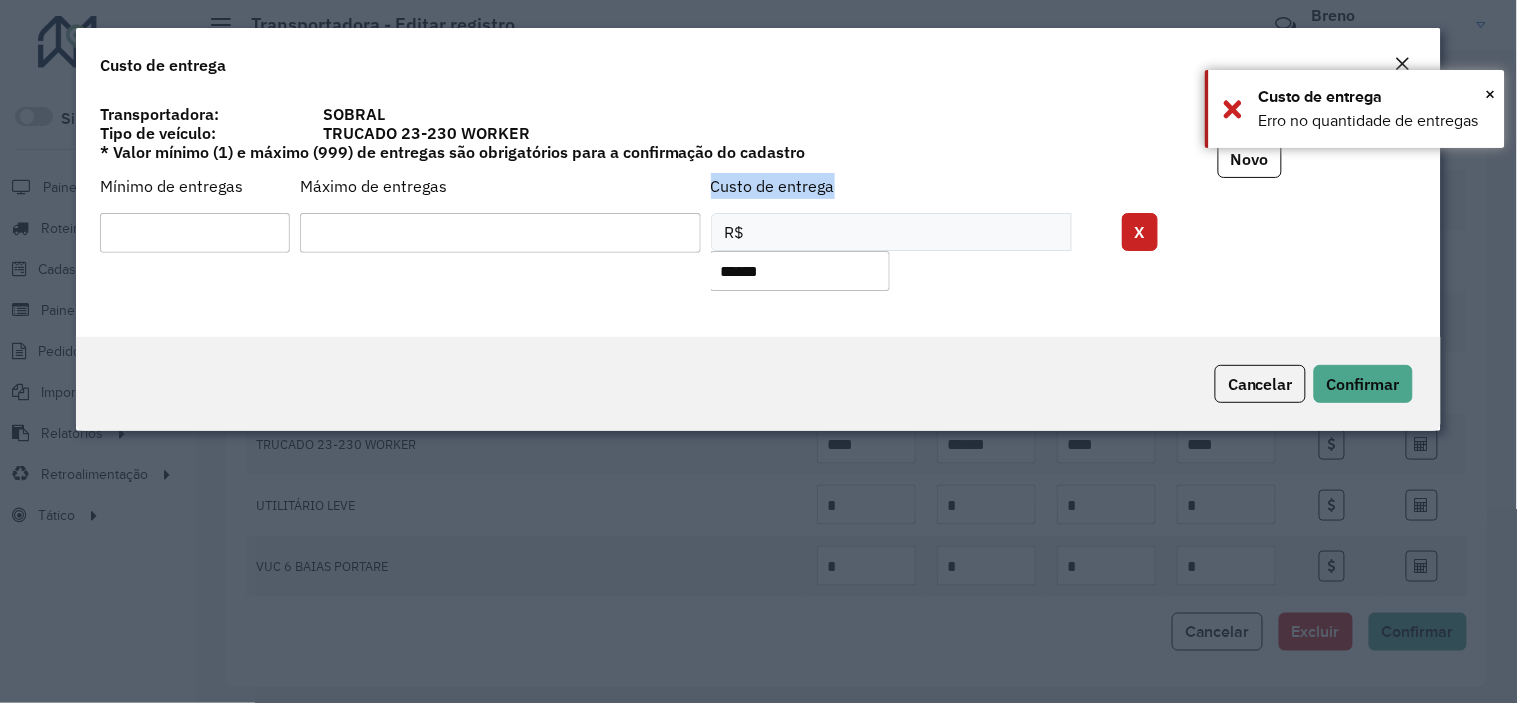 drag, startPoint x: 487, startPoint y: 208, endPoint x: 214, endPoint y: 217, distance: 273.14832 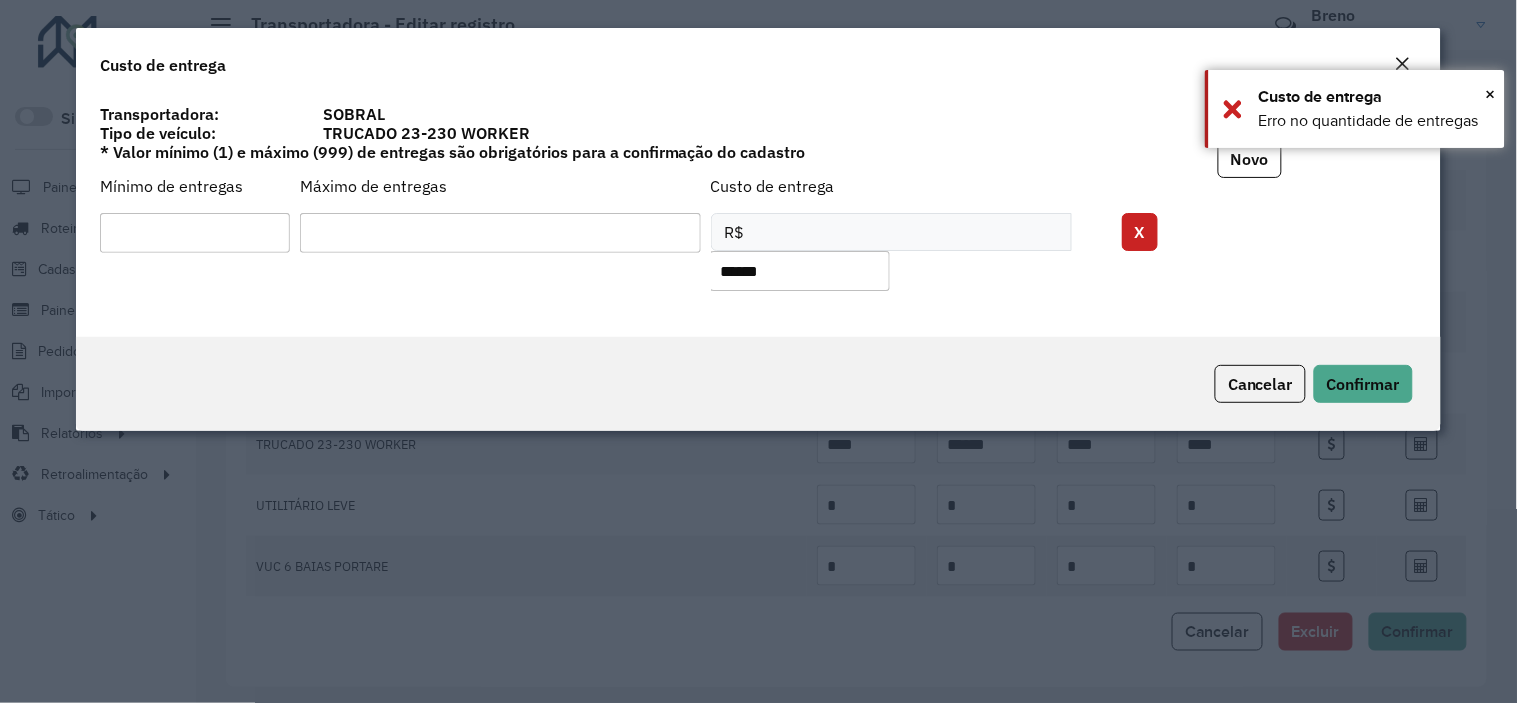drag, startPoint x: 328, startPoint y: 230, endPoint x: 308, endPoint y: 230, distance: 20 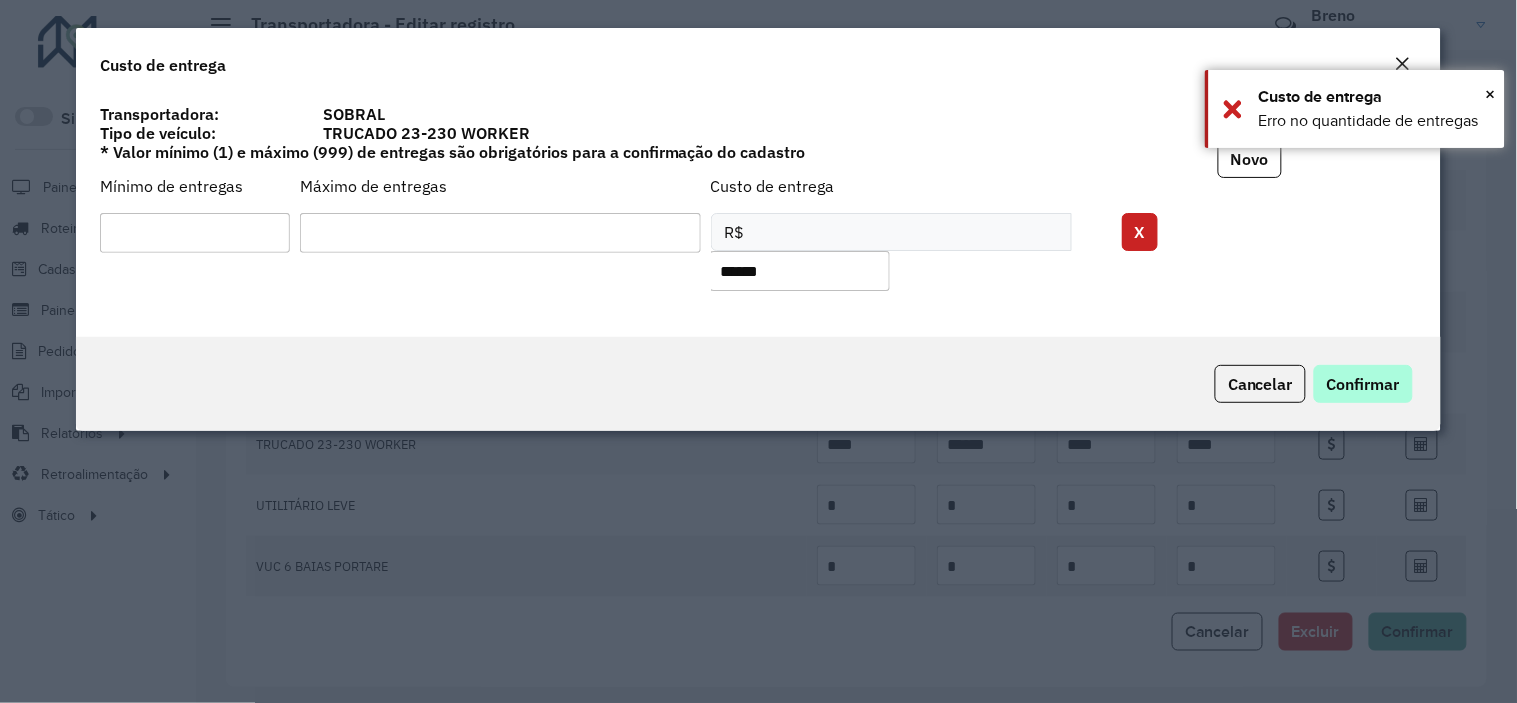 type on "***" 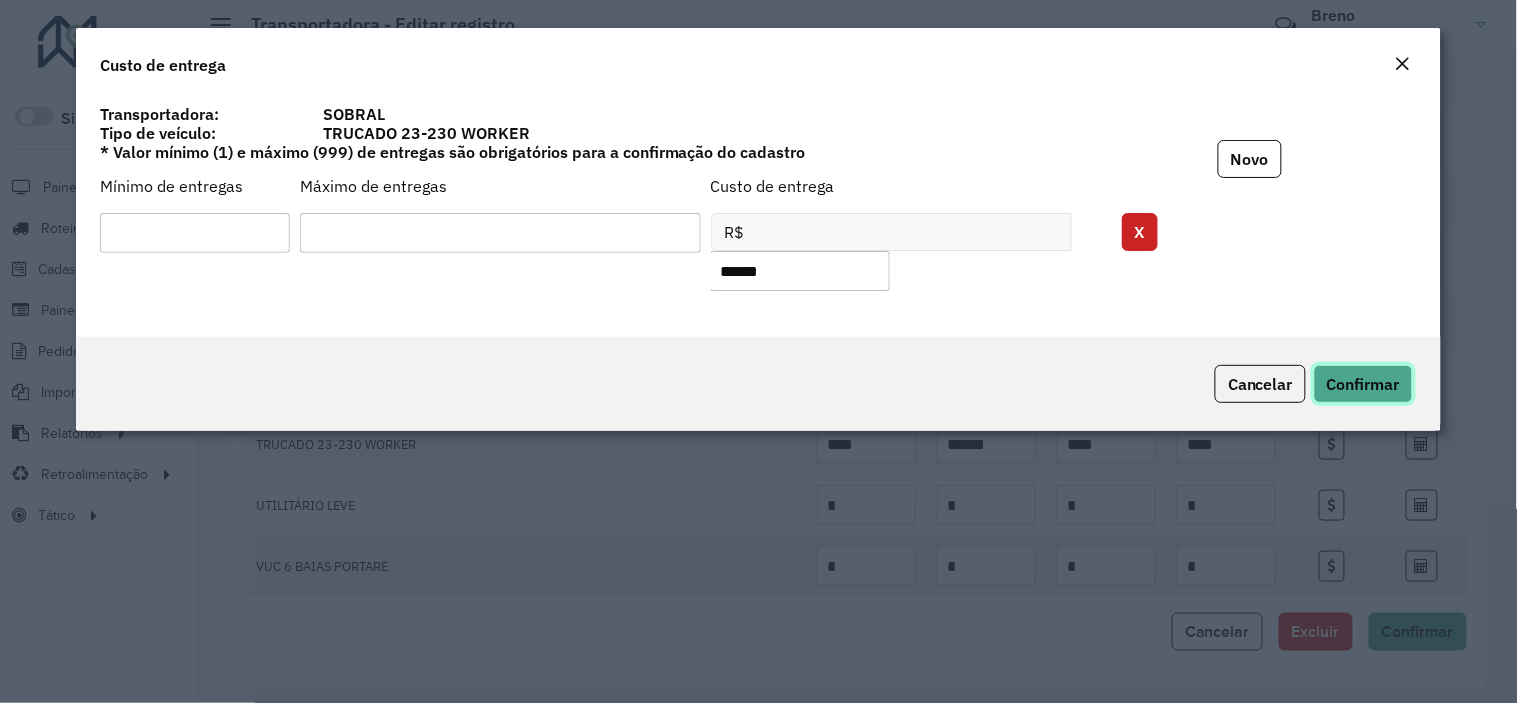 click on "Confirmar" 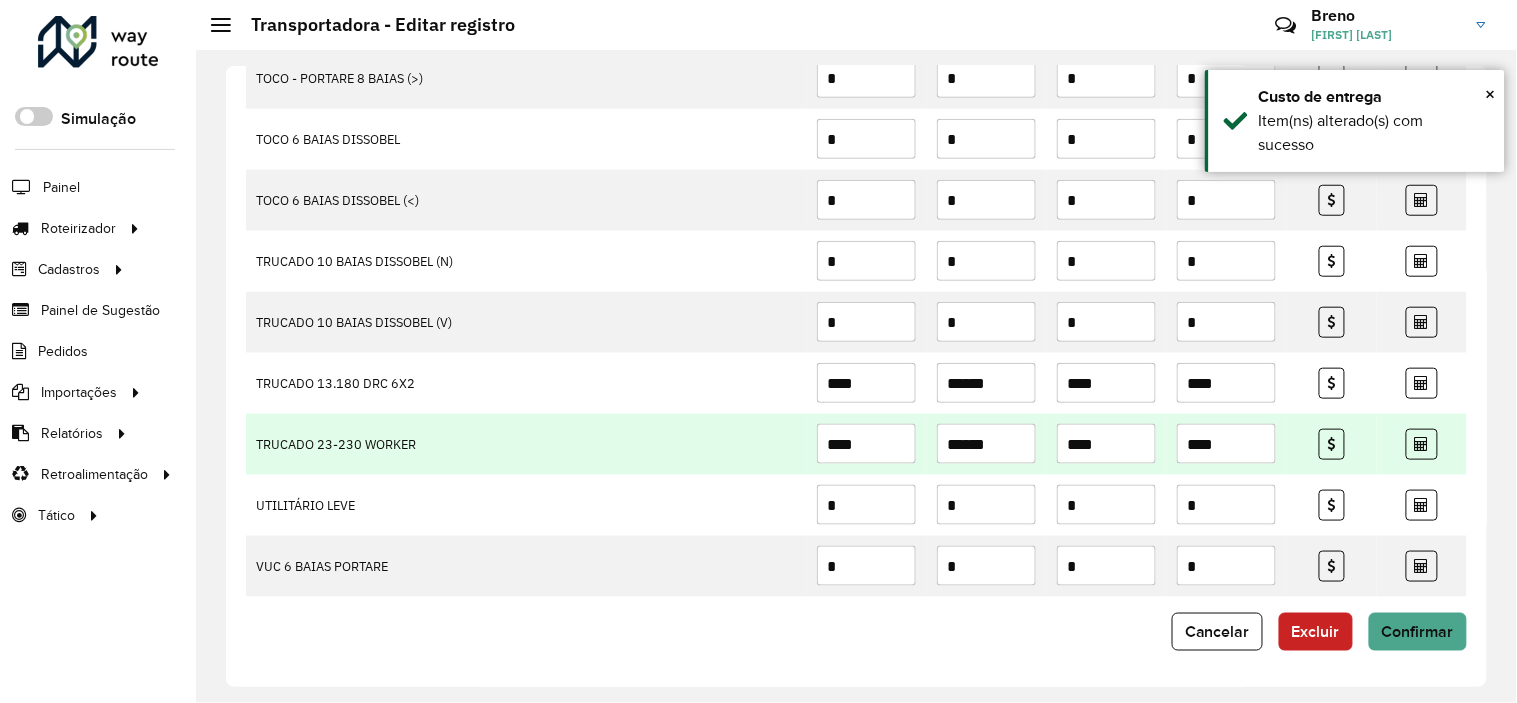 click on "****" at bounding box center [1106, 444] 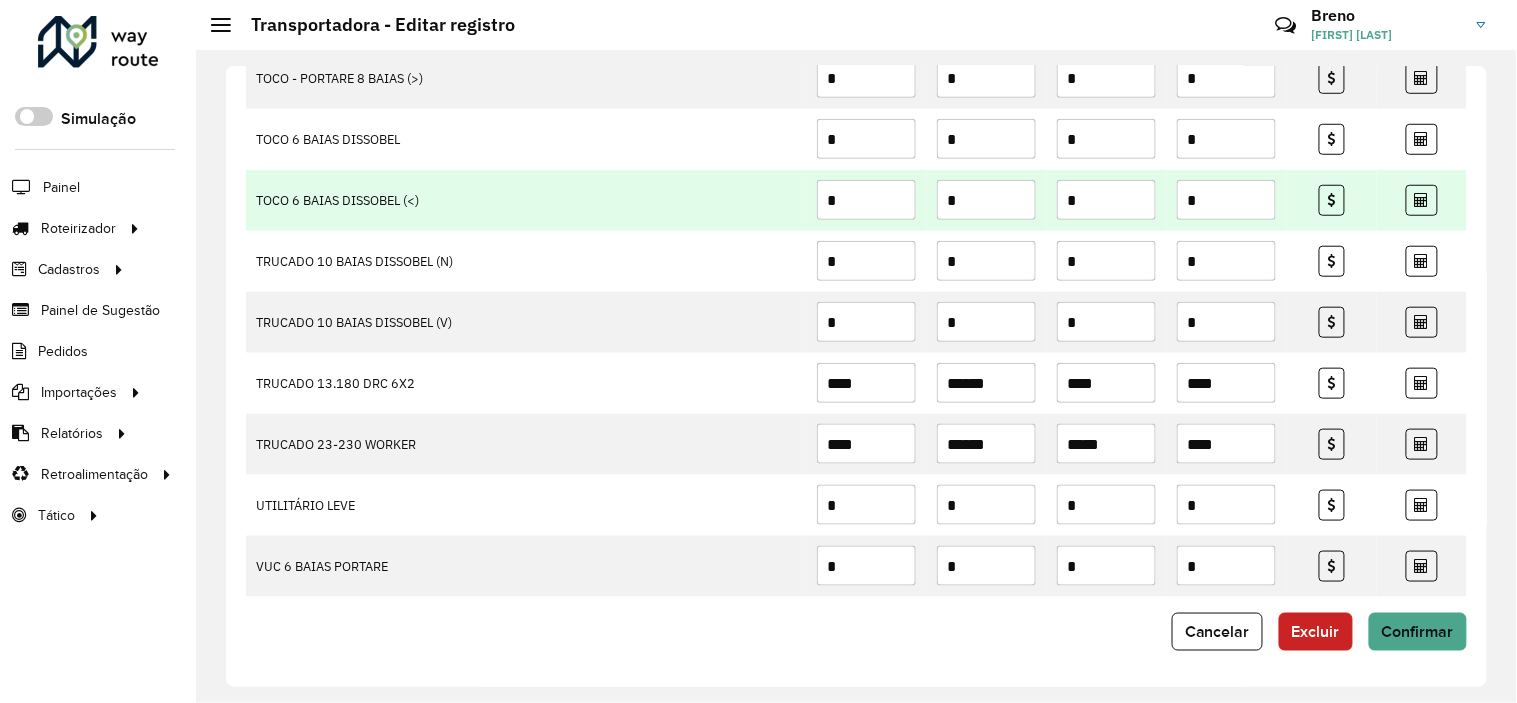 type on "*****" 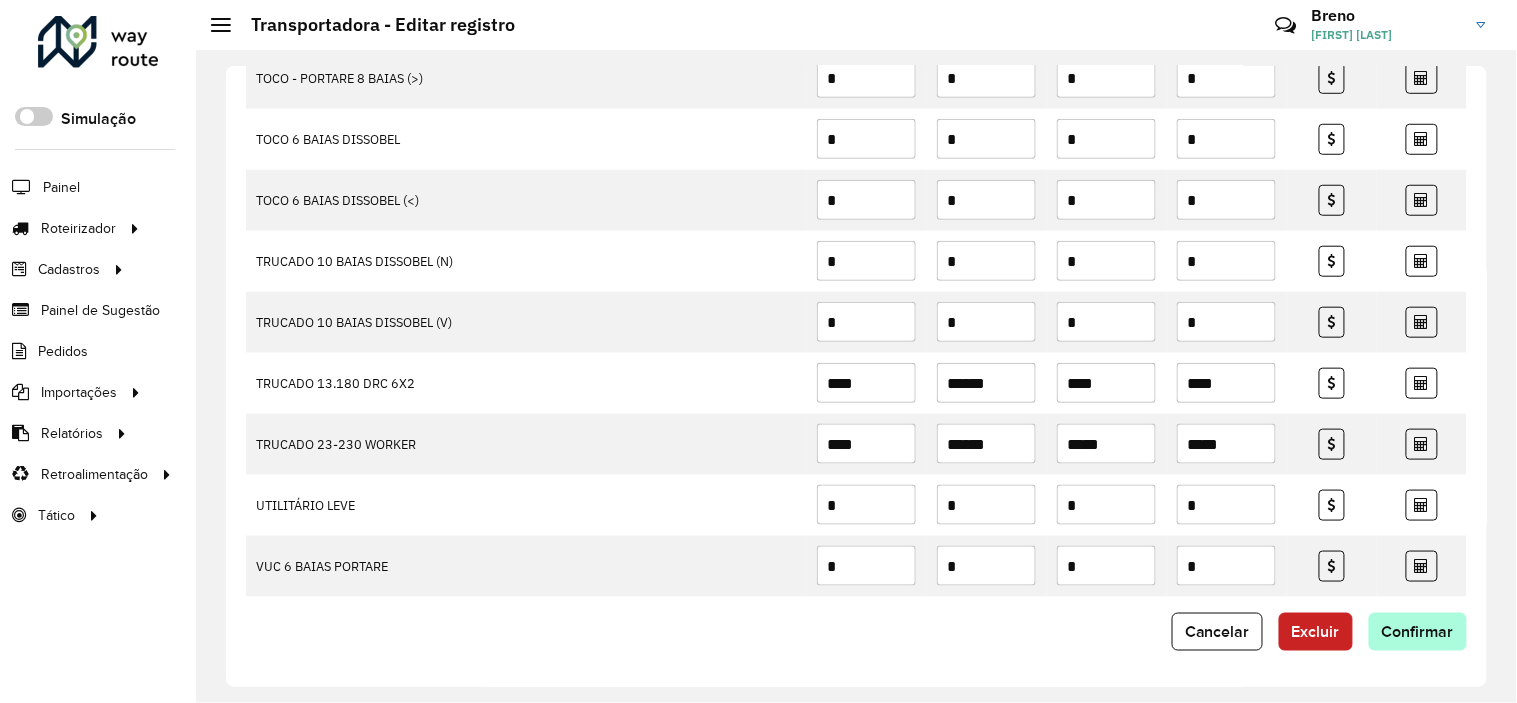 type on "*****" 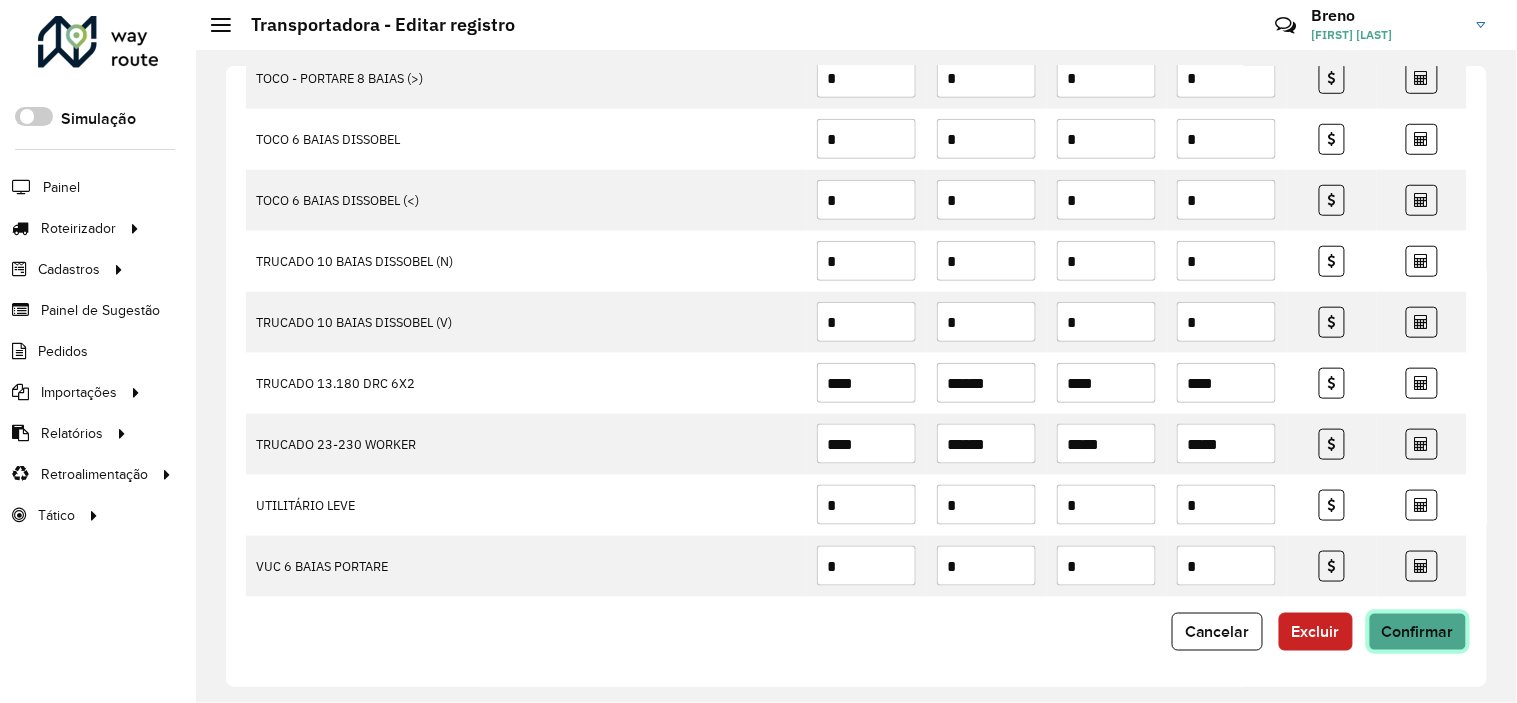 click on "Confirmar" 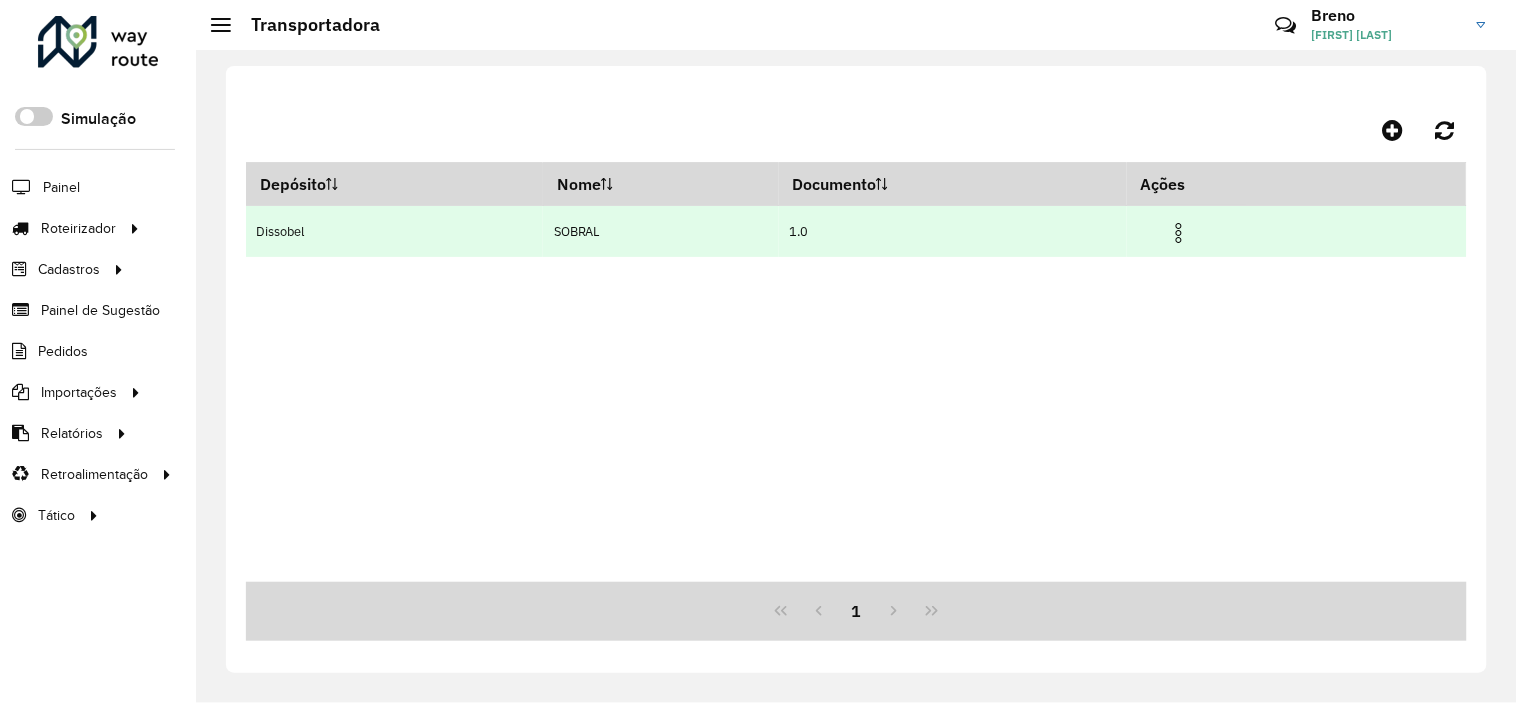 click at bounding box center [1179, 233] 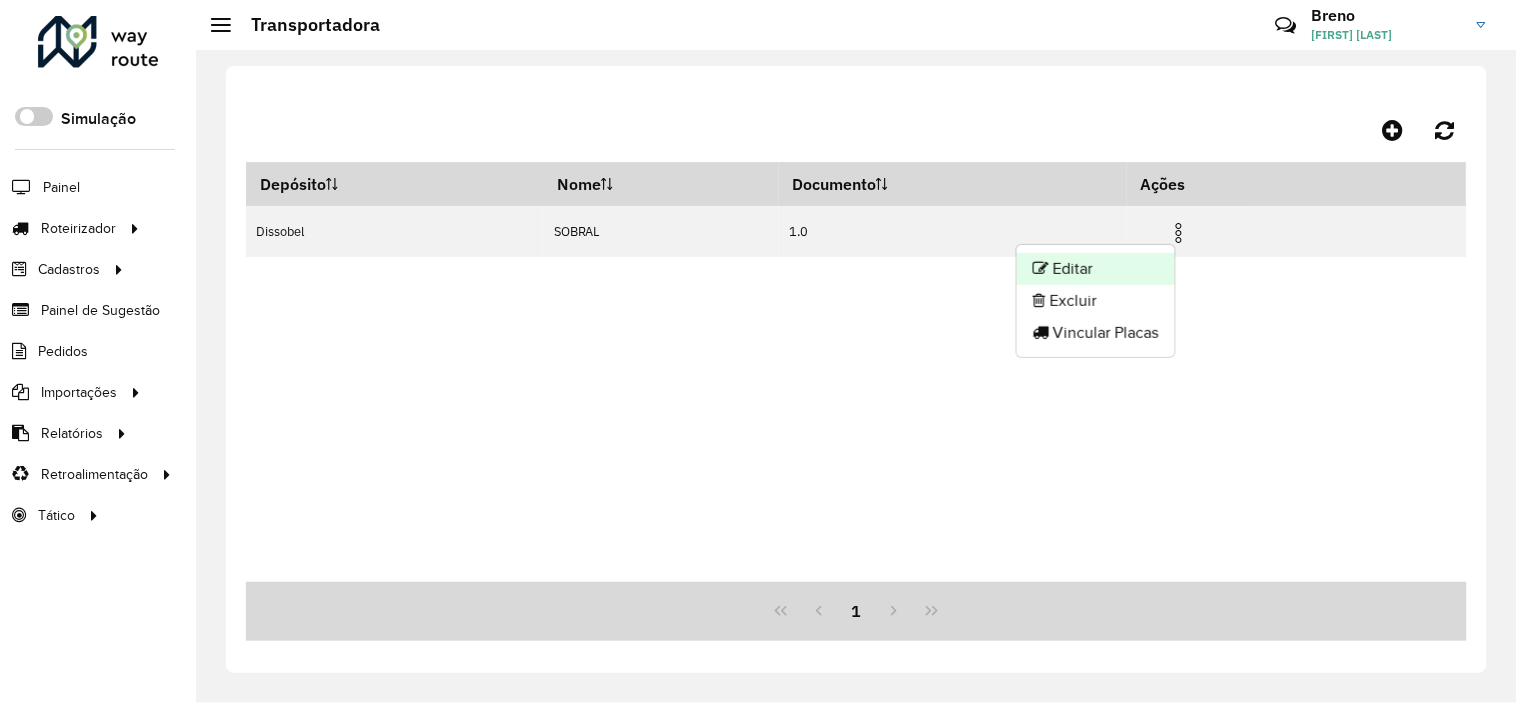 click on "Editar" 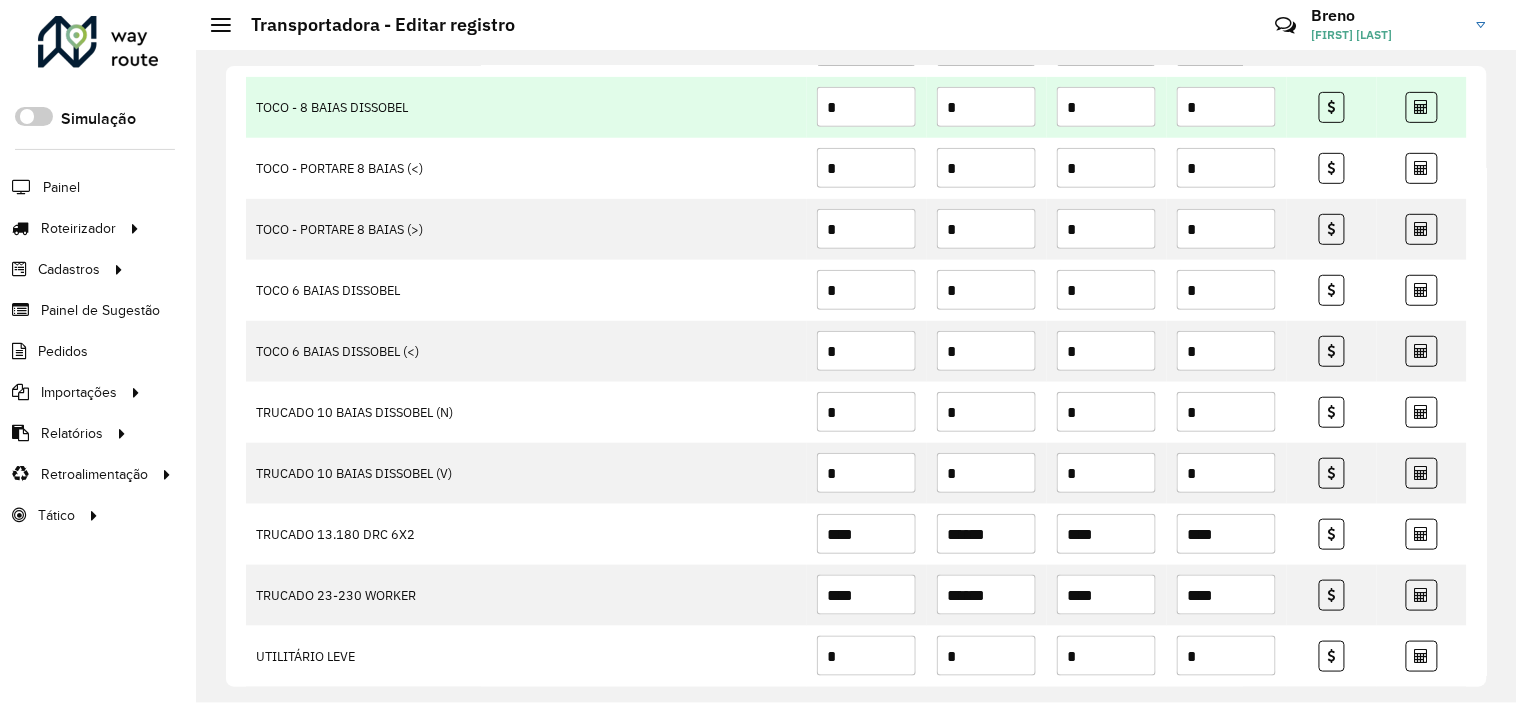 scroll, scrollTop: 2342, scrollLeft: 0, axis: vertical 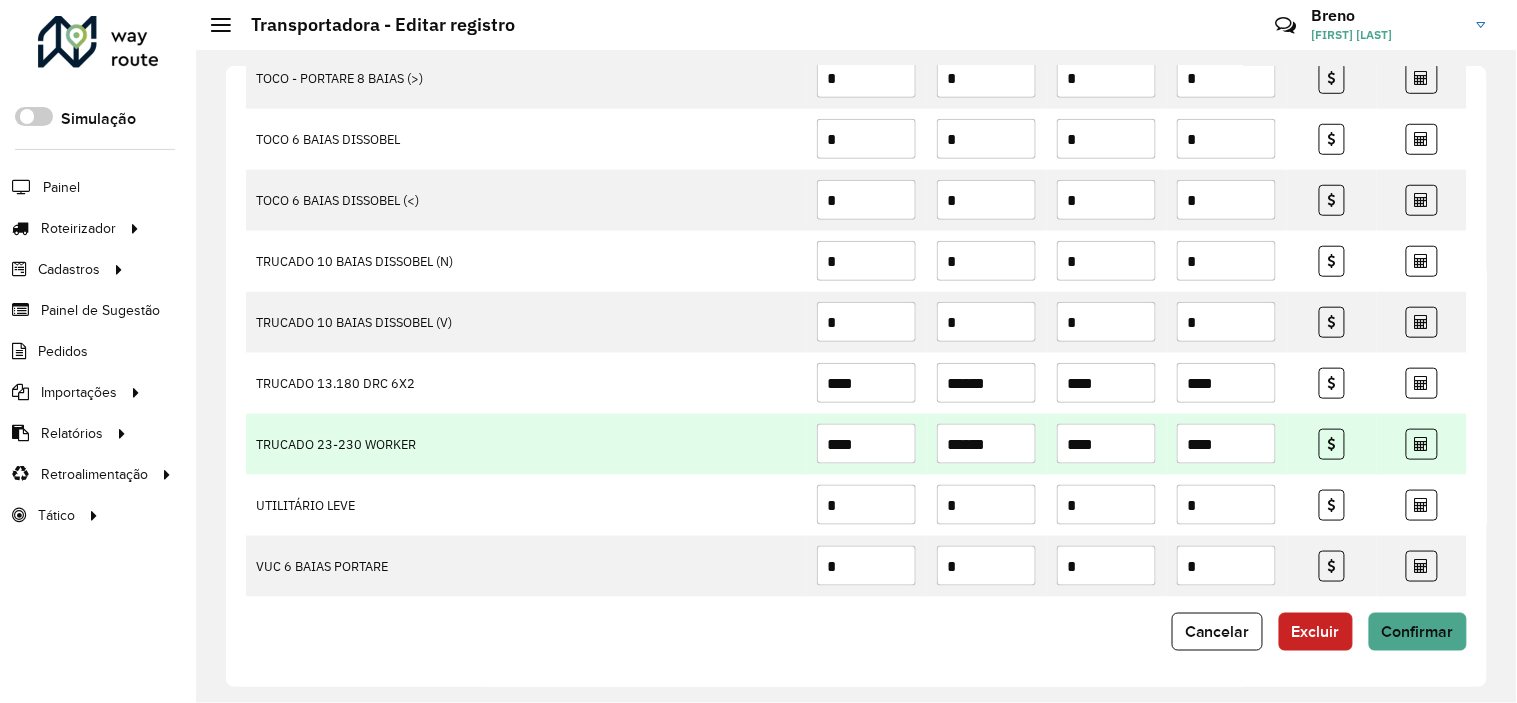 click on "****" at bounding box center [1106, 444] 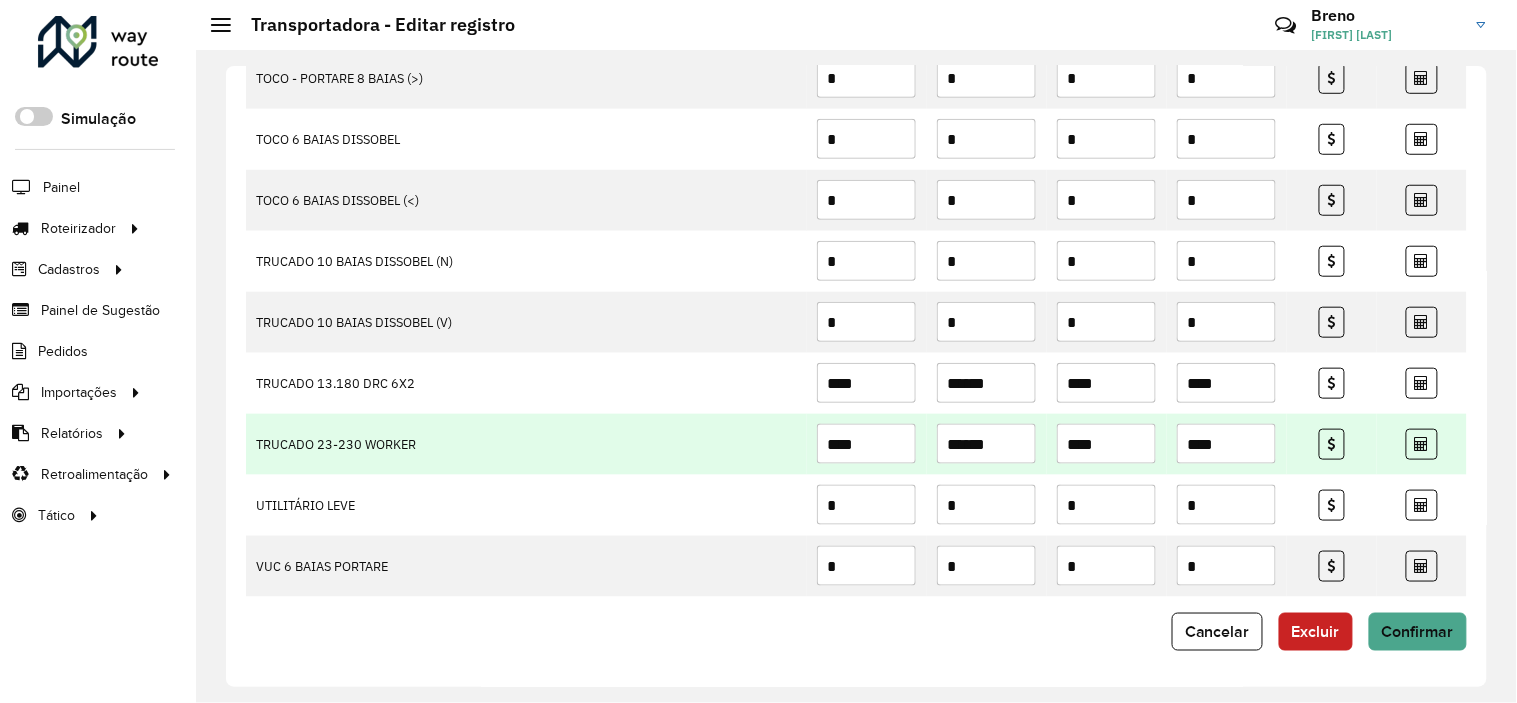 type on "****" 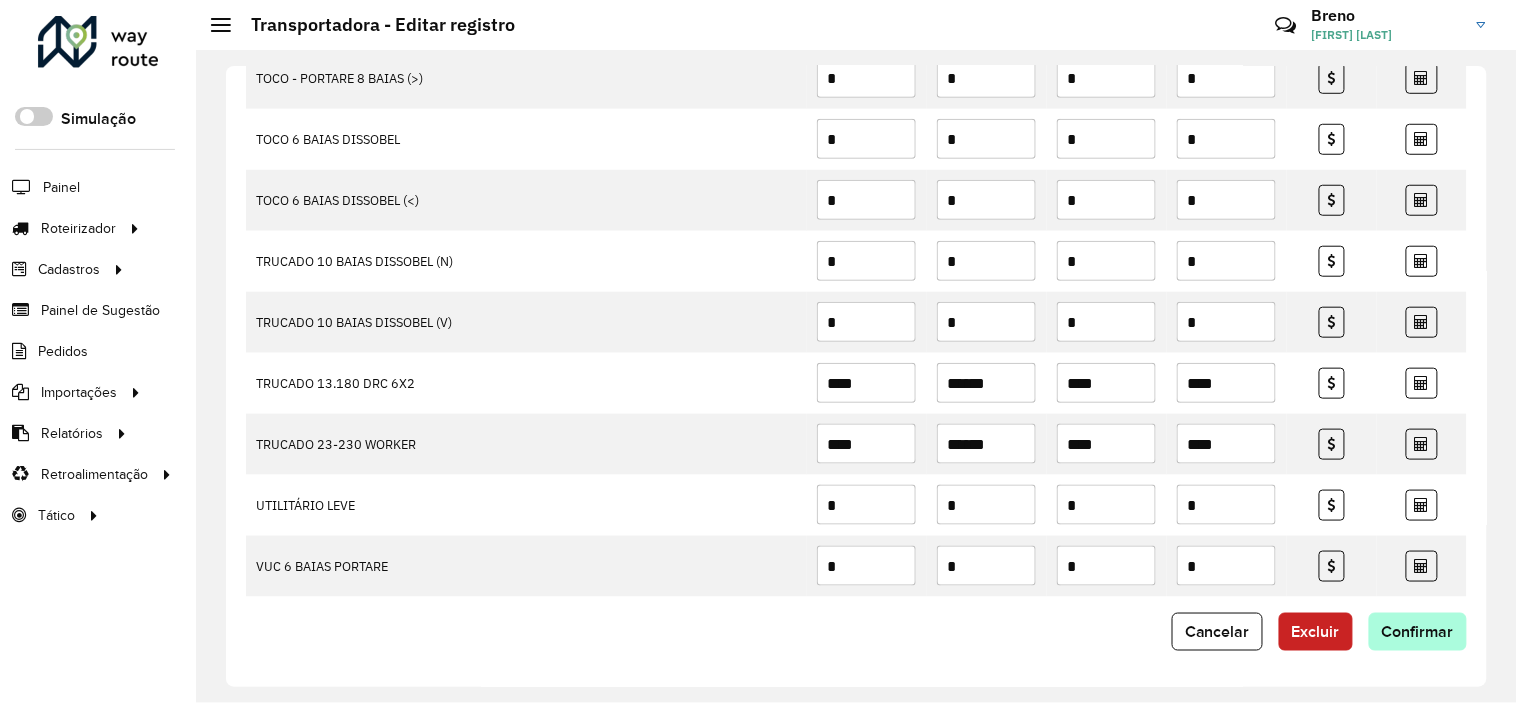type on "****" 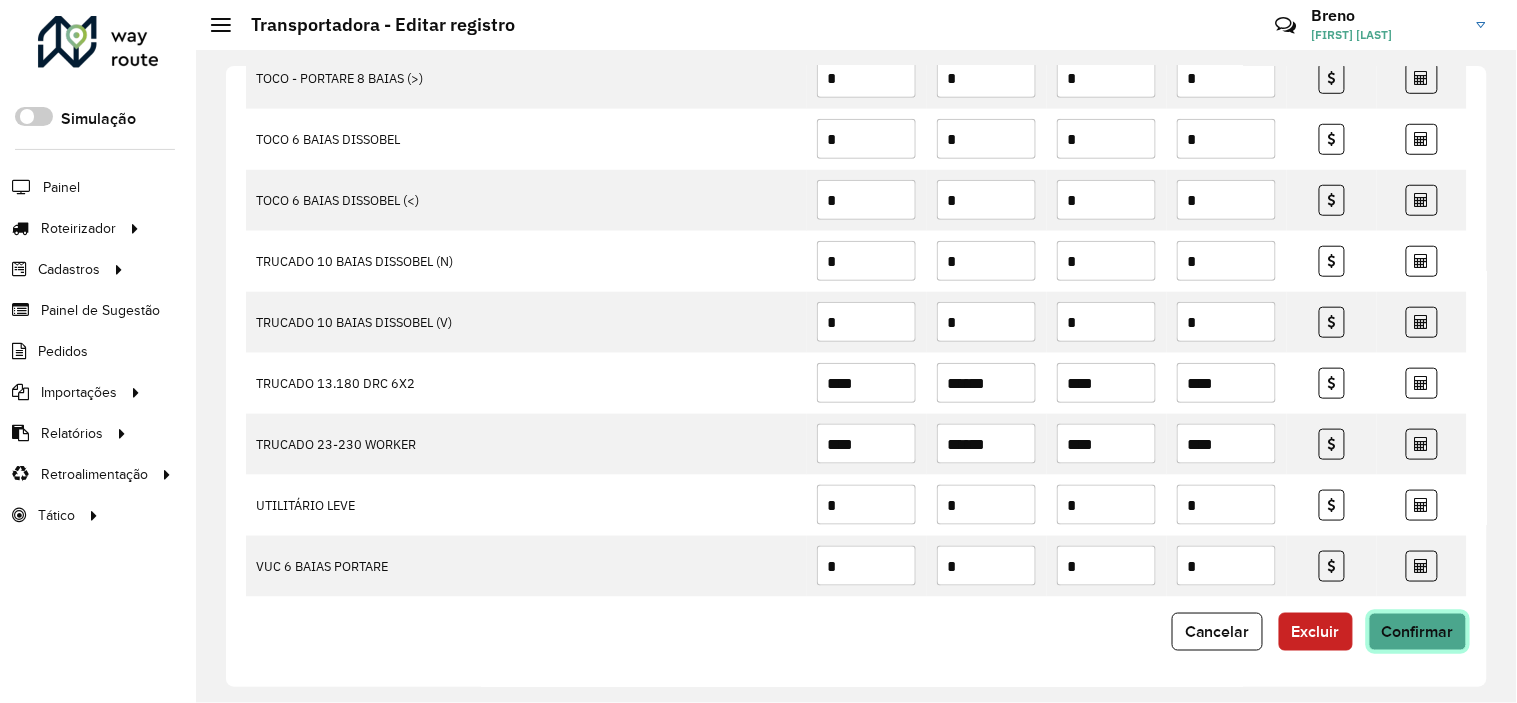click on "Confirmar" 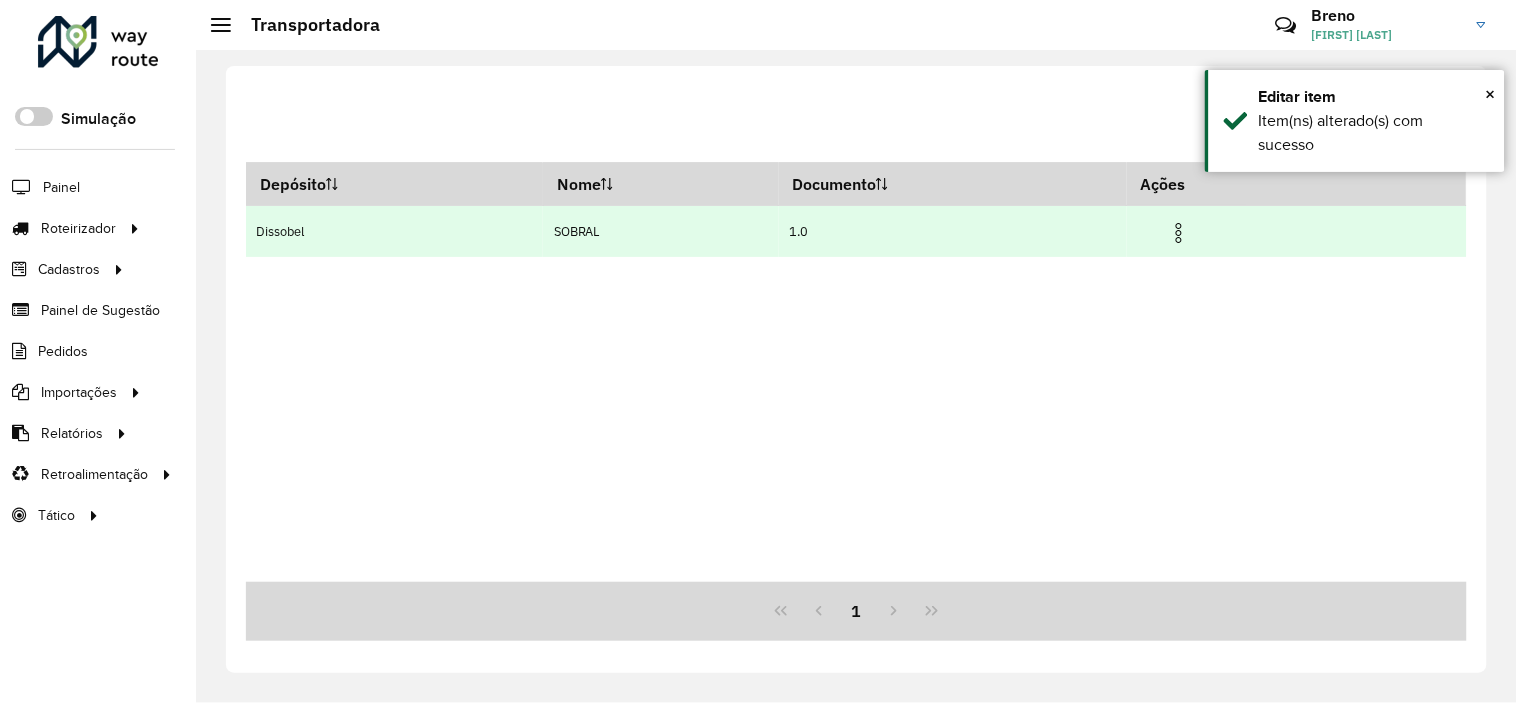 click at bounding box center [1179, 233] 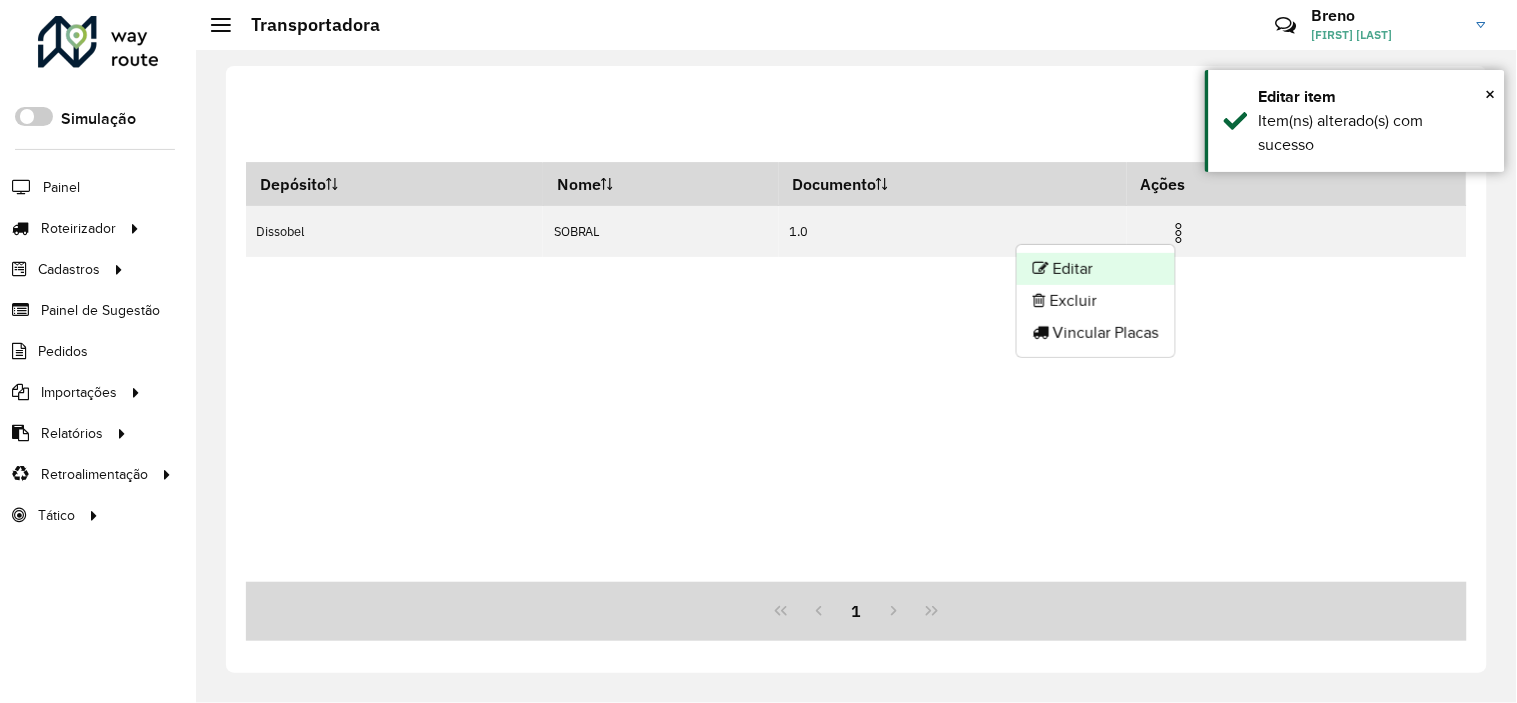 click on "Editar" 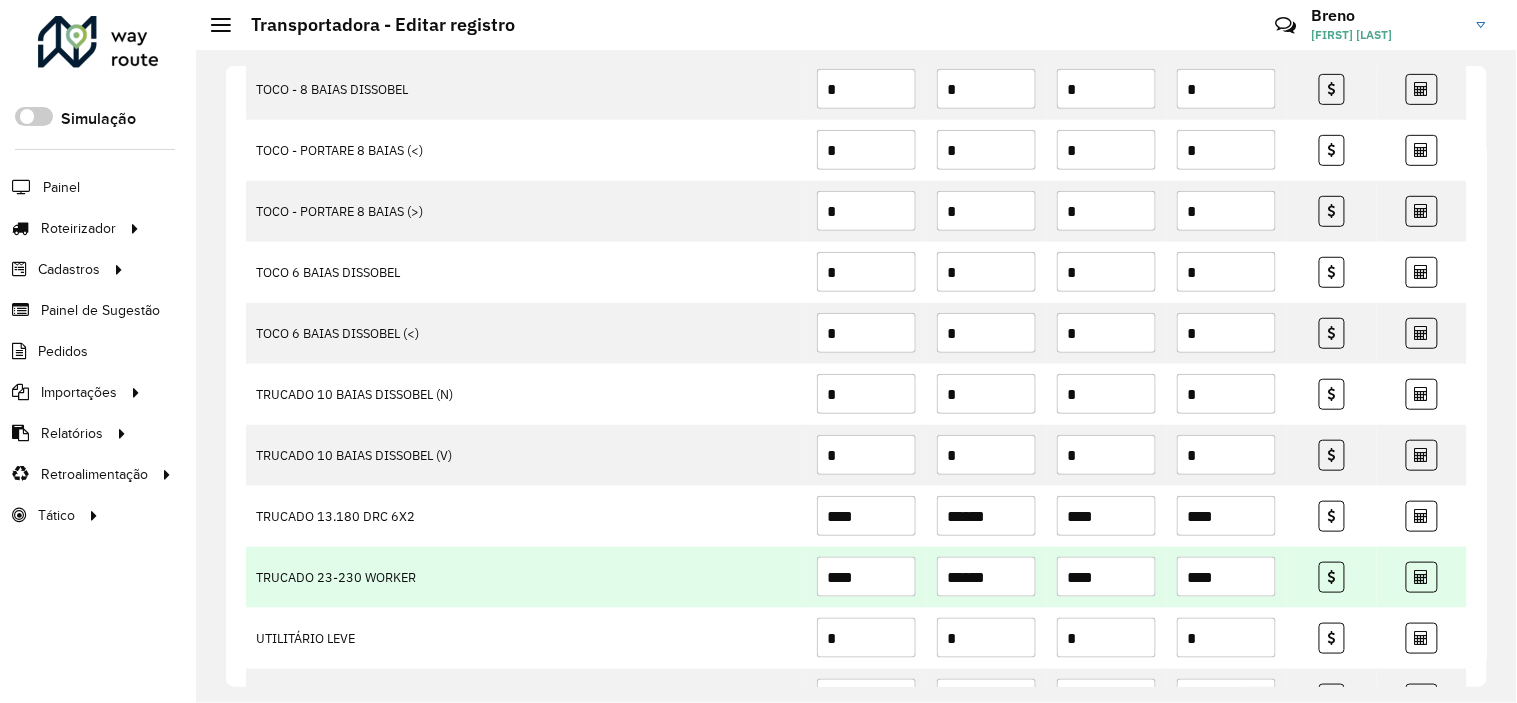 scroll, scrollTop: 2342, scrollLeft: 0, axis: vertical 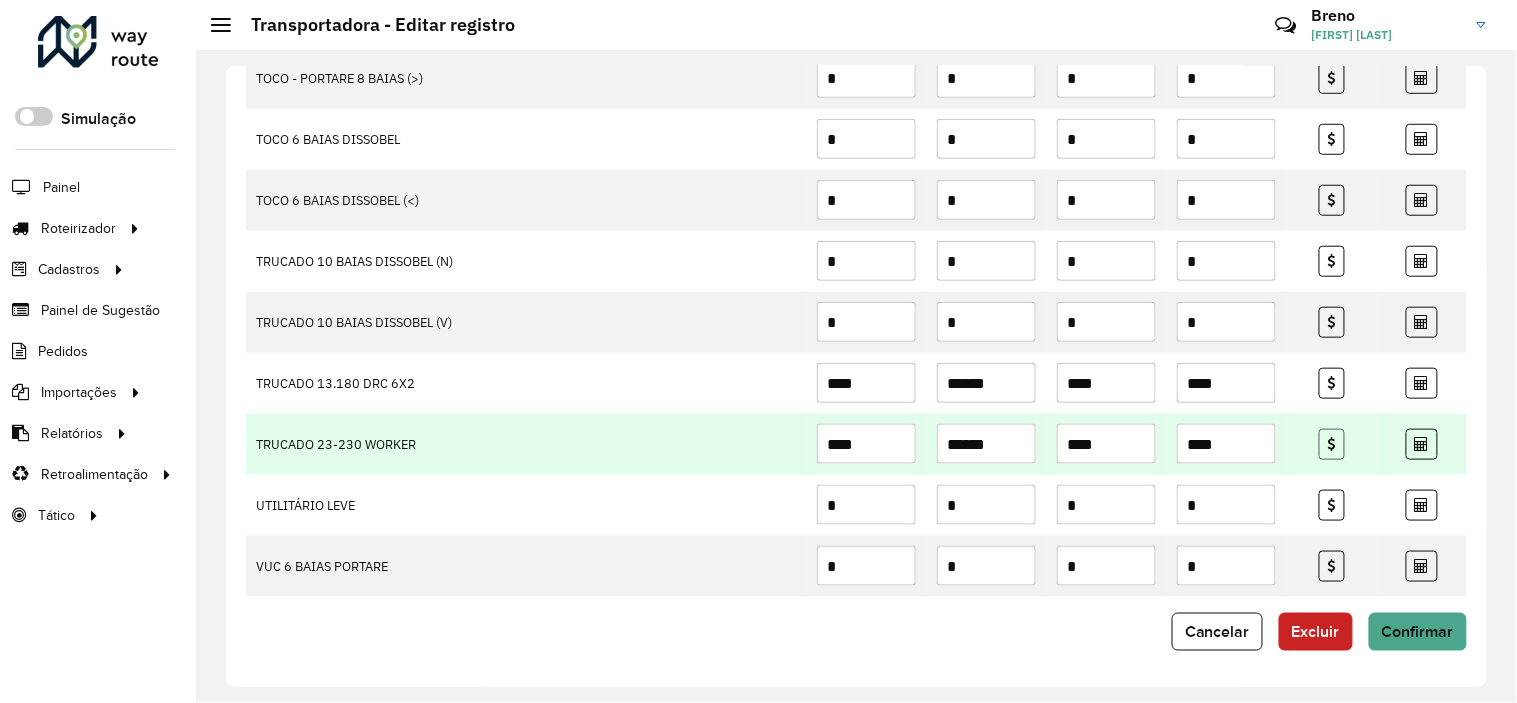 click at bounding box center (1332, 444) 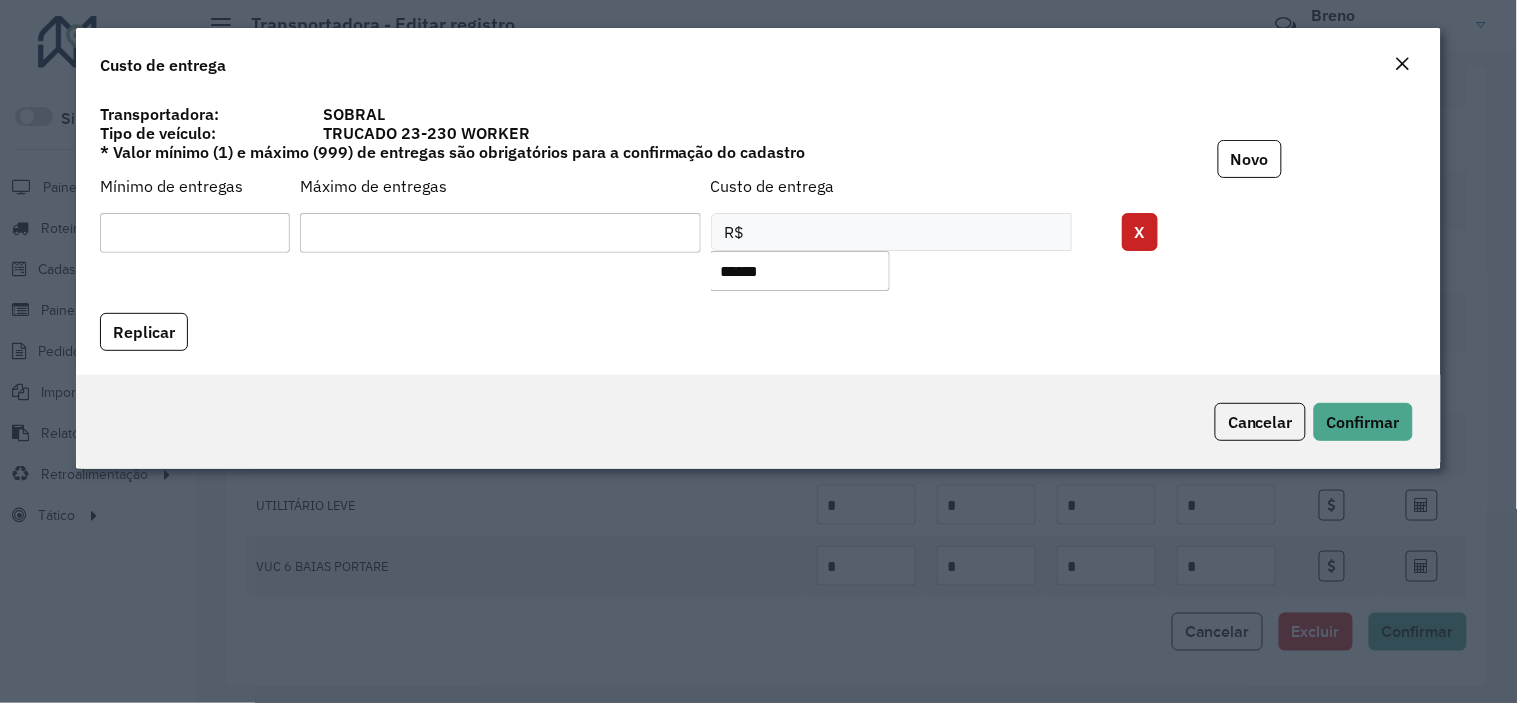 click 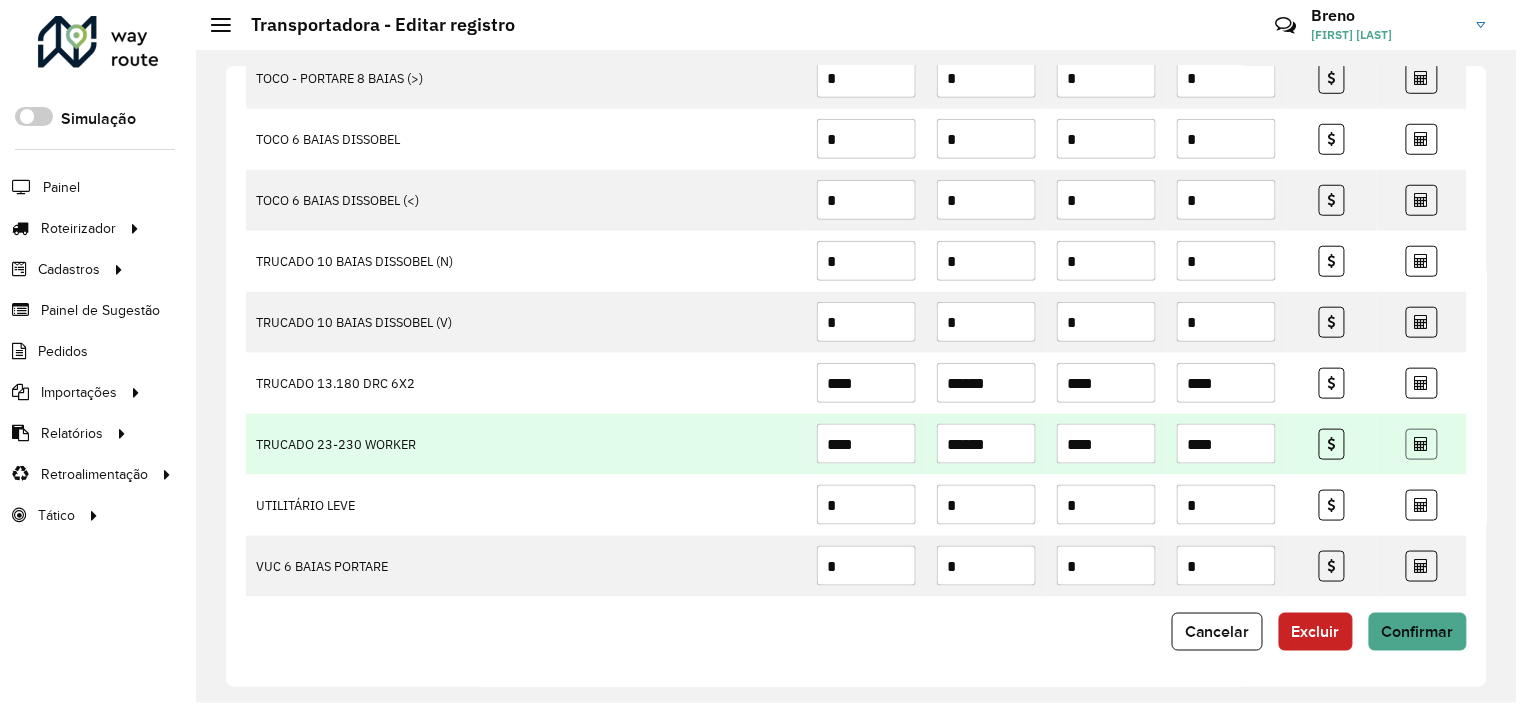 click at bounding box center (1422, 444) 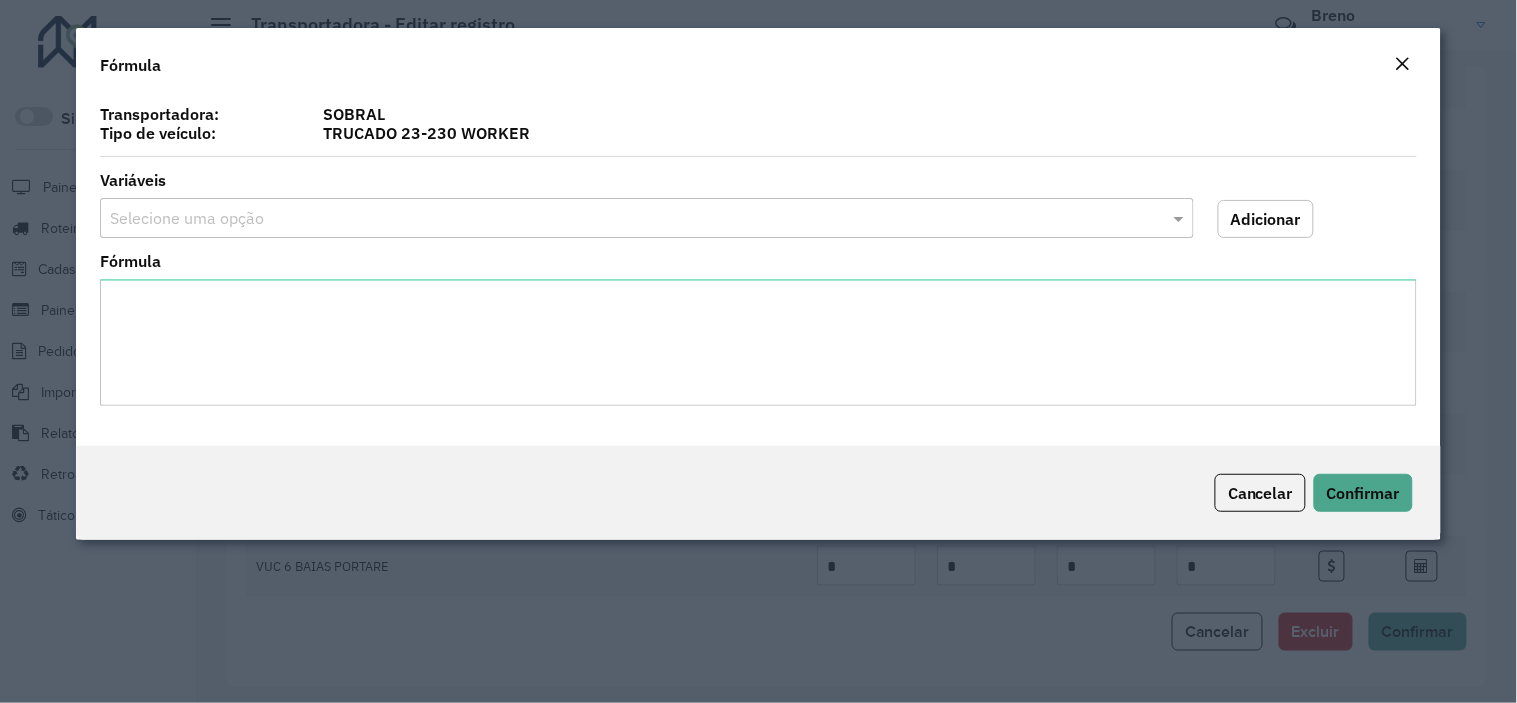 click at bounding box center (627, 219) 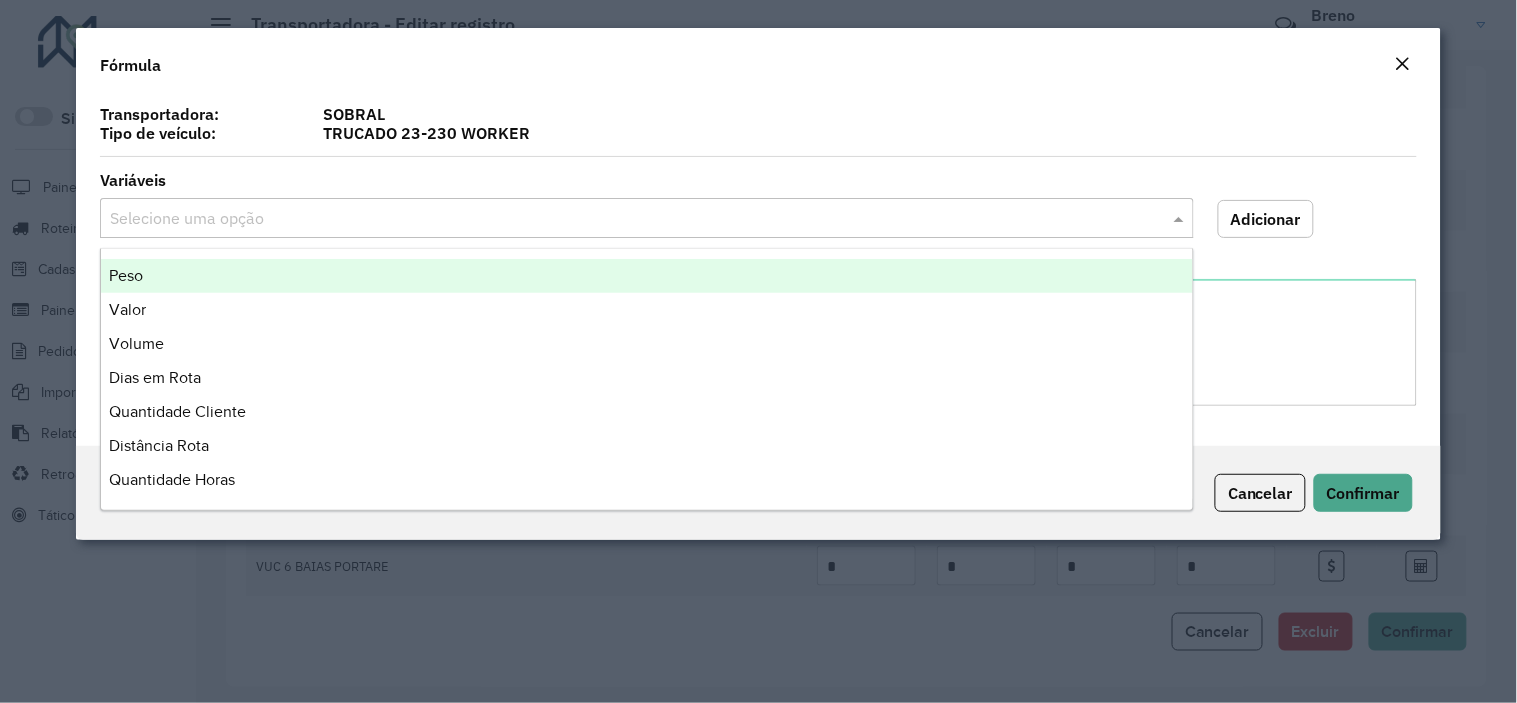 click at bounding box center (627, 219) 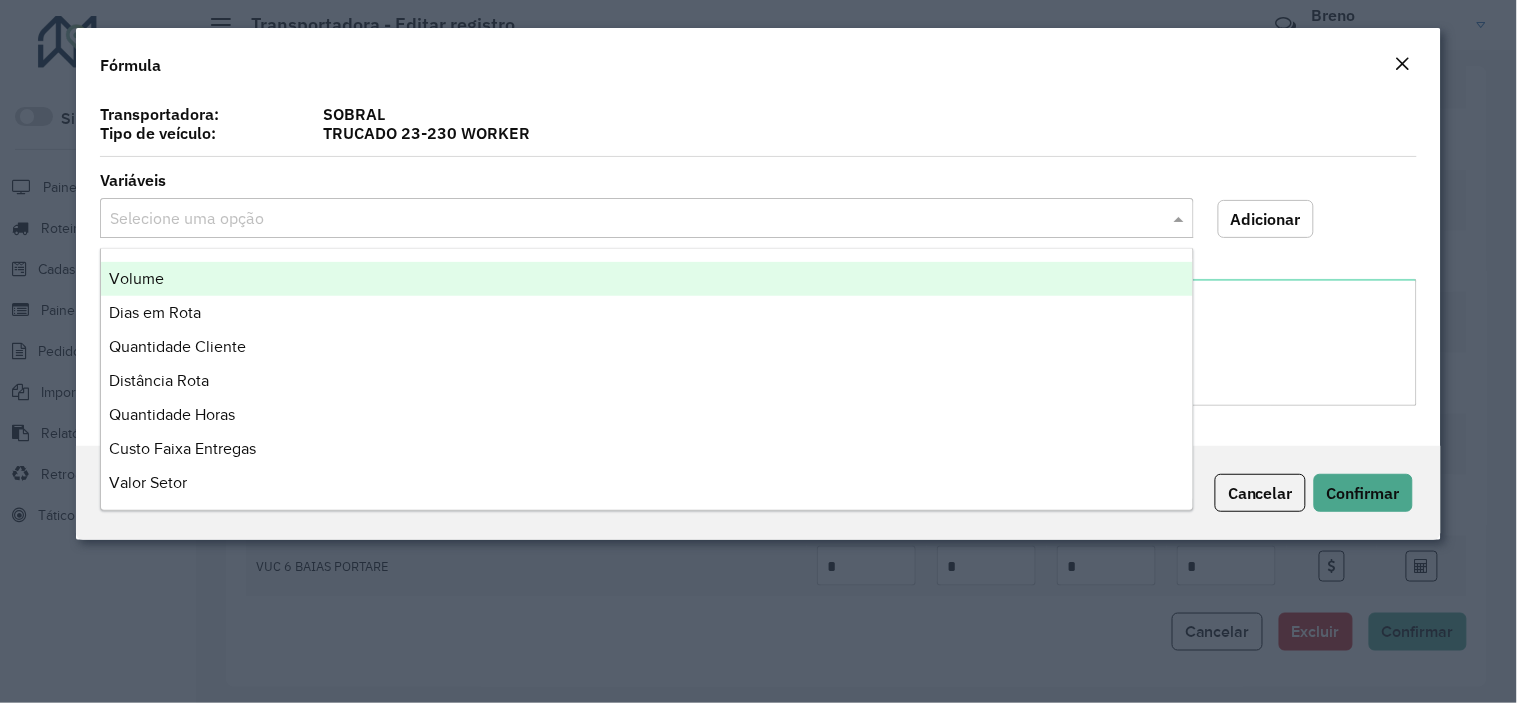 scroll, scrollTop: 100, scrollLeft: 0, axis: vertical 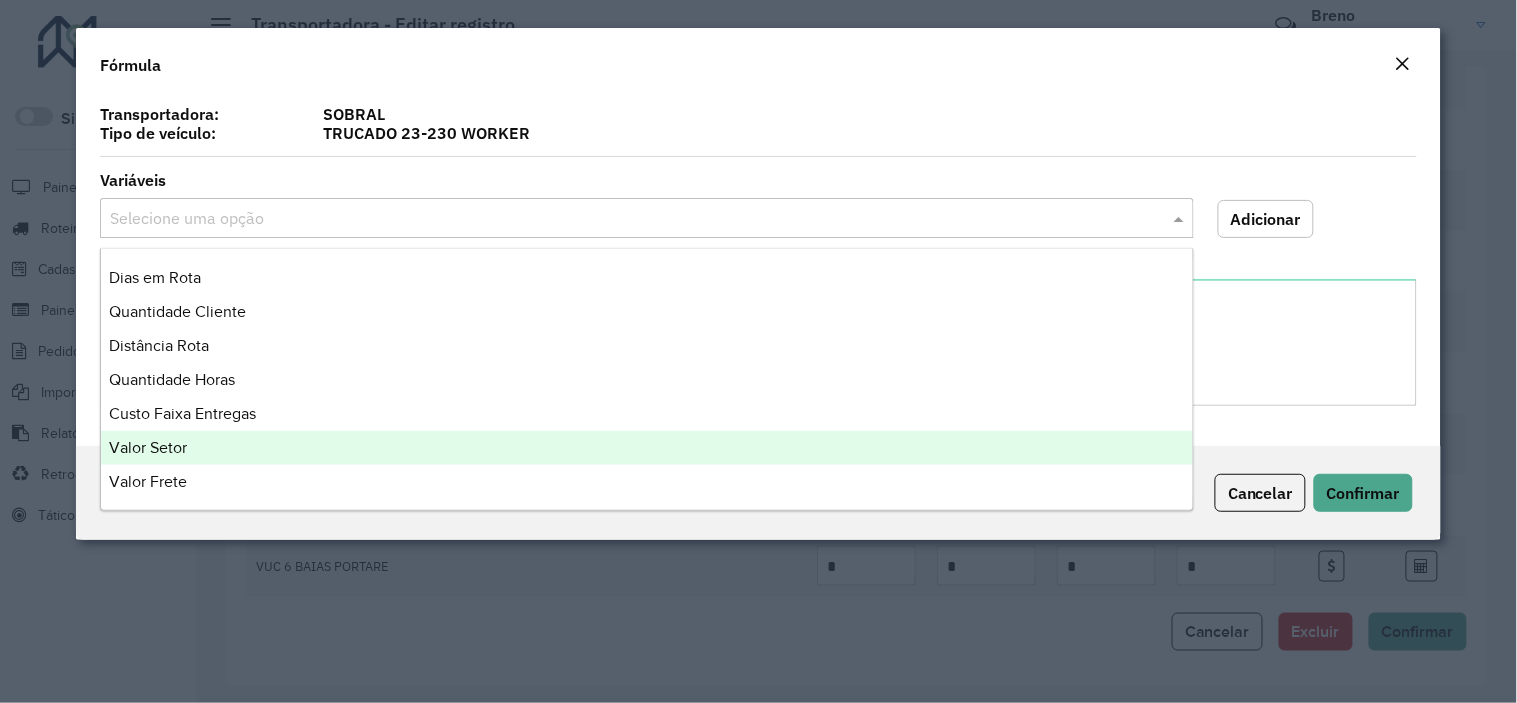 click on "Valor Setor" at bounding box center [148, 447] 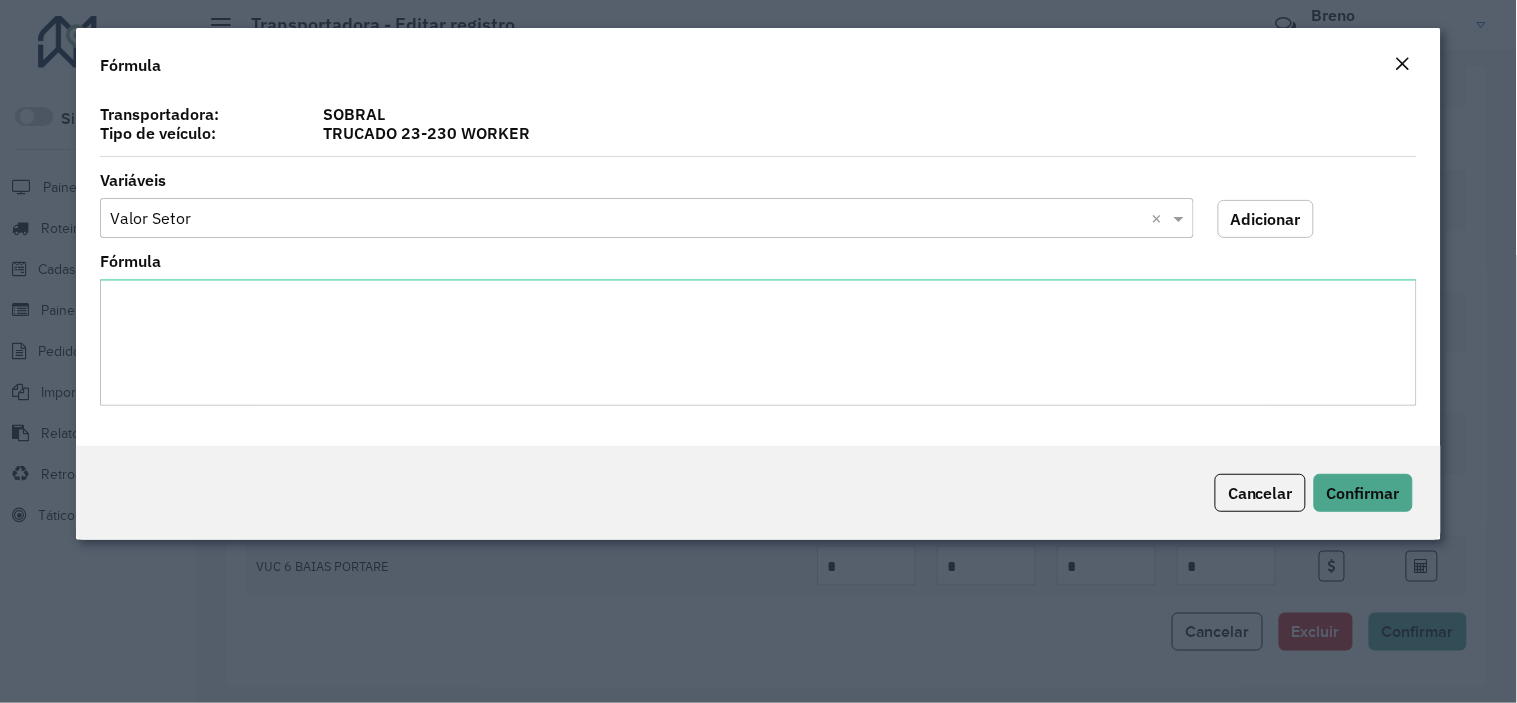 click on "Adicionar" 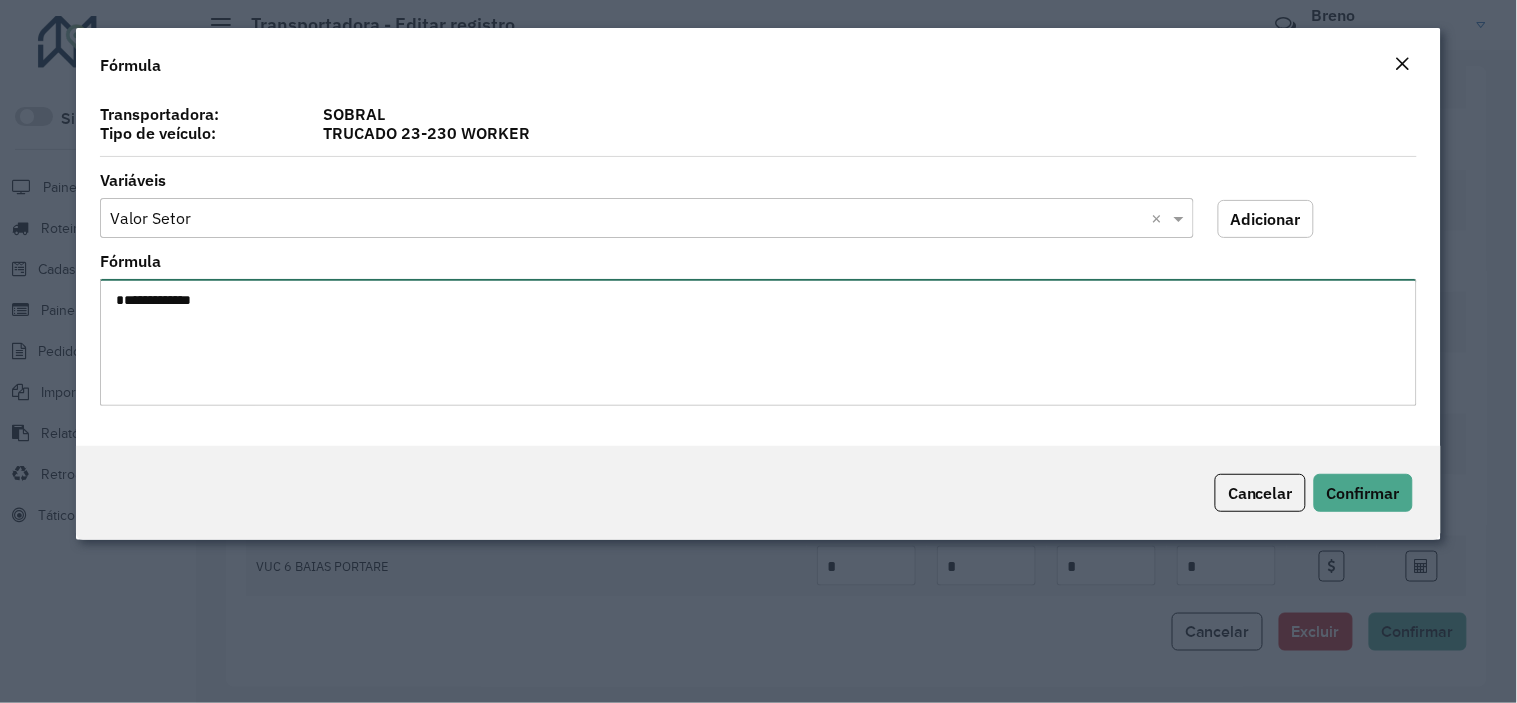 drag, startPoint x: 323, startPoint y: 305, endPoint x: 0, endPoint y: 302, distance: 323.01395 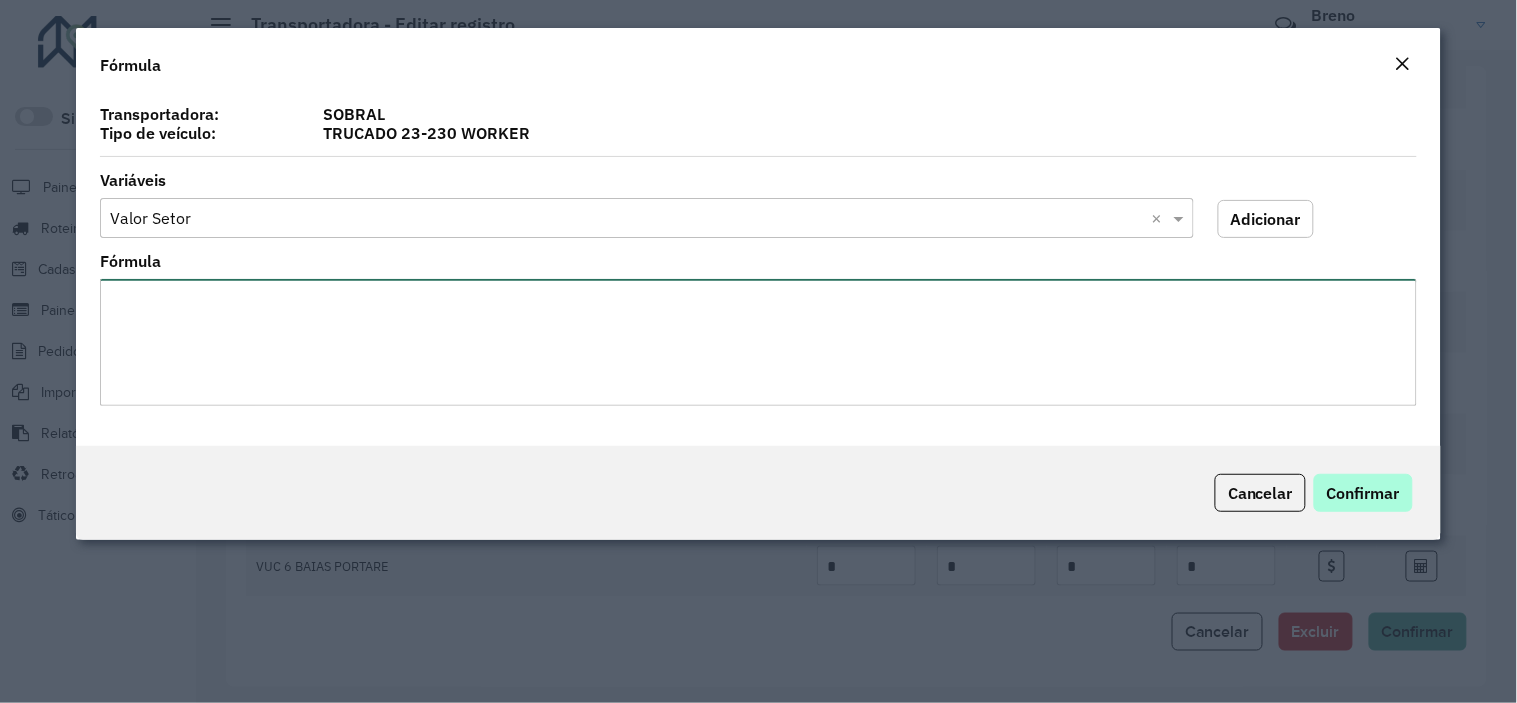 type 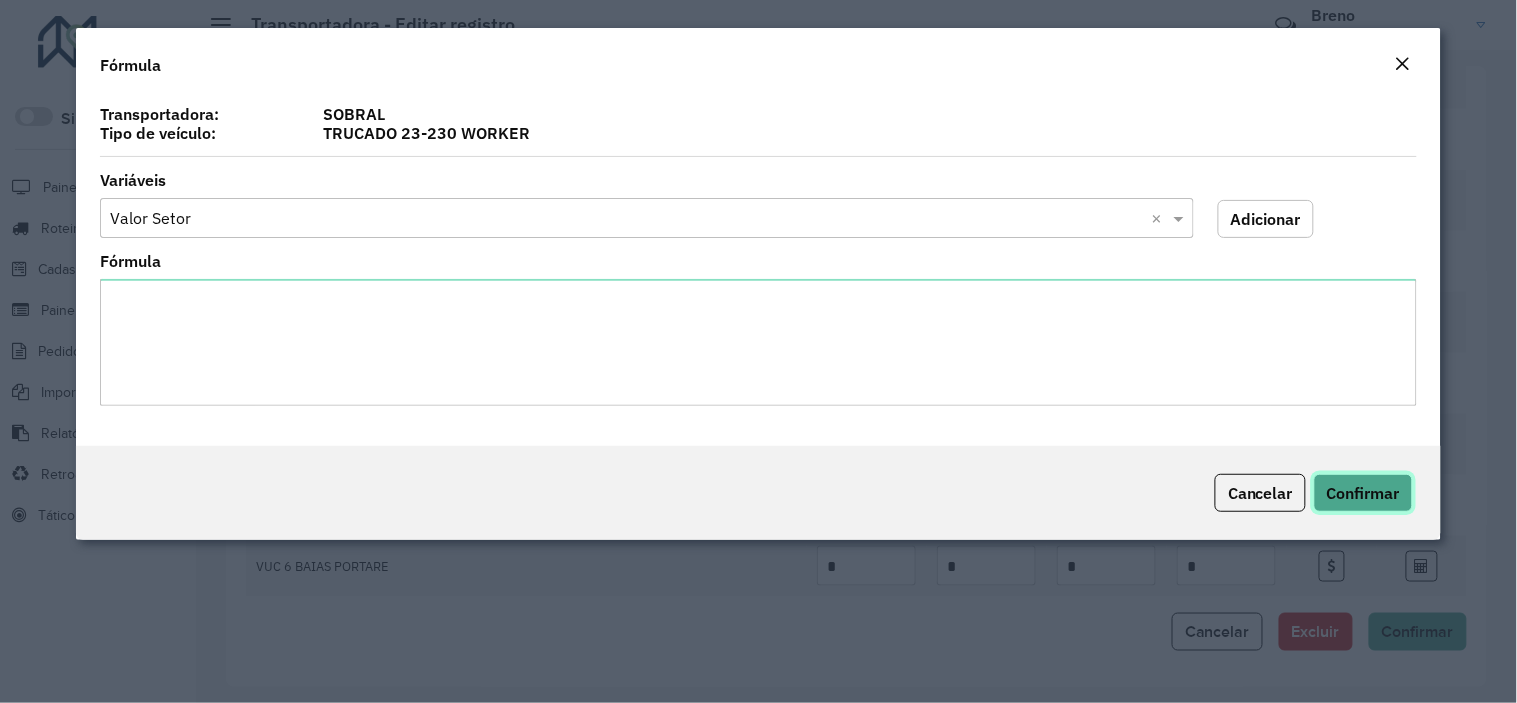 click on "Confirmar" 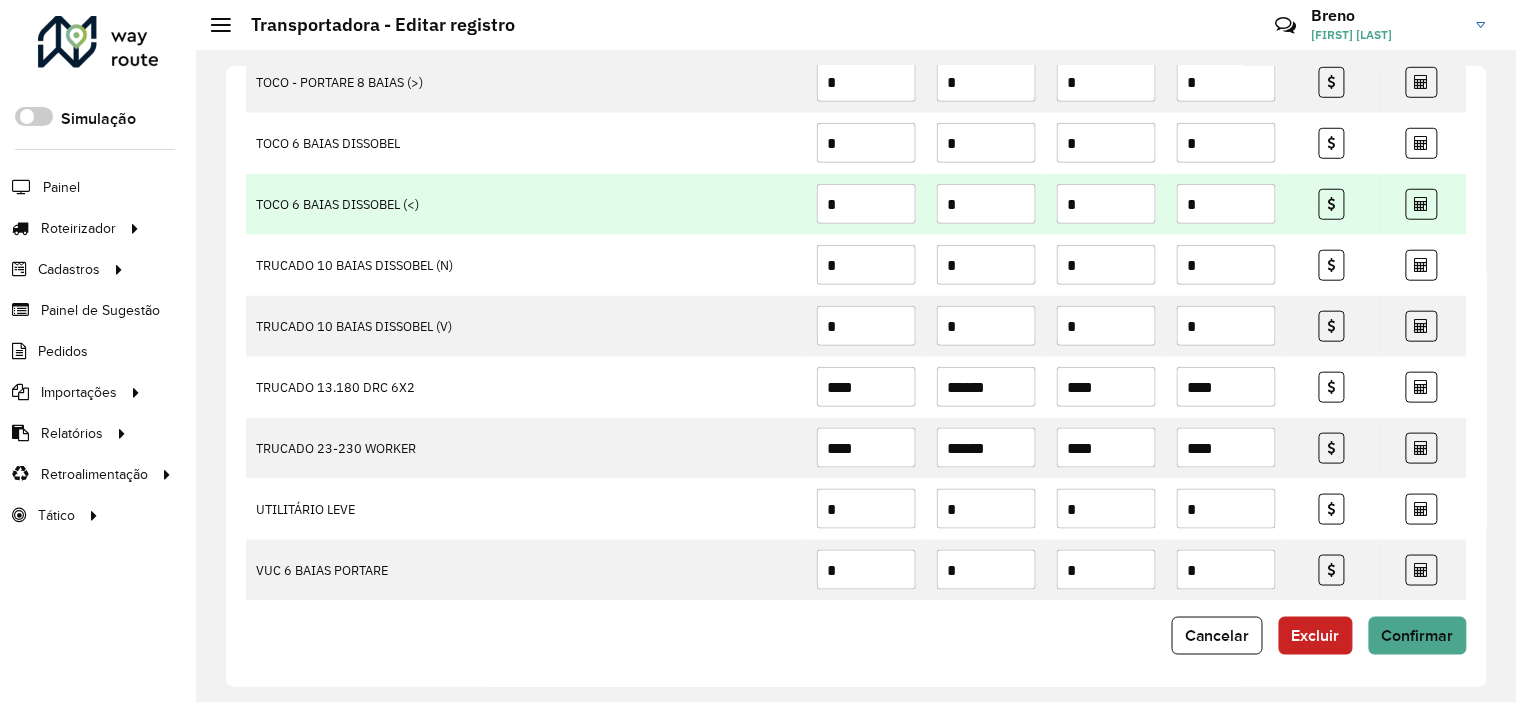 scroll, scrollTop: 2342, scrollLeft: 0, axis: vertical 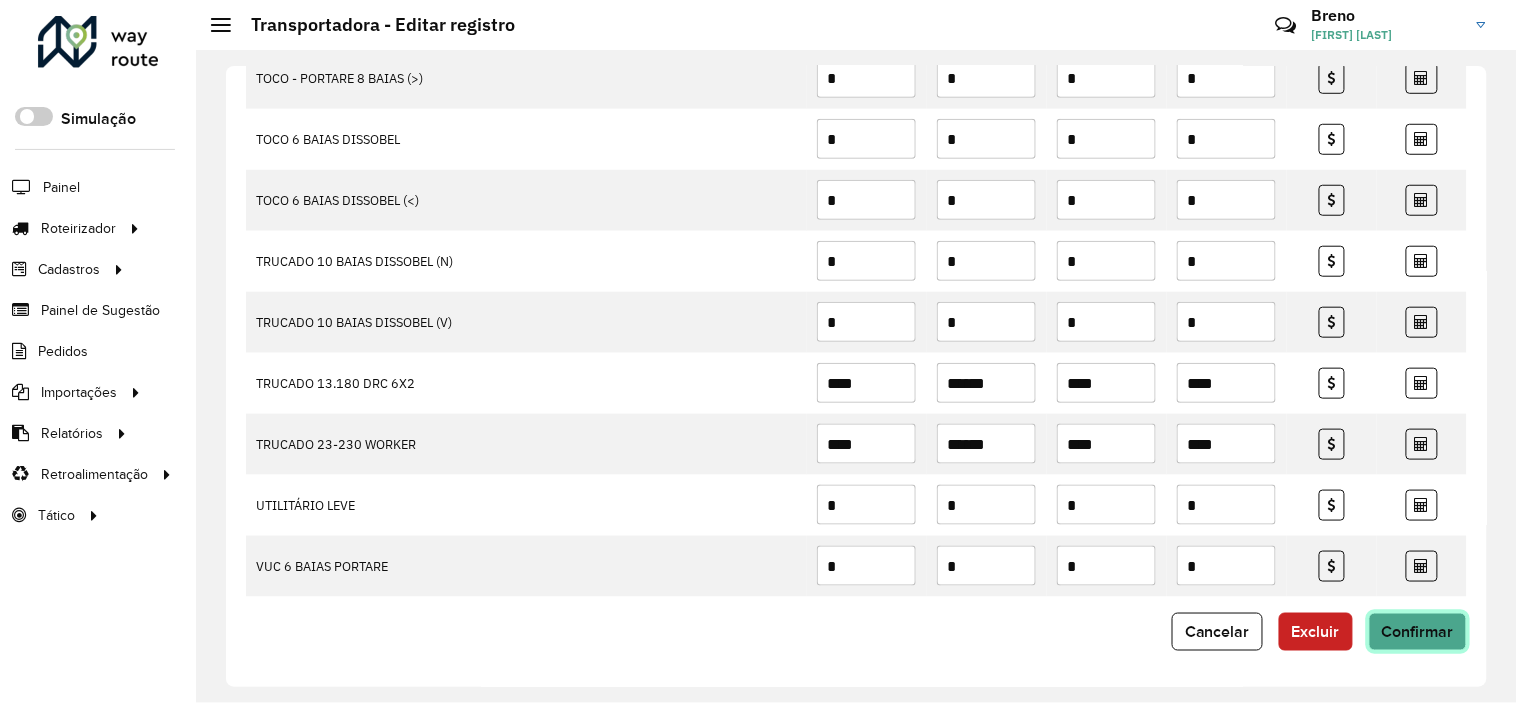 click on "Confirmar" 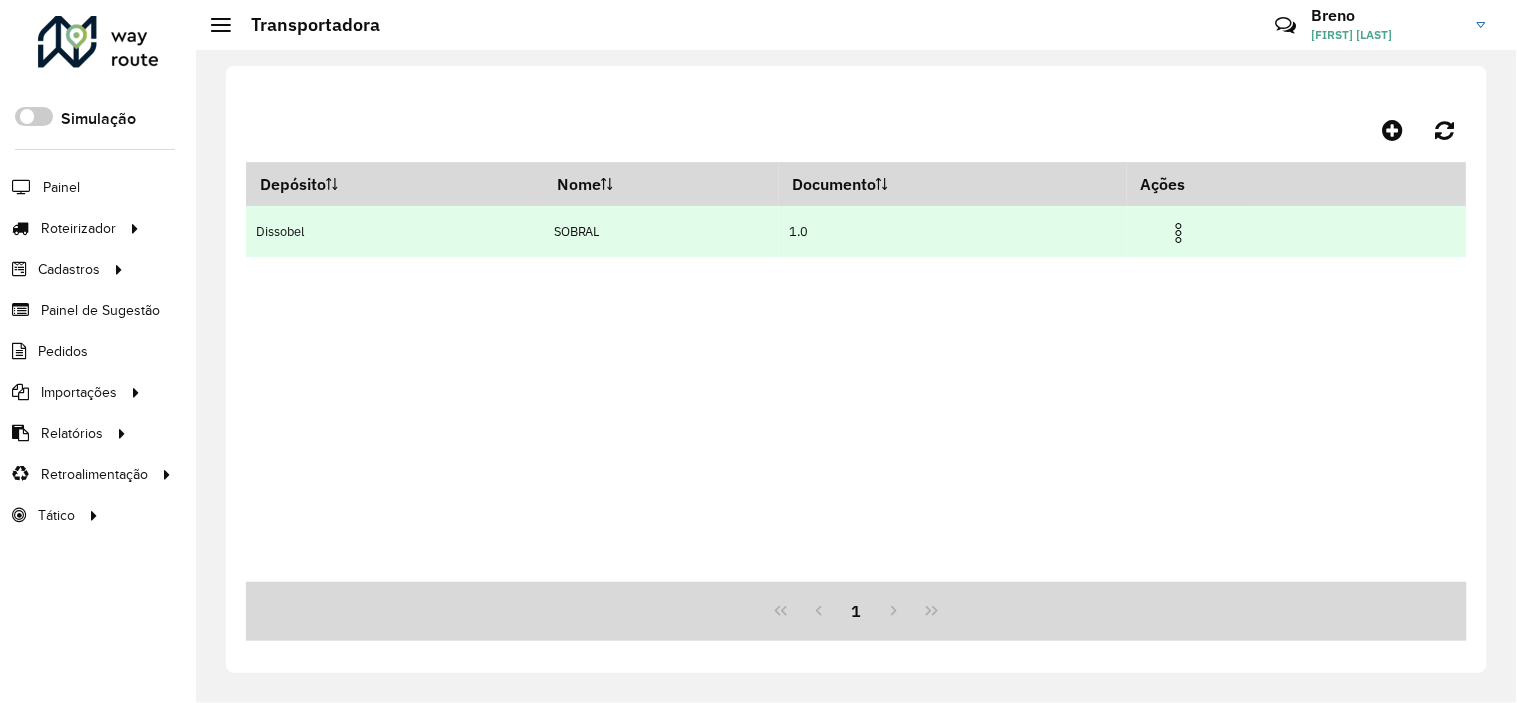 click at bounding box center [1179, 233] 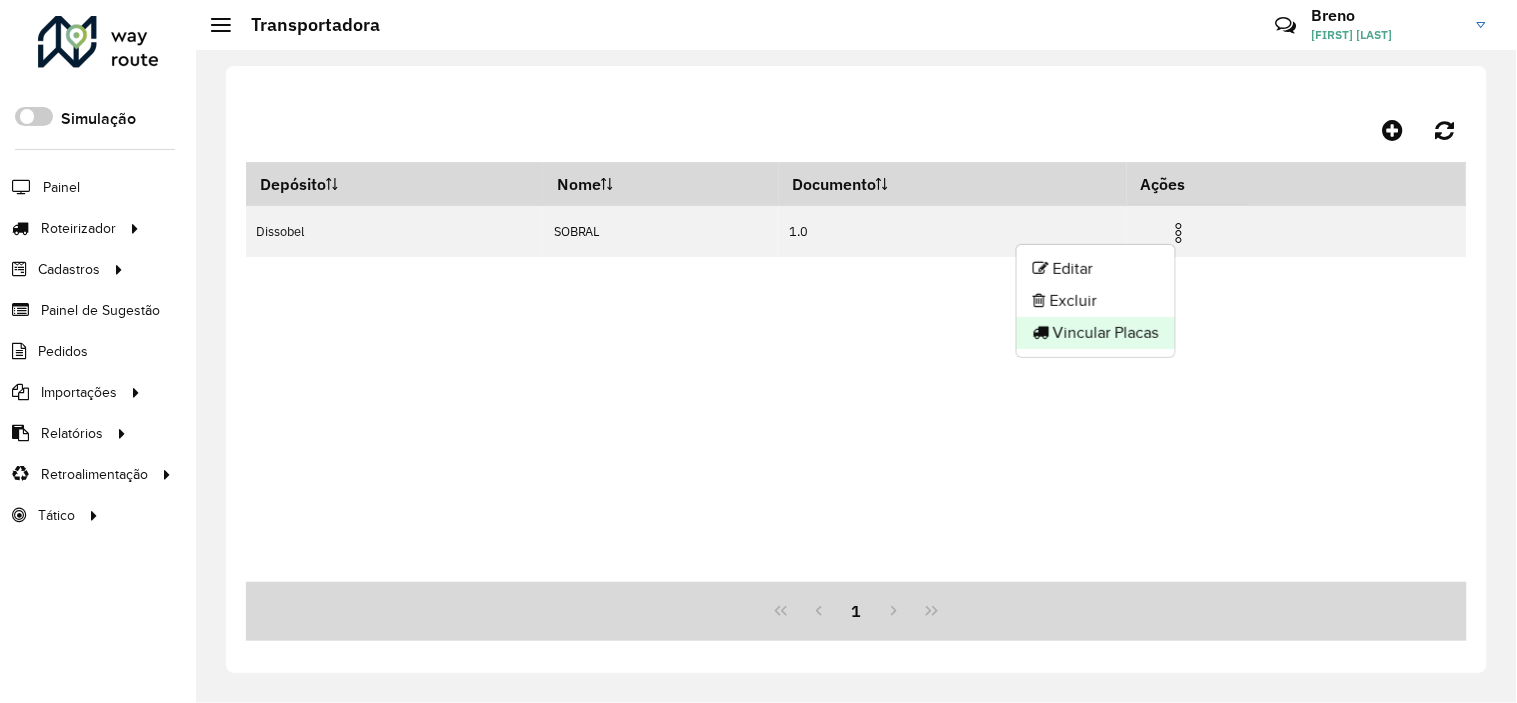 click on "Vincular Placas" 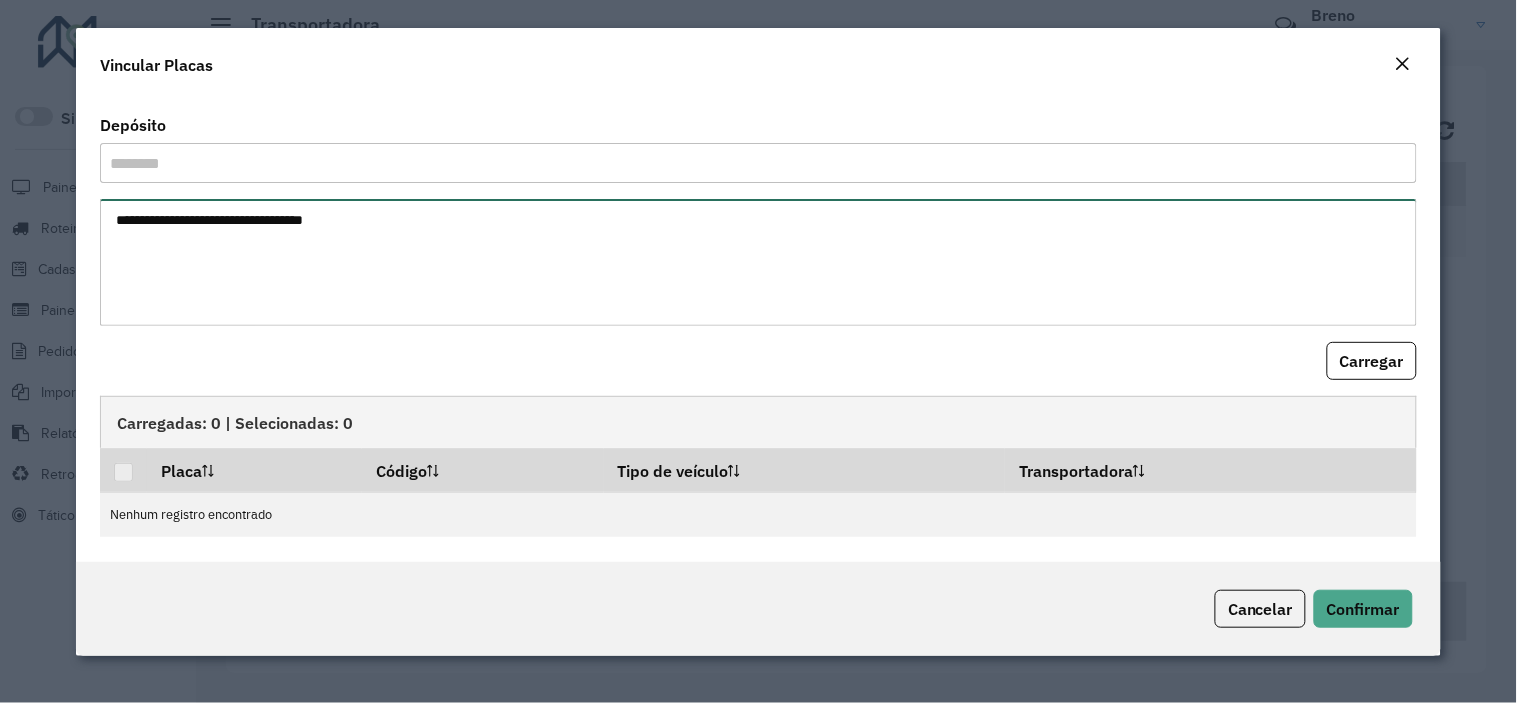 click at bounding box center [758, 262] 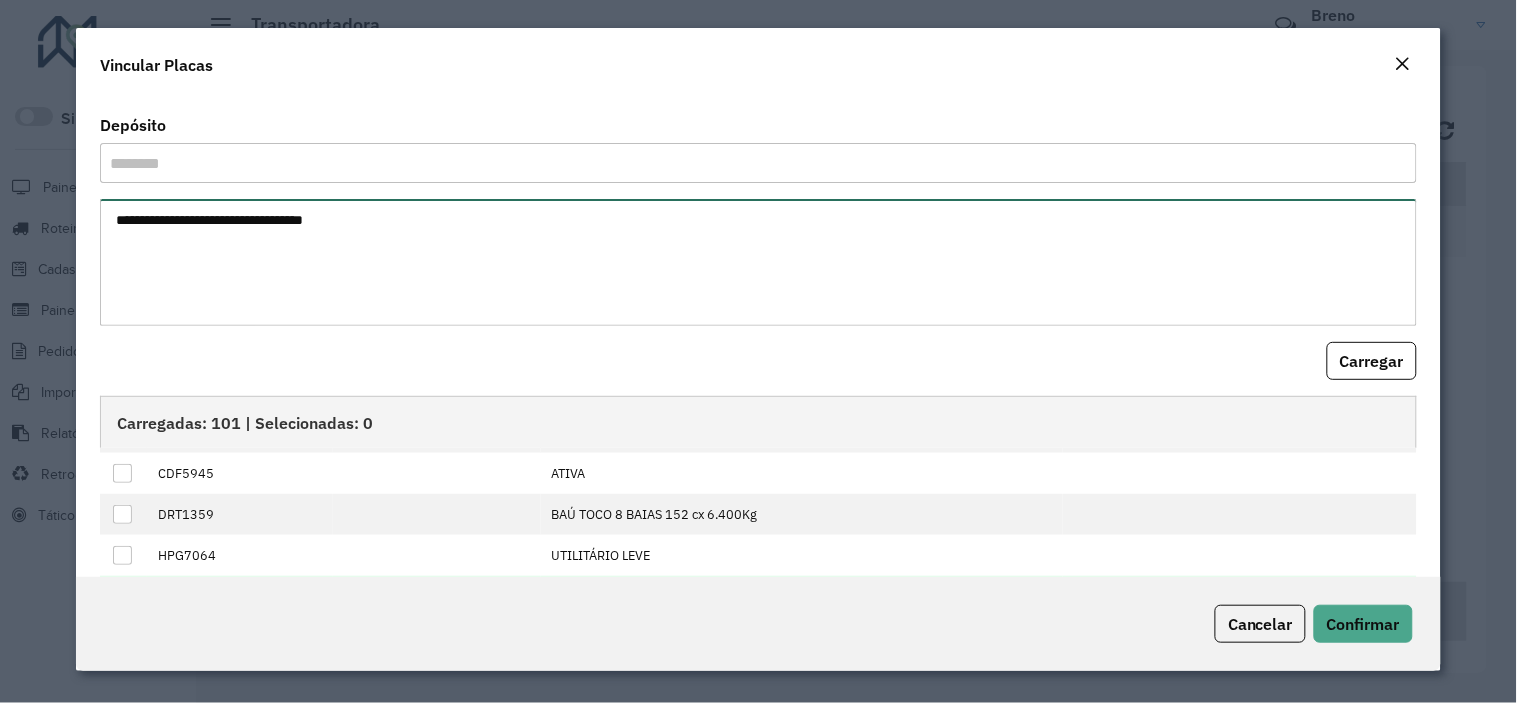 scroll, scrollTop: 205, scrollLeft: 0, axis: vertical 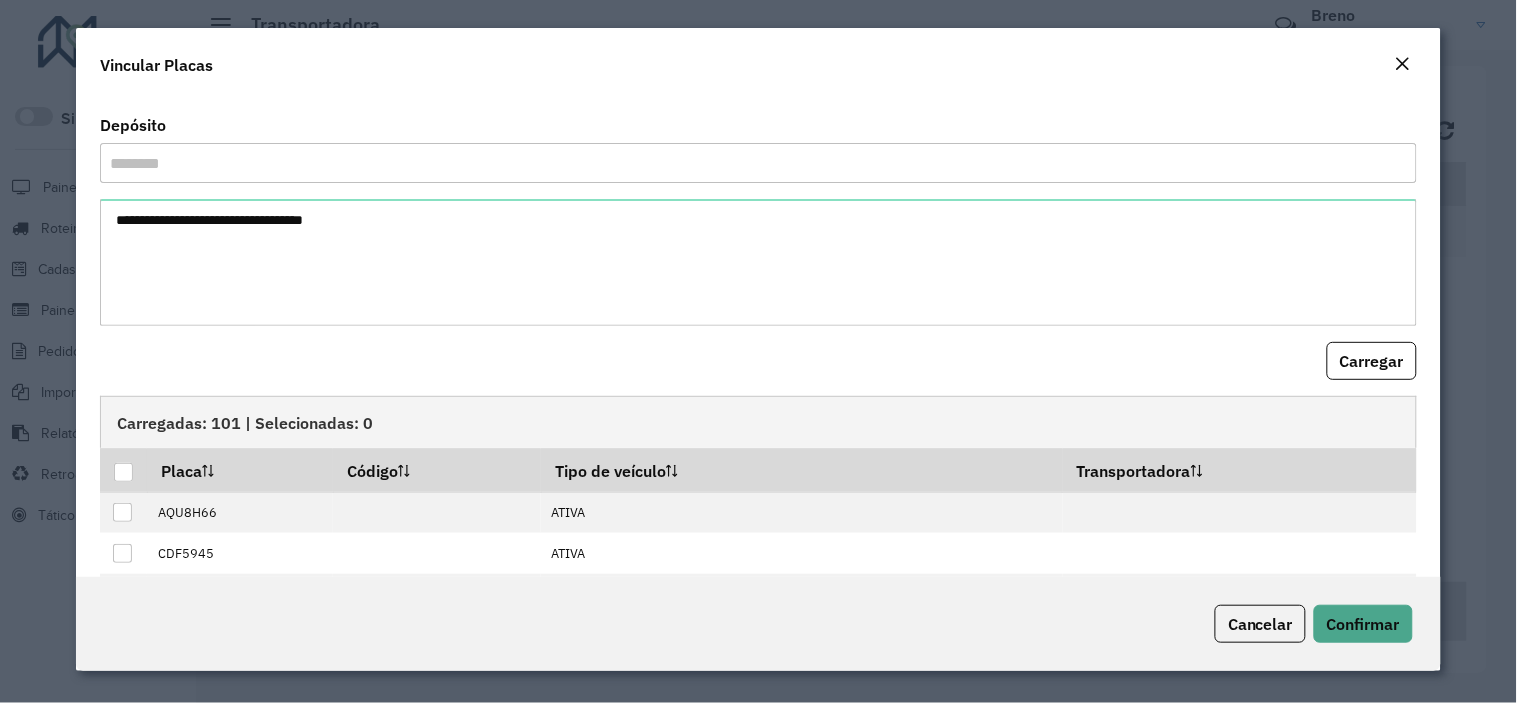 click on "********" at bounding box center (758, 163) 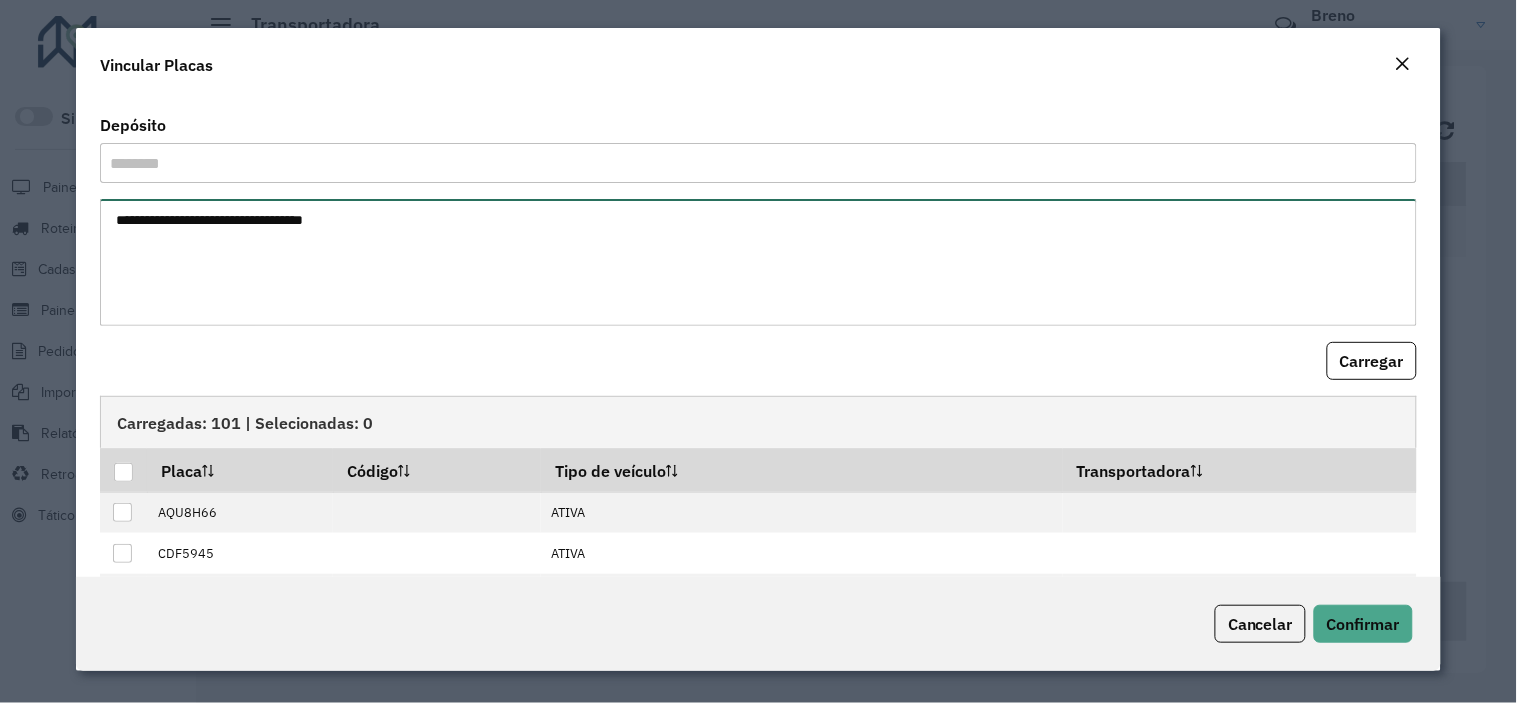 click at bounding box center [758, 262] 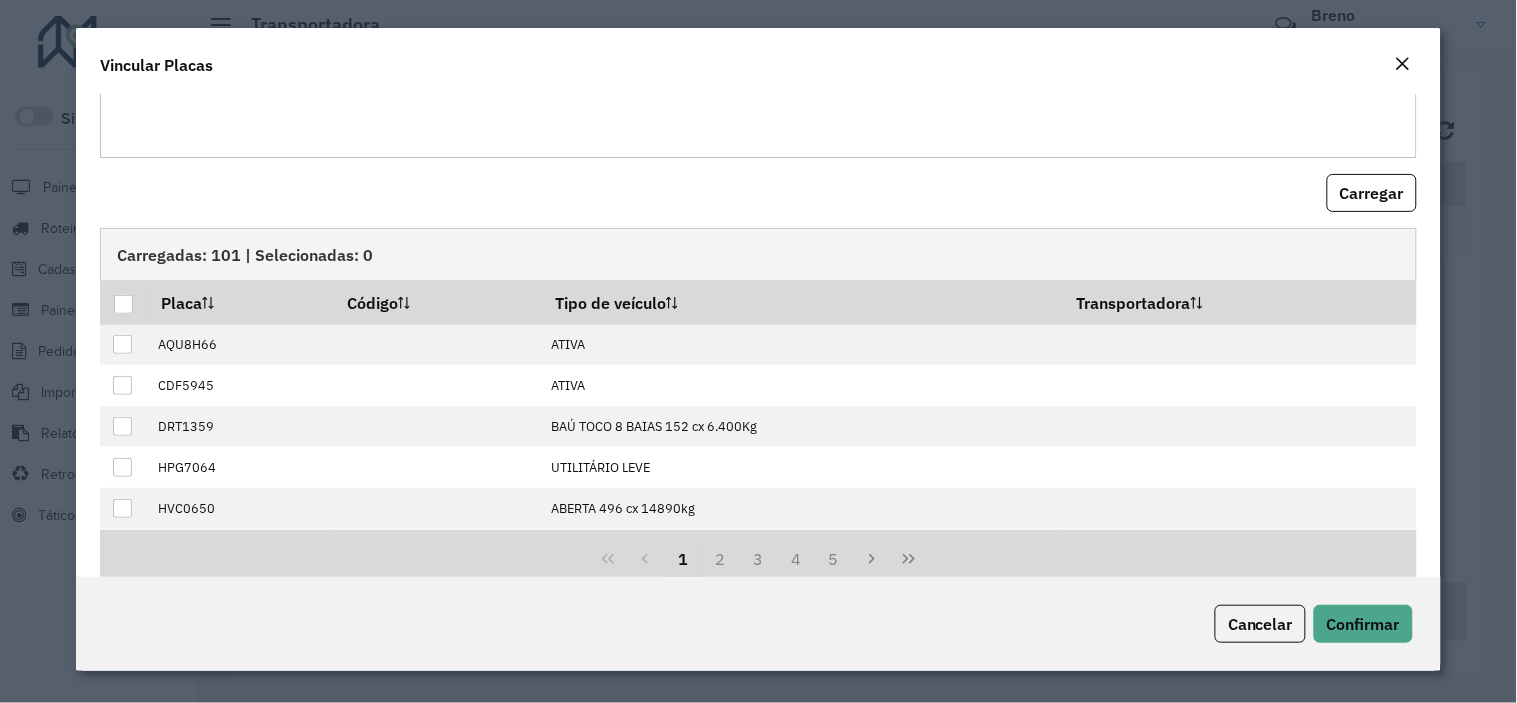 scroll, scrollTop: 203, scrollLeft: 0, axis: vertical 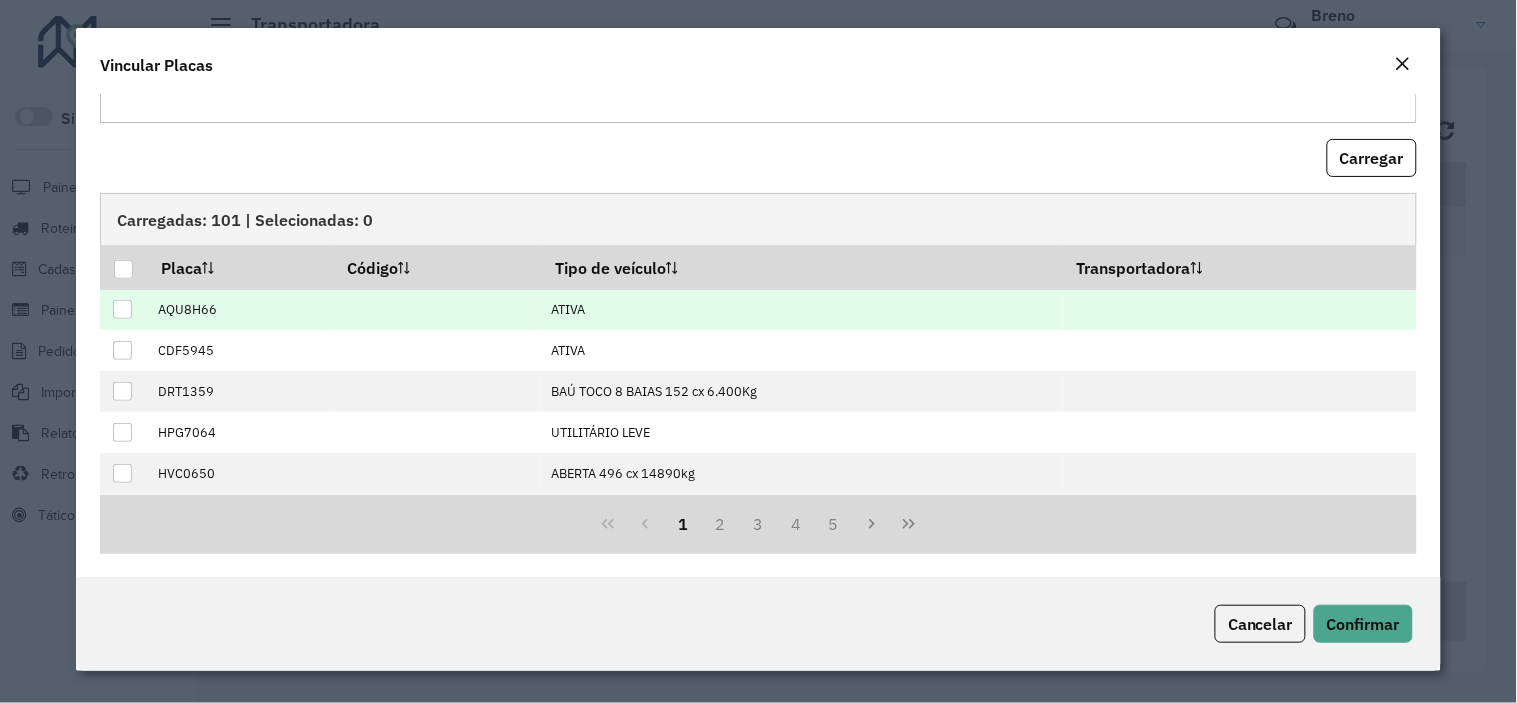 click on "ATIVA" at bounding box center [802, 309] 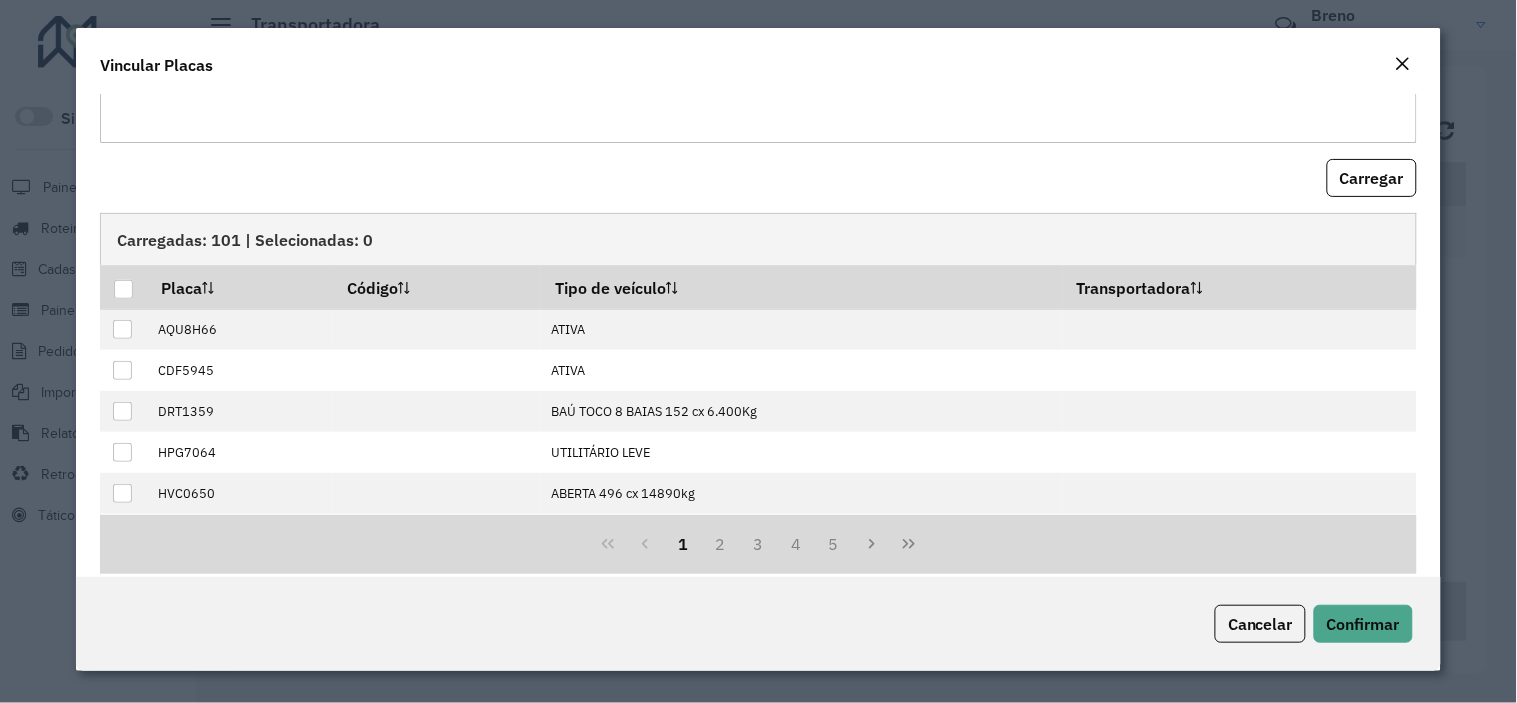 scroll, scrollTop: 203, scrollLeft: 0, axis: vertical 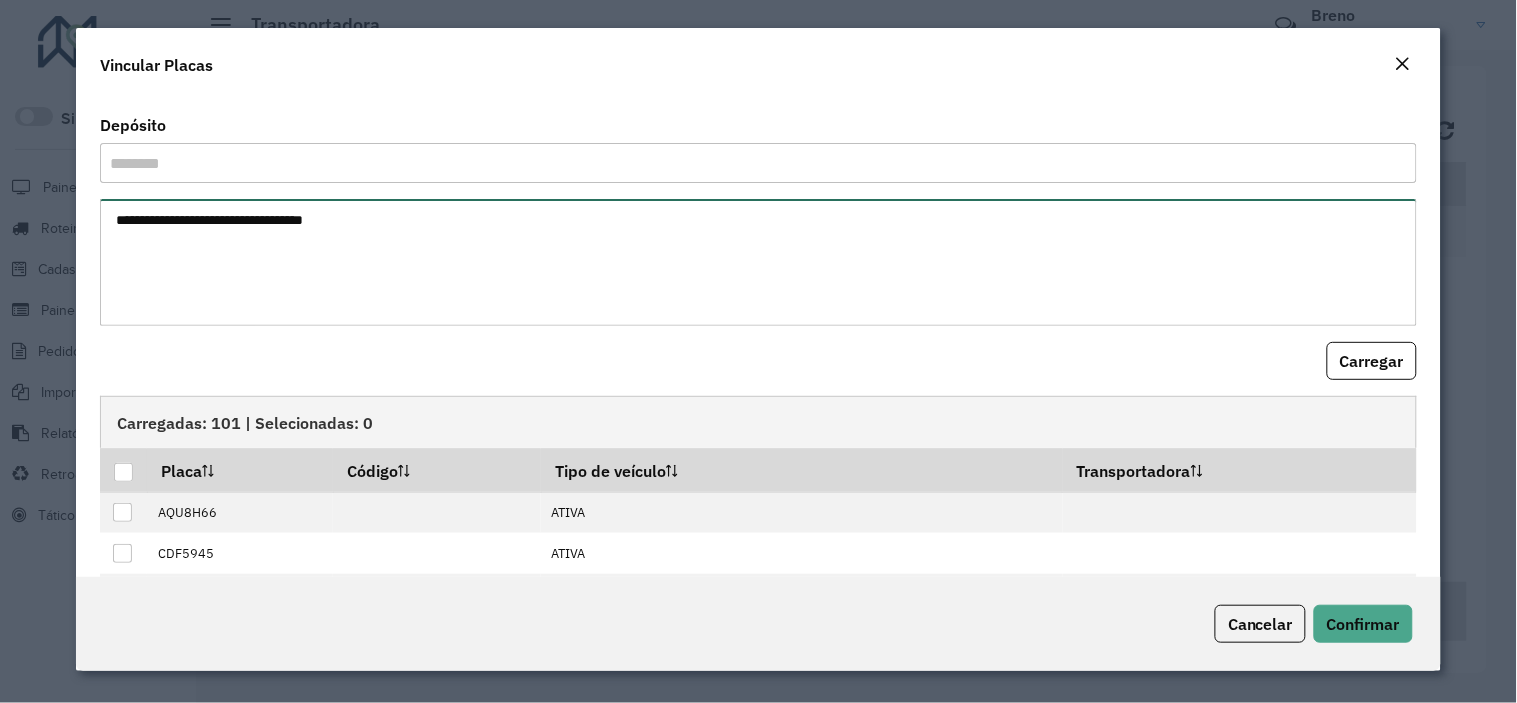 click at bounding box center [758, 262] 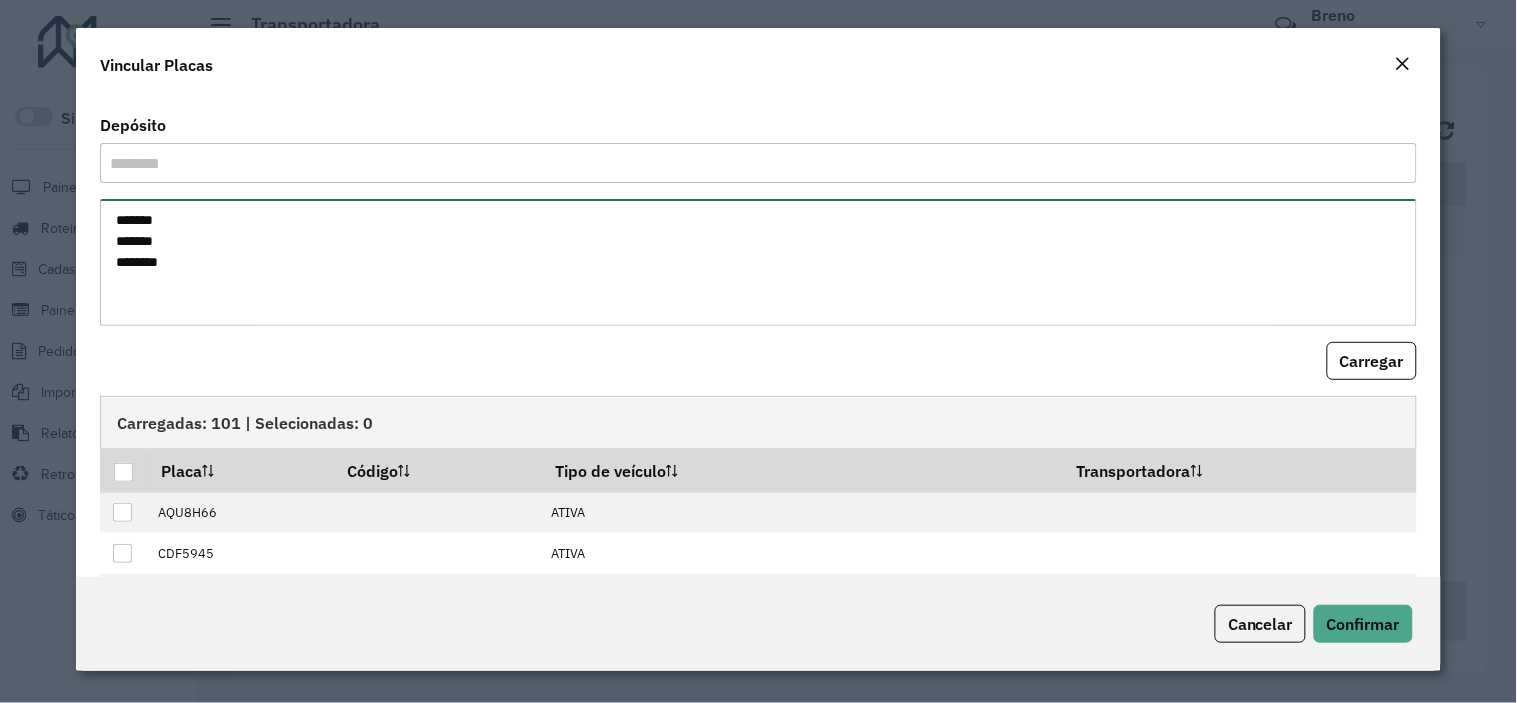 scroll, scrollTop: 111, scrollLeft: 0, axis: vertical 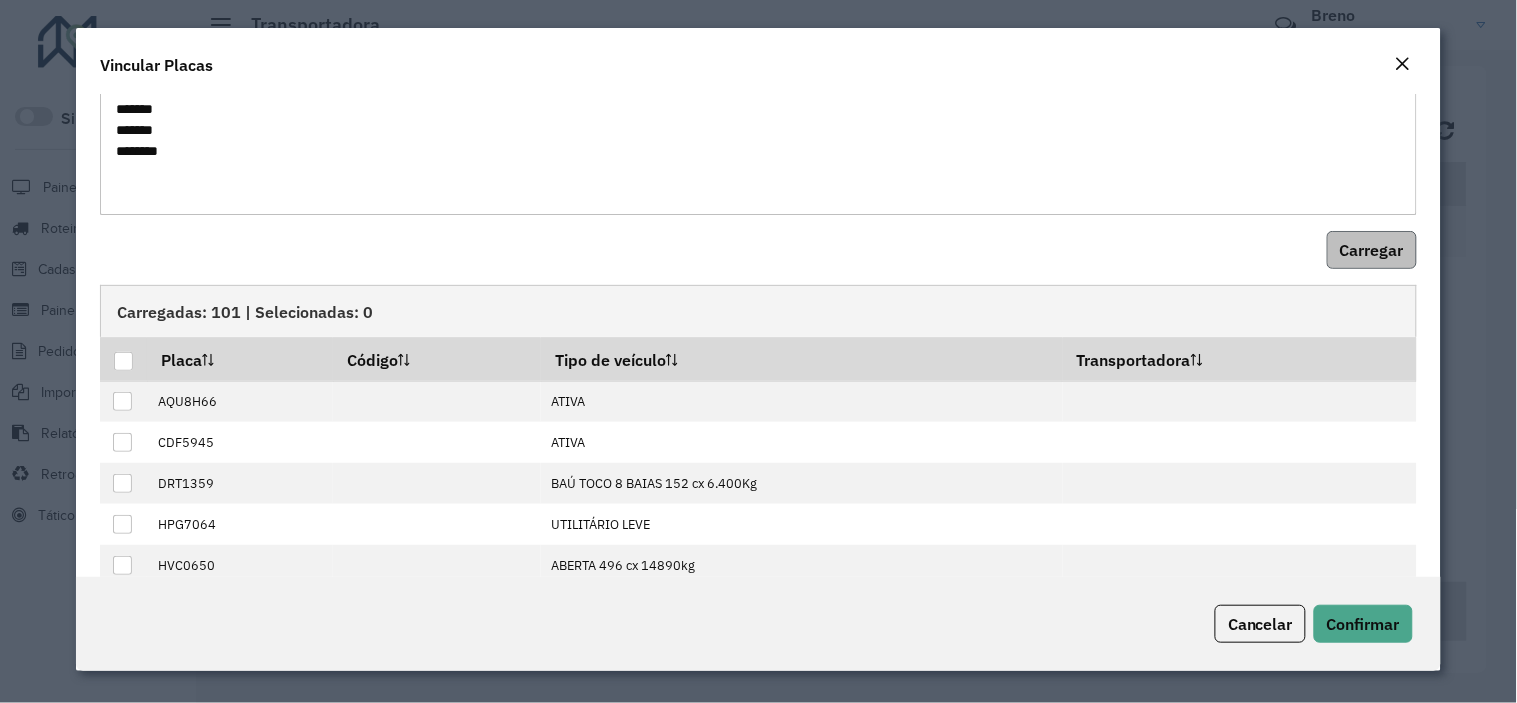 type on "*******
*******
*******" 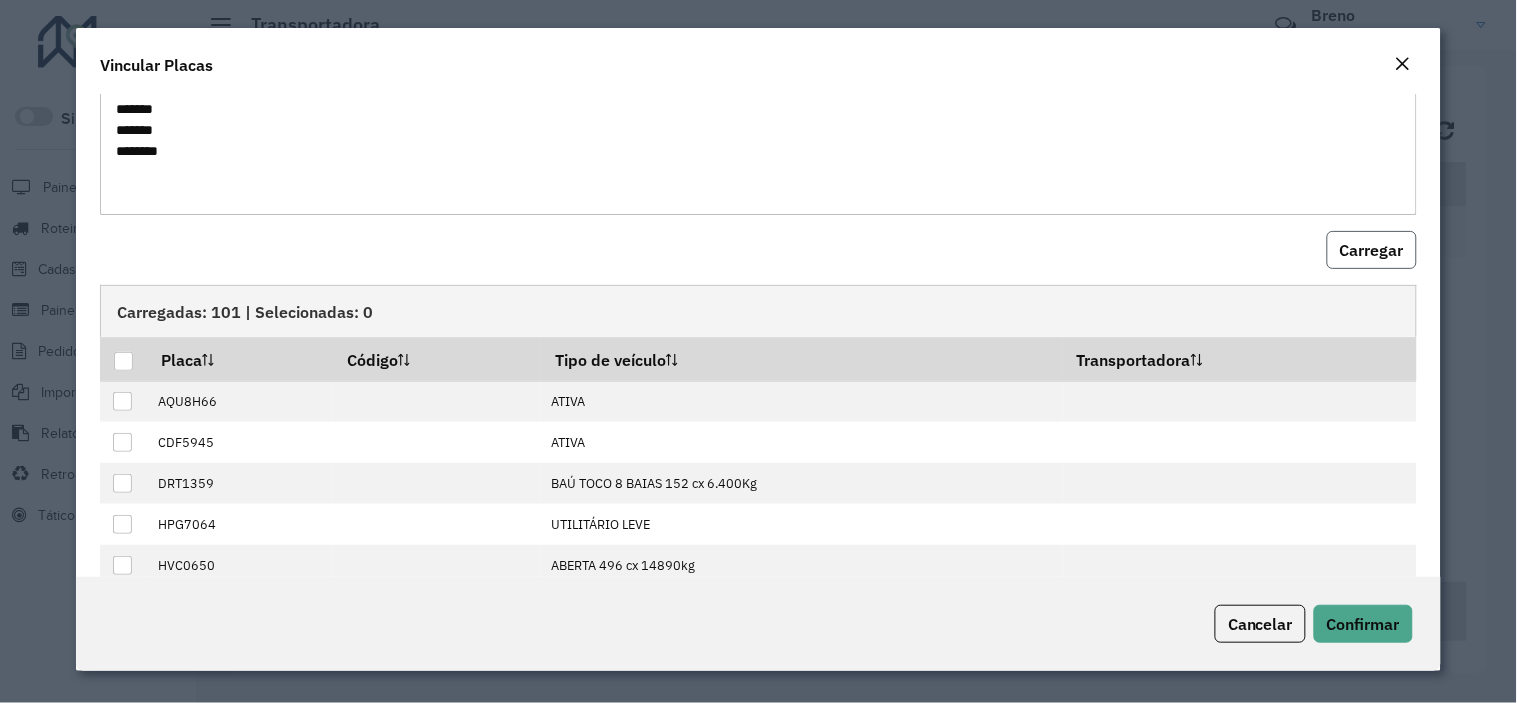 click on "Carregar" 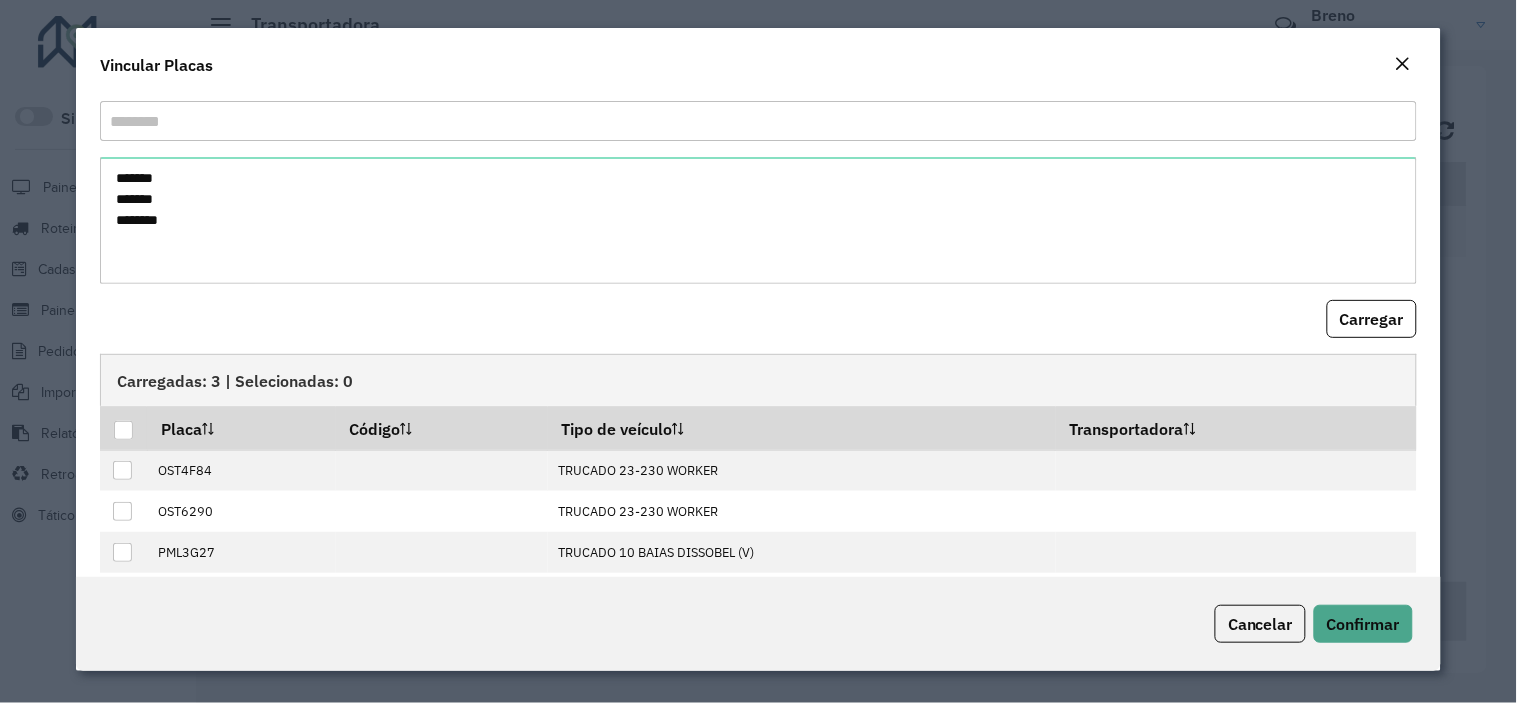 scroll, scrollTop: 63, scrollLeft: 0, axis: vertical 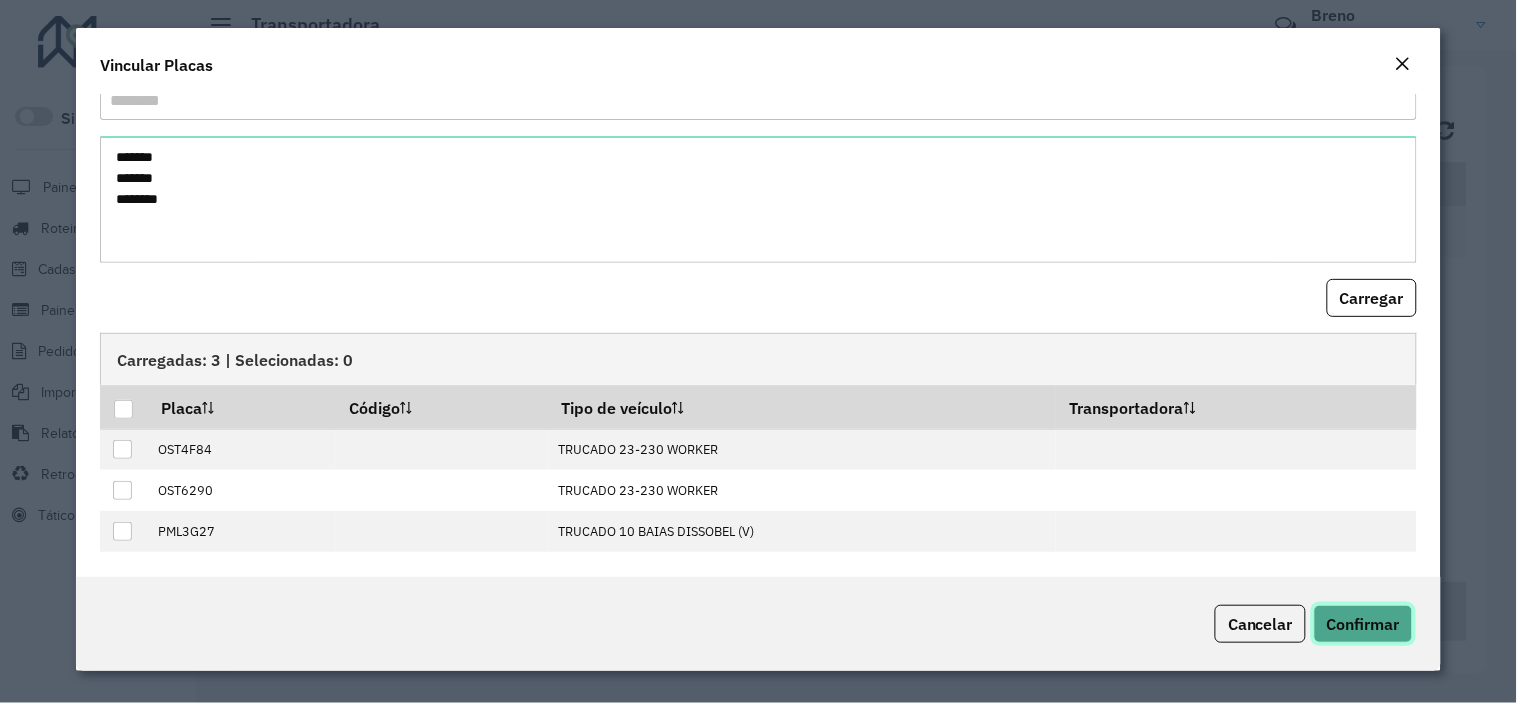 click on "Confirmar" 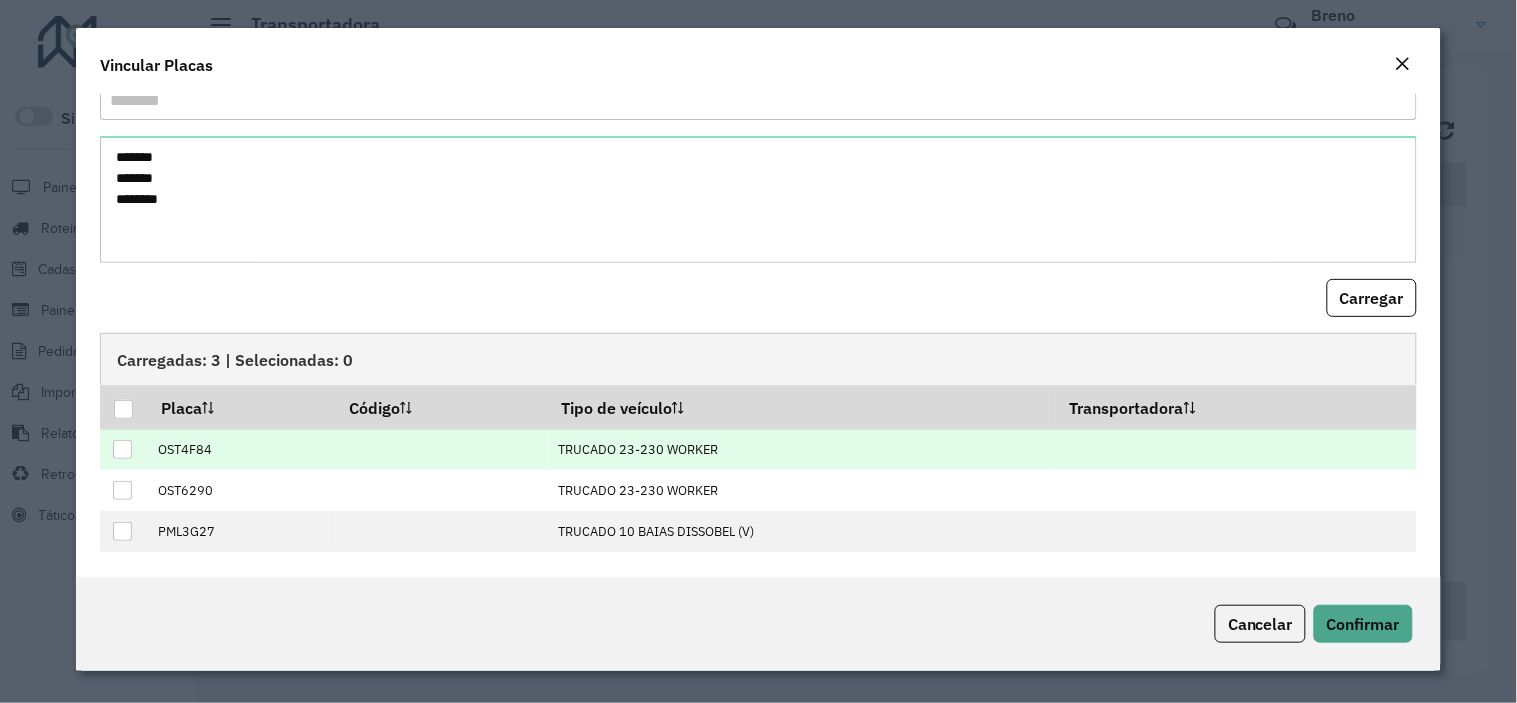 click at bounding box center [122, 449] 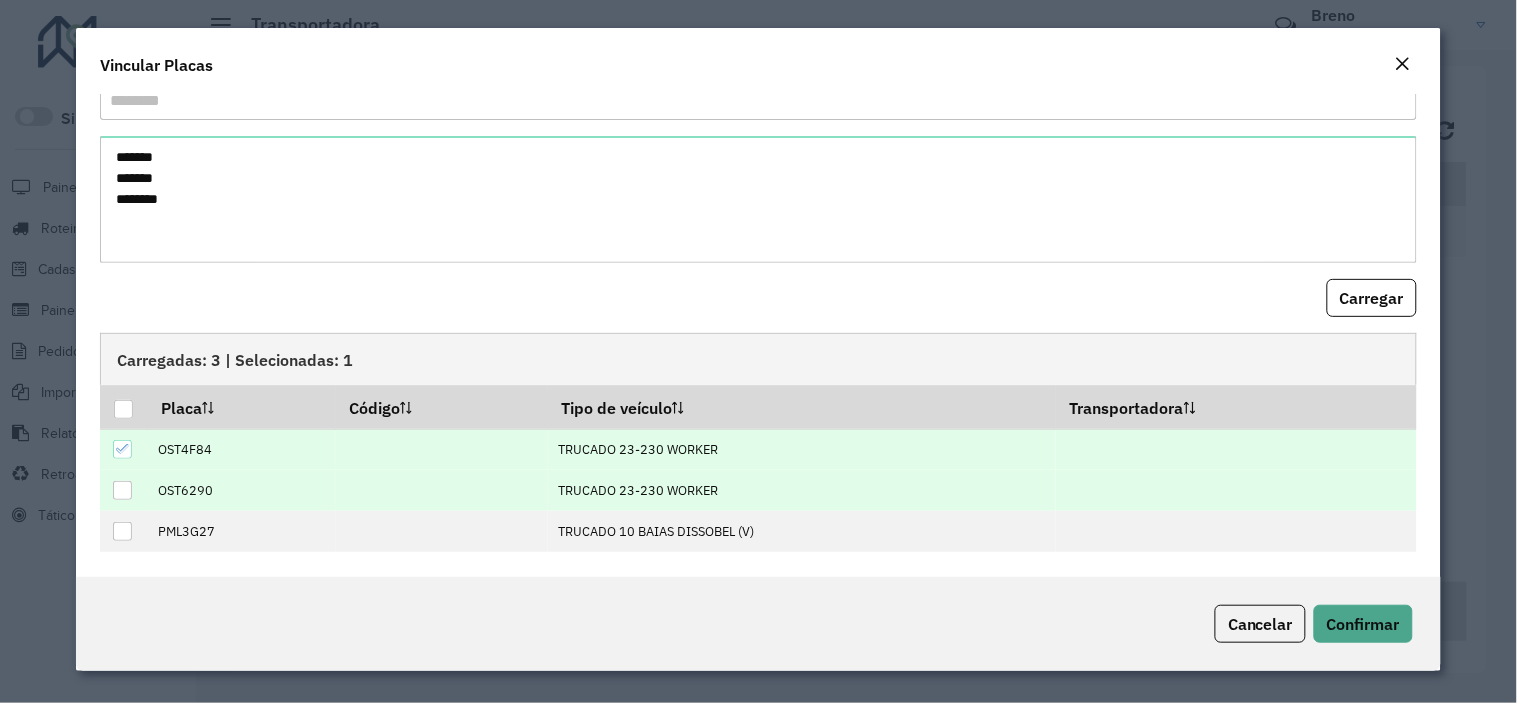 click at bounding box center (122, 490) 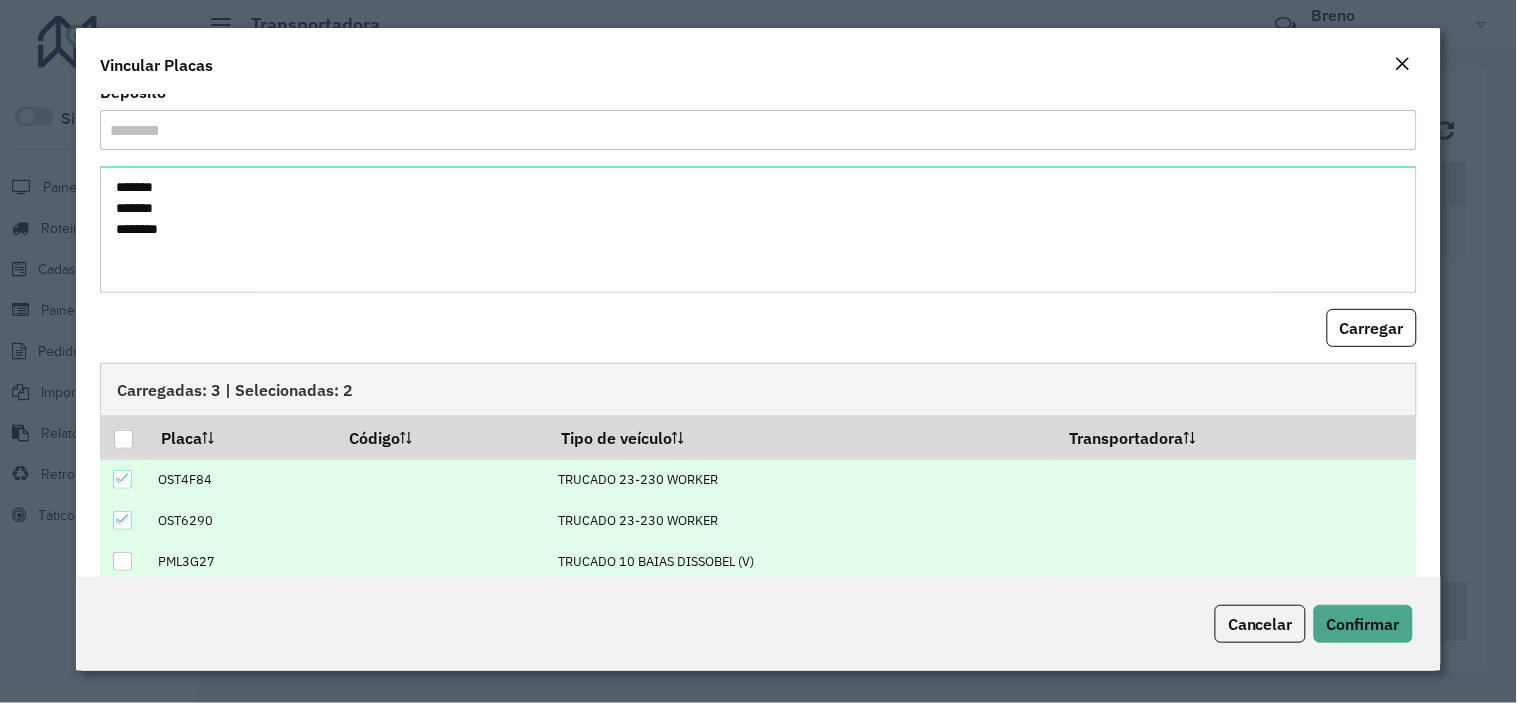 scroll, scrollTop: 63, scrollLeft: 0, axis: vertical 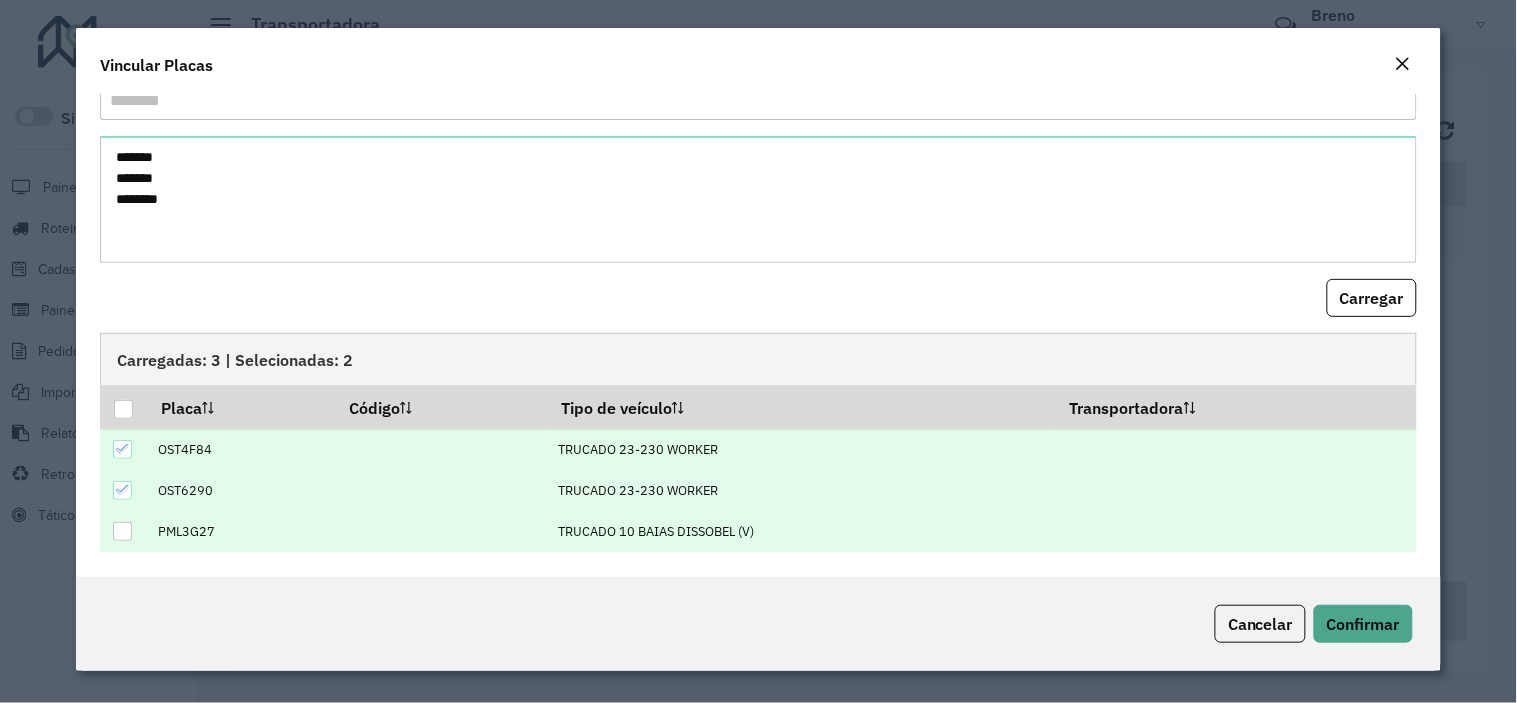 click at bounding box center (122, 531) 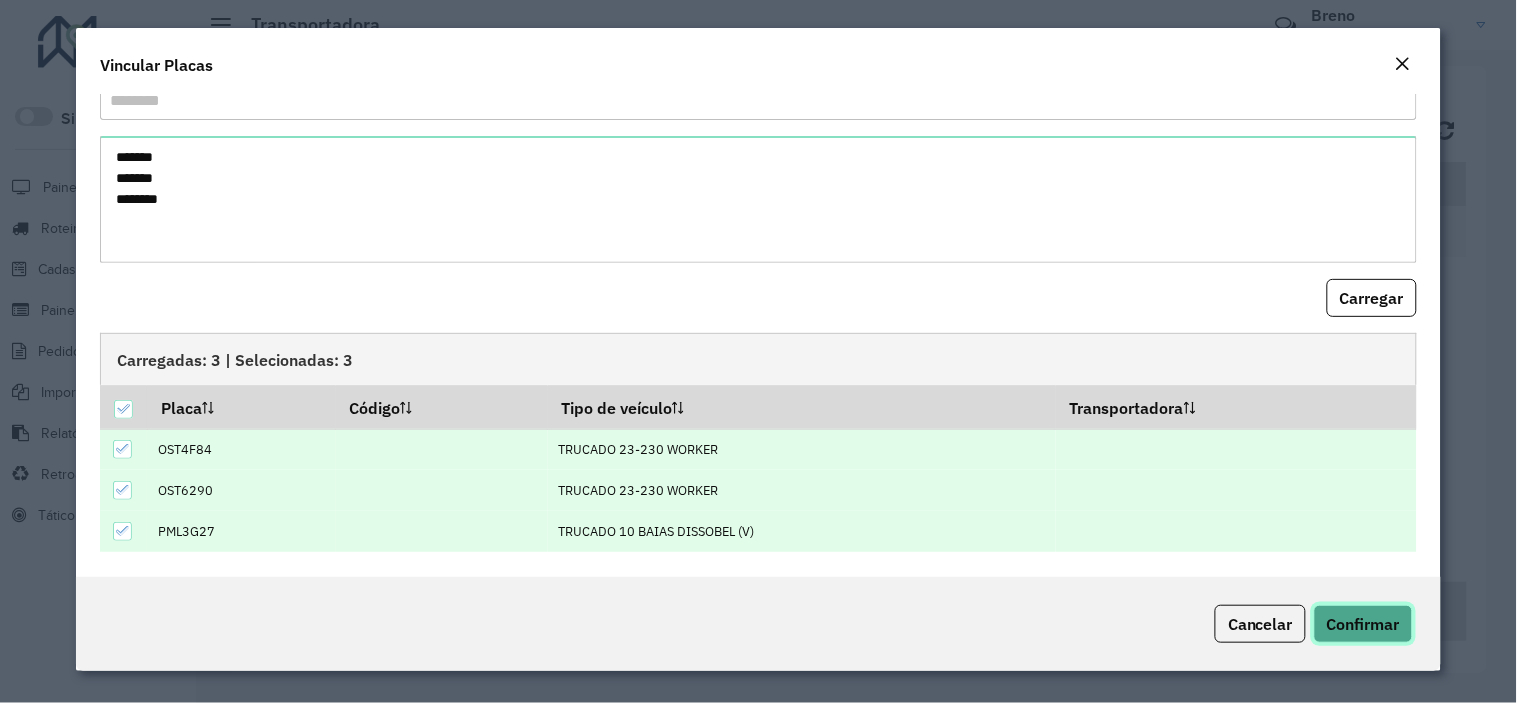 click on "Confirmar" 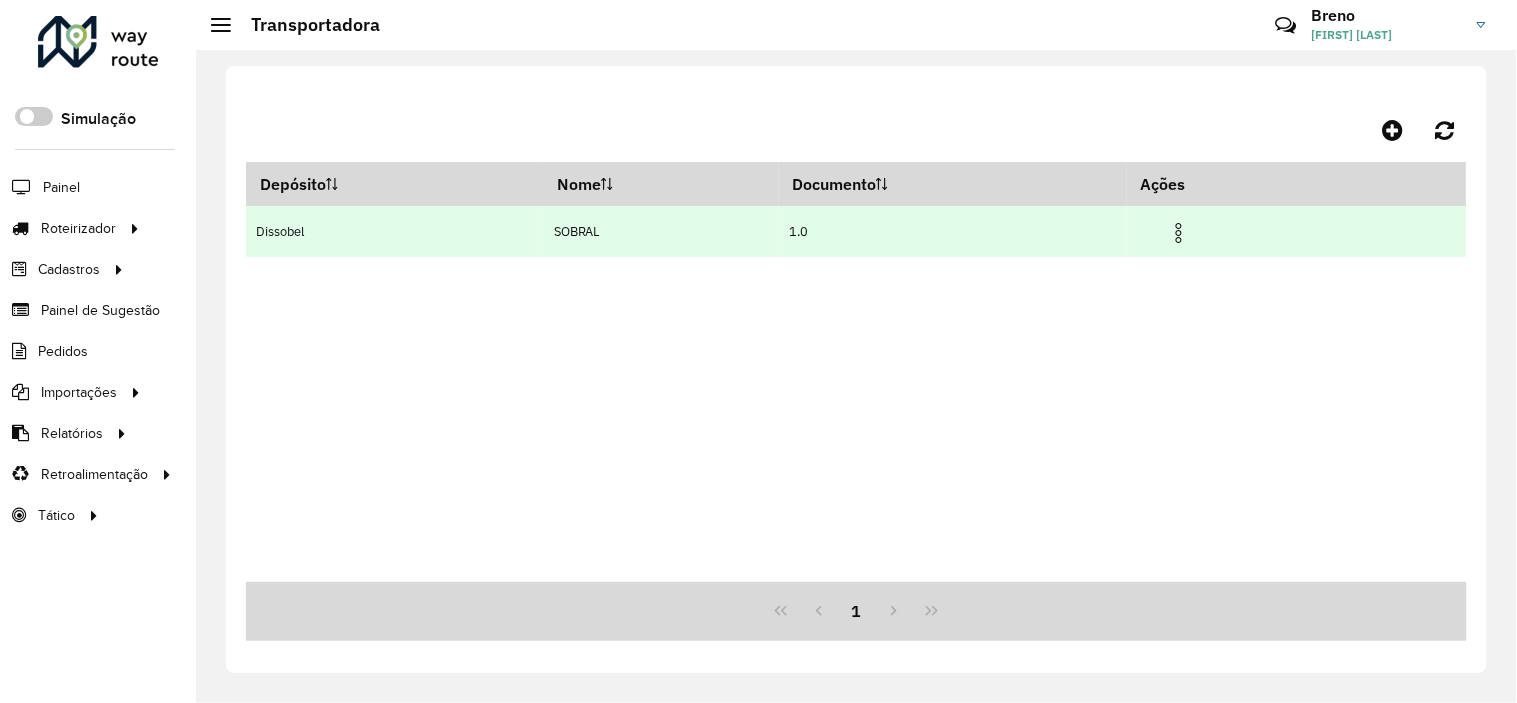 click at bounding box center (1179, 233) 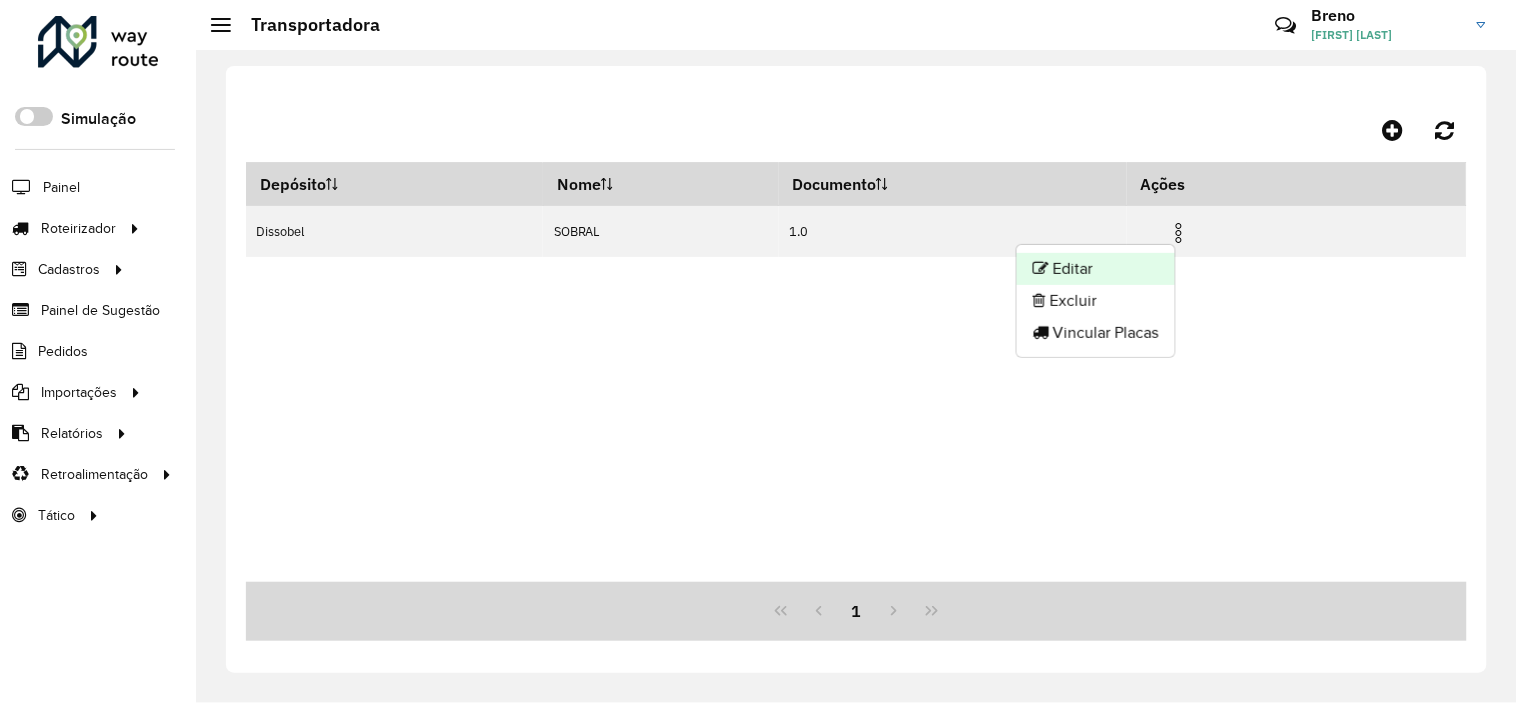 click on "Editar" 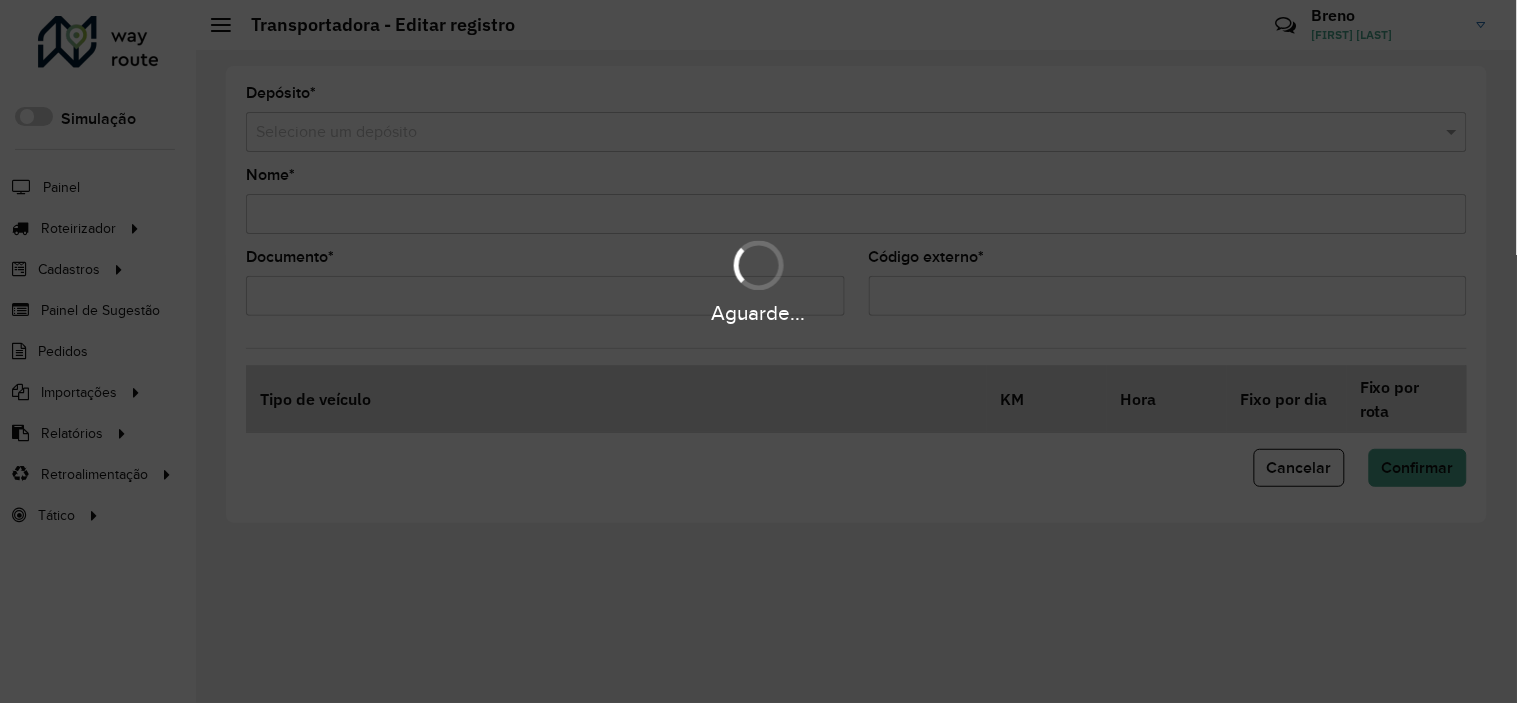 type on "******" 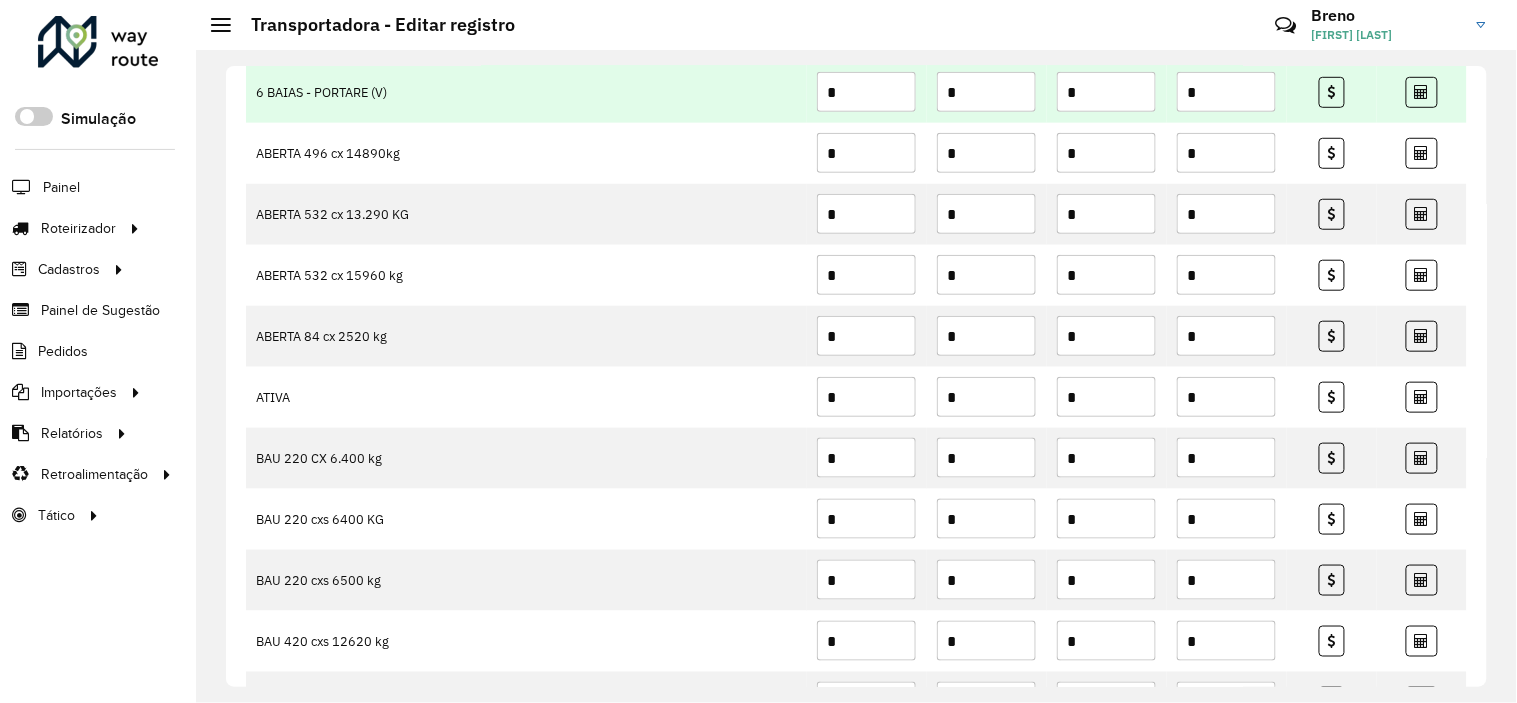 scroll, scrollTop: 111, scrollLeft: 0, axis: vertical 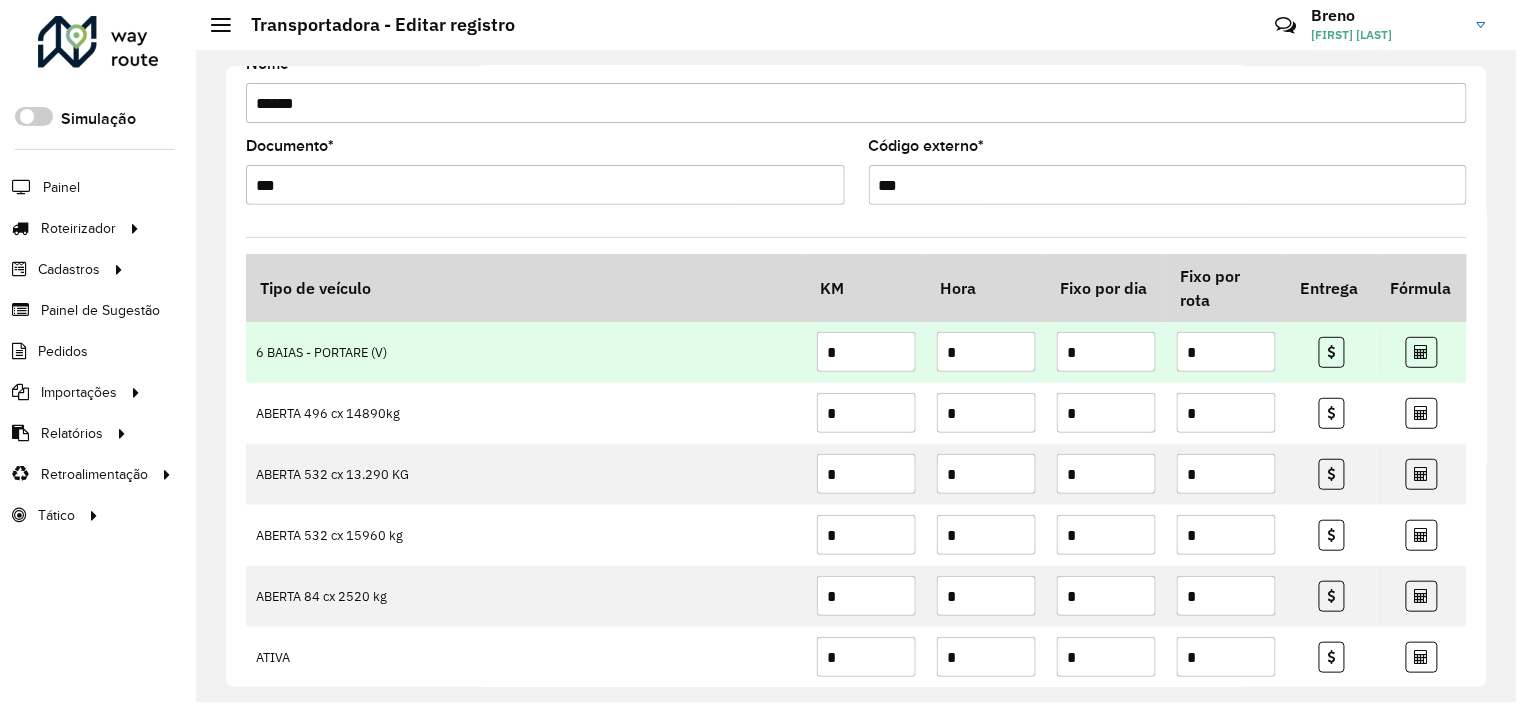 click on "6 BAIAS - PORTARE (V)" at bounding box center (526, 352) 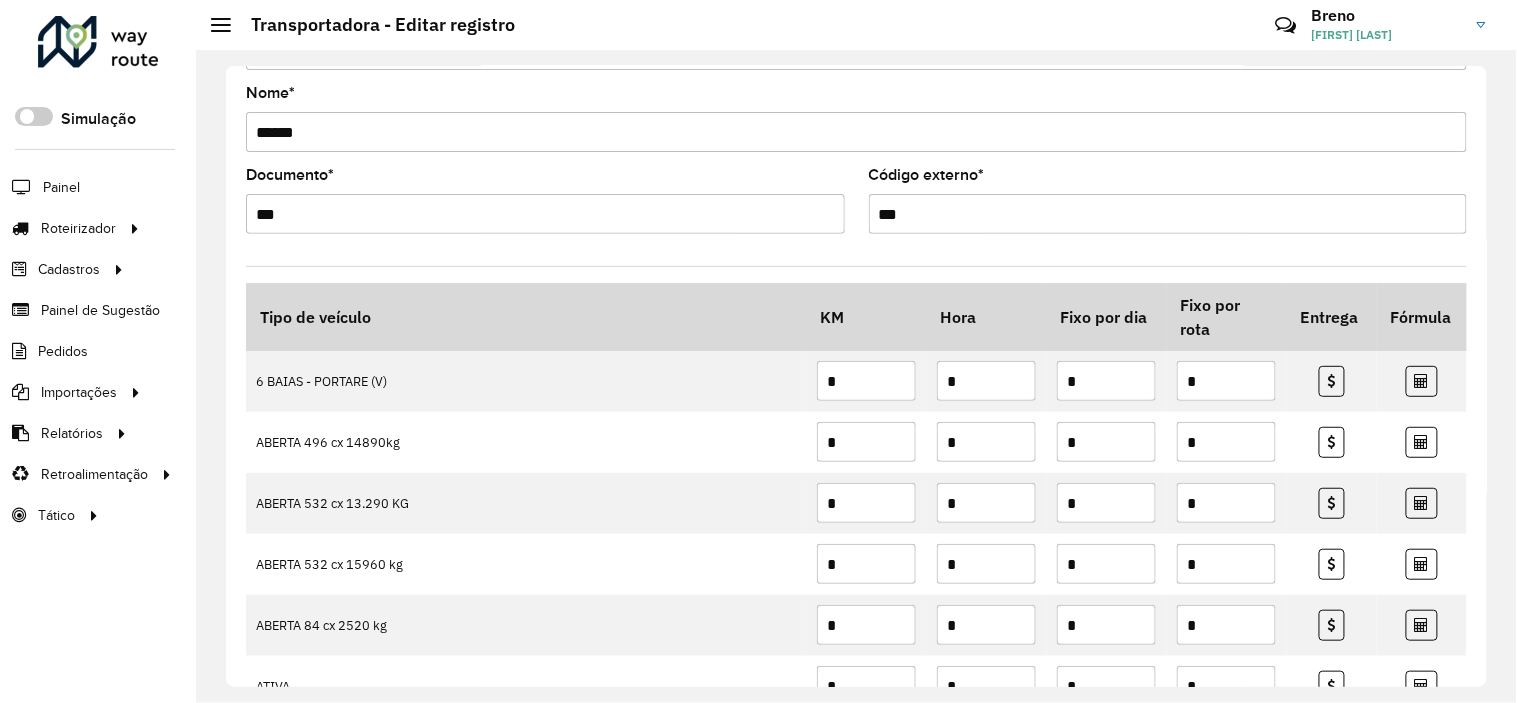 scroll, scrollTop: 0, scrollLeft: 0, axis: both 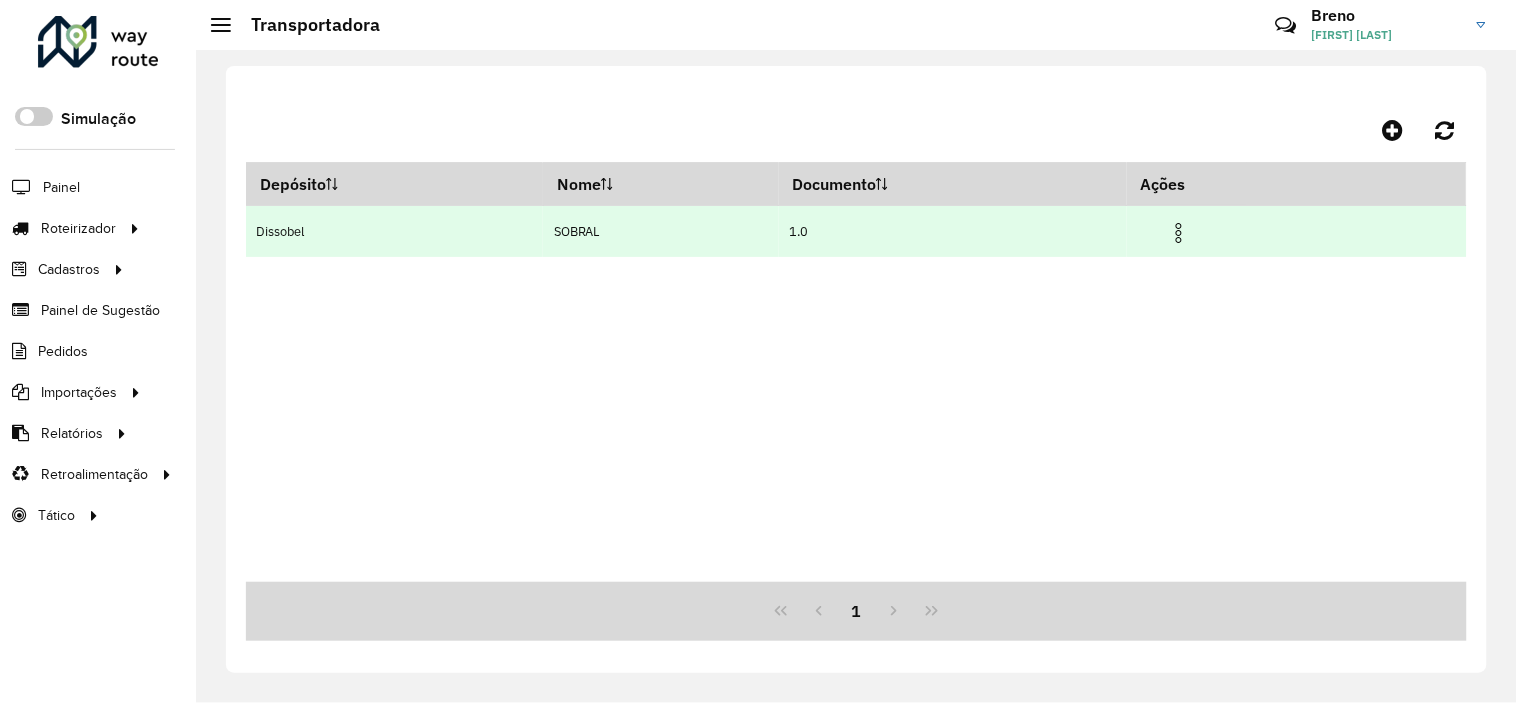 click at bounding box center (1179, 233) 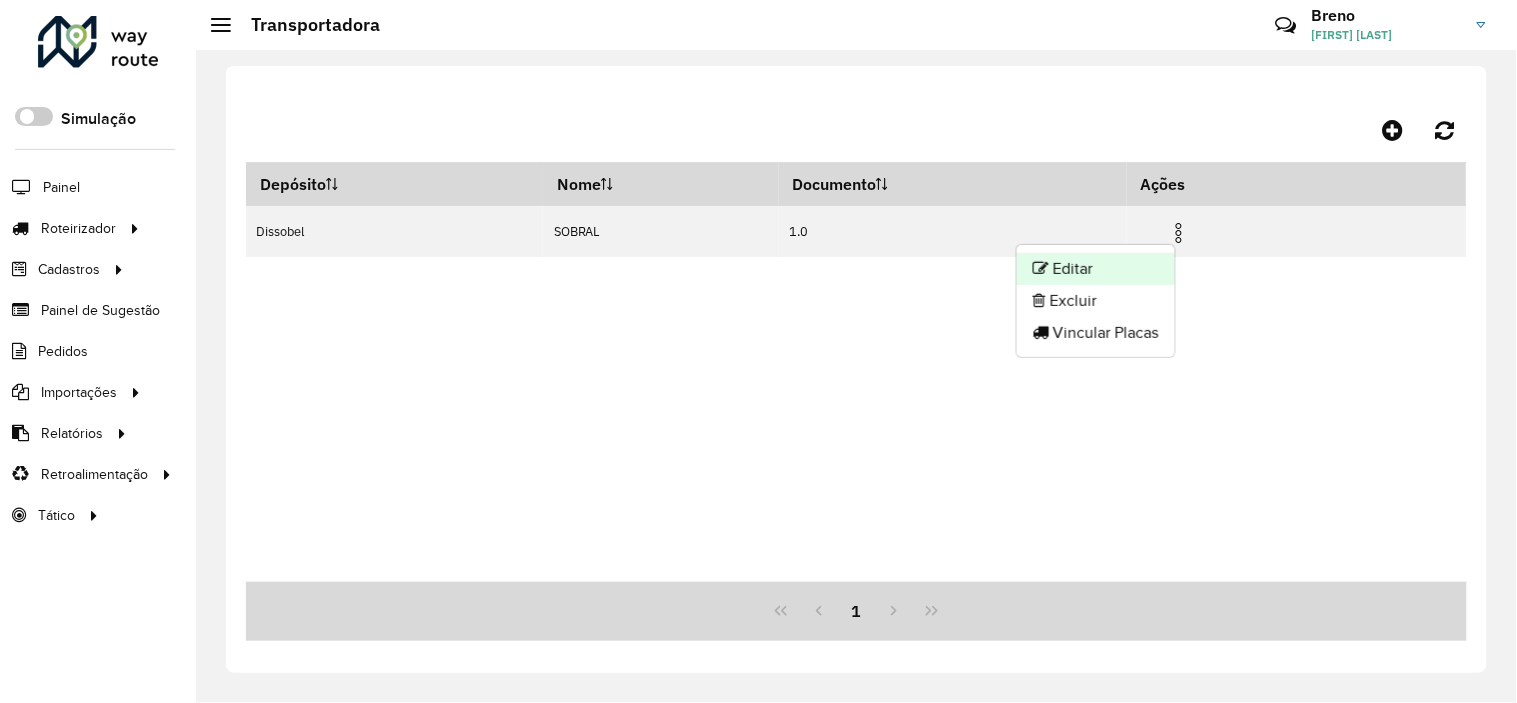 click on "Editar" 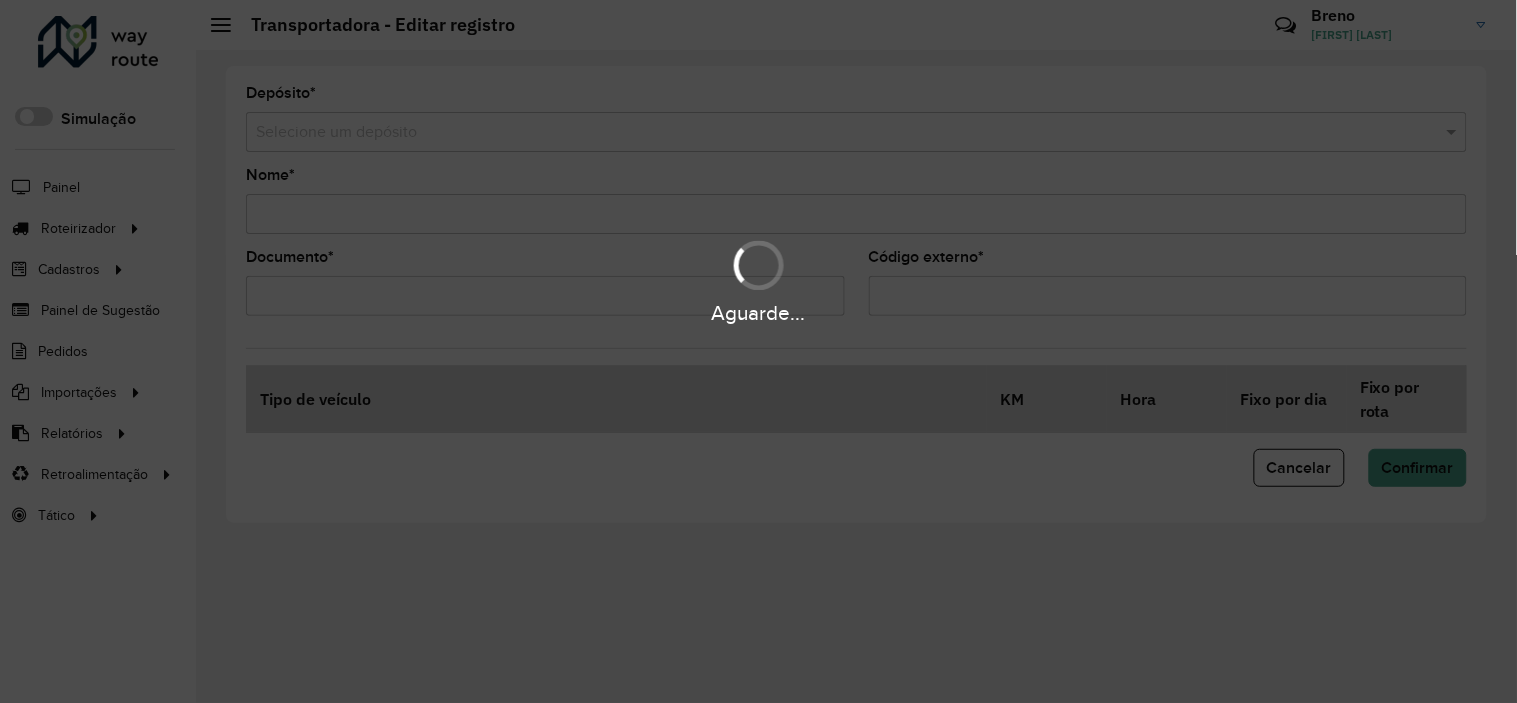 type on "******" 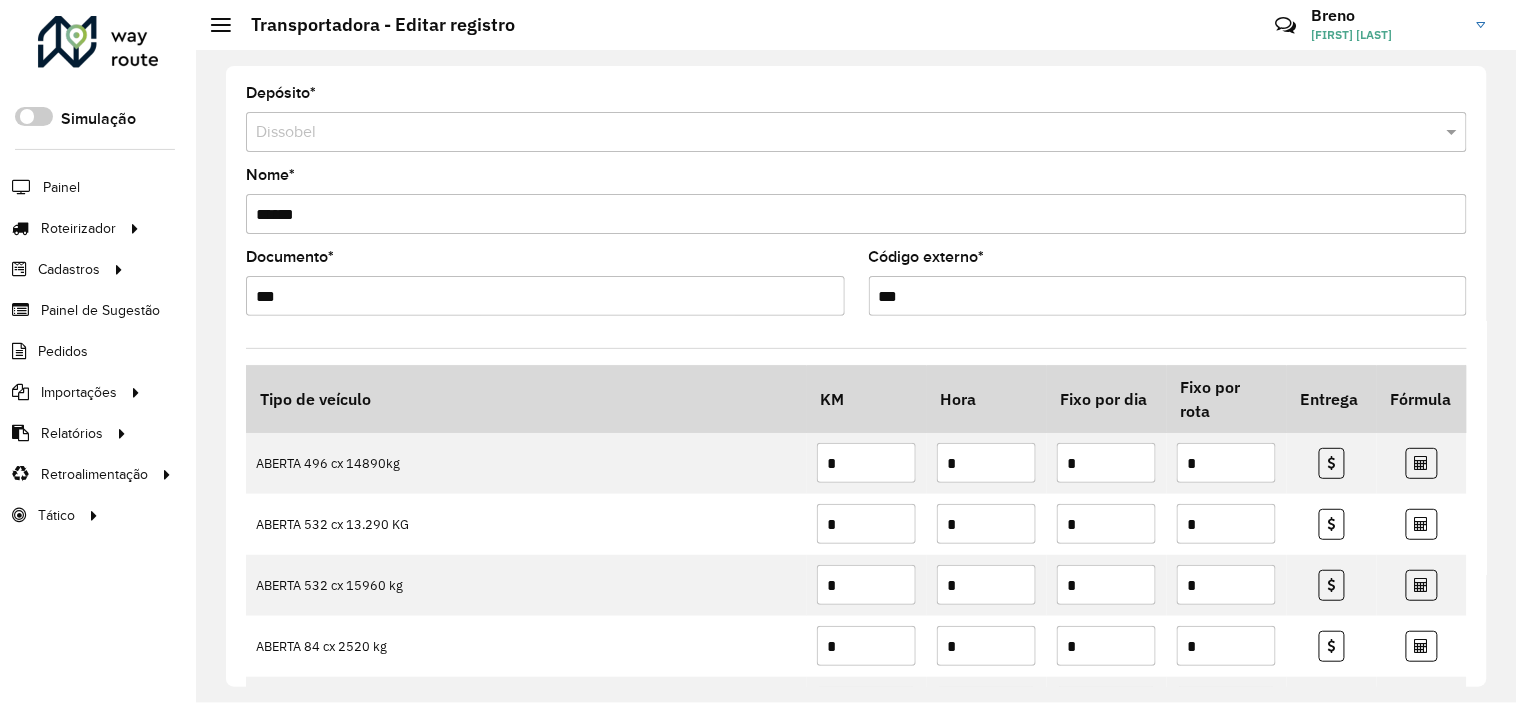 scroll, scrollTop: 2343, scrollLeft: 0, axis: vertical 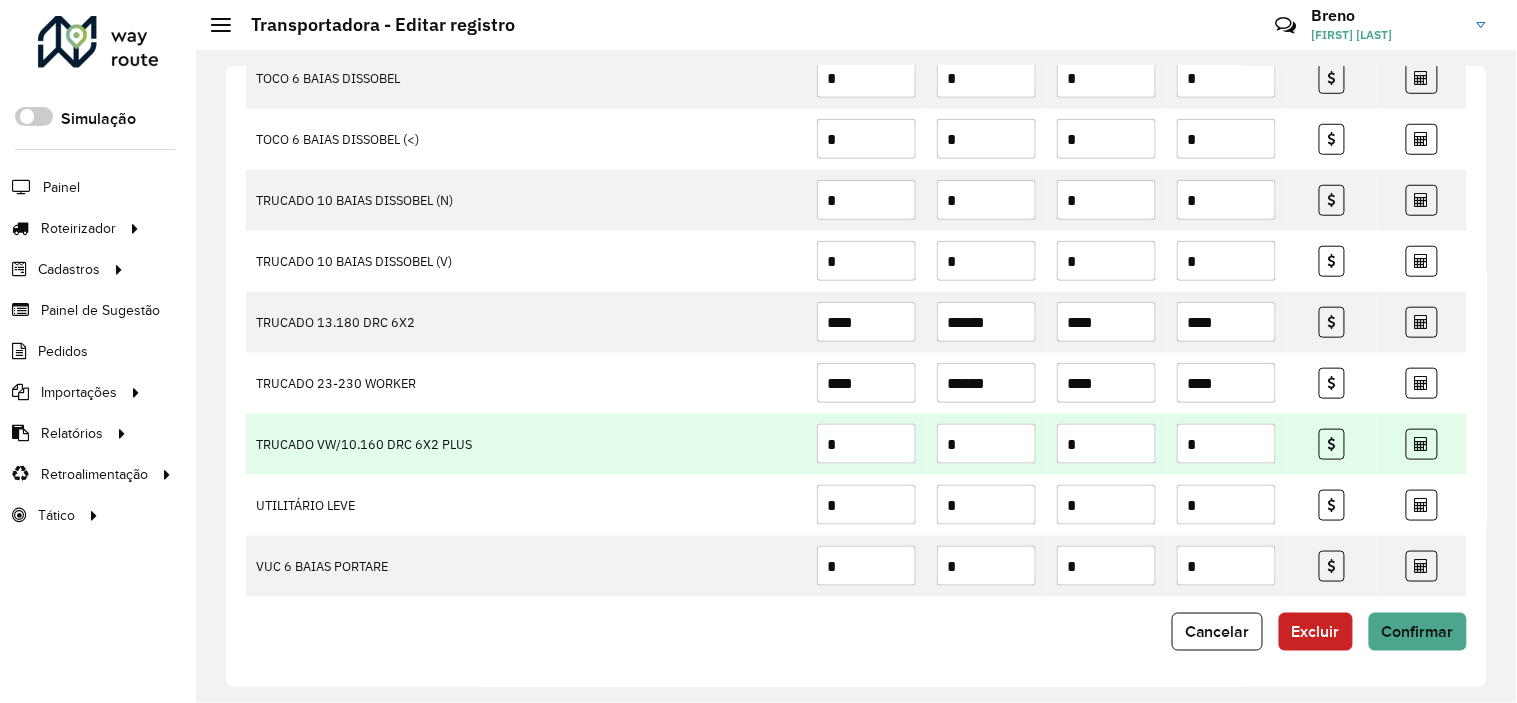 click on "*" at bounding box center (866, 444) 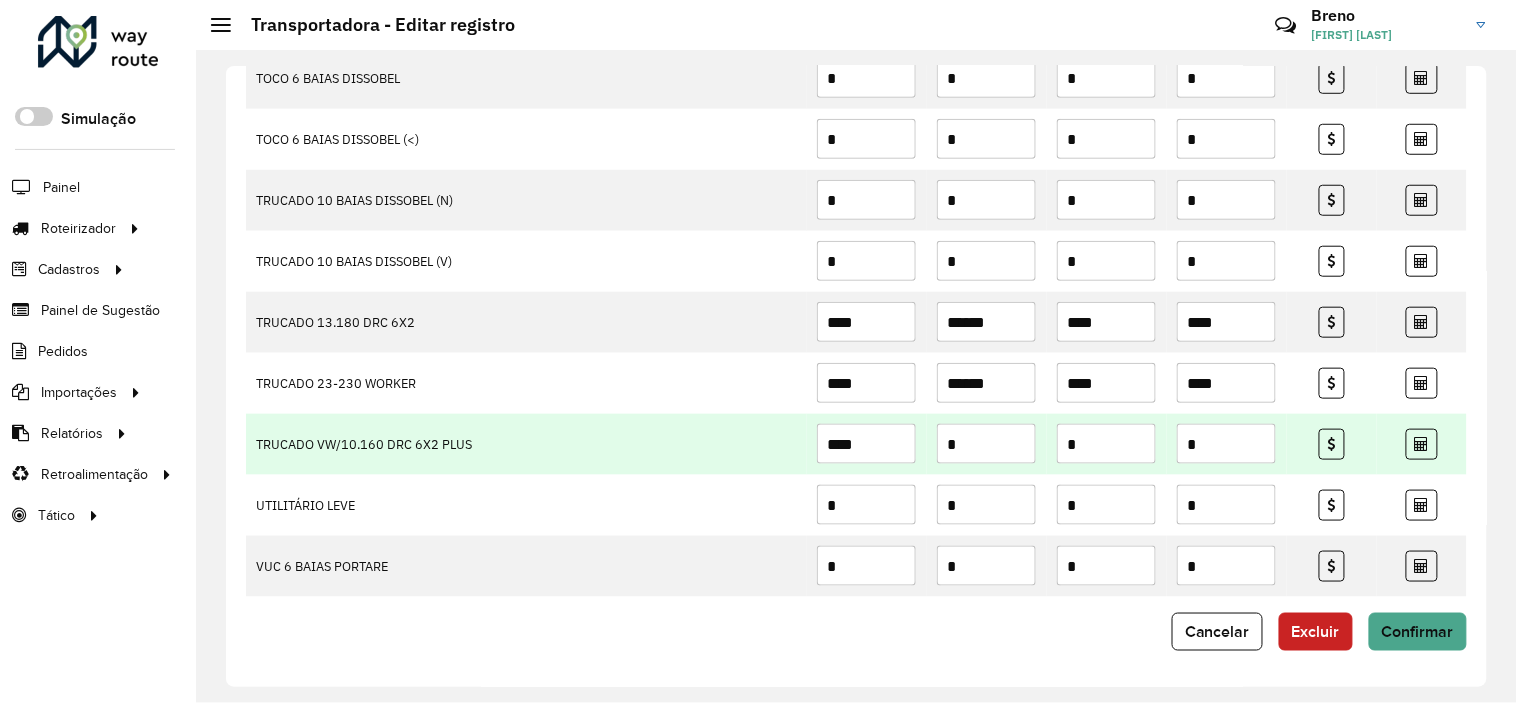 type on "****" 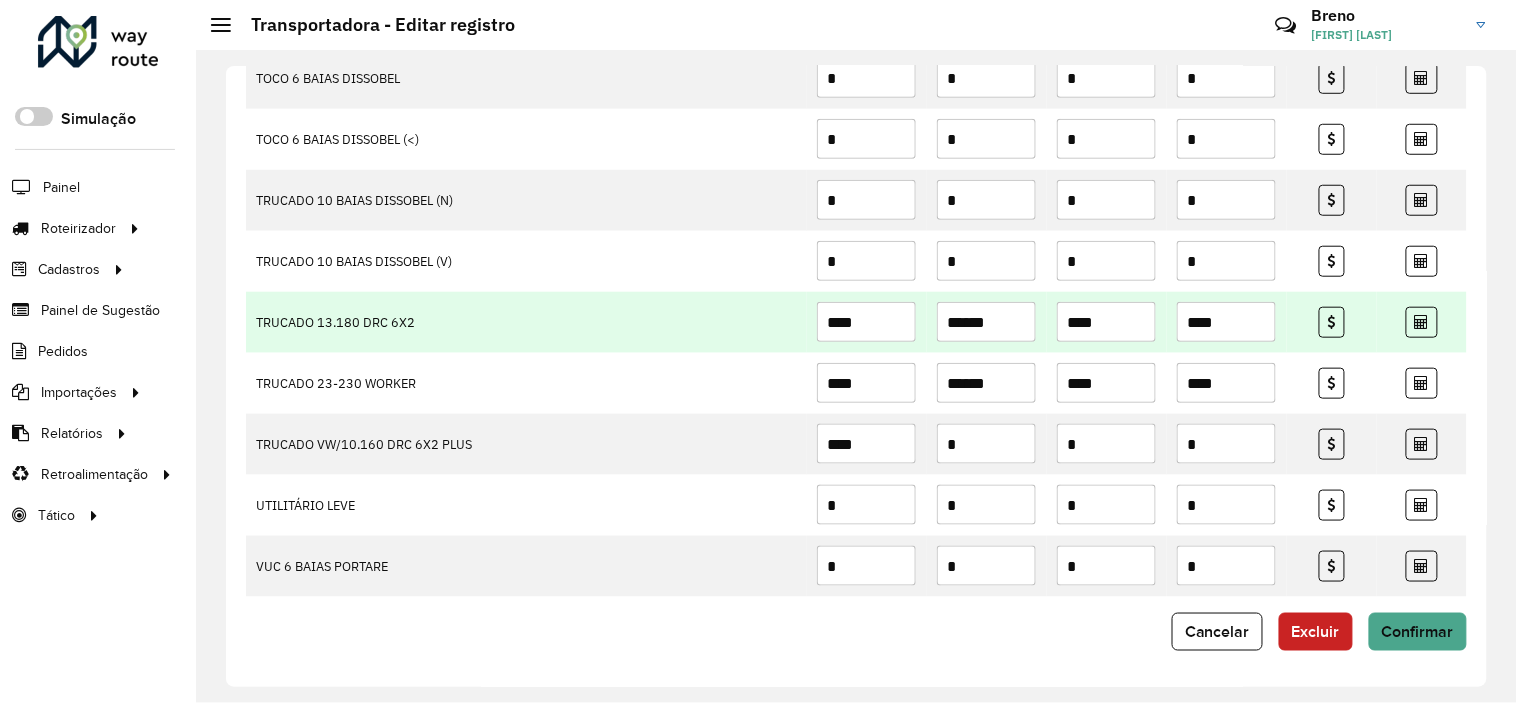 scroll, scrollTop: 2342, scrollLeft: 0, axis: vertical 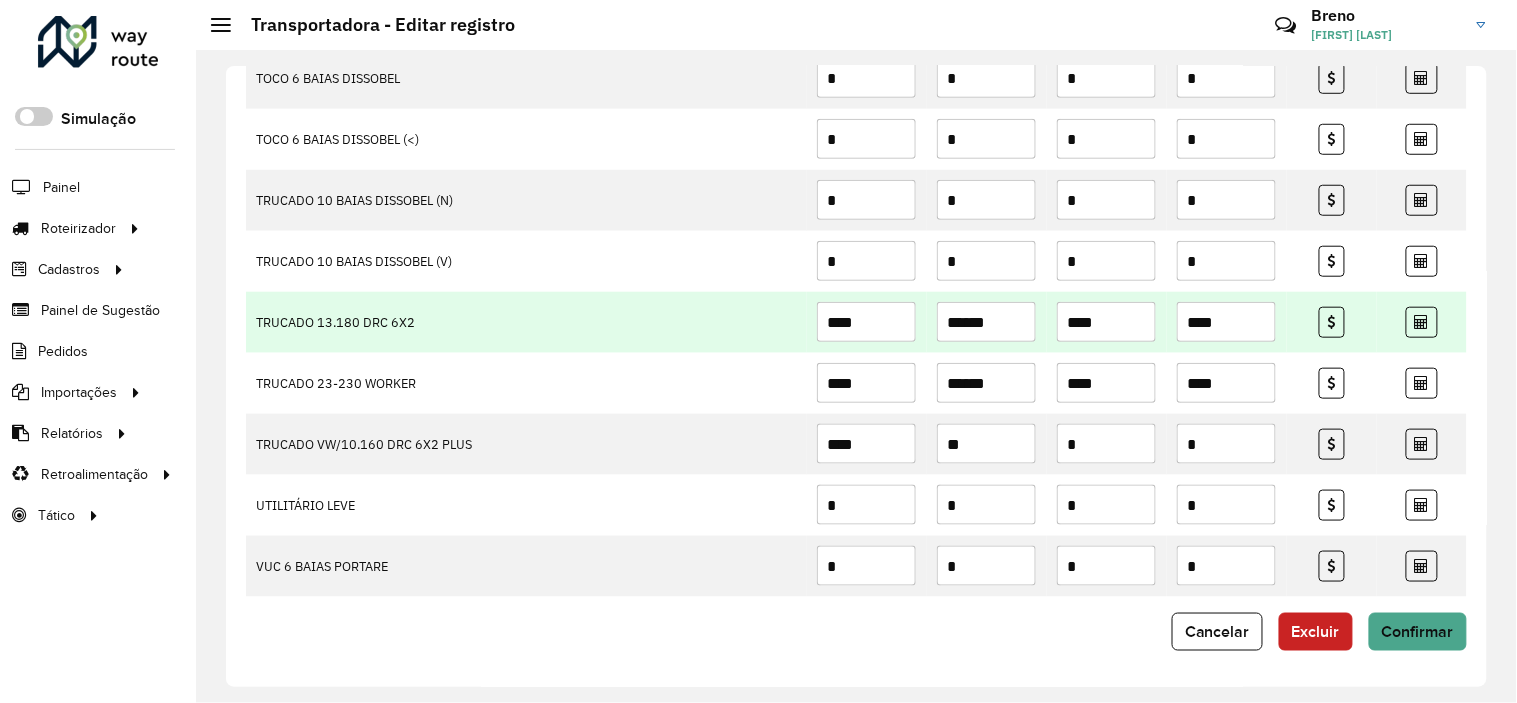 type on "*" 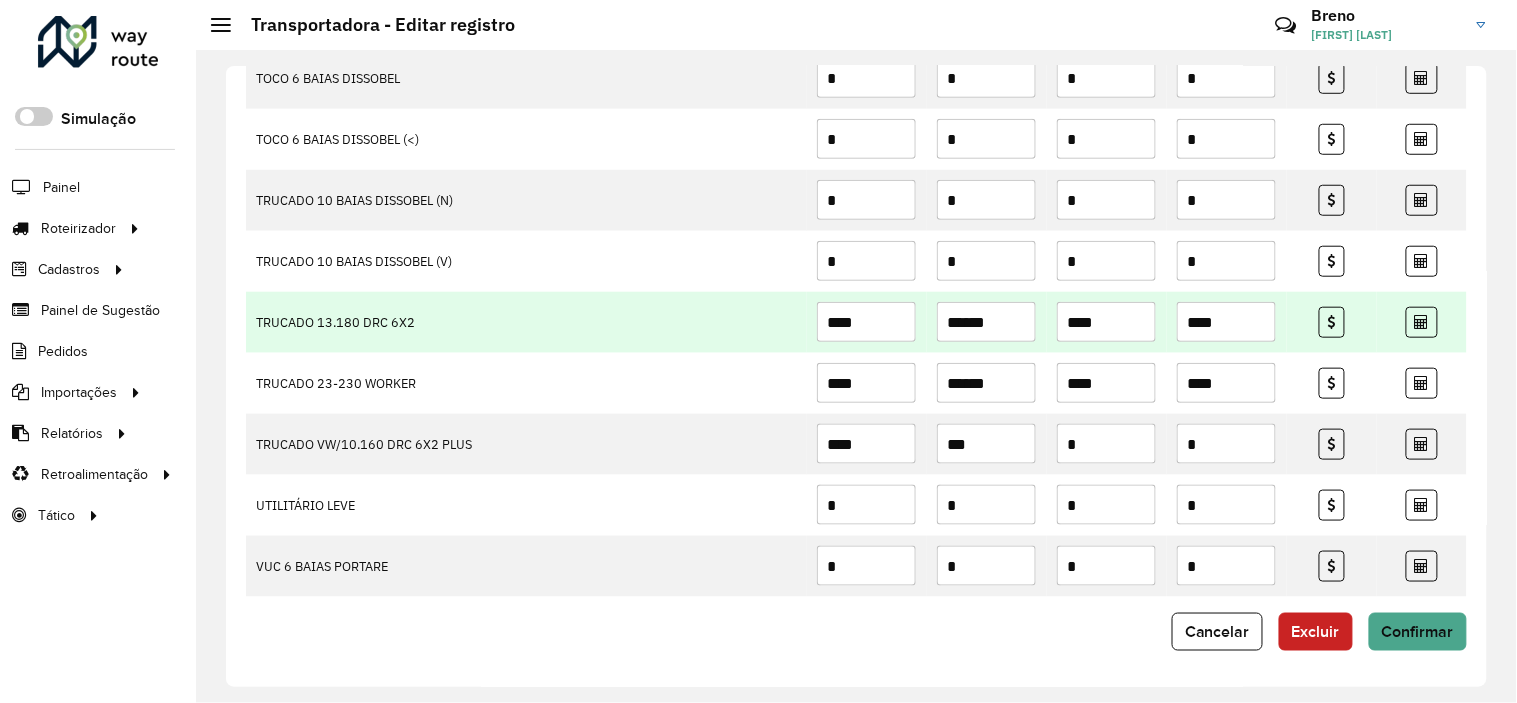 type on "***" 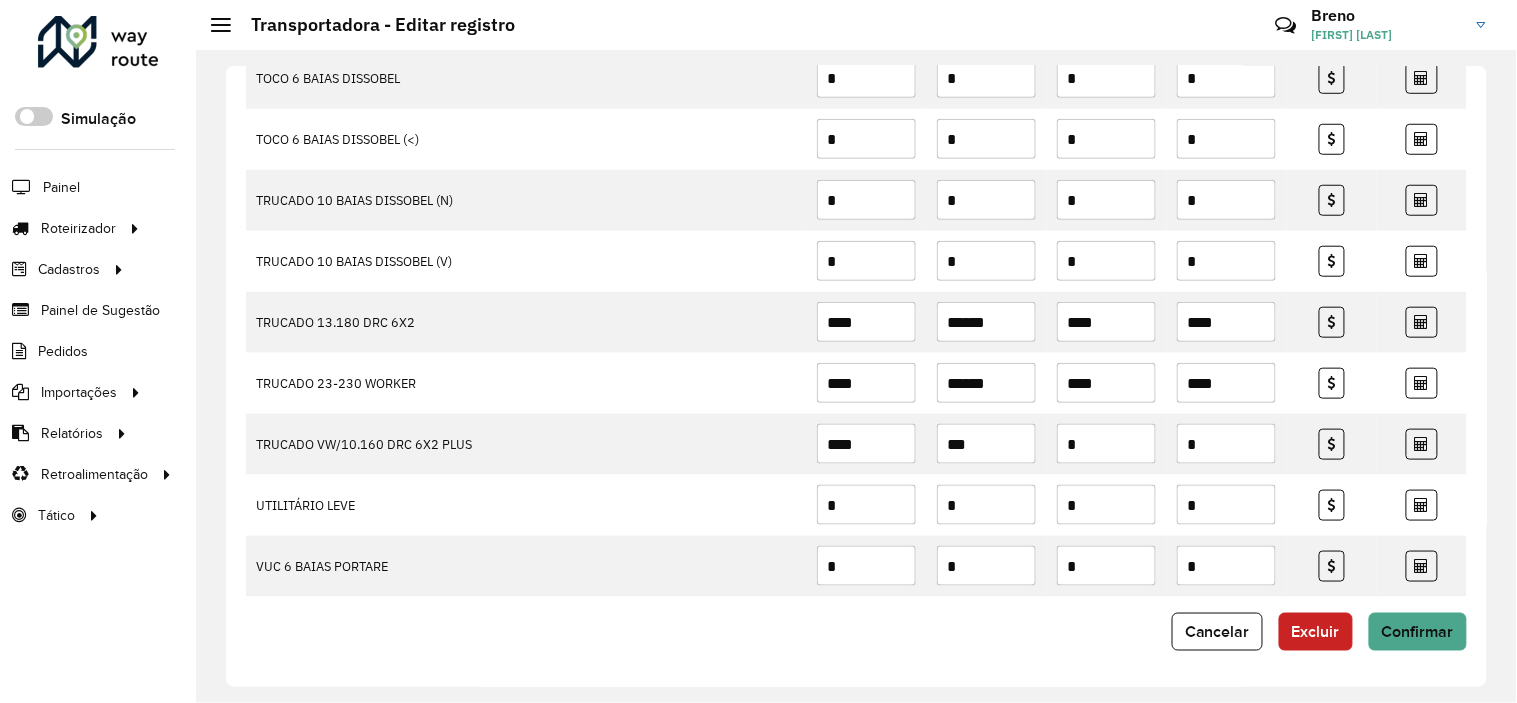 type on "*" 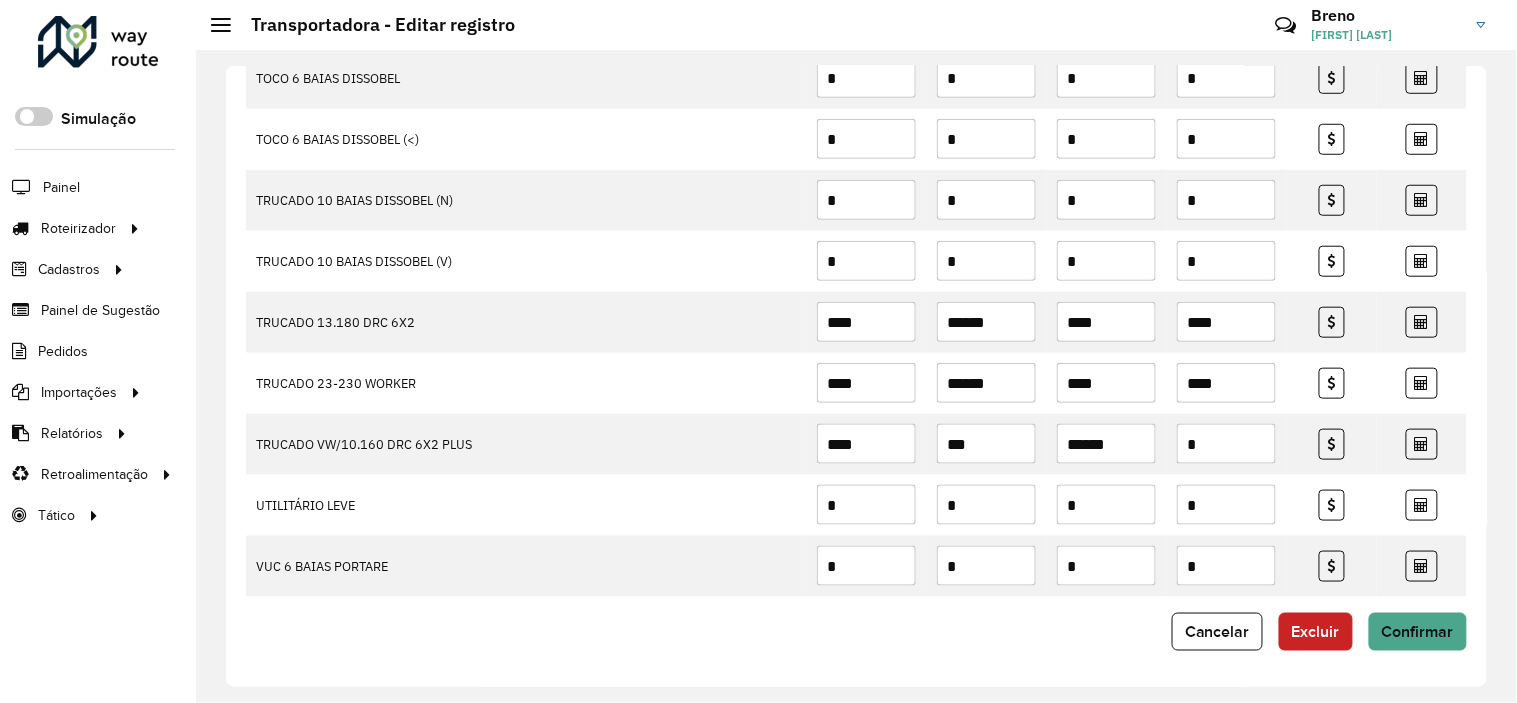 type on "******" 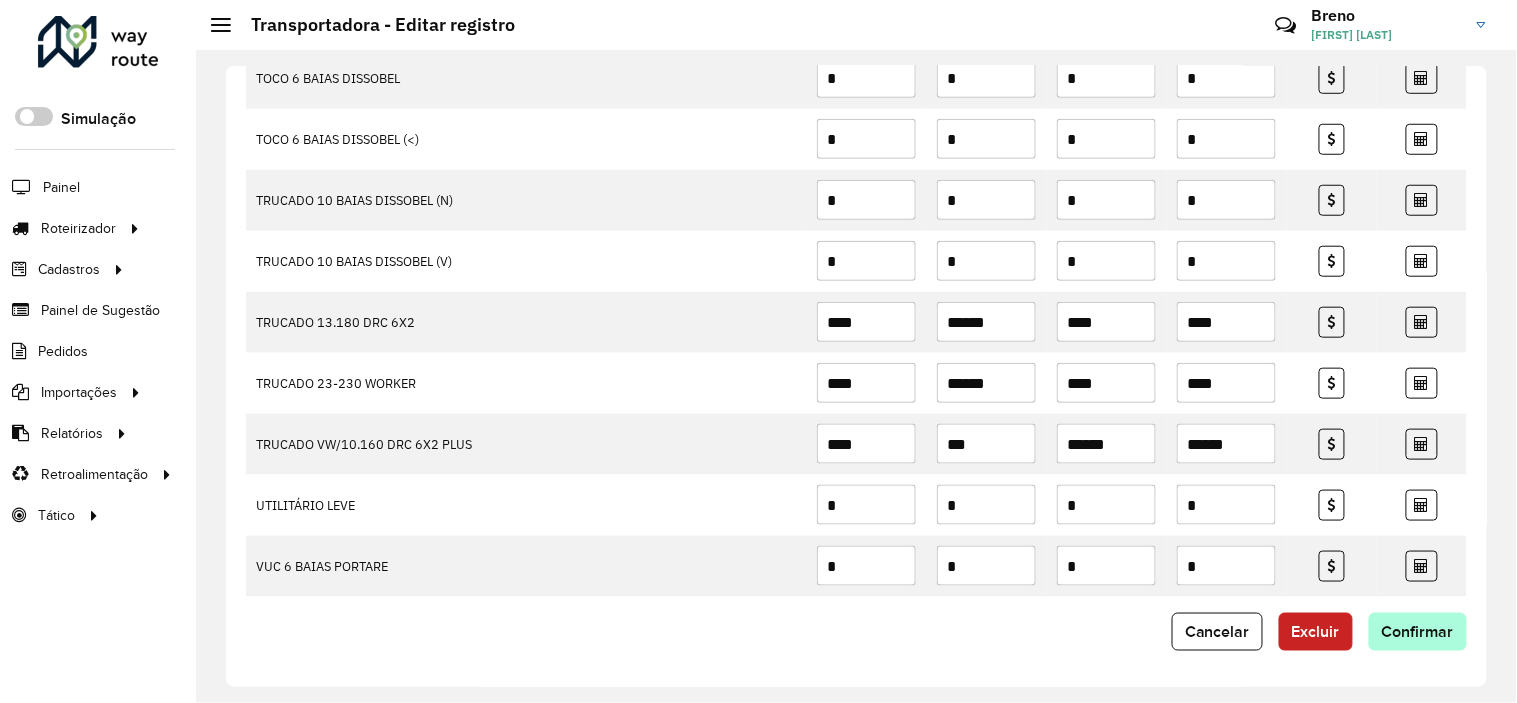 type on "******" 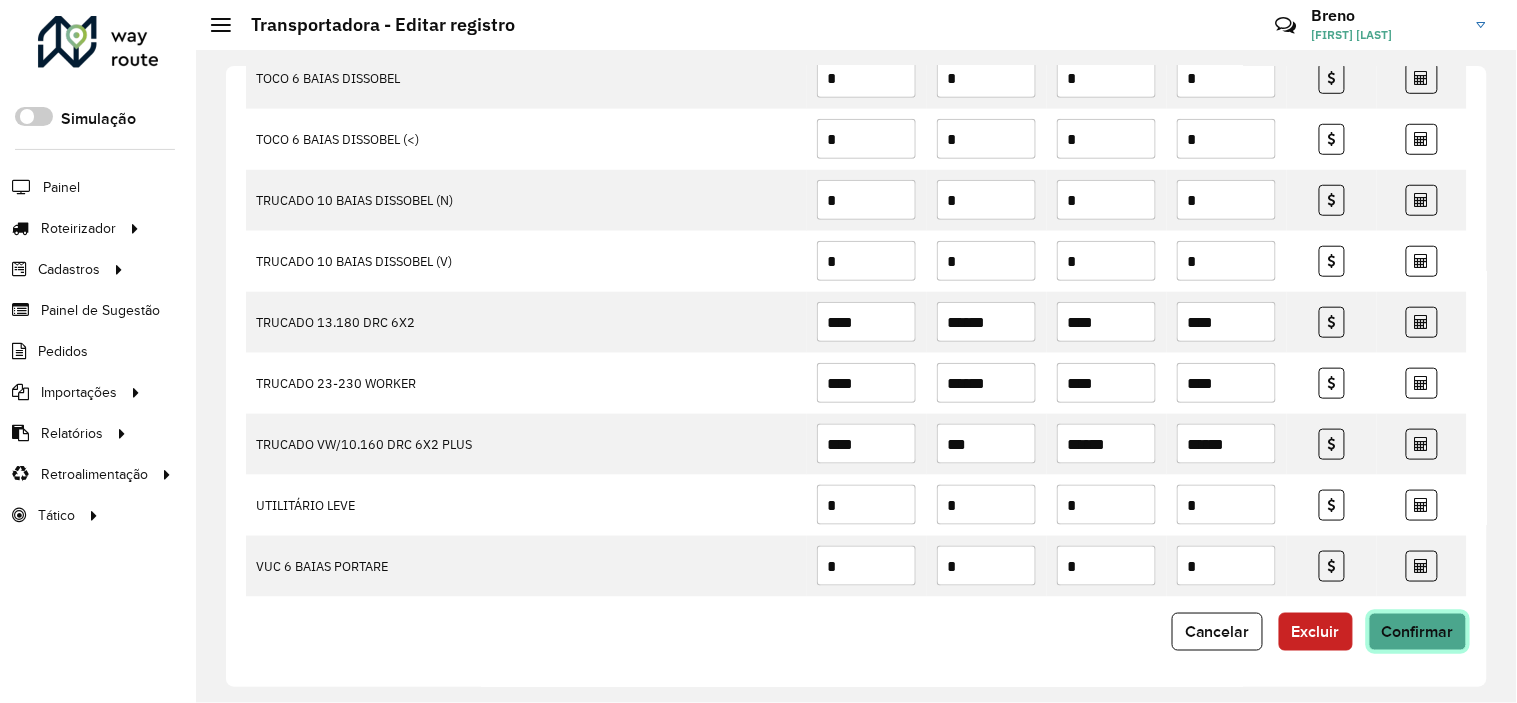 click on "Confirmar" 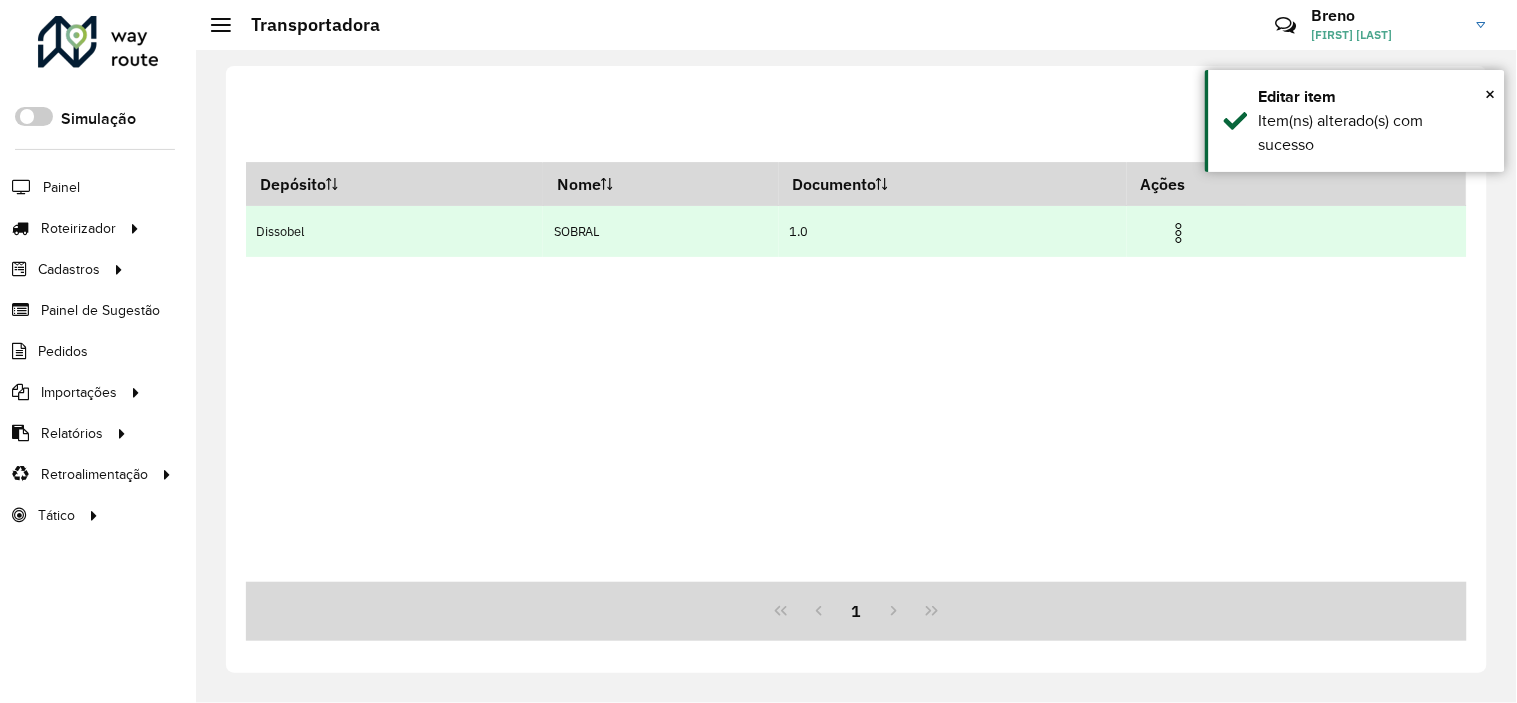 click at bounding box center (1179, 233) 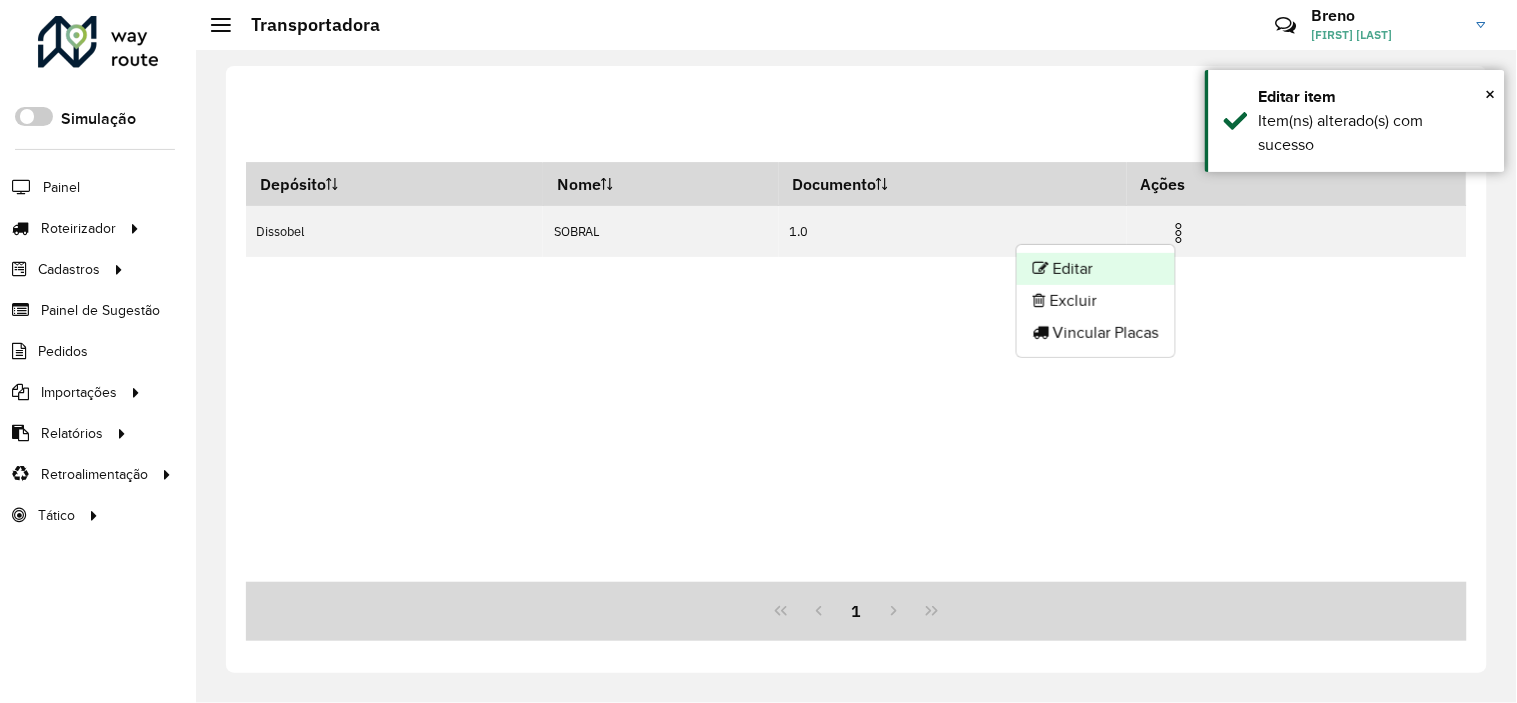 click on "Editar" 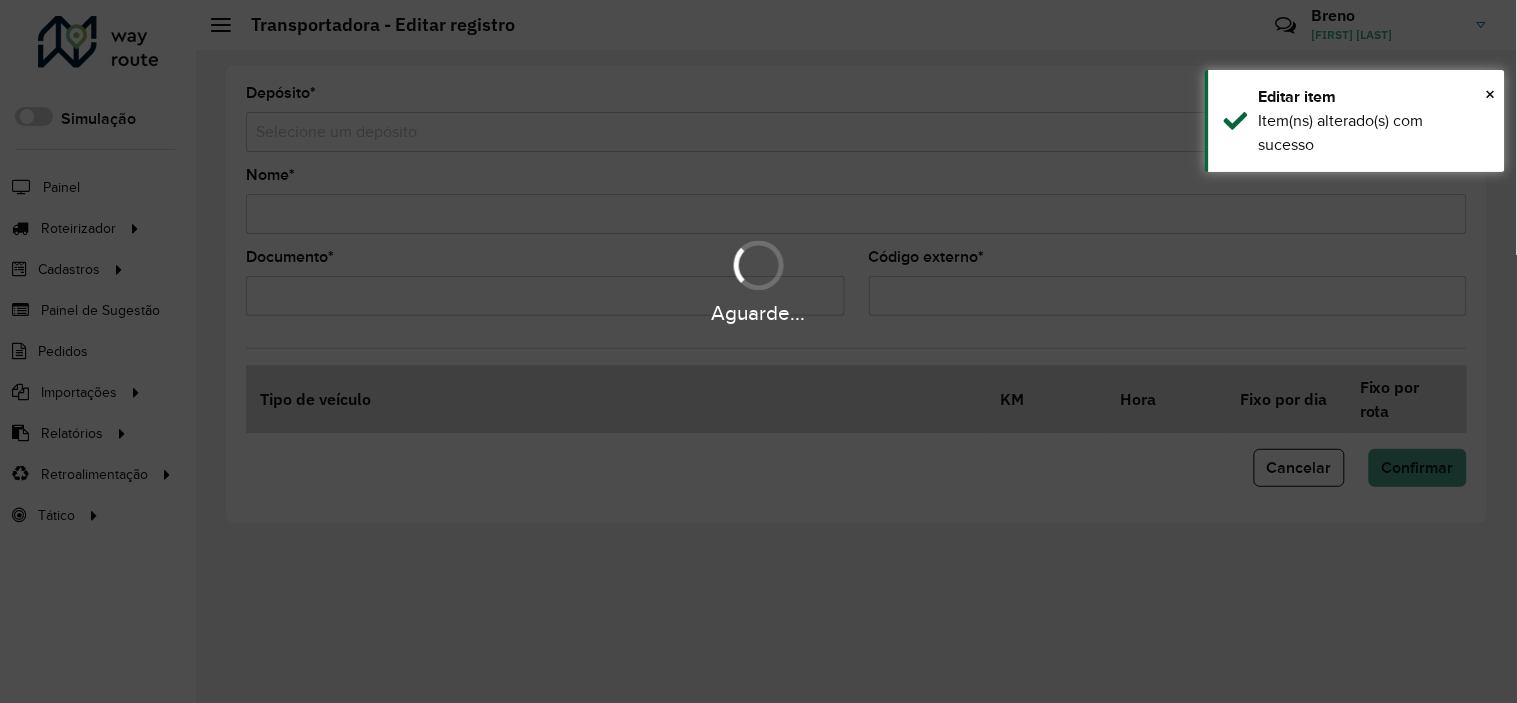 type on "******" 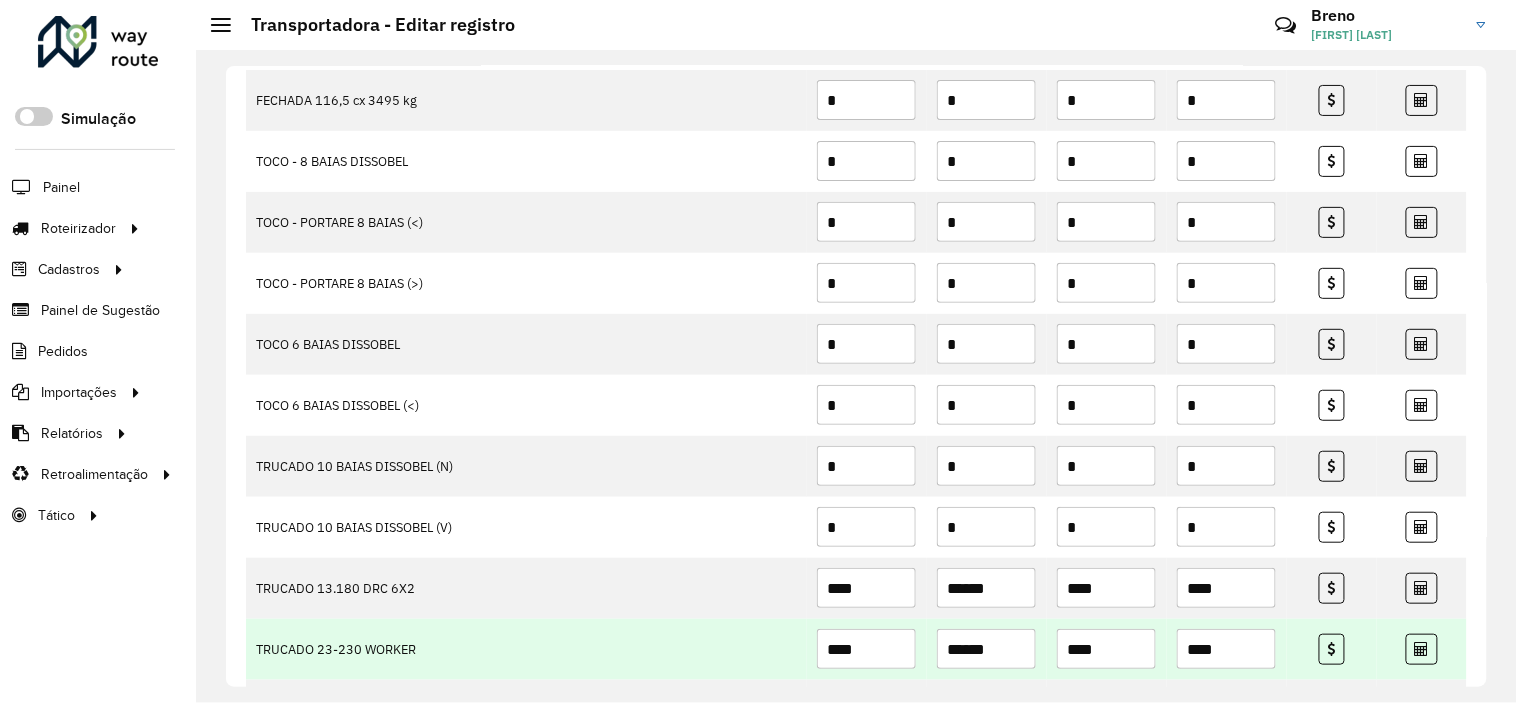 scroll, scrollTop: 2342, scrollLeft: 0, axis: vertical 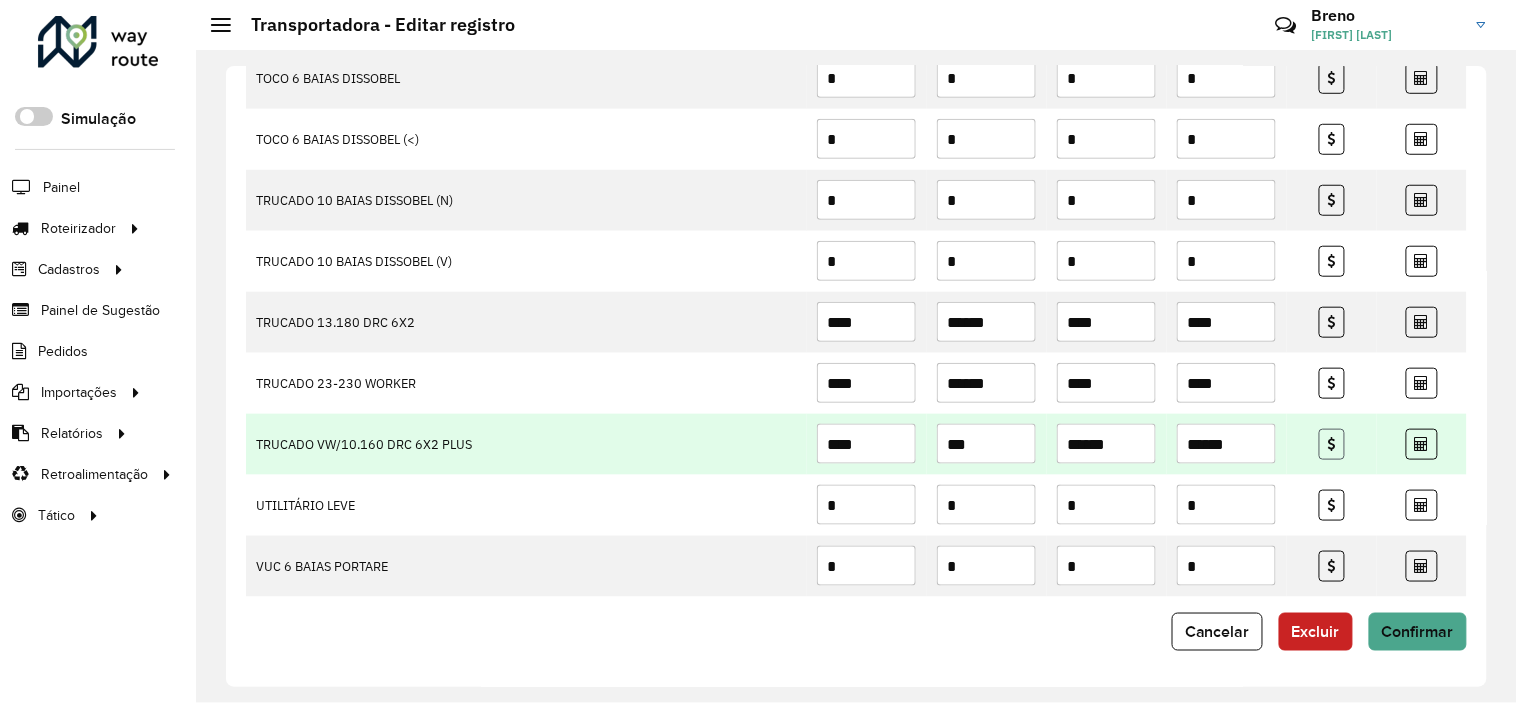 click at bounding box center [1332, 444] 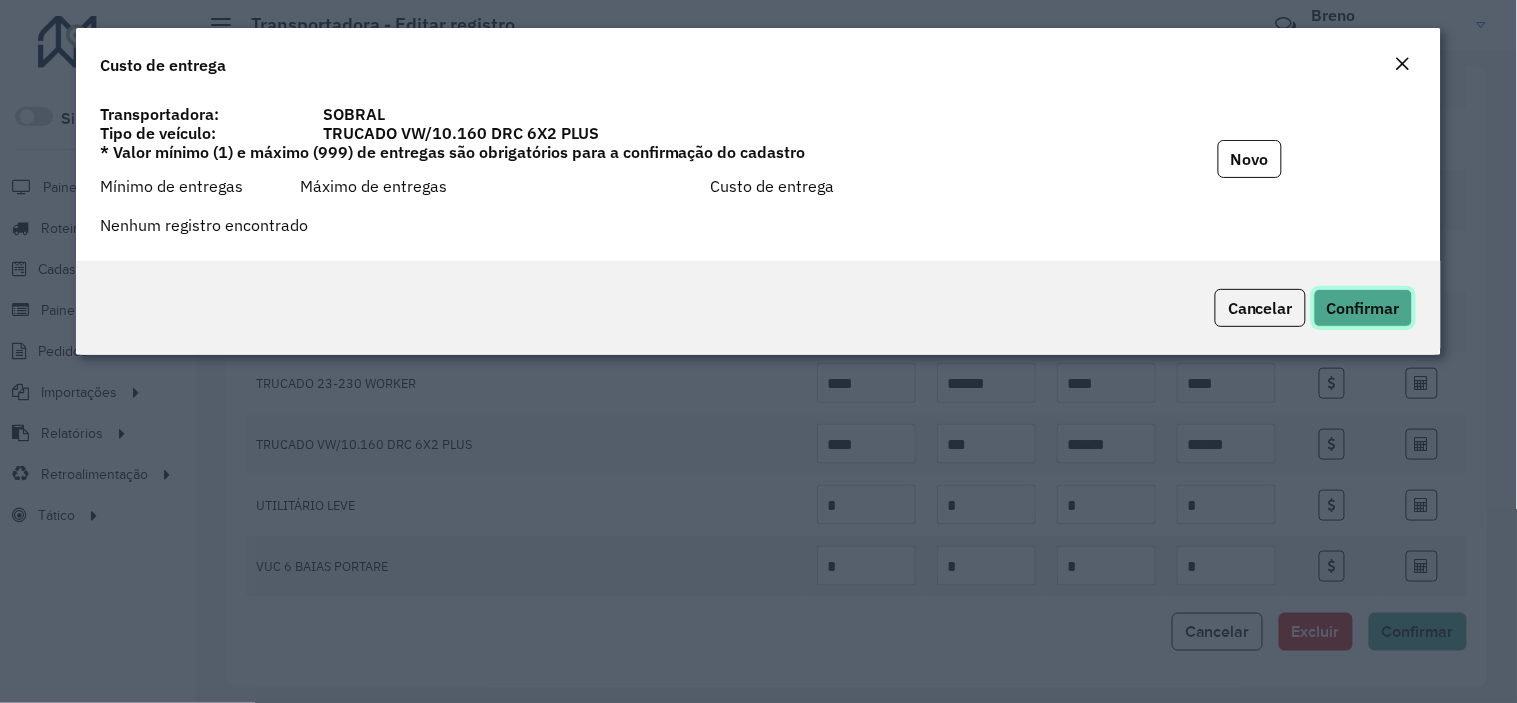 click on "Confirmar" 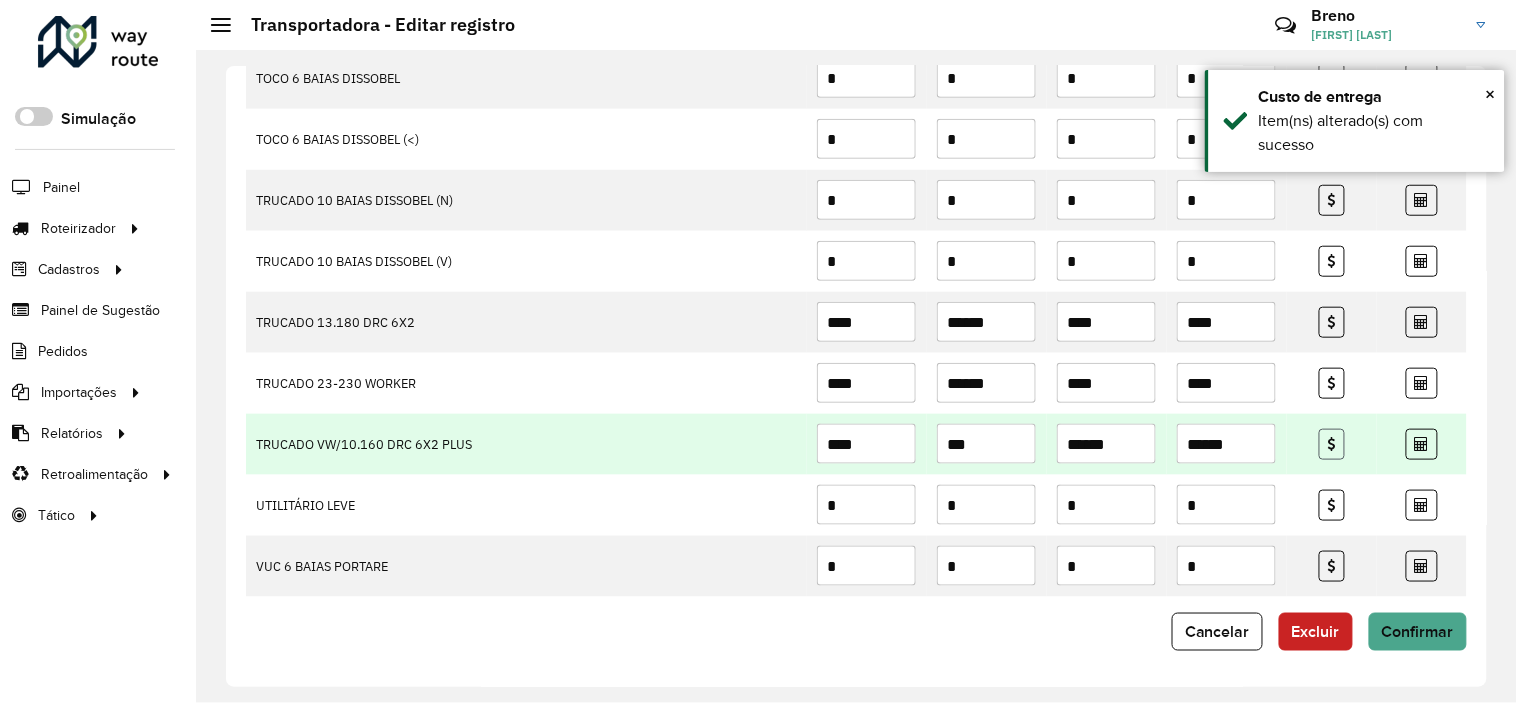 click at bounding box center [1332, 444] 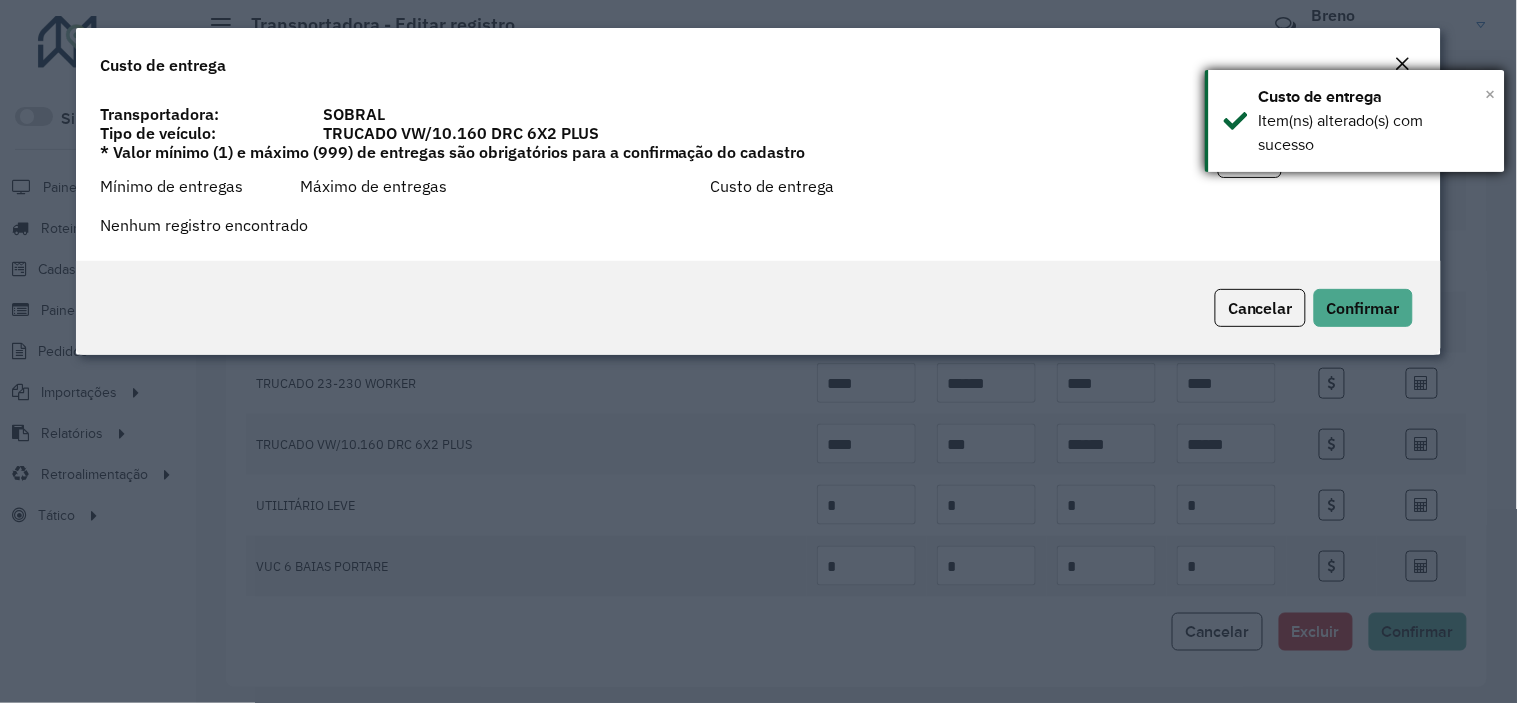 click on "×" at bounding box center [1491, 94] 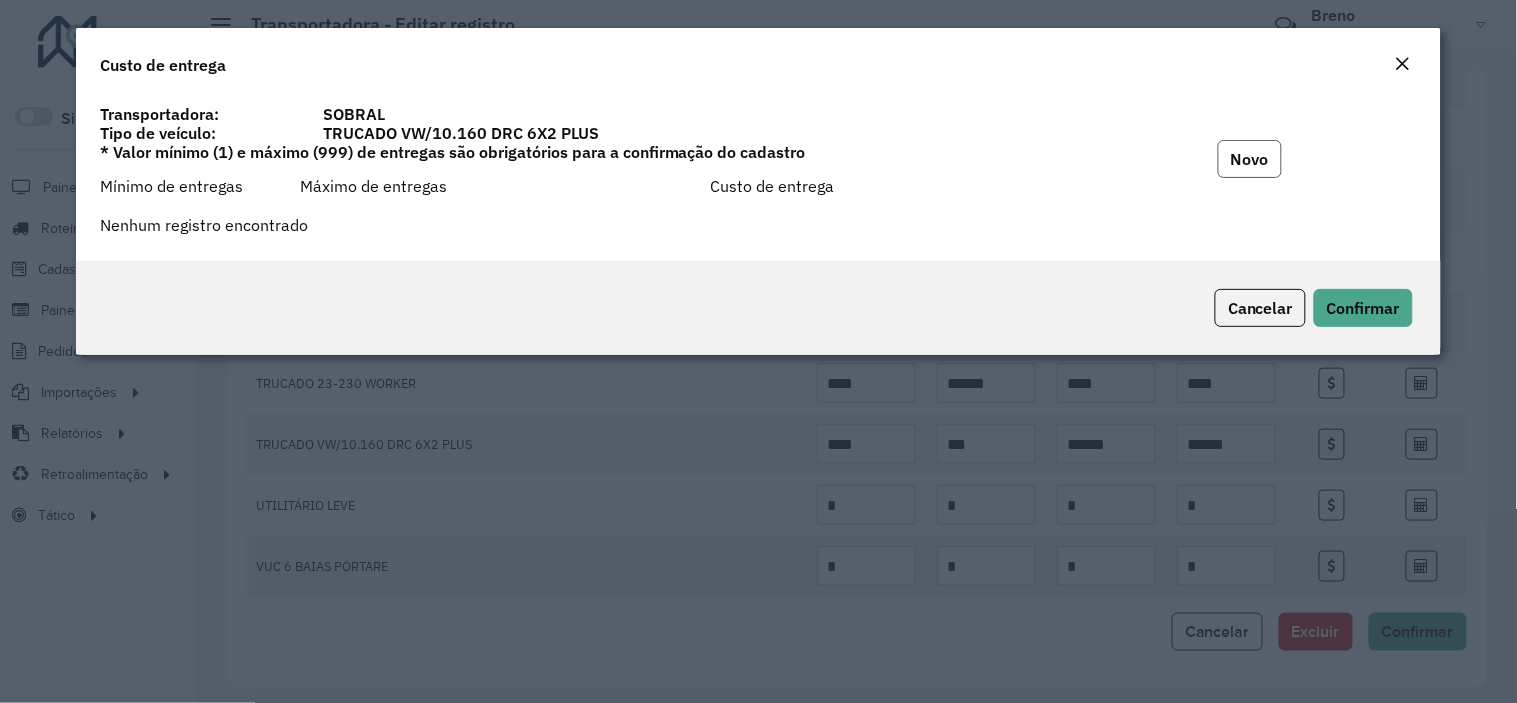 click on "Novo" 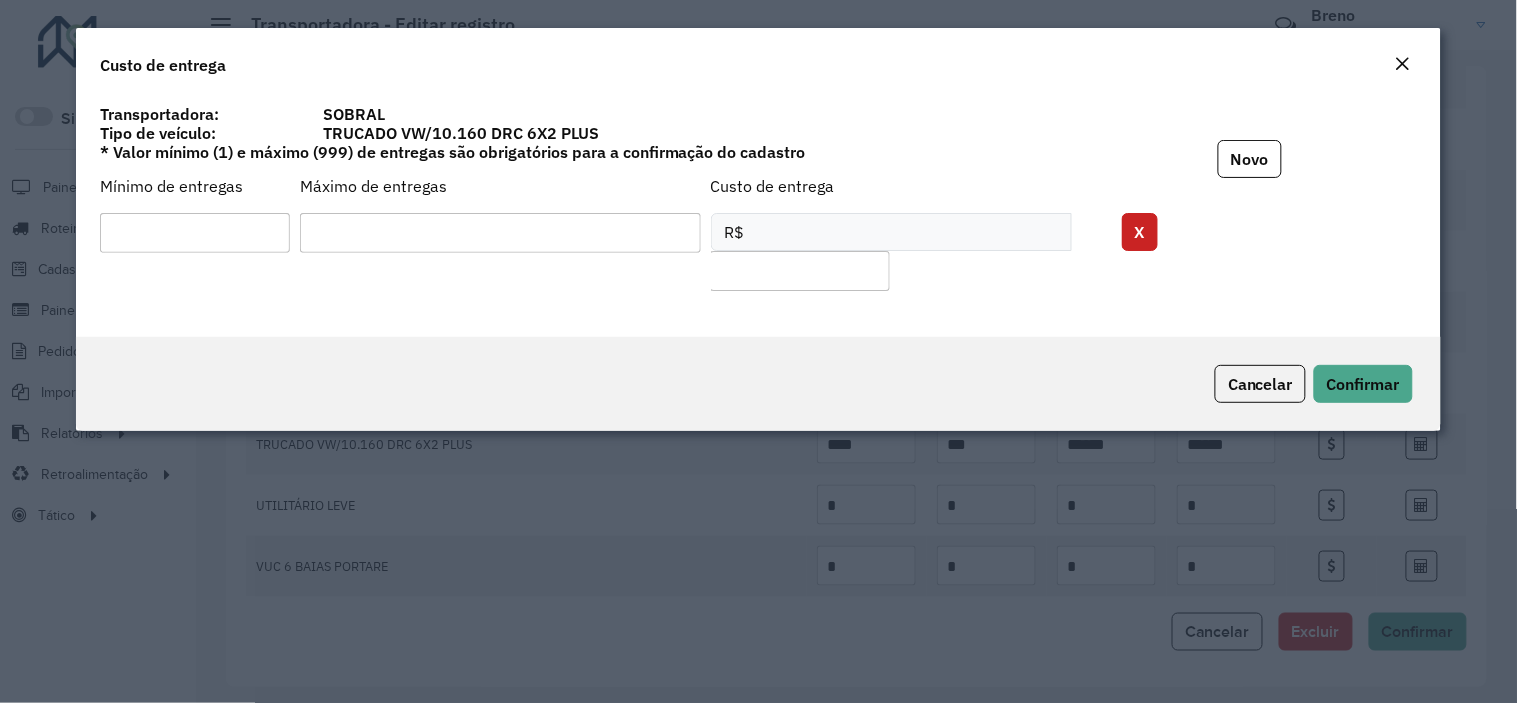 type 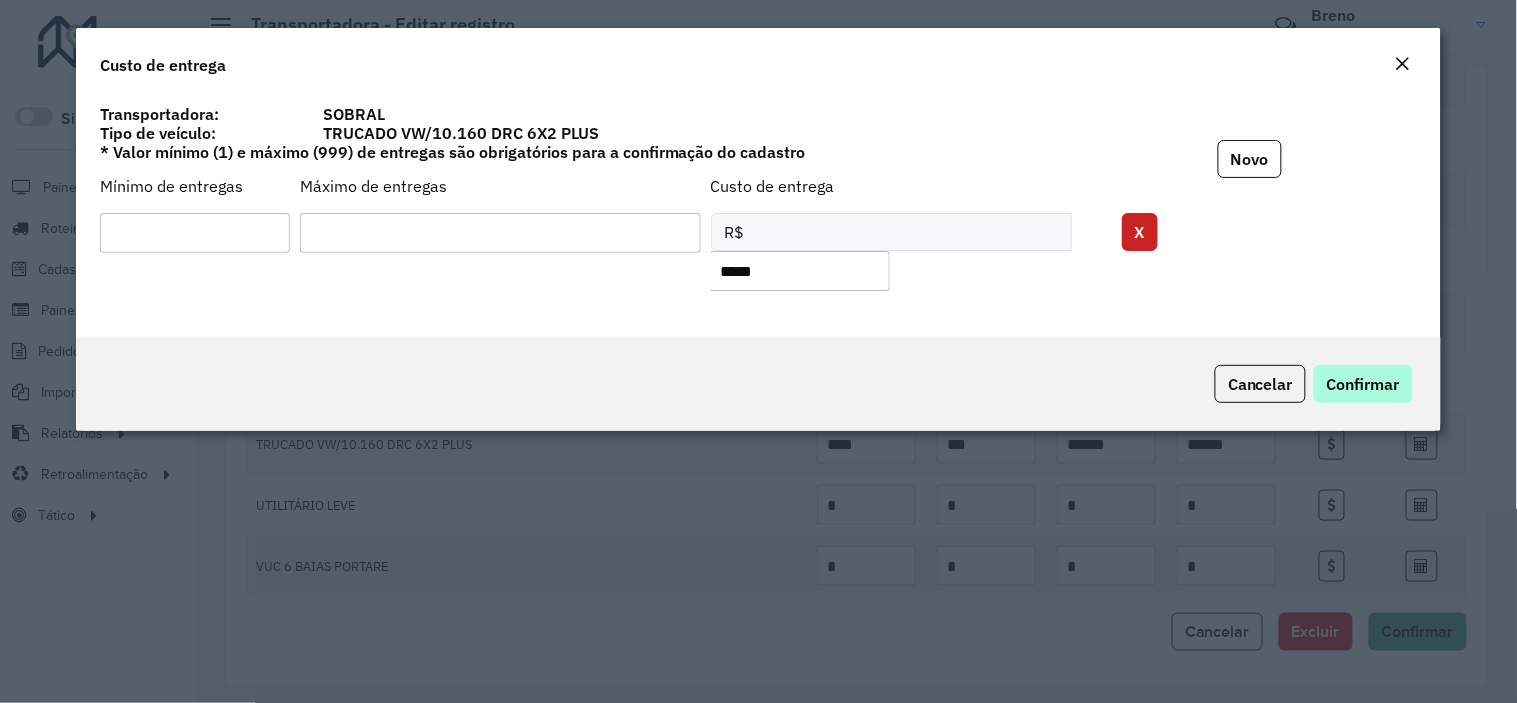type on "*****" 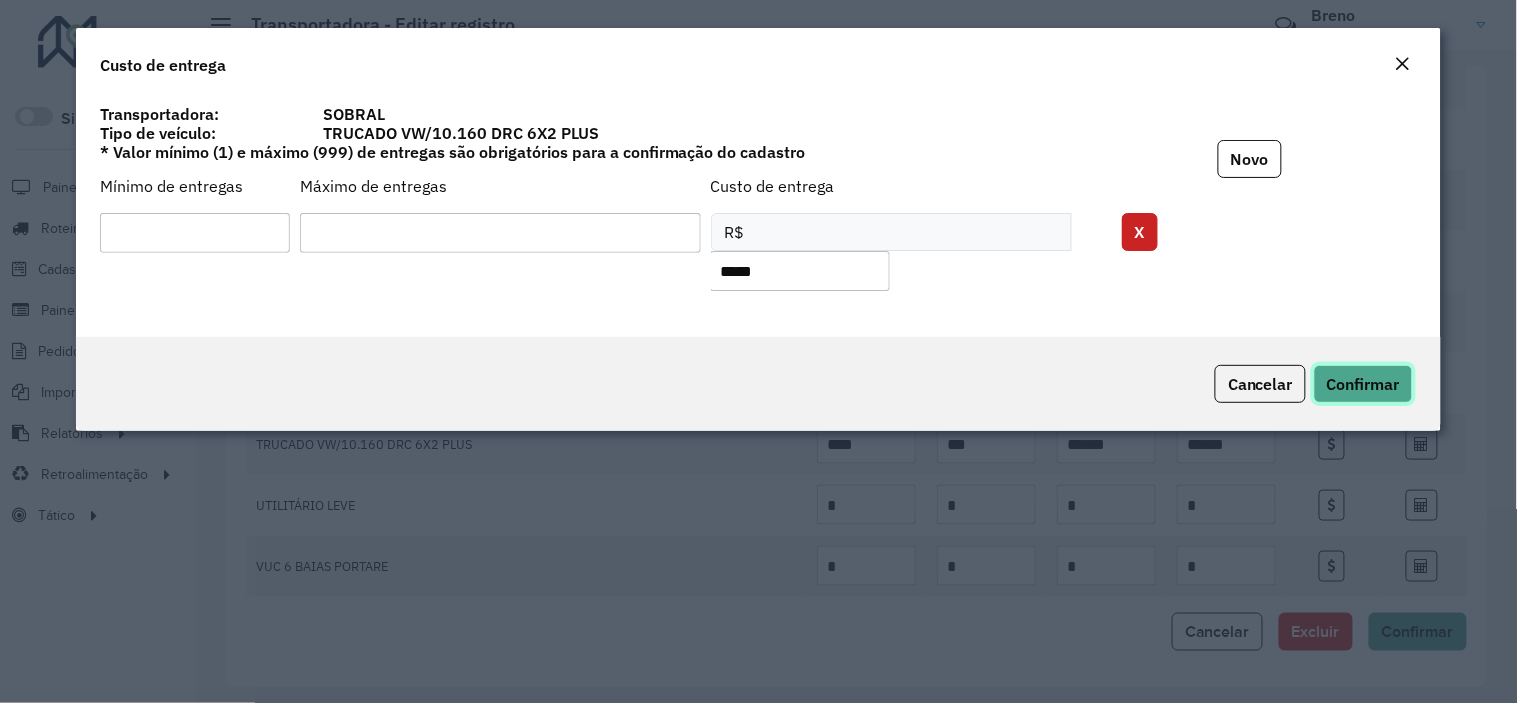 click on "Confirmar" 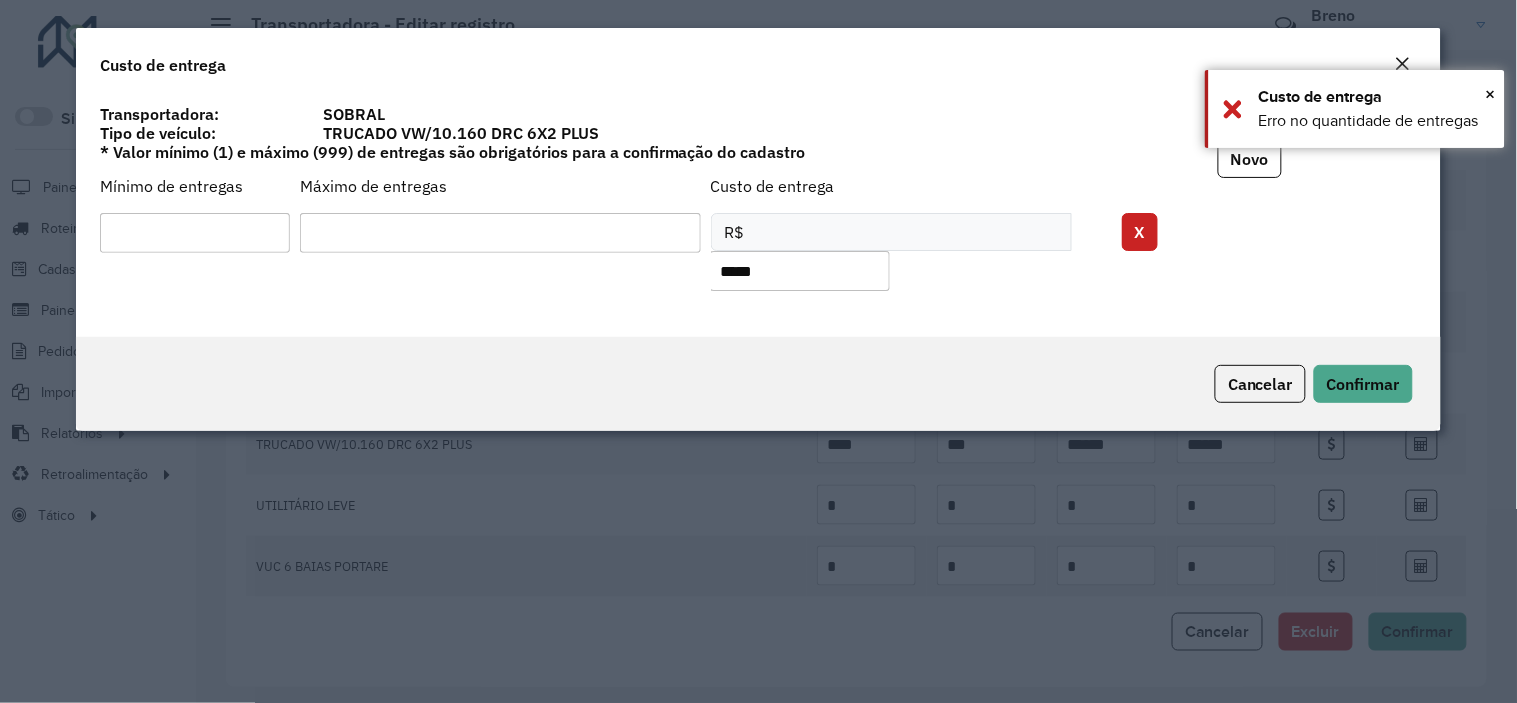 click on "**" at bounding box center (500, 233) 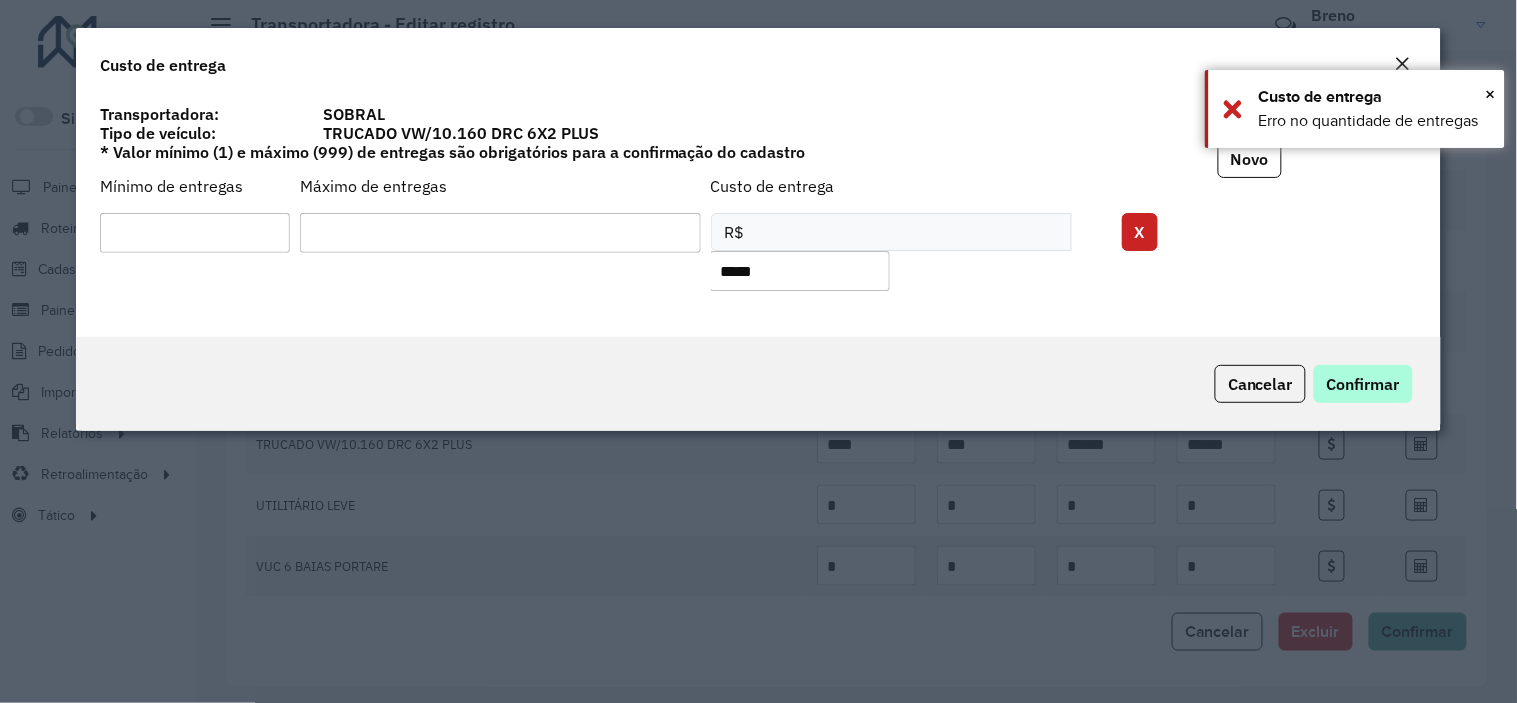 type on "***" 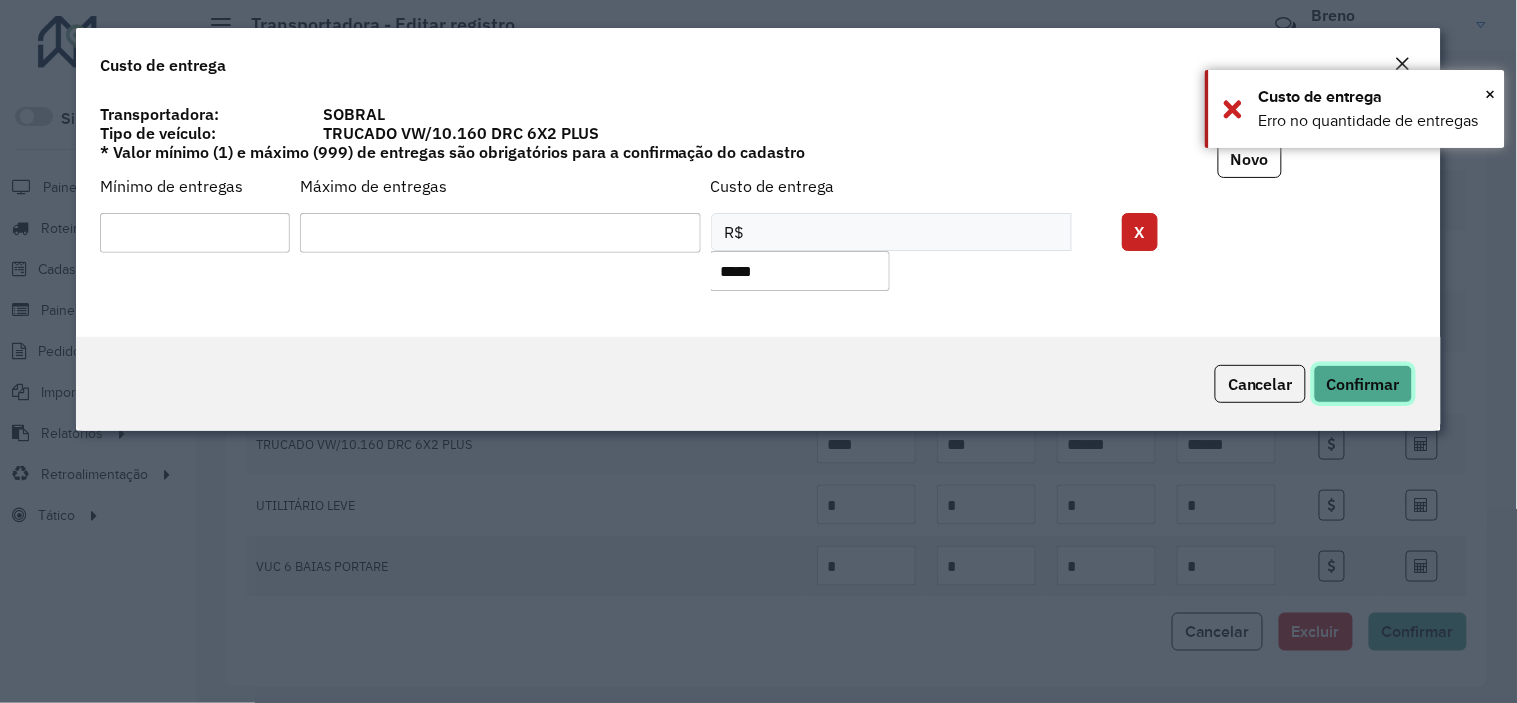 click on "Confirmar" 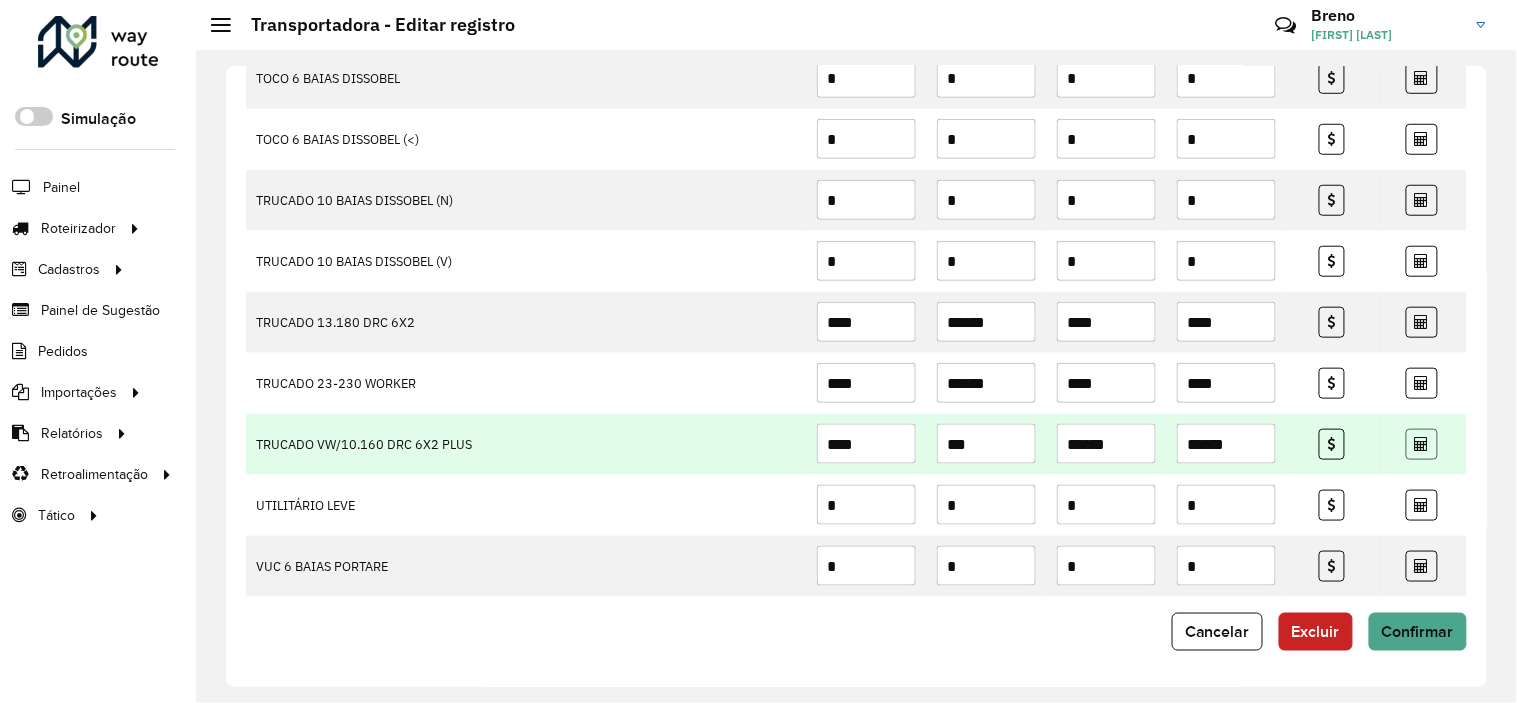 click at bounding box center (1422, 444) 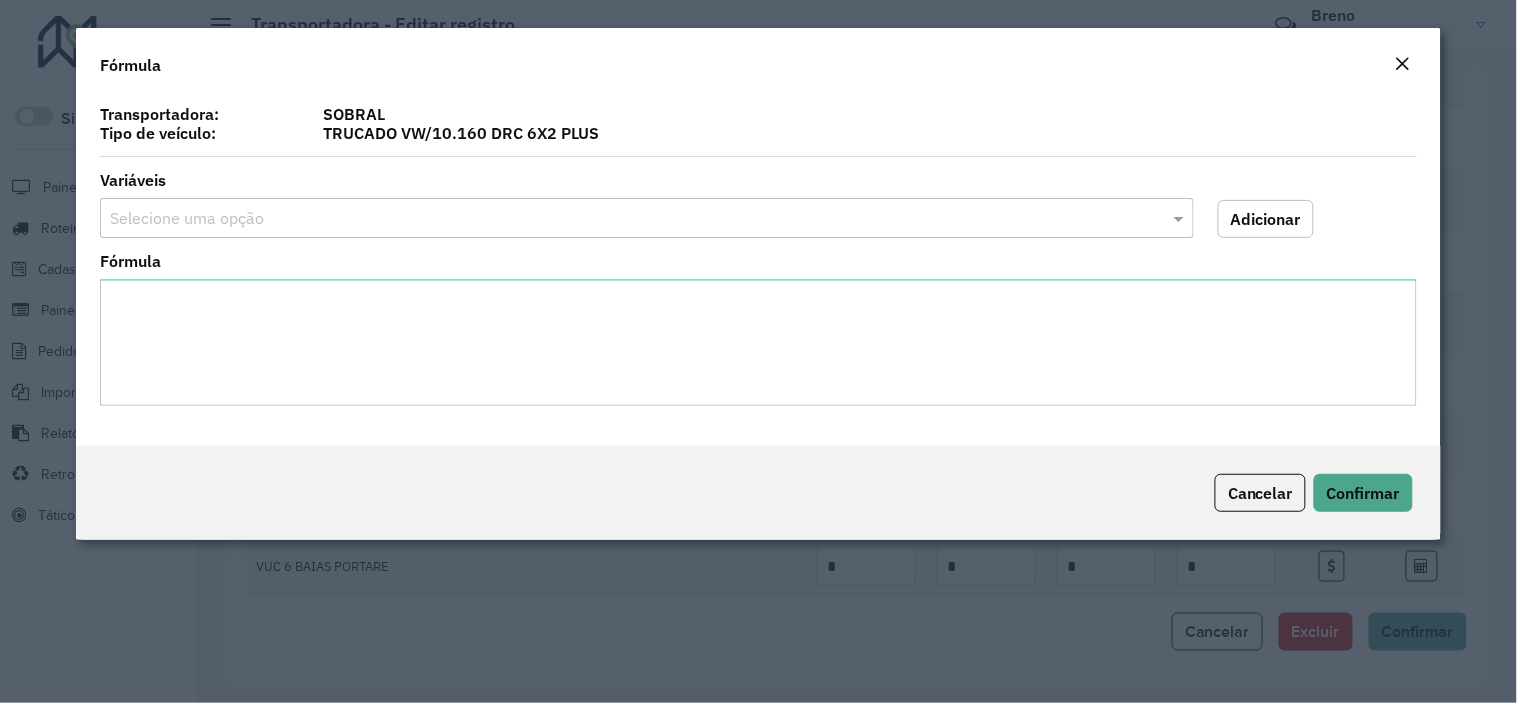 click on "Fórmula" 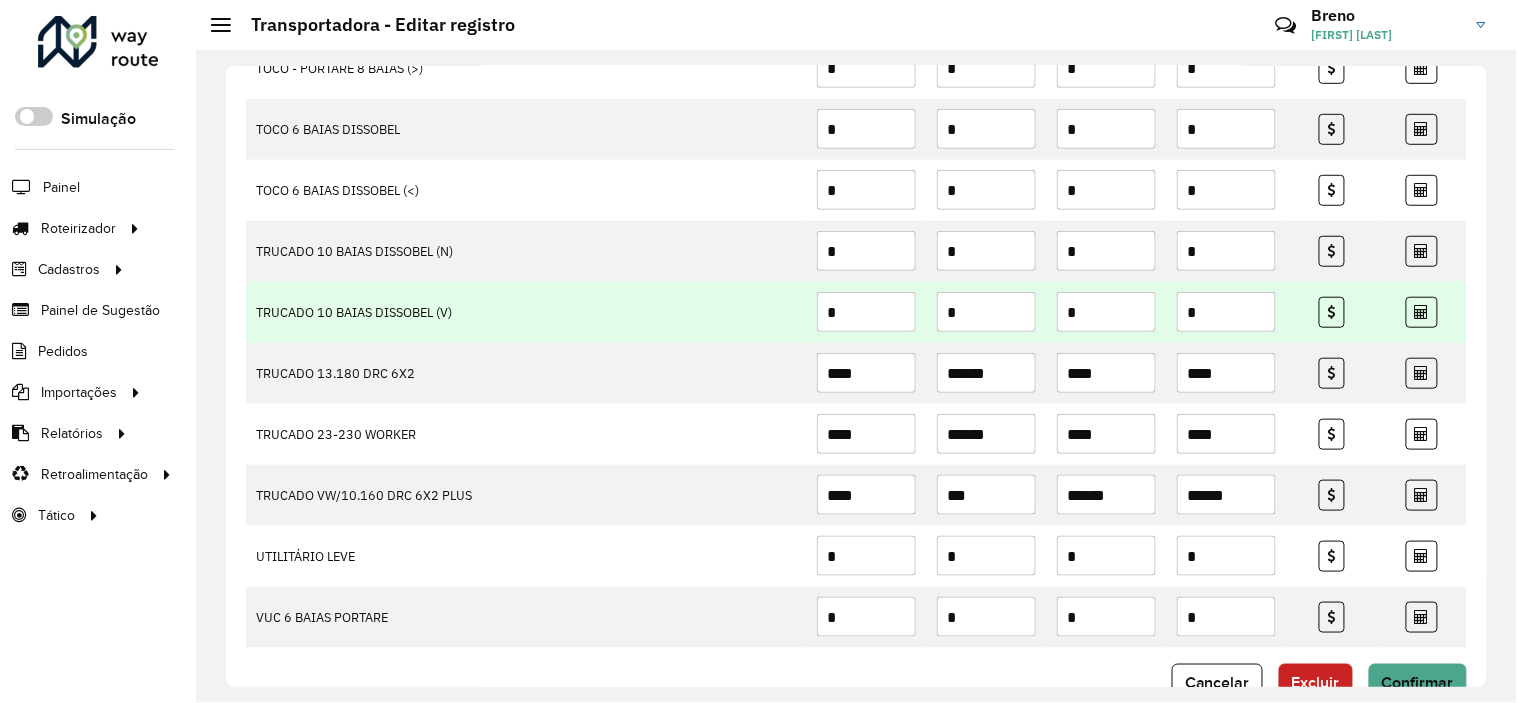 scroll, scrollTop: 2342, scrollLeft: 0, axis: vertical 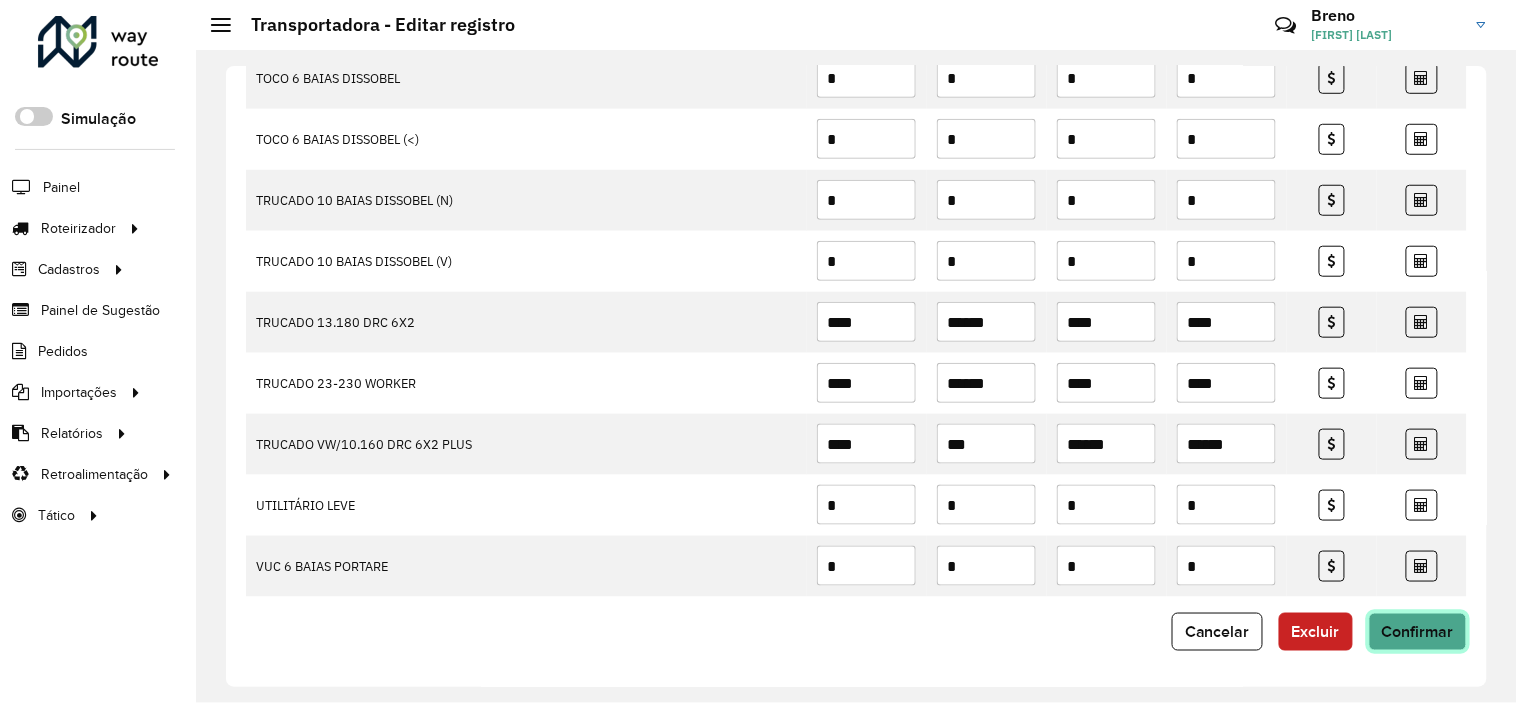 click on "Confirmar" 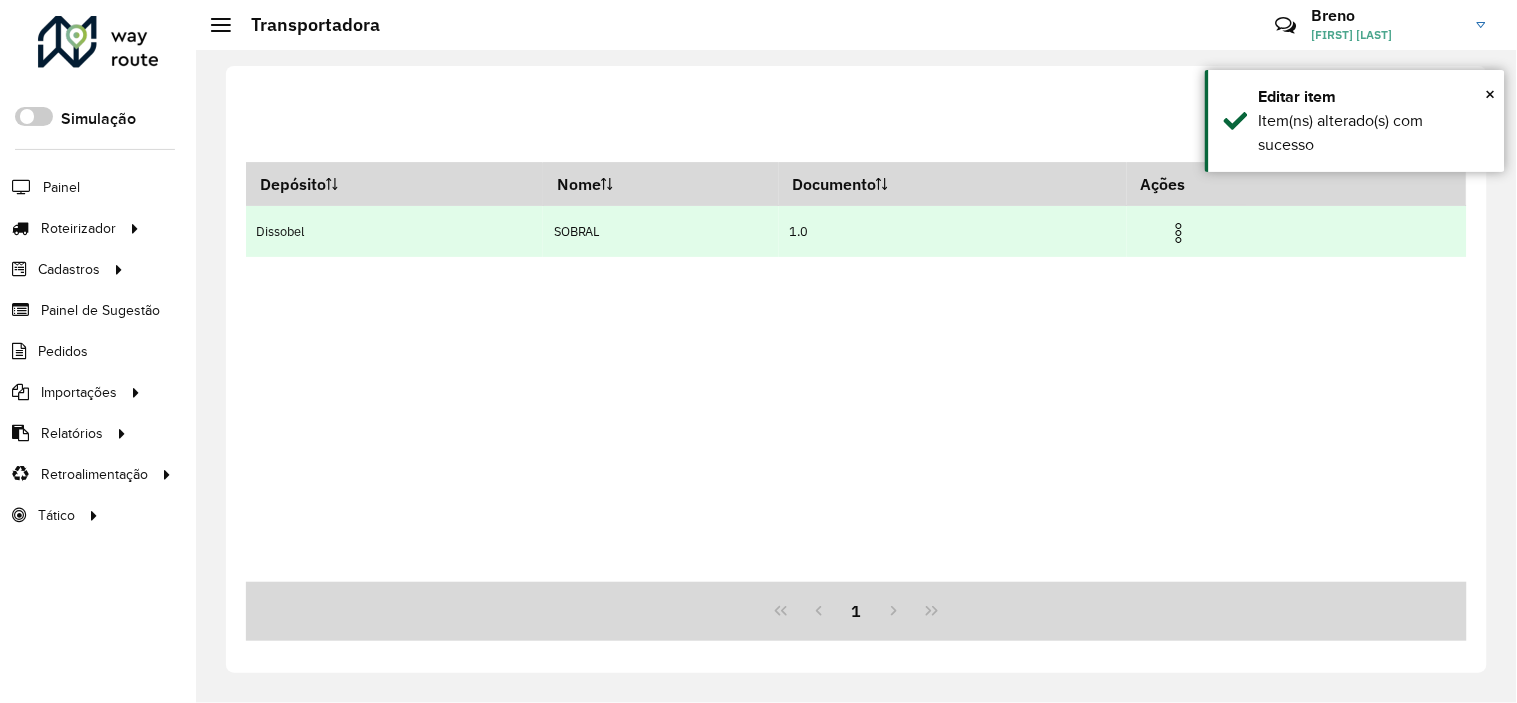 click at bounding box center [1179, 233] 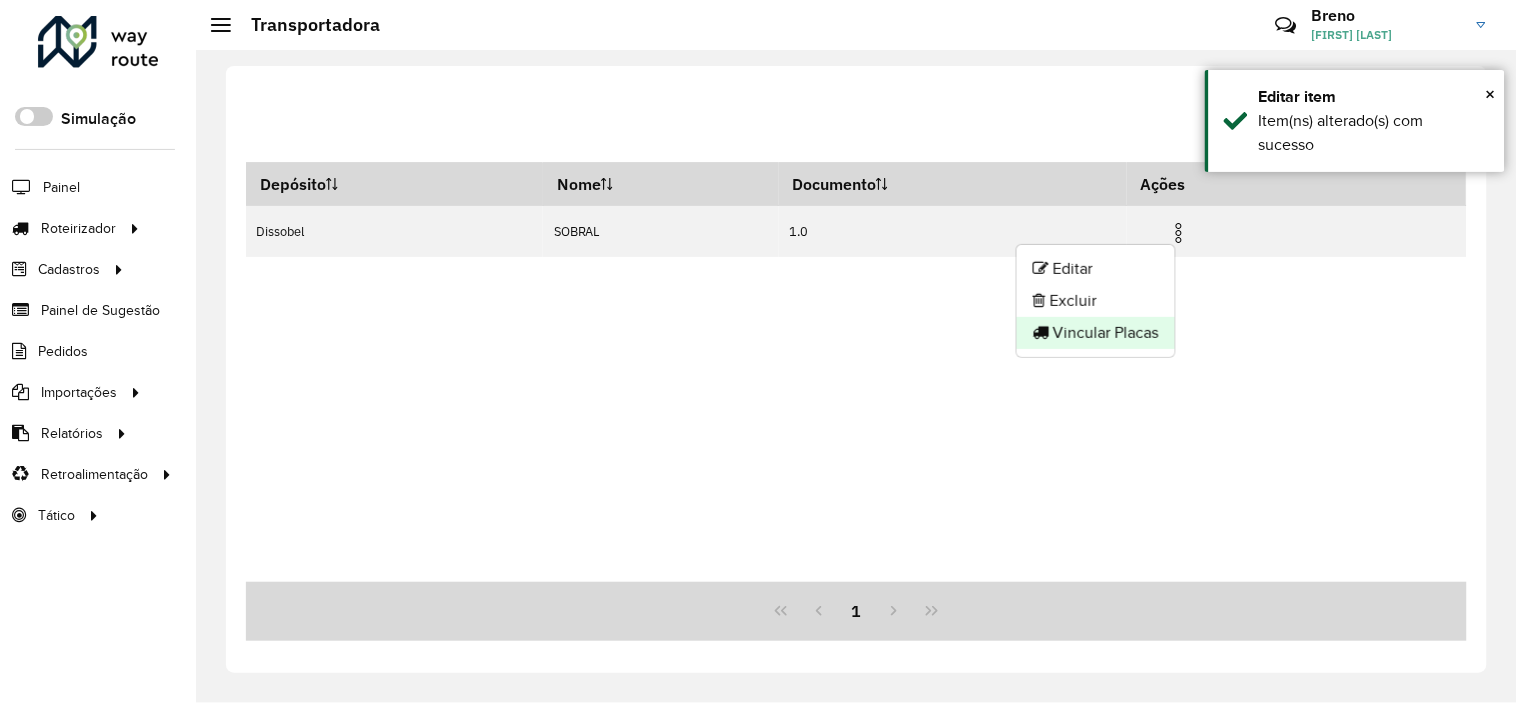 click on "Vincular Placas" 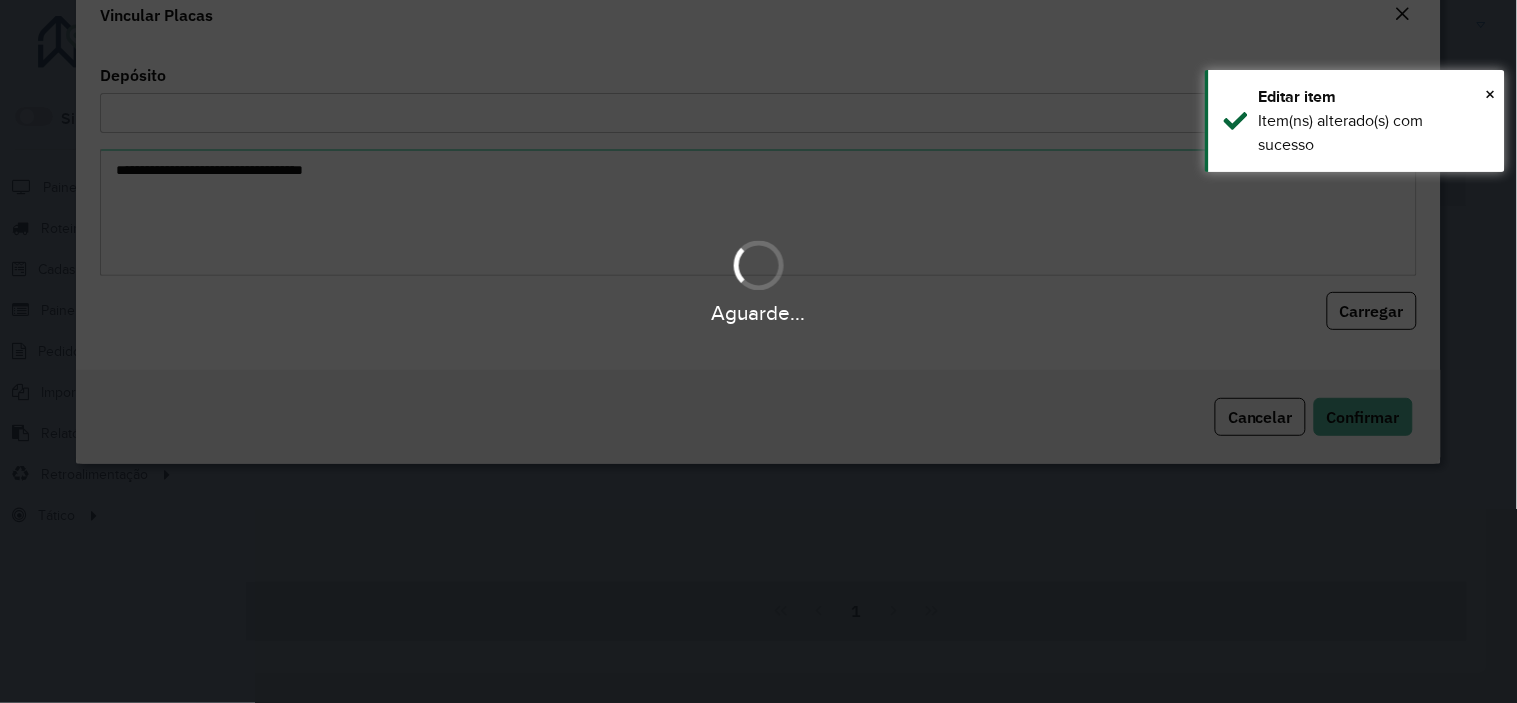 type on "********" 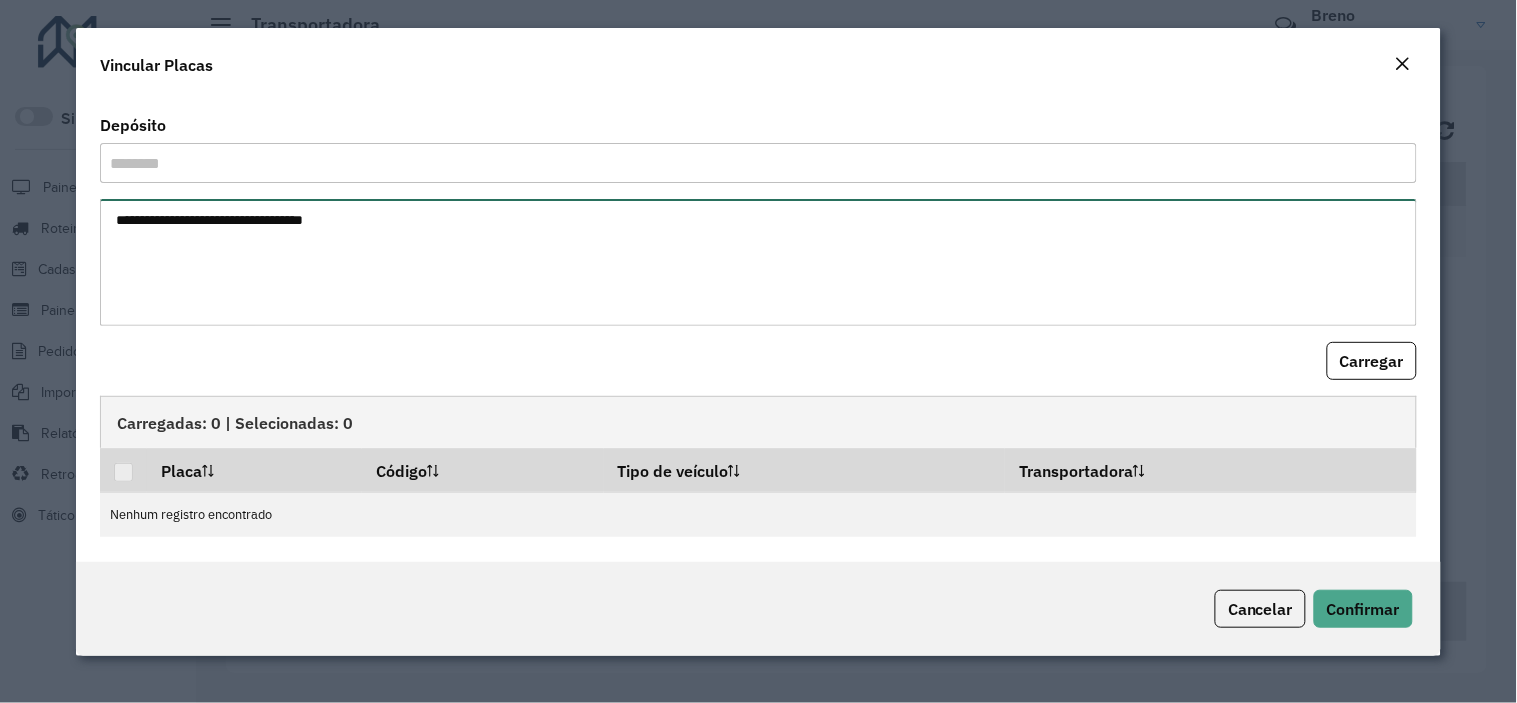 click at bounding box center [758, 262] 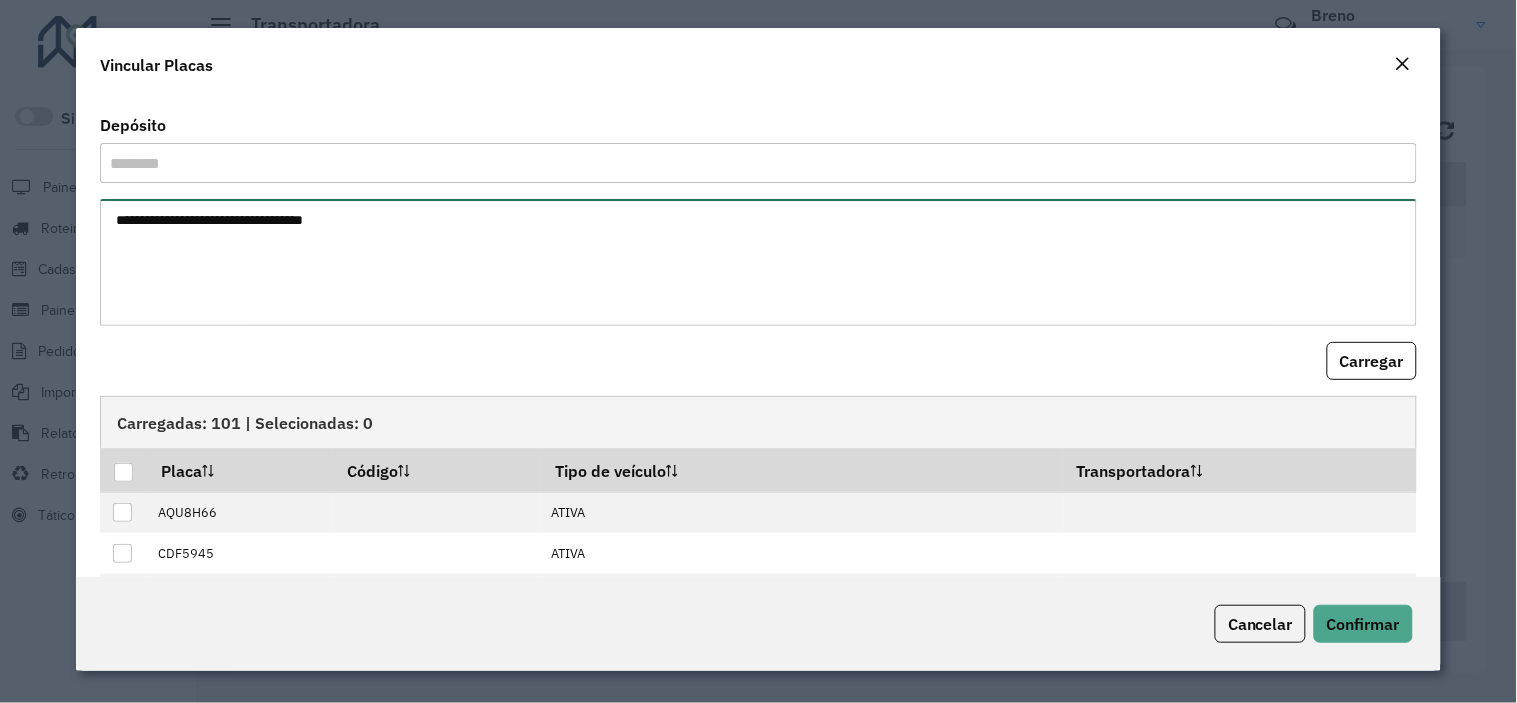 paste on "*******
*******
*******
*******
*******
*******
*******
*******" 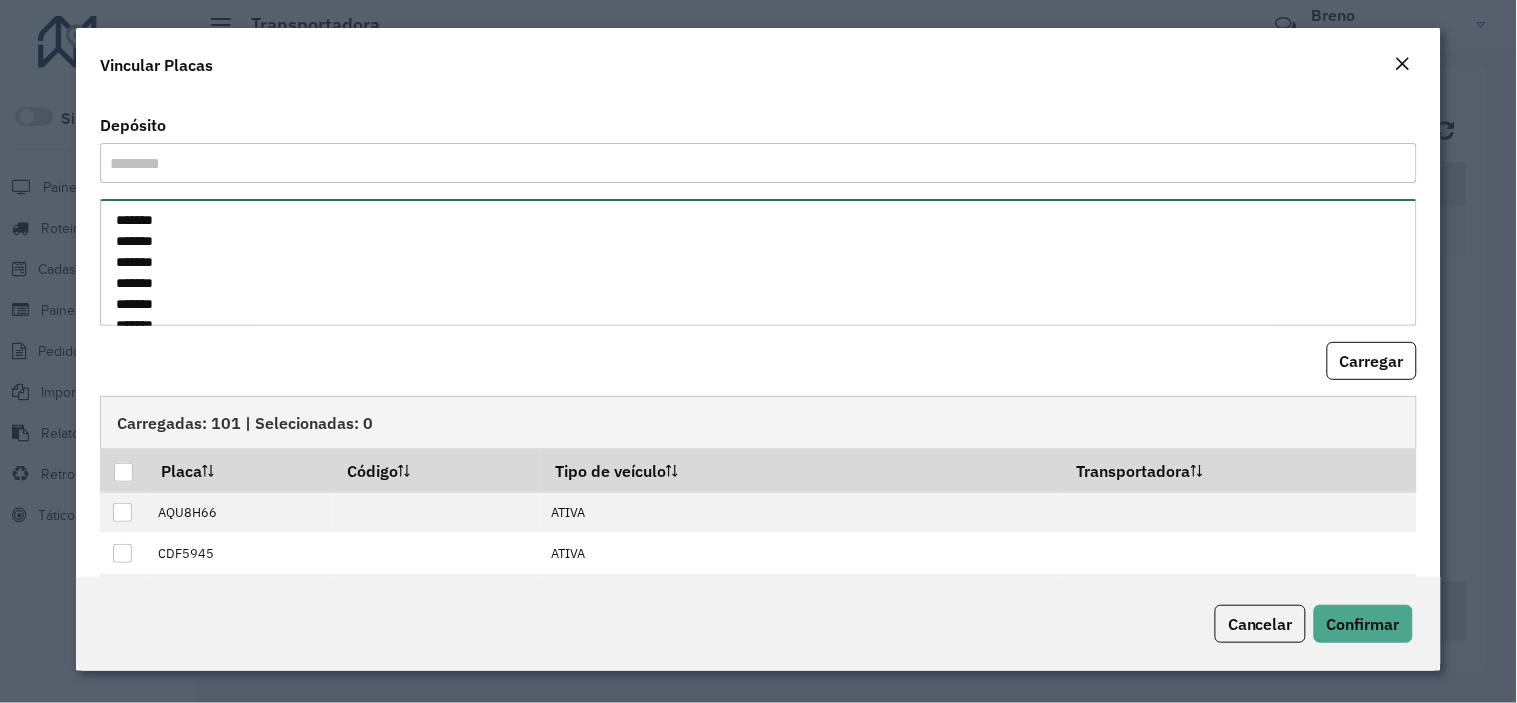 scroll, scrollTop: 72, scrollLeft: 0, axis: vertical 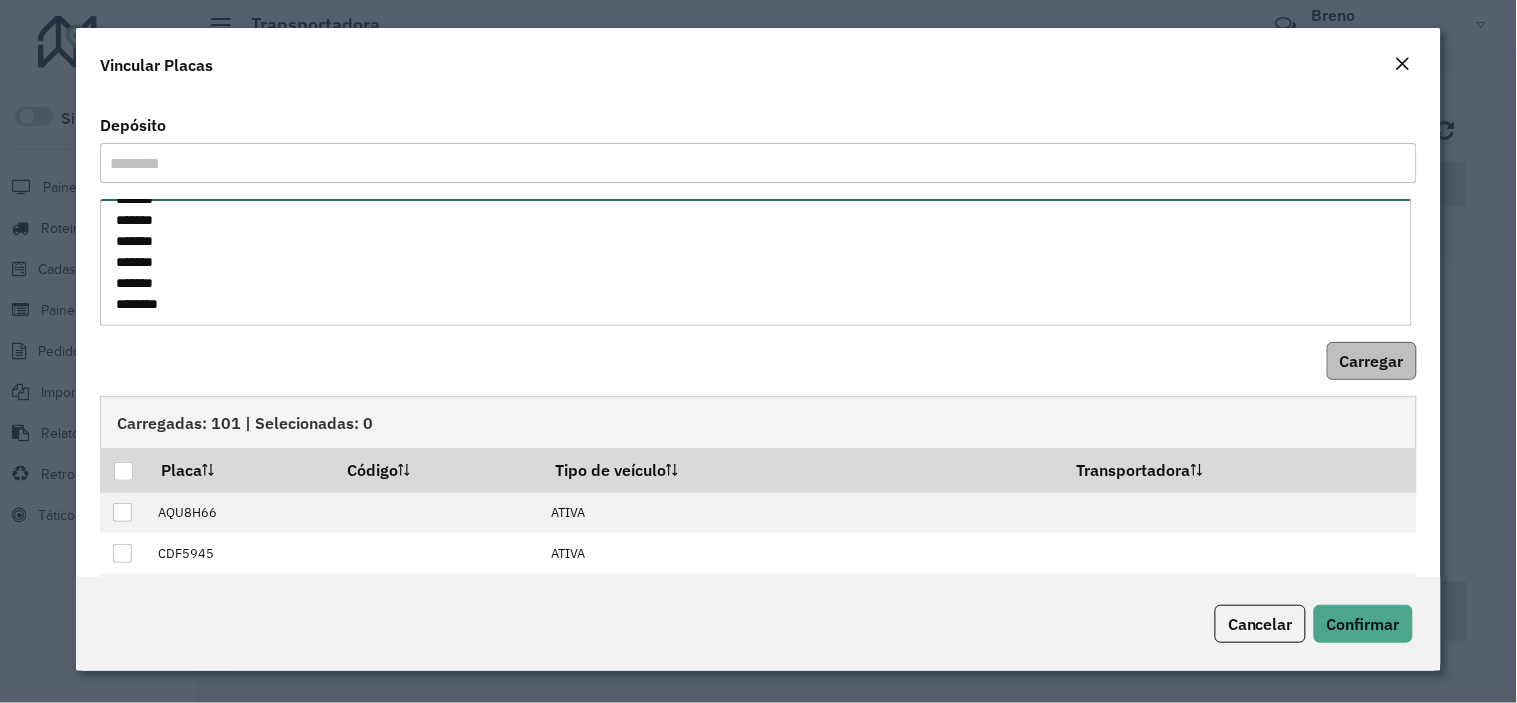 type on "*******
*******
*******
*******
*******
*******
*******
*******" 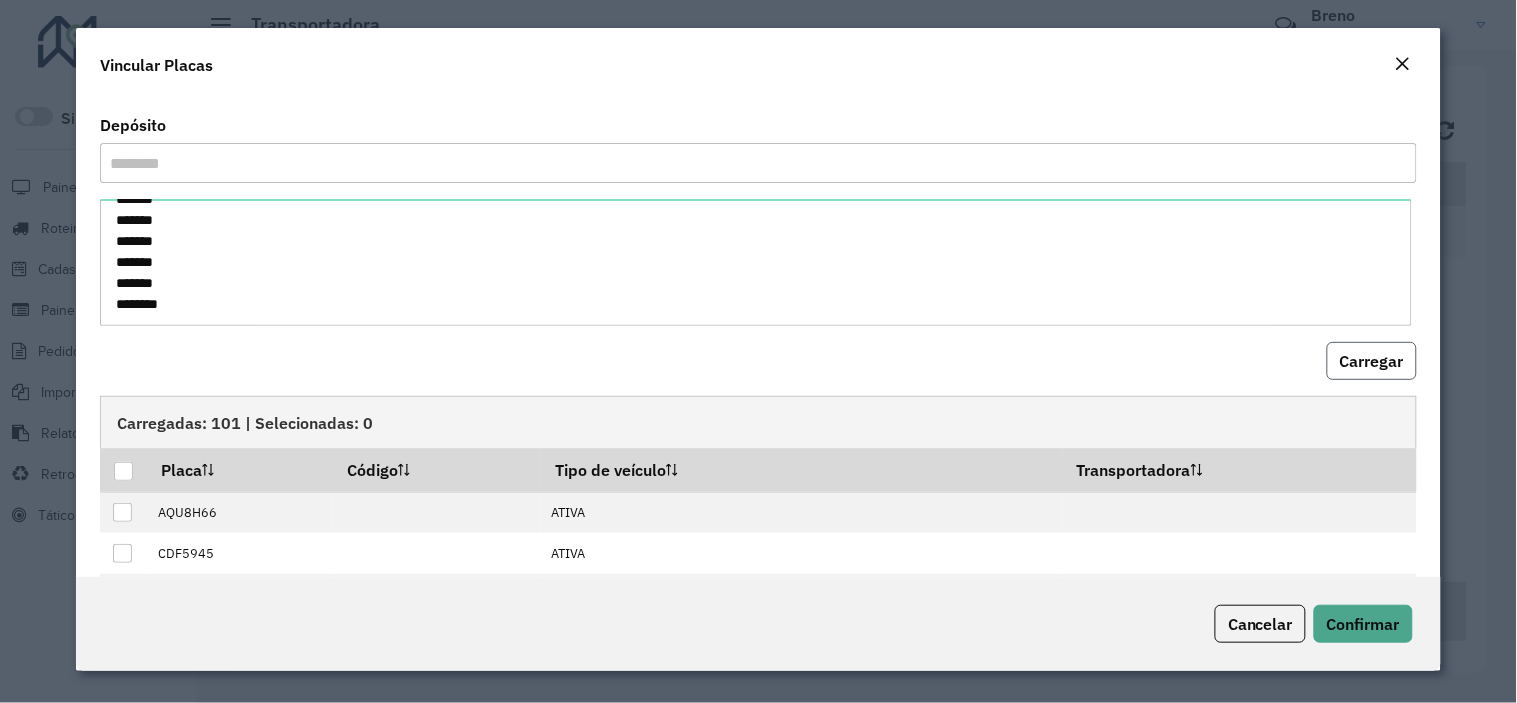 click on "Carregar" 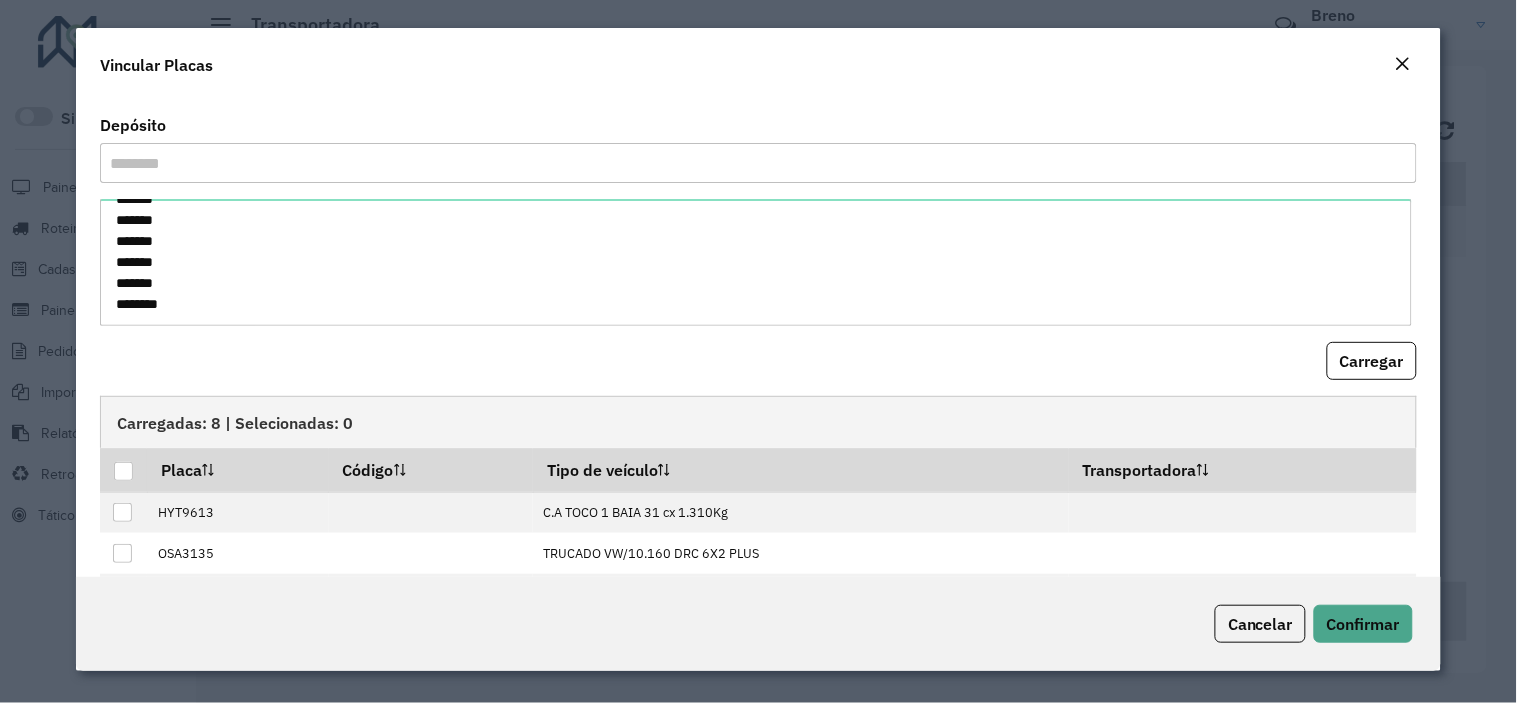scroll, scrollTop: 84, scrollLeft: 0, axis: vertical 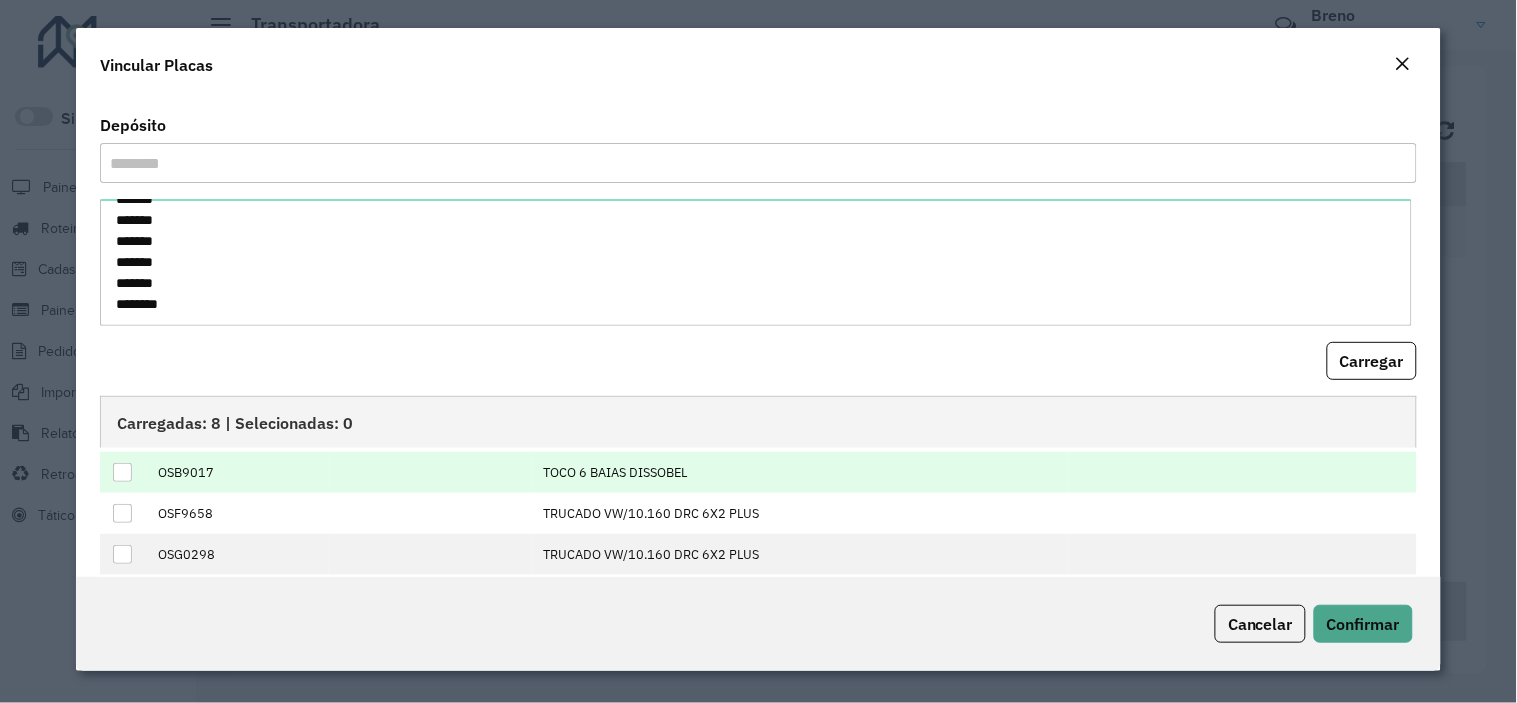 click at bounding box center (122, 472) 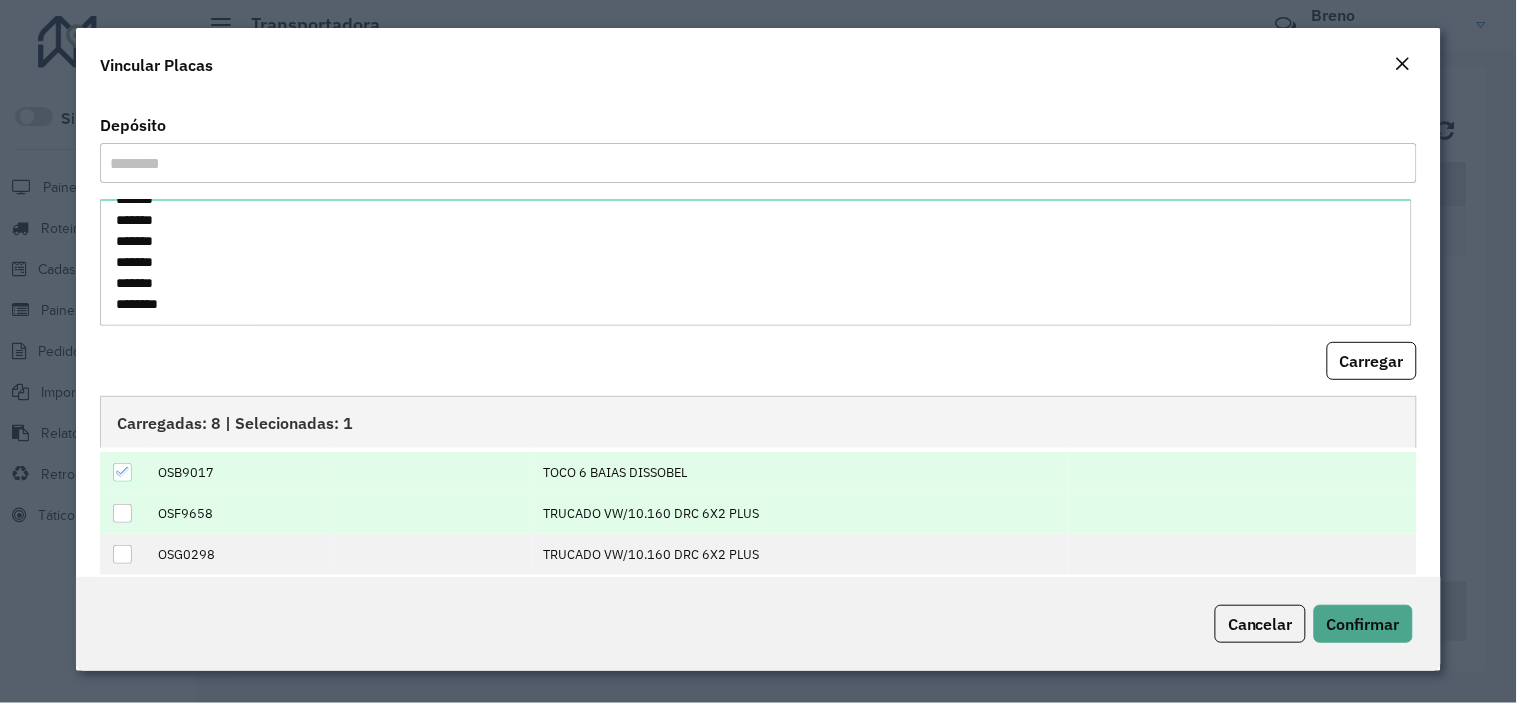 click at bounding box center [122, 513] 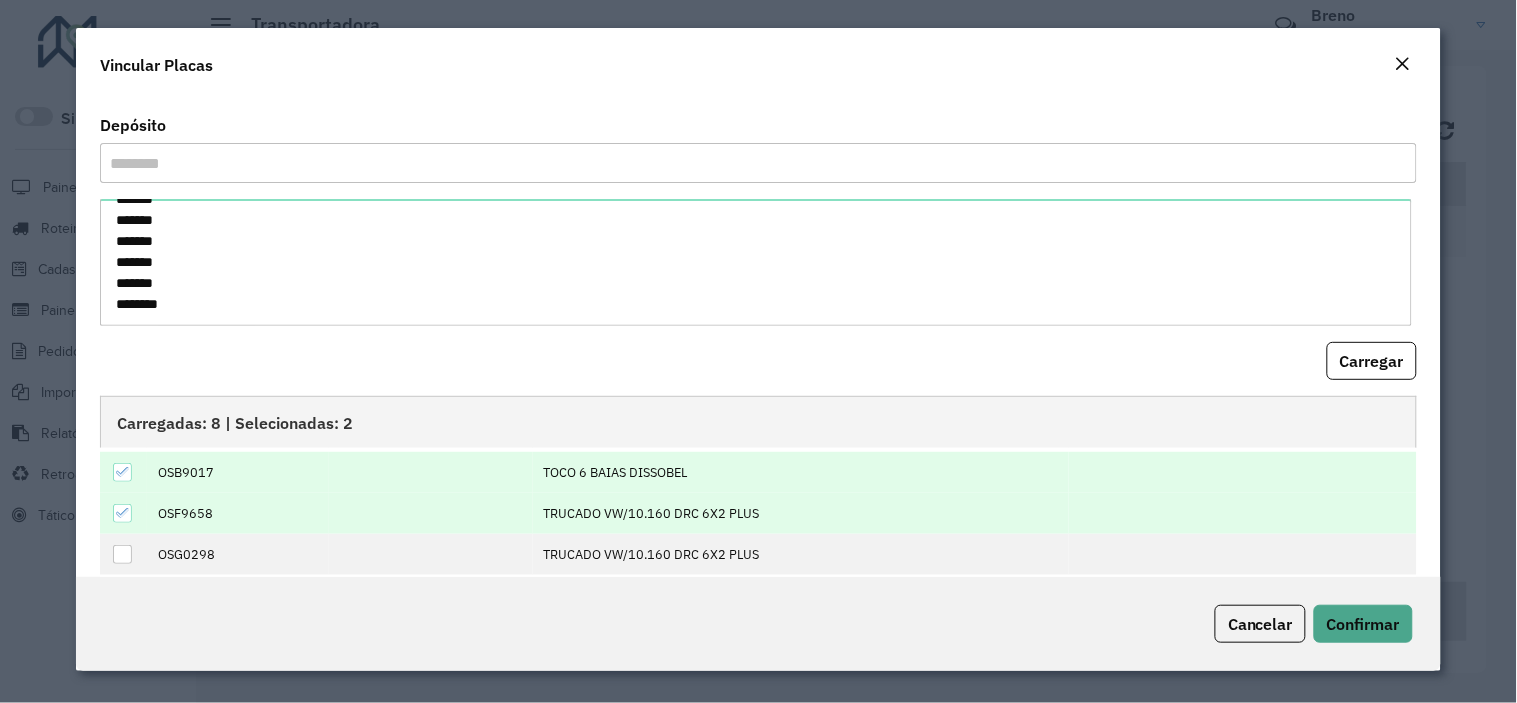 scroll, scrollTop: 111, scrollLeft: 0, axis: vertical 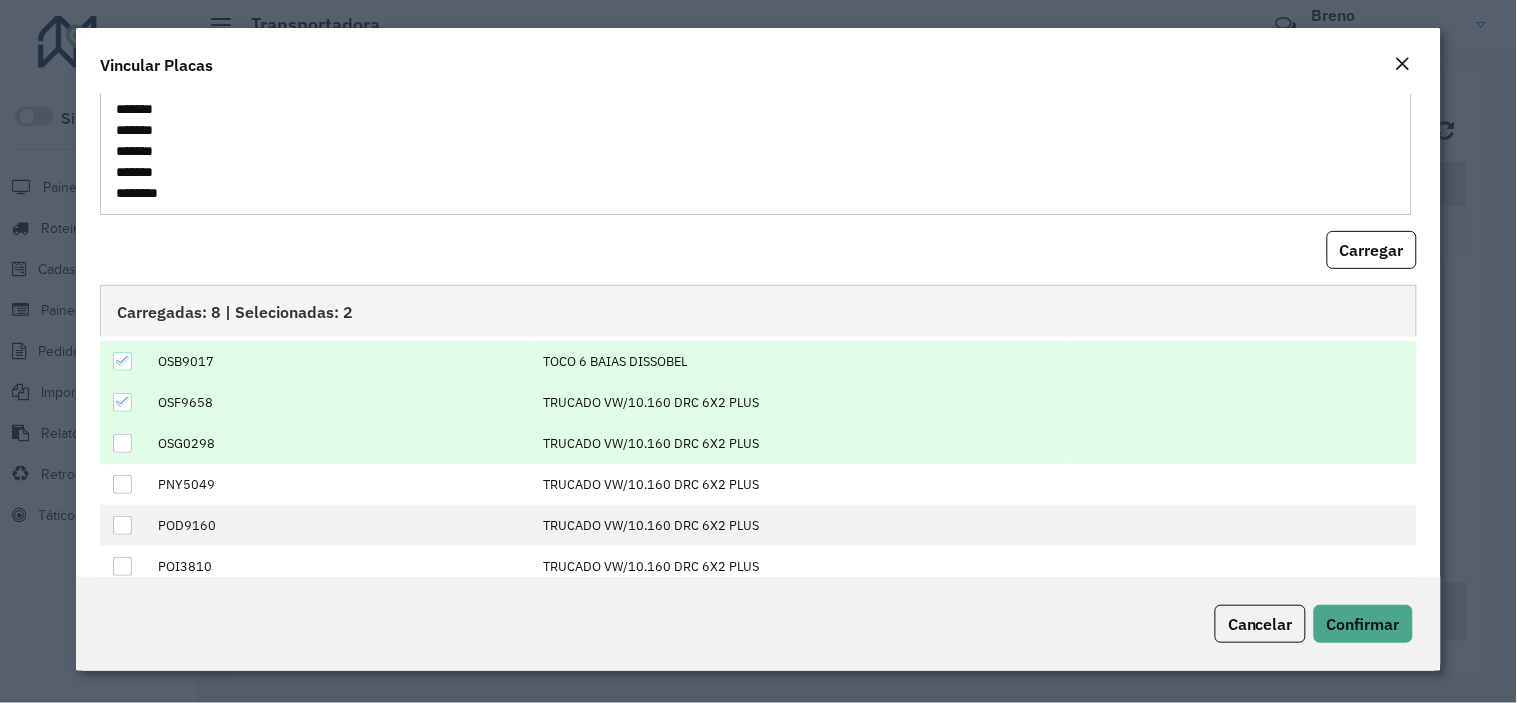 click at bounding box center (122, 443) 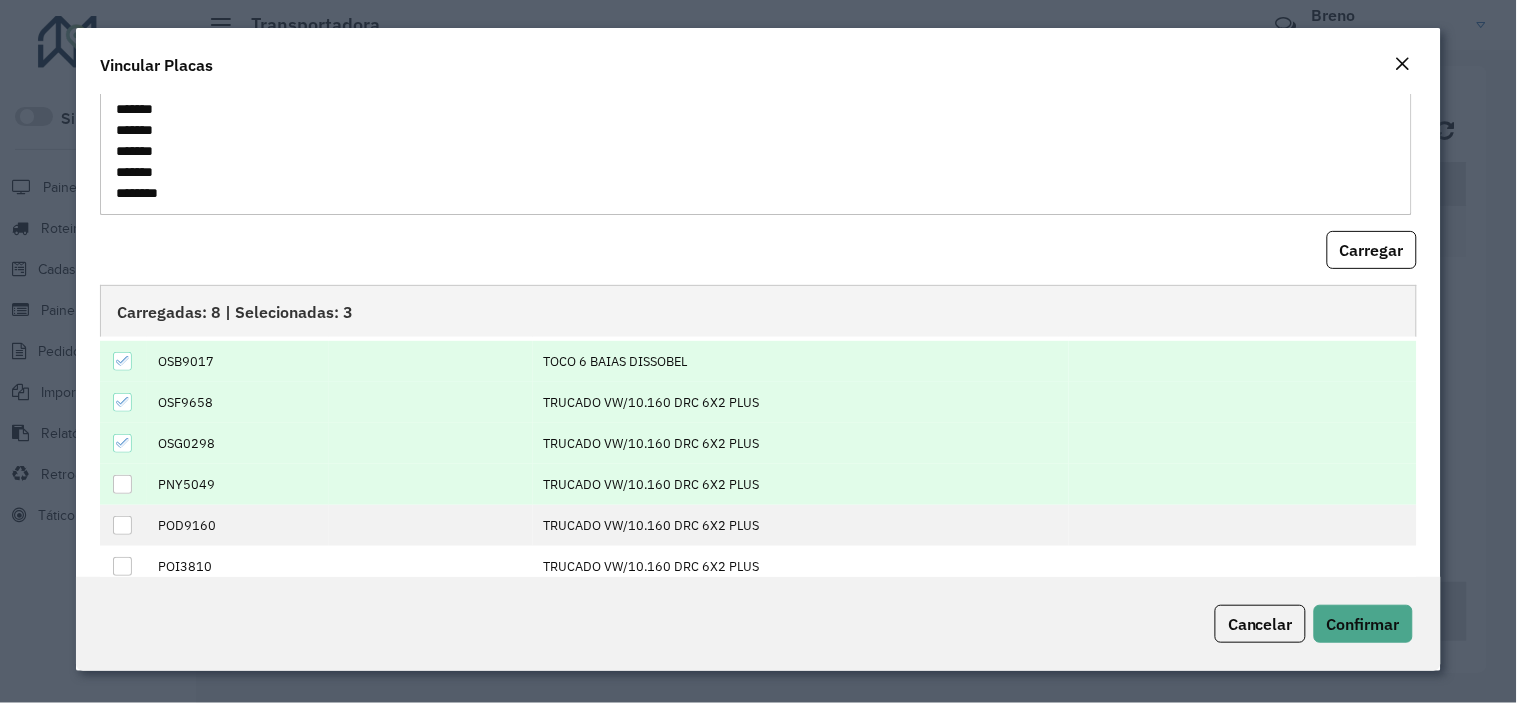 click at bounding box center [122, 484] 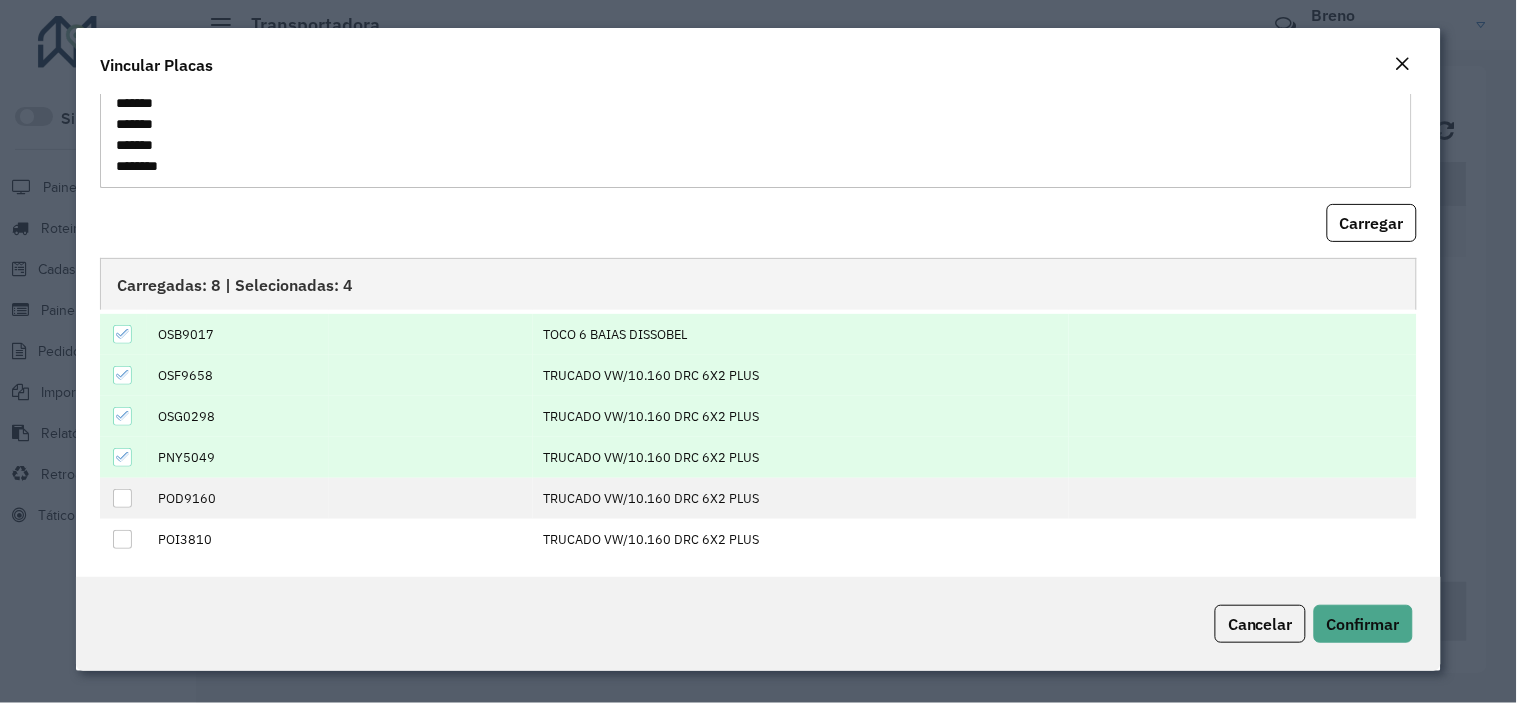 scroll, scrollTop: 145, scrollLeft: 0, axis: vertical 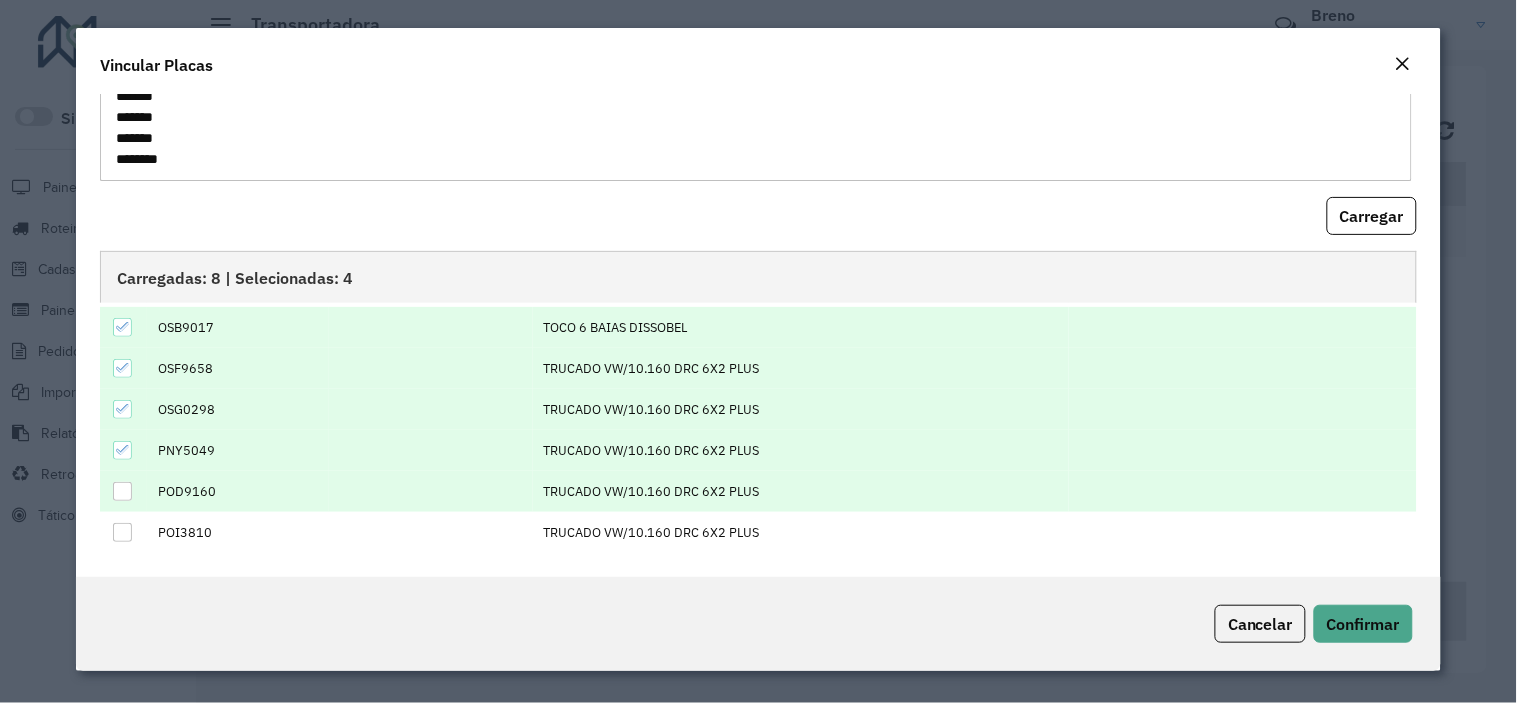 click at bounding box center (122, 491) 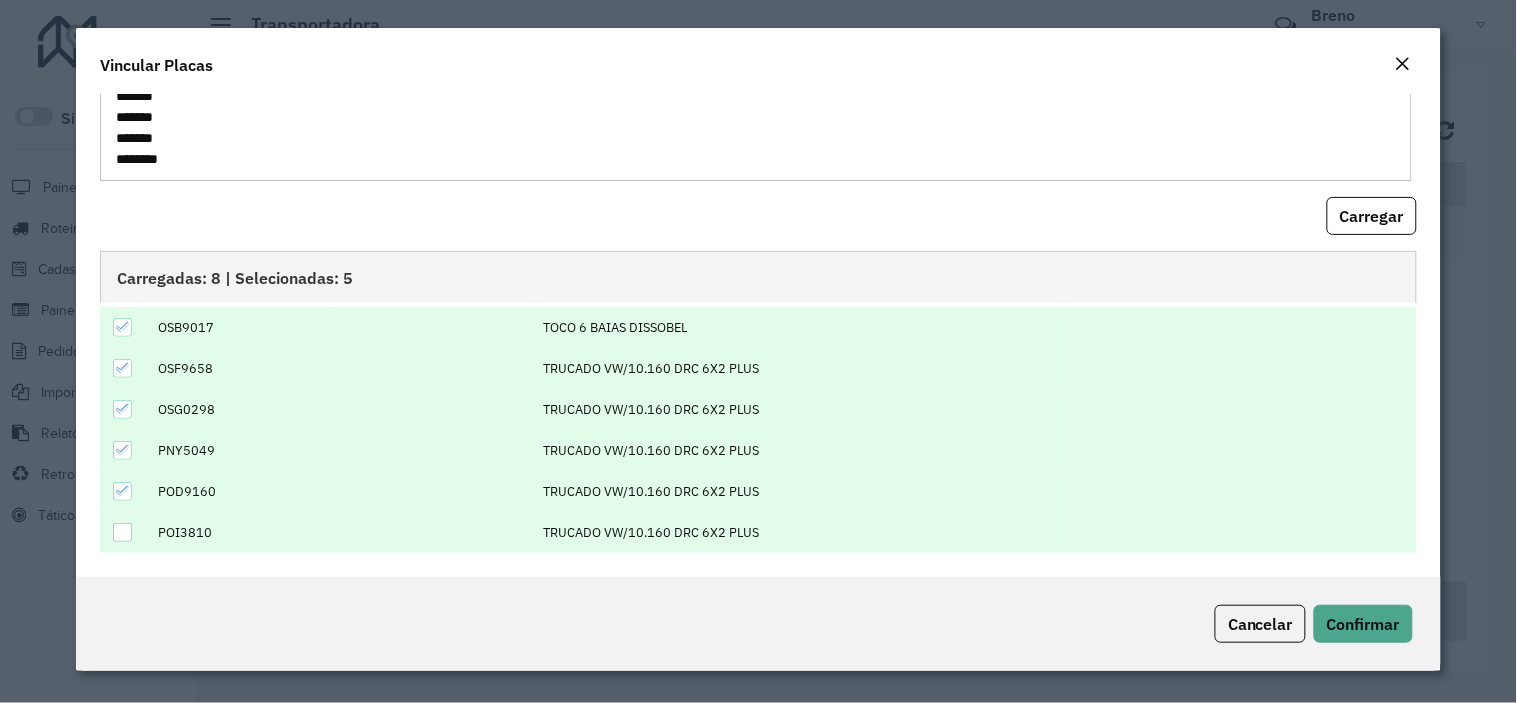 click at bounding box center (122, 532) 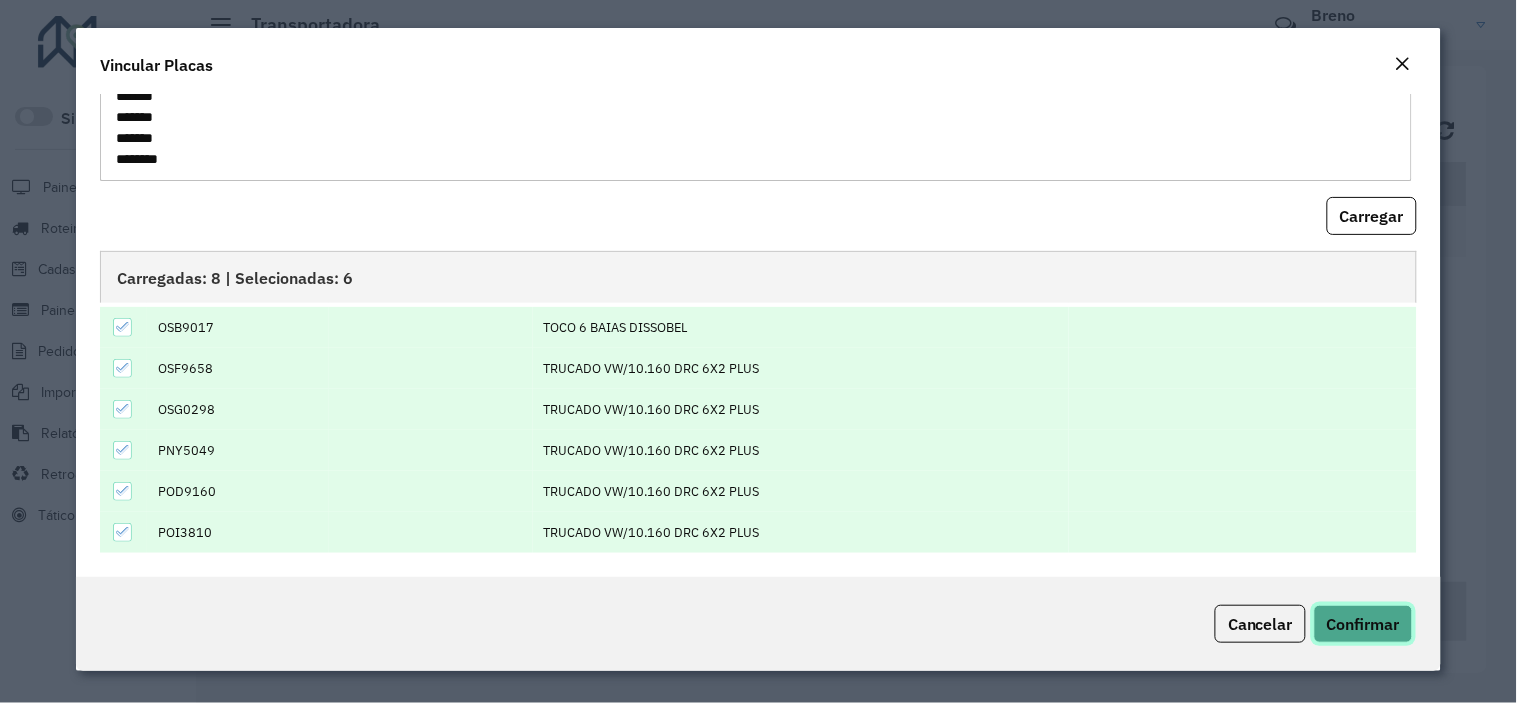 click on "Confirmar" 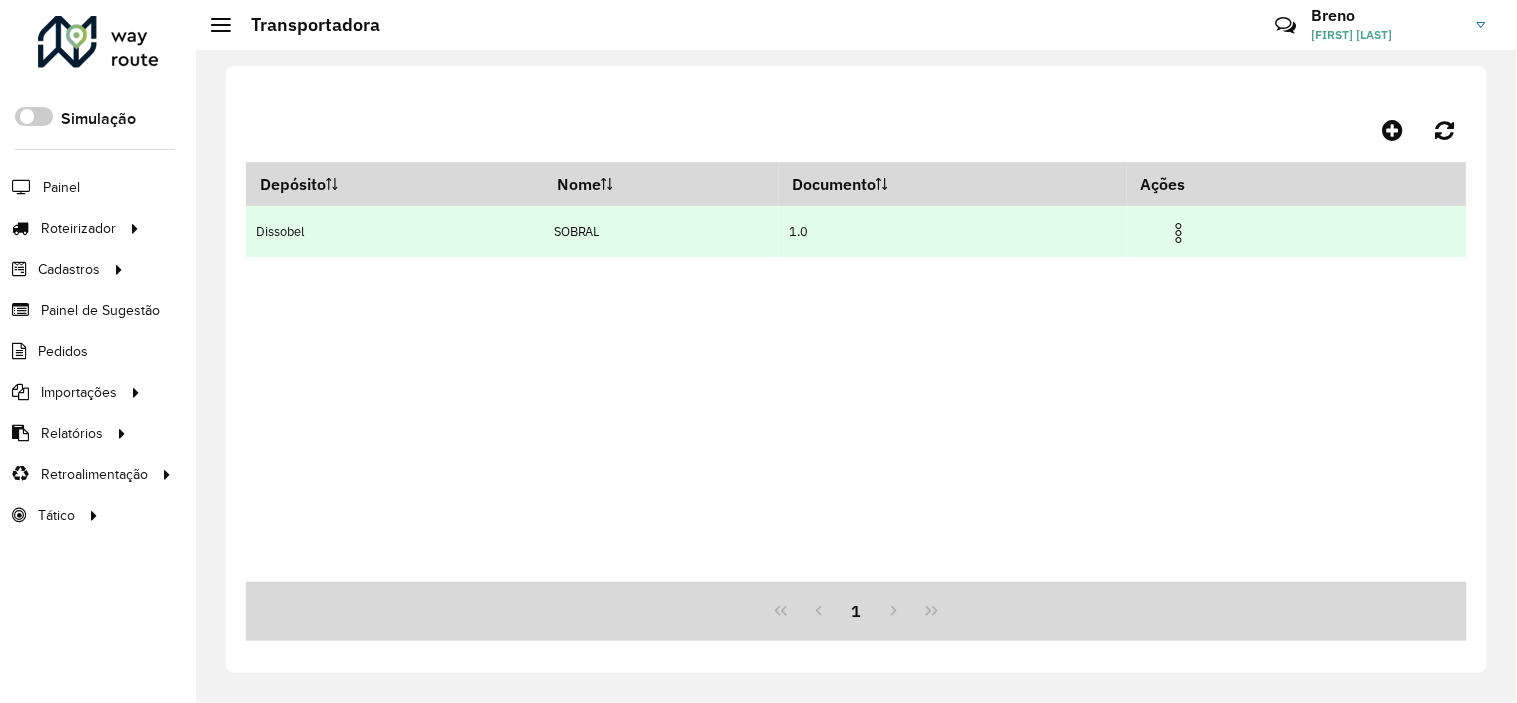 click at bounding box center (1179, 233) 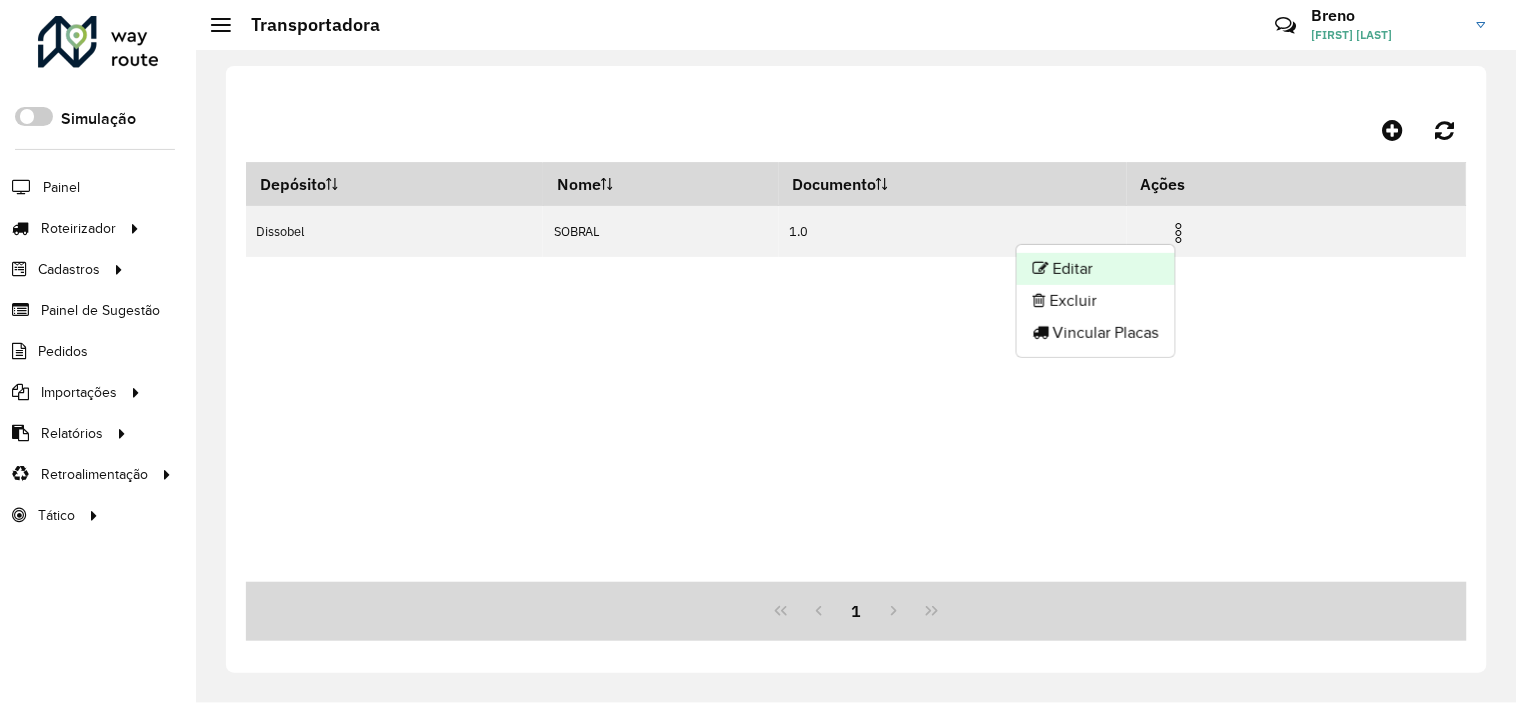 click on "Editar" 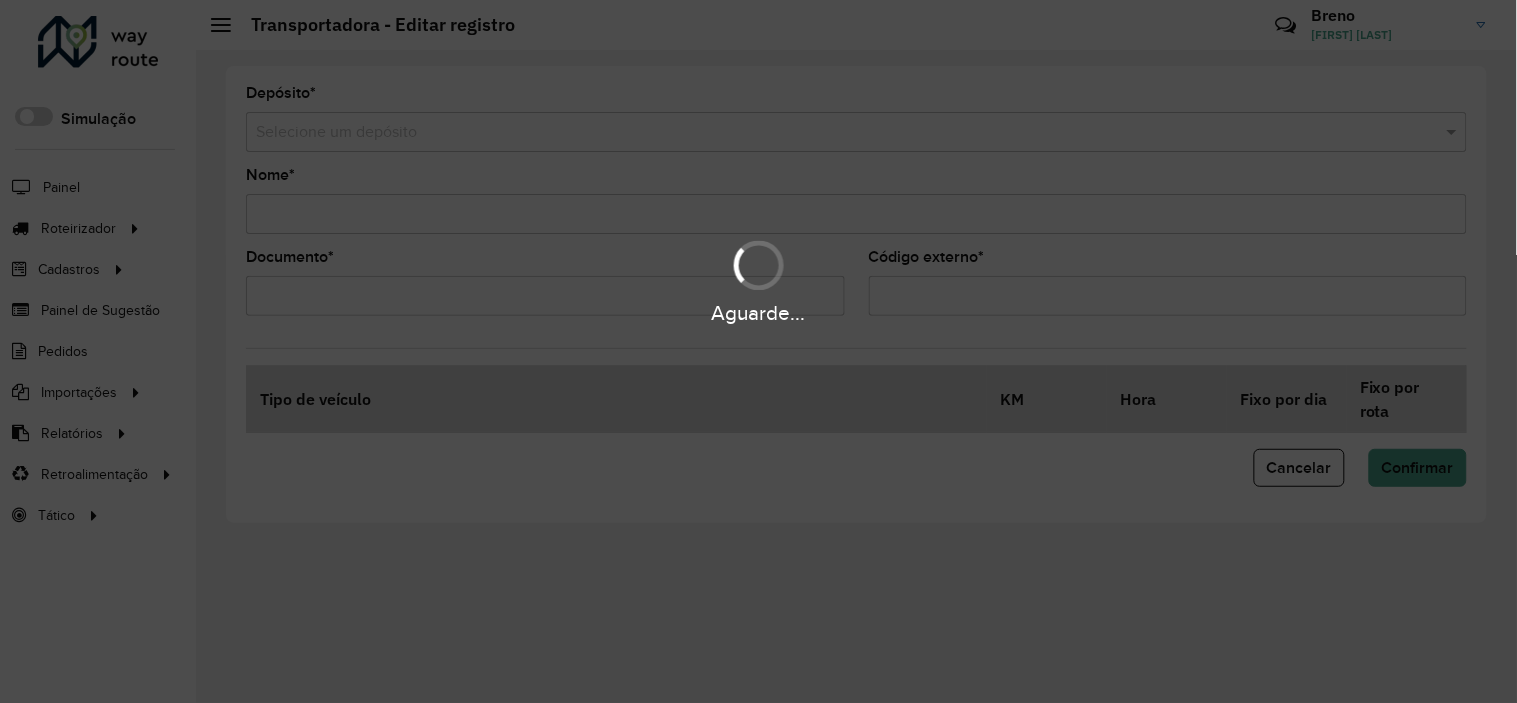 type on "******" 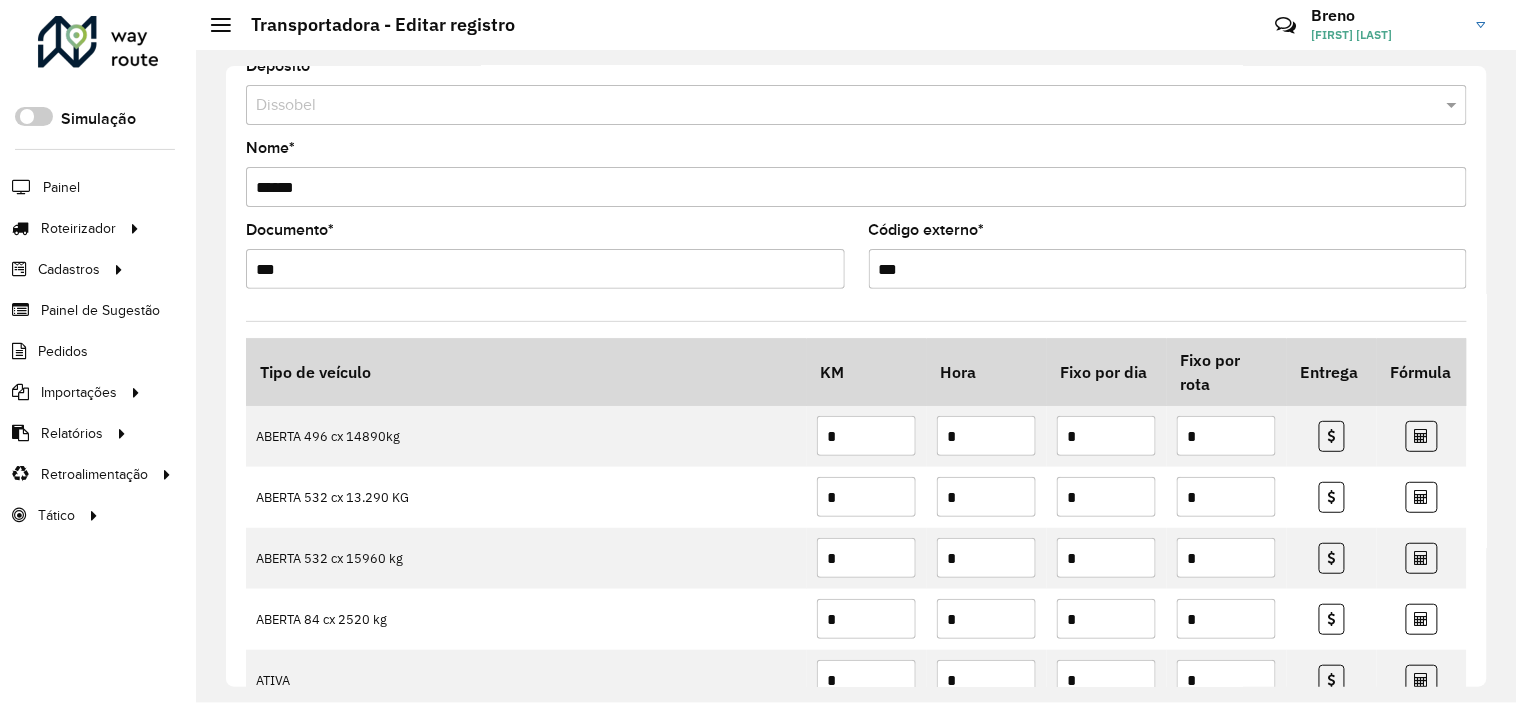 scroll, scrollTop: 0, scrollLeft: 0, axis: both 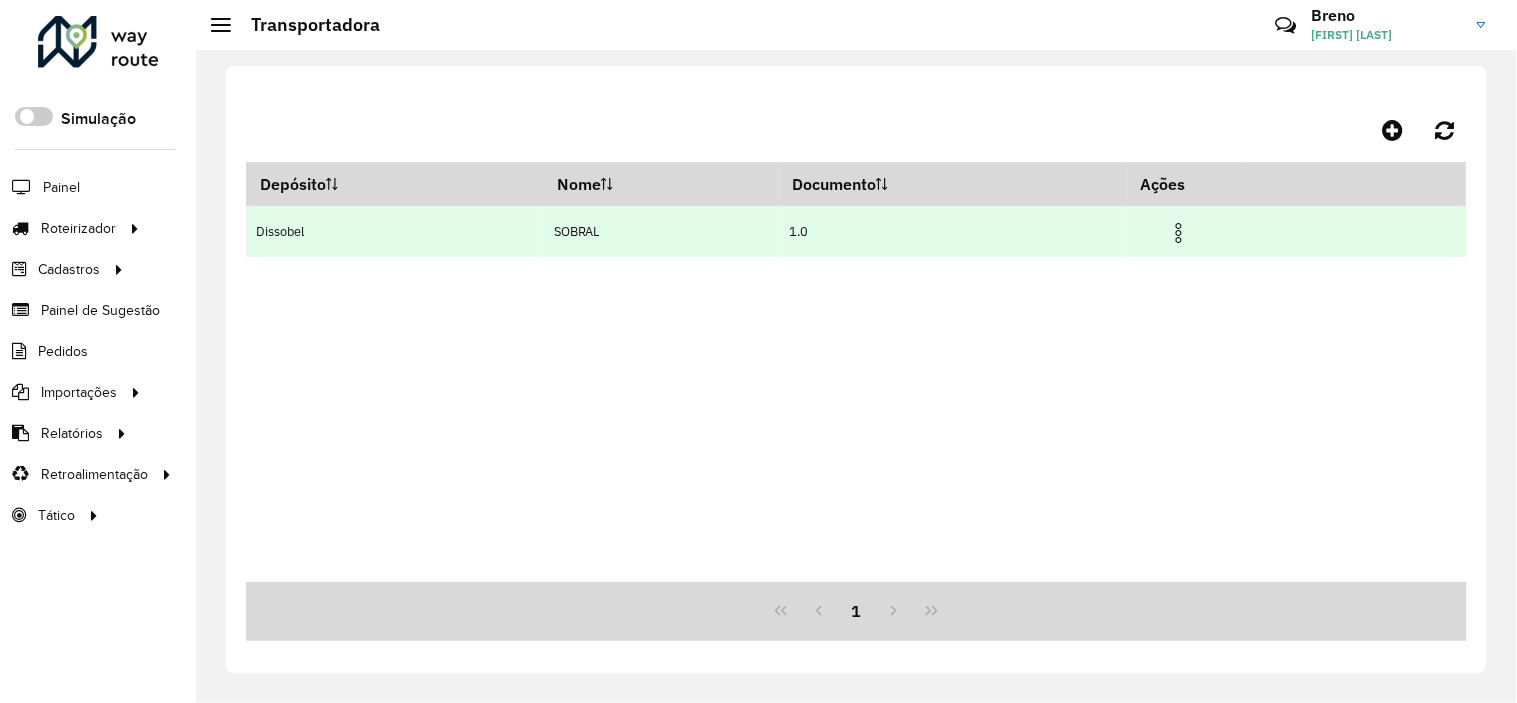 click at bounding box center (1179, 233) 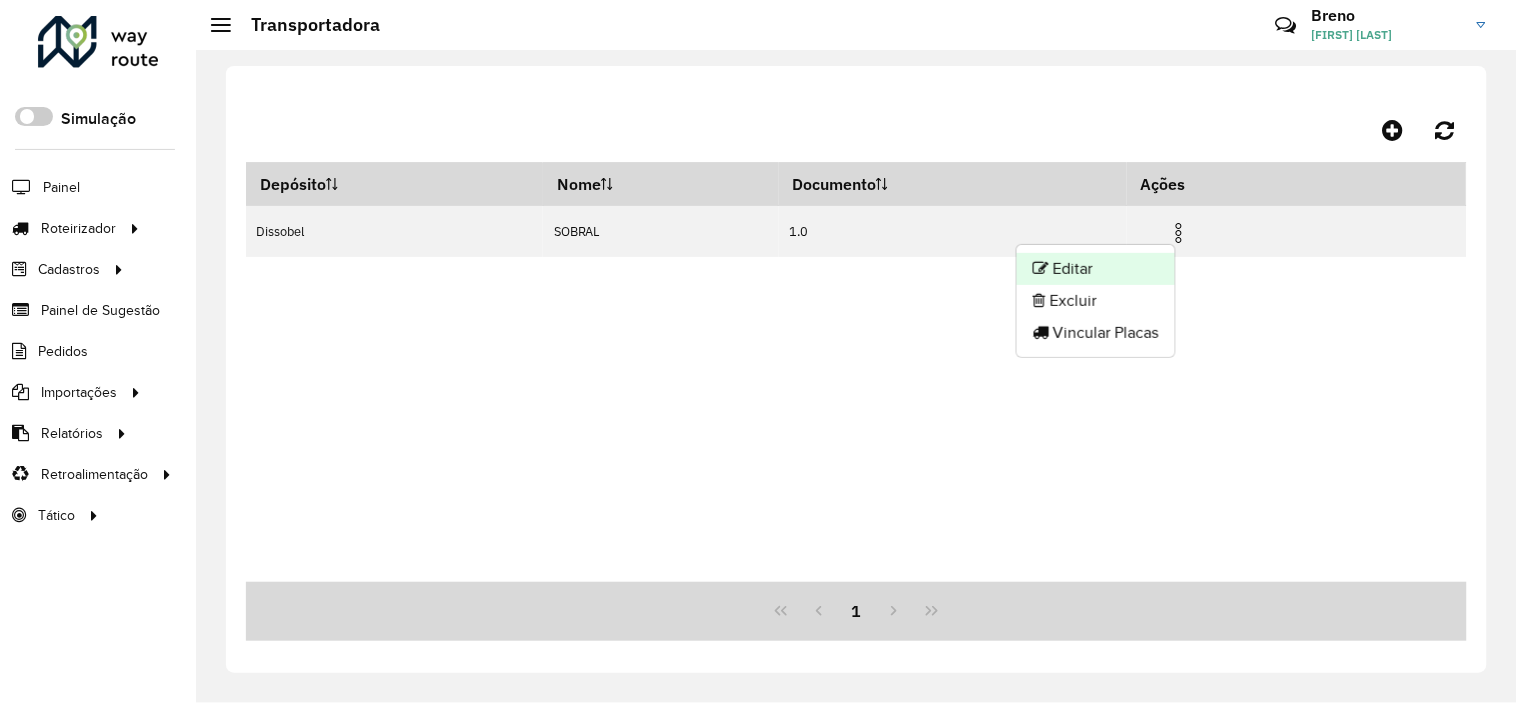 click on "Editar" 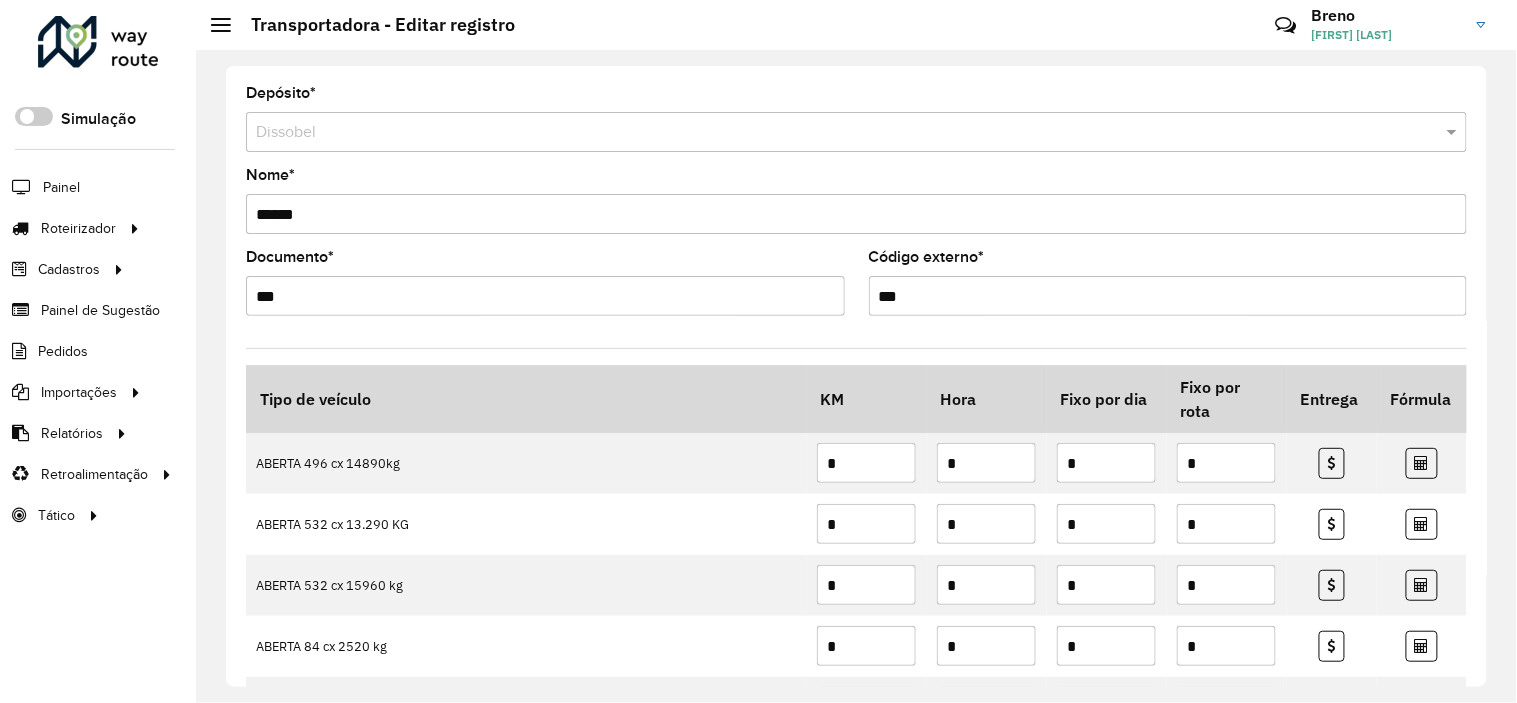 scroll, scrollTop: 2287, scrollLeft: 0, axis: vertical 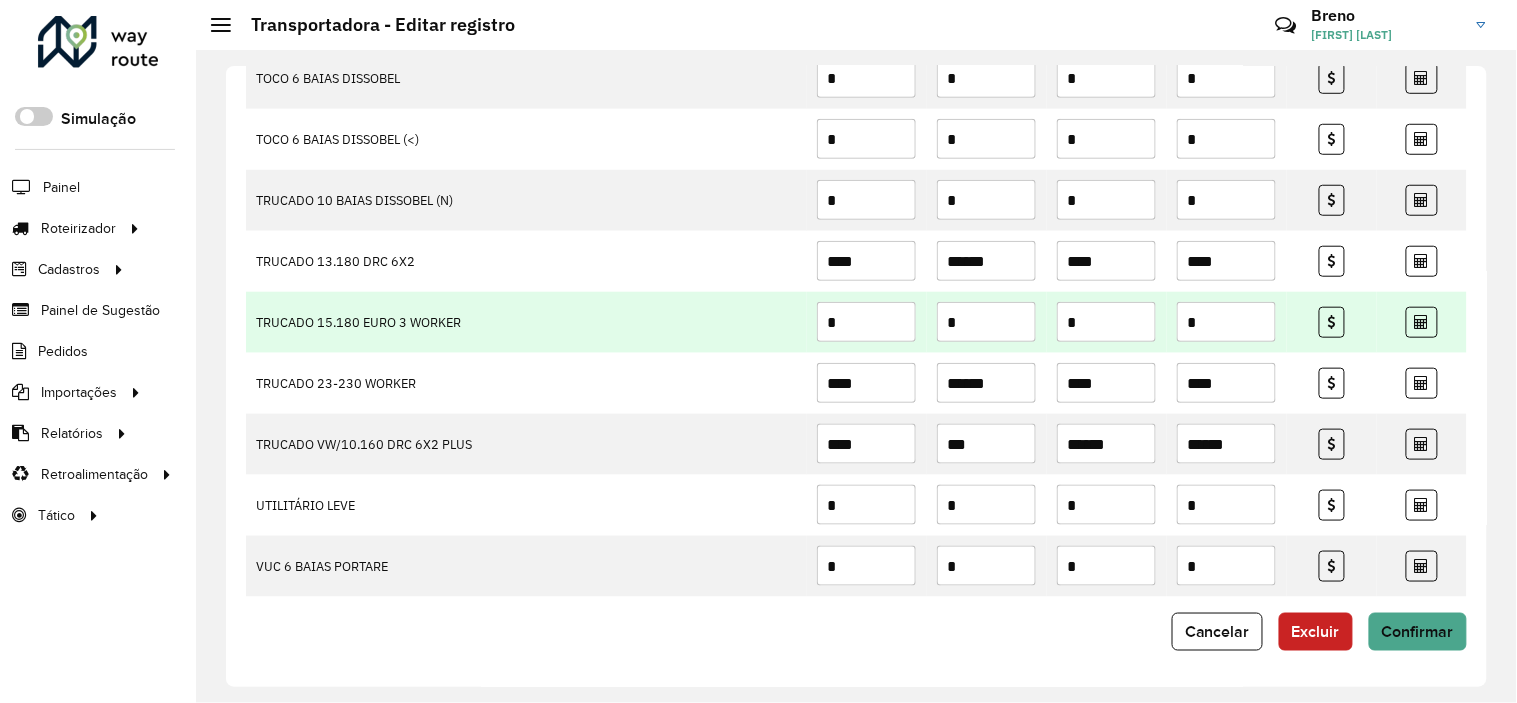 click on "*" at bounding box center [866, 322] 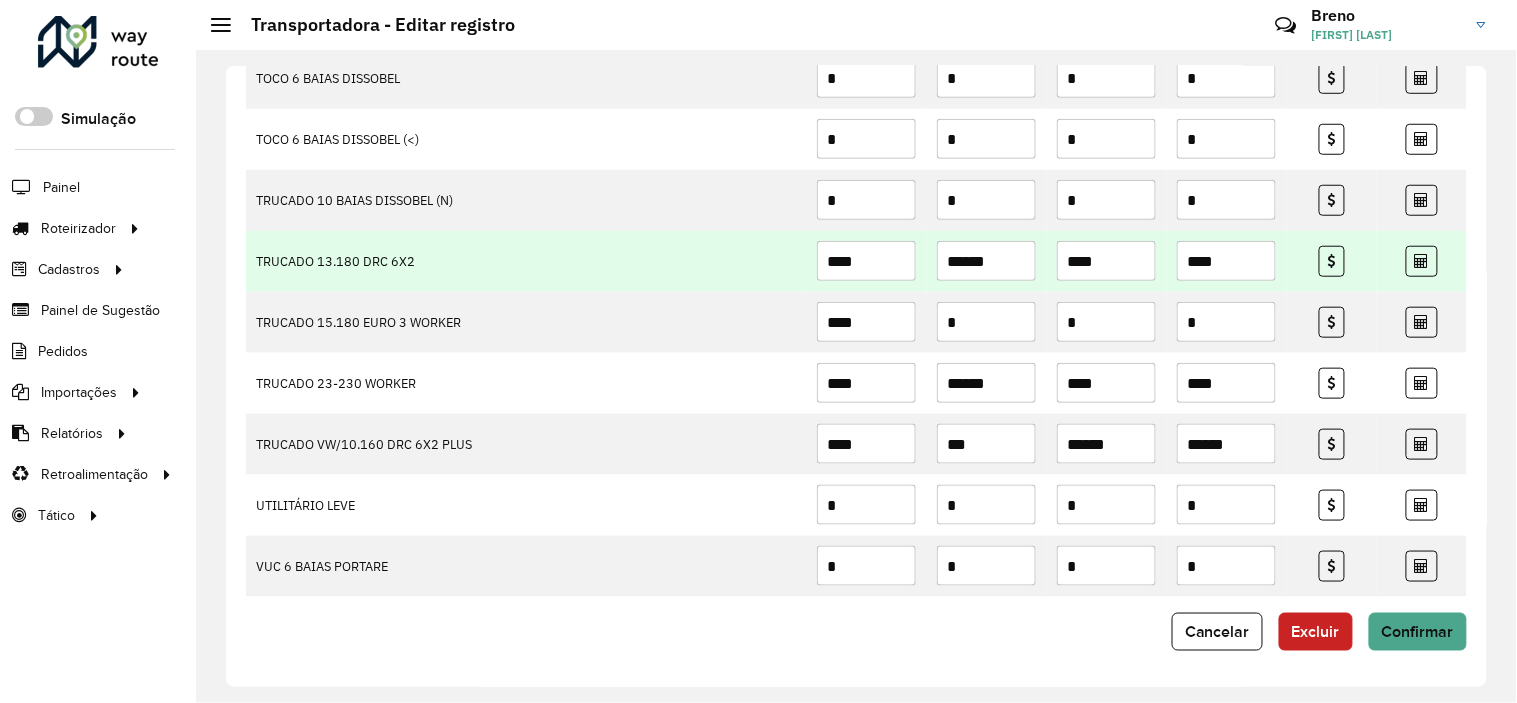 type on "****" 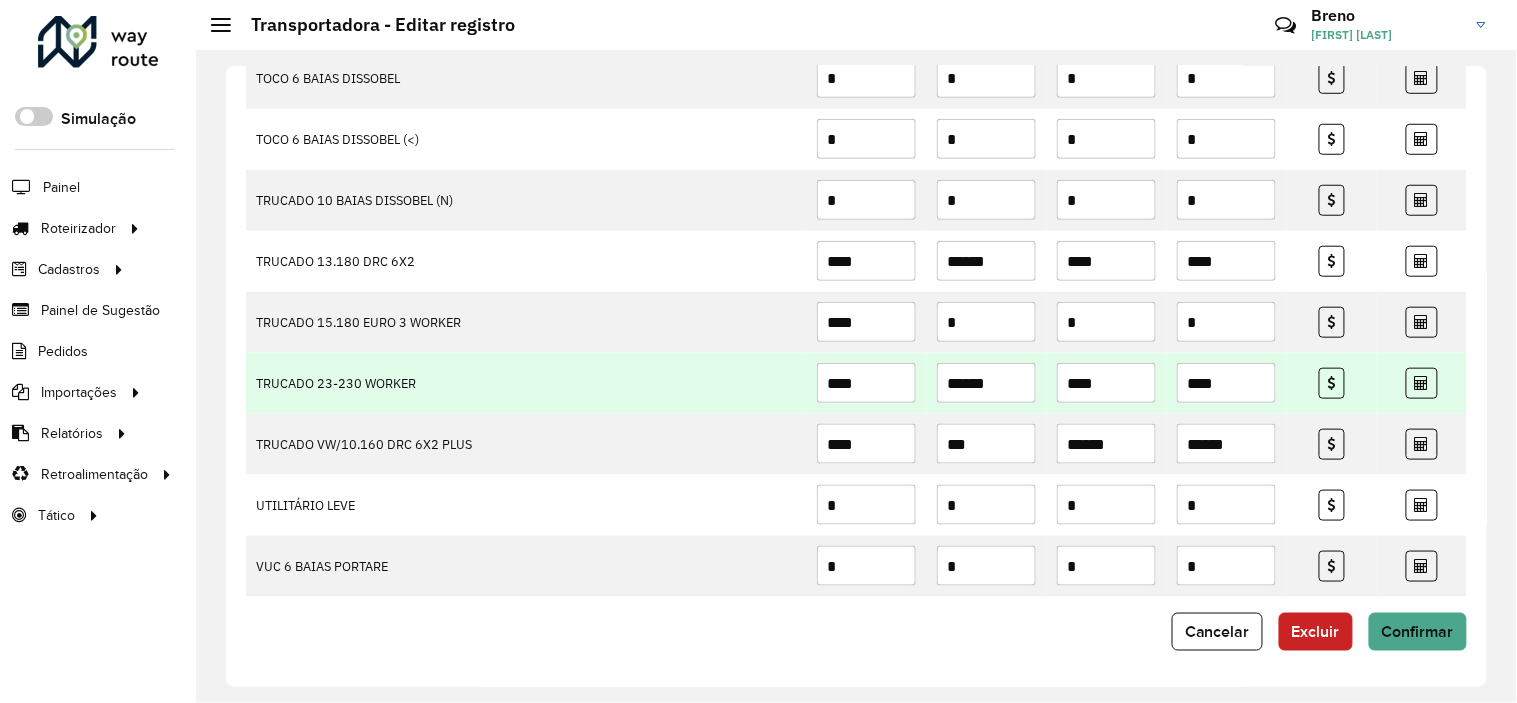 scroll, scrollTop: 2342, scrollLeft: 0, axis: vertical 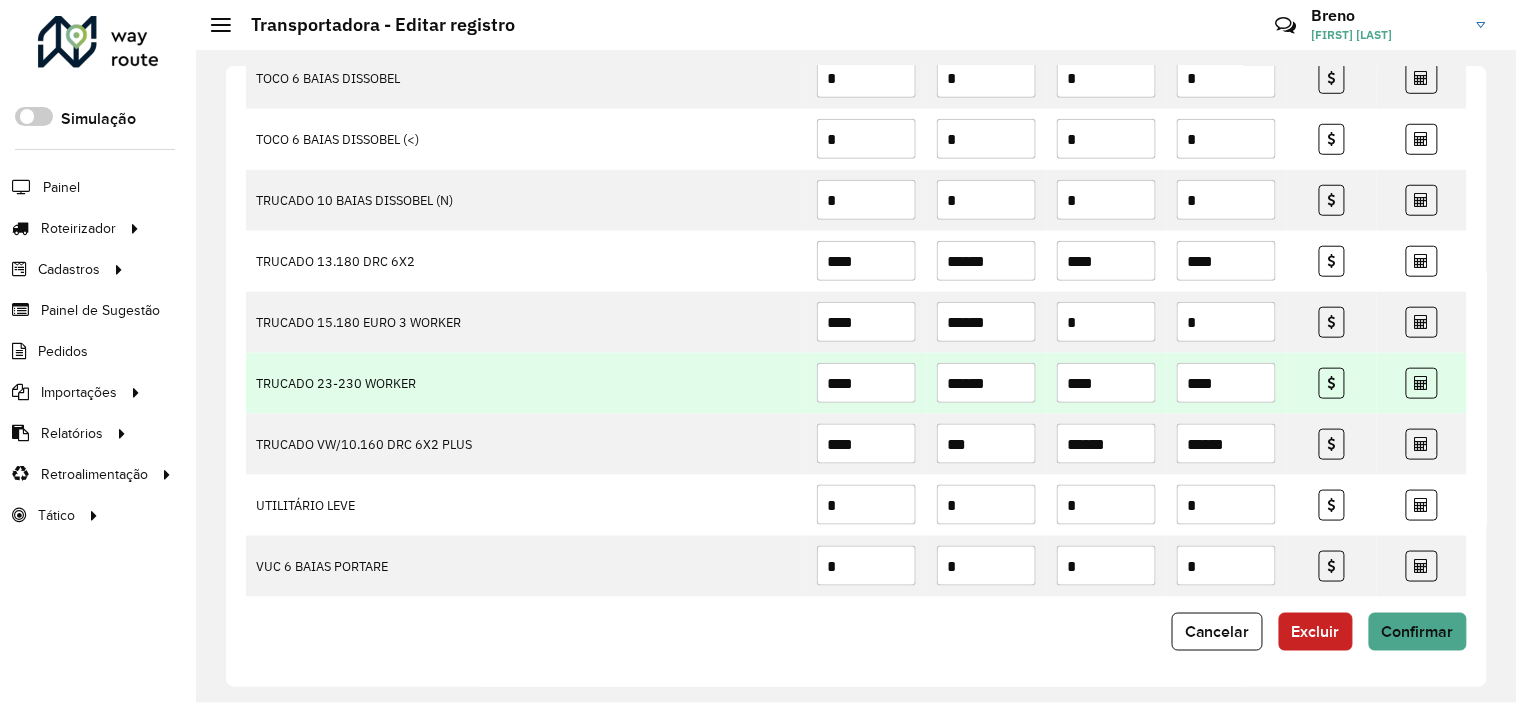 type on "******" 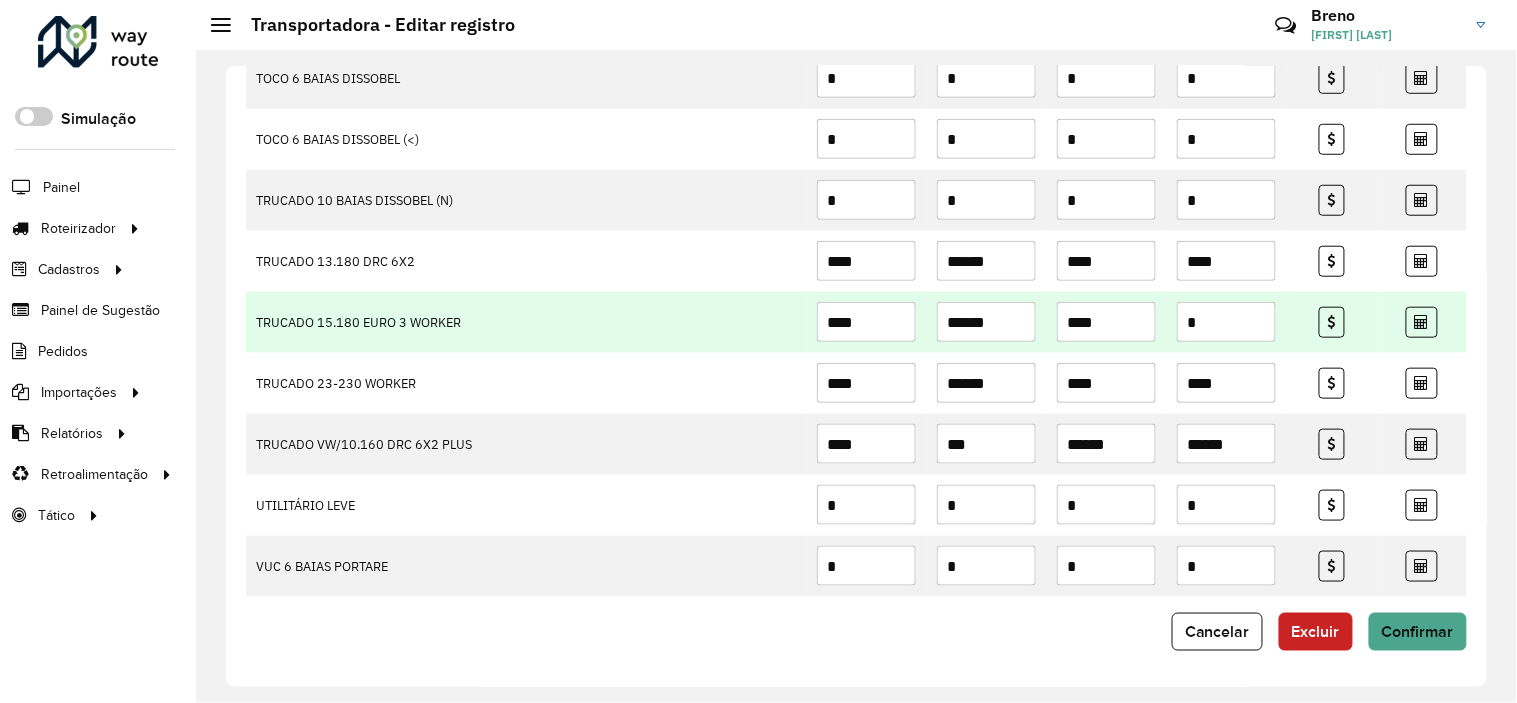 type on "****" 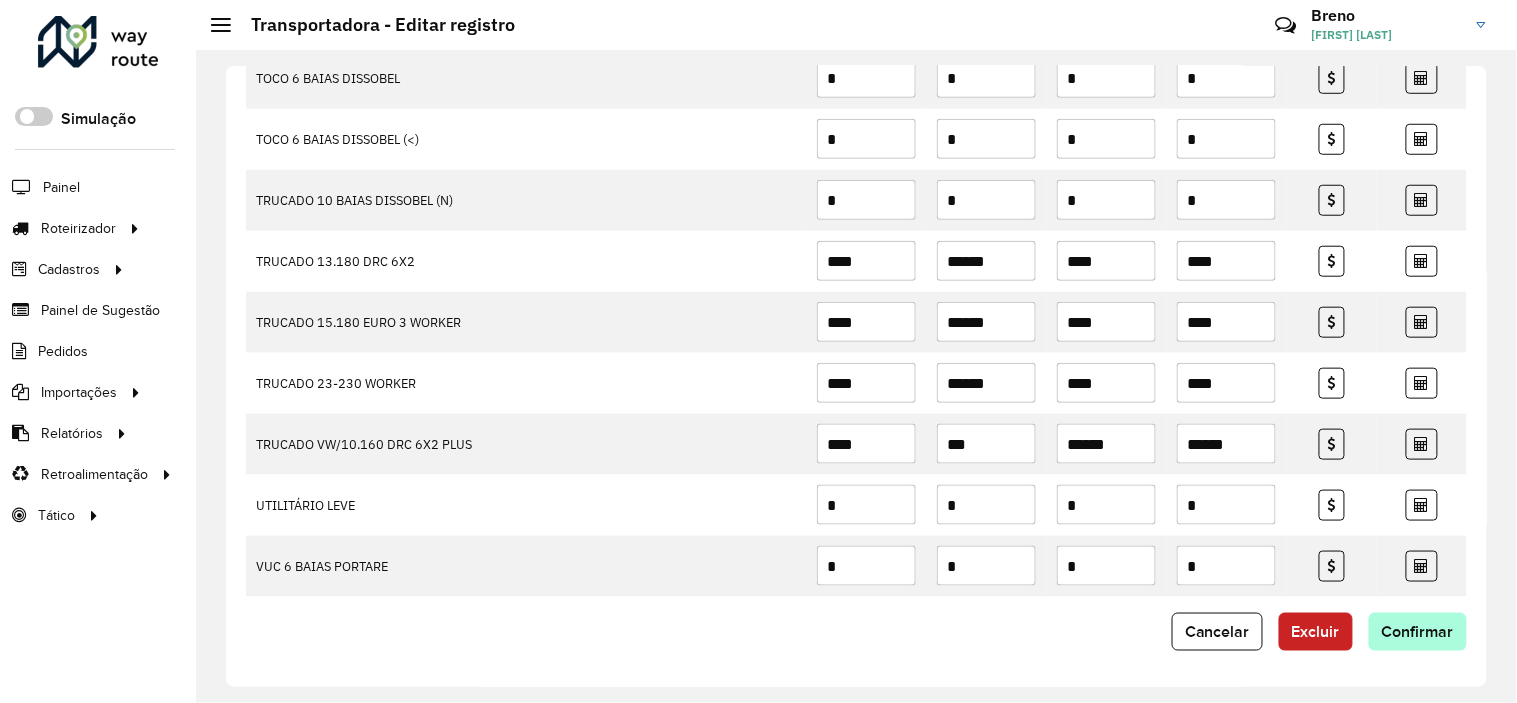 type on "****" 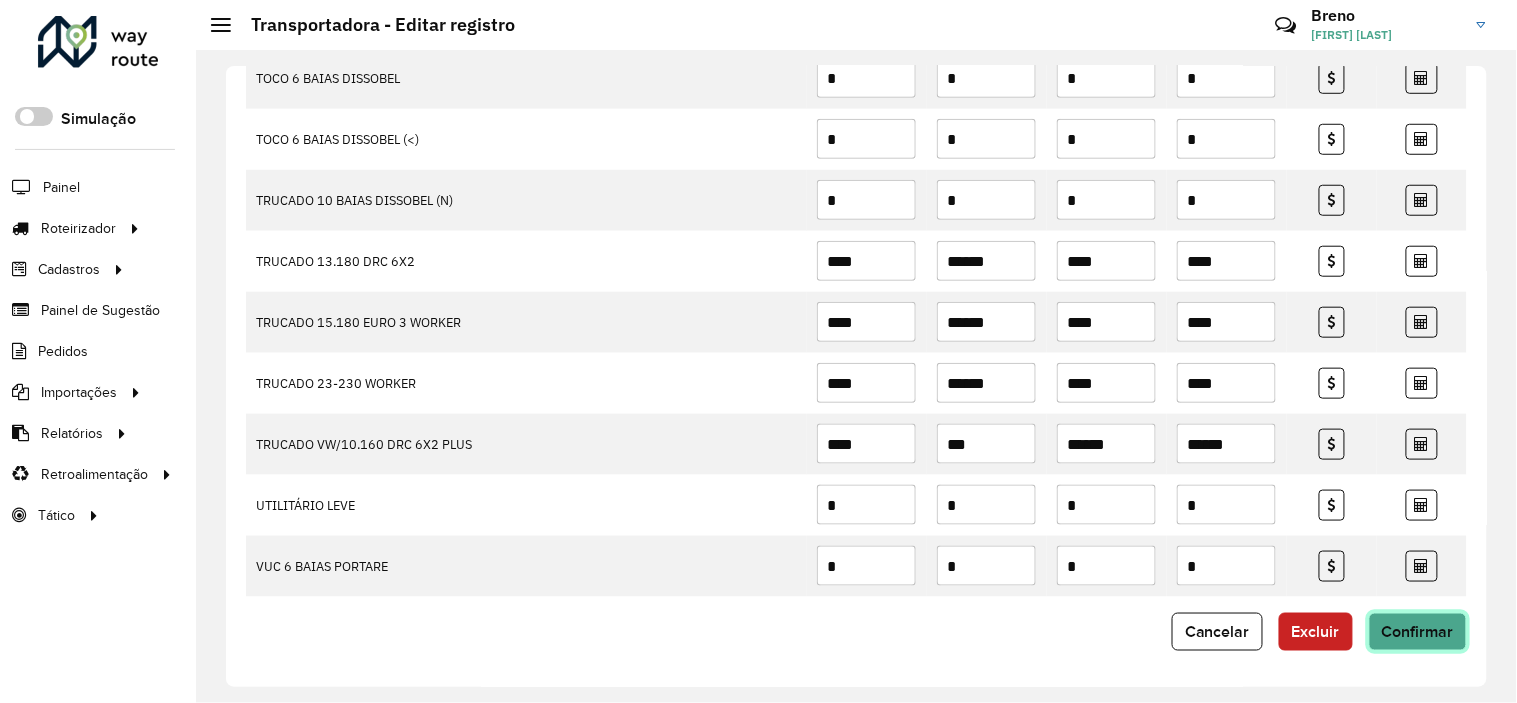 click on "Confirmar" 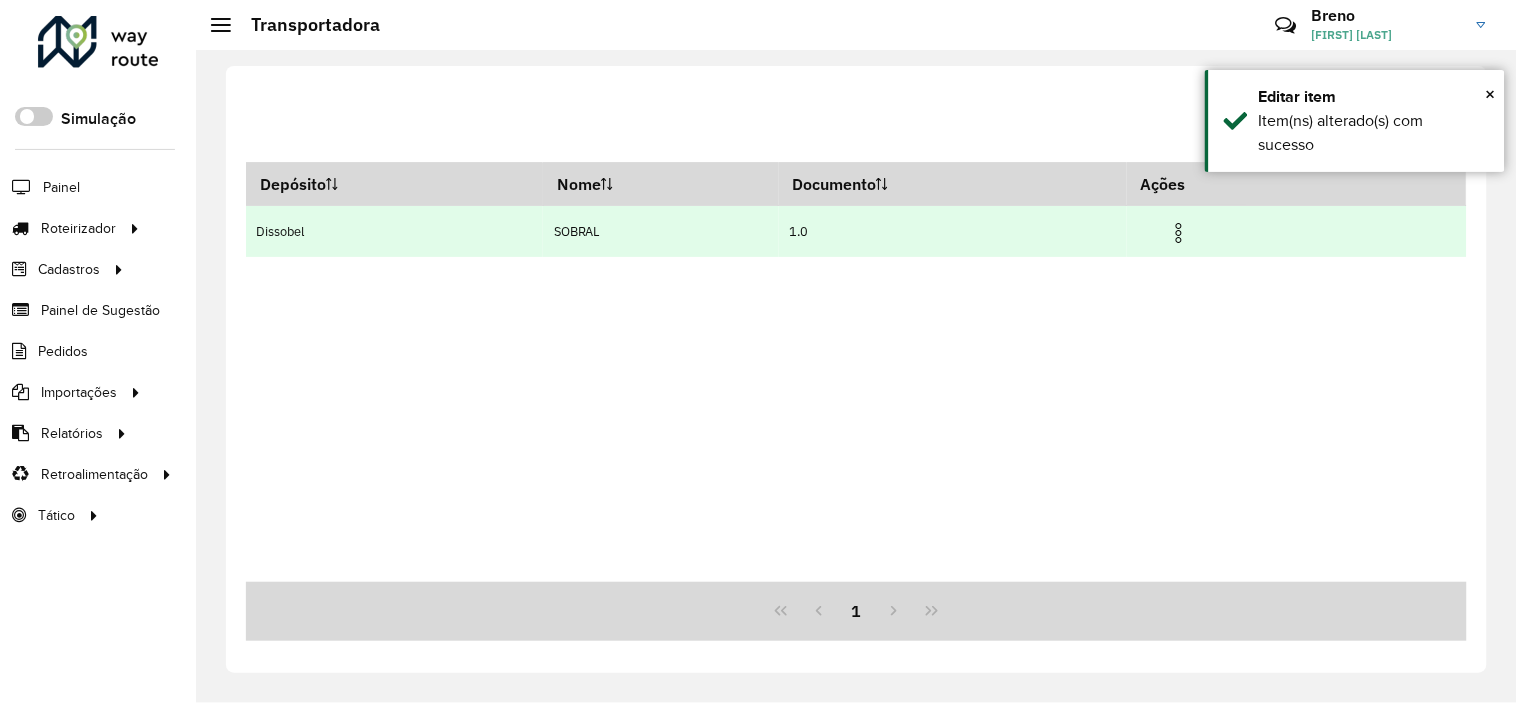 click at bounding box center [1179, 233] 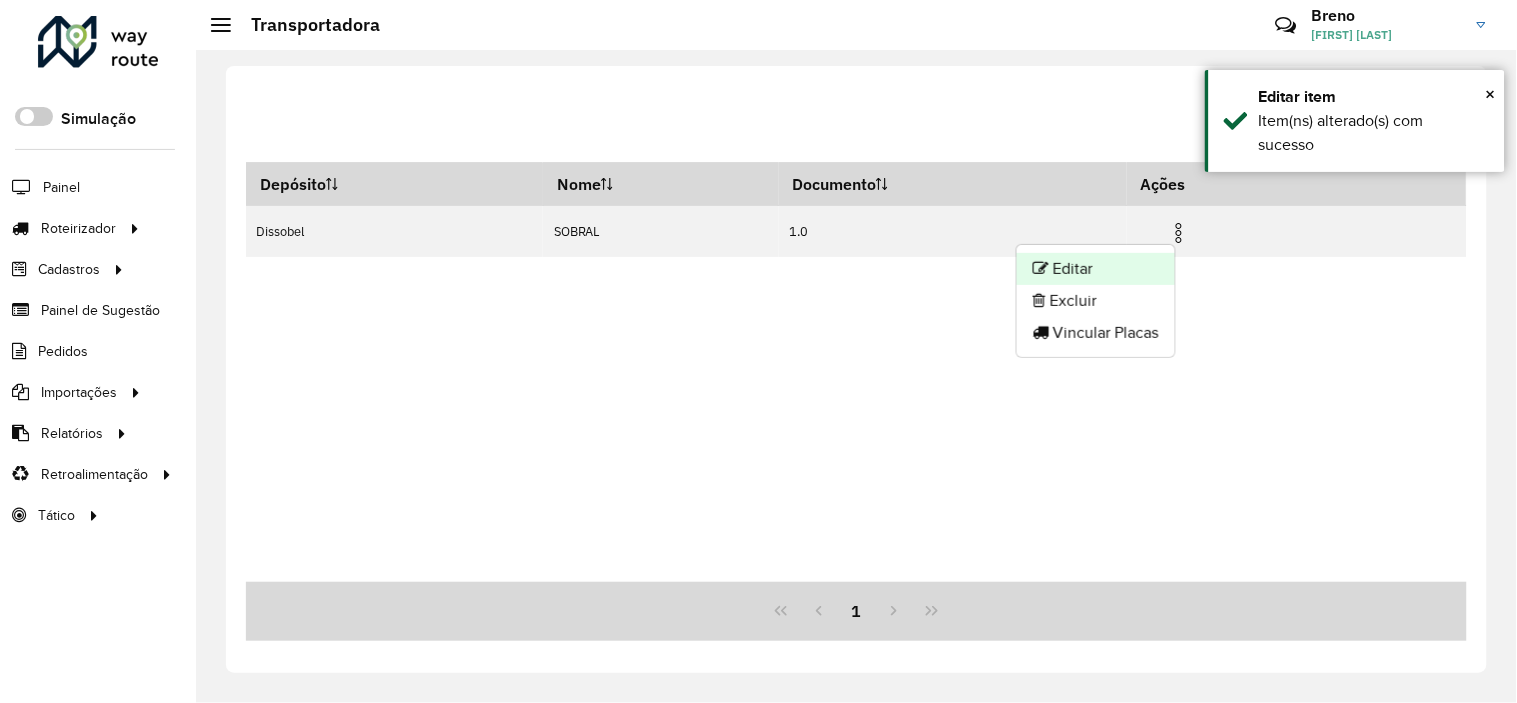 click on "Editar" 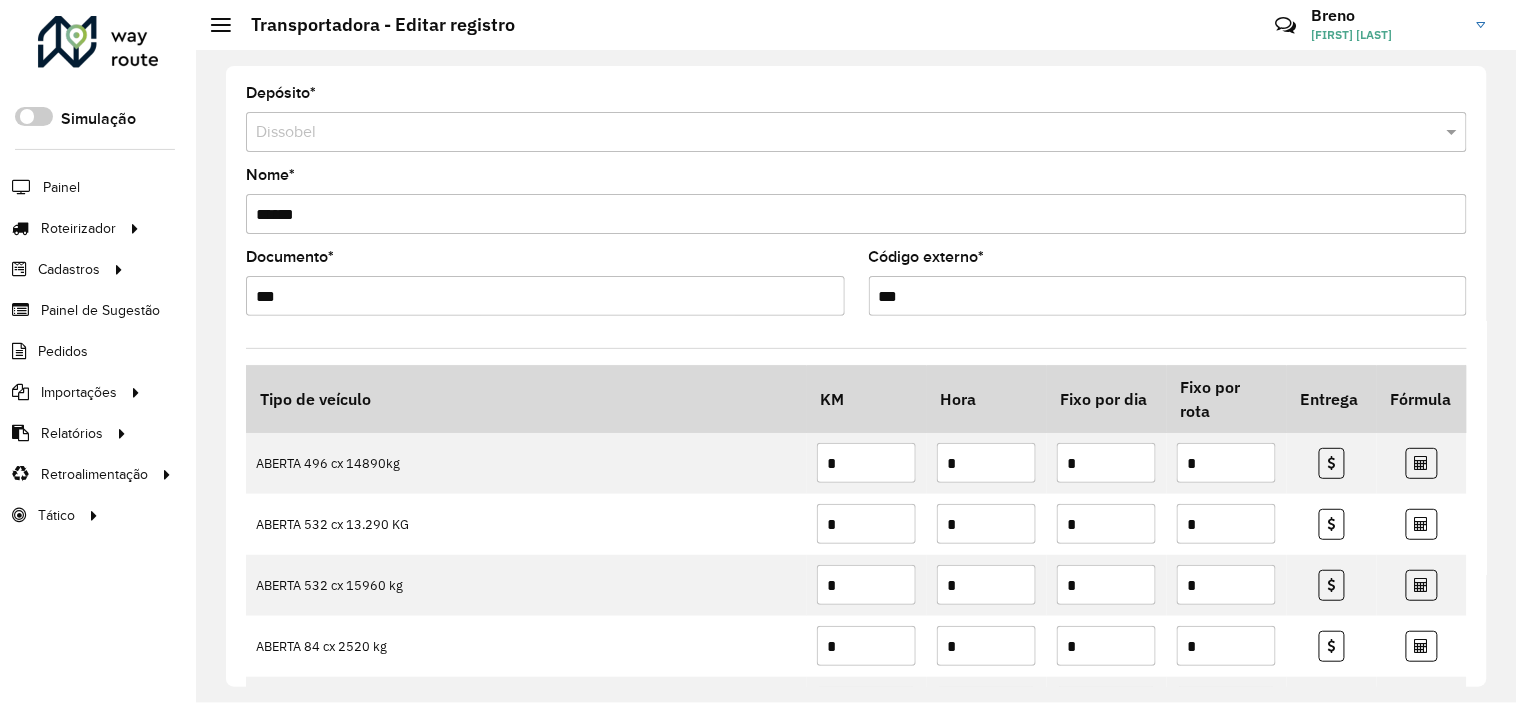scroll, scrollTop: 2287, scrollLeft: 0, axis: vertical 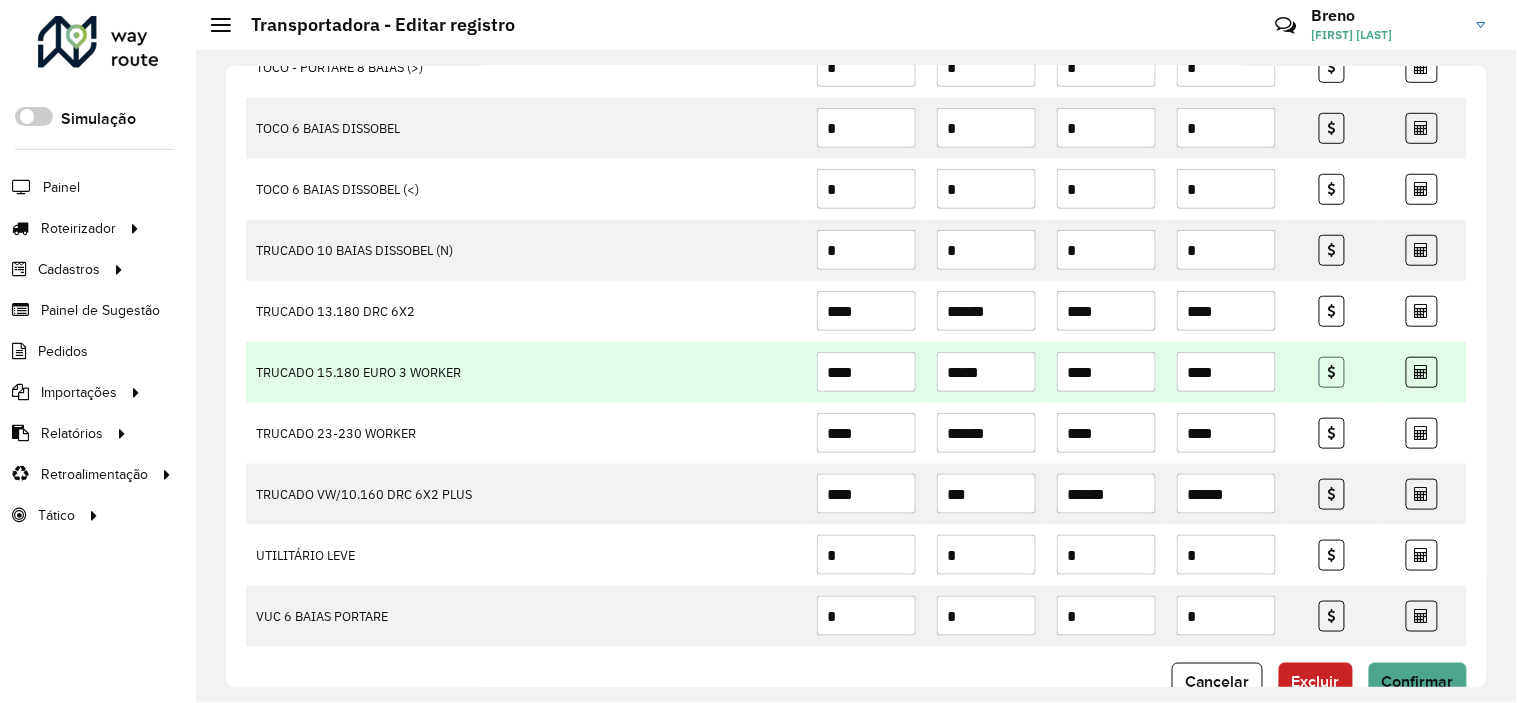 click at bounding box center [1332, 372] 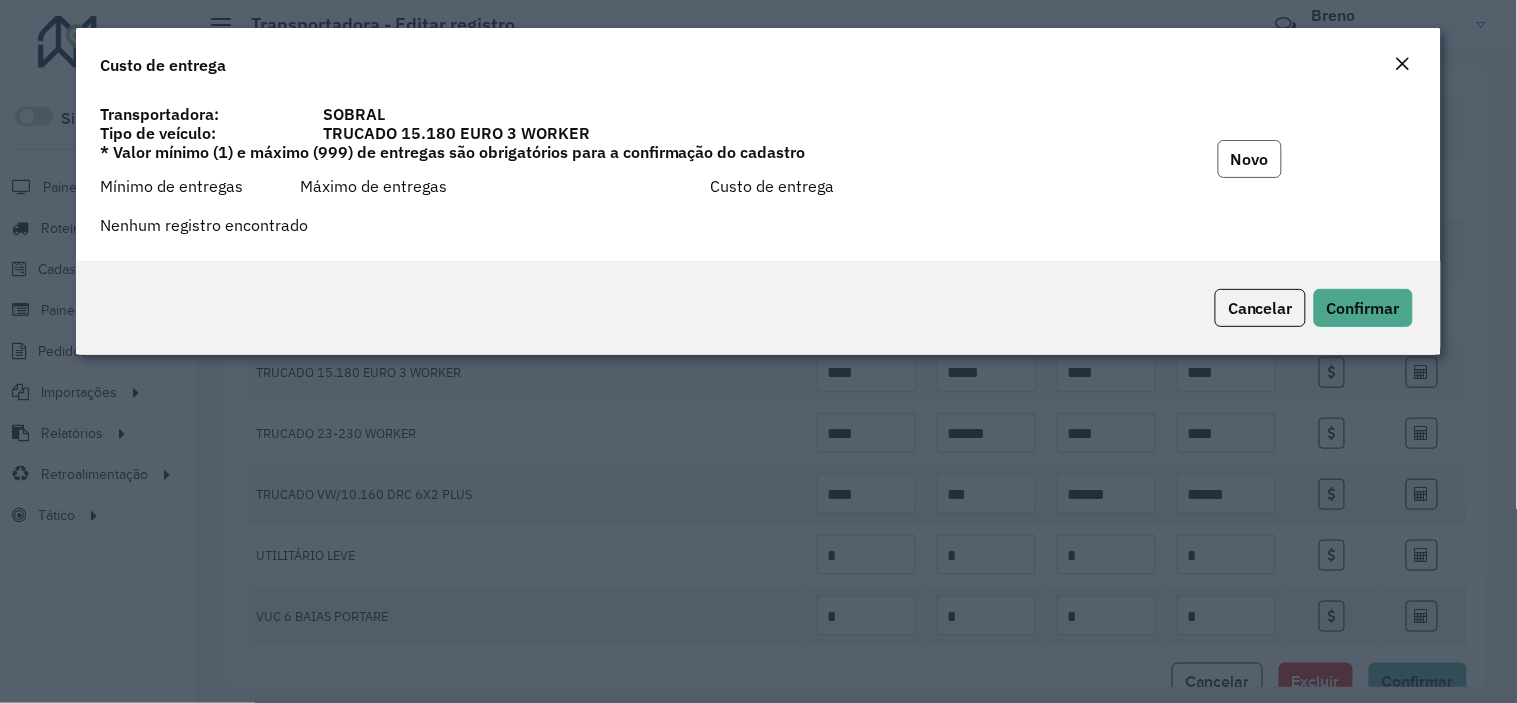 click on "Novo" 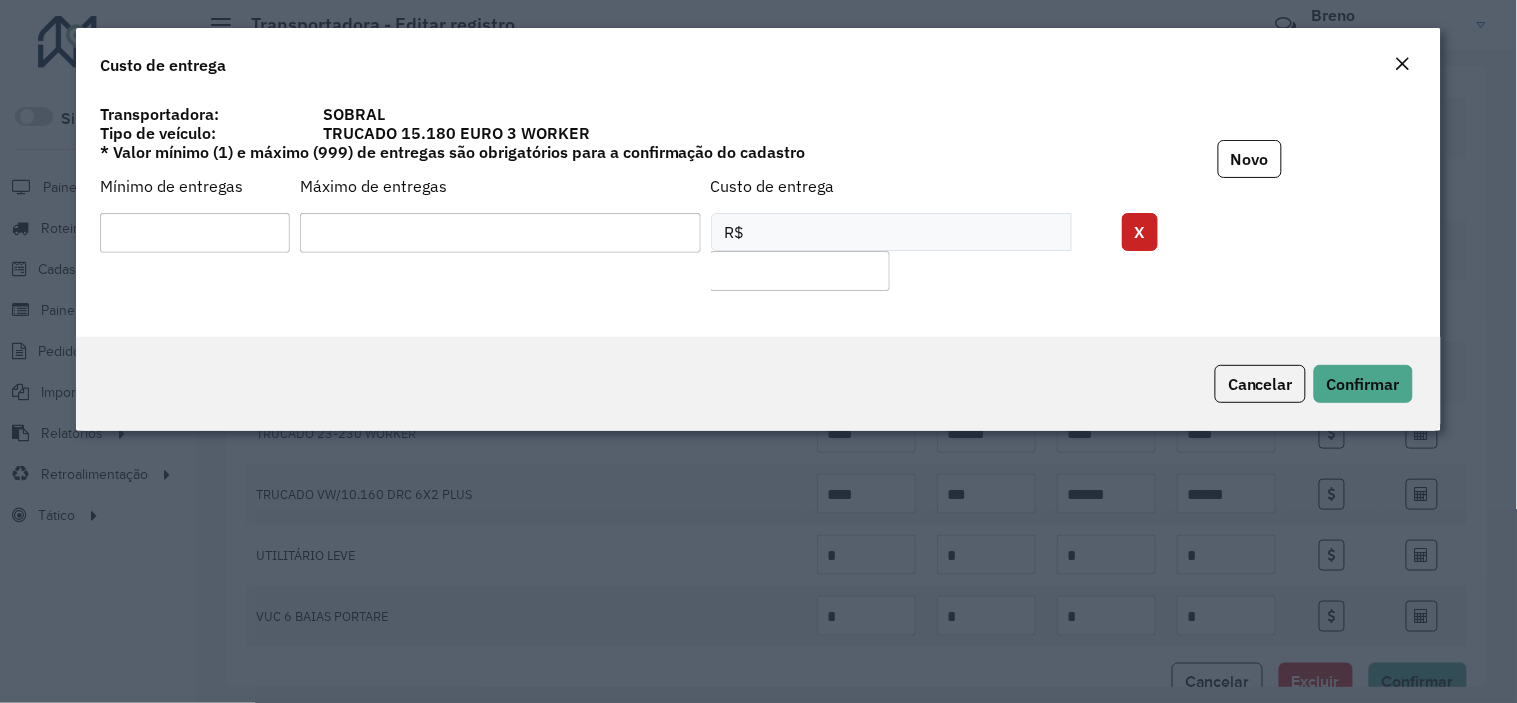 click at bounding box center (195, 233) 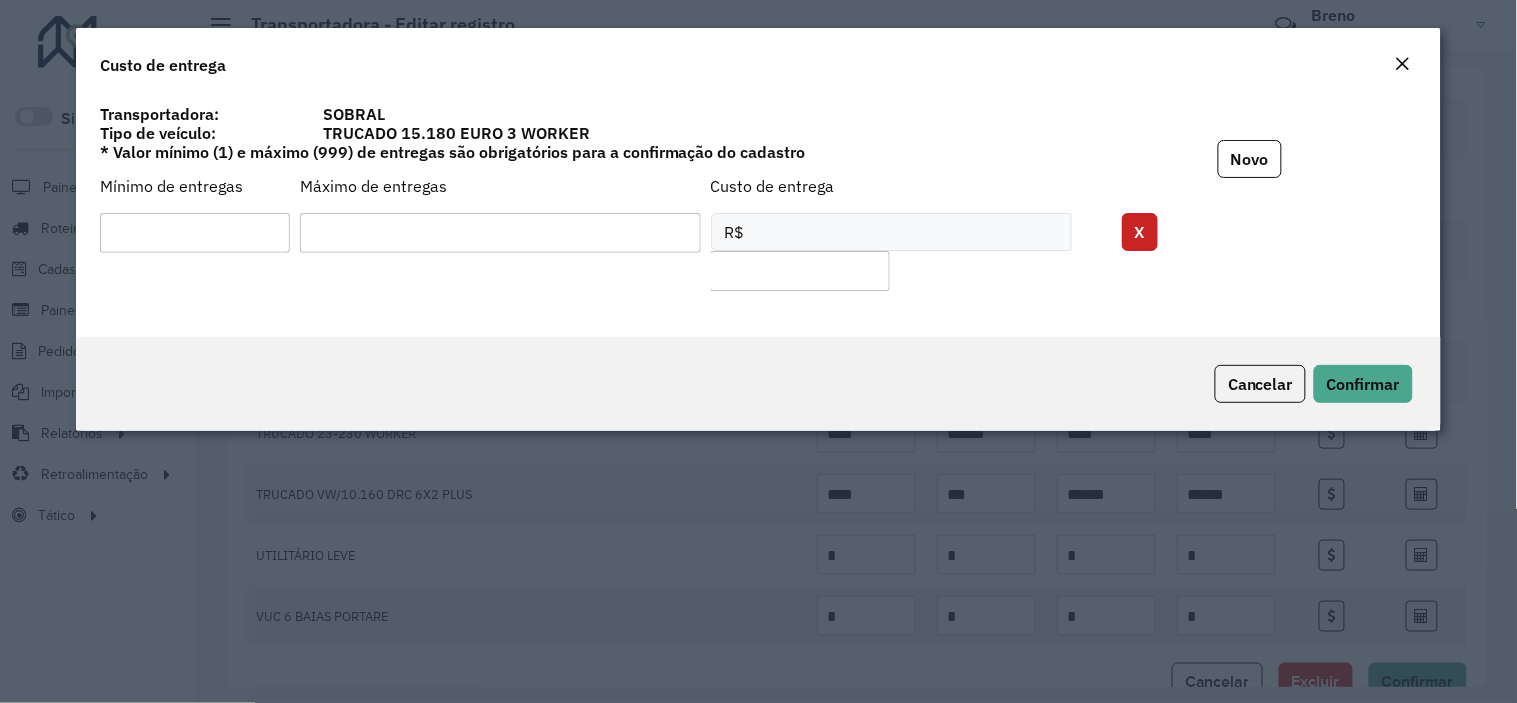 type on "***" 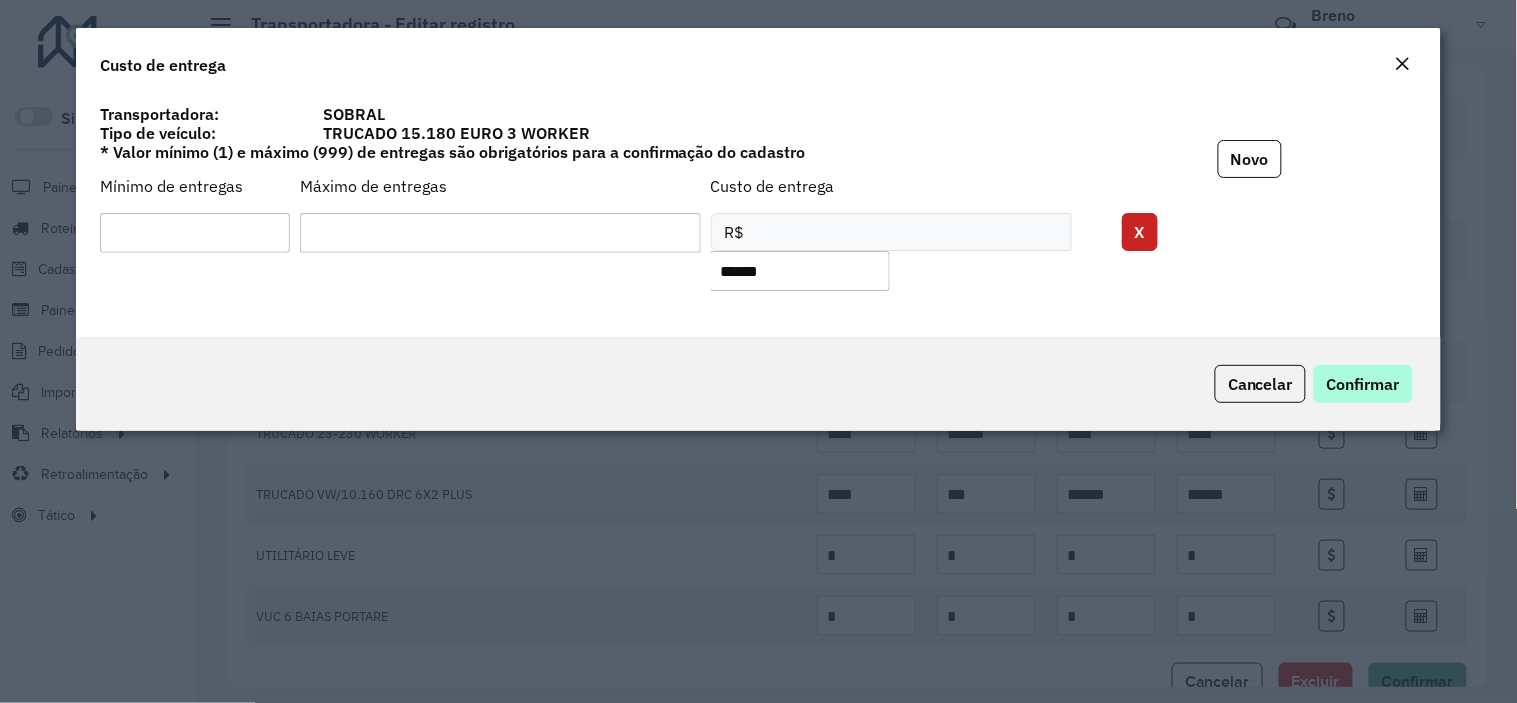 type on "******" 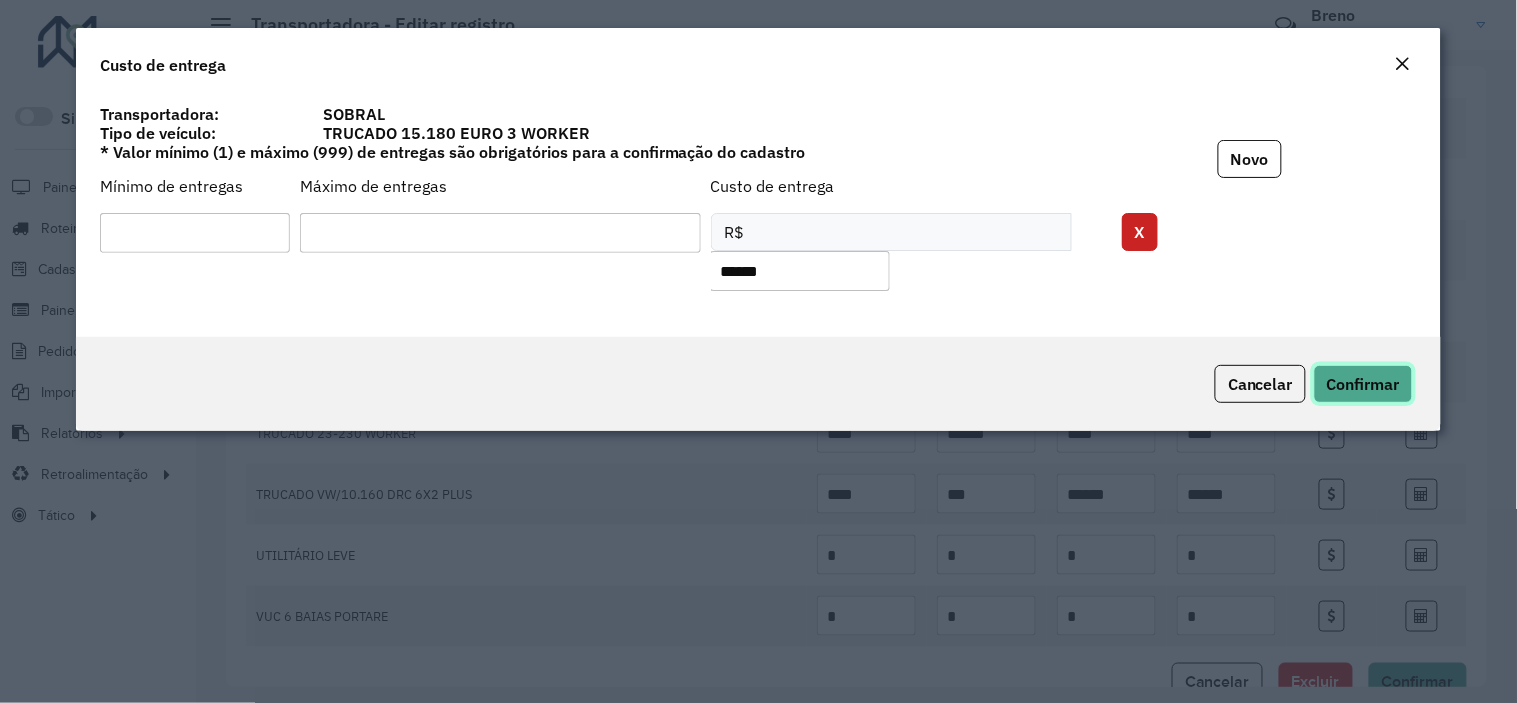 click on "Confirmar" 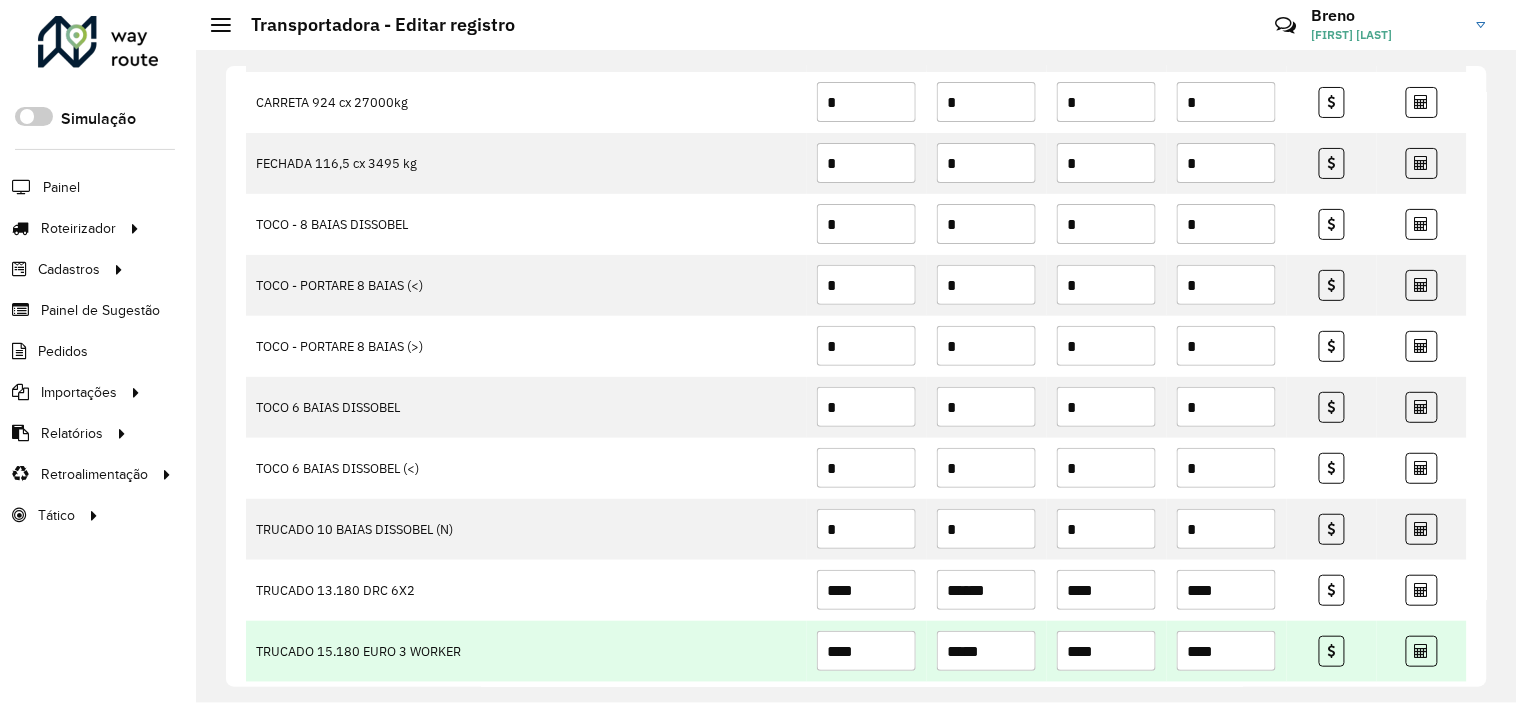 scroll, scrollTop: 2342, scrollLeft: 0, axis: vertical 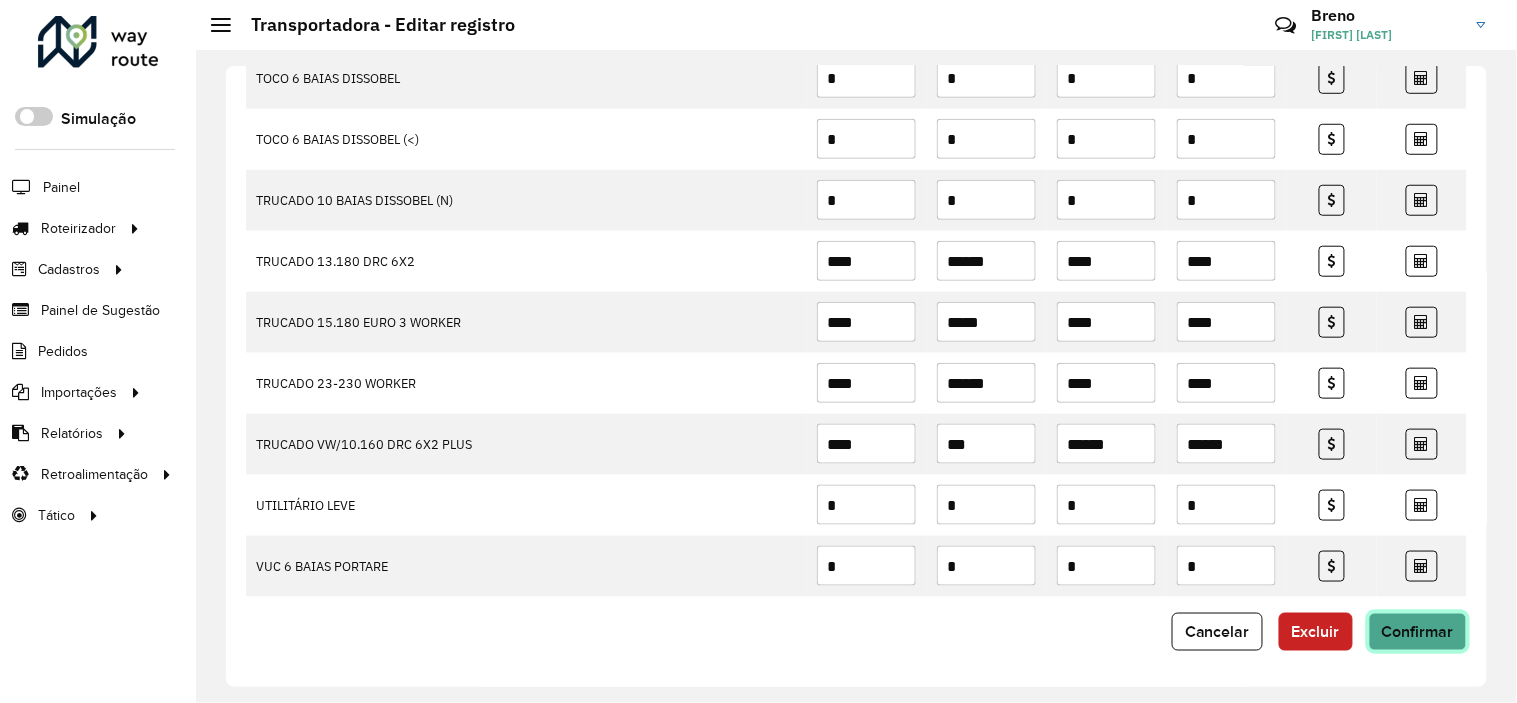 click on "Confirmar" 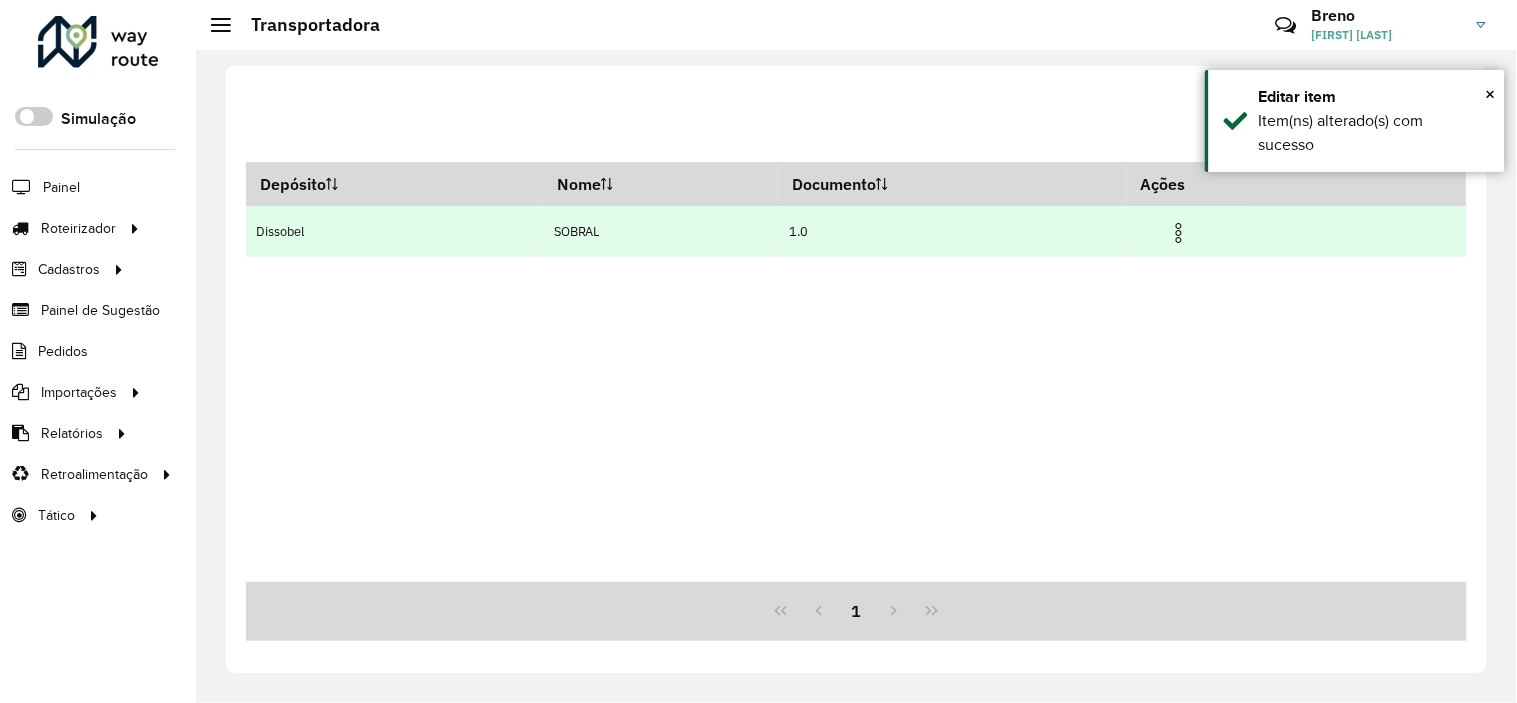 click at bounding box center (1179, 233) 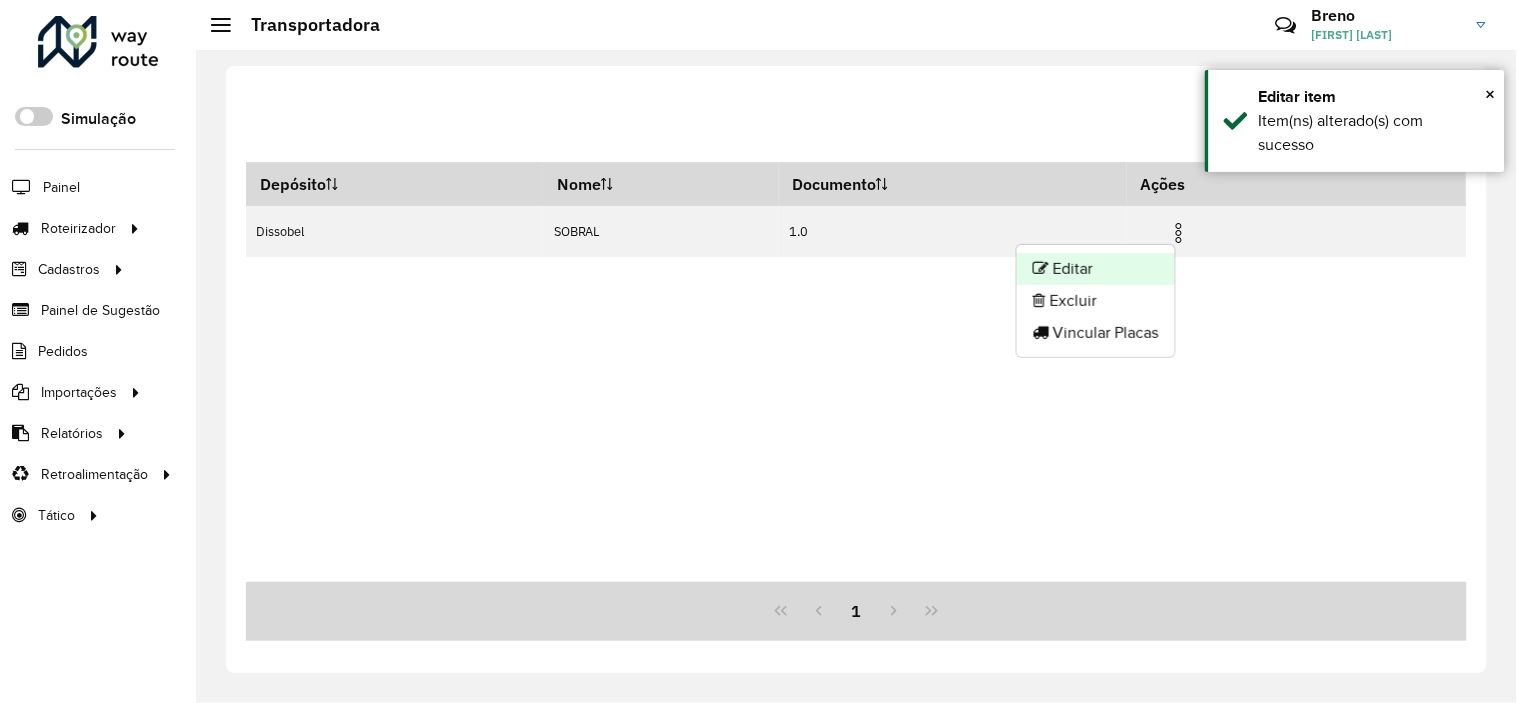click on "Editar" 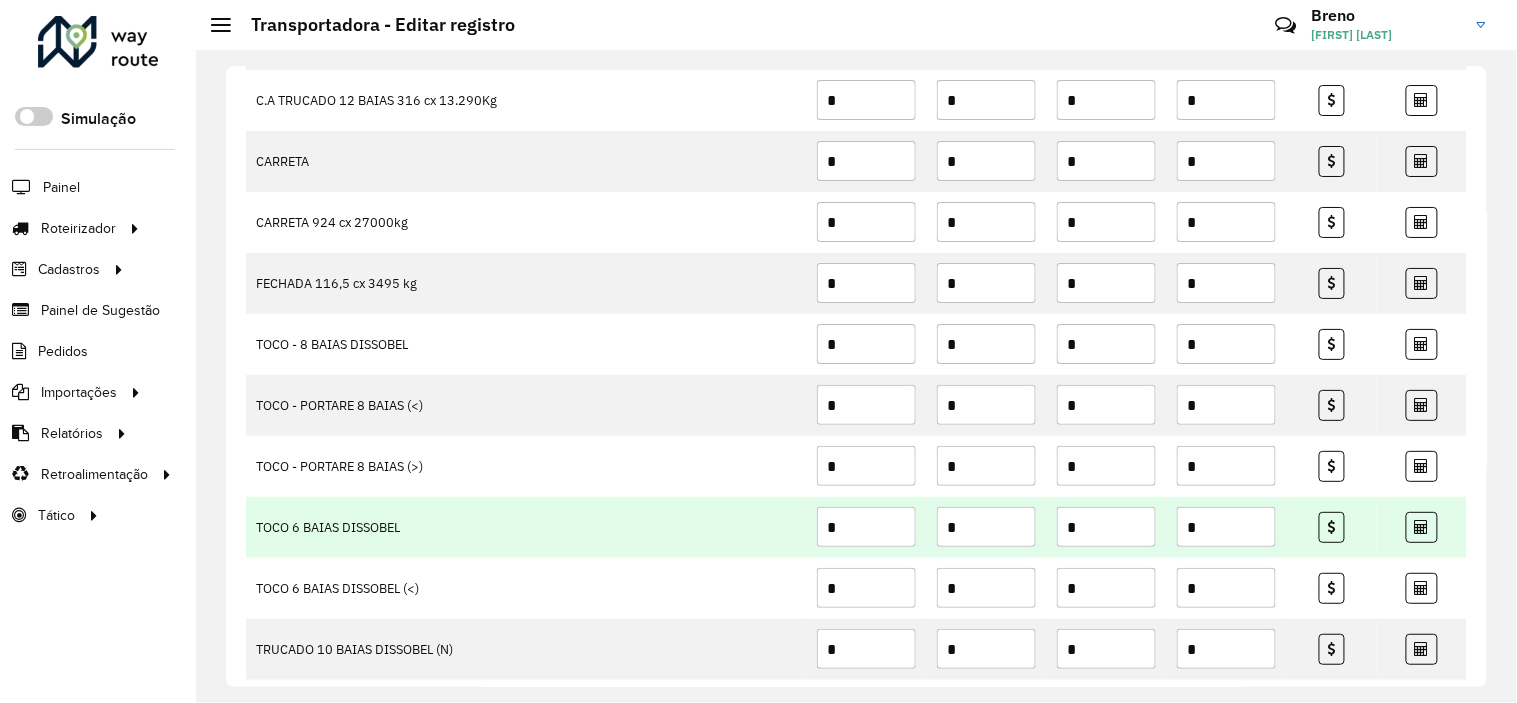 scroll, scrollTop: 2342, scrollLeft: 0, axis: vertical 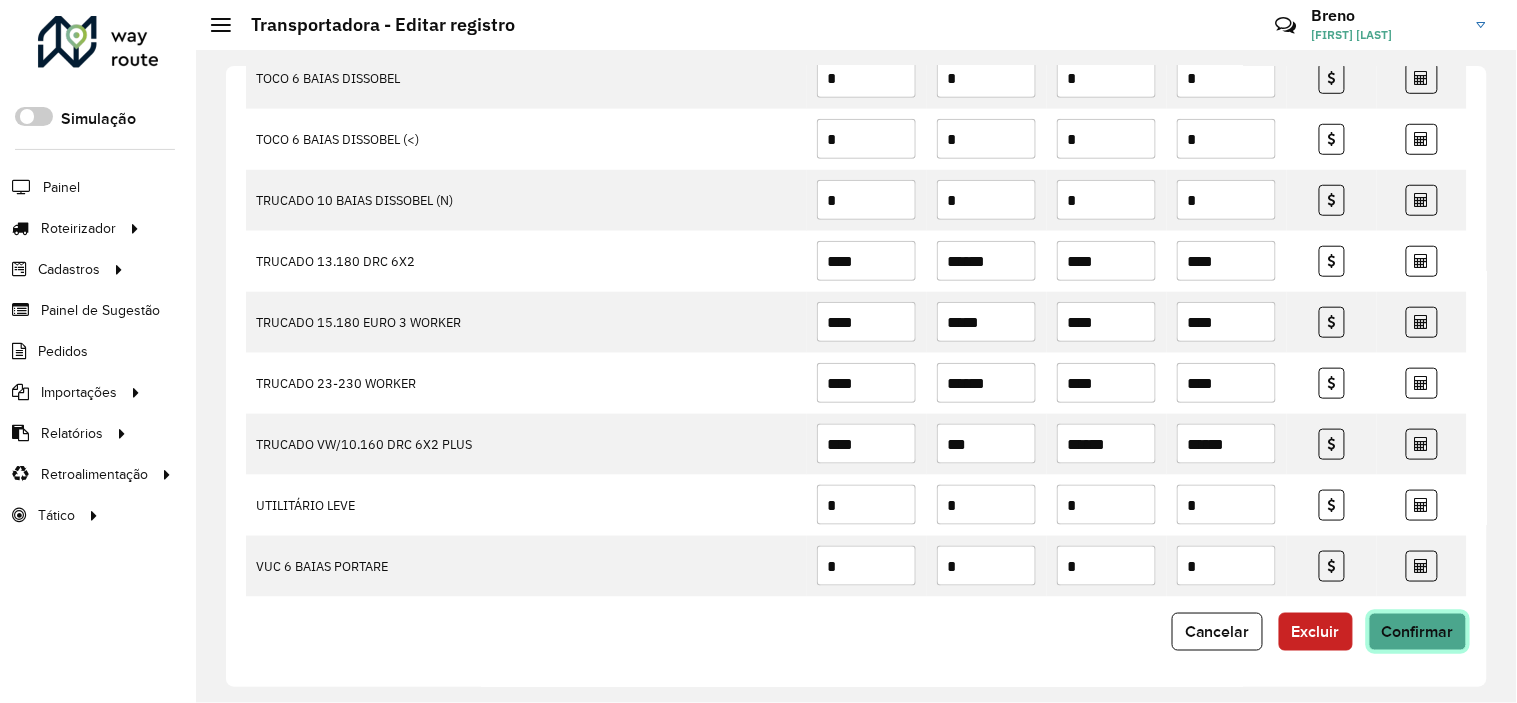 click on "Confirmar" 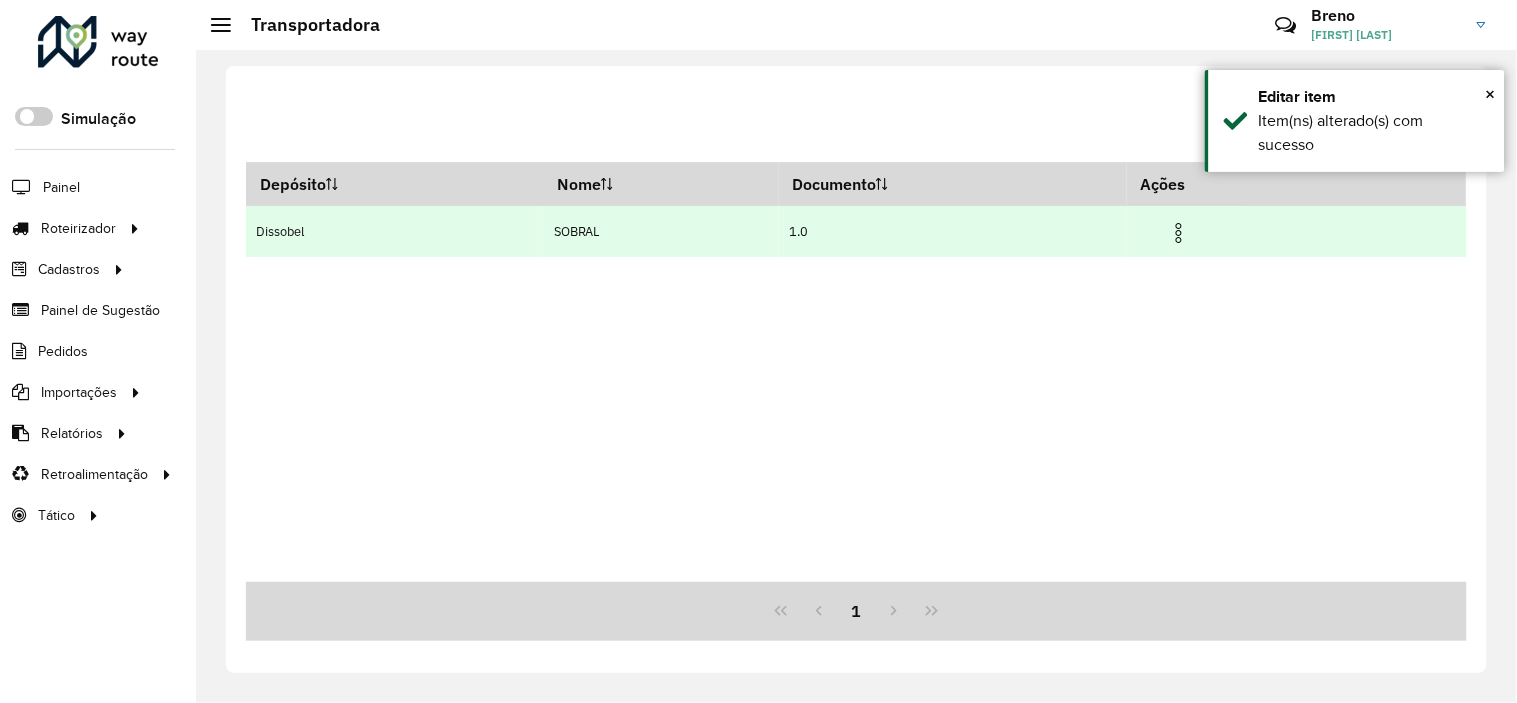 click at bounding box center [1187, 231] 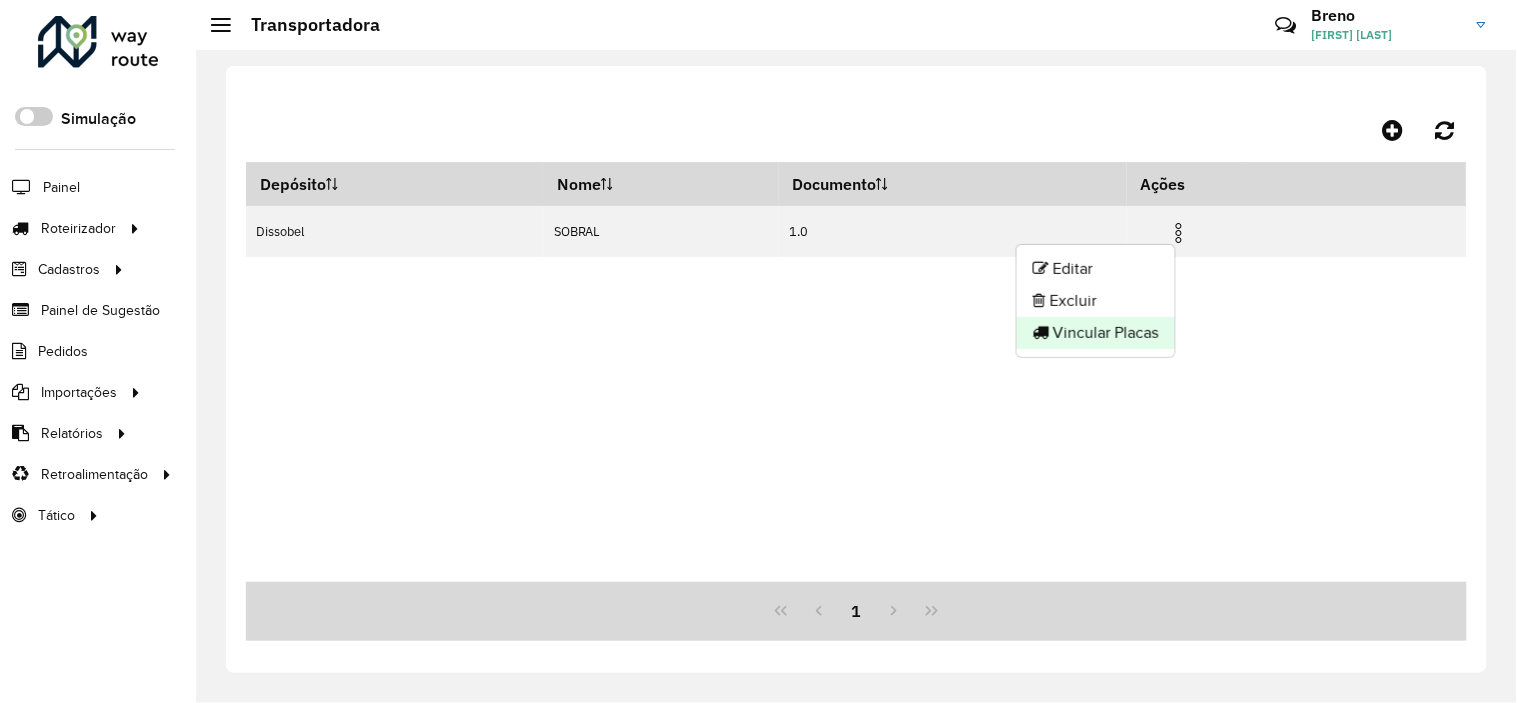 click on "Vincular Placas" 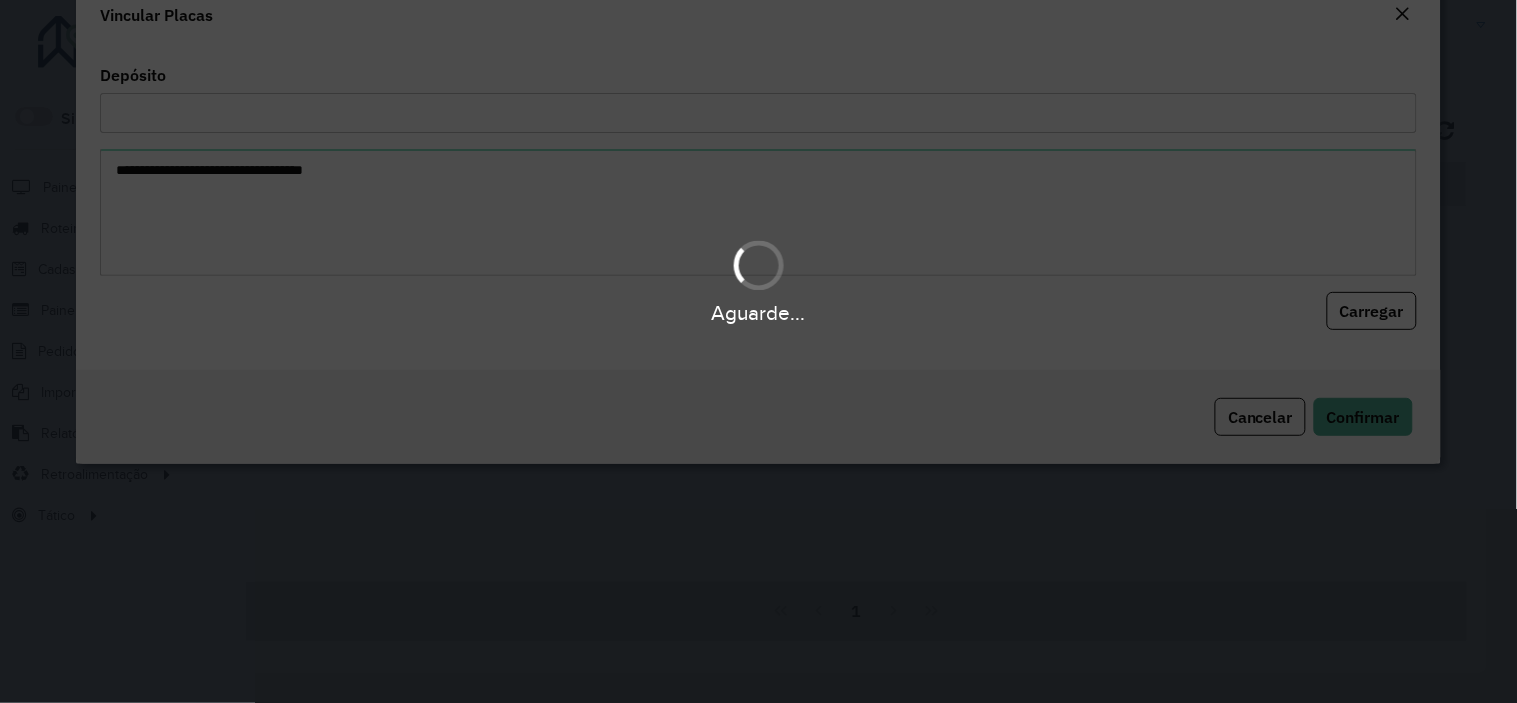 type on "********" 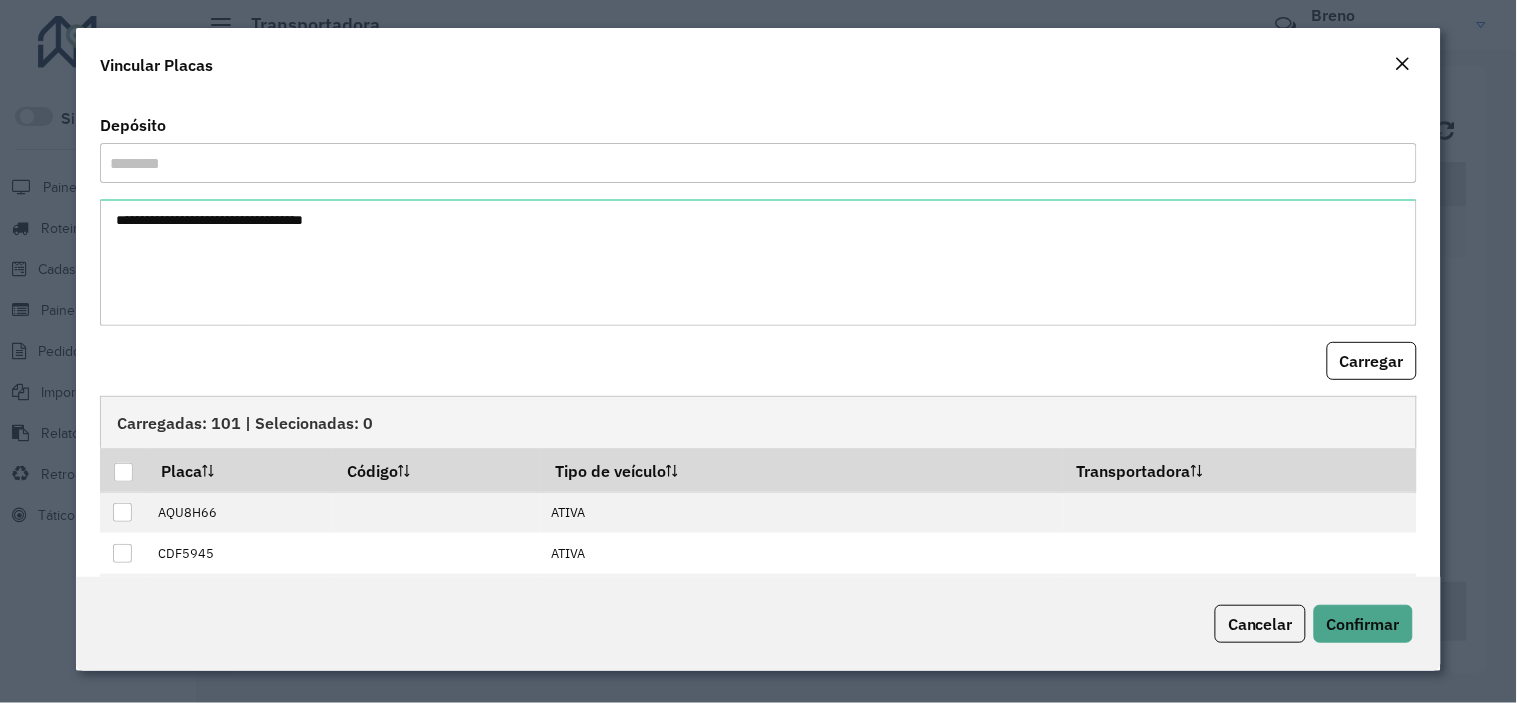 click on "********" at bounding box center (758, 163) 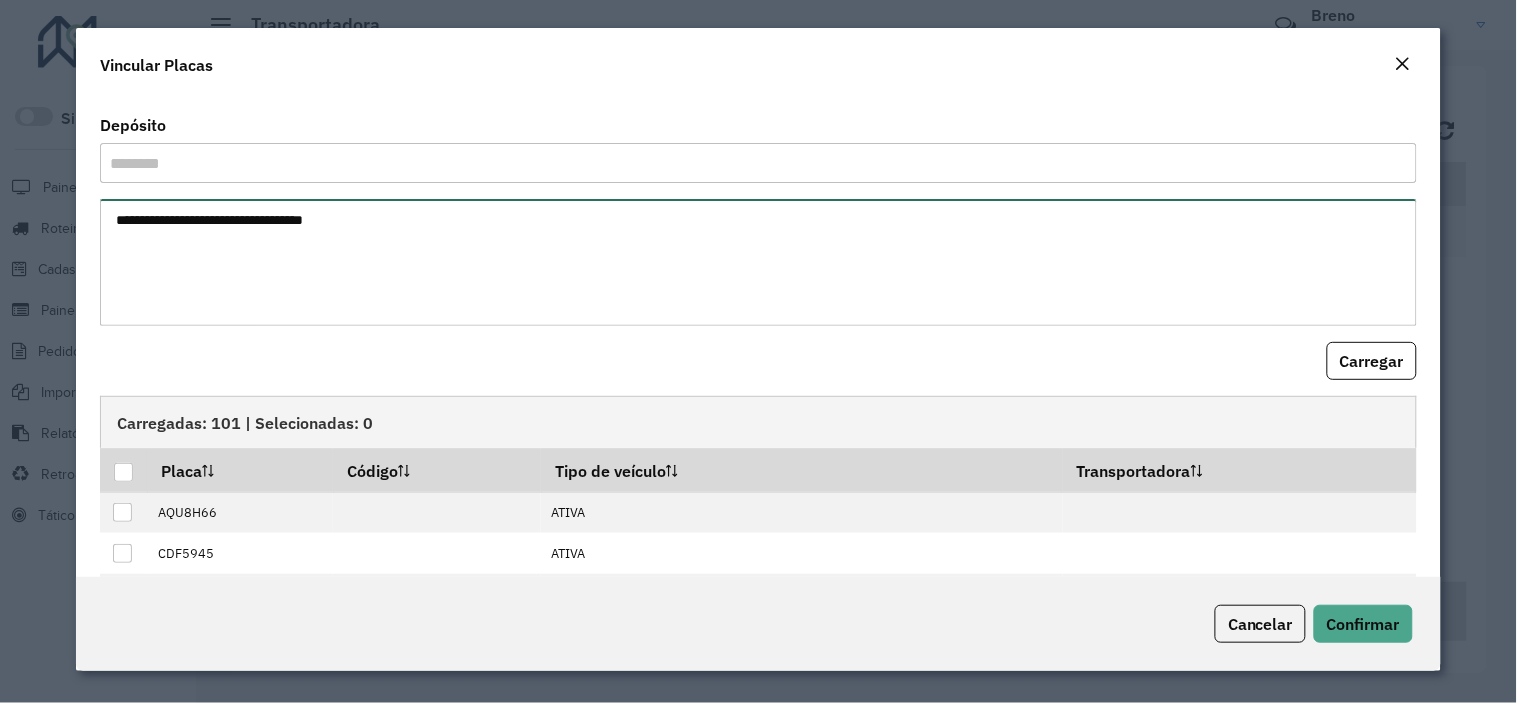 click at bounding box center (758, 262) 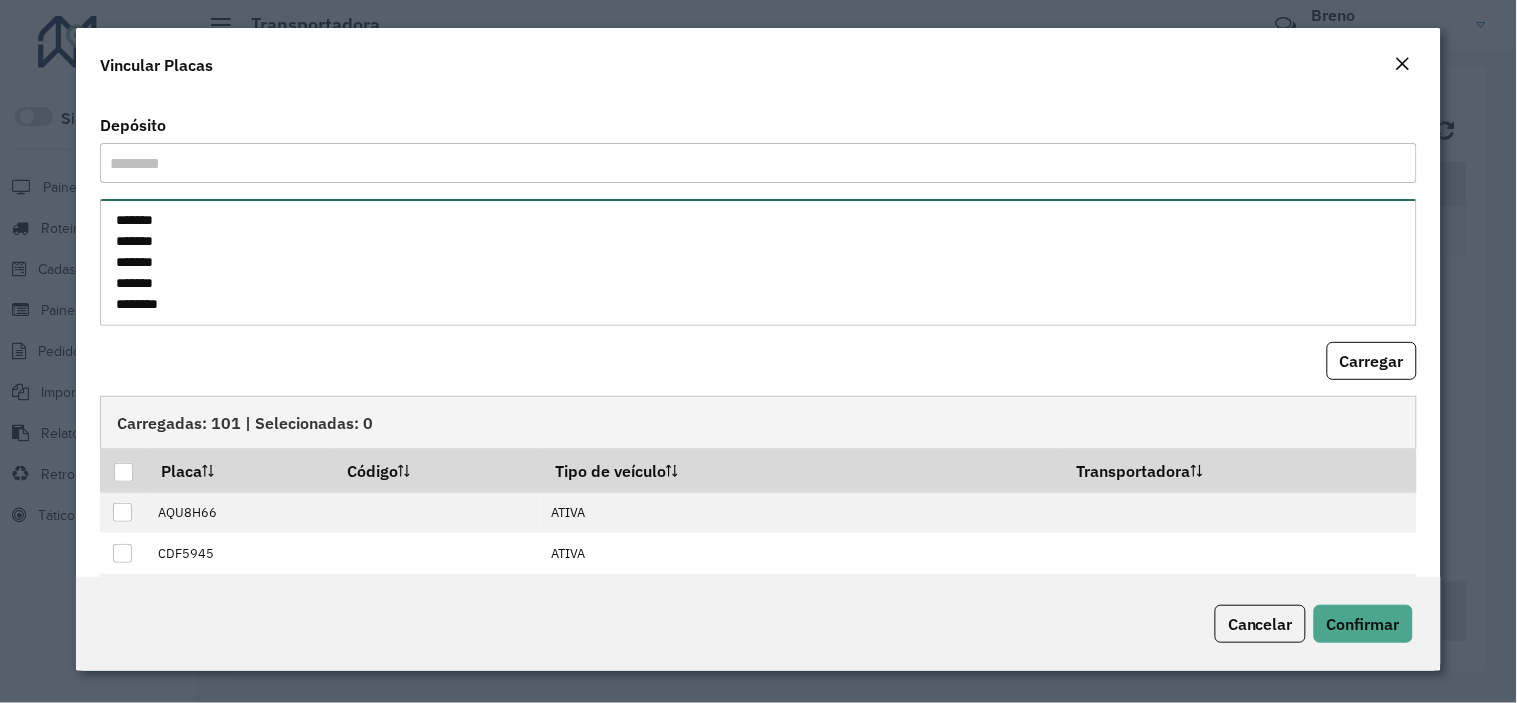scroll, scrollTop: 8, scrollLeft: 0, axis: vertical 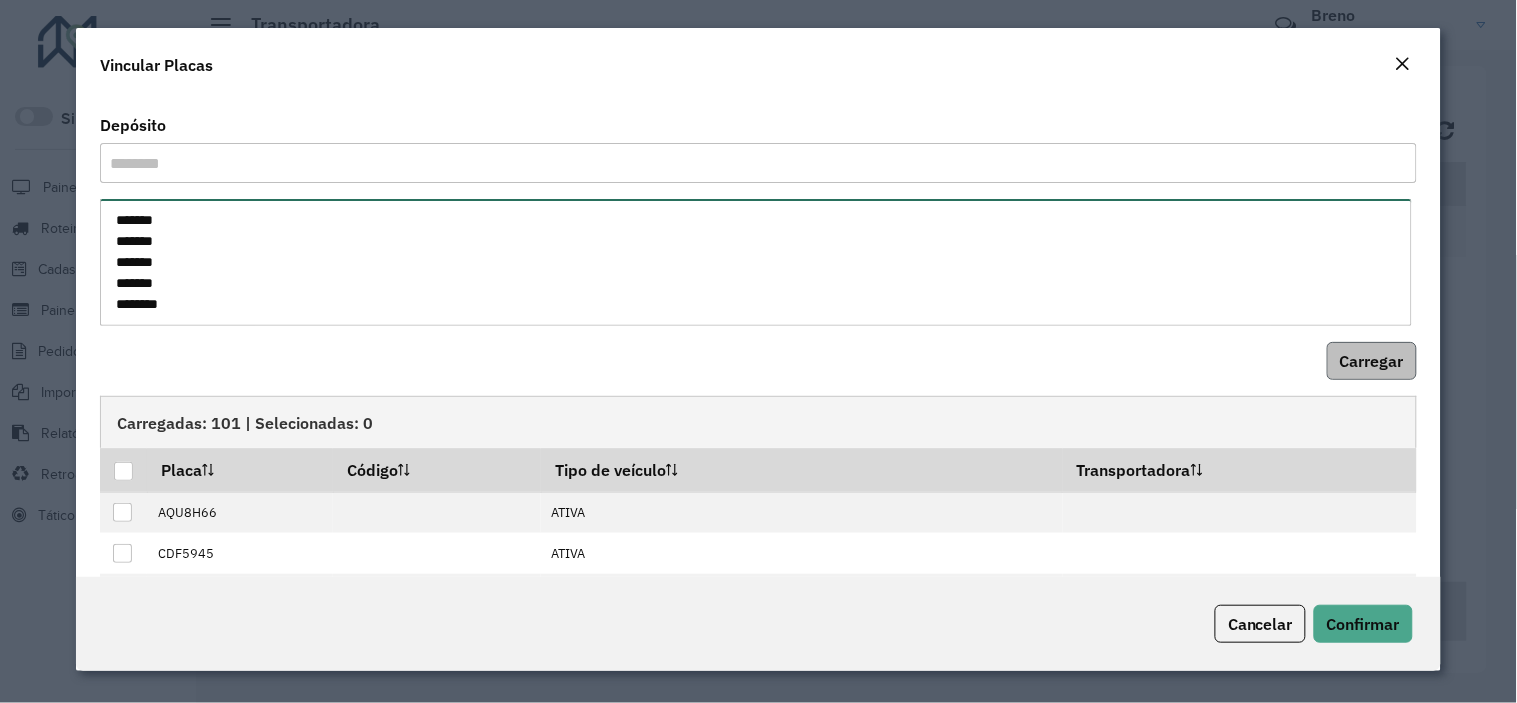 type on "*******
*******
*******
*******
*******" 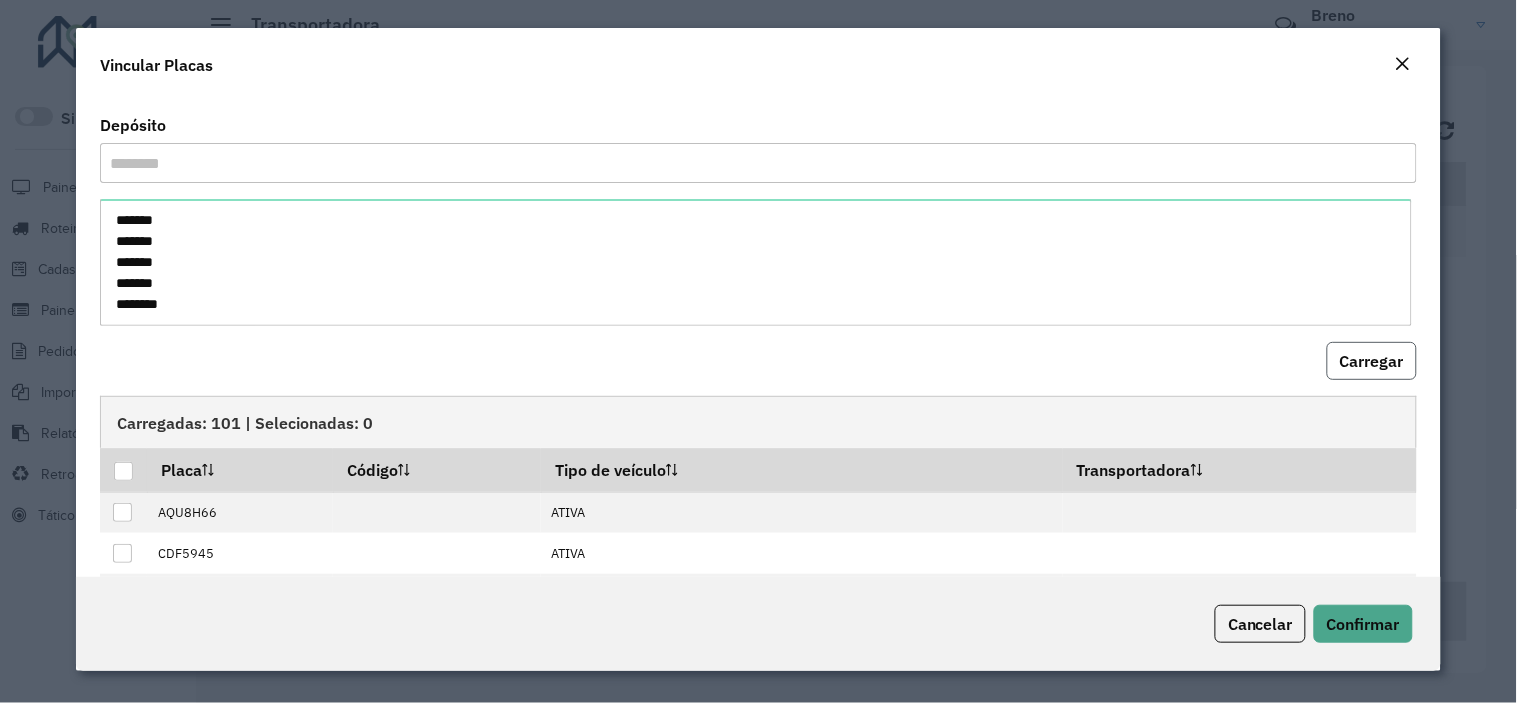 click on "Carregar" 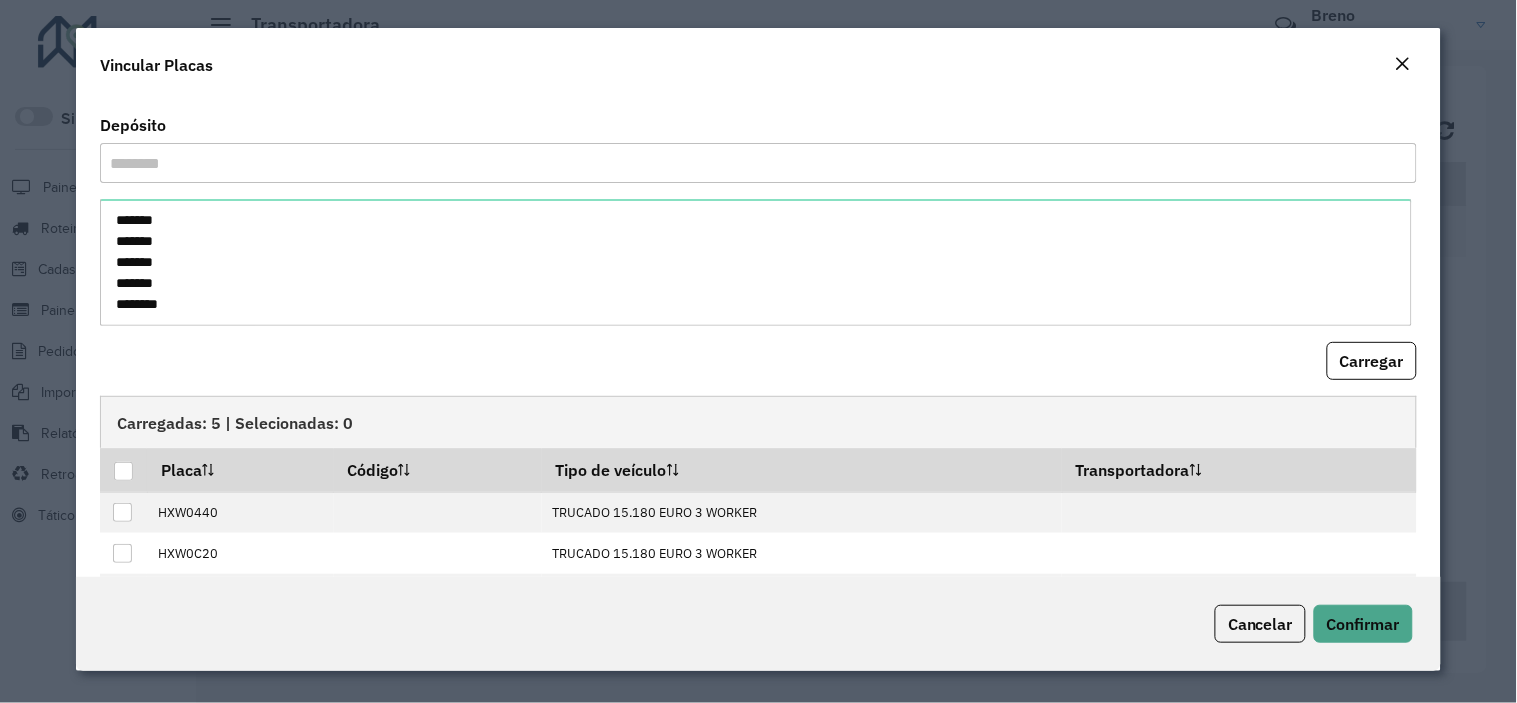 scroll, scrollTop: 21, scrollLeft: 0, axis: vertical 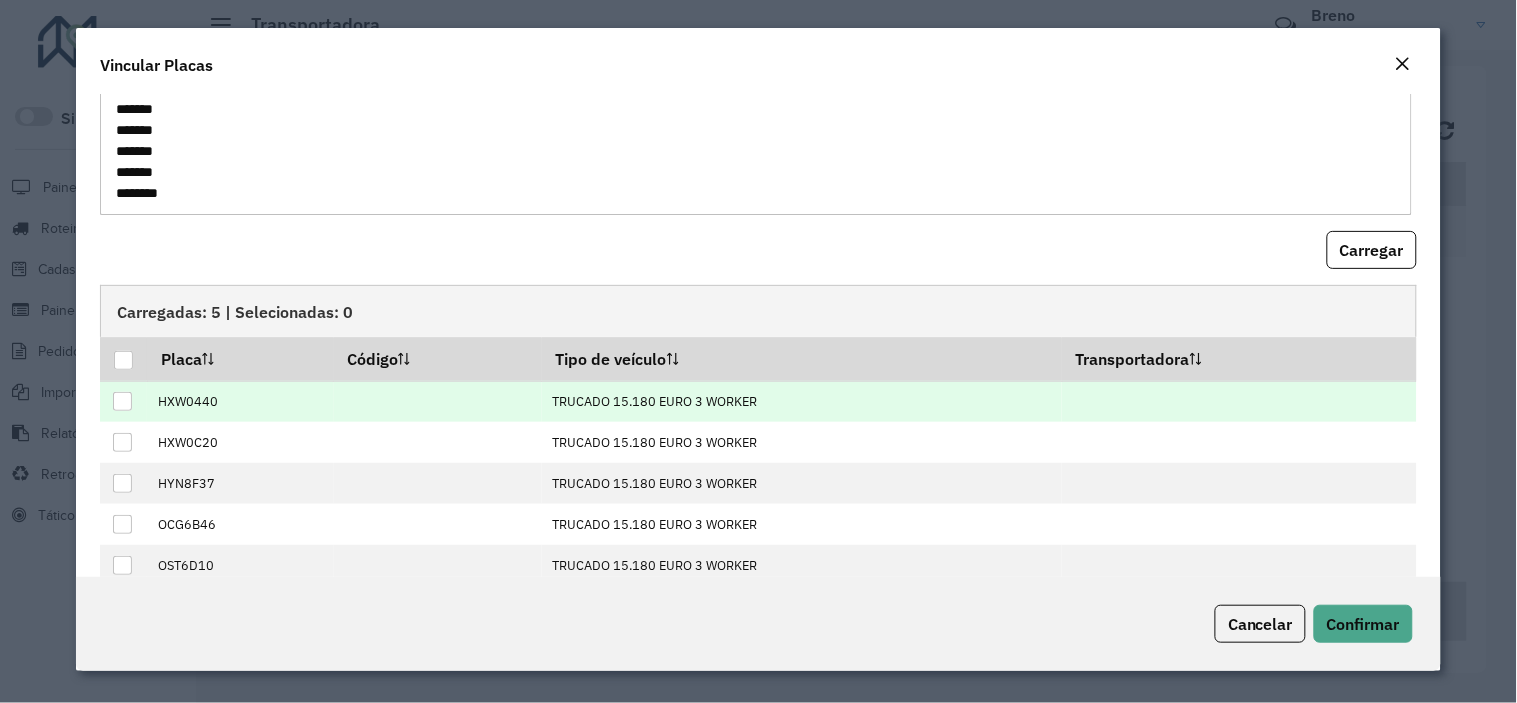 click at bounding box center (122, 401) 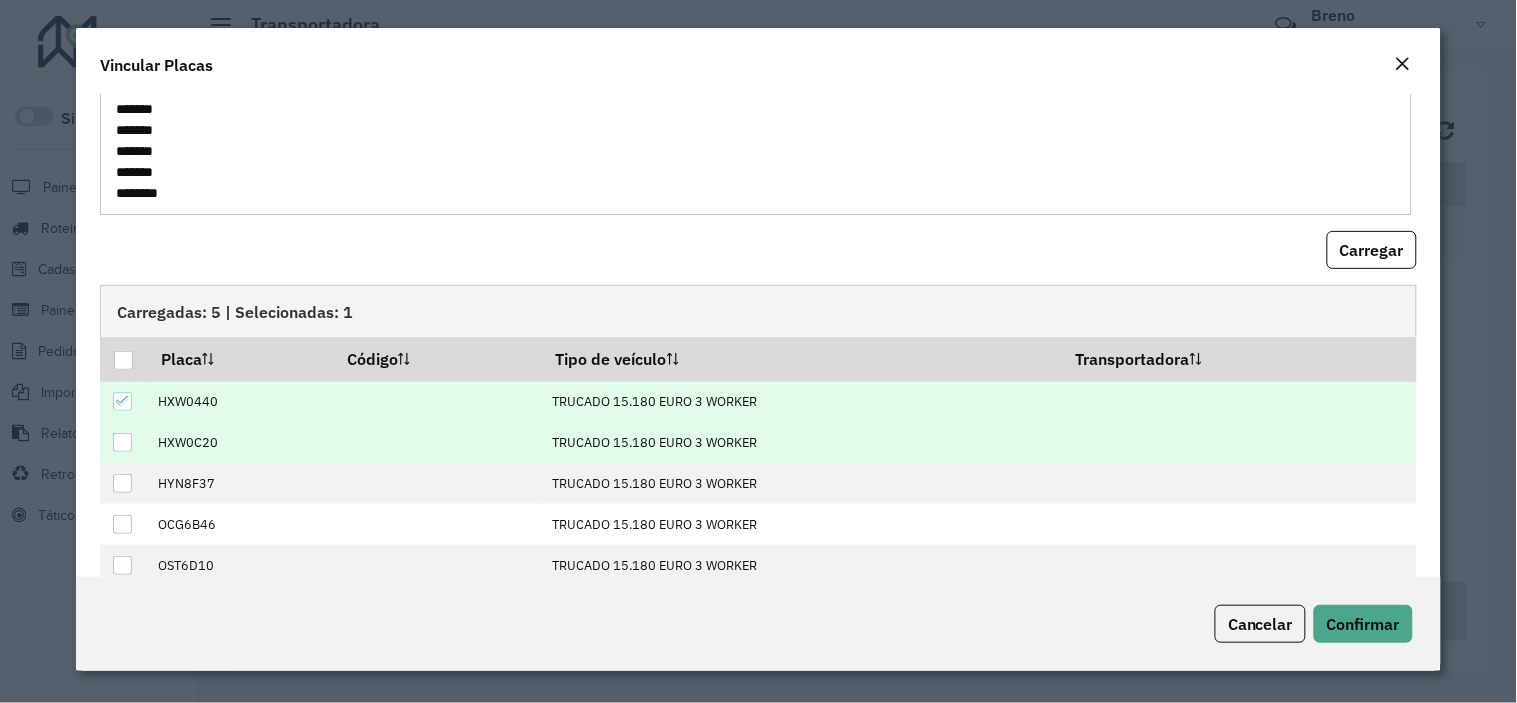 click at bounding box center (122, 442) 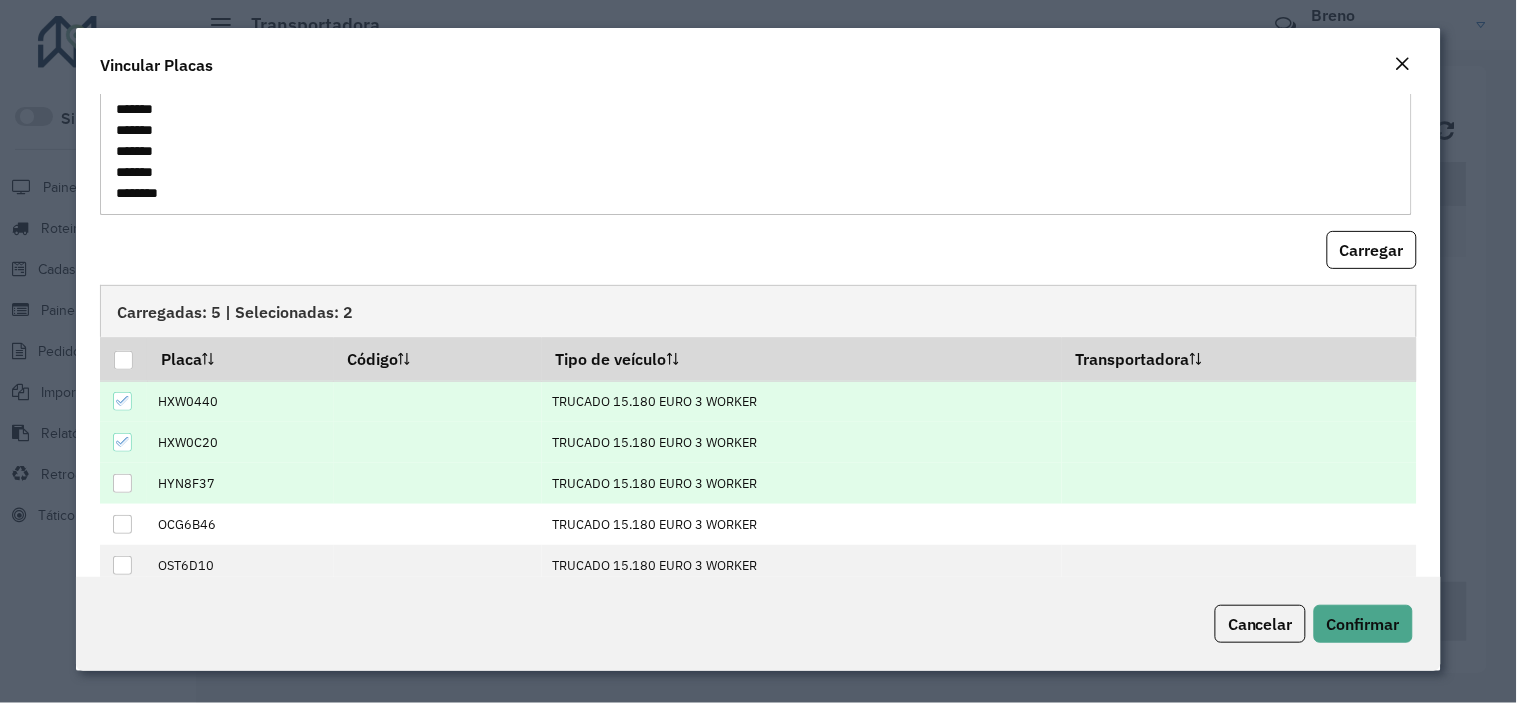 click at bounding box center [122, 483] 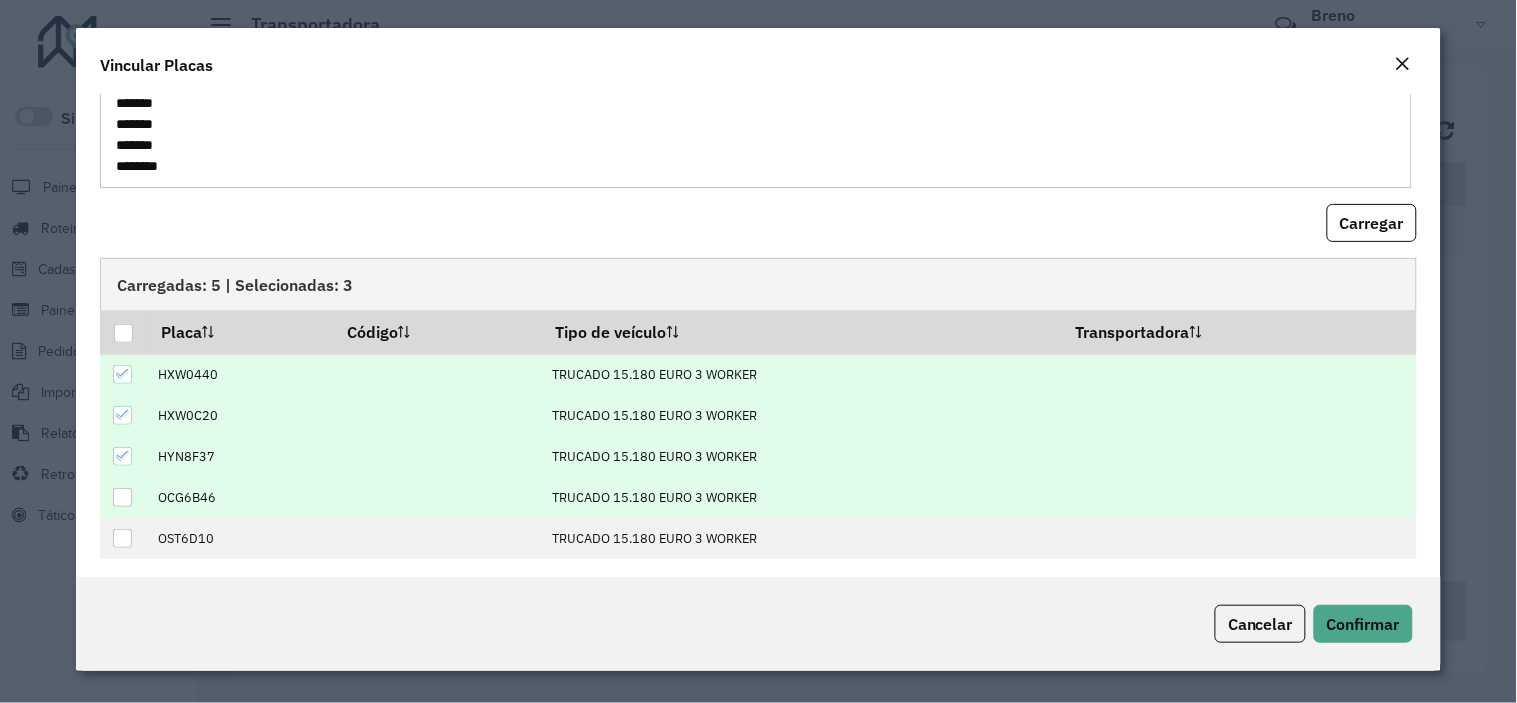 scroll, scrollTop: 145, scrollLeft: 0, axis: vertical 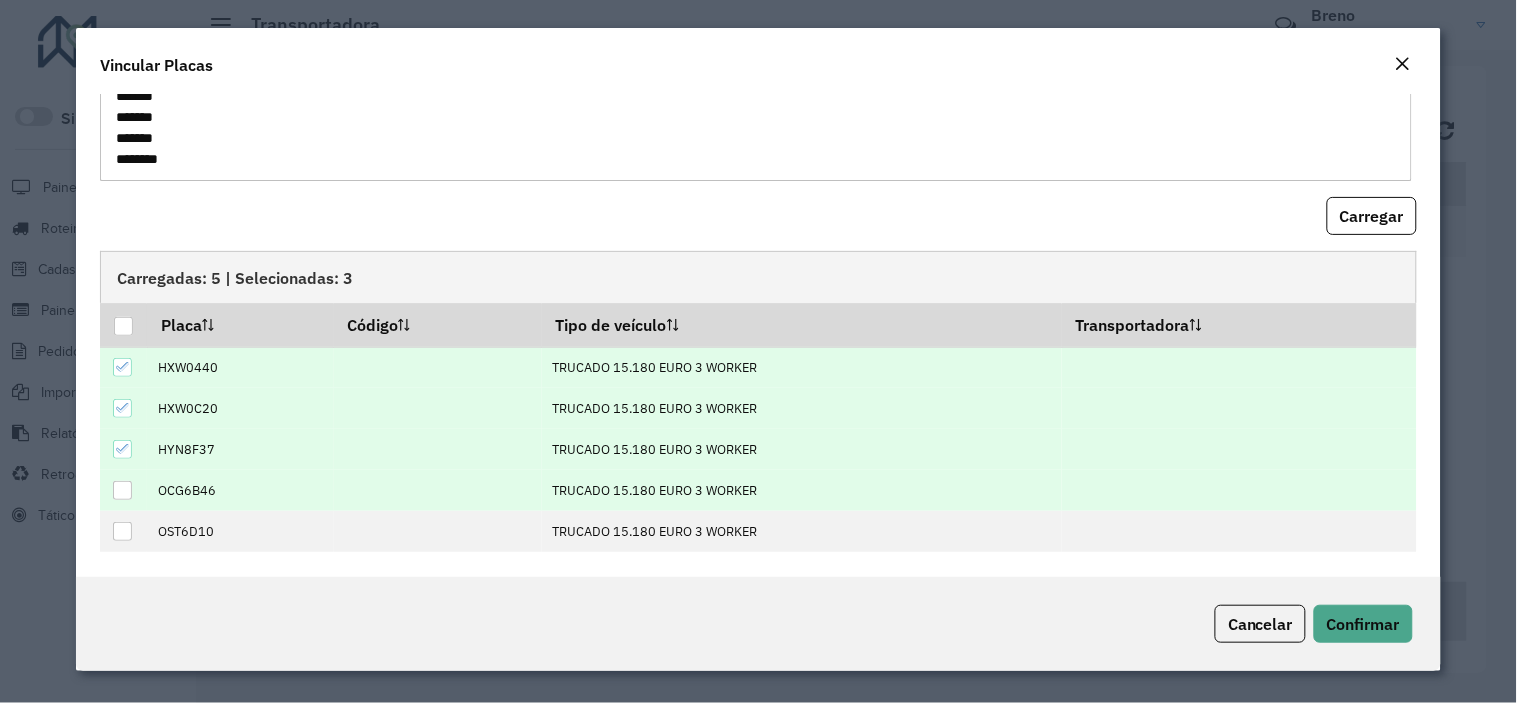 click at bounding box center (122, 490) 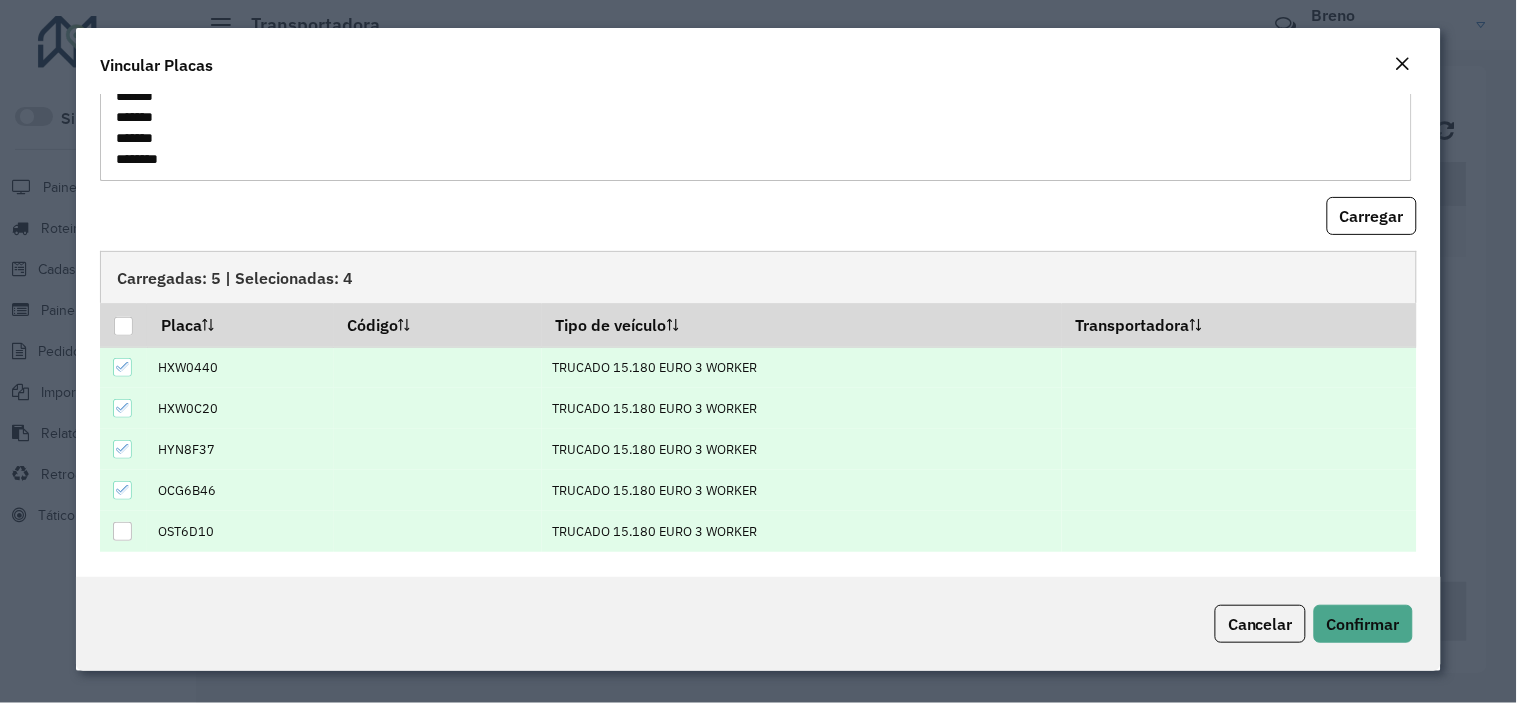 click at bounding box center (123, 531) 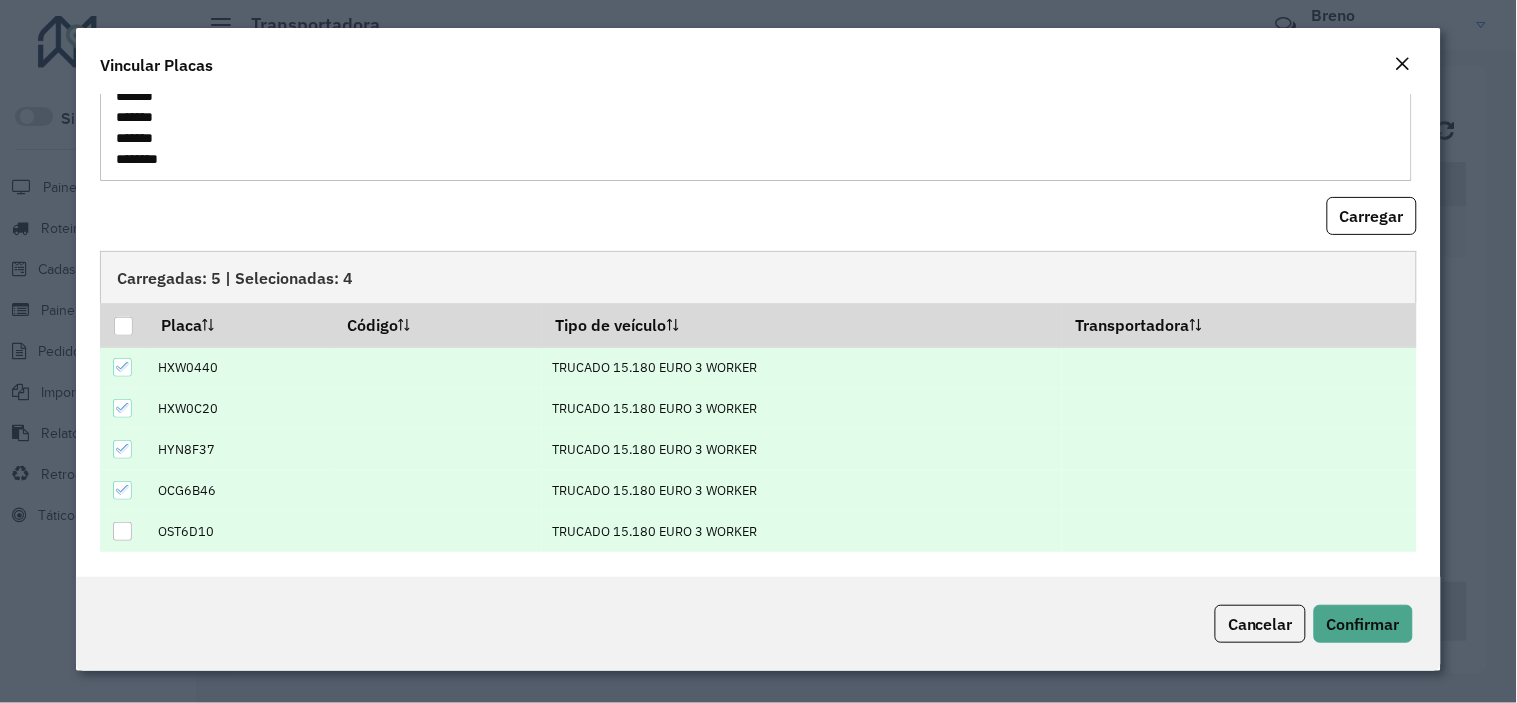 click at bounding box center (122, 531) 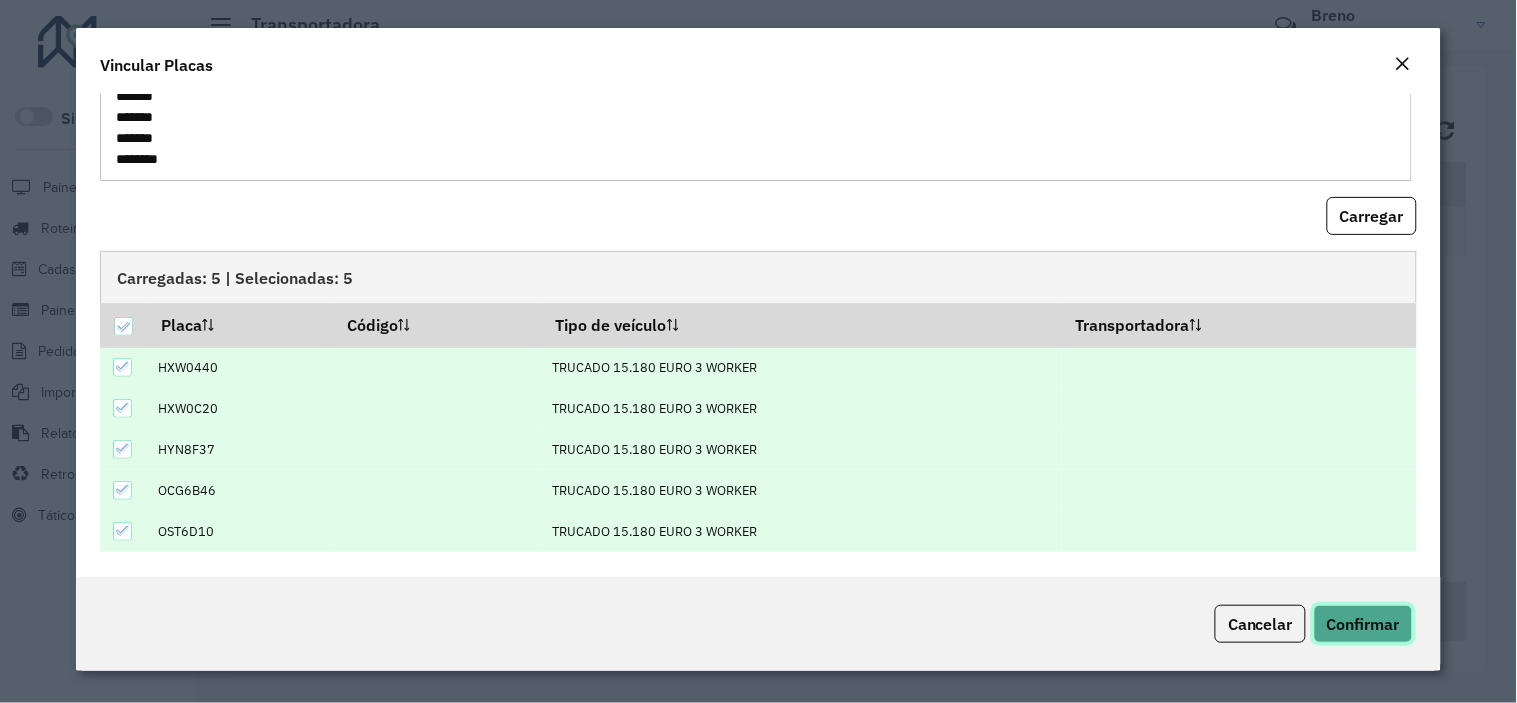 click on "Confirmar" 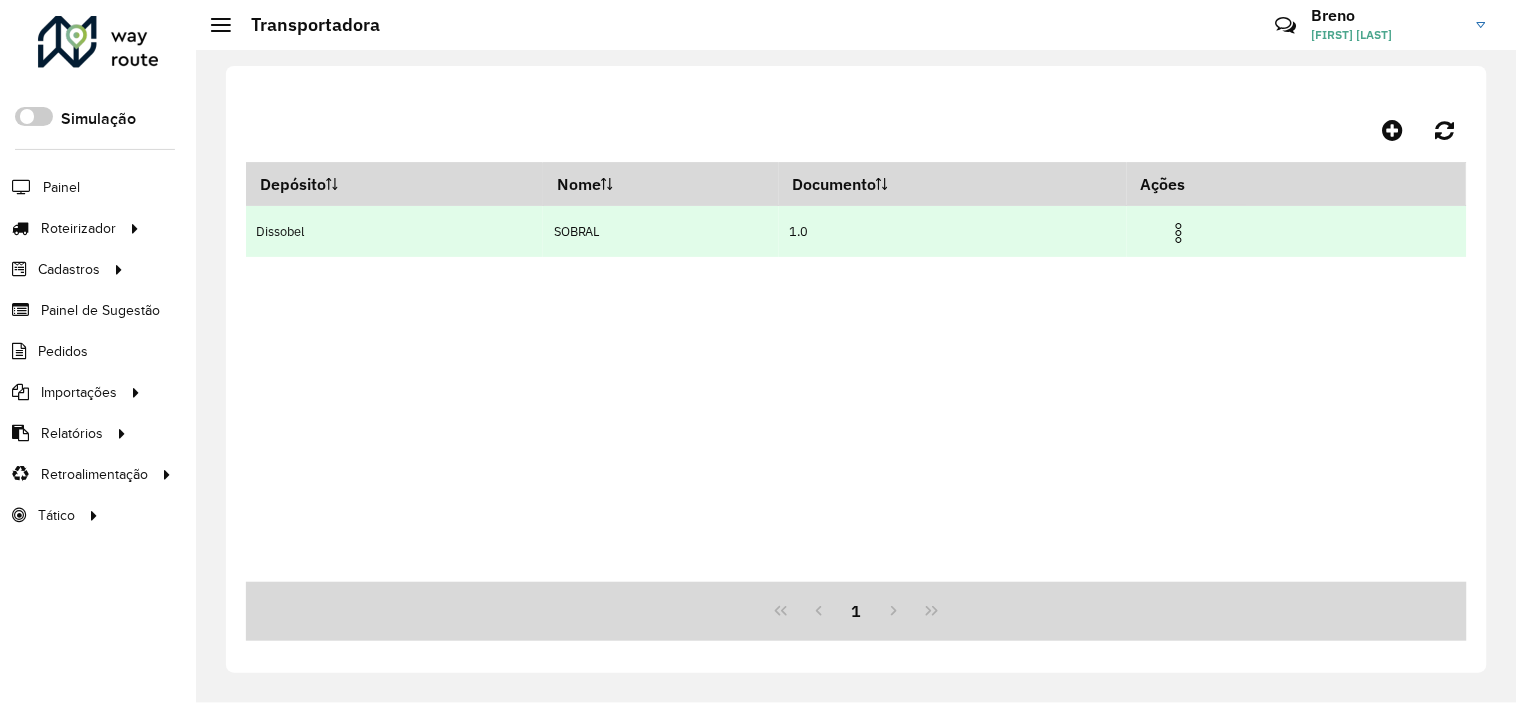 click at bounding box center (1179, 233) 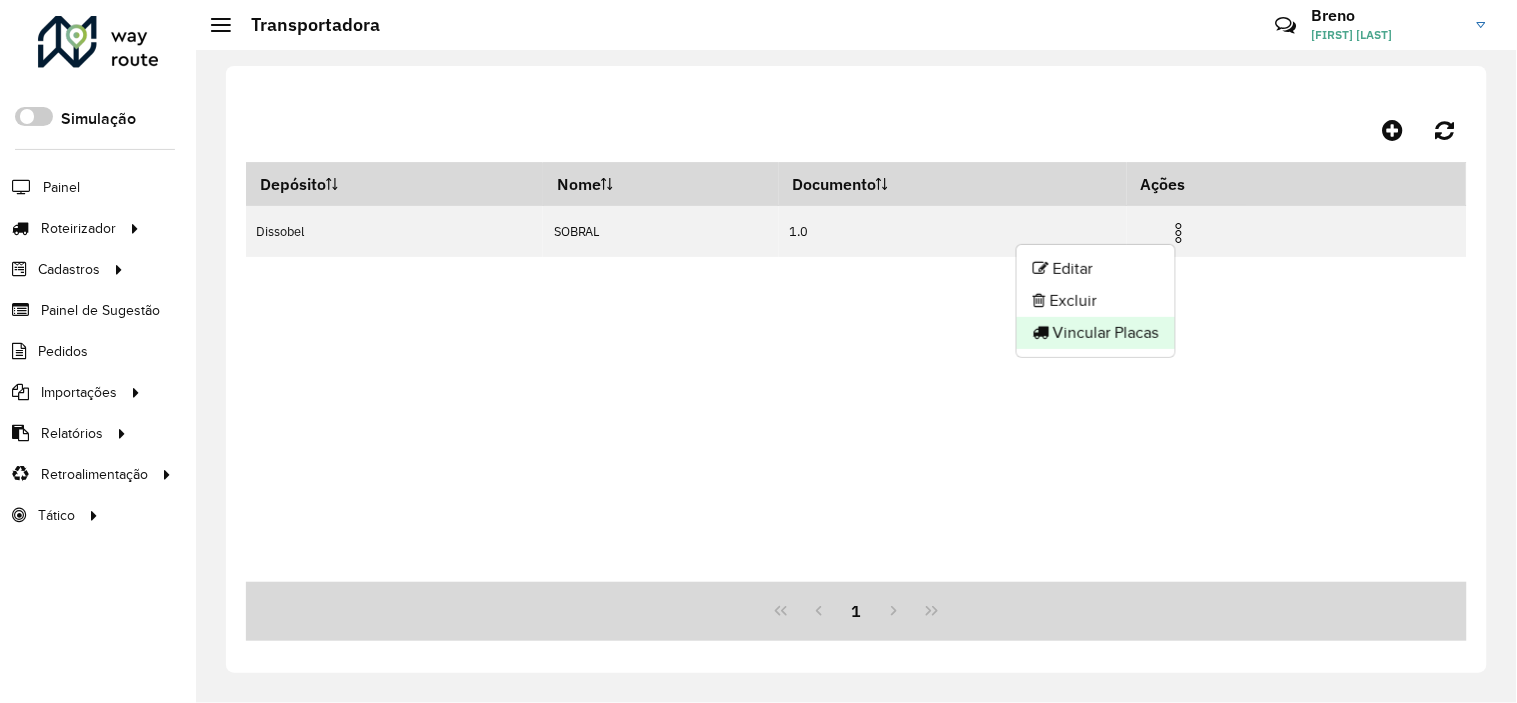 click on "Vincular Placas" 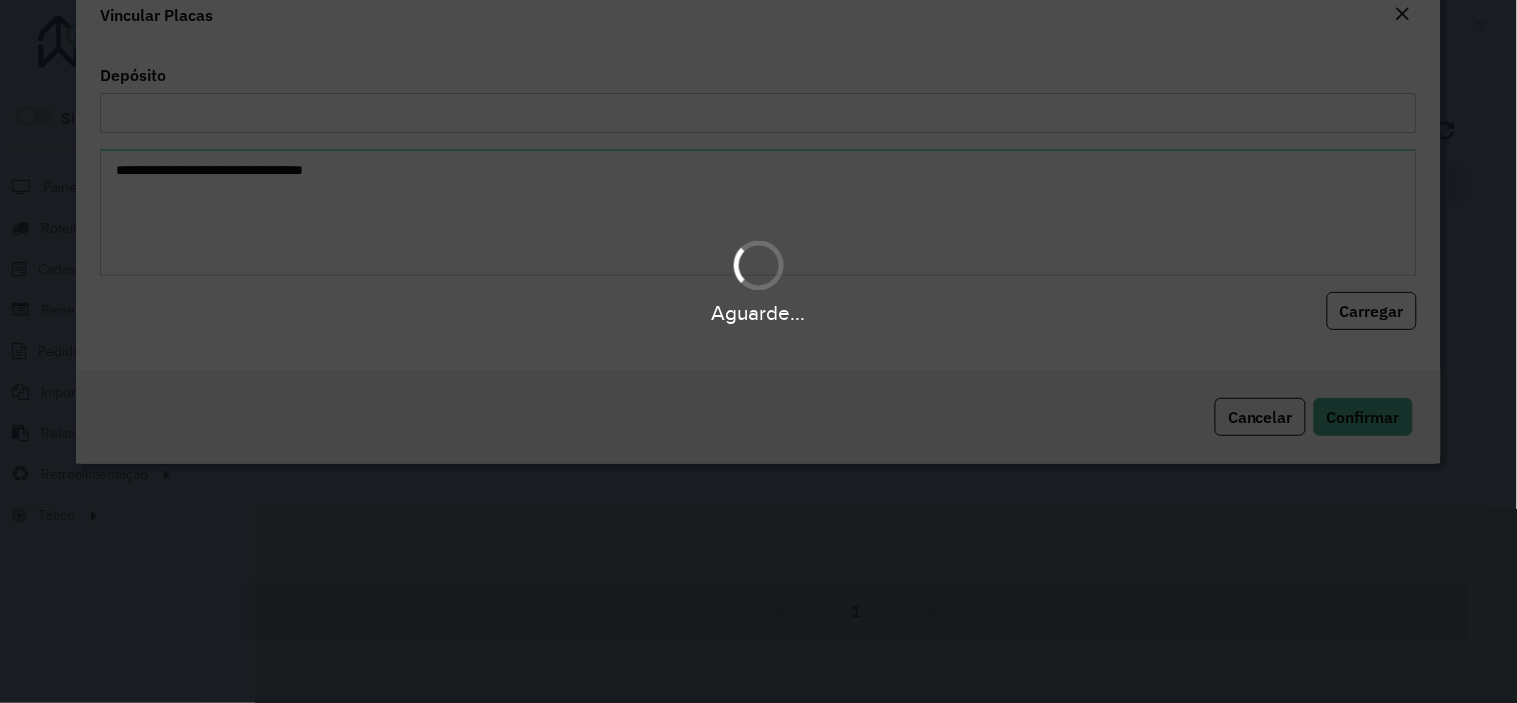 type on "********" 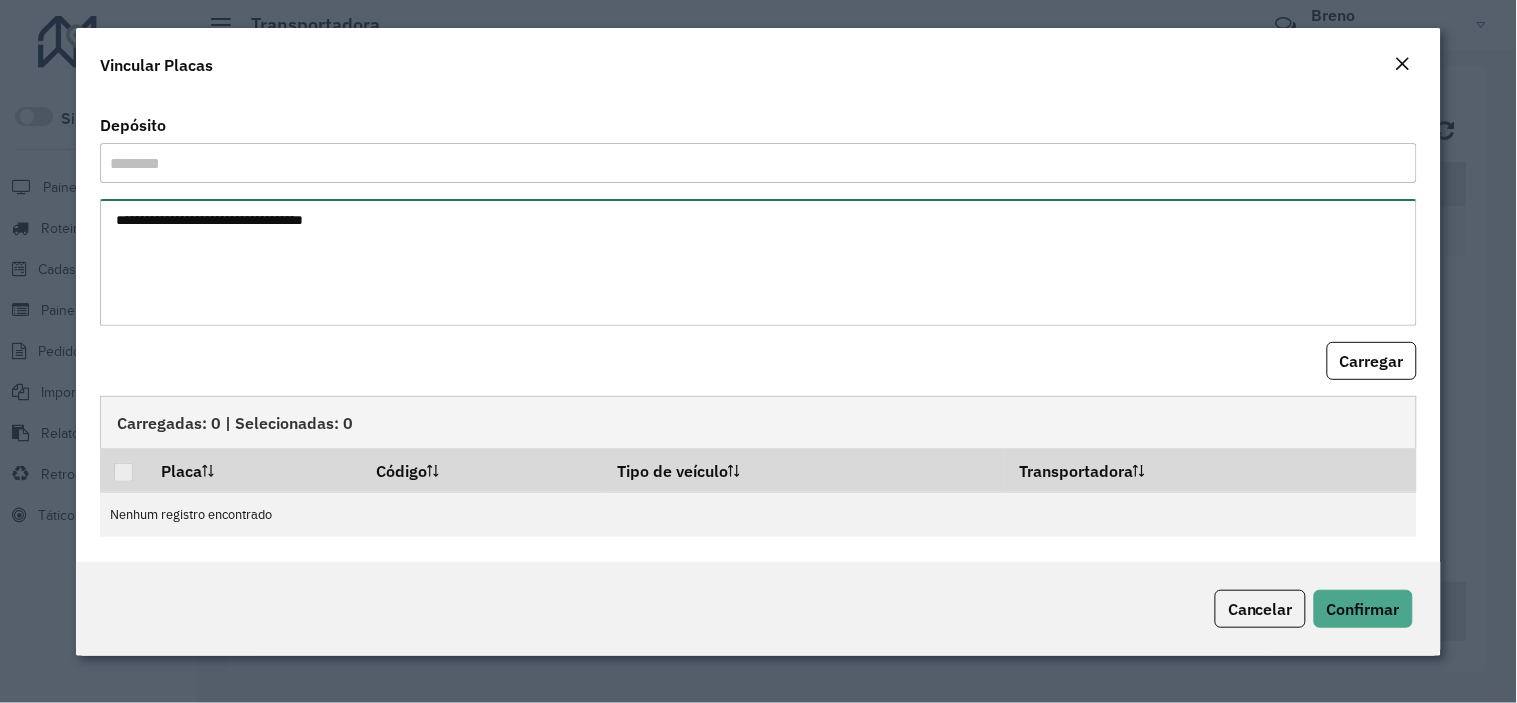 click at bounding box center [758, 262] 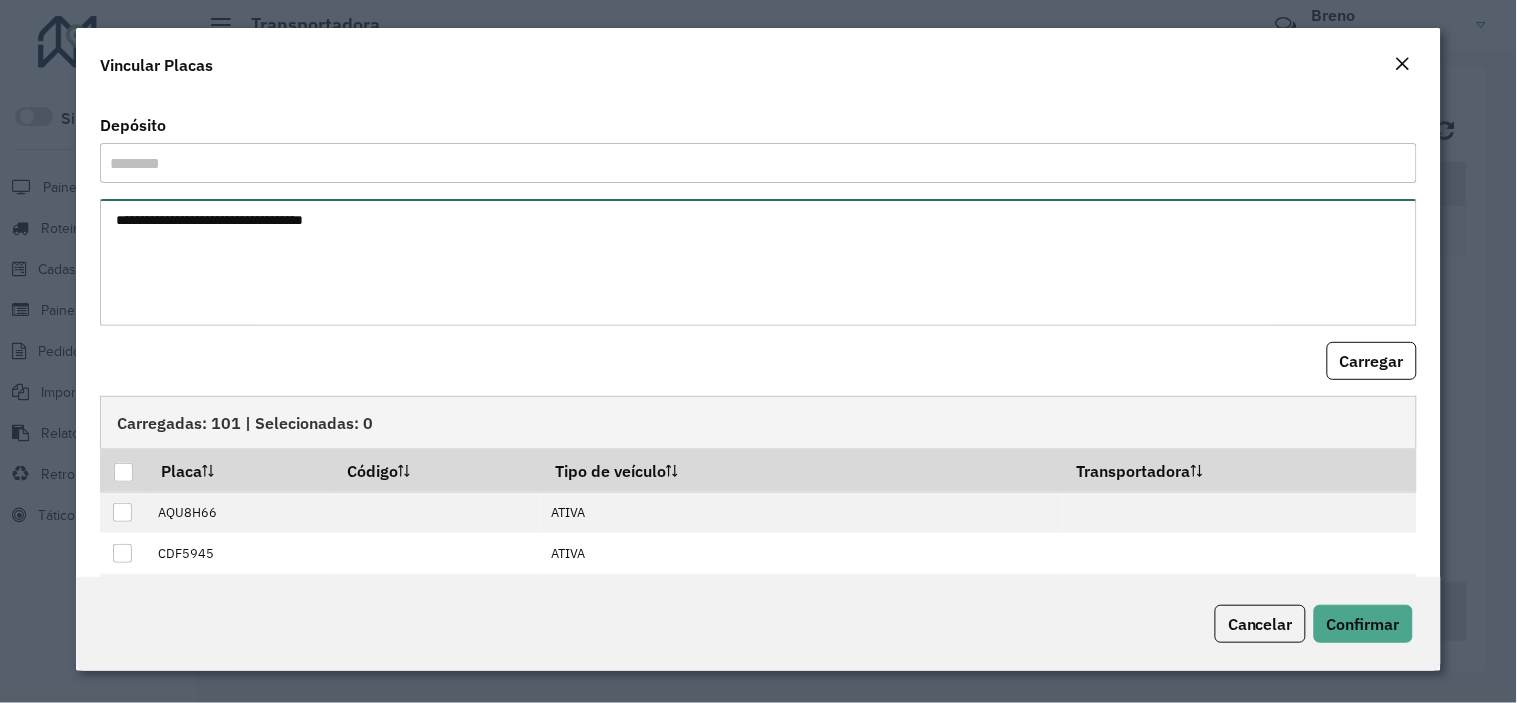 paste on "*******
*******
*******
*******
*******" 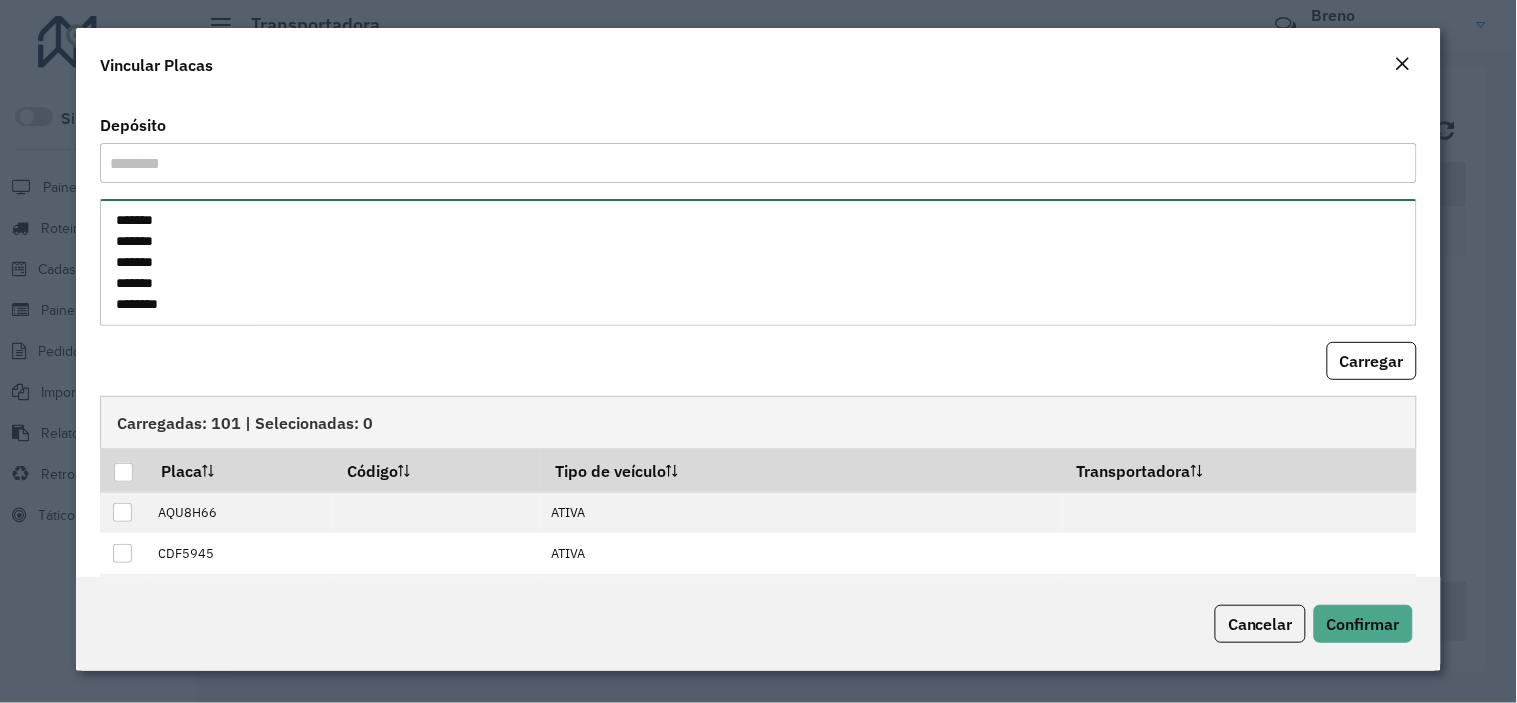 scroll, scrollTop: 8, scrollLeft: 0, axis: vertical 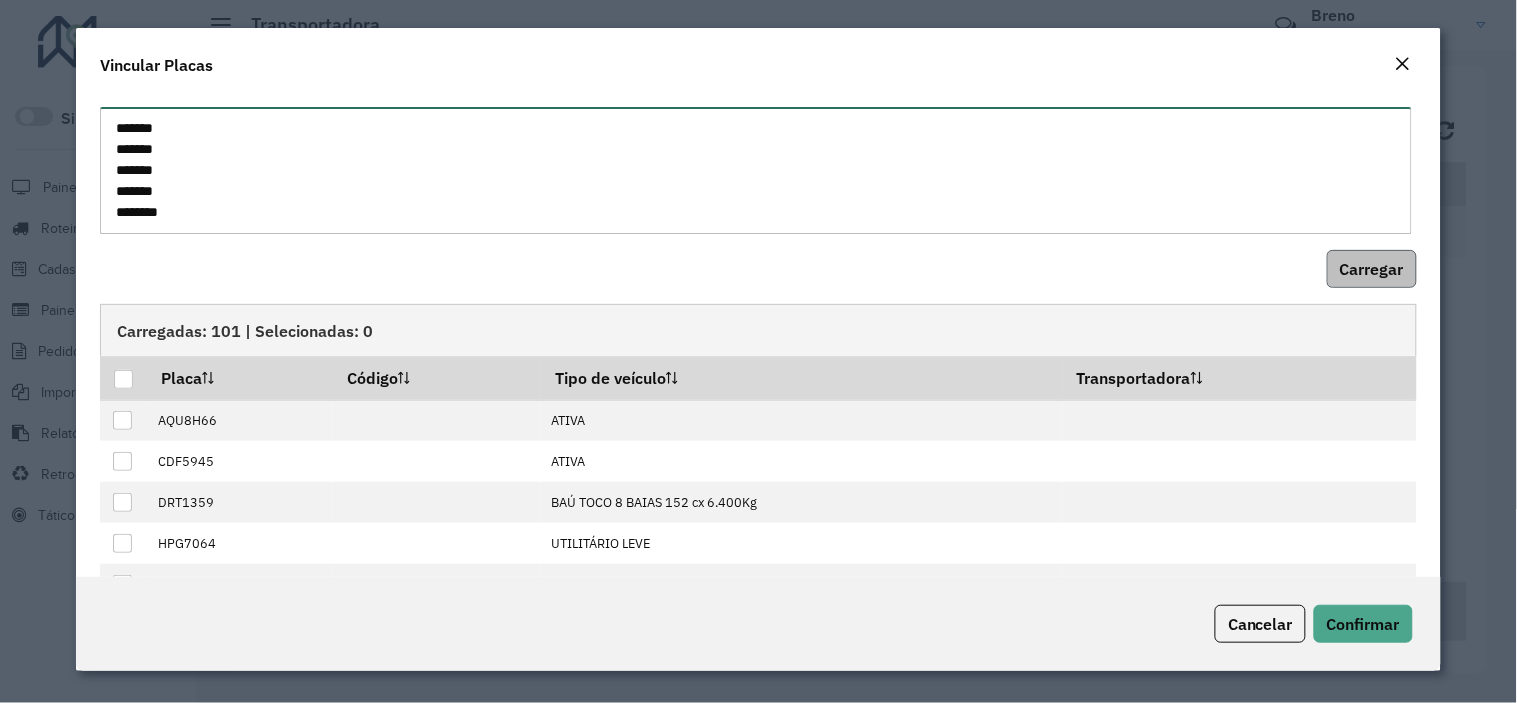type on "*******
*******
*******
*******
*******" 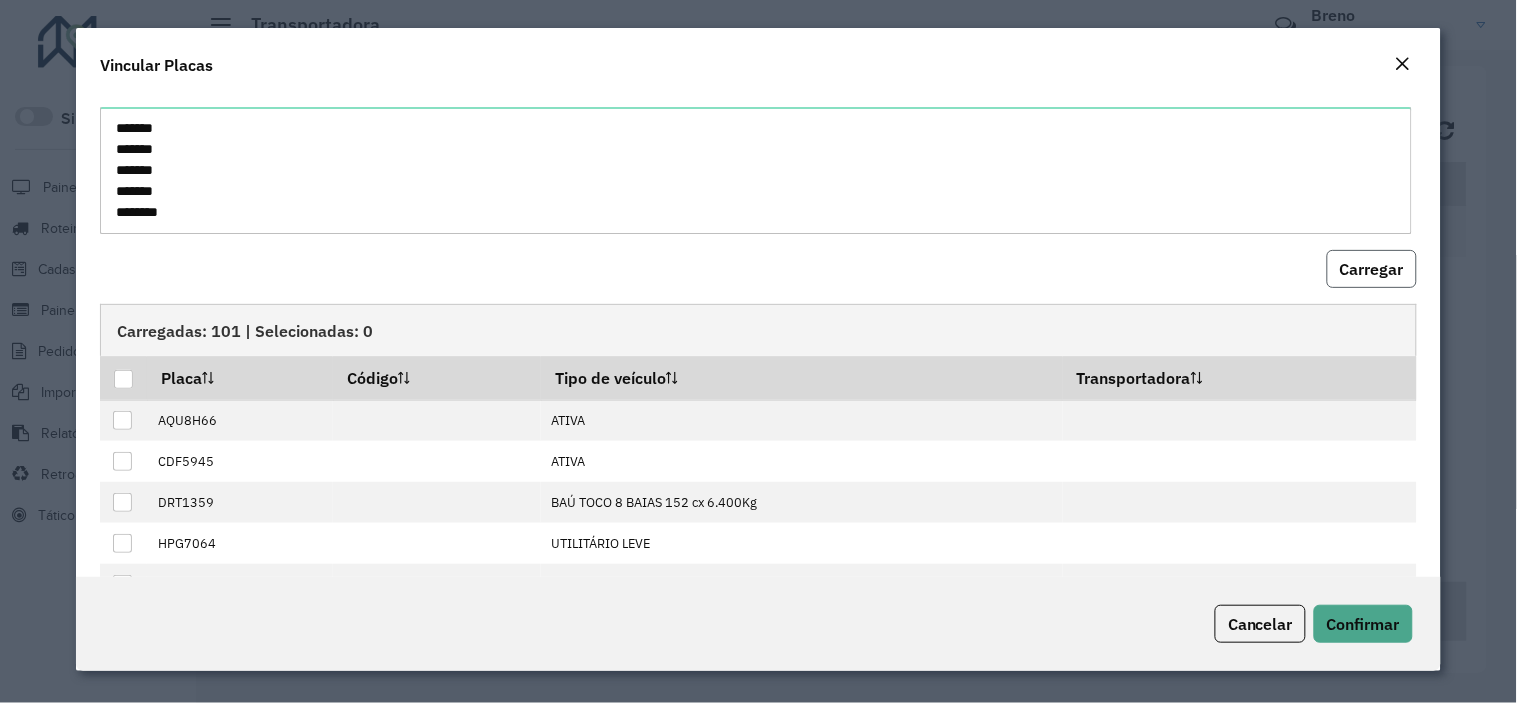 drag, startPoint x: 1350, startPoint y: 278, endPoint x: 1324, endPoint y: 280, distance: 26.076809 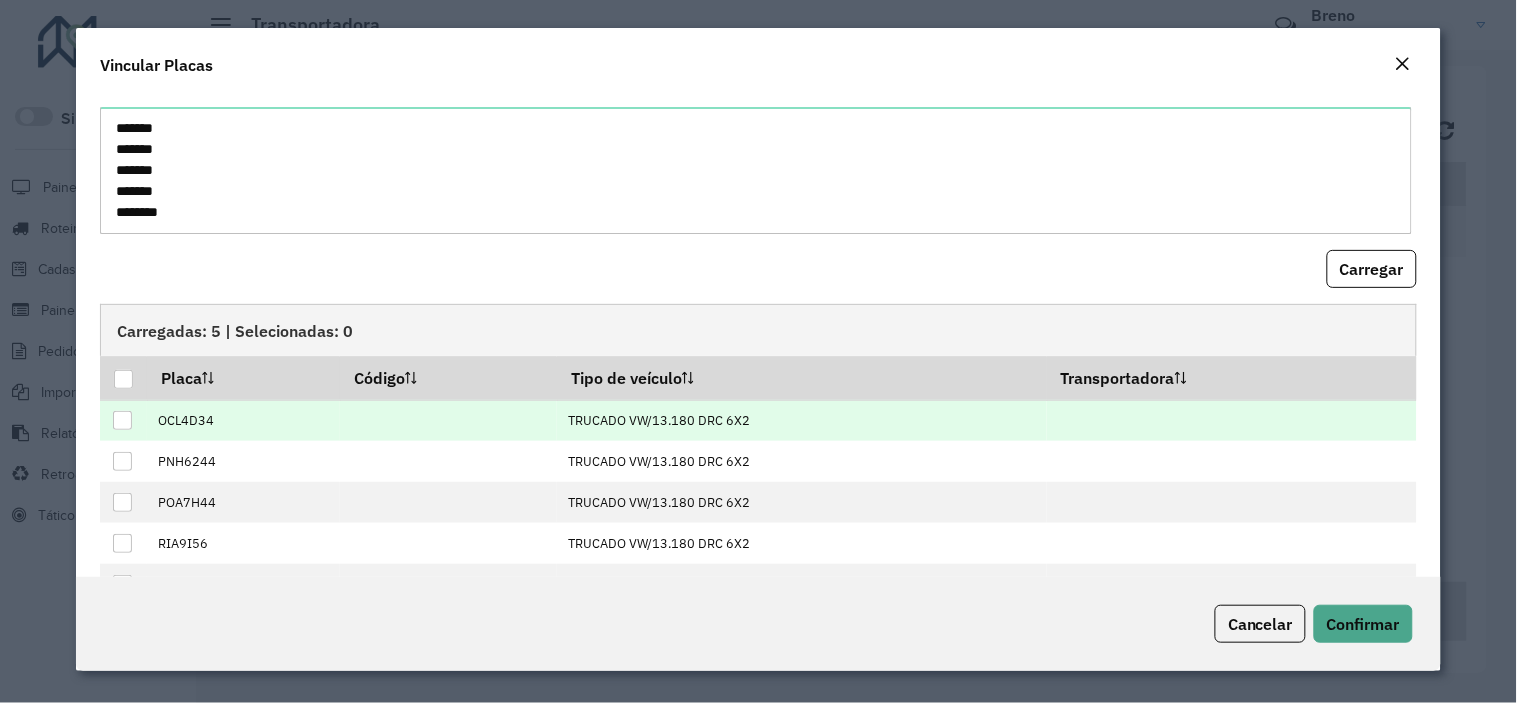 click at bounding box center (122, 420) 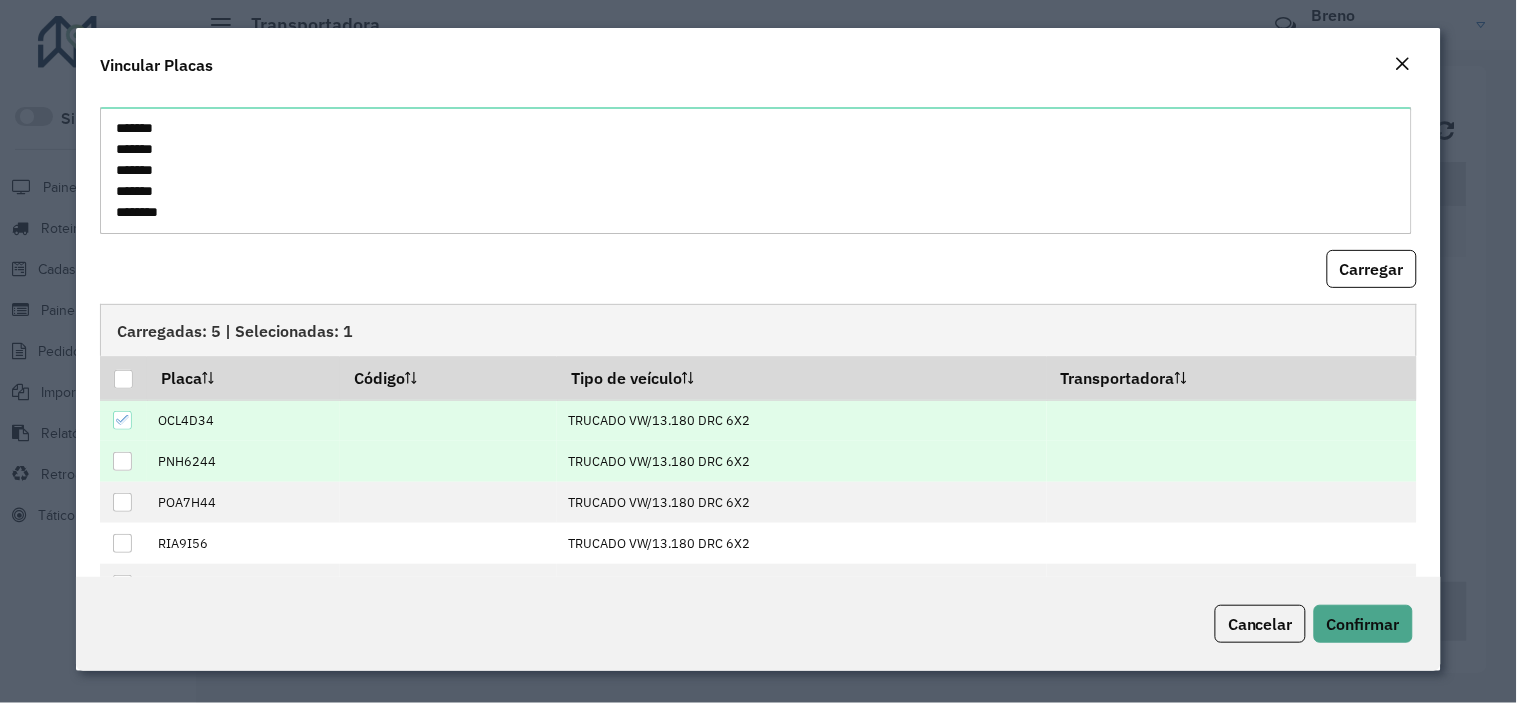 click at bounding box center [122, 461] 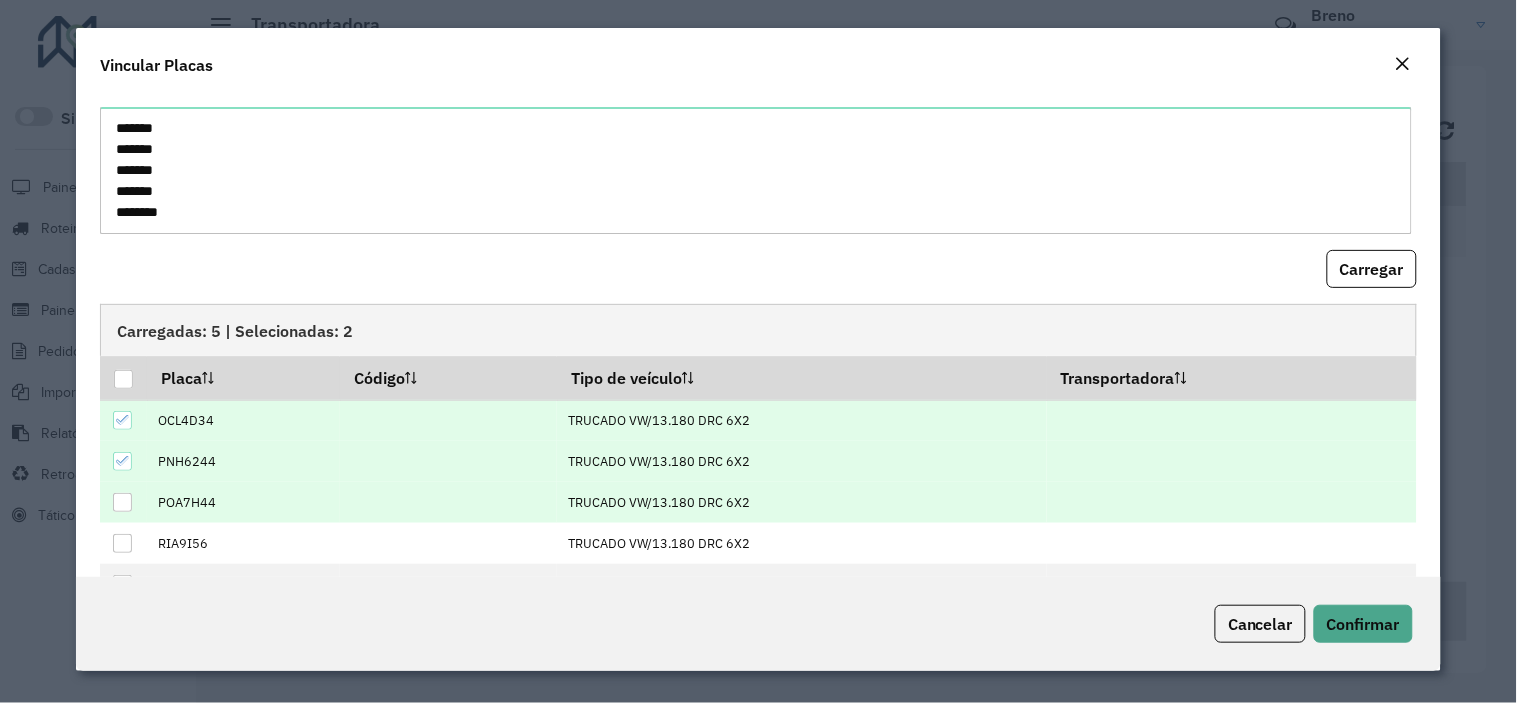 click at bounding box center [122, 502] 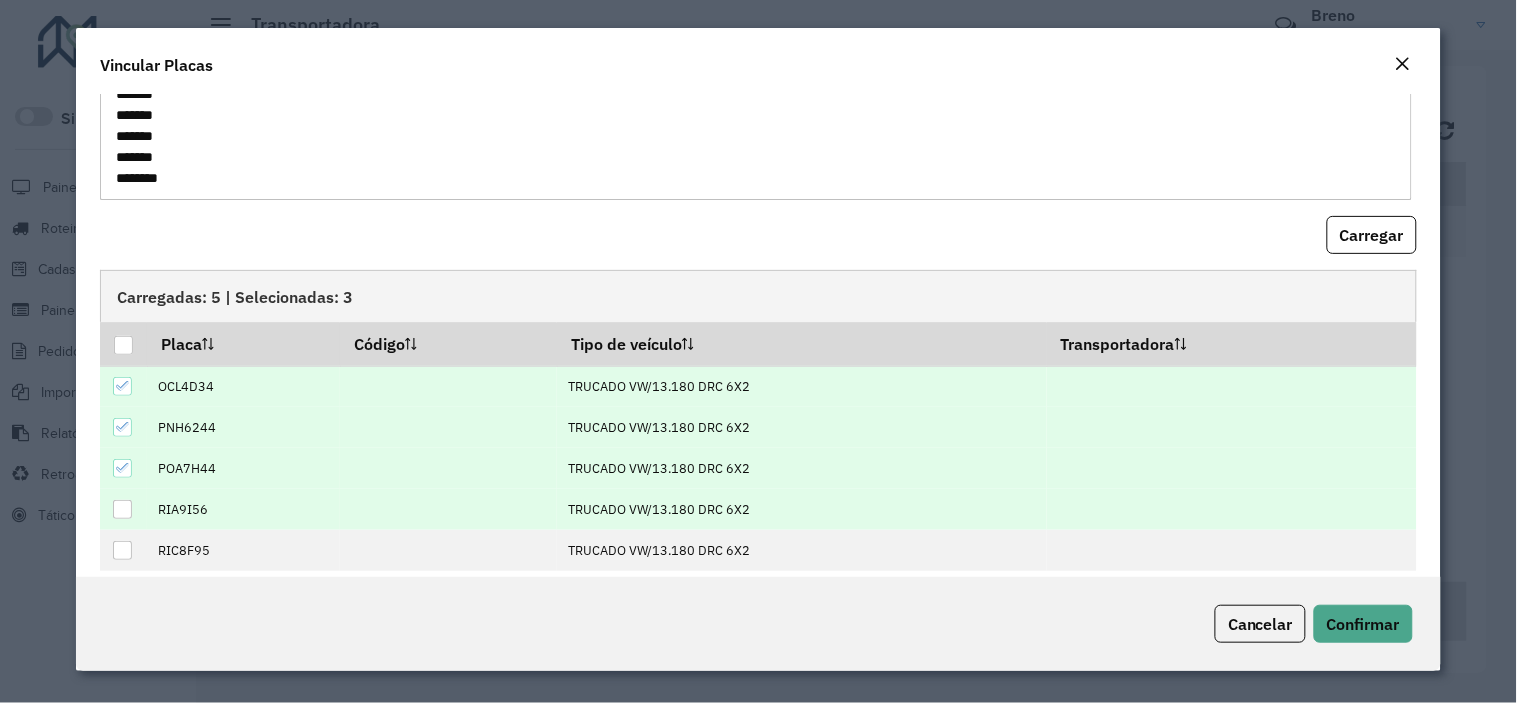 scroll, scrollTop: 145, scrollLeft: 0, axis: vertical 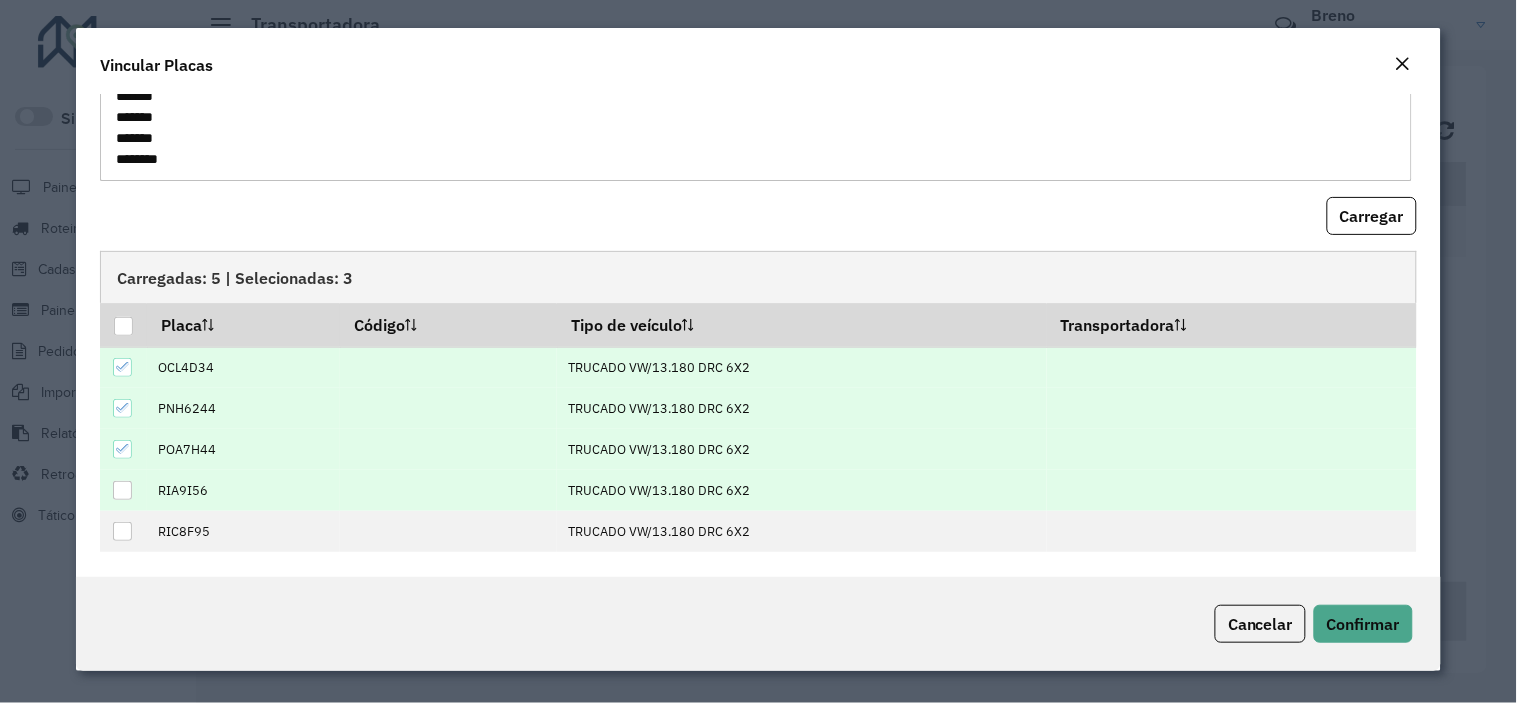 click at bounding box center (122, 490) 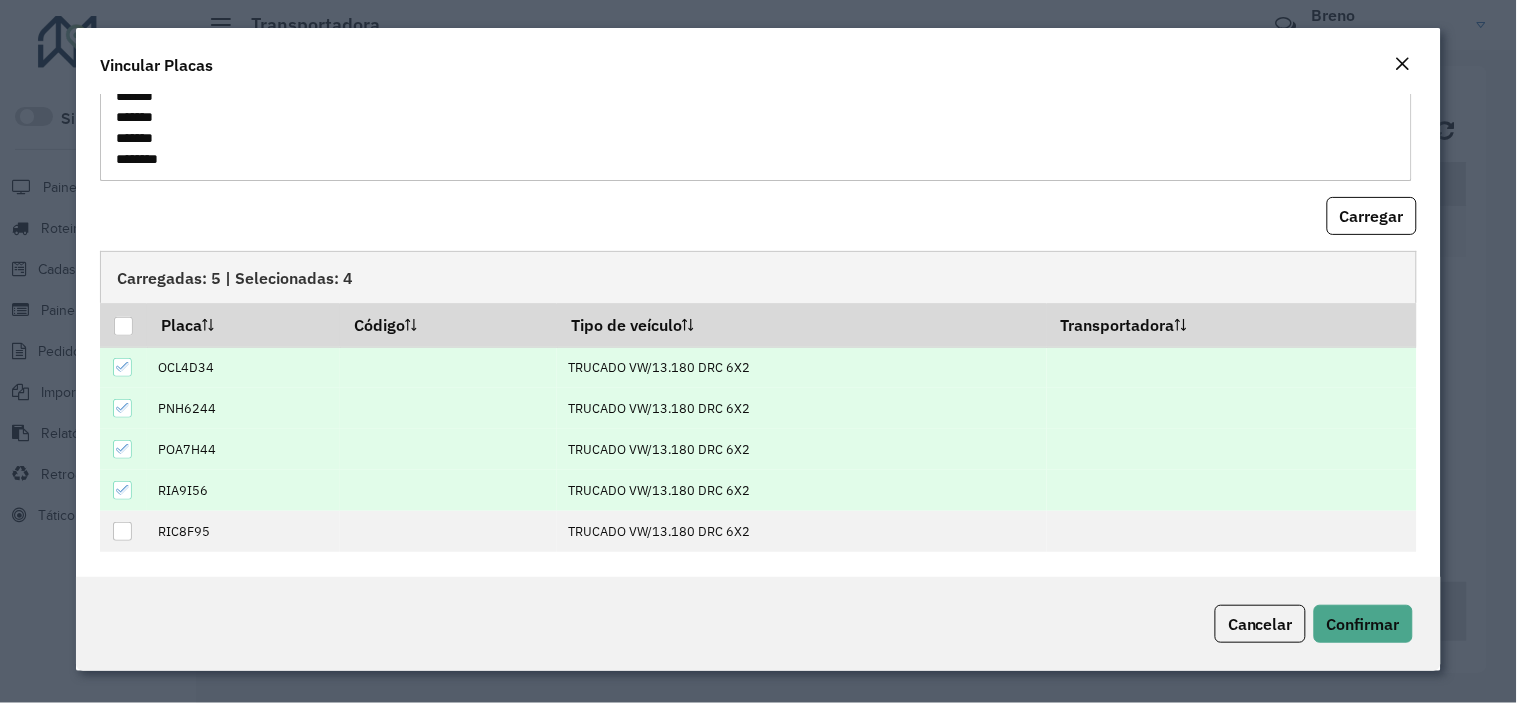 click at bounding box center [123, 490] 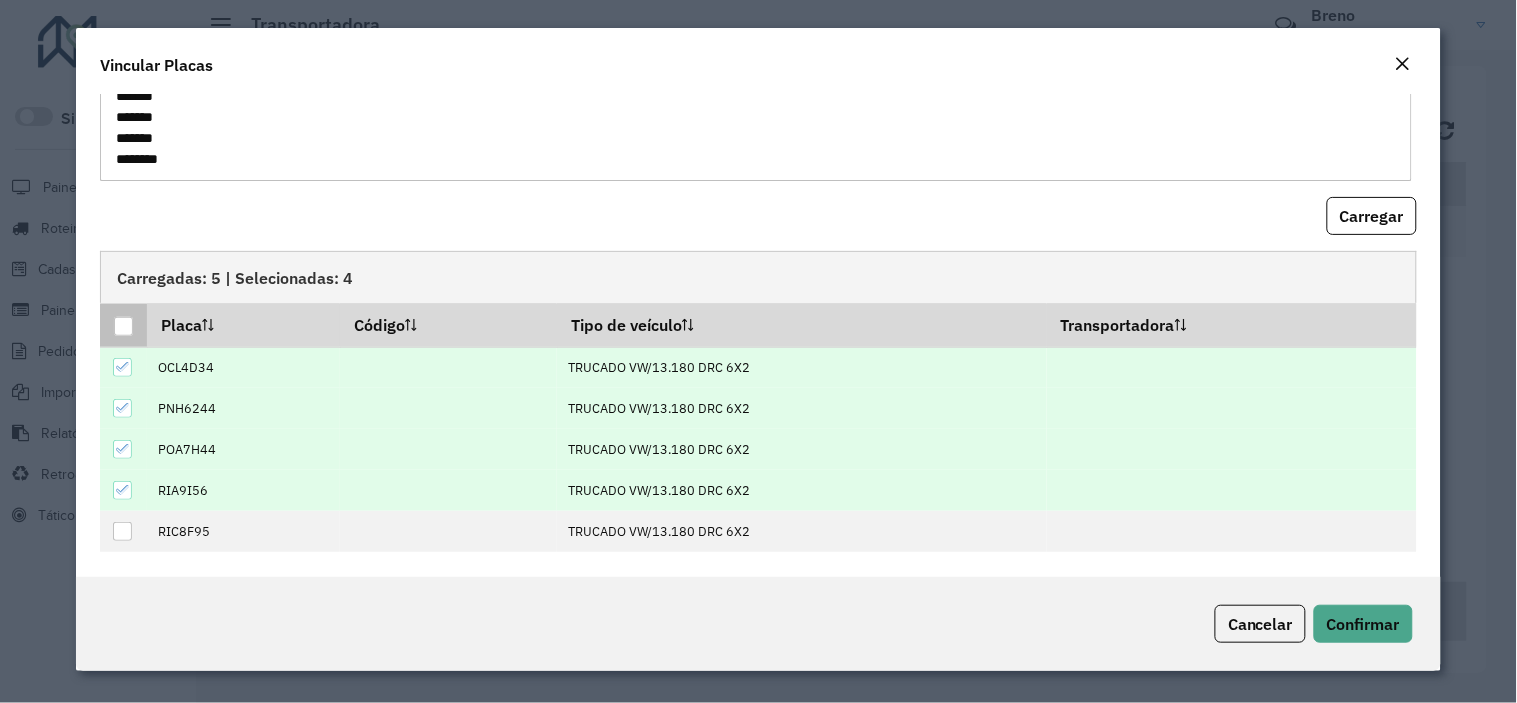 click at bounding box center [123, 326] 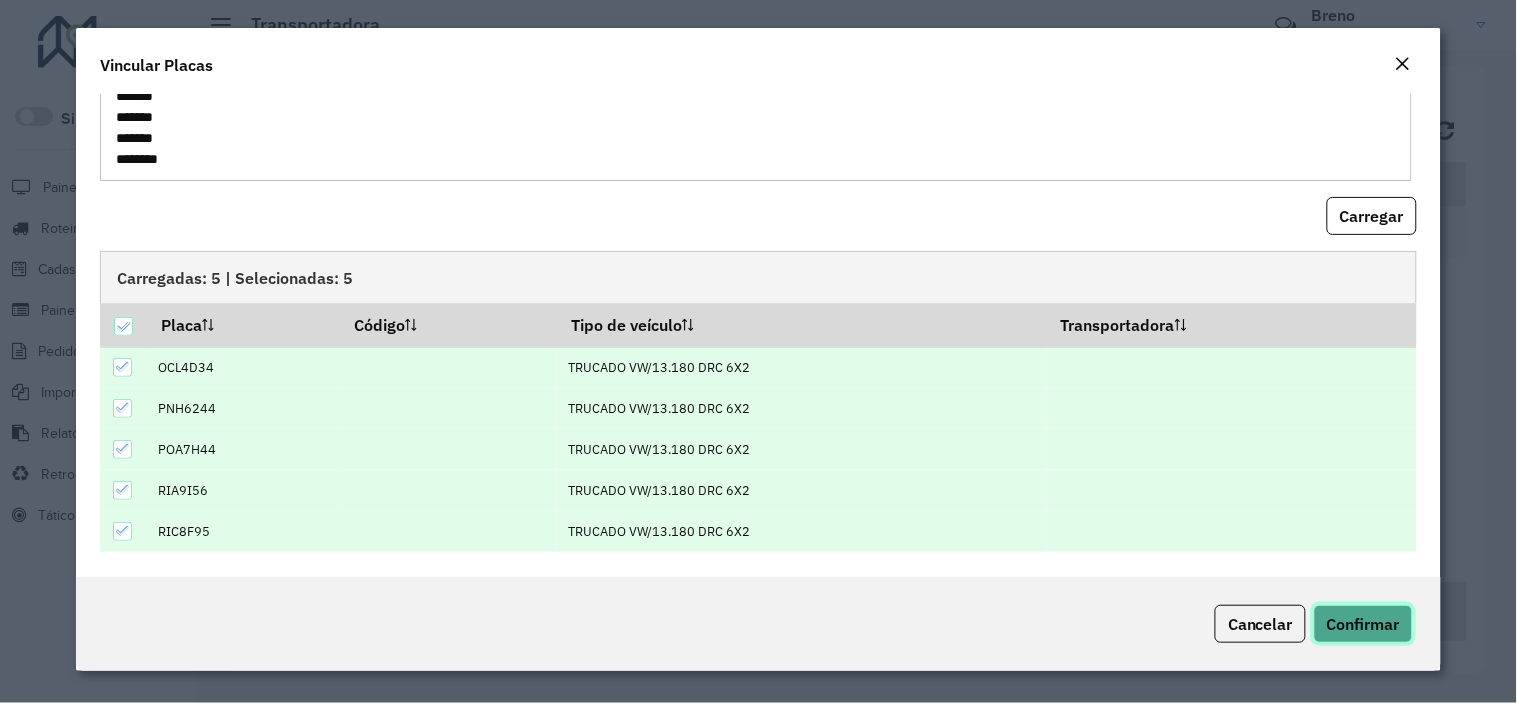 click on "Confirmar" 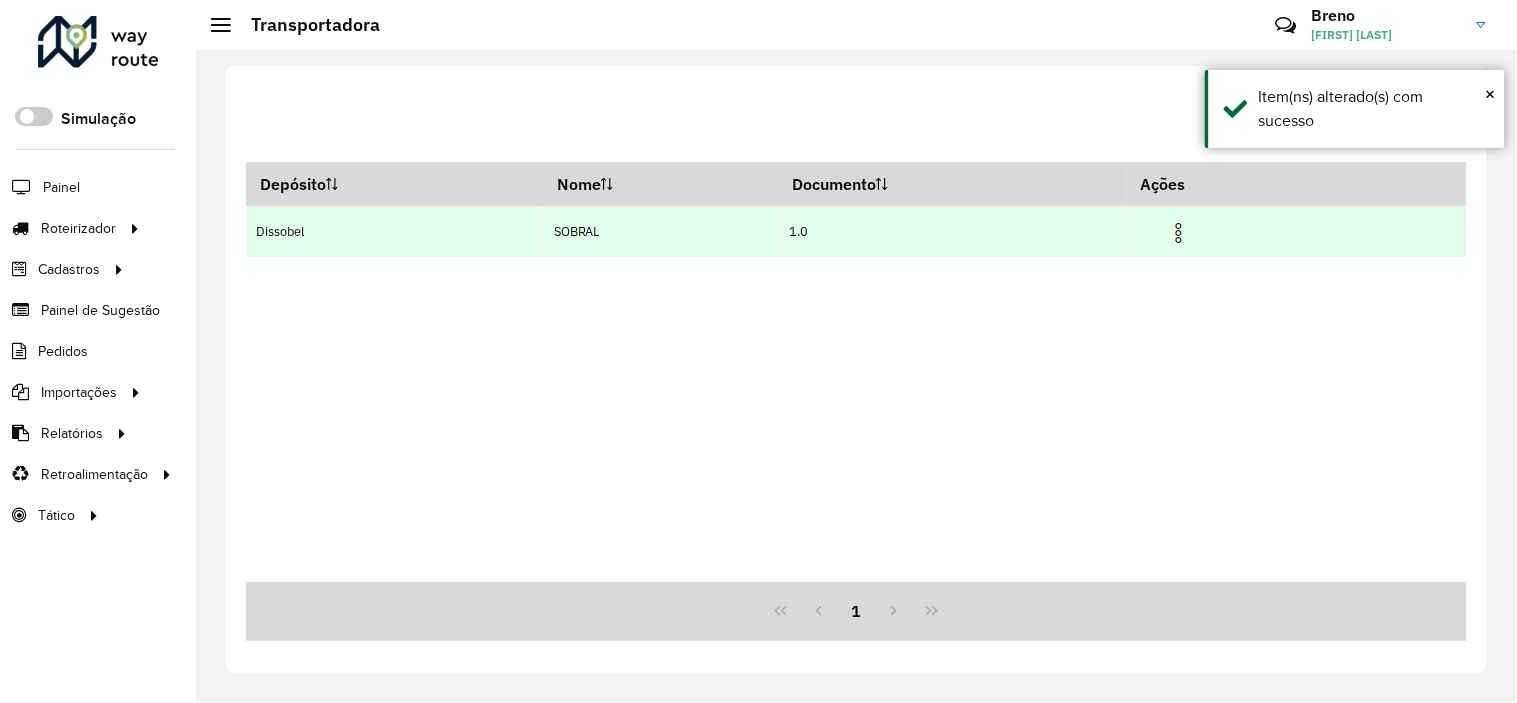 drag, startPoint x: 1195, startPoint y: 231, endPoint x: 1193, endPoint y: 246, distance: 15.132746 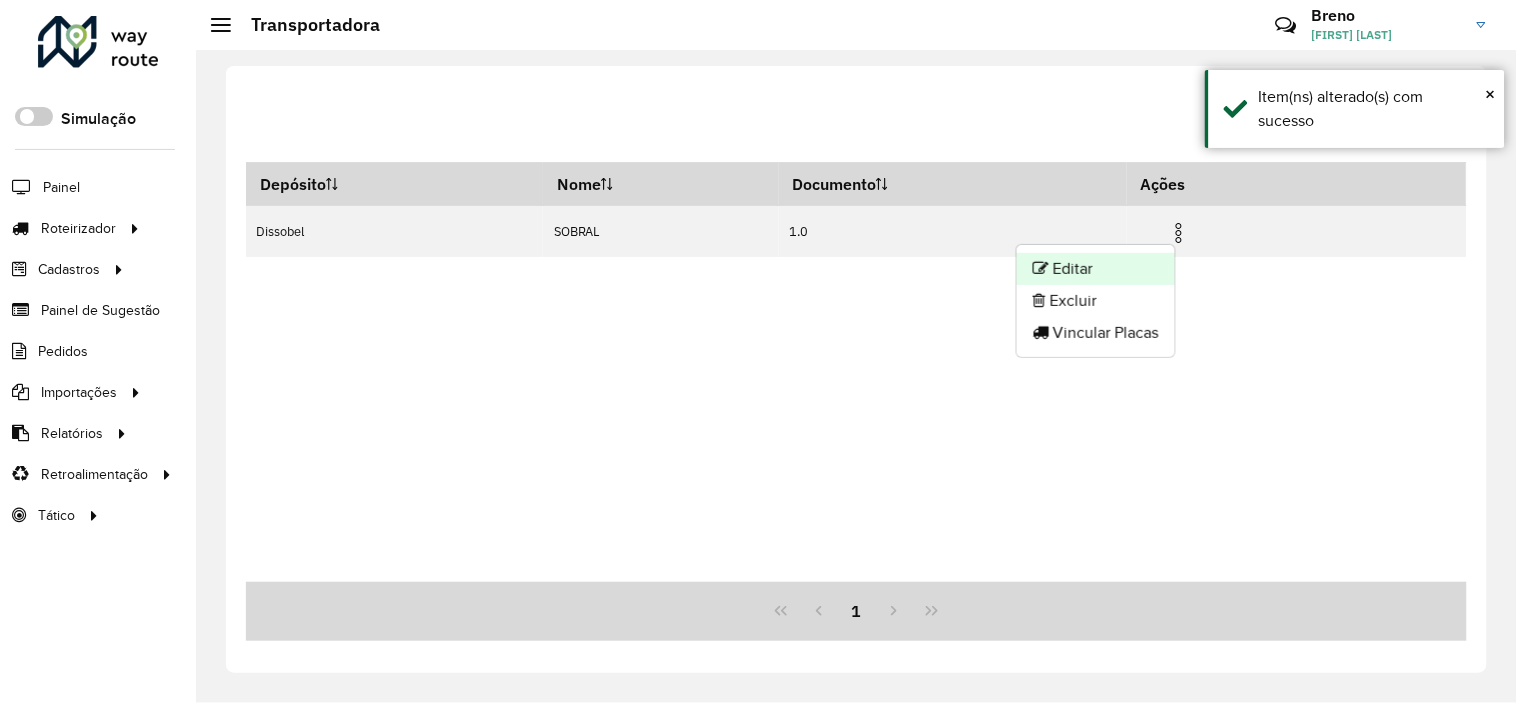 click on "Editar" 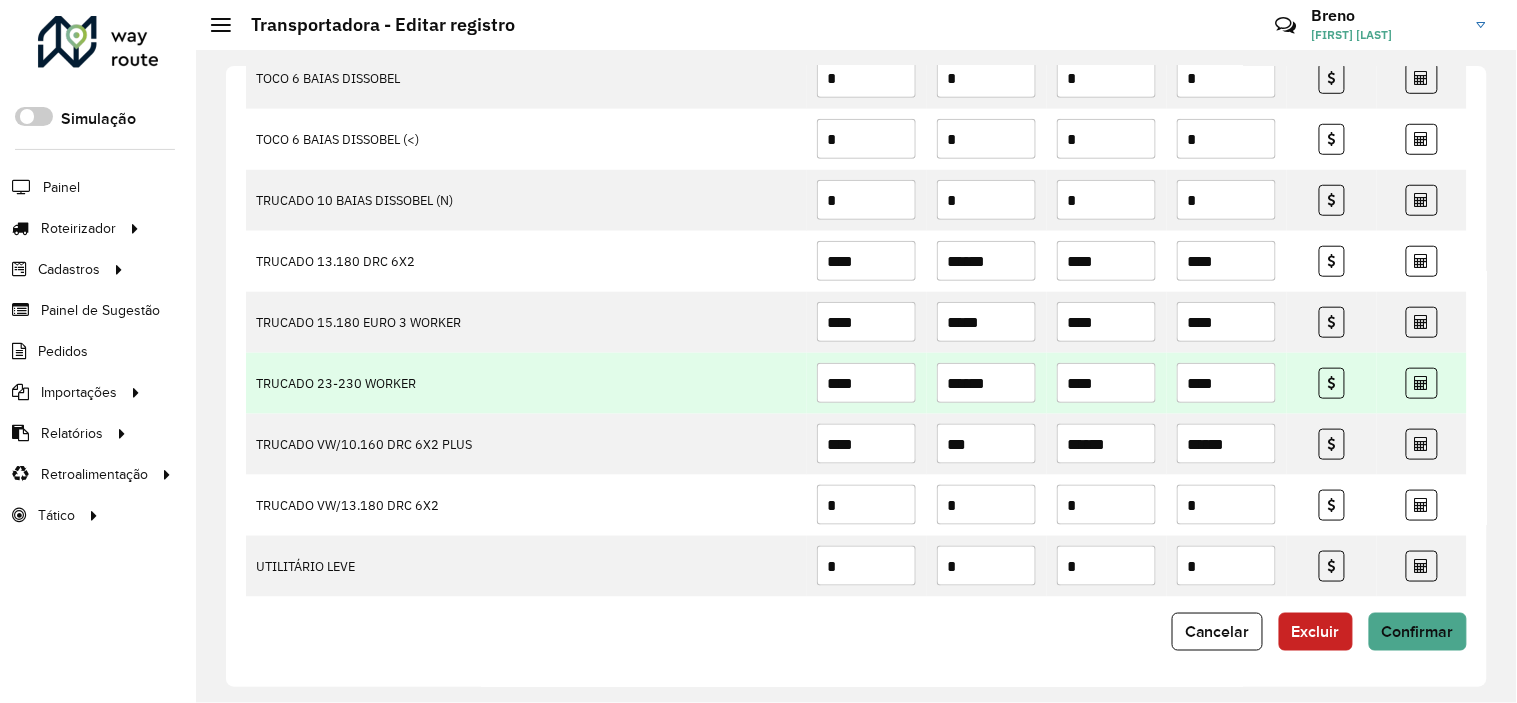 scroll, scrollTop: 2342, scrollLeft: 0, axis: vertical 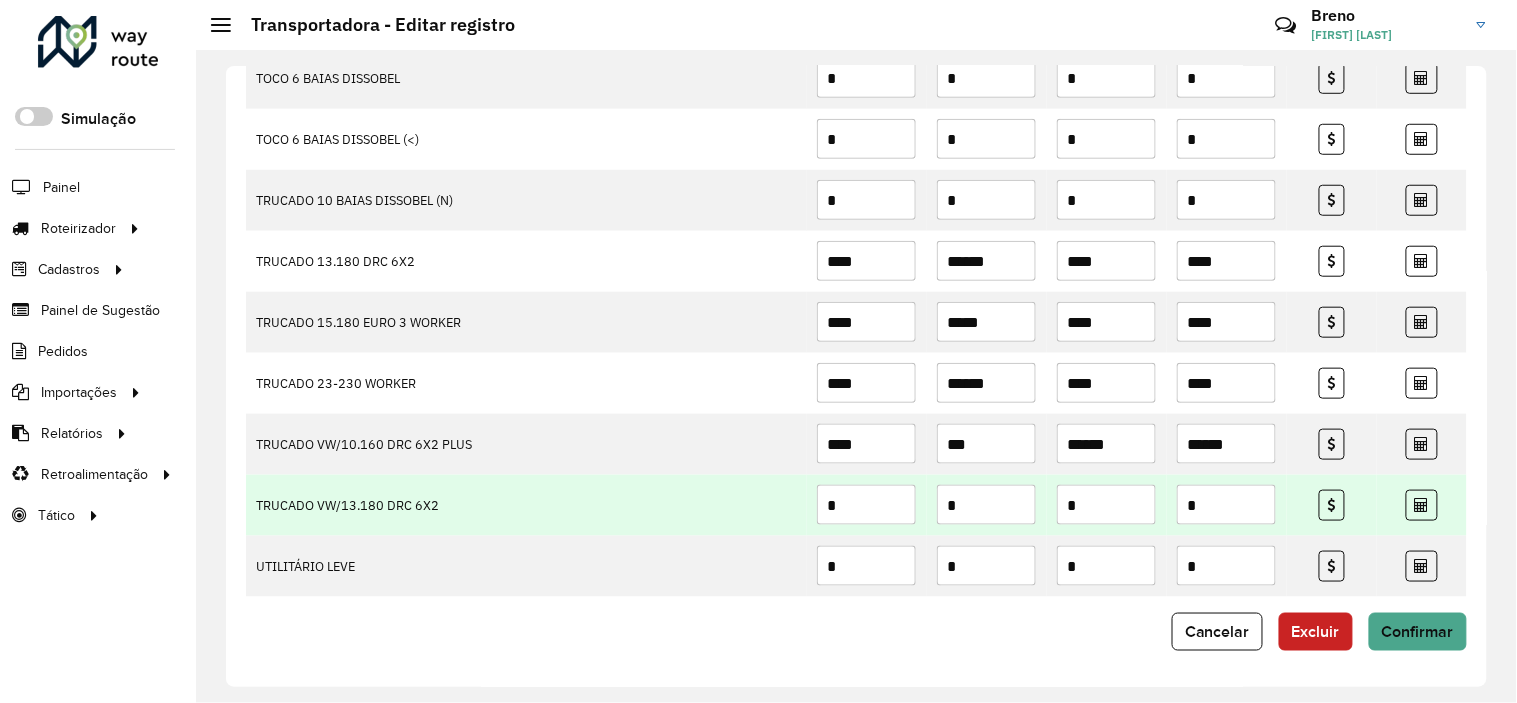 click on "*" at bounding box center (866, 505) 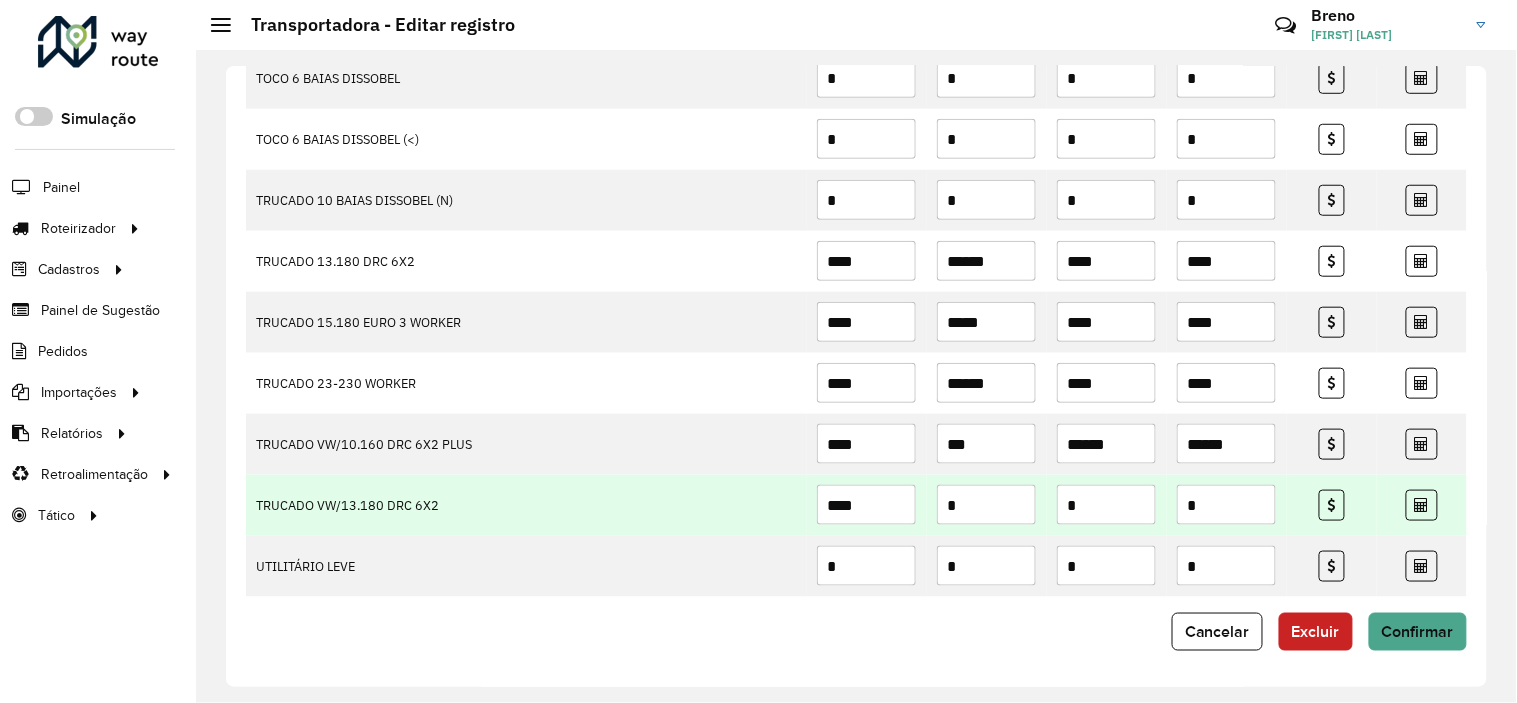 type on "****" 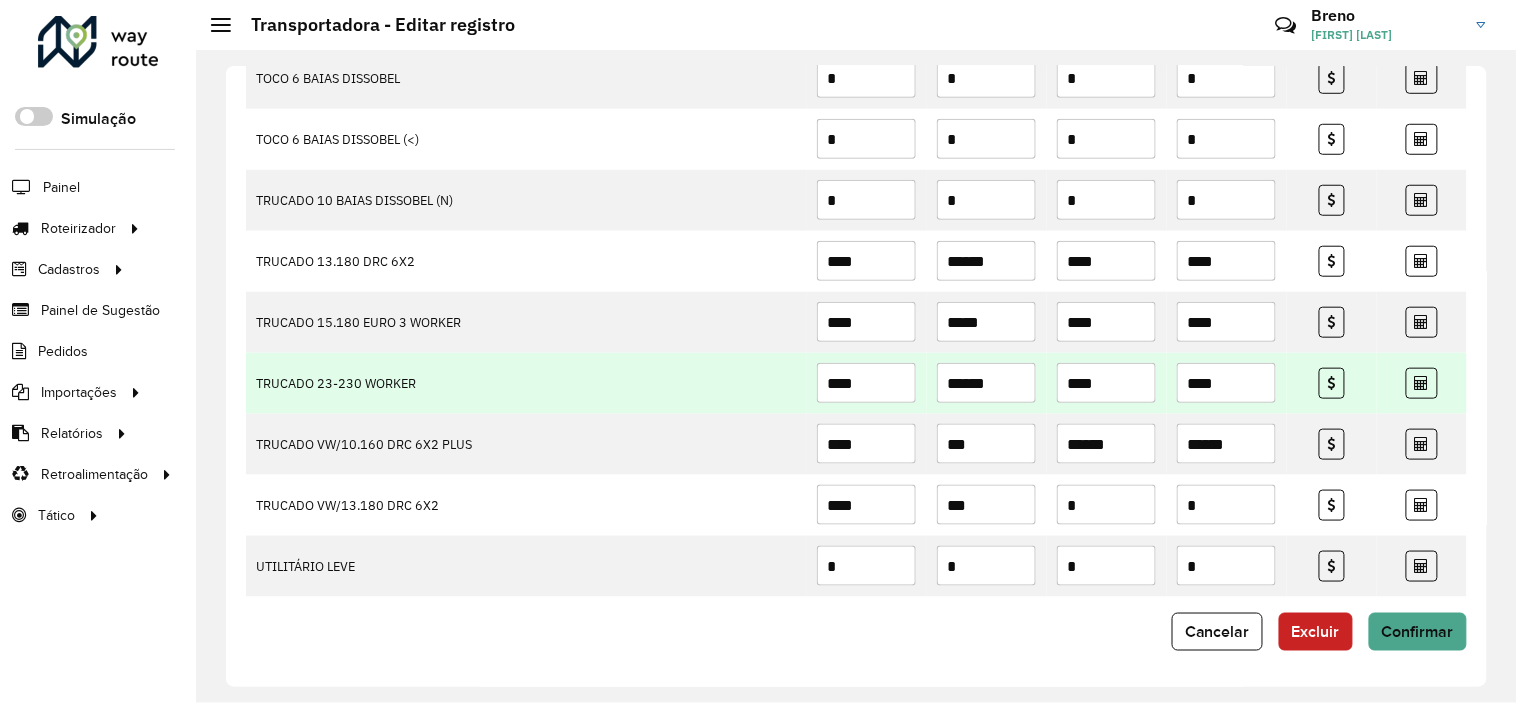 type on "***" 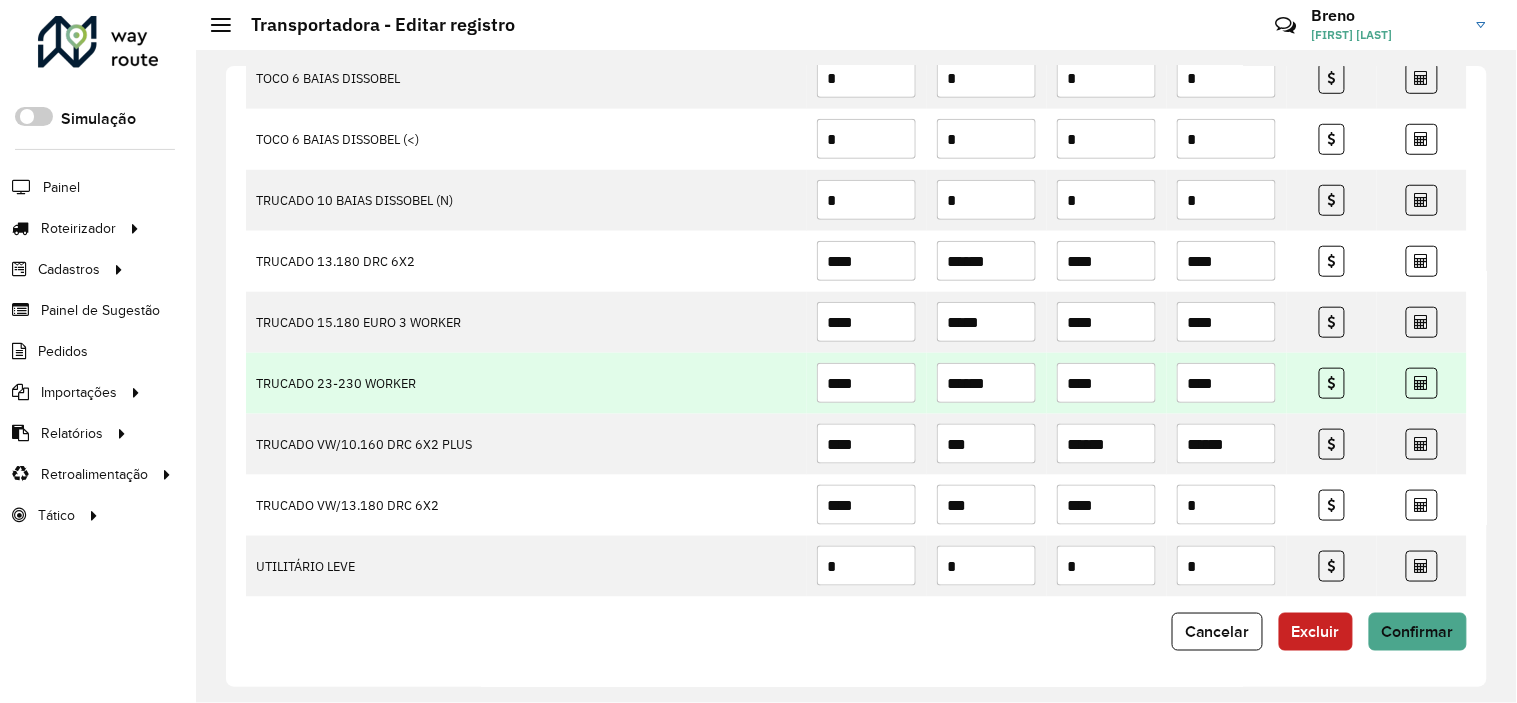 type on "****" 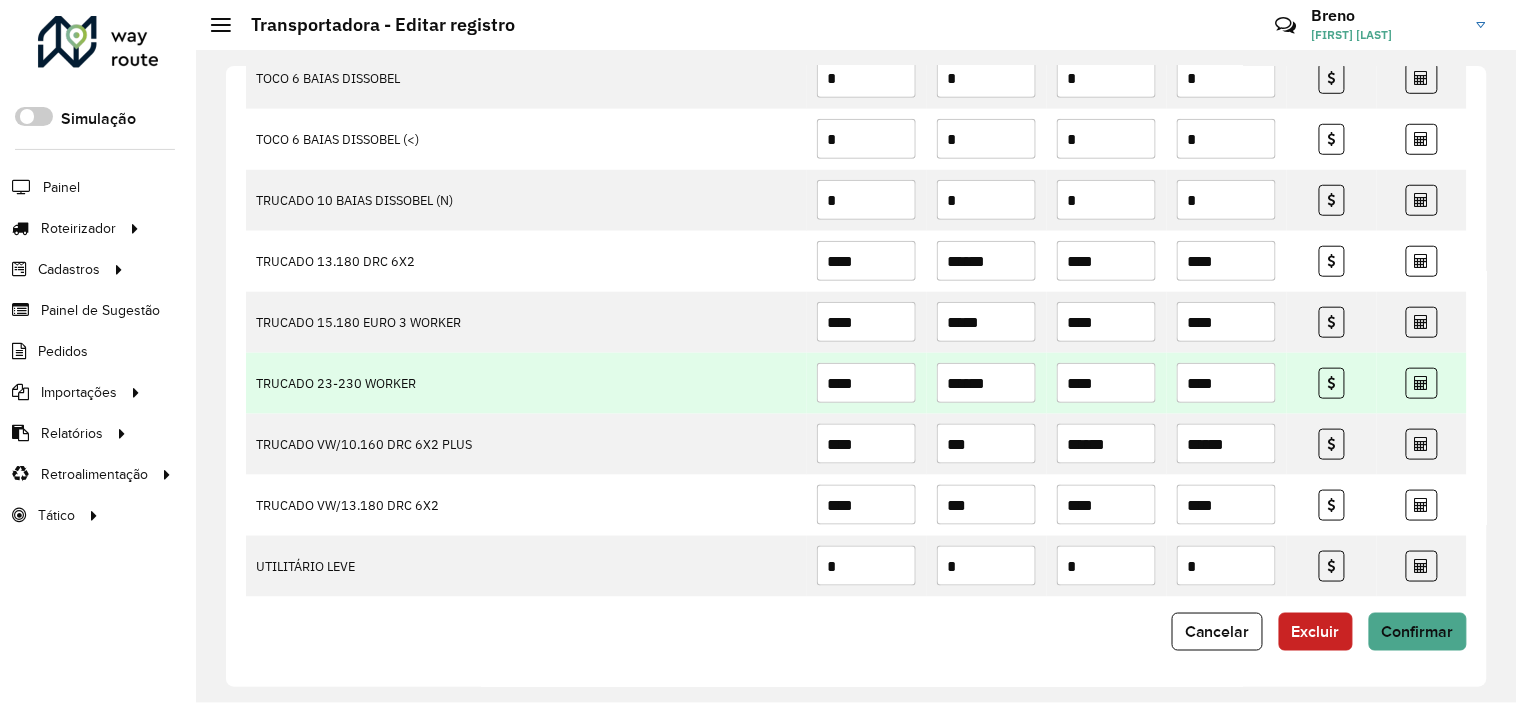 type on "****" 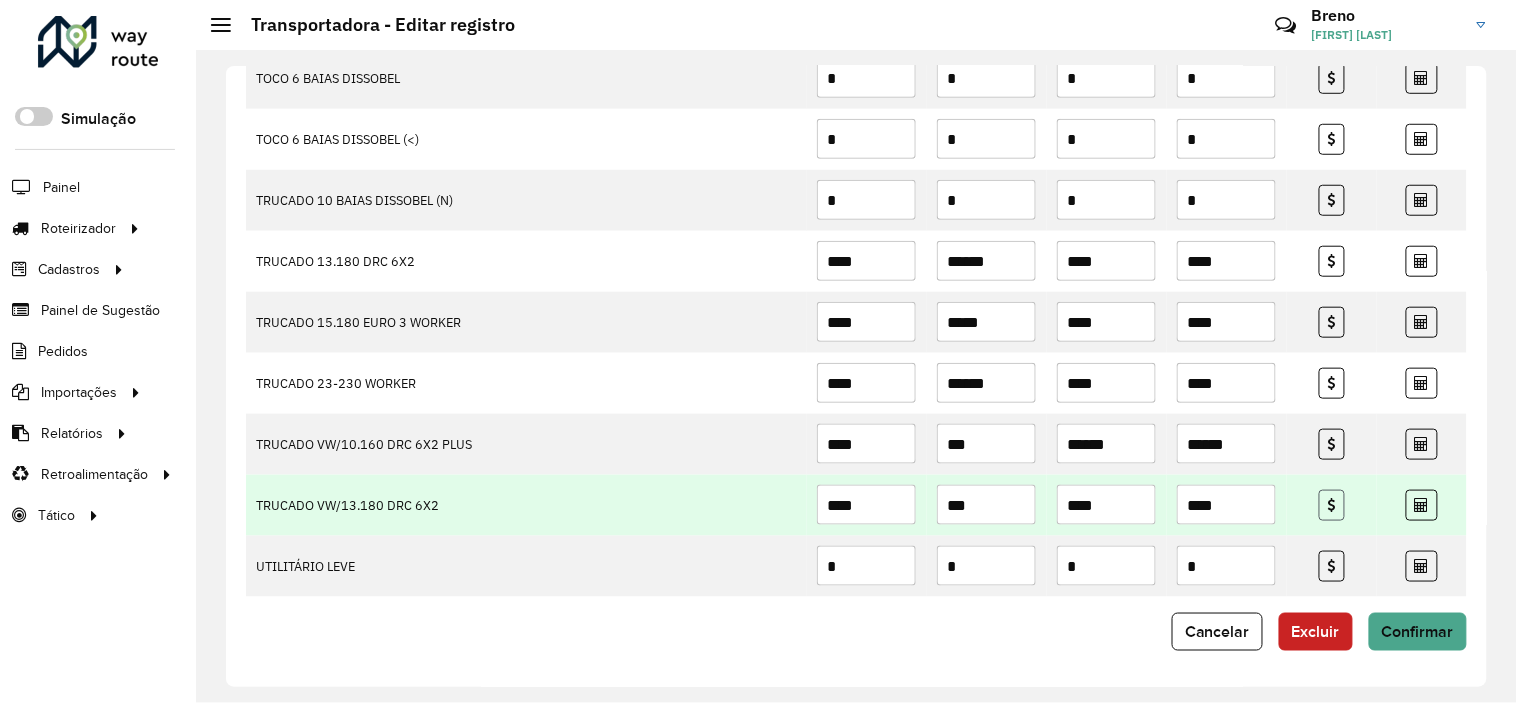 click at bounding box center [1332, 505] 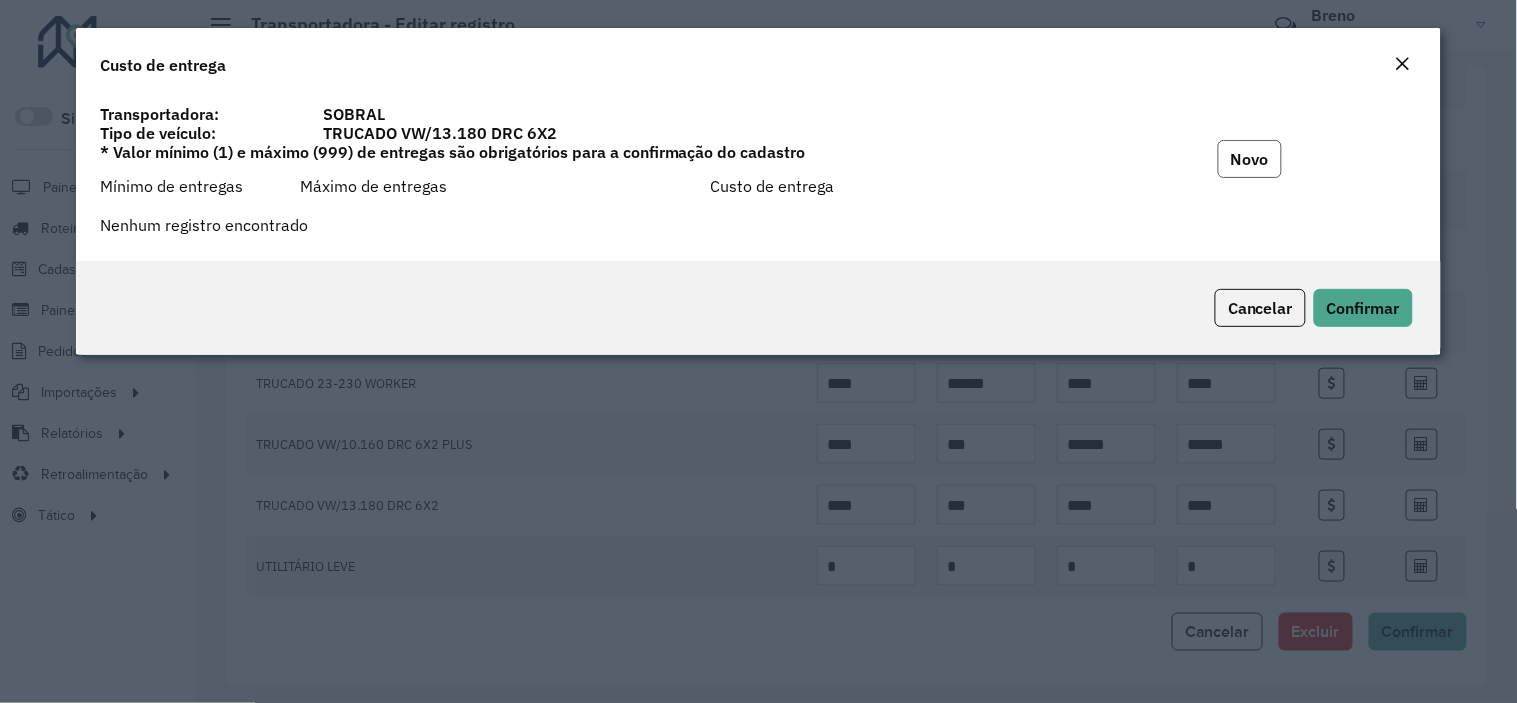 click on "Novo" 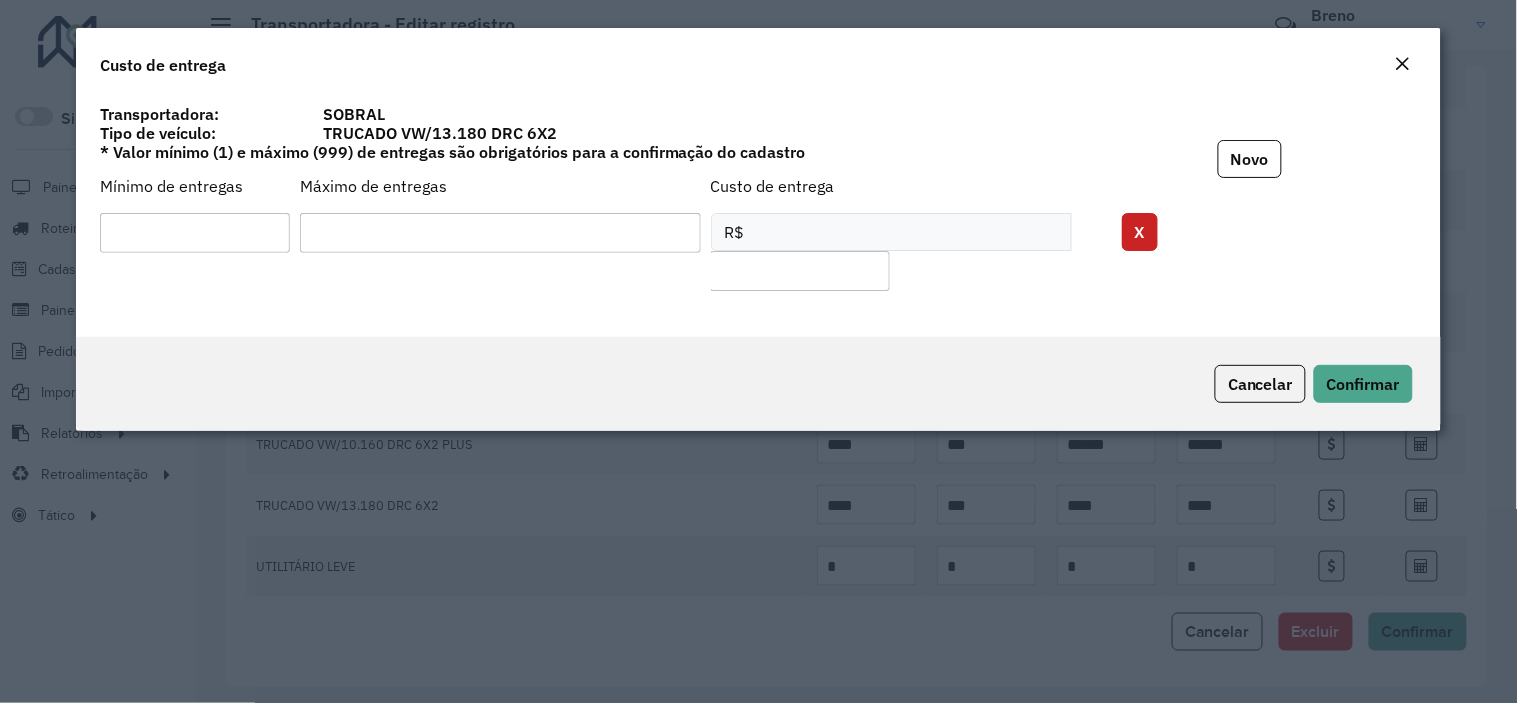 click at bounding box center (195, 233) 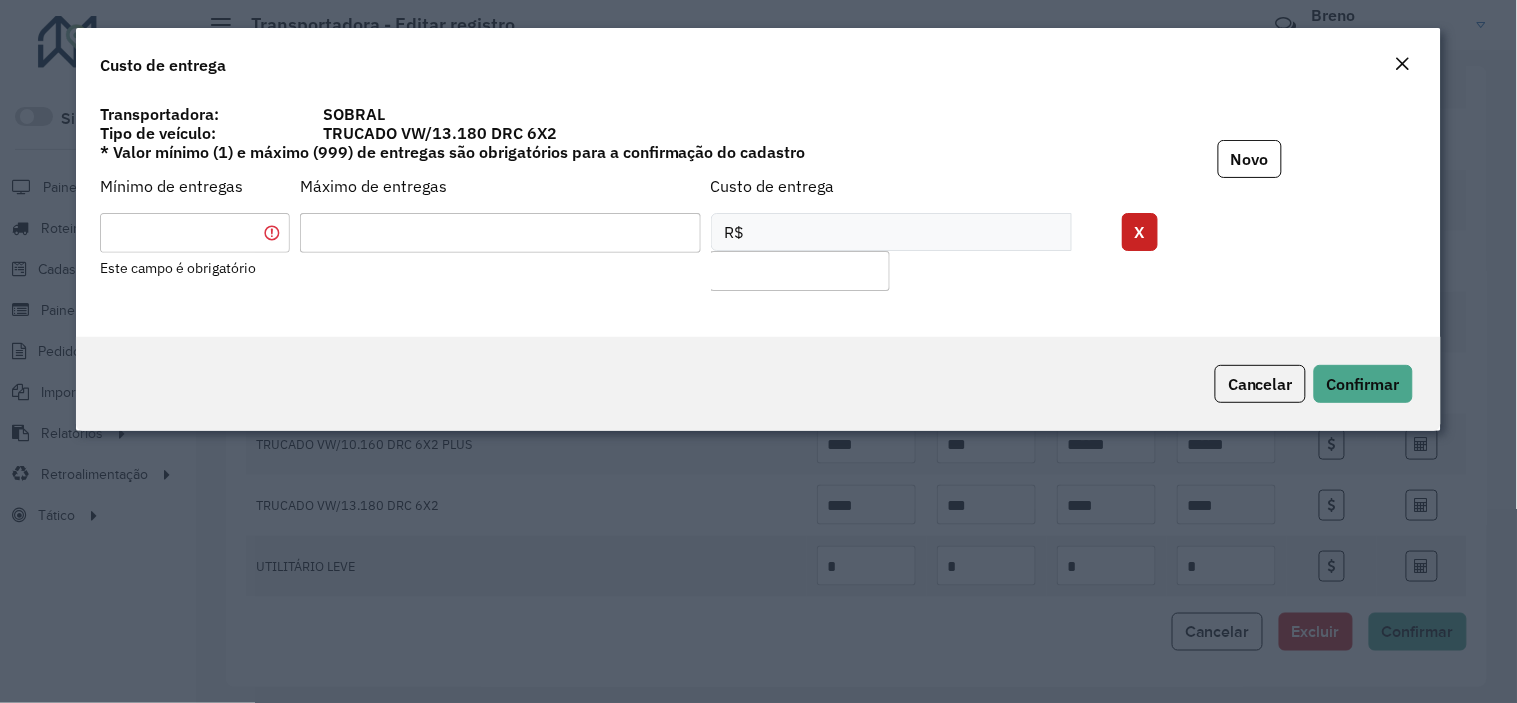 type on "*" 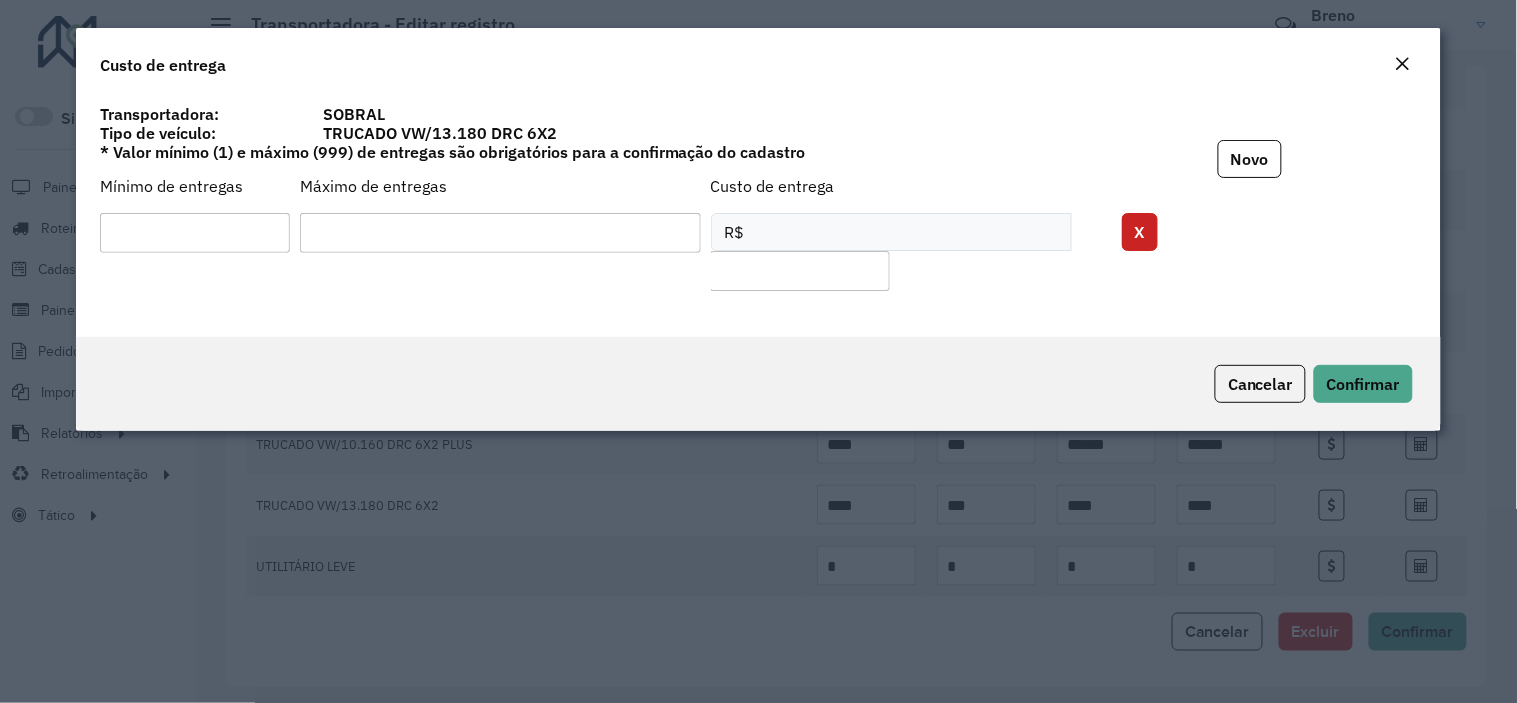 type on "***" 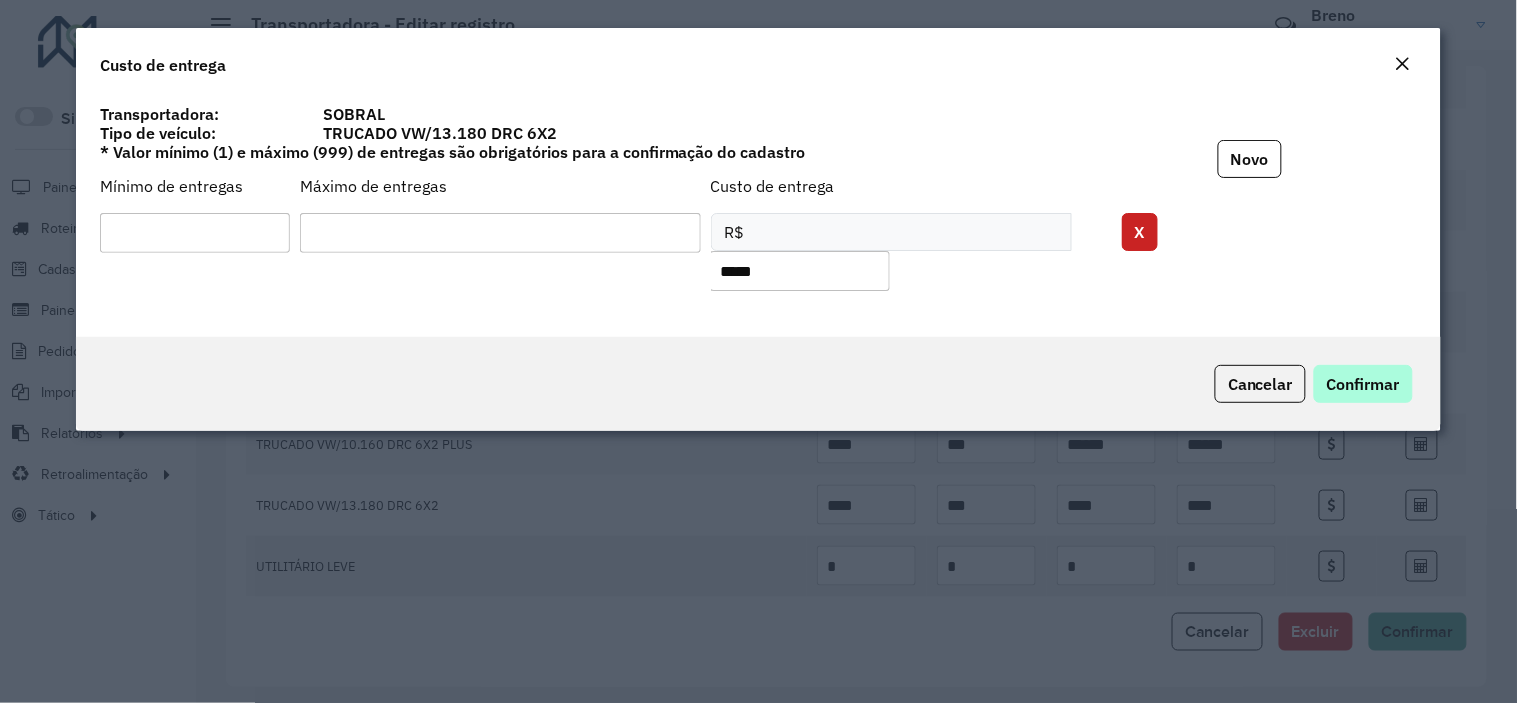 type on "*****" 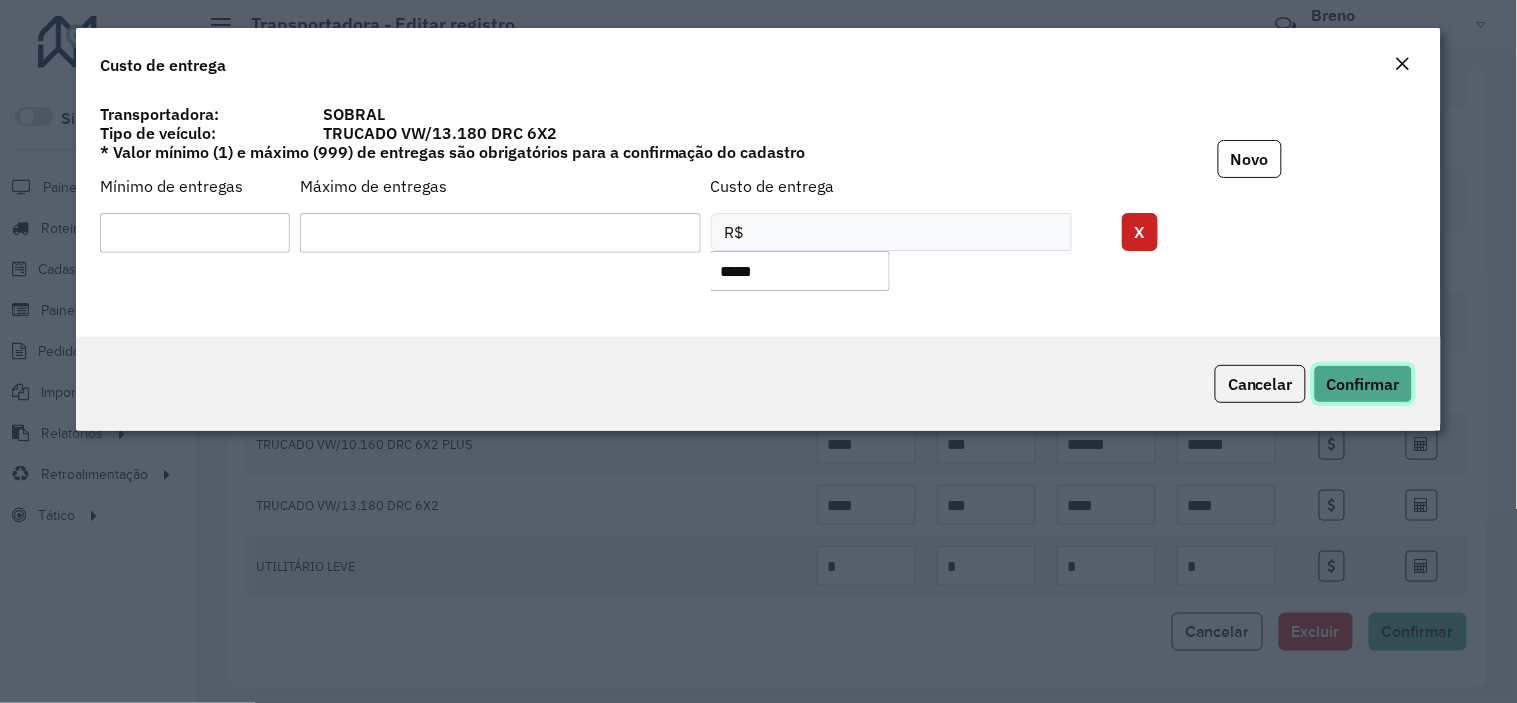 click on "Confirmar" 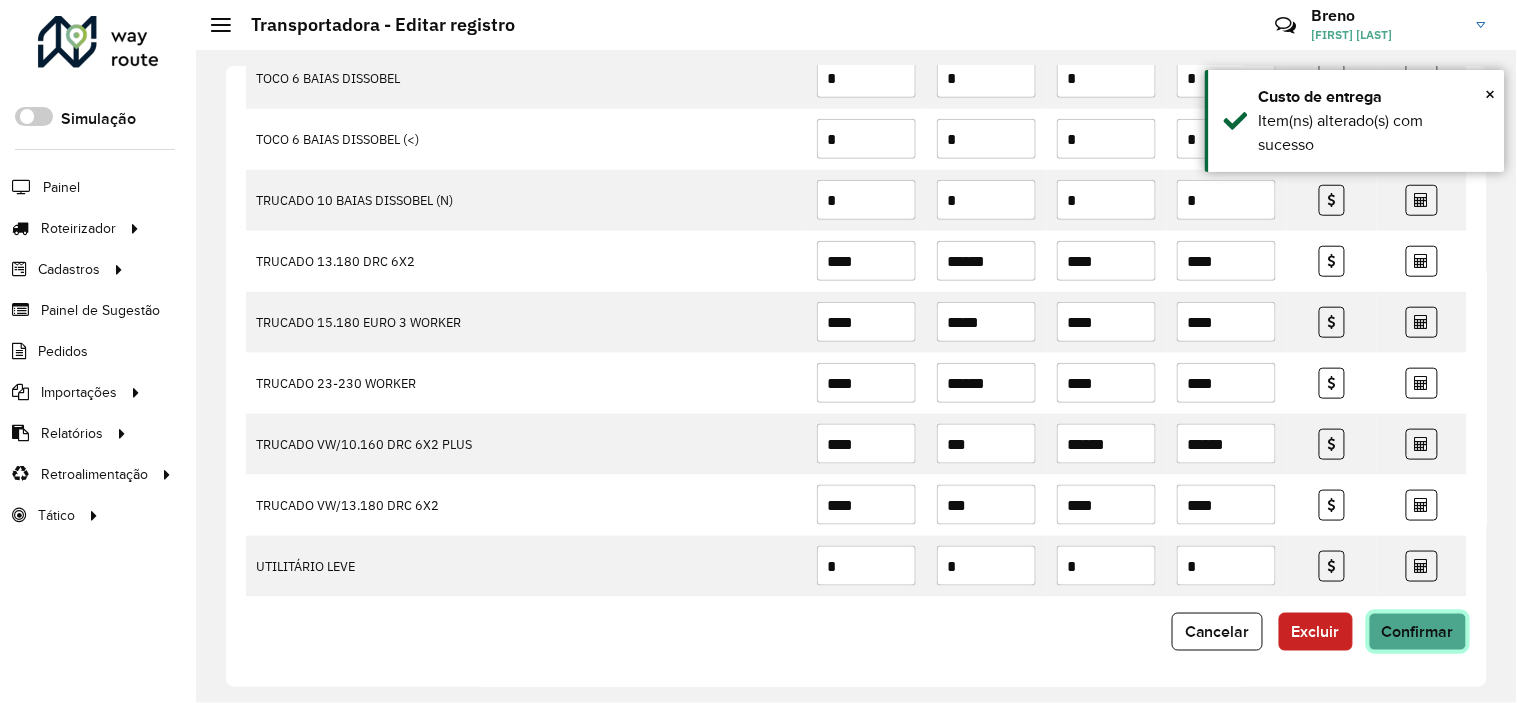 click on "Confirmar" 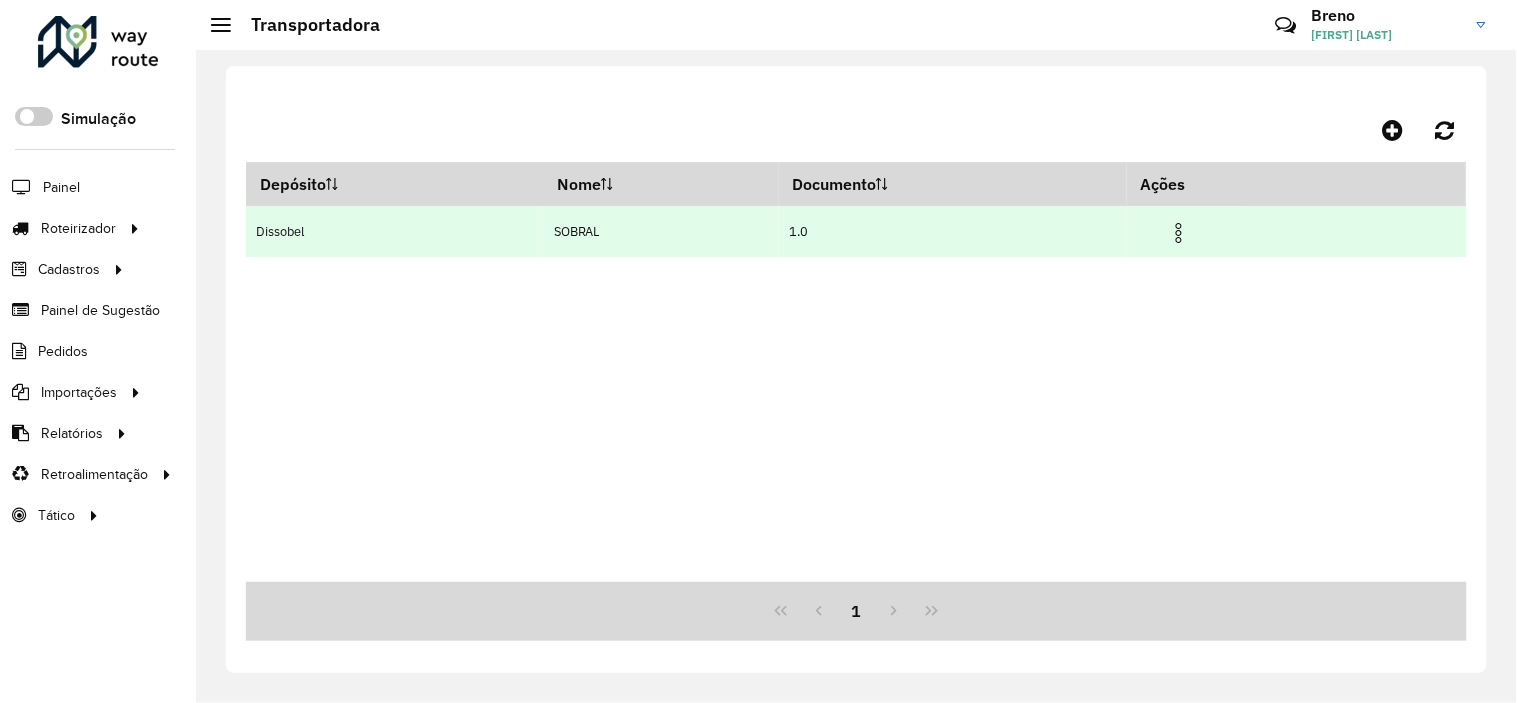 click at bounding box center (1179, 233) 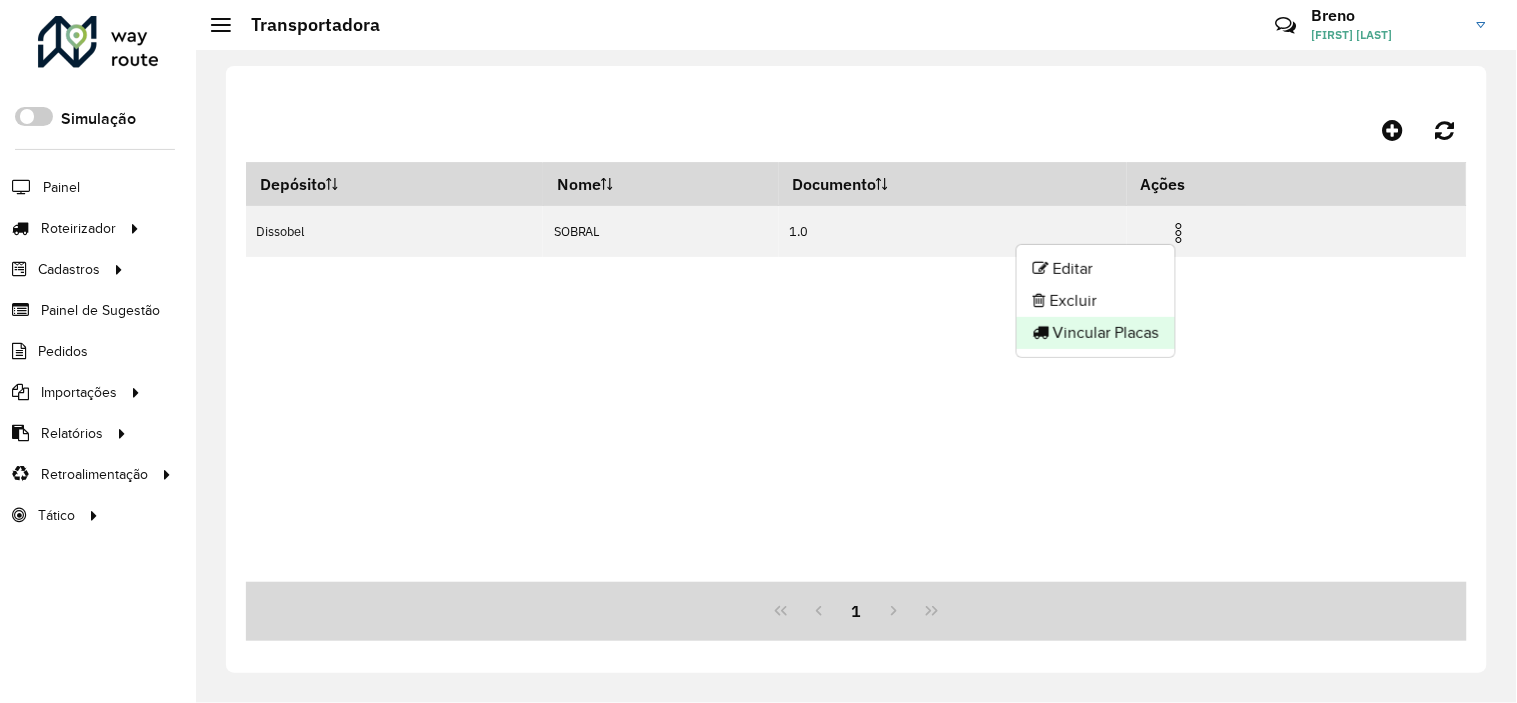 click on "Vincular Placas" 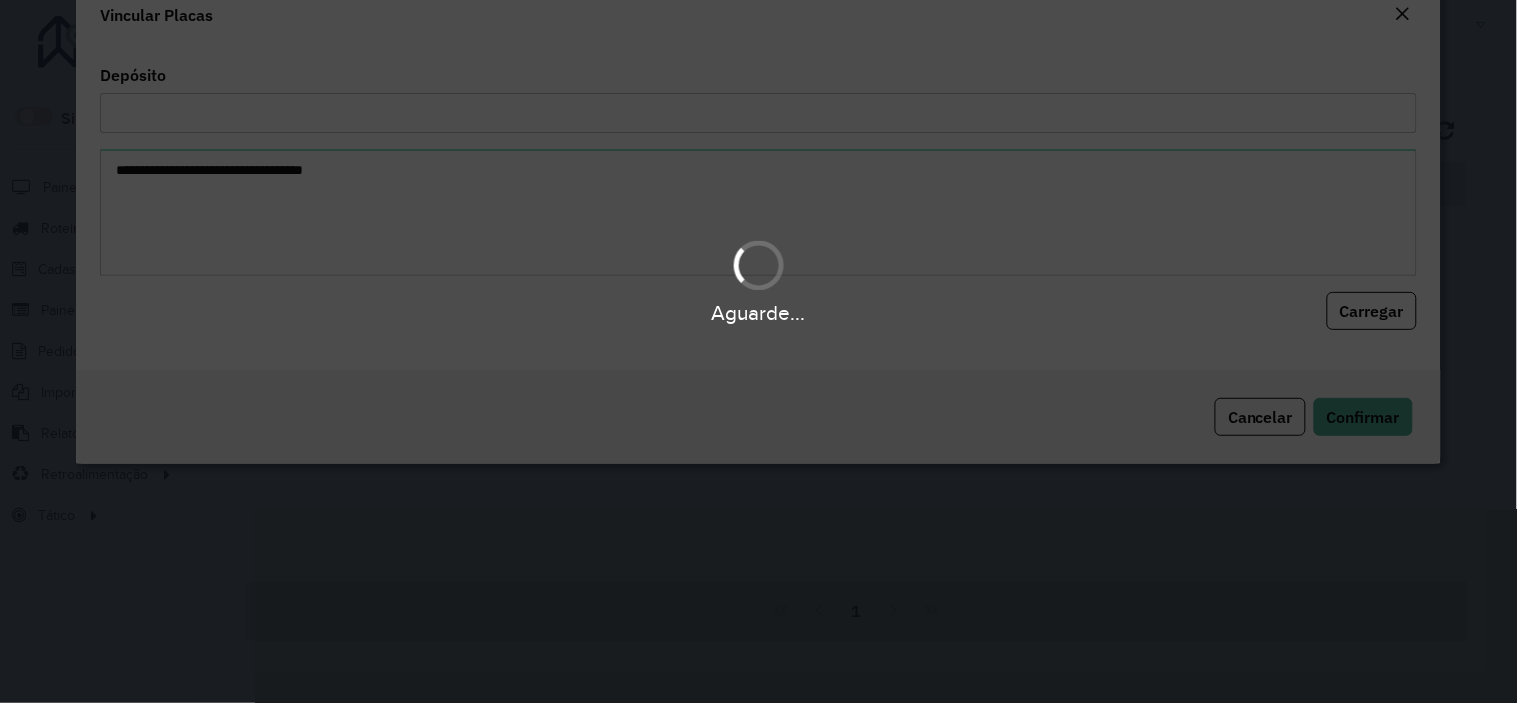 type on "********" 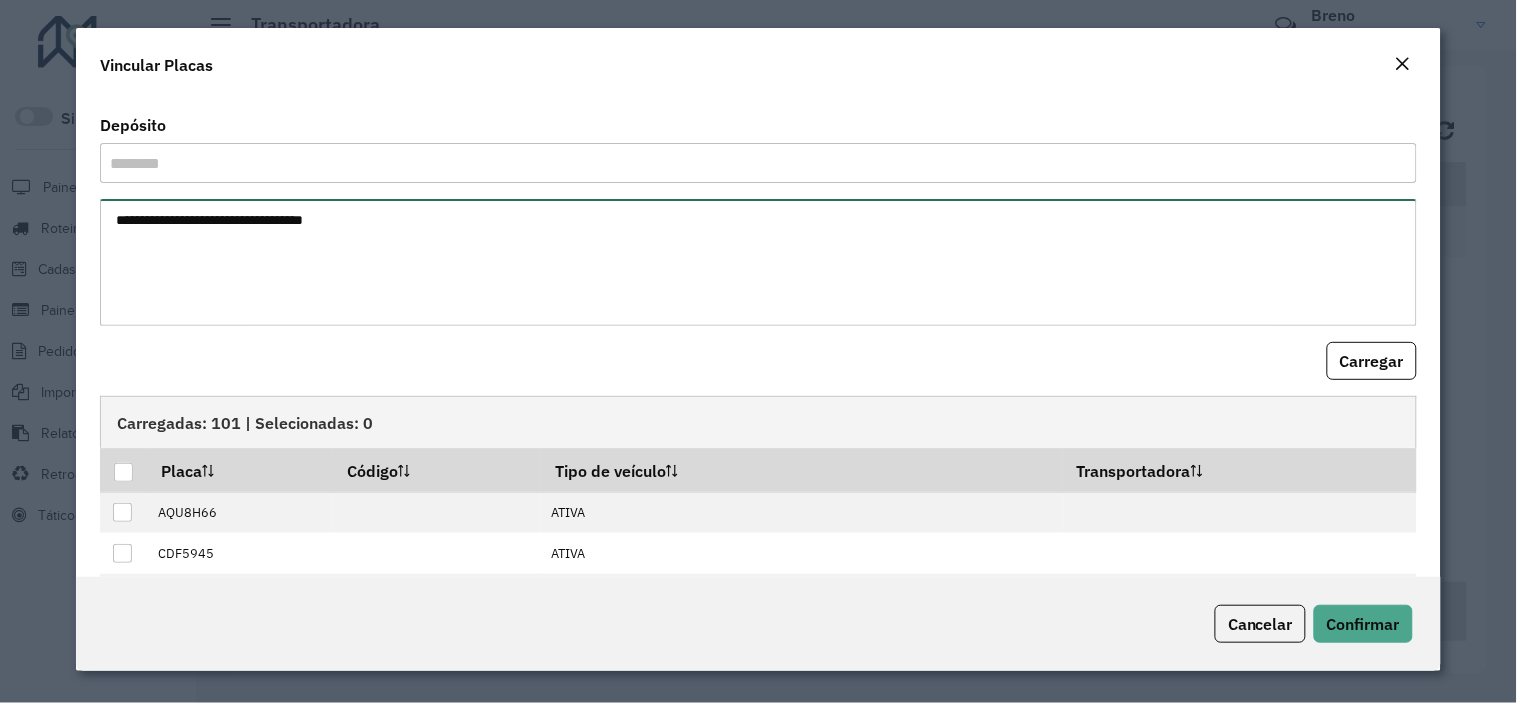click at bounding box center [758, 262] 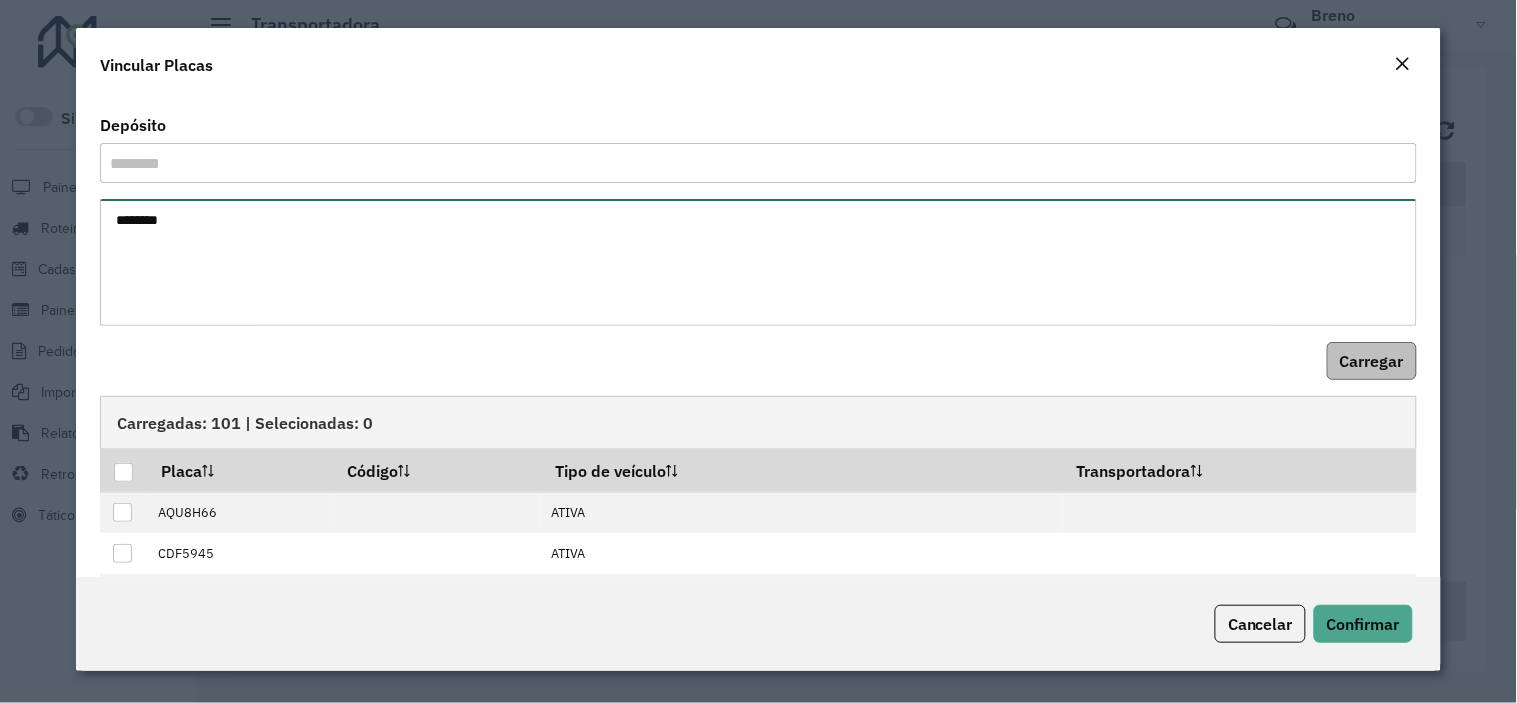 type on "*******" 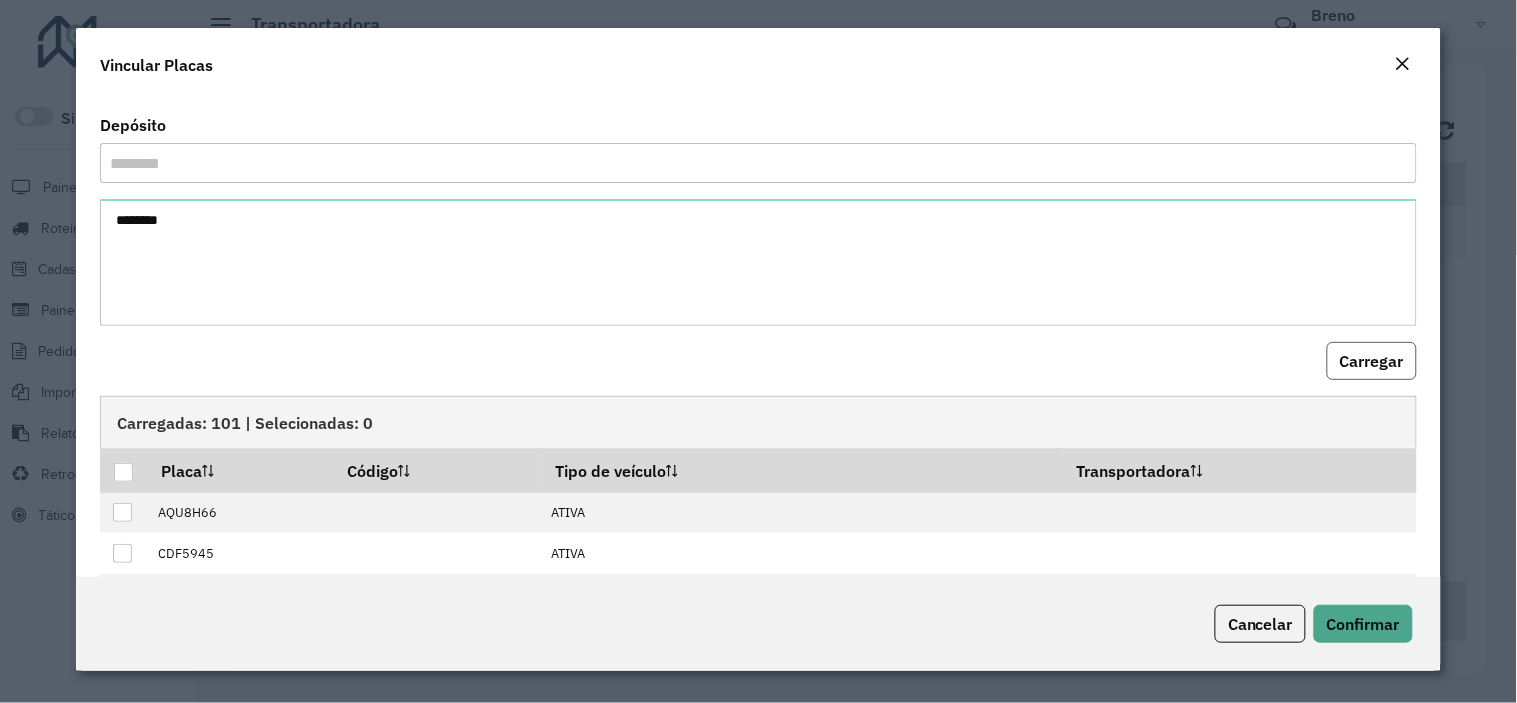 click on "Carregar" 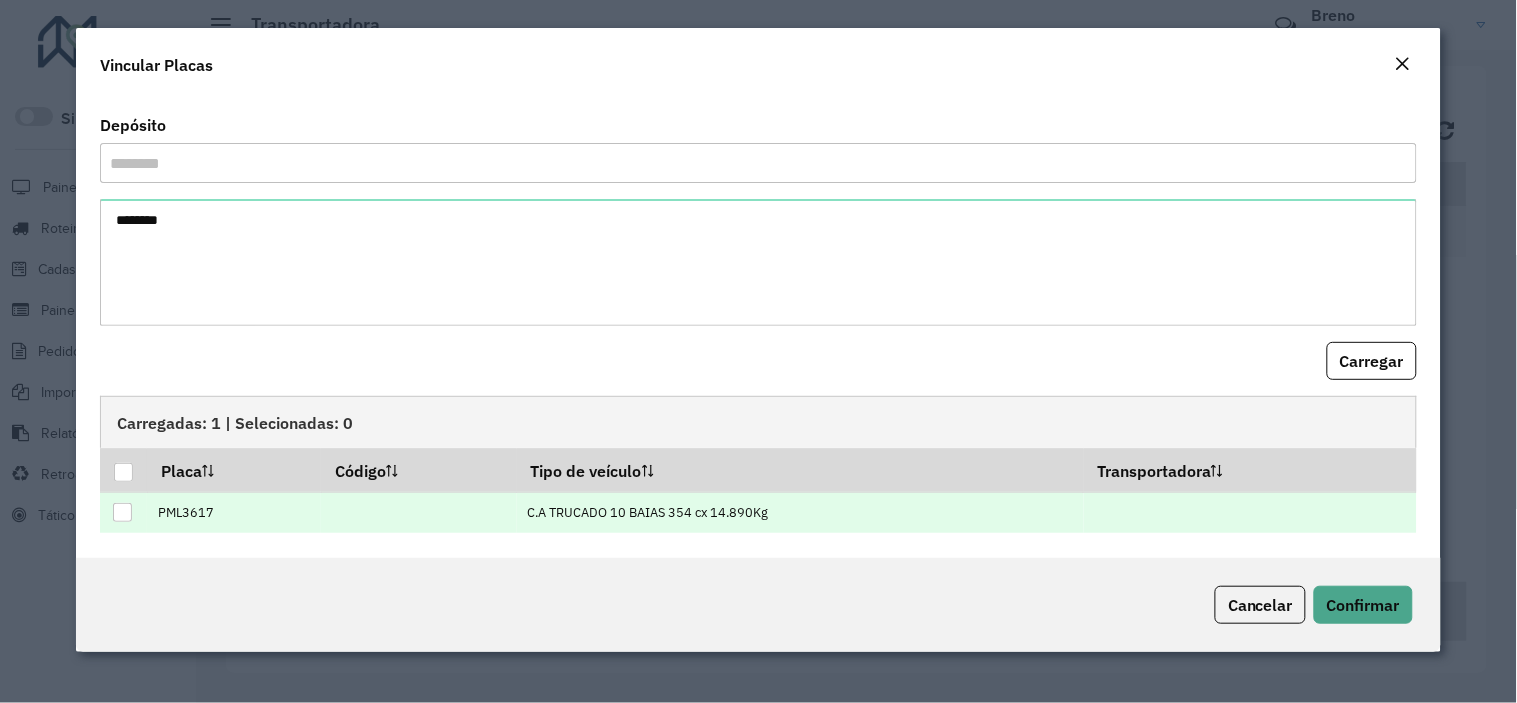 click on "PML3617" at bounding box center [234, 512] 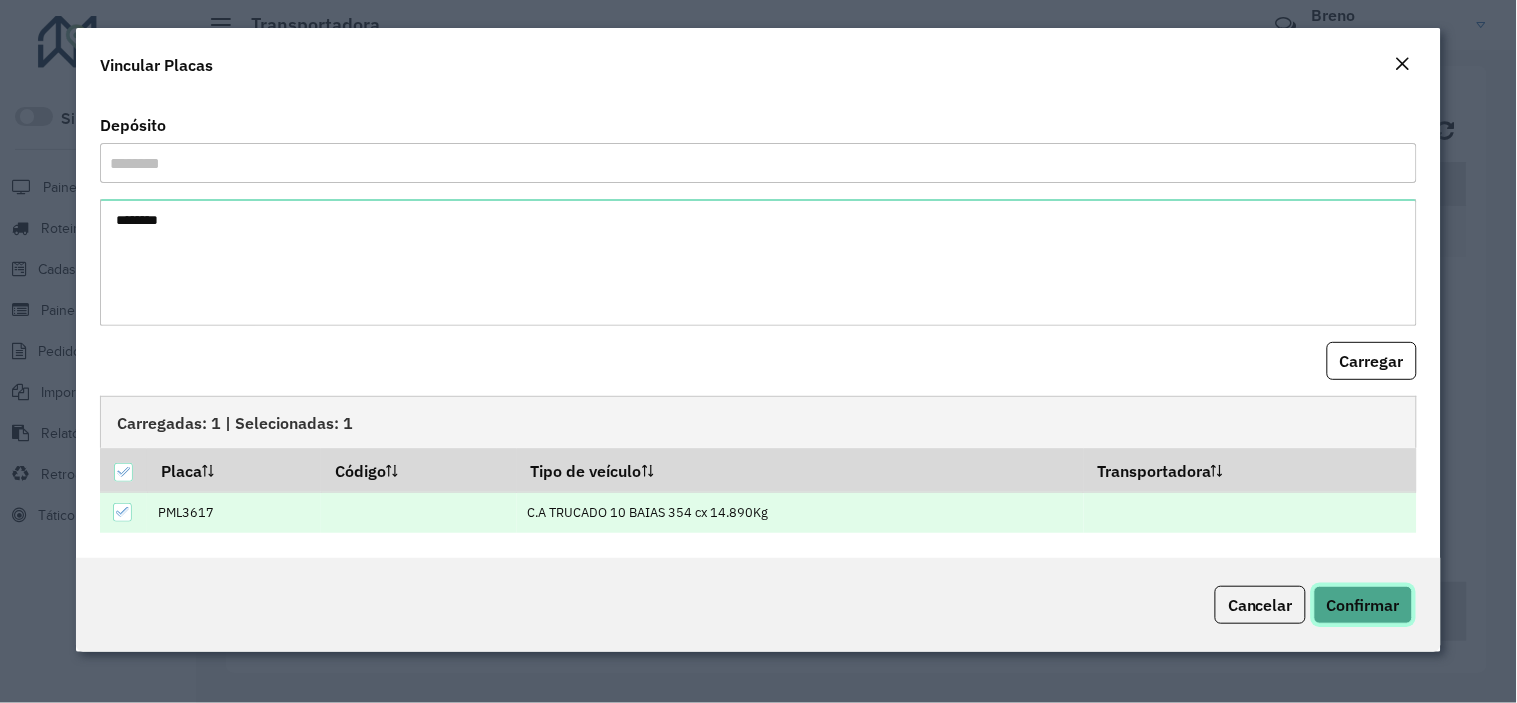 click on "Confirmar" 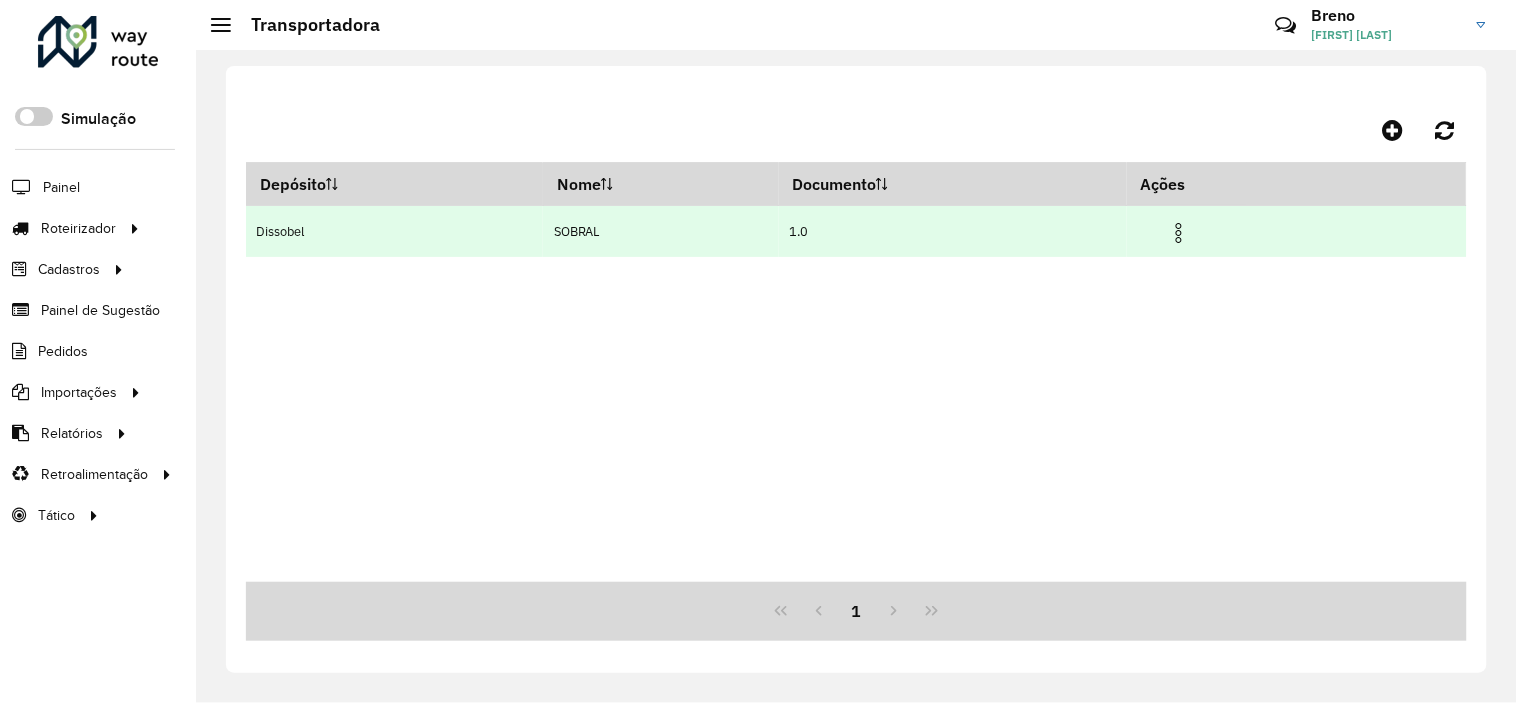 click at bounding box center (1179, 233) 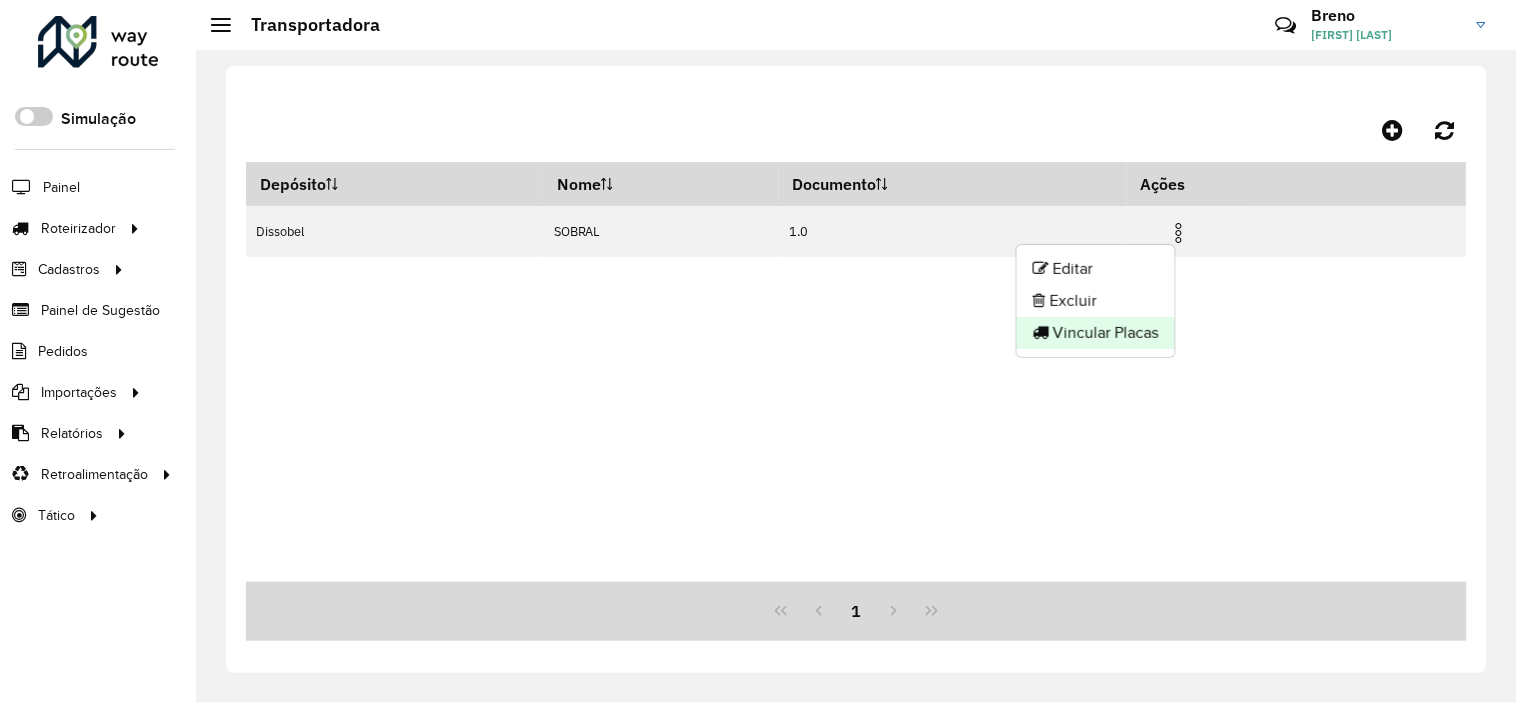click on "Vincular Placas" 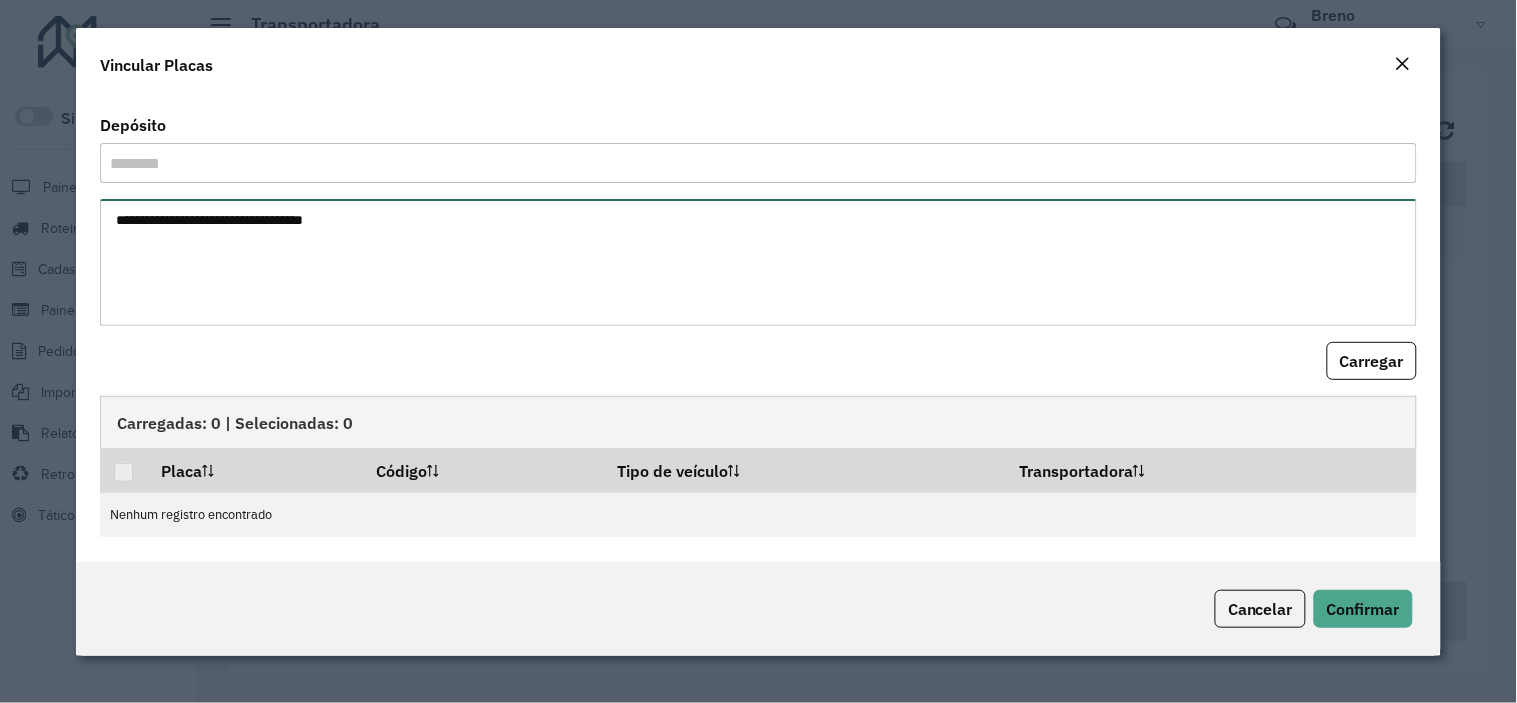 click at bounding box center (758, 262) 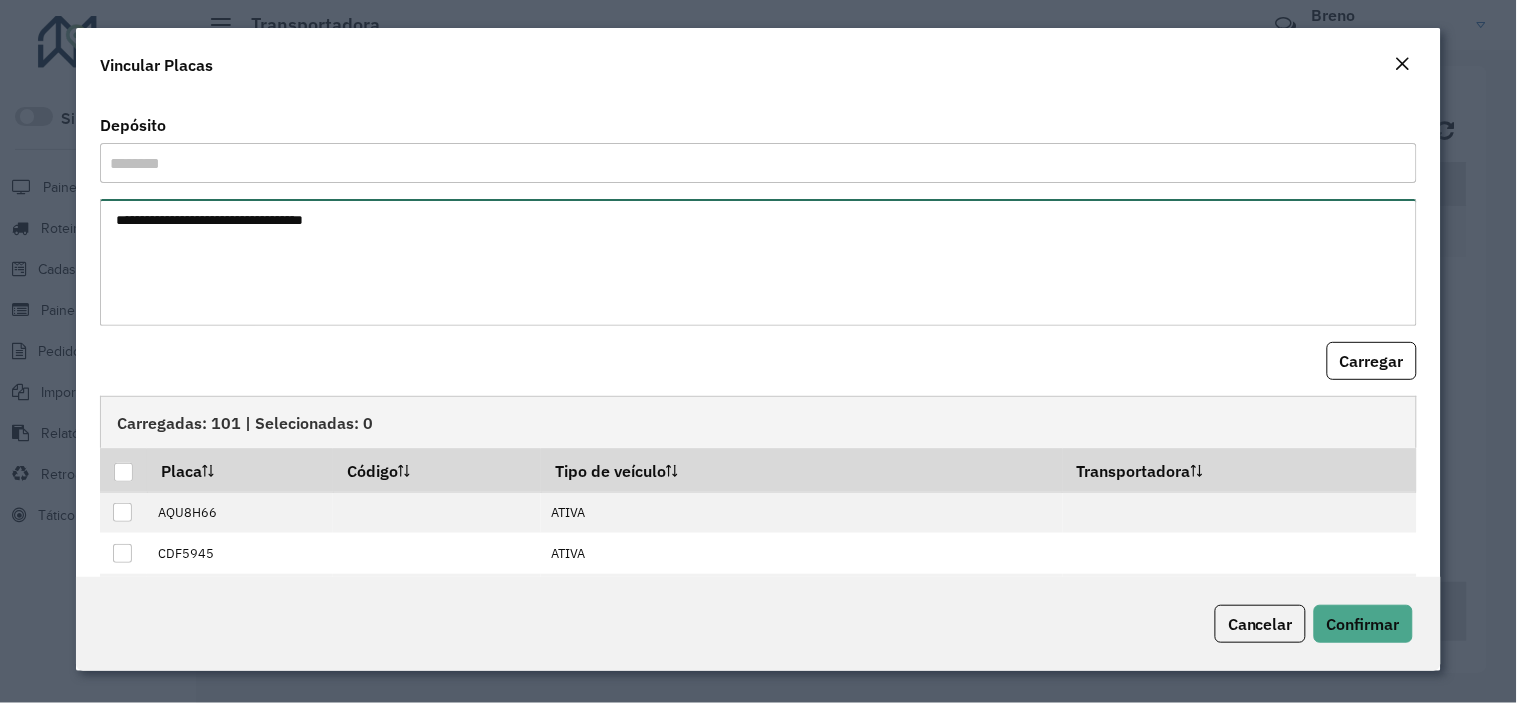 paste on "*******" 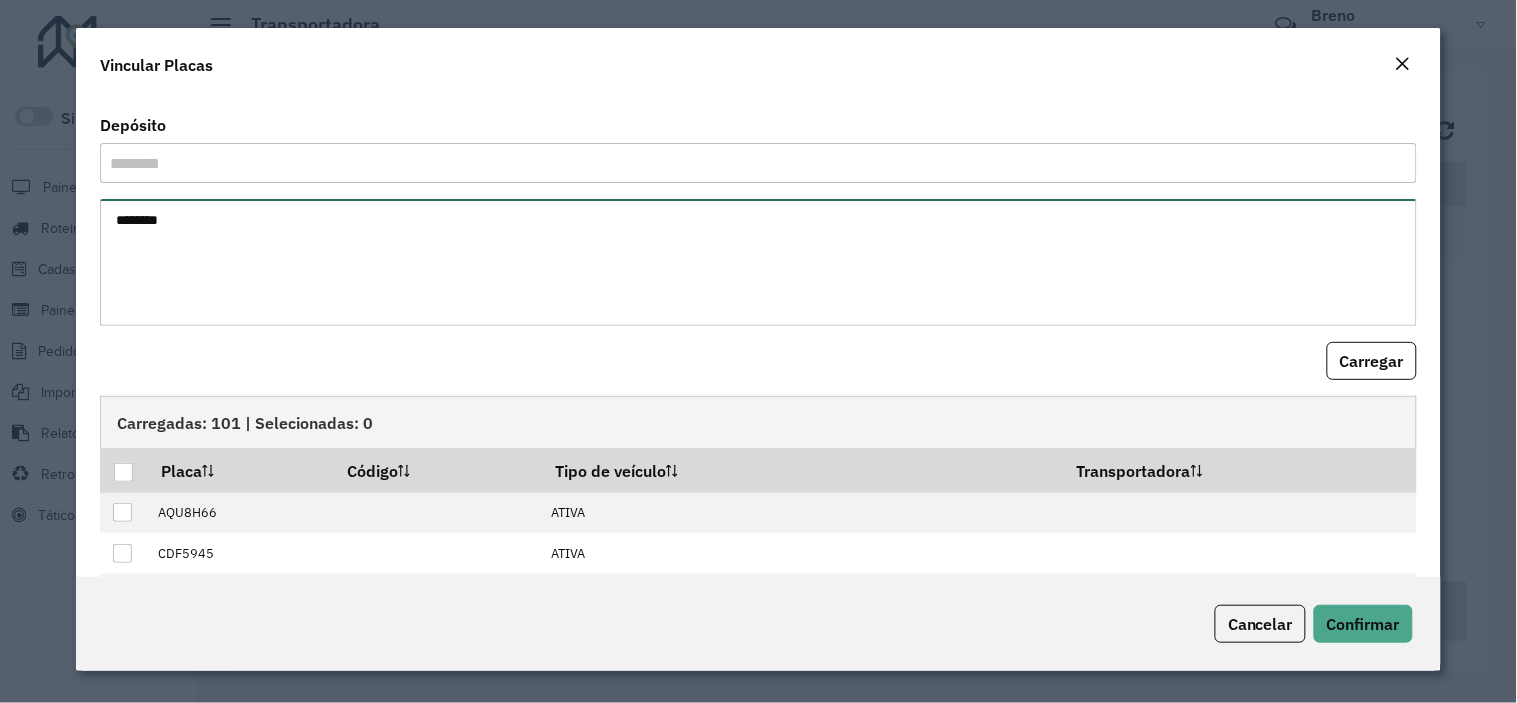 type on "*******" 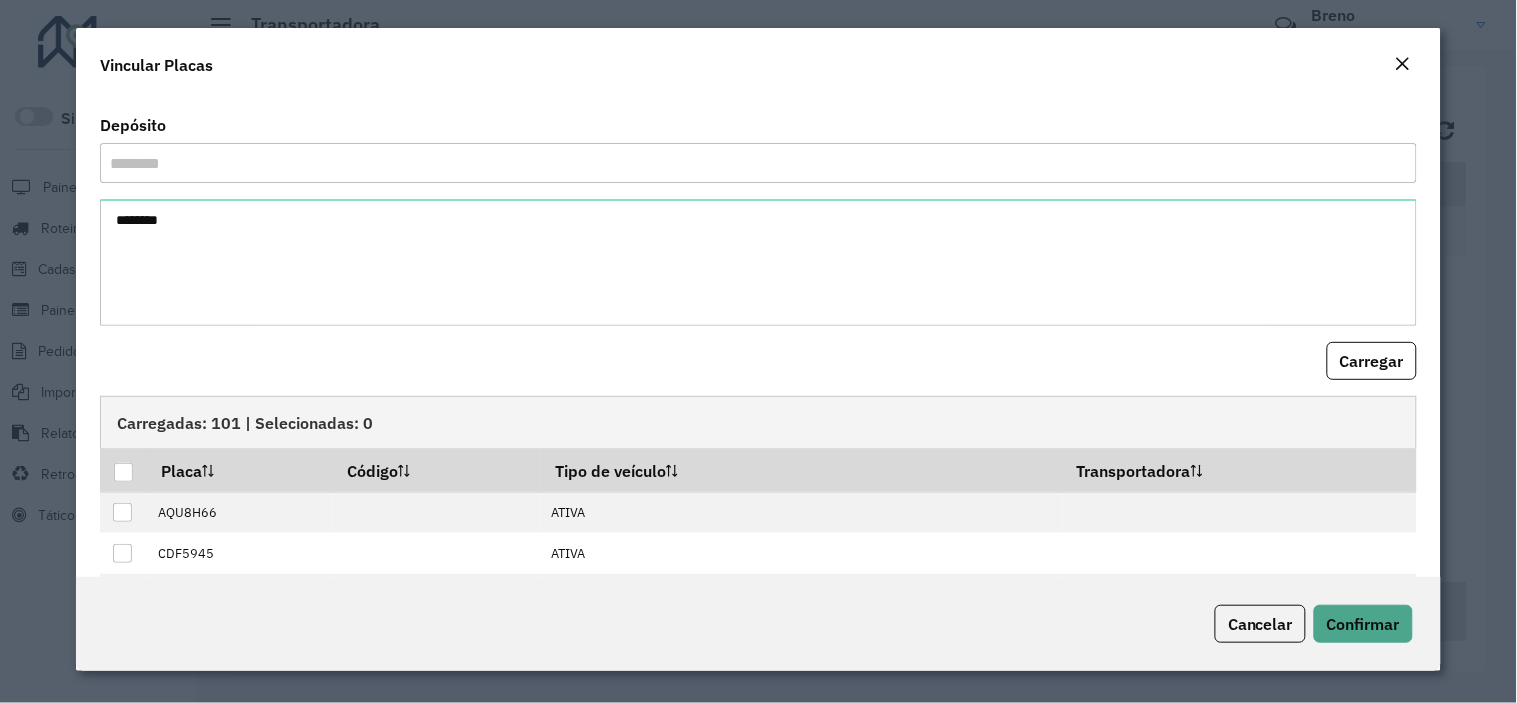 click on "Carregar" 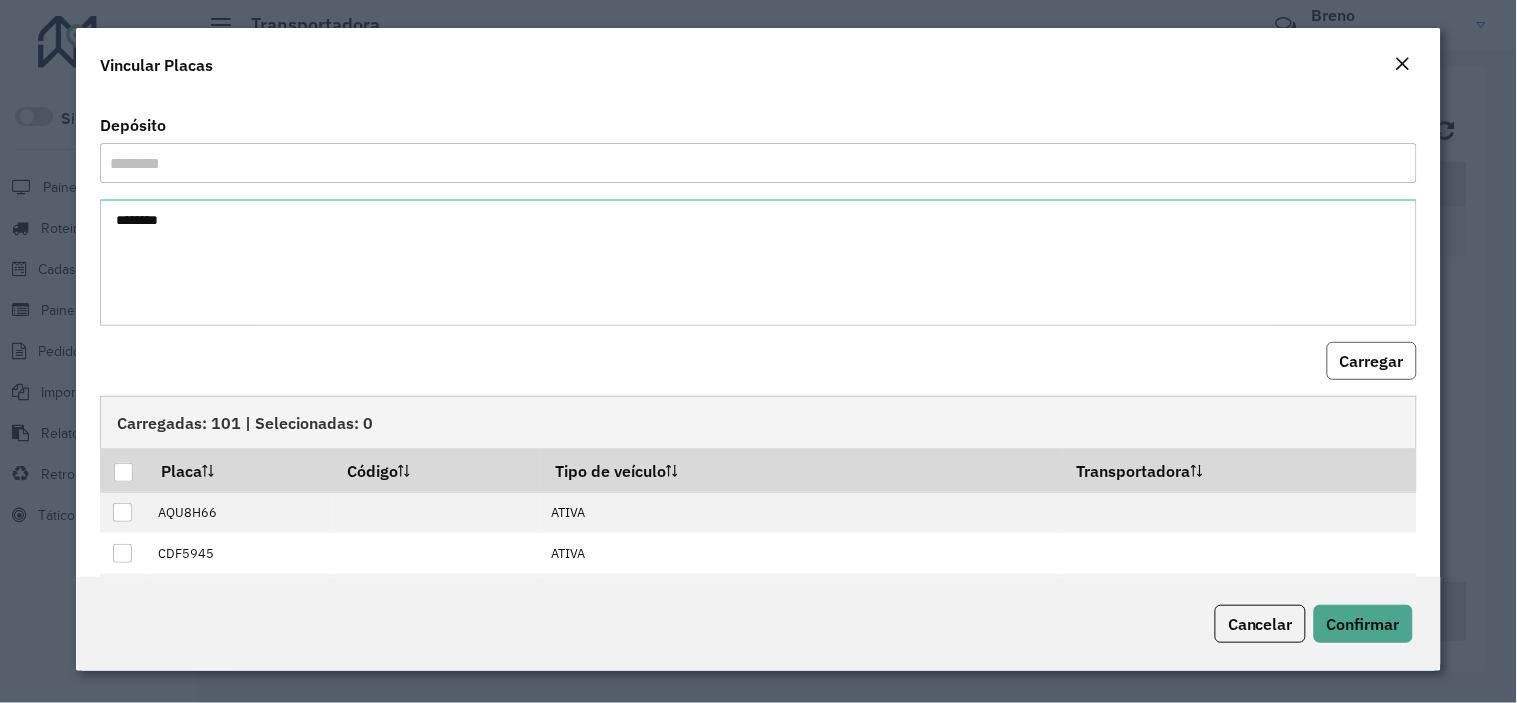 click on "Carregar" 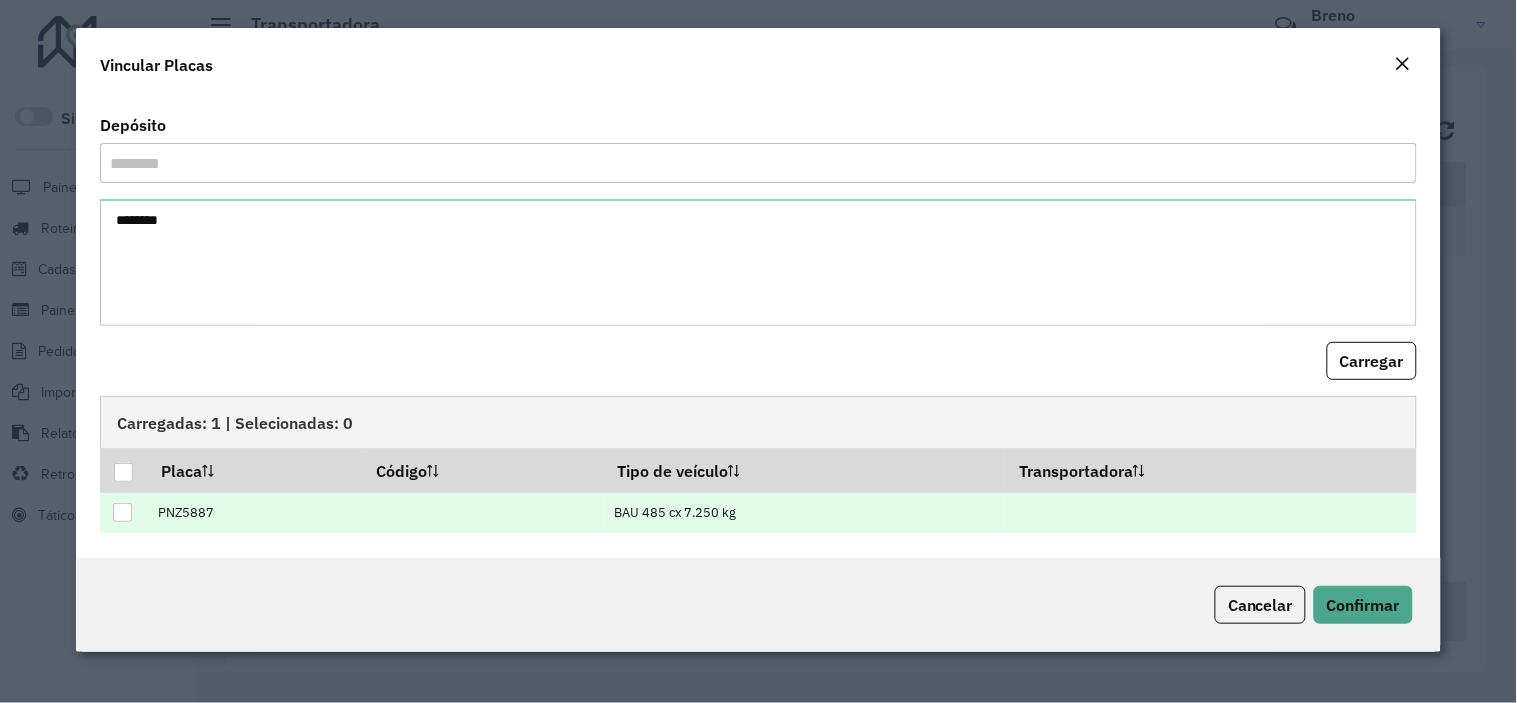 click on "PNZ5887" at bounding box center [254, 512] 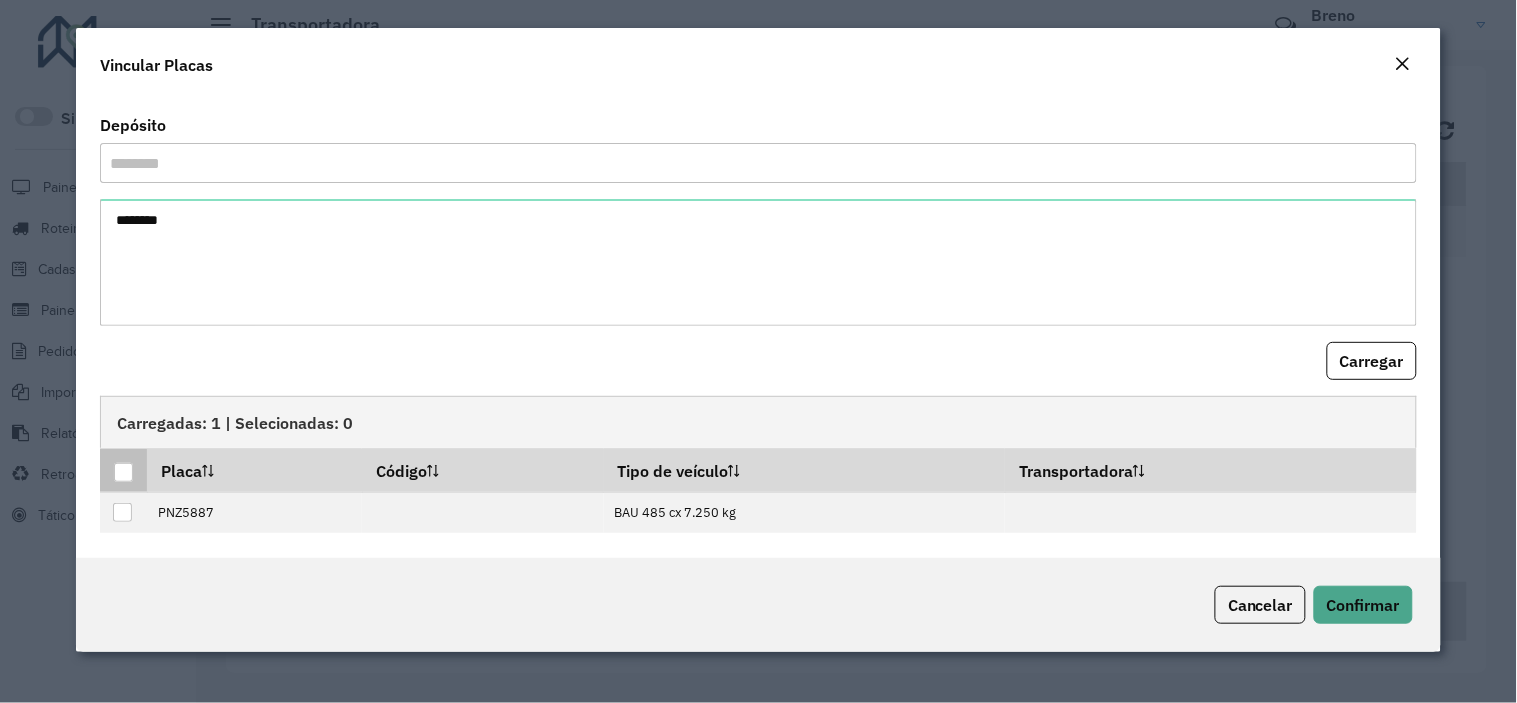 click at bounding box center (123, 472) 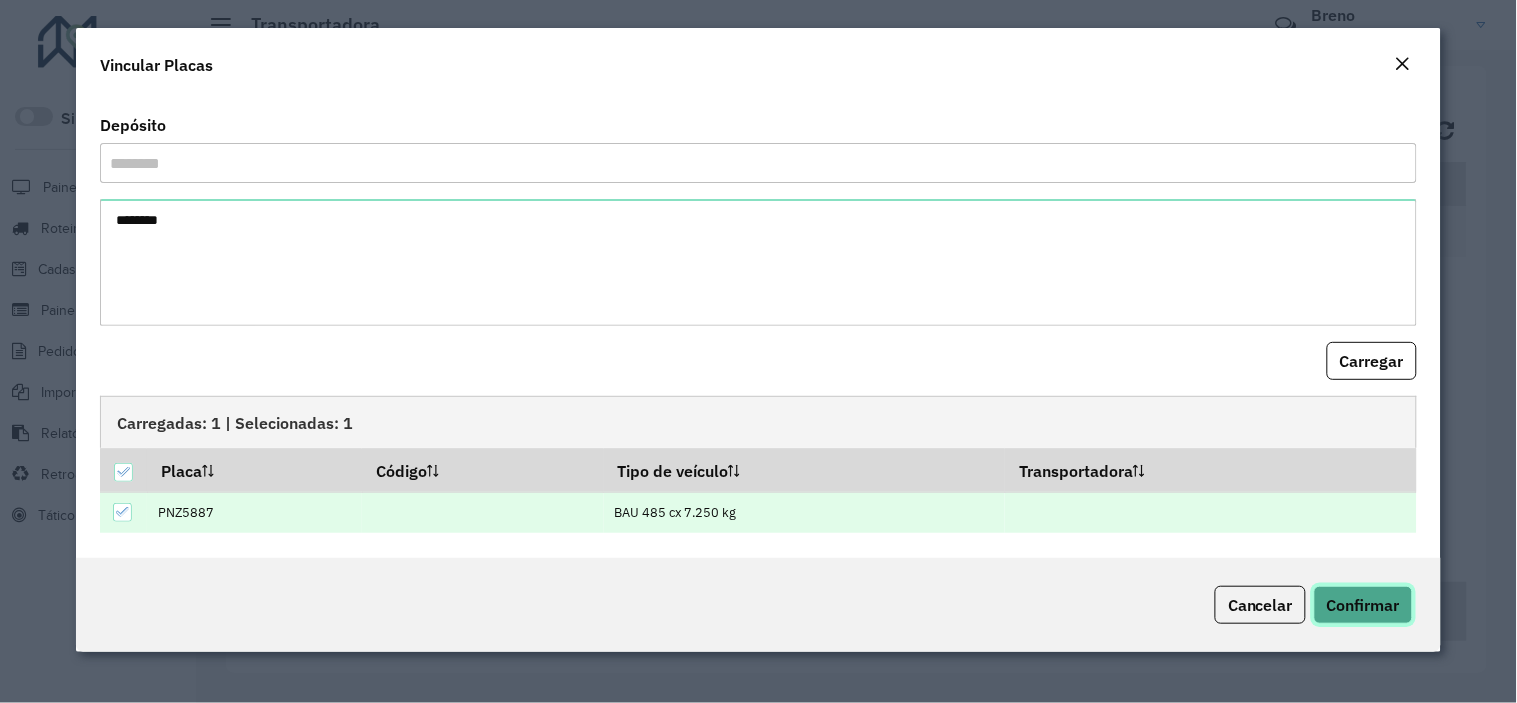 click on "Confirmar" 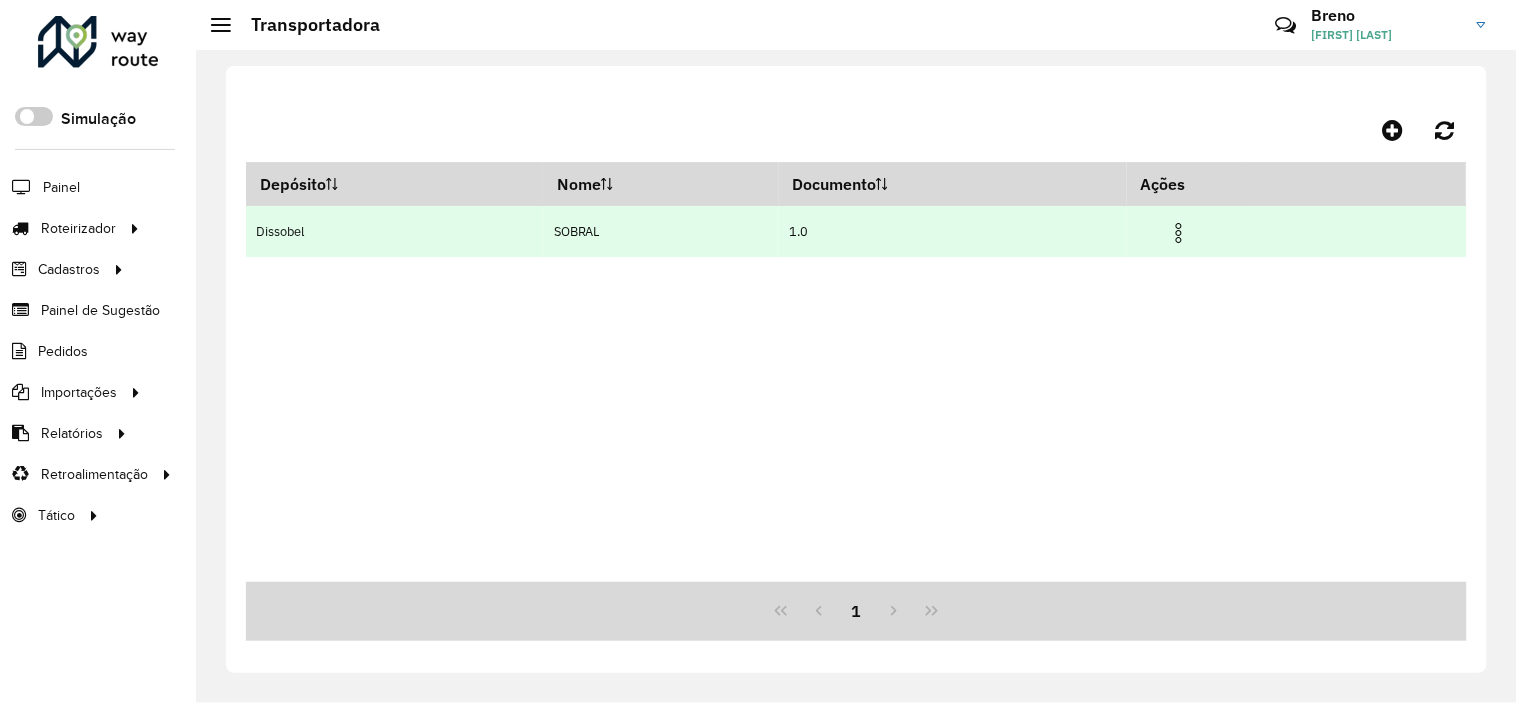 drag, startPoint x: 1184, startPoint y: 233, endPoint x: 1177, endPoint y: 242, distance: 11.401754 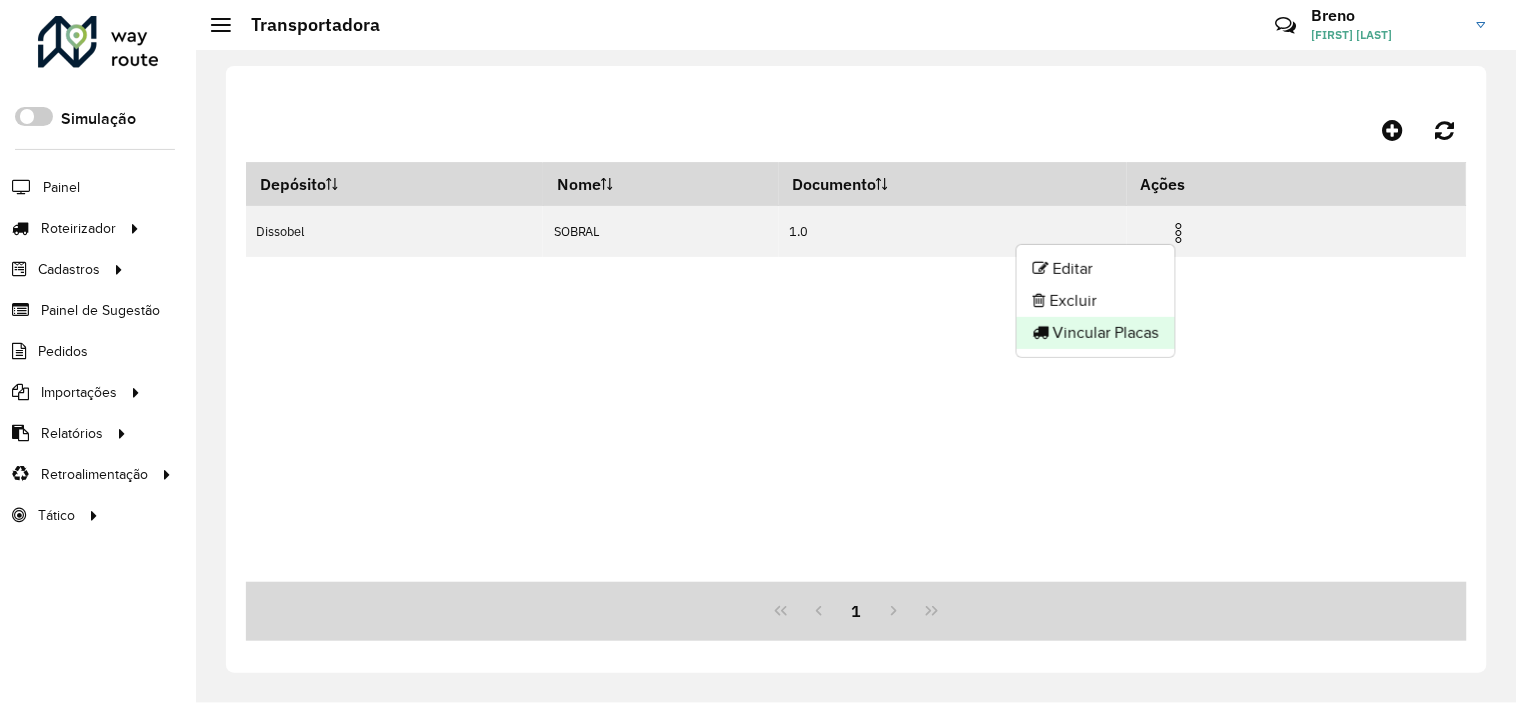 click on "Vincular Placas" 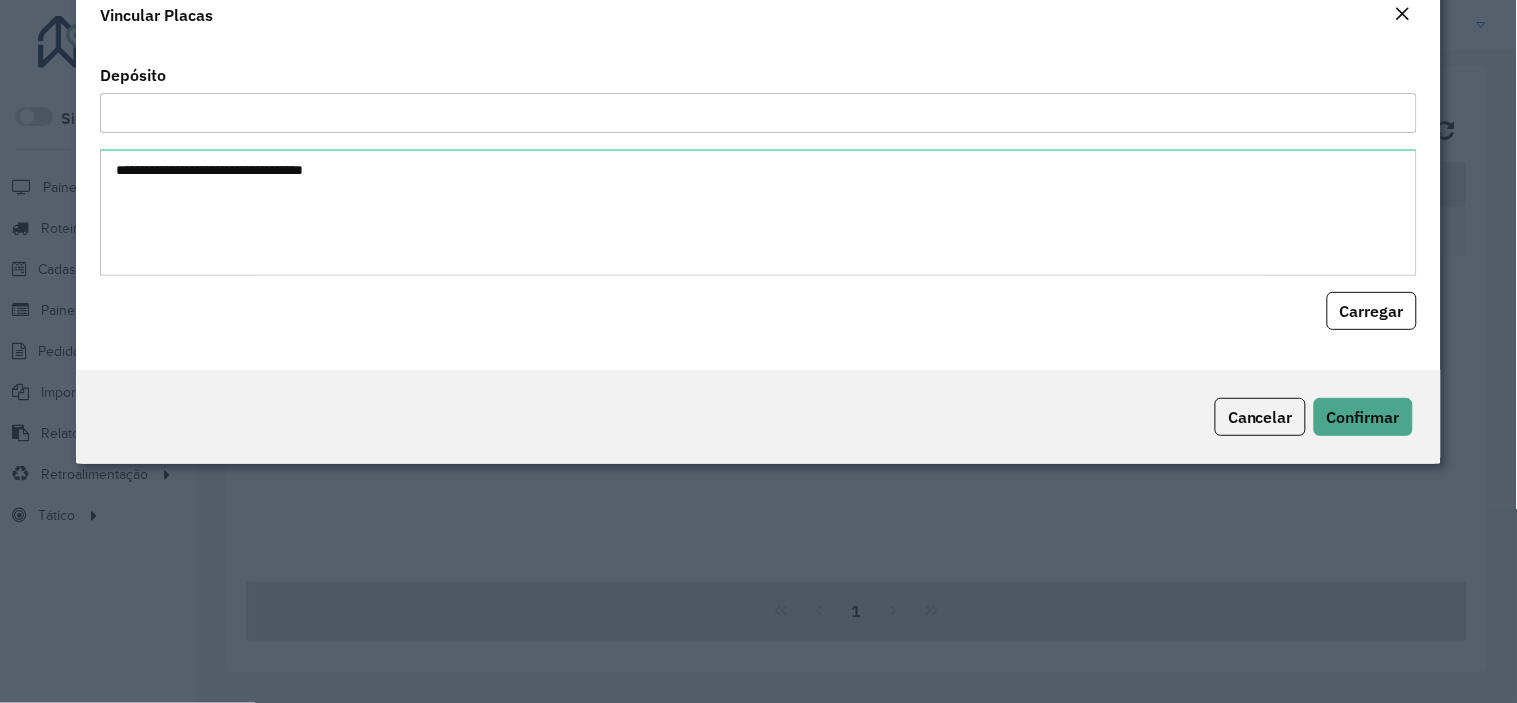 type on "********" 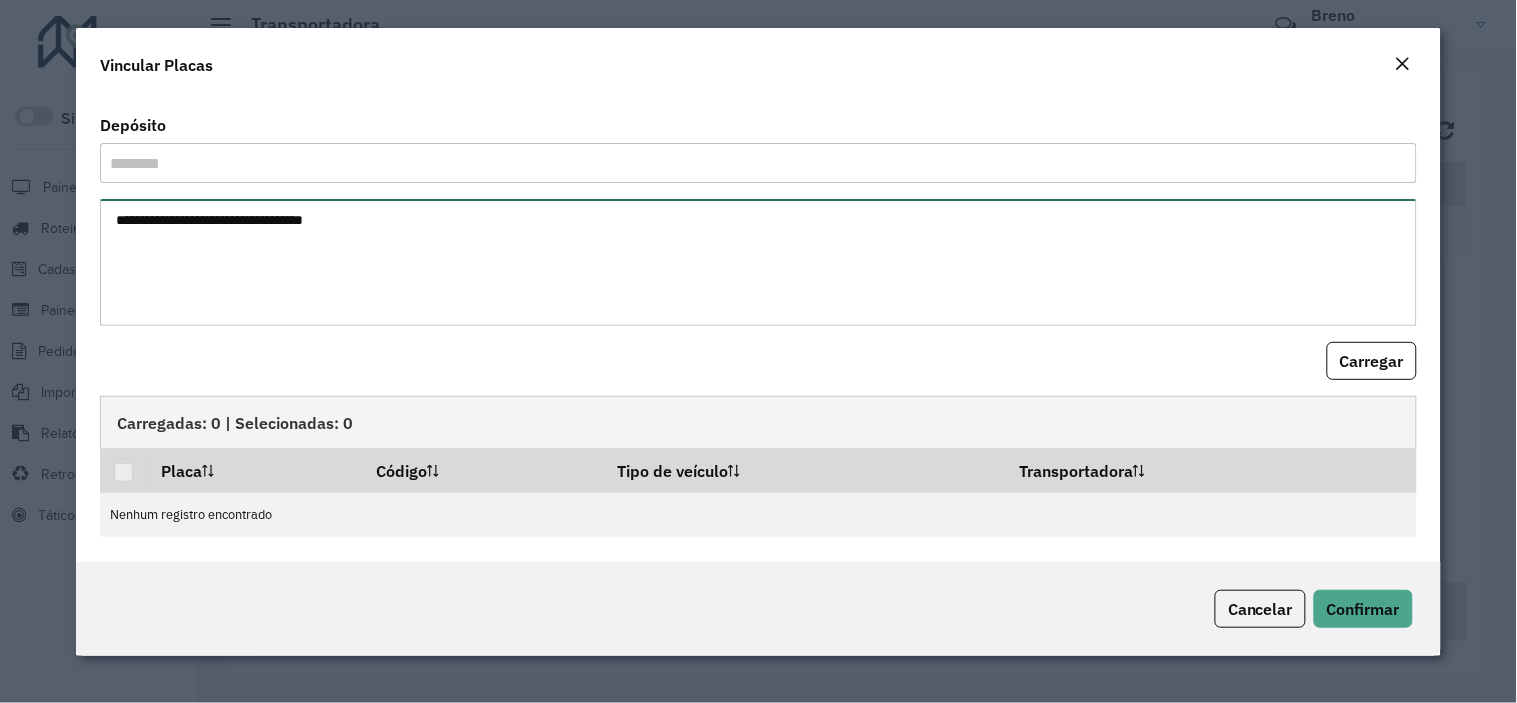 click at bounding box center (758, 262) 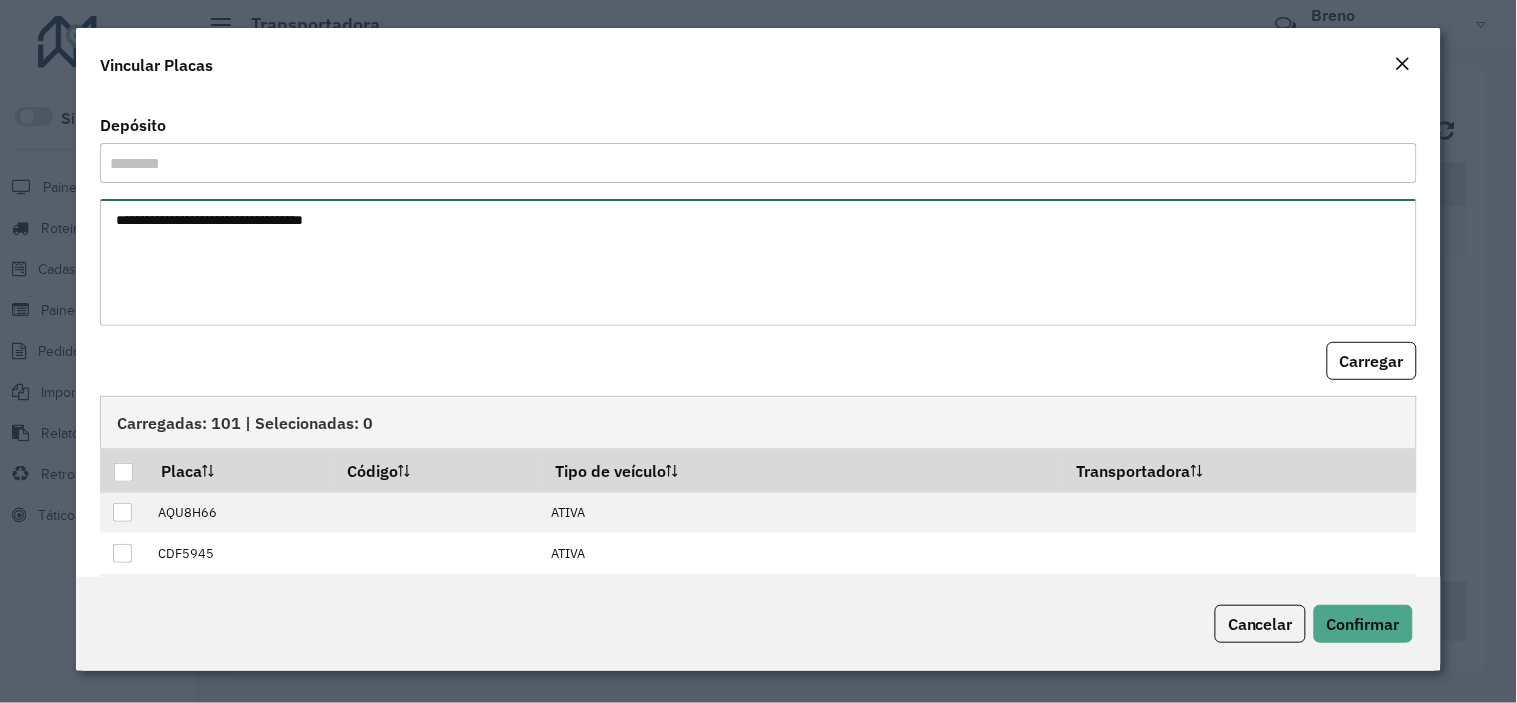 paste on "*******" 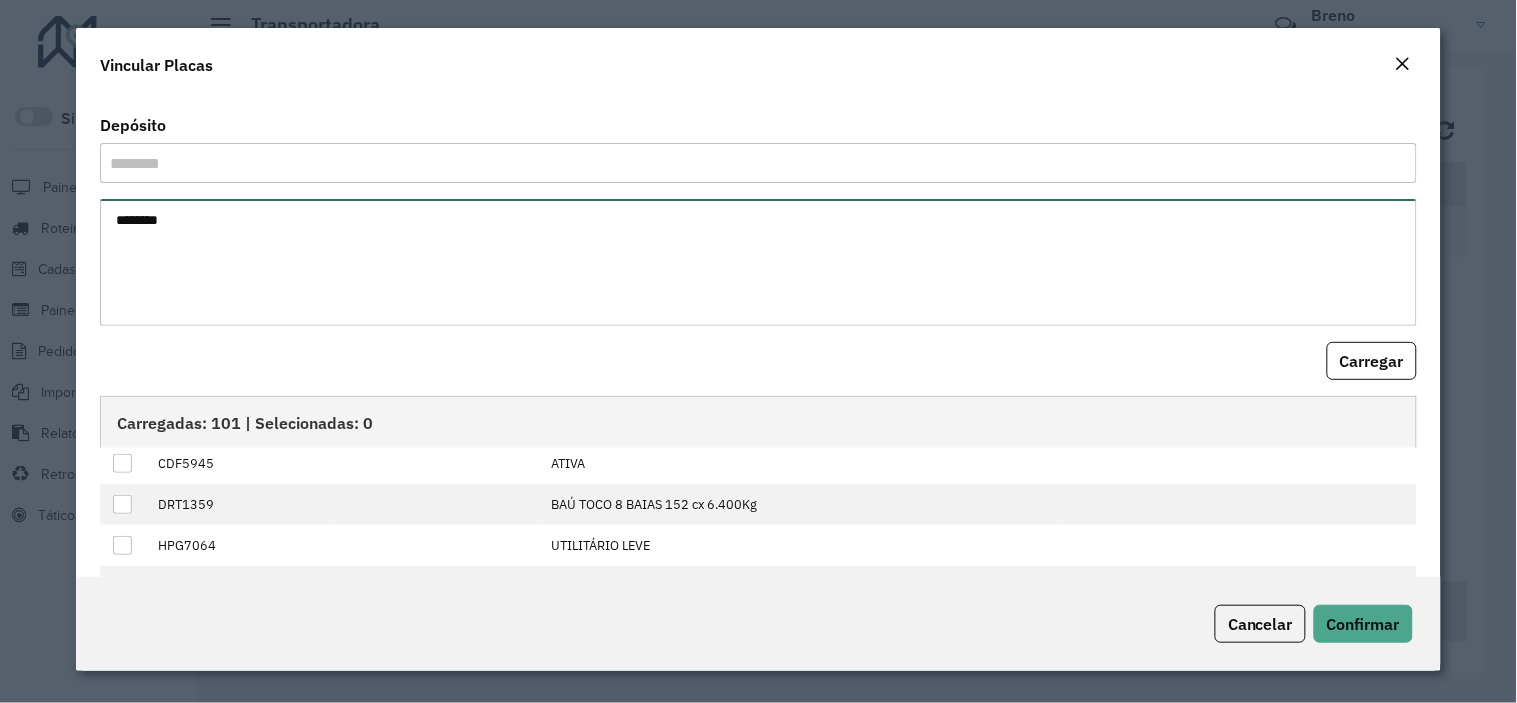 scroll, scrollTop: 205, scrollLeft: 0, axis: vertical 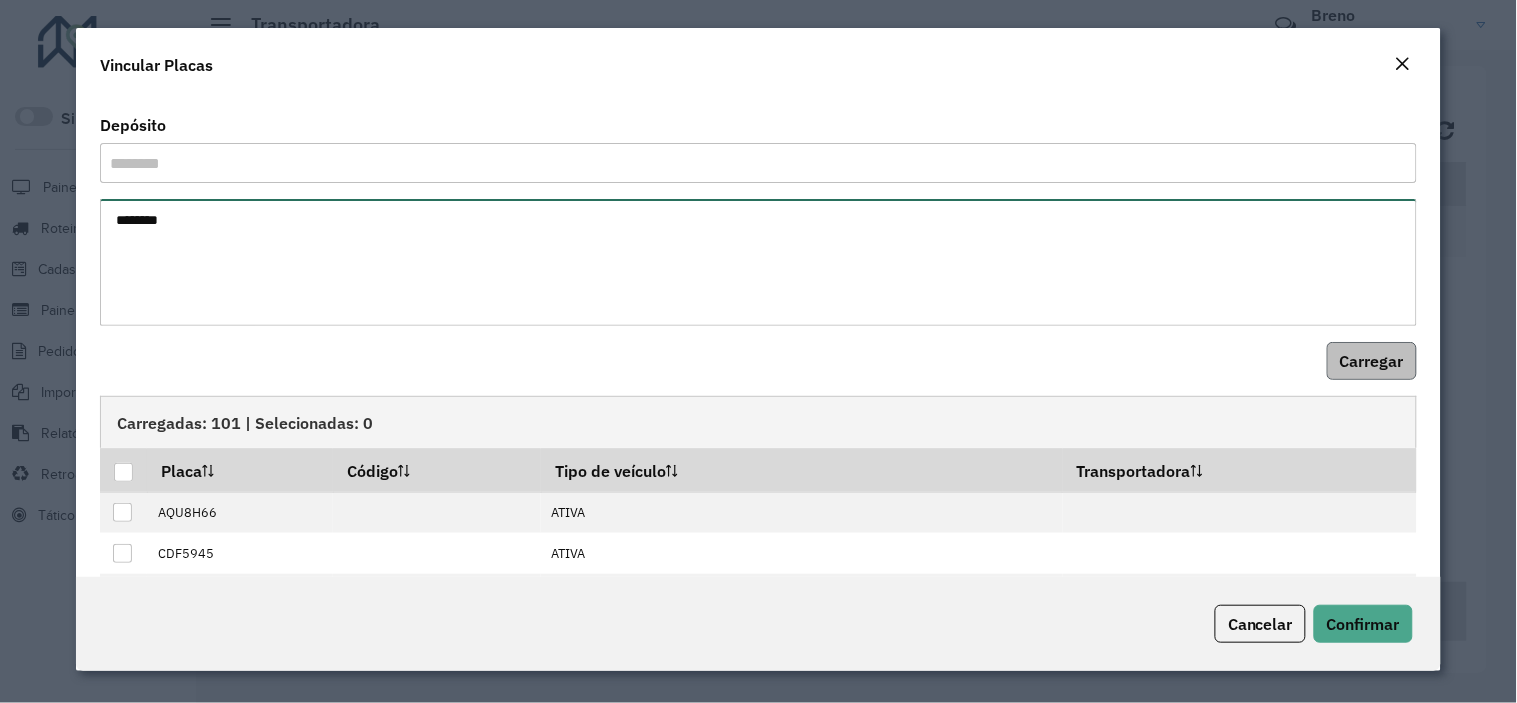 type on "*******" 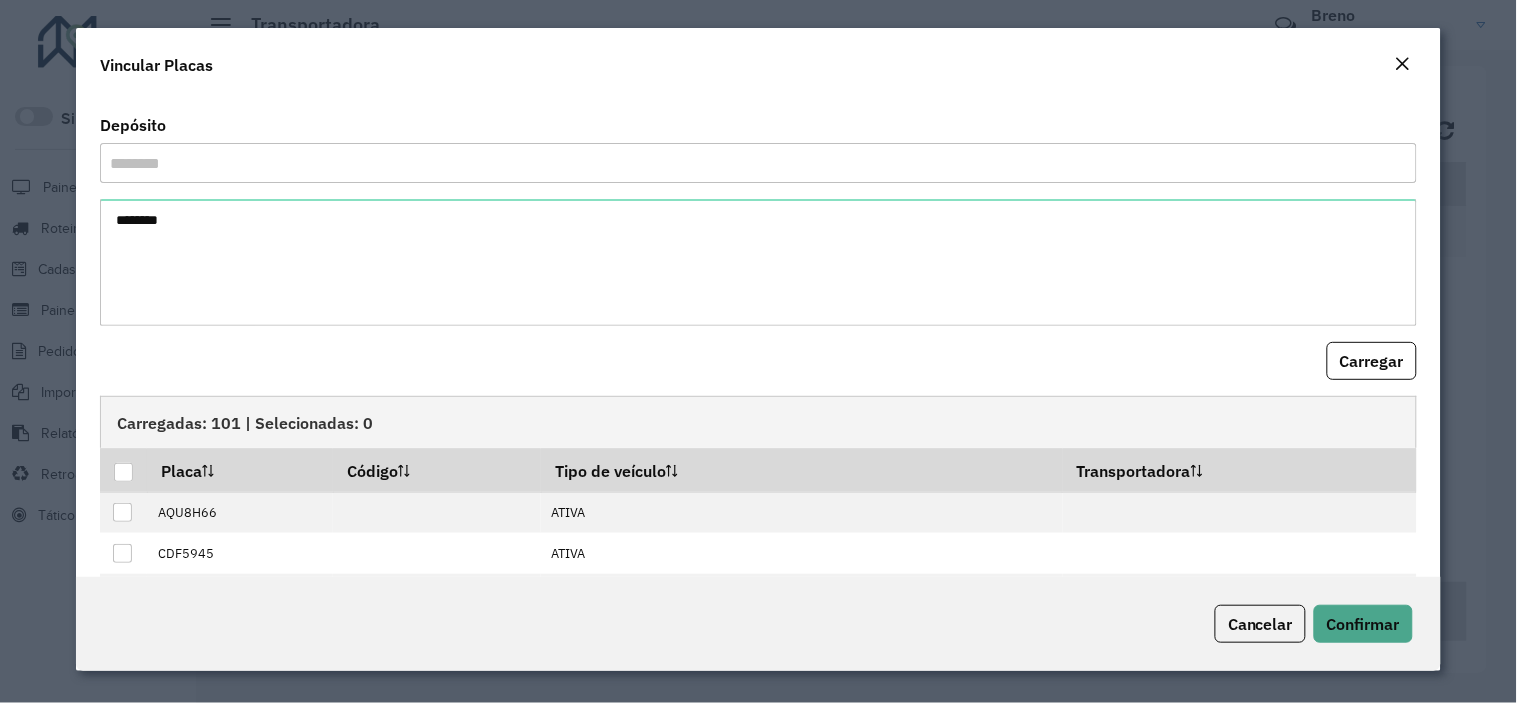 drag, startPoint x: 1381, startPoint y: 353, endPoint x: 1288, endPoint y: 367, distance: 94.04786 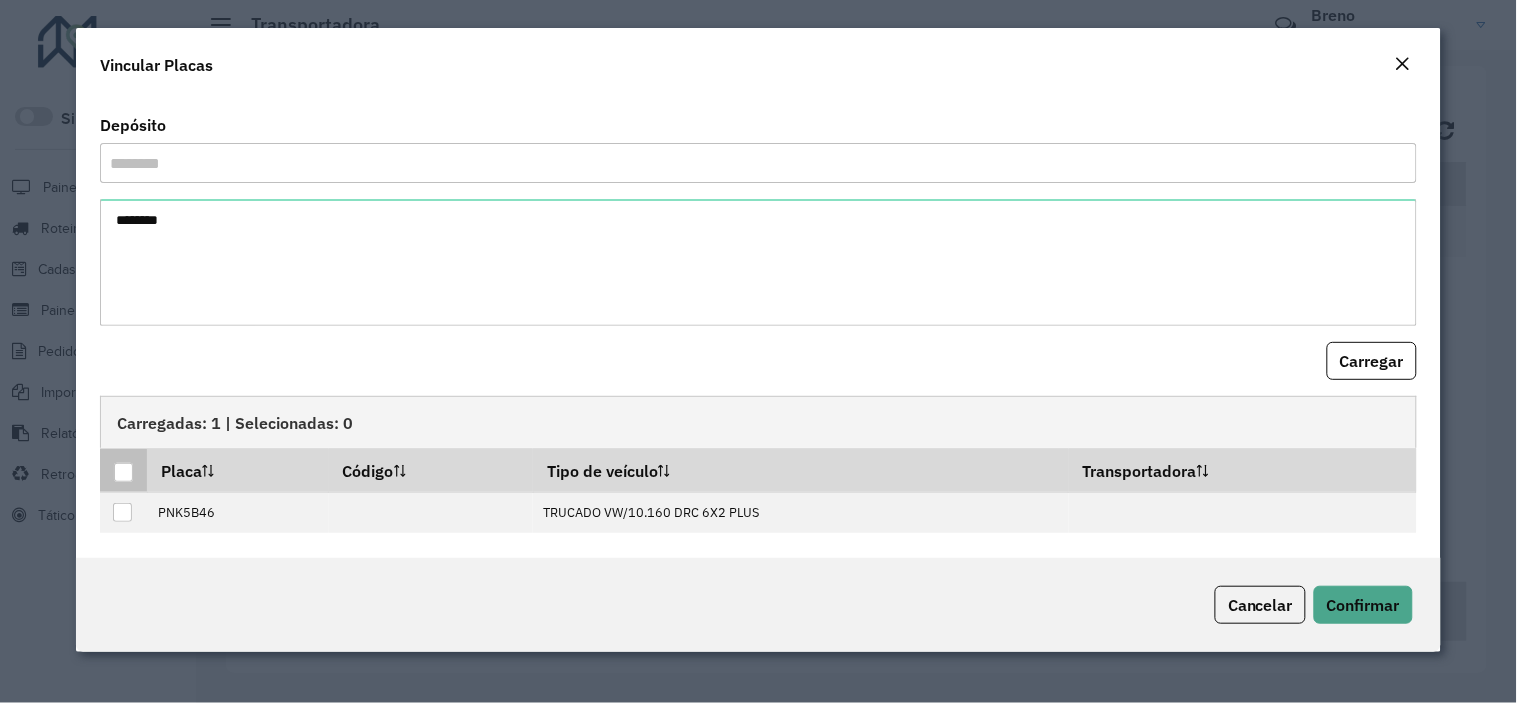 click at bounding box center [123, 472] 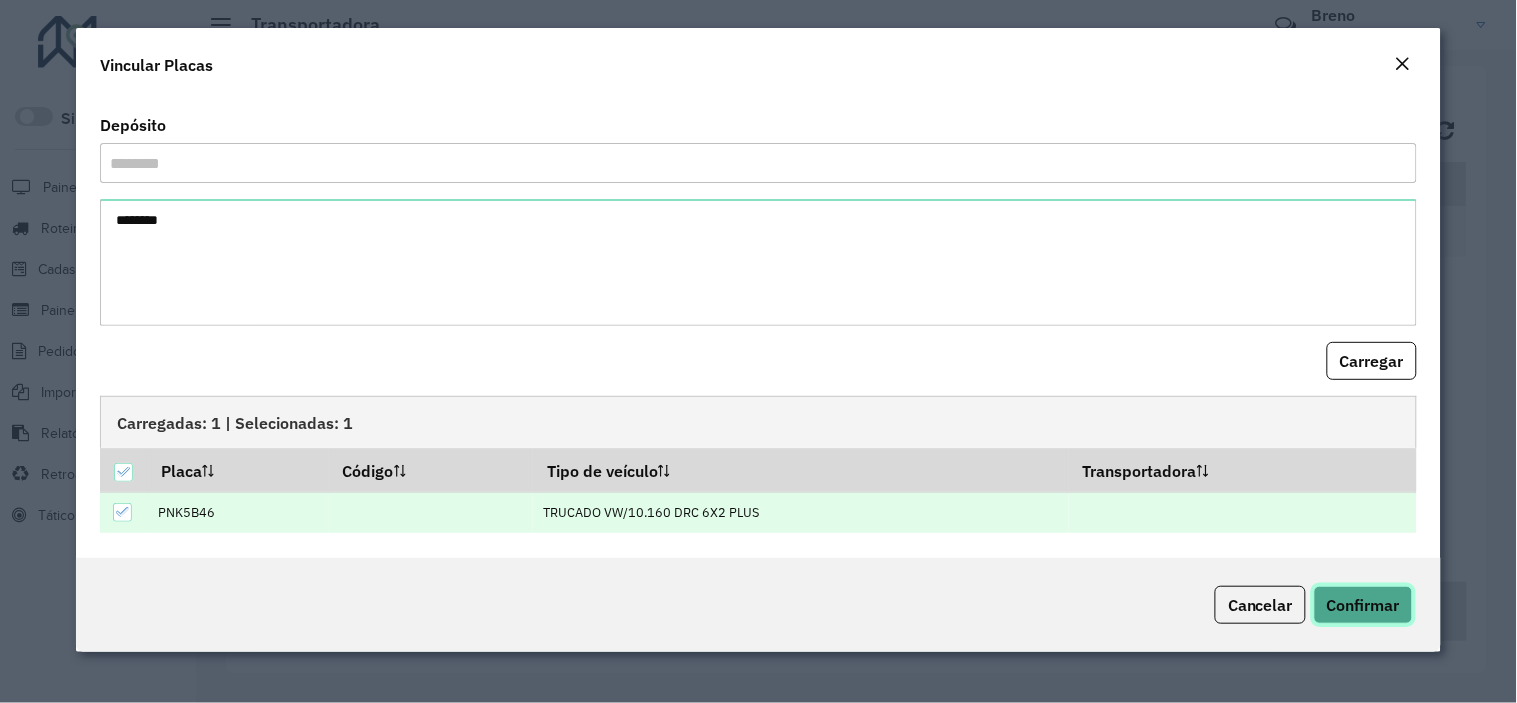 click on "Confirmar" 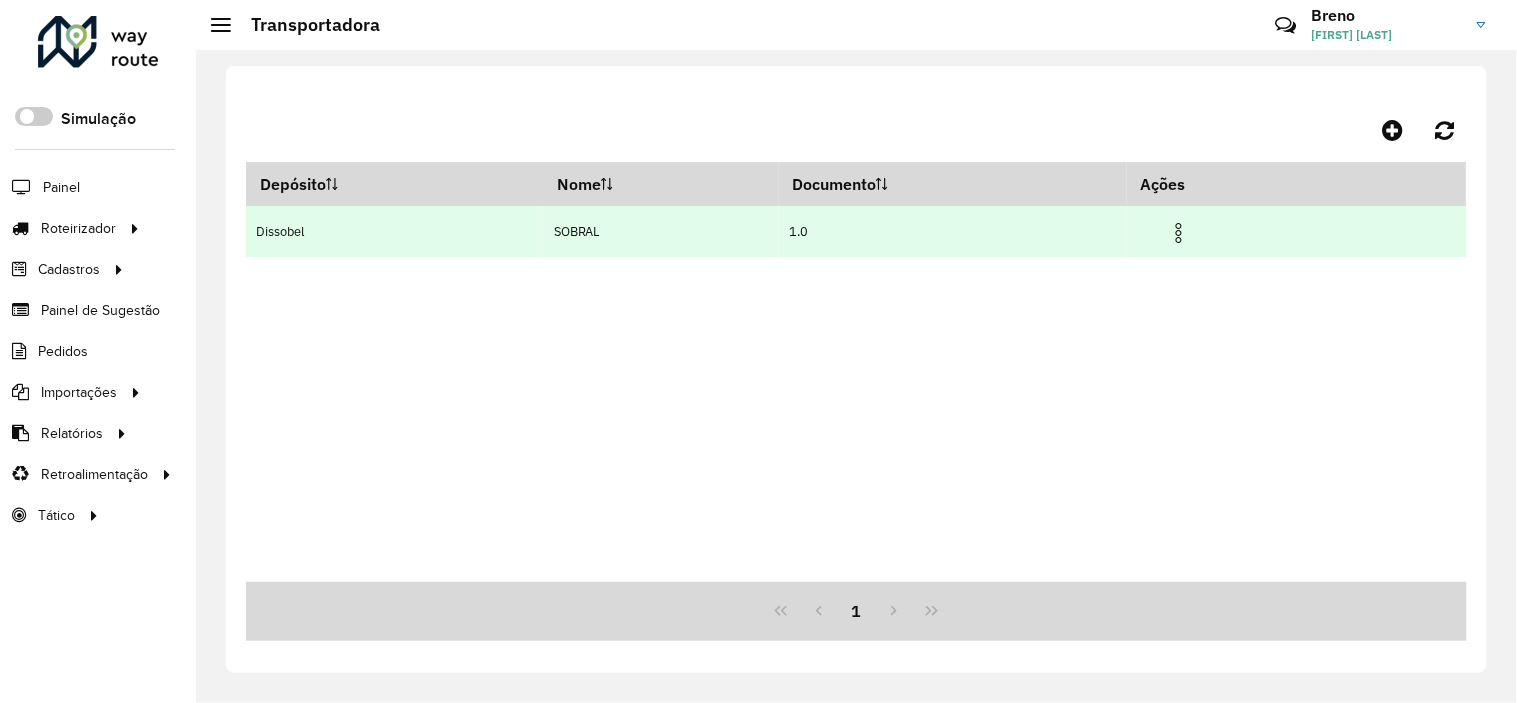 click at bounding box center (1179, 233) 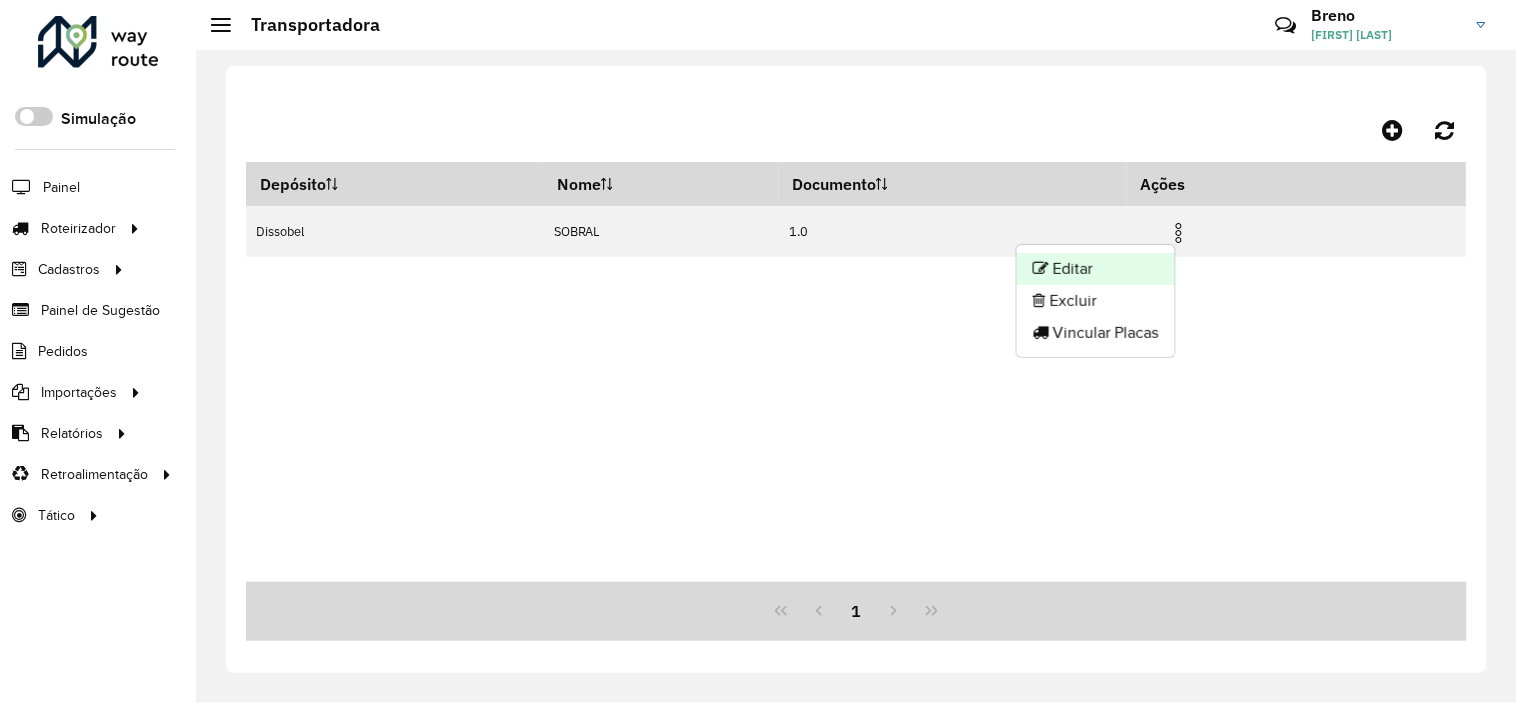 click on "Editar" 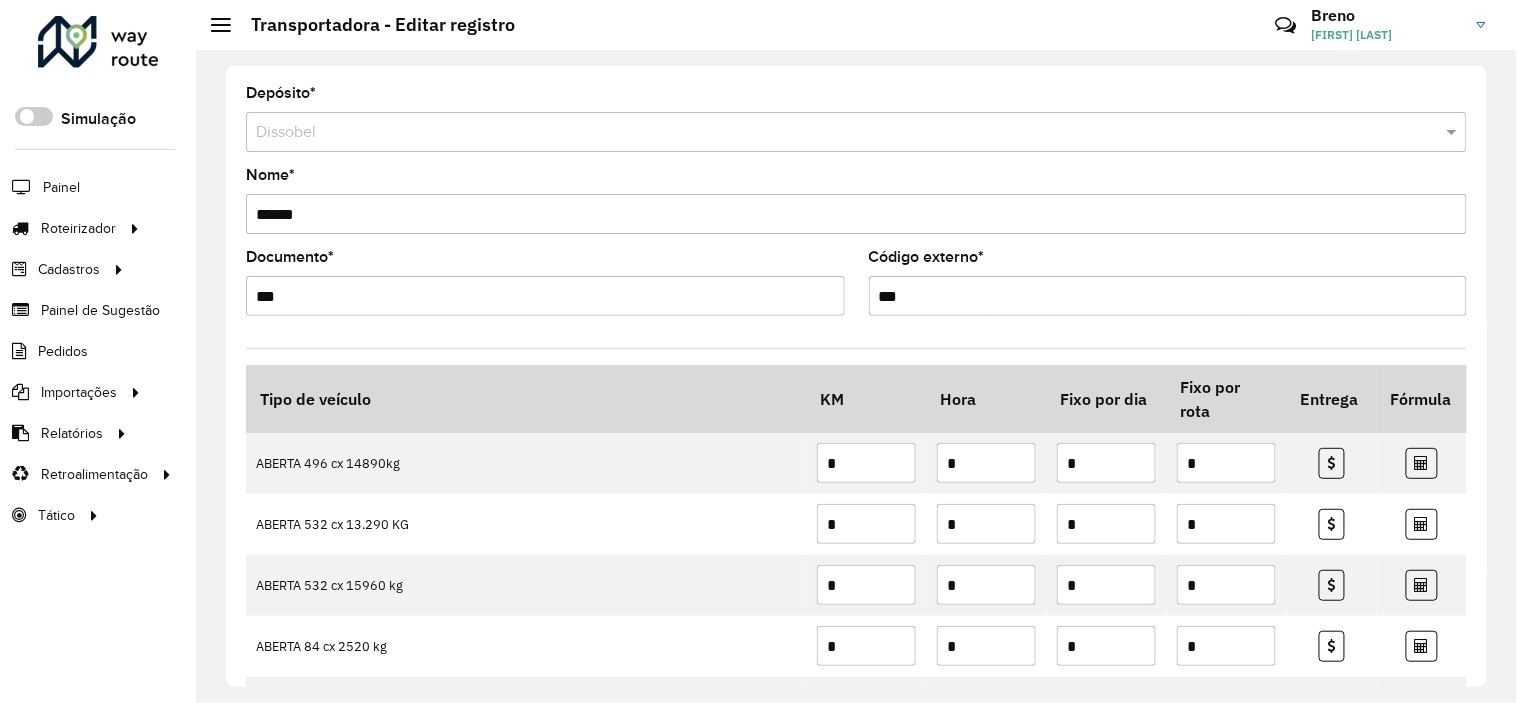 scroll, scrollTop: 2343, scrollLeft: 0, axis: vertical 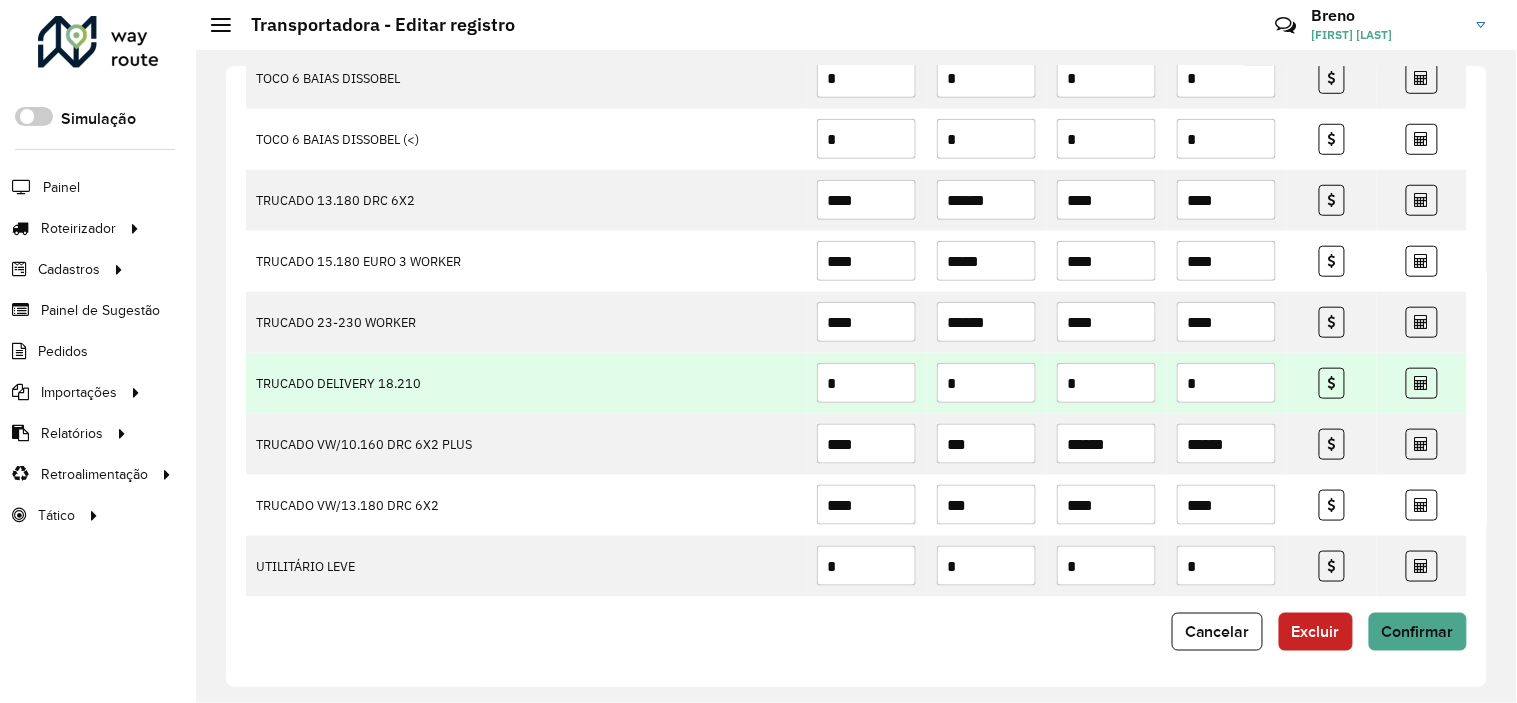 drag, startPoint x: 874, startPoint y: 388, endPoint x: 757, endPoint y: 374, distance: 117.83463 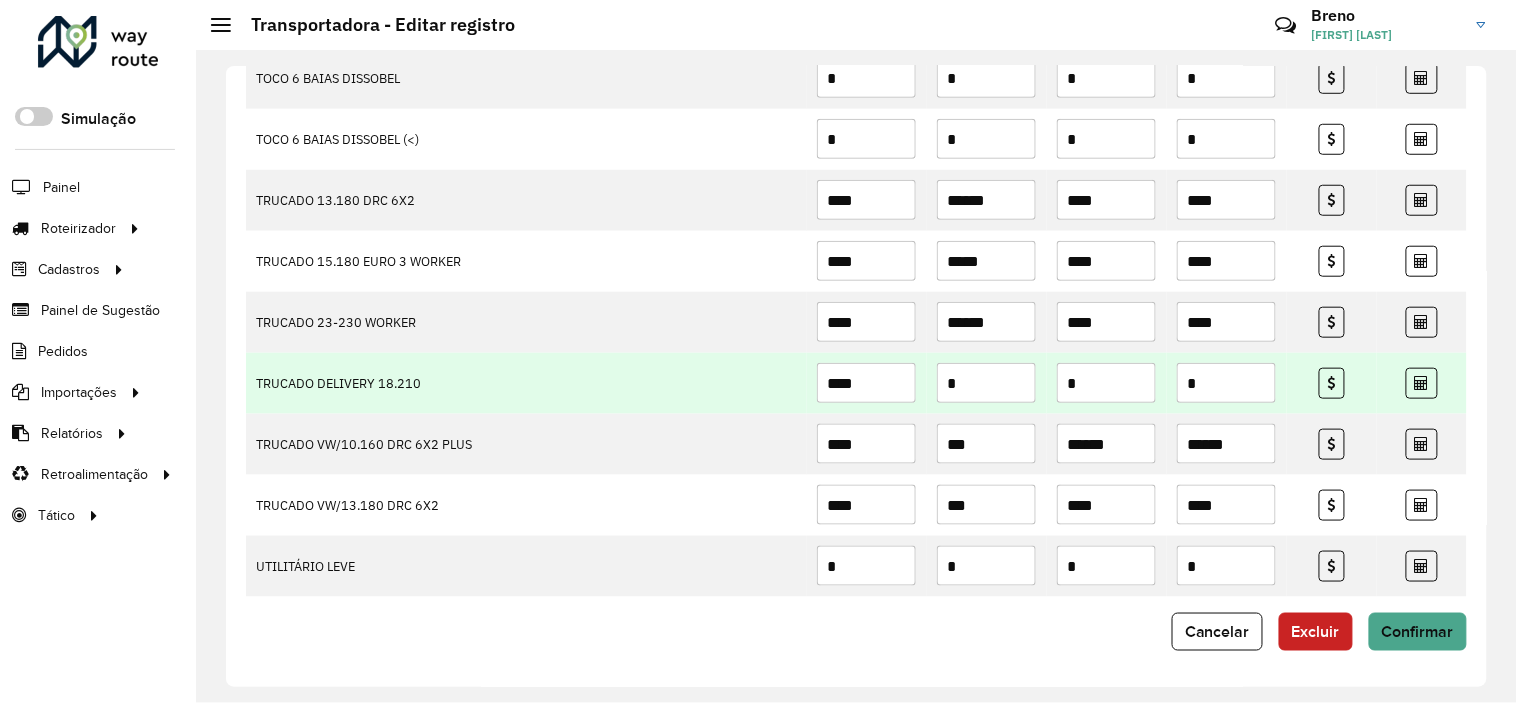 type on "****" 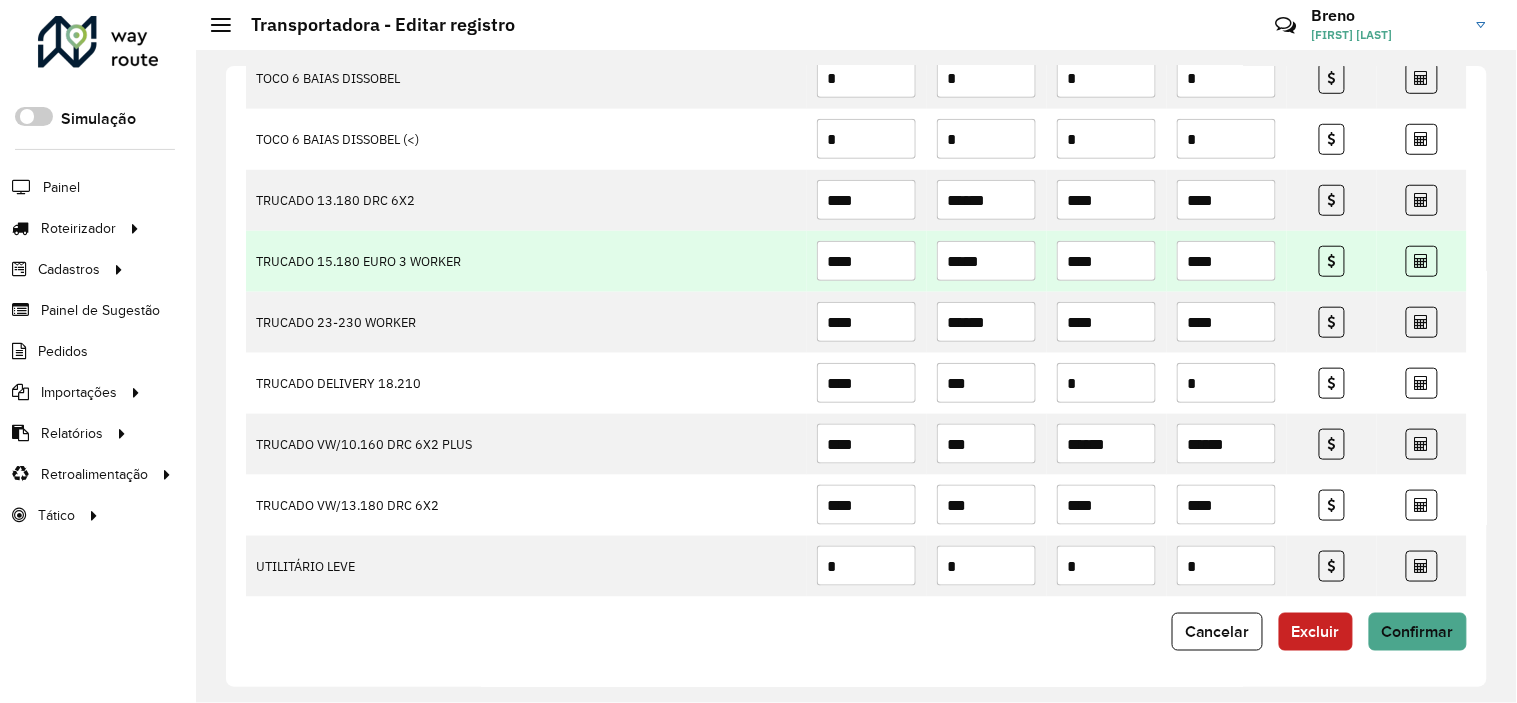 type on "***" 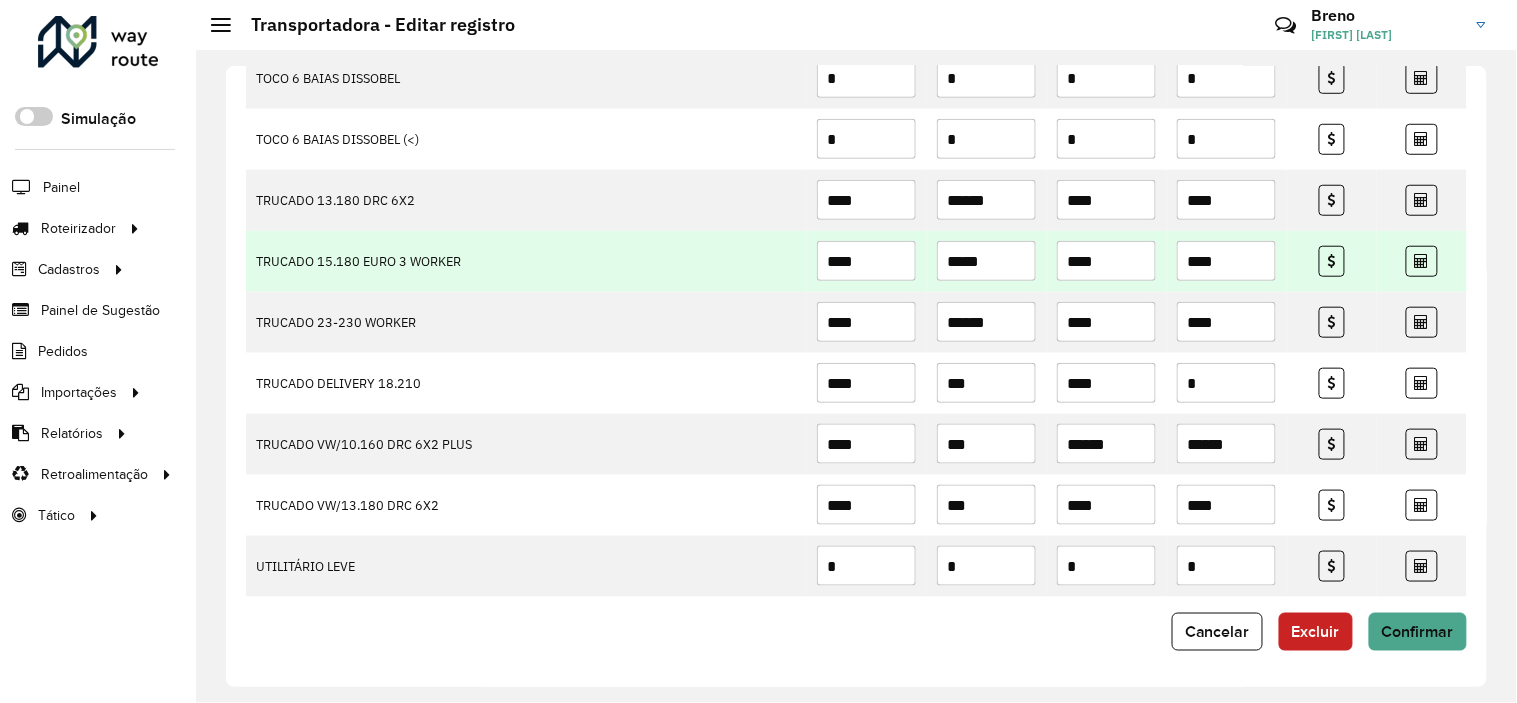 type on "****" 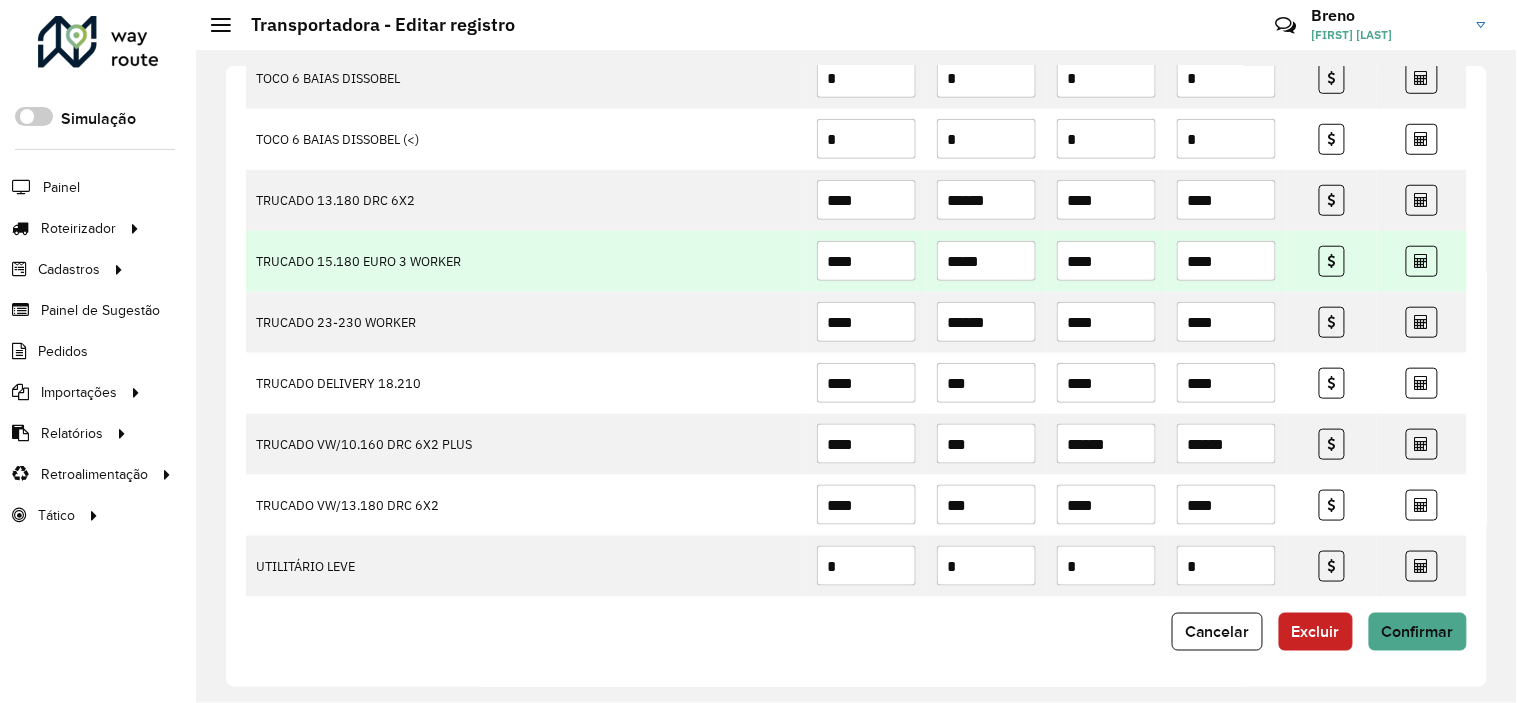 type on "****" 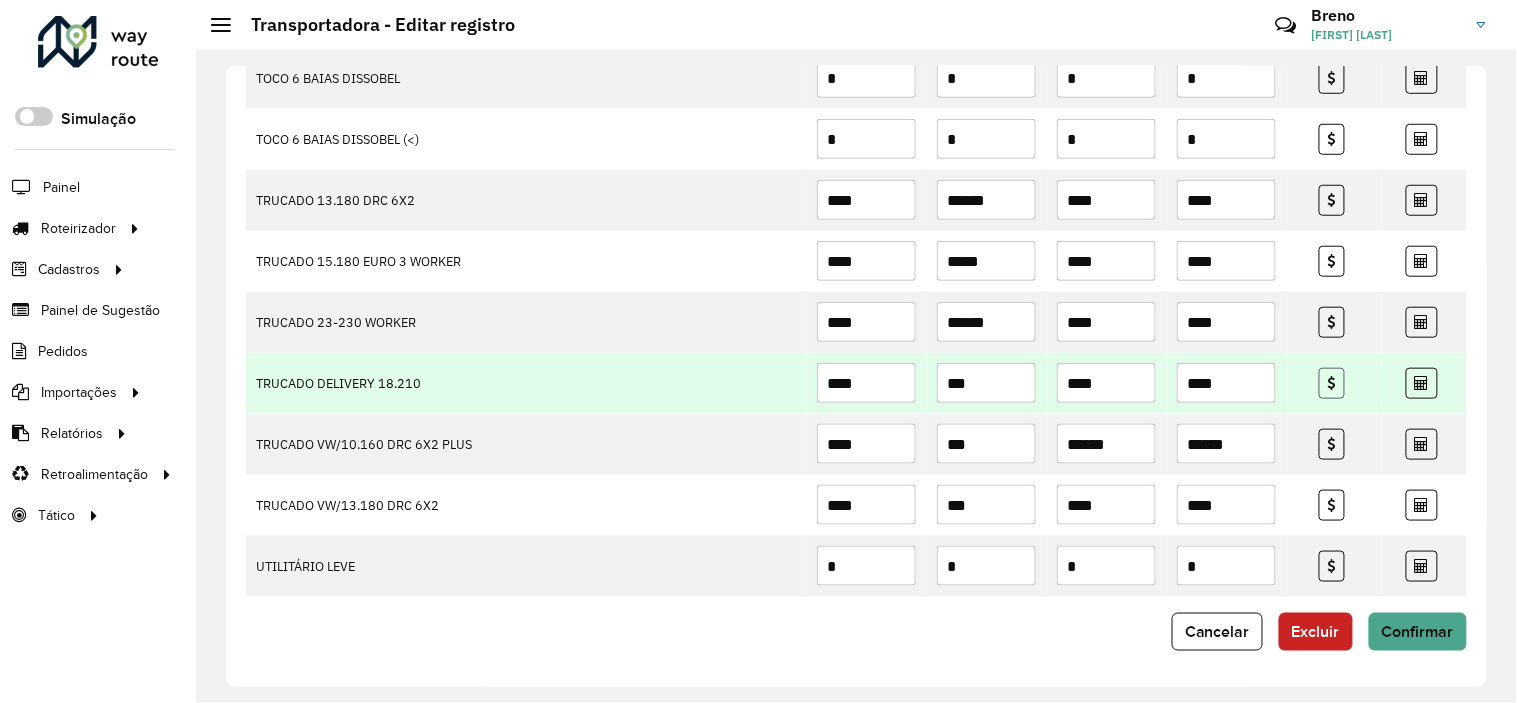 click at bounding box center [1332, 383] 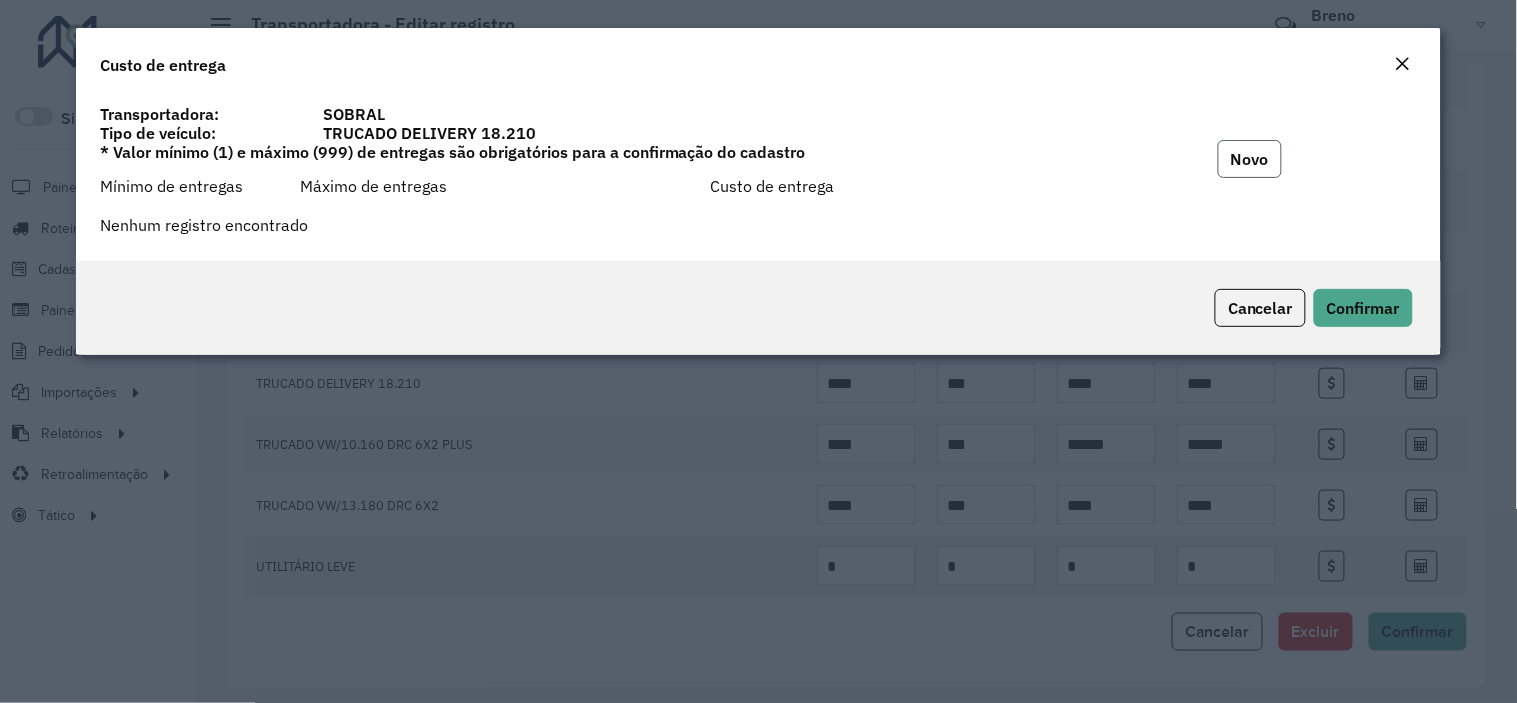 click on "Novo" 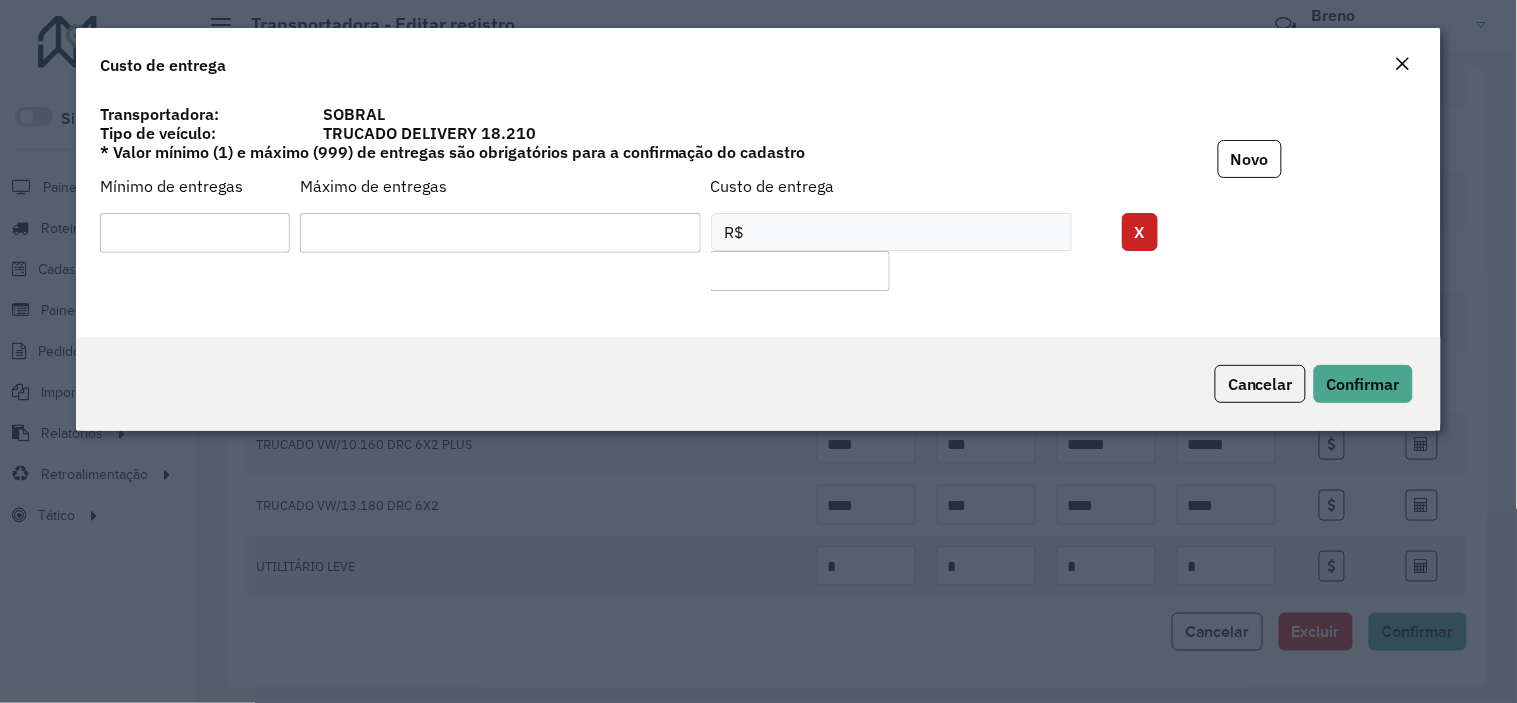 click at bounding box center (195, 233) 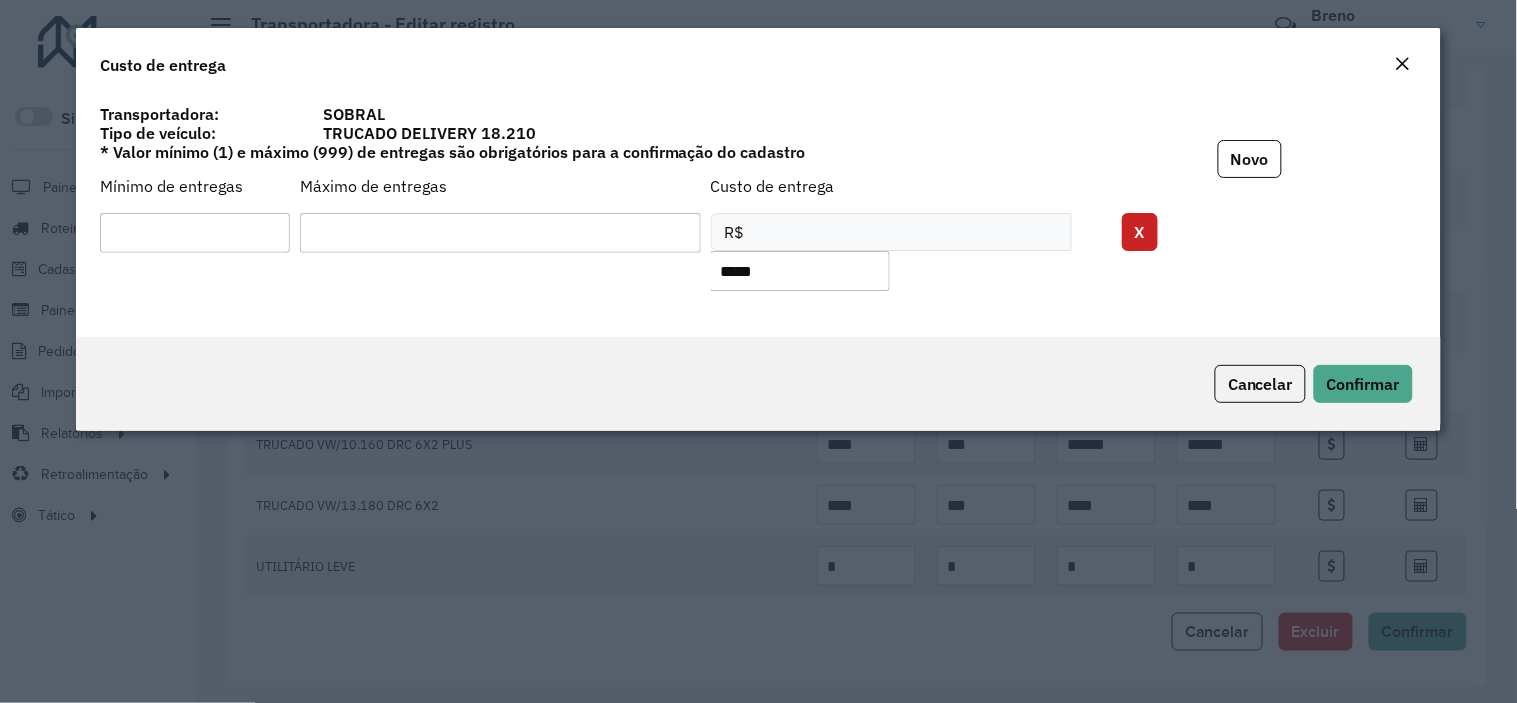 type on "*****" 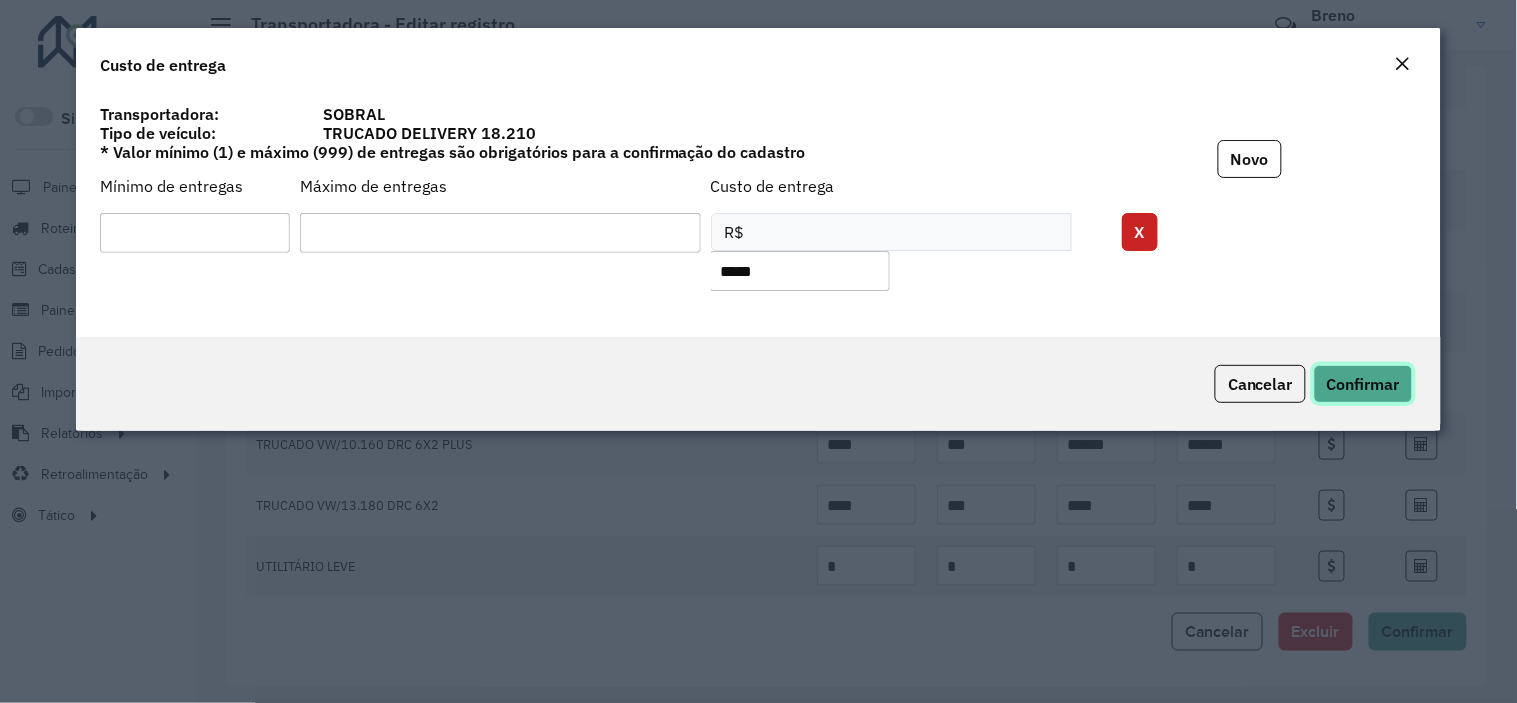 click on "Confirmar" 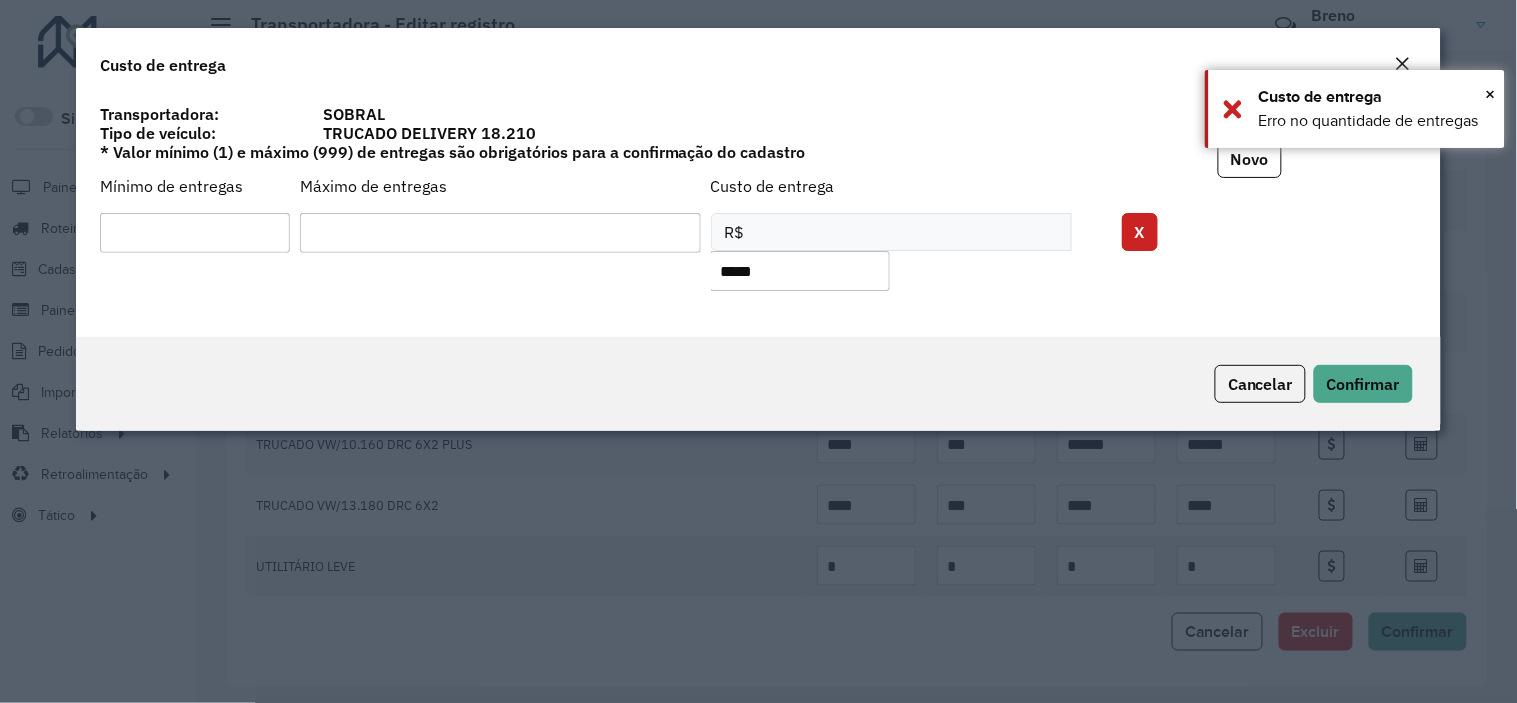 click on "**" at bounding box center (500, 233) 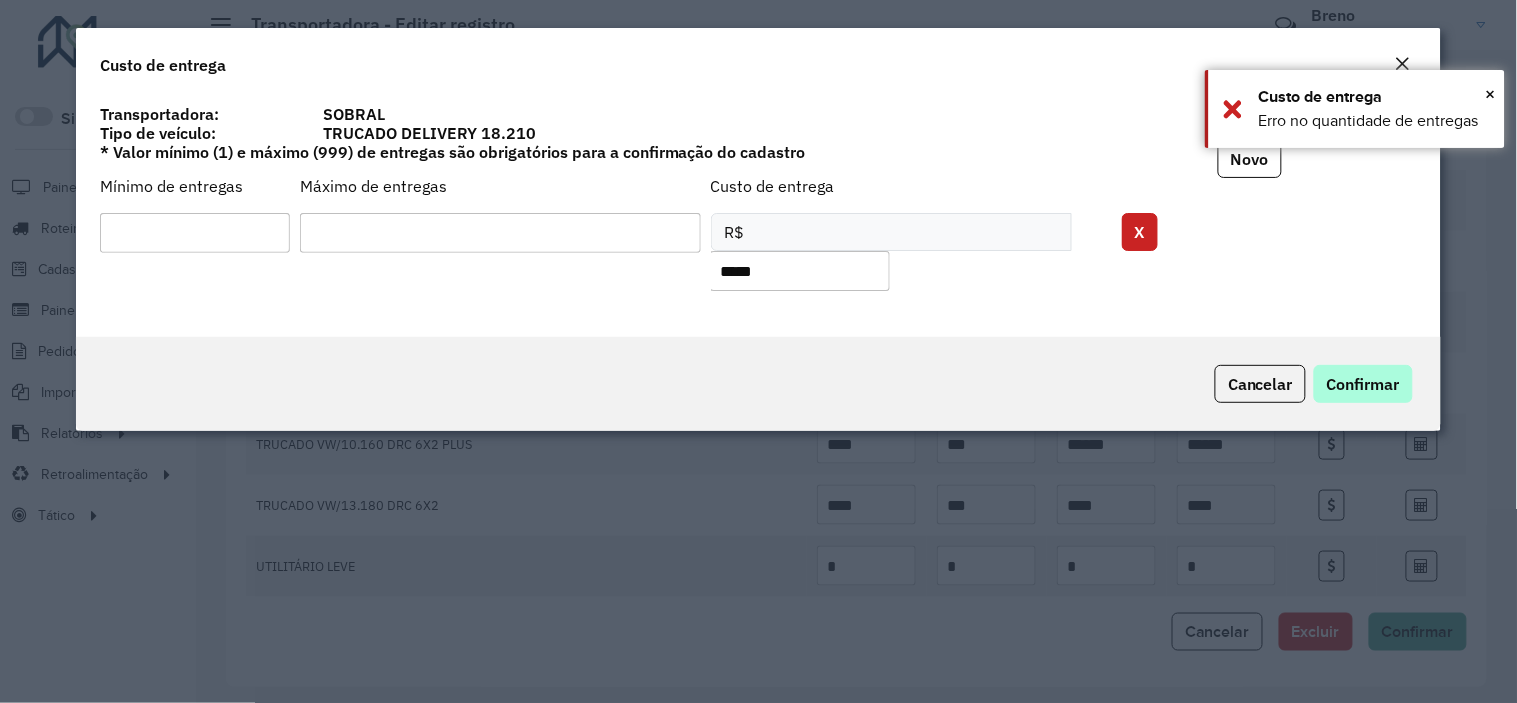type on "***" 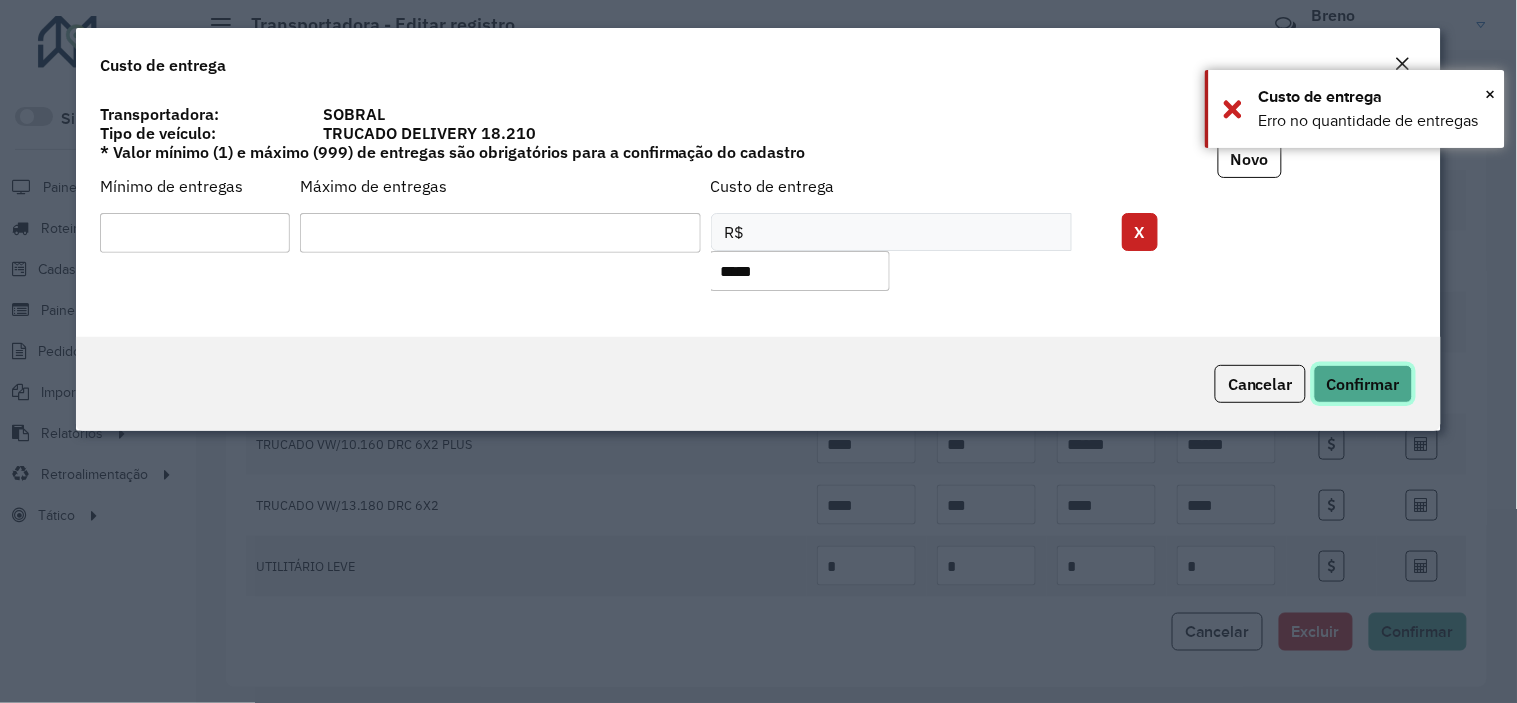 click on "Confirmar" 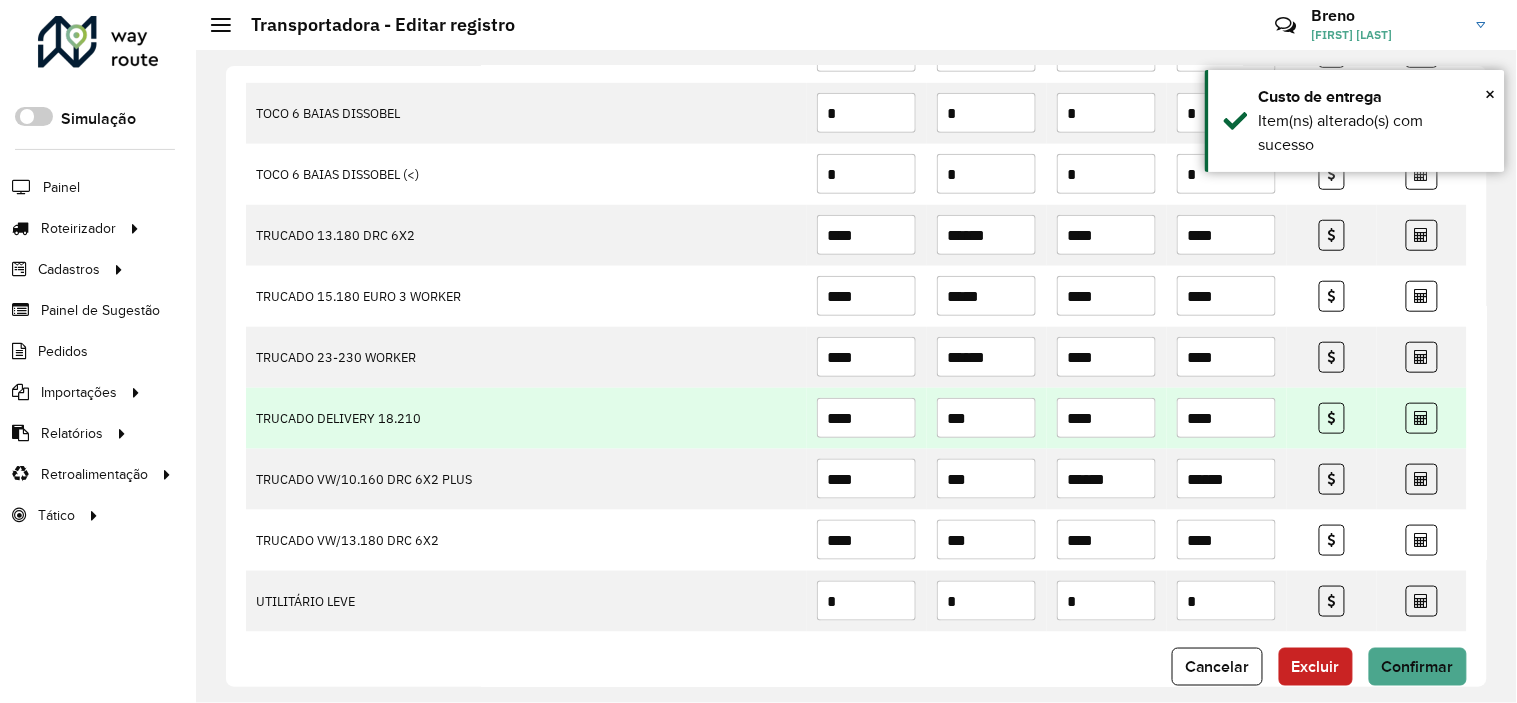 scroll, scrollTop: 2342, scrollLeft: 0, axis: vertical 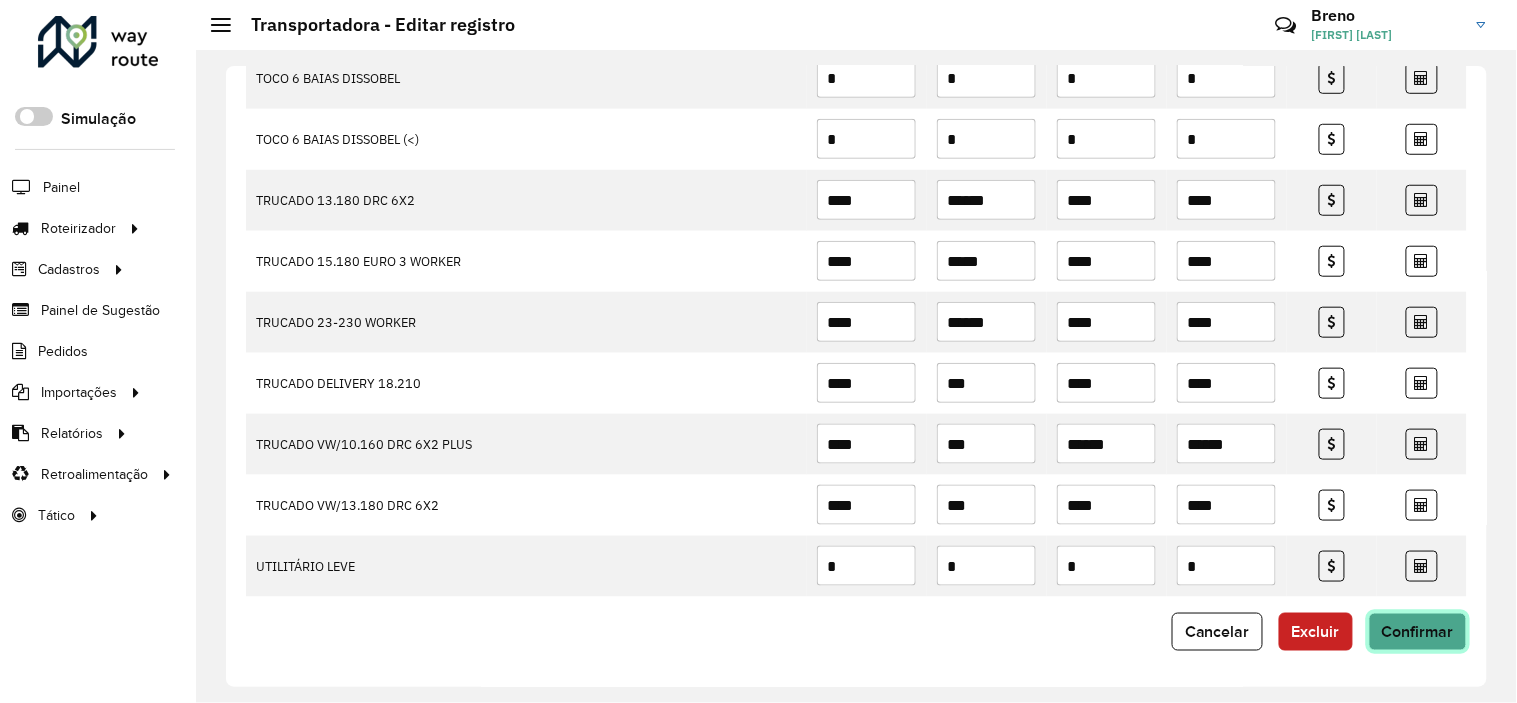 click on "Confirmar" 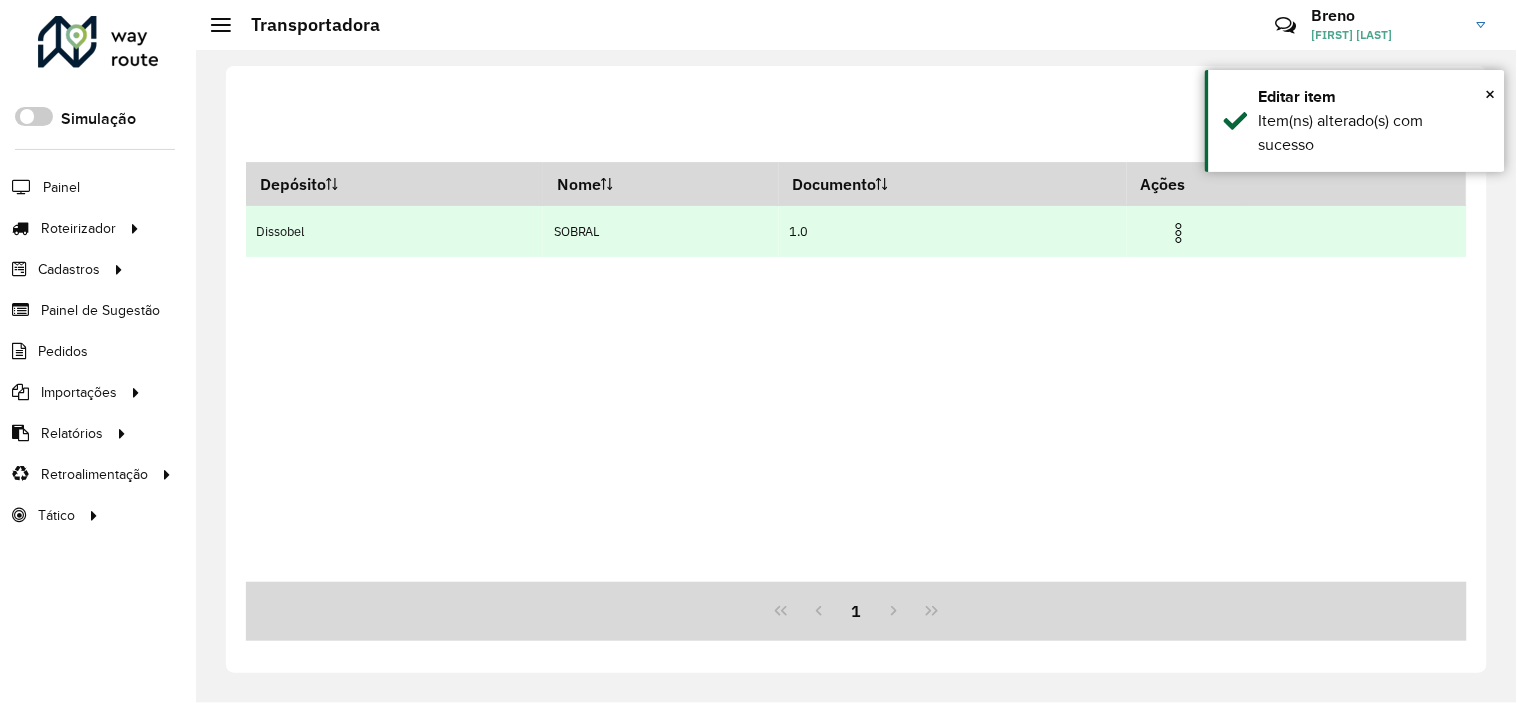click at bounding box center (1179, 233) 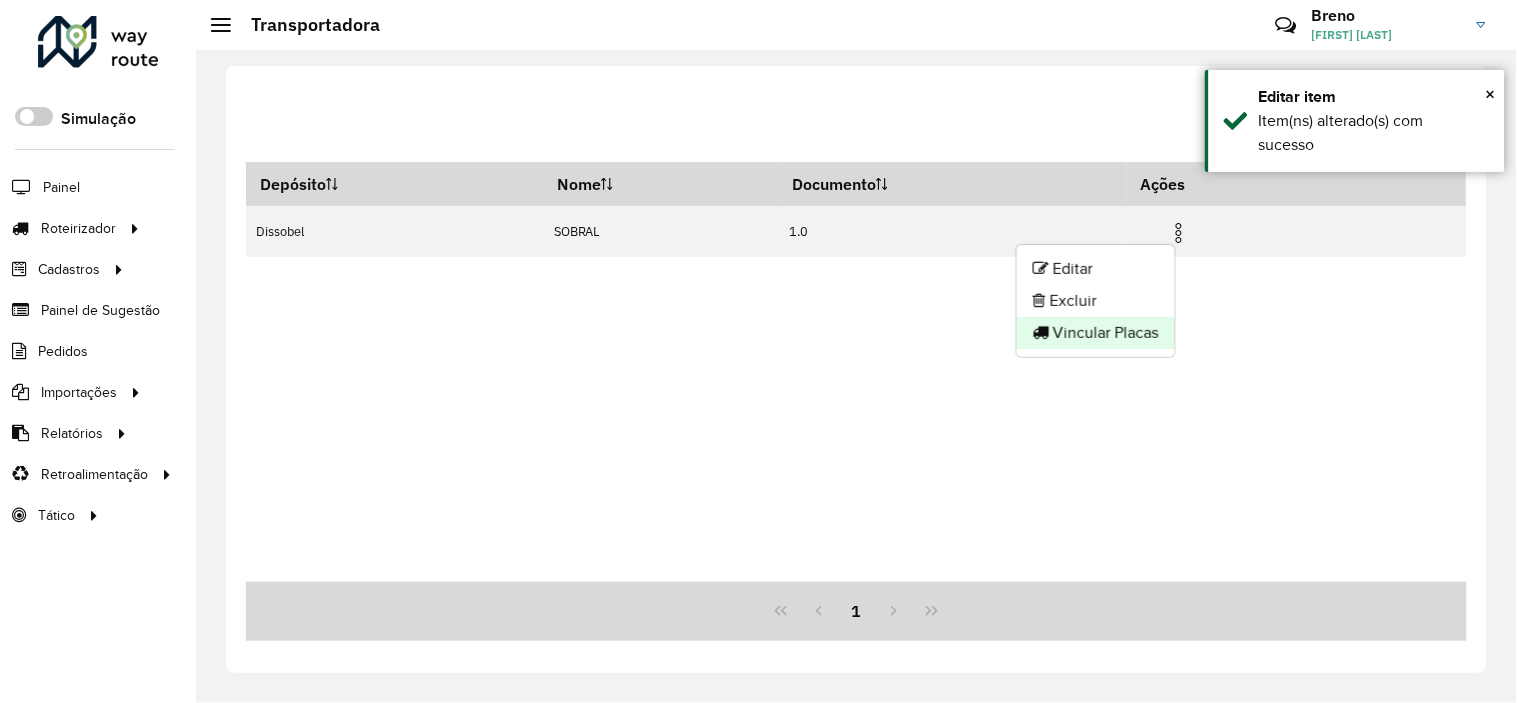 click on "Vincular Placas" 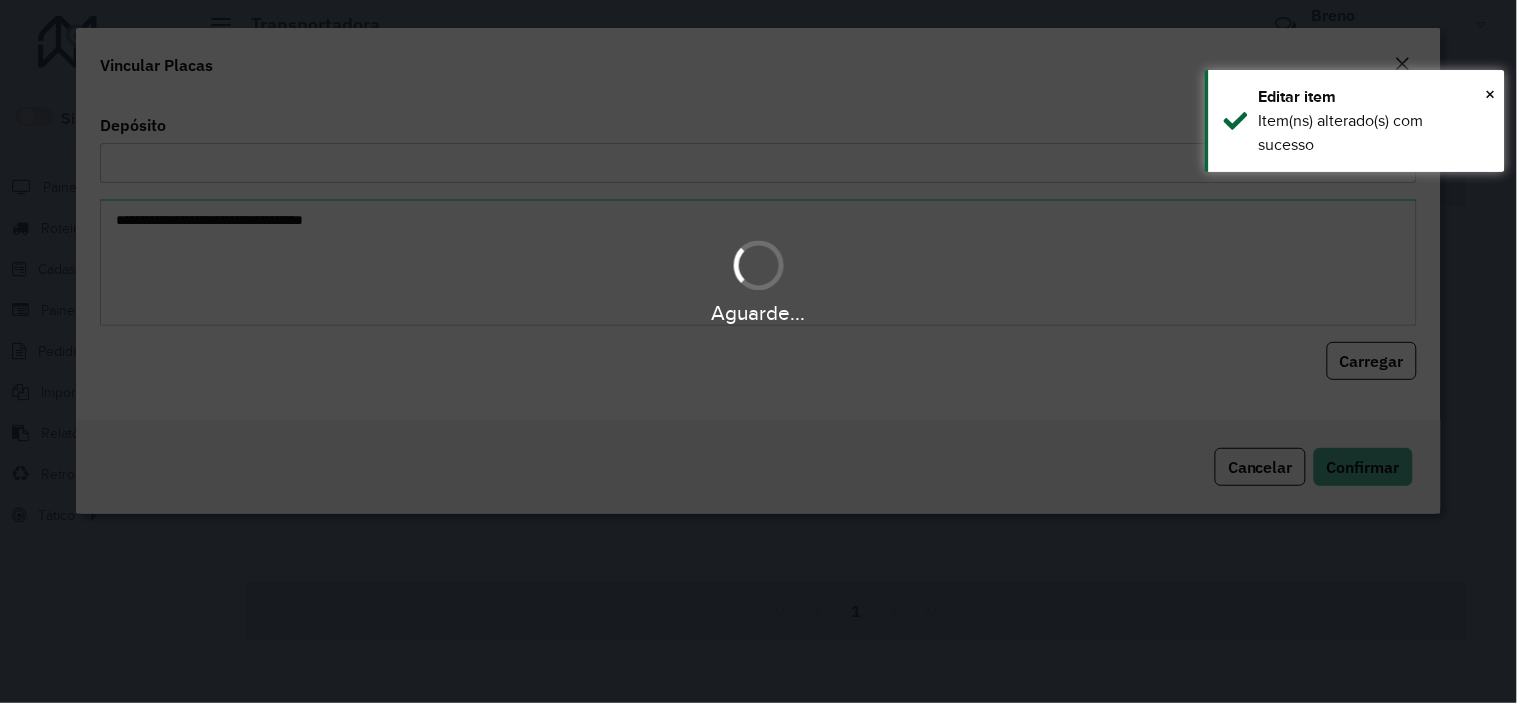 type on "********" 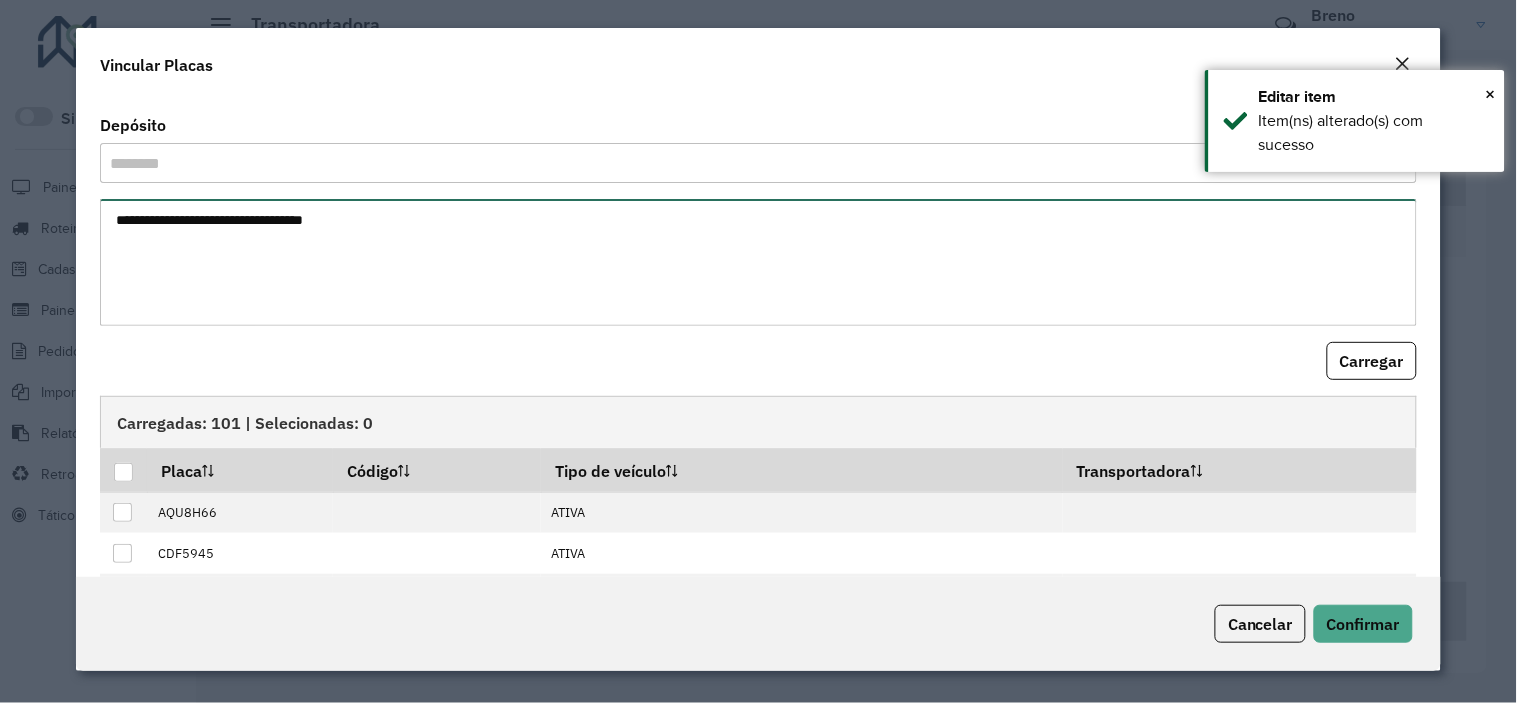 click at bounding box center [758, 262] 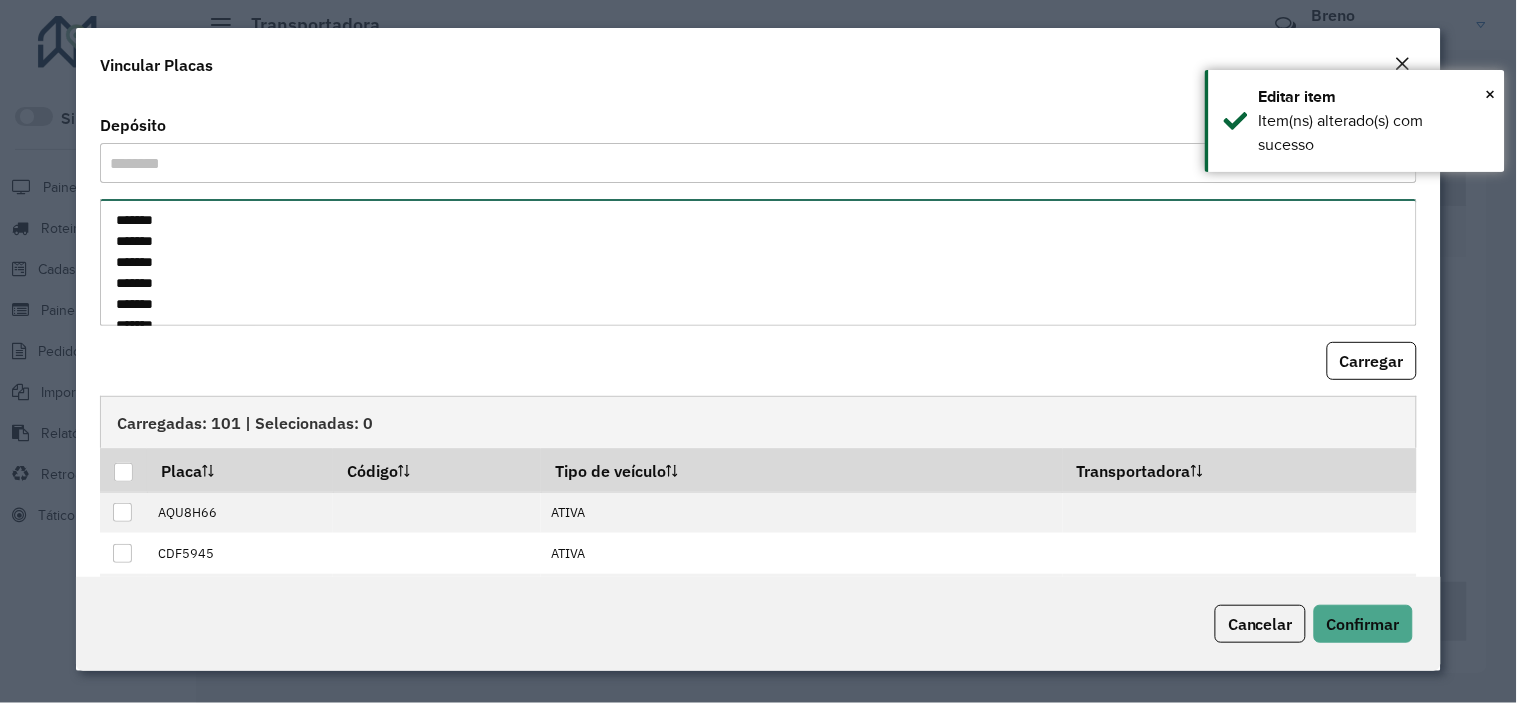scroll, scrollTop: 51, scrollLeft: 0, axis: vertical 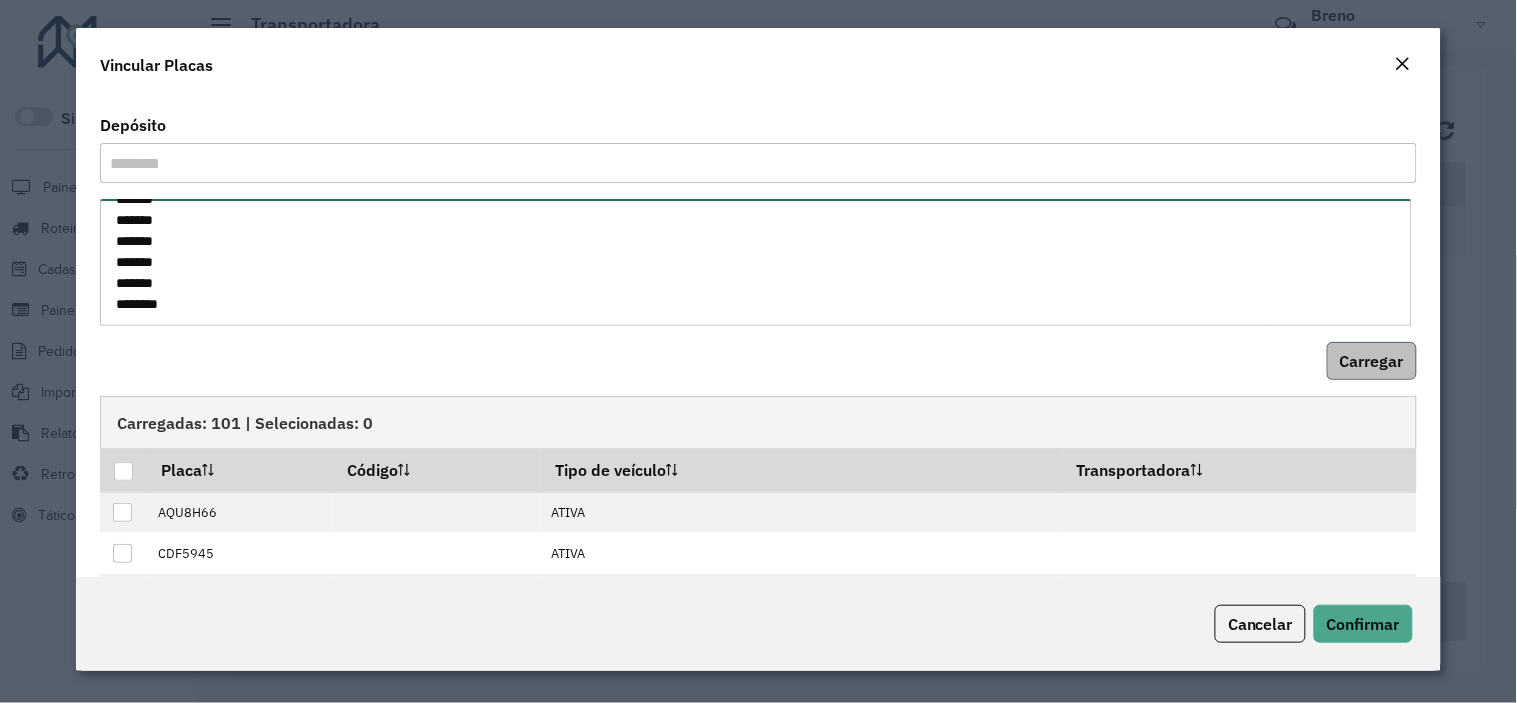 type on "*******
*******
*******
*******
*******
*******
*******" 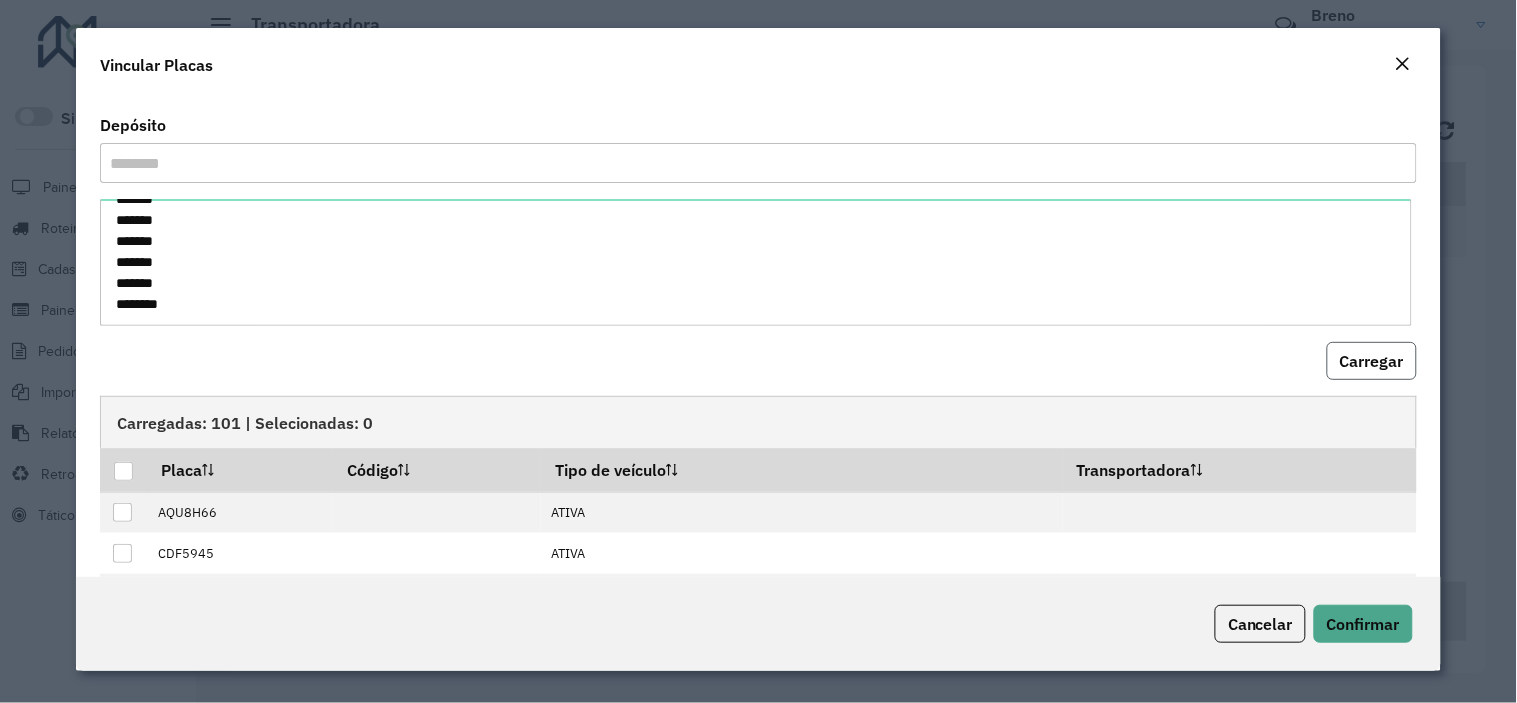click on "Carregar" 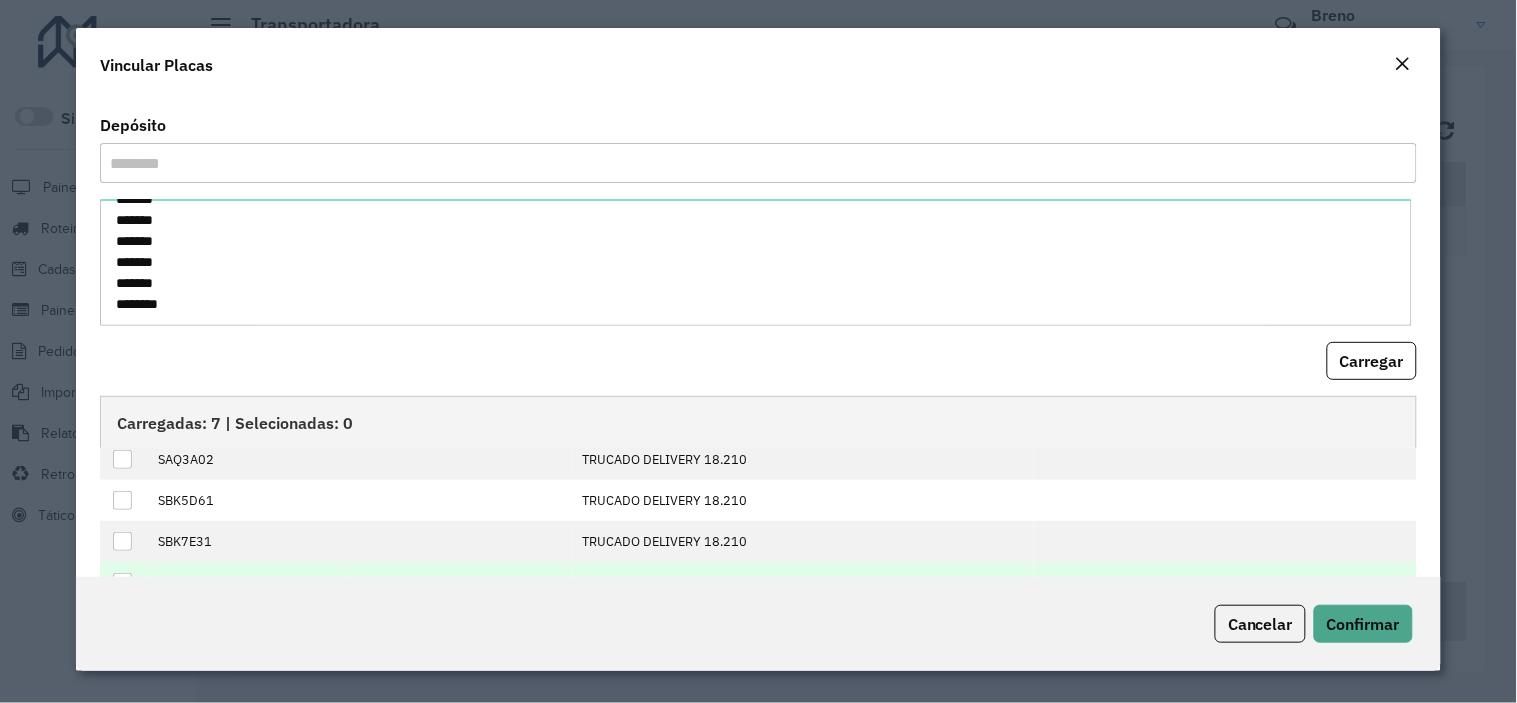 scroll, scrollTop: 82, scrollLeft: 0, axis: vertical 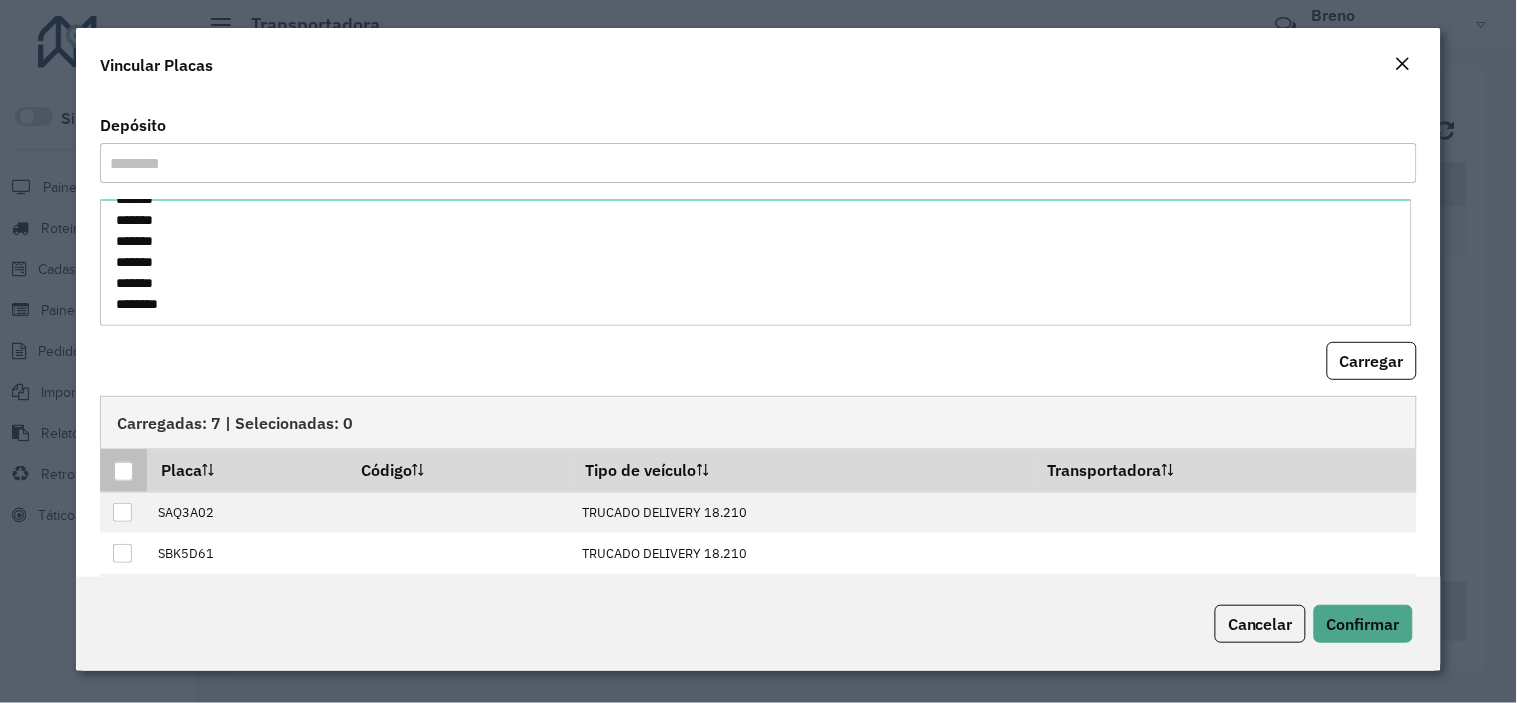 click at bounding box center (123, 471) 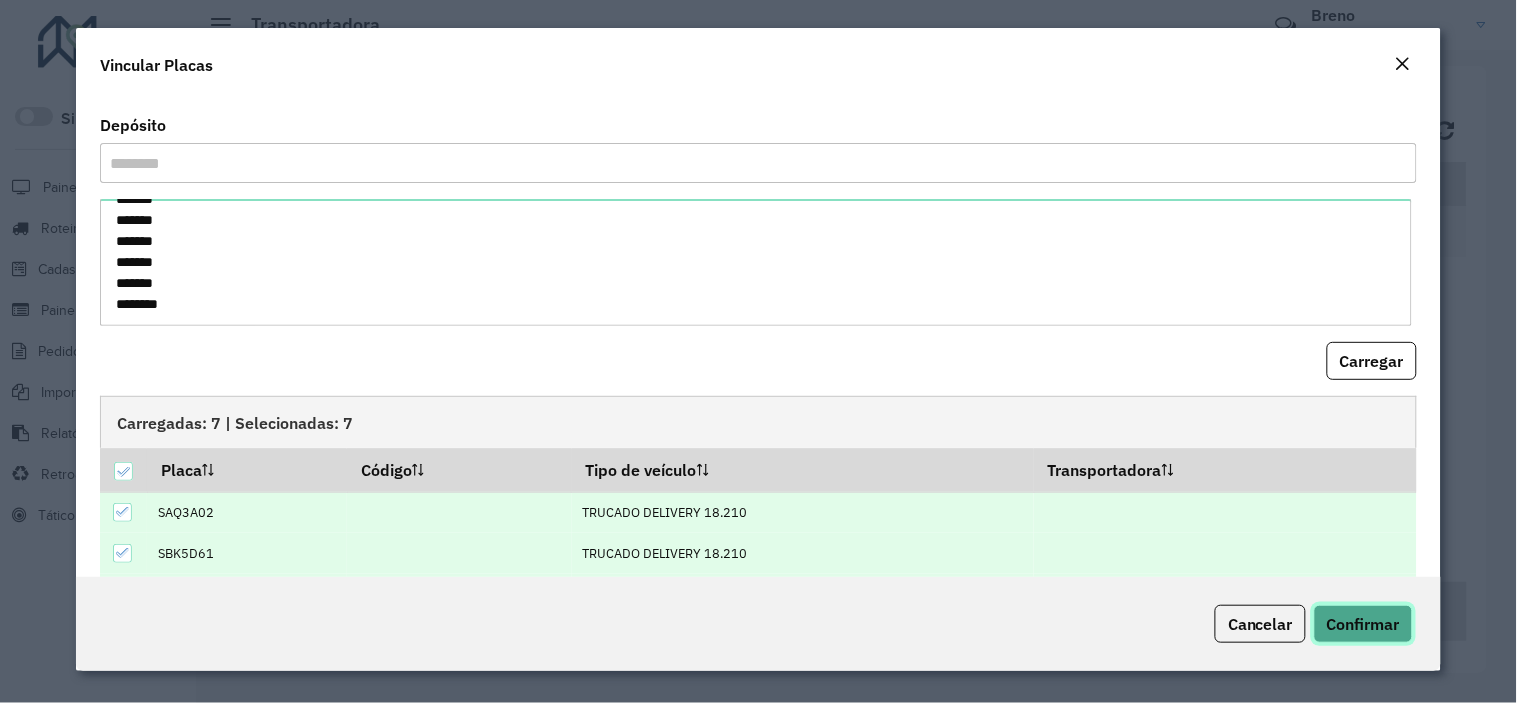 click on "Confirmar" 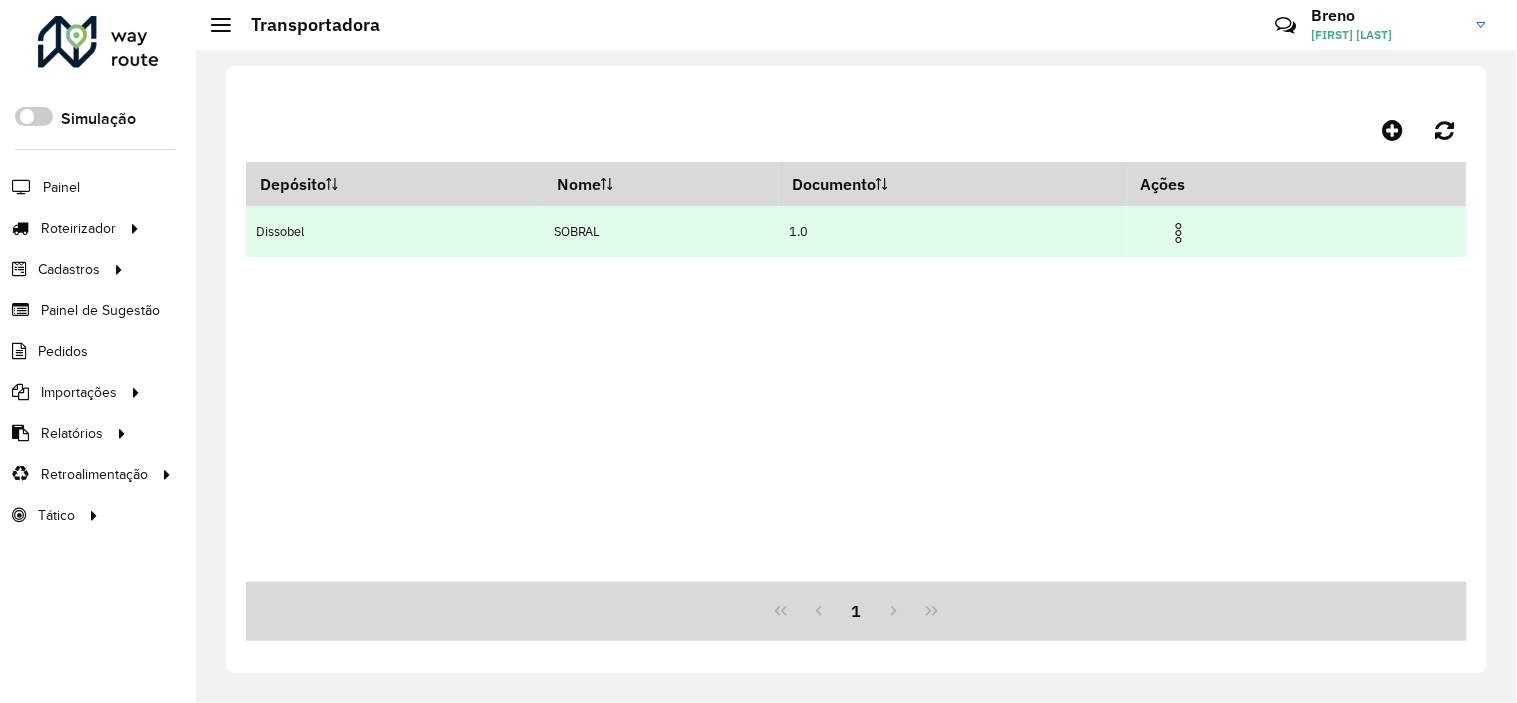 click at bounding box center [1179, 233] 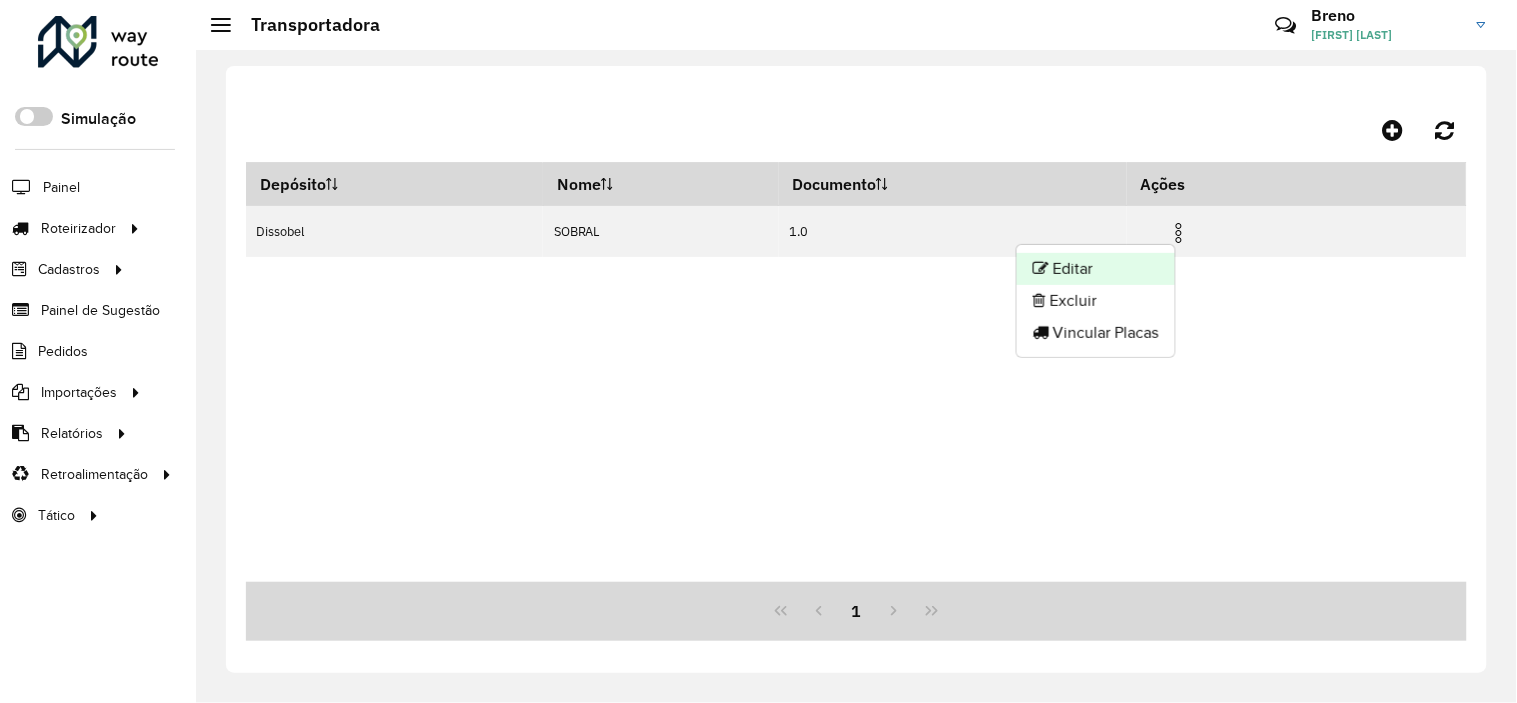 click on "Editar" 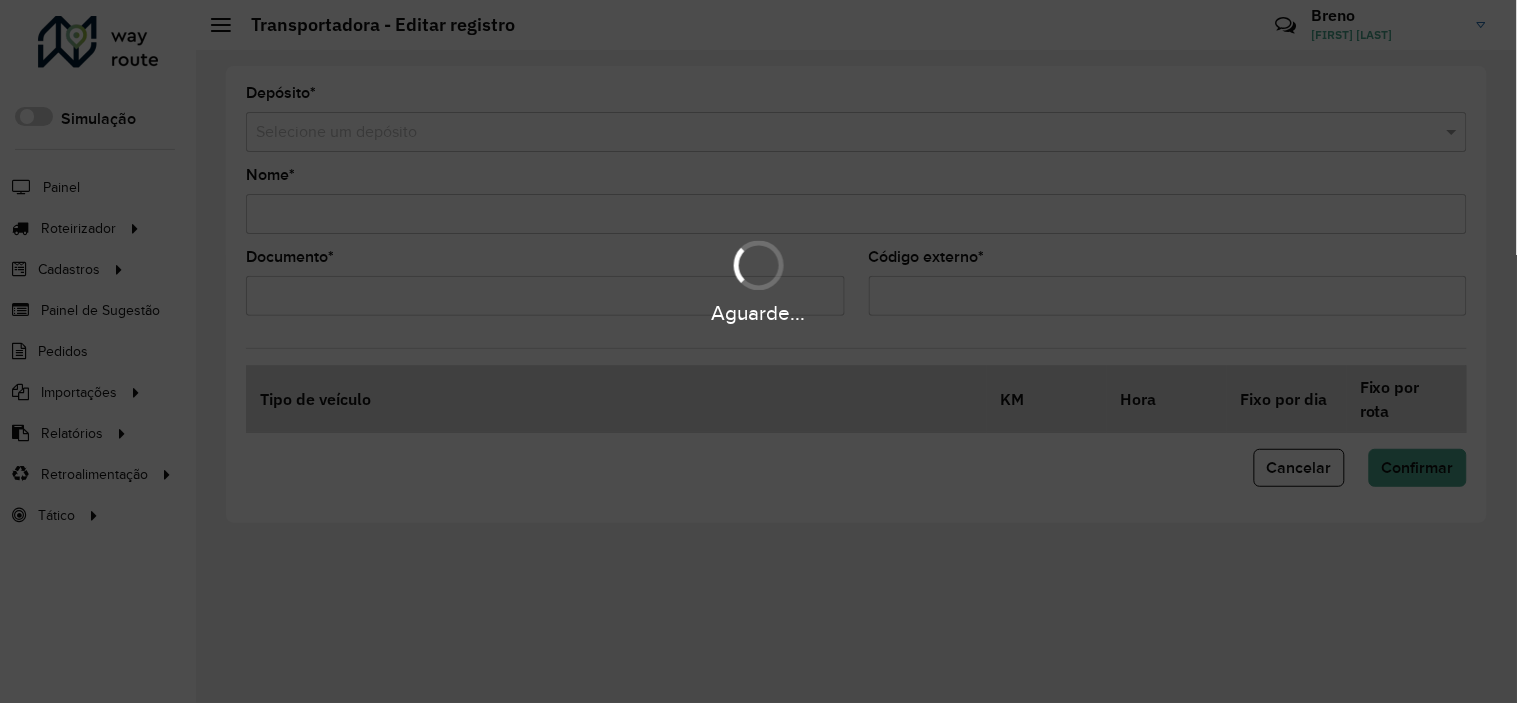 type on "******" 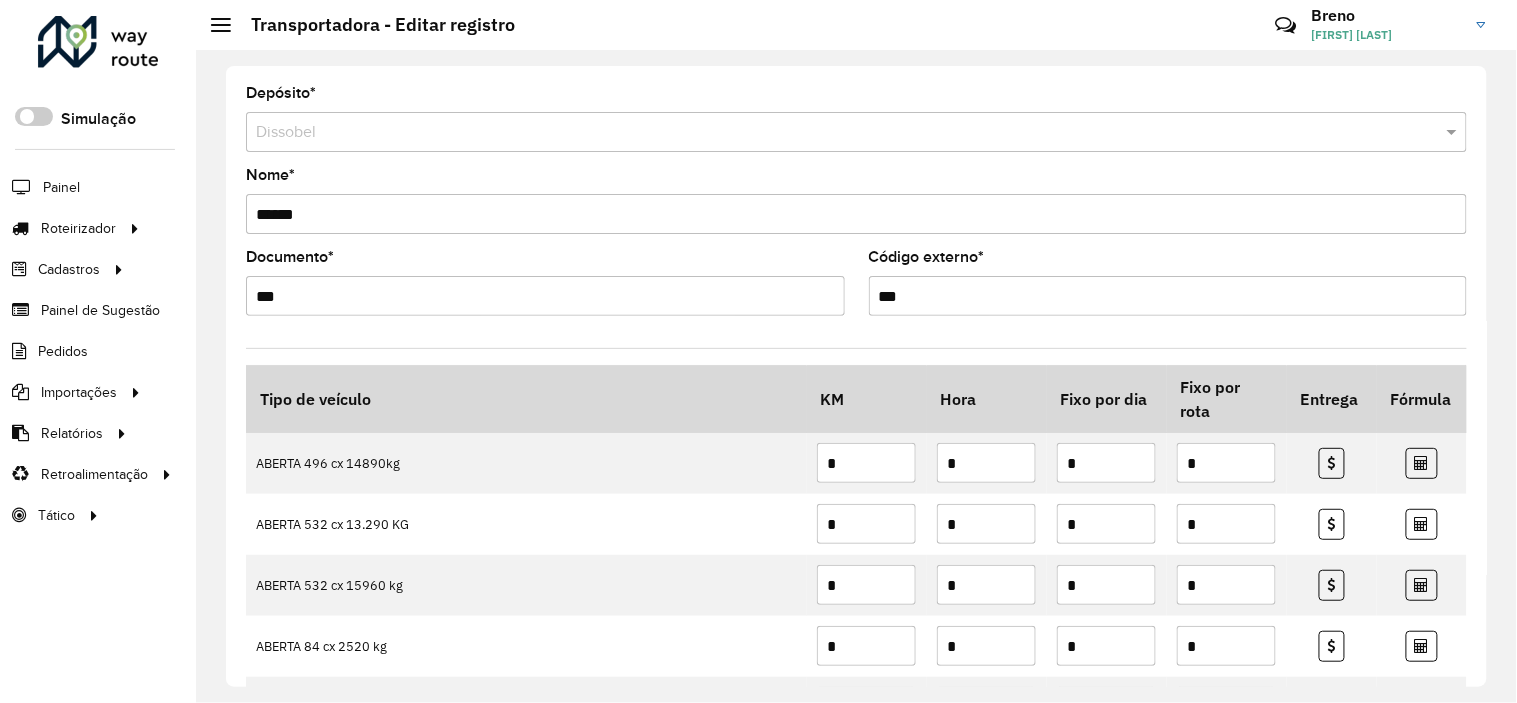 scroll, scrollTop: 2104, scrollLeft: 0, axis: vertical 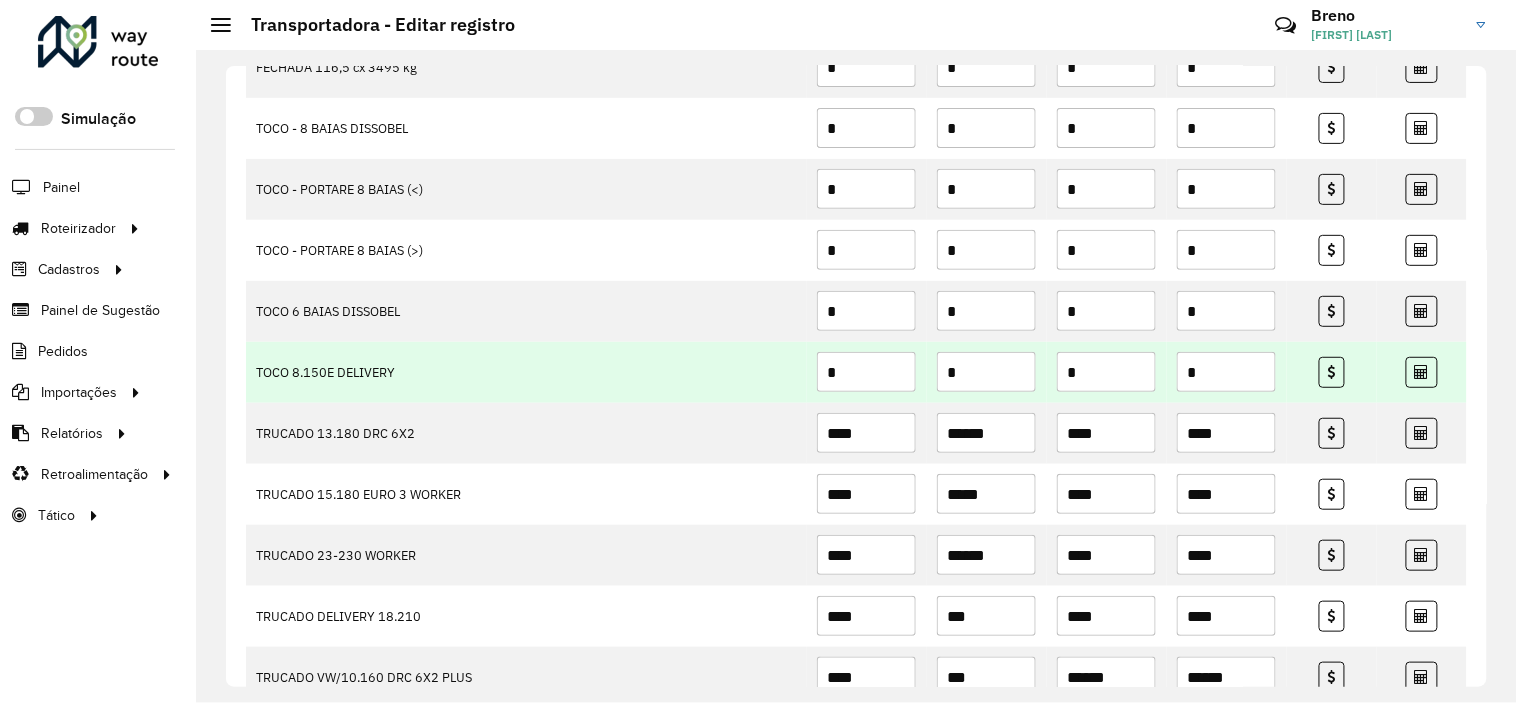 click on "*" at bounding box center (866, 372) 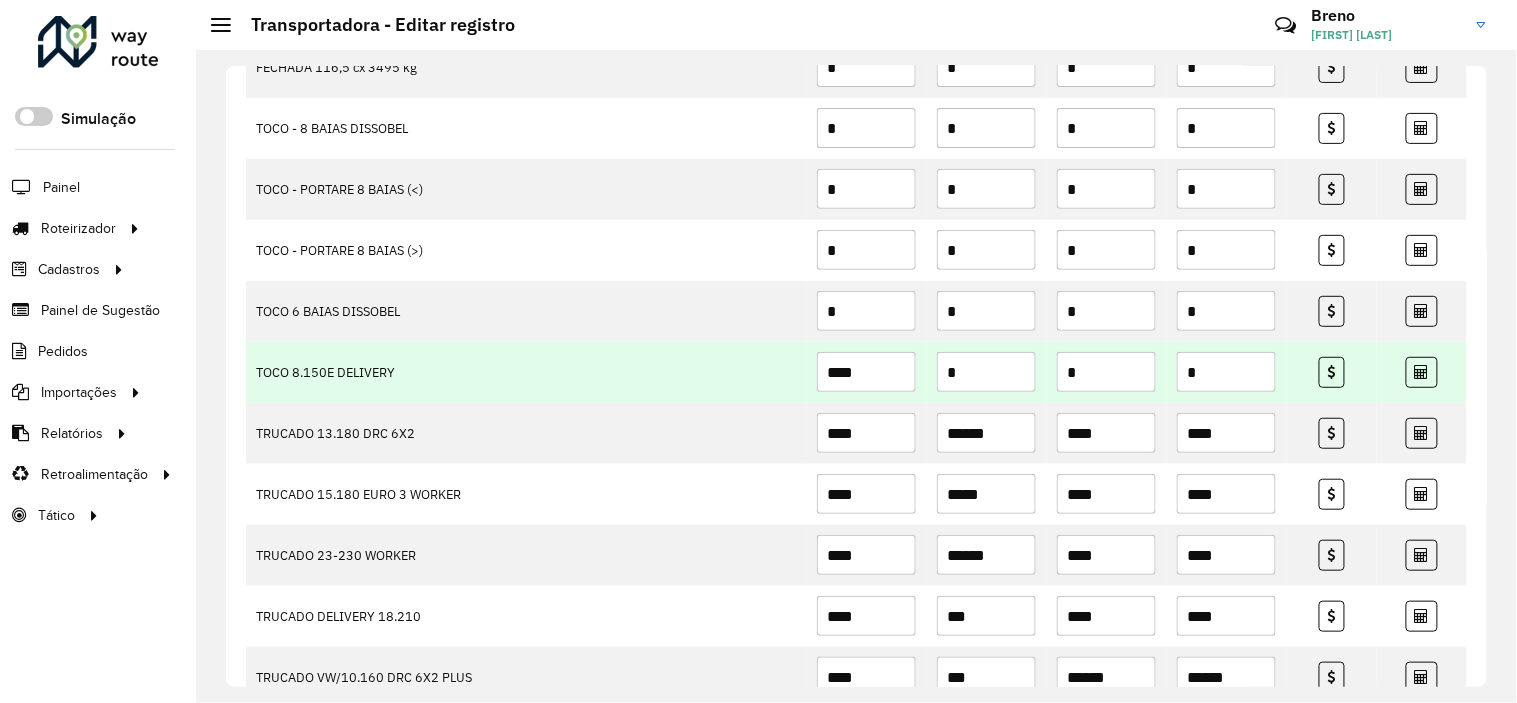 type on "****" 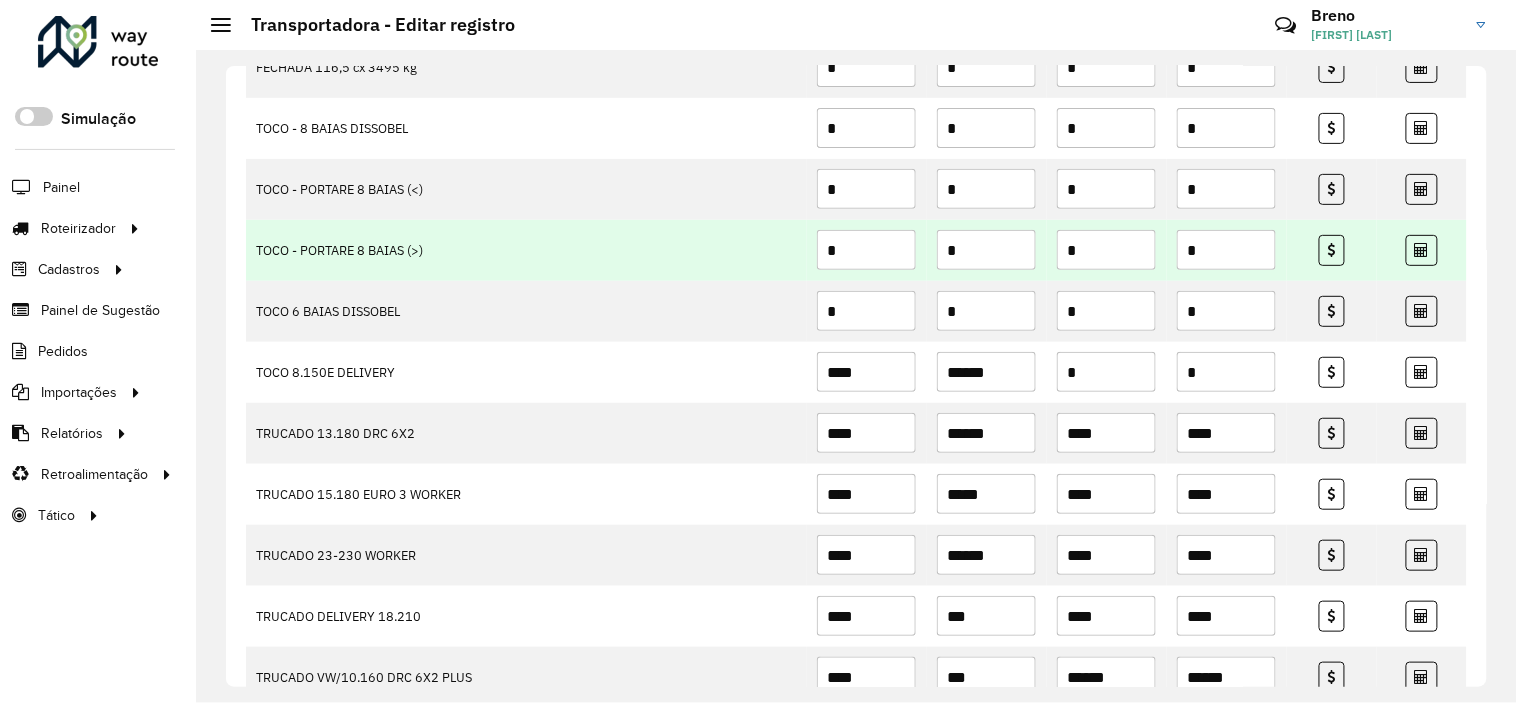 type on "******" 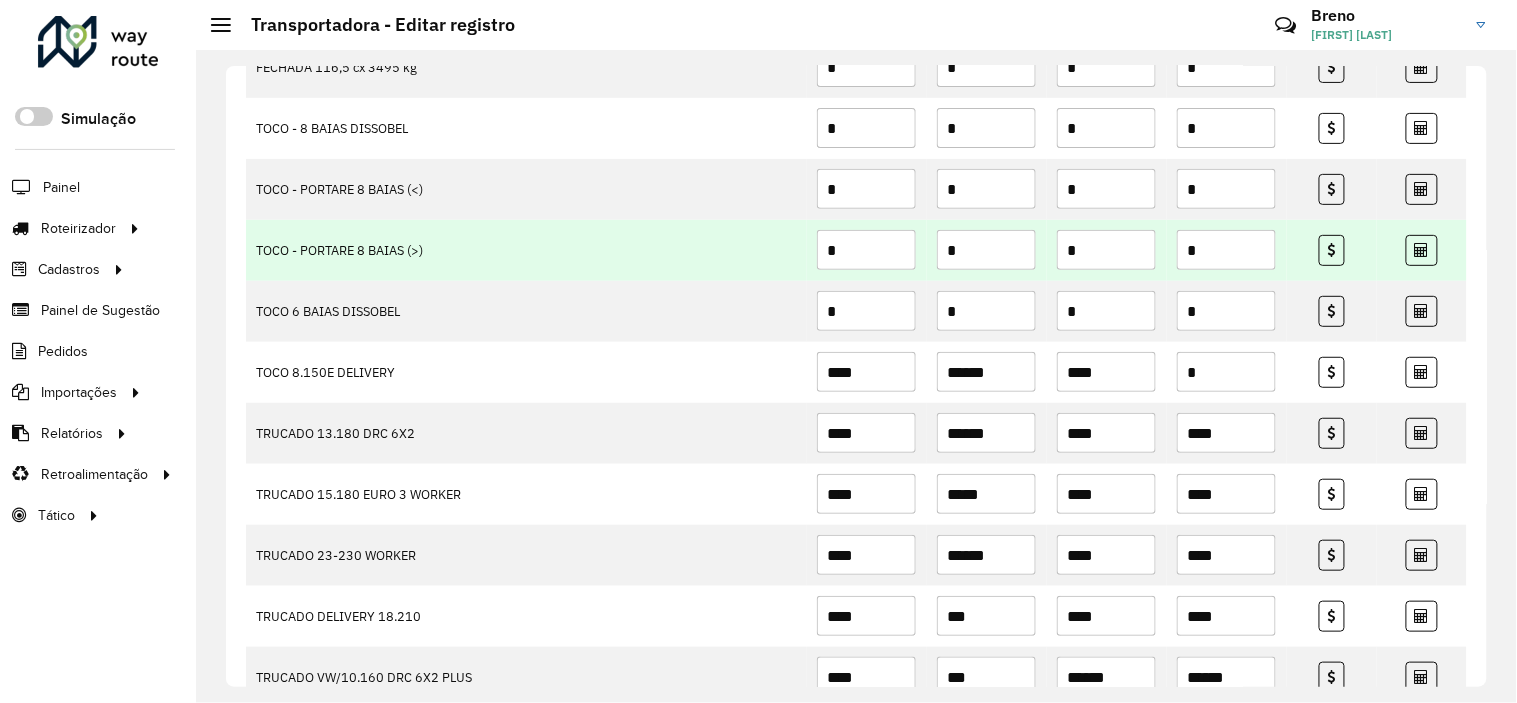 type on "****" 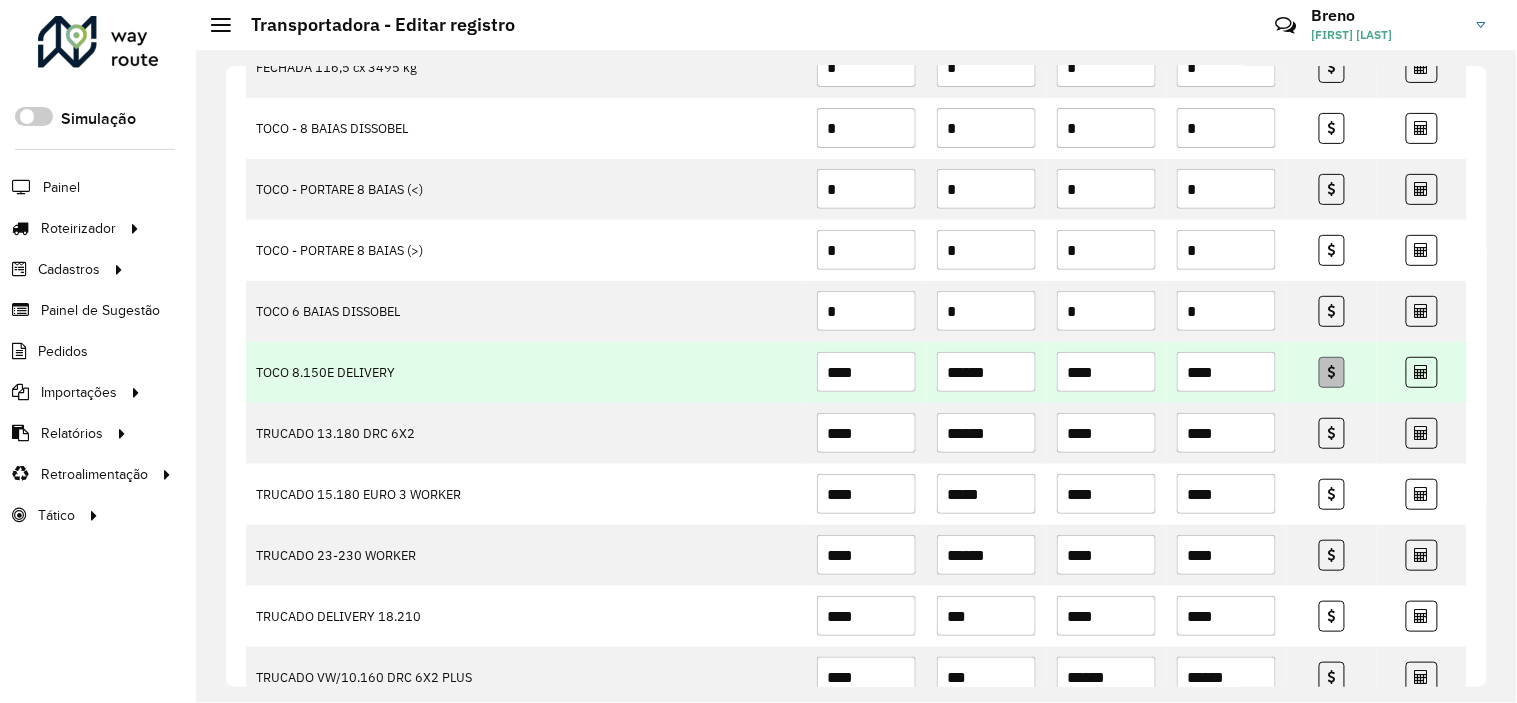 type on "****" 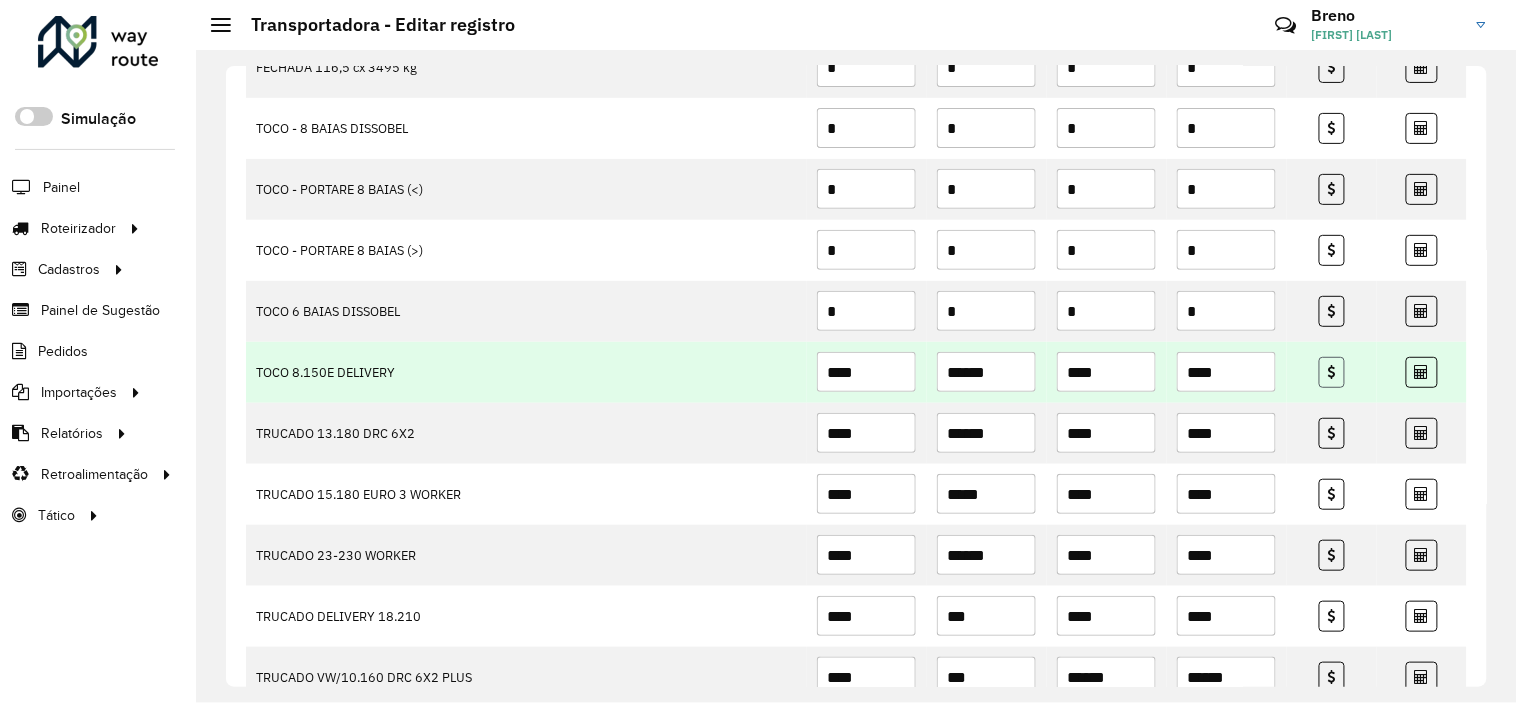click at bounding box center (1332, 372) 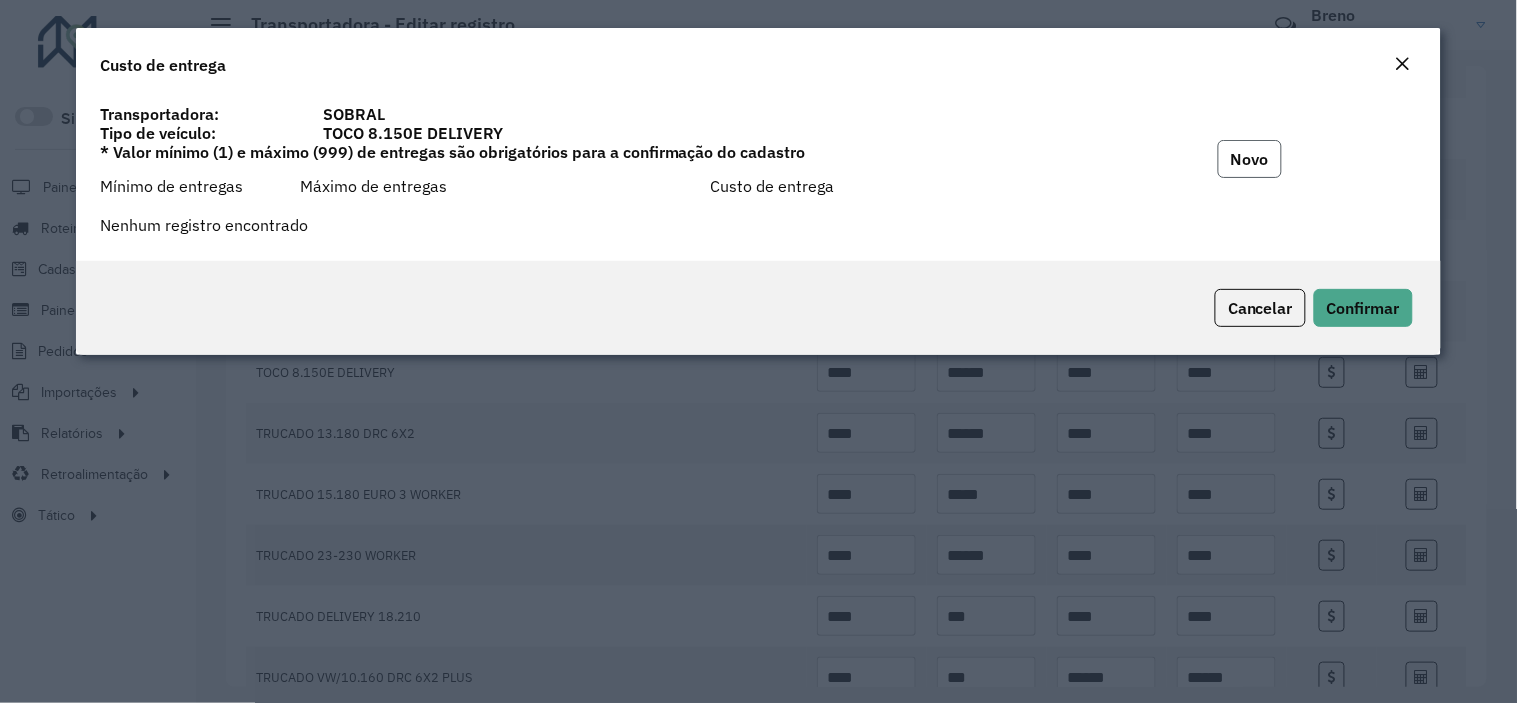 click on "Novo" 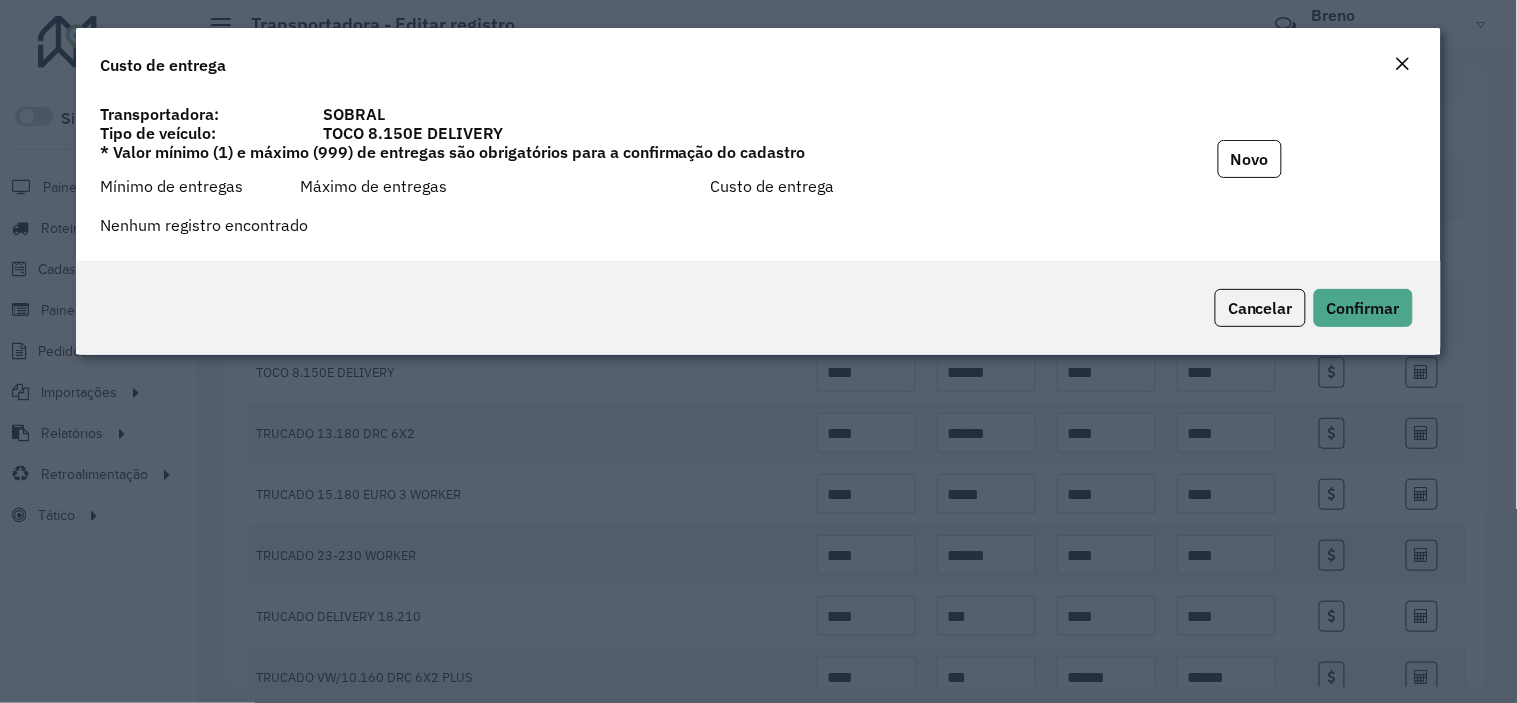 type 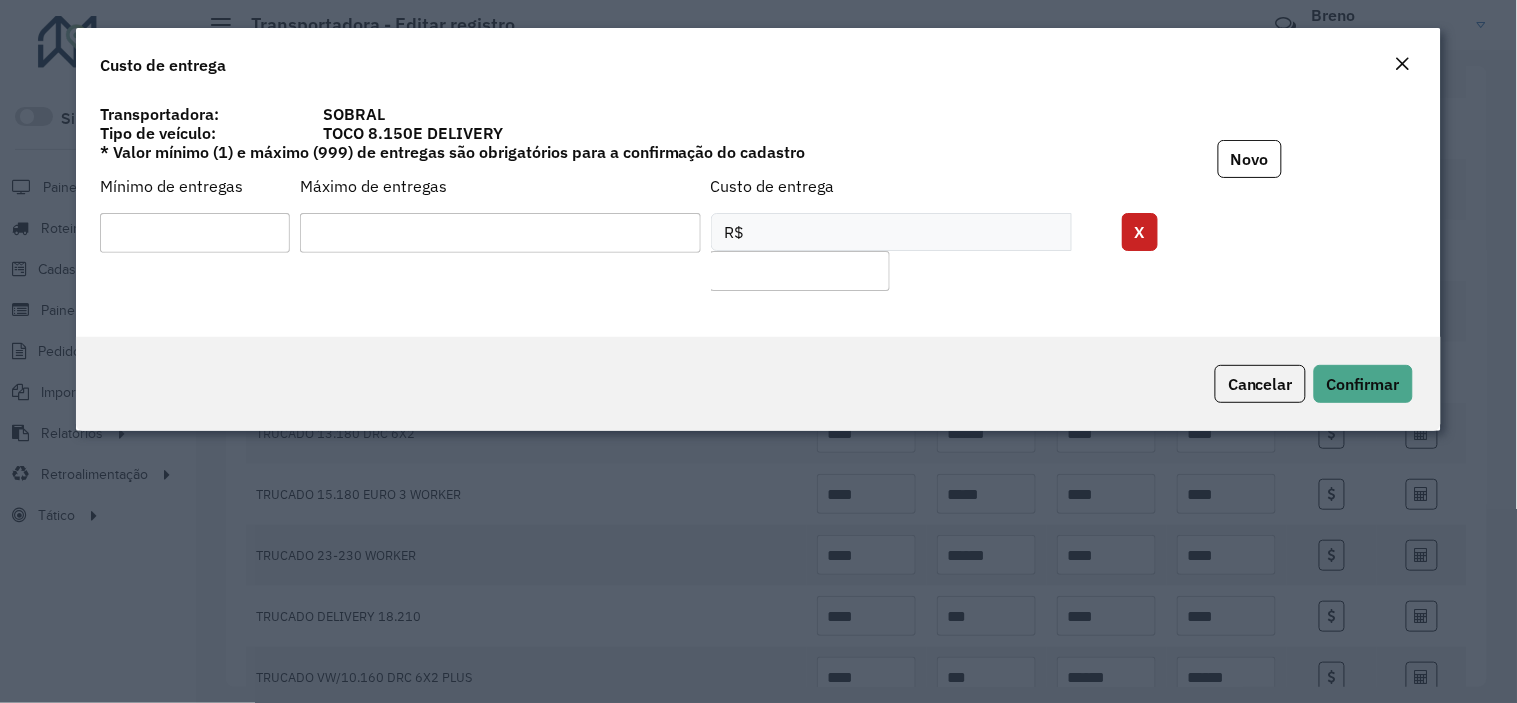 click at bounding box center [195, 233] 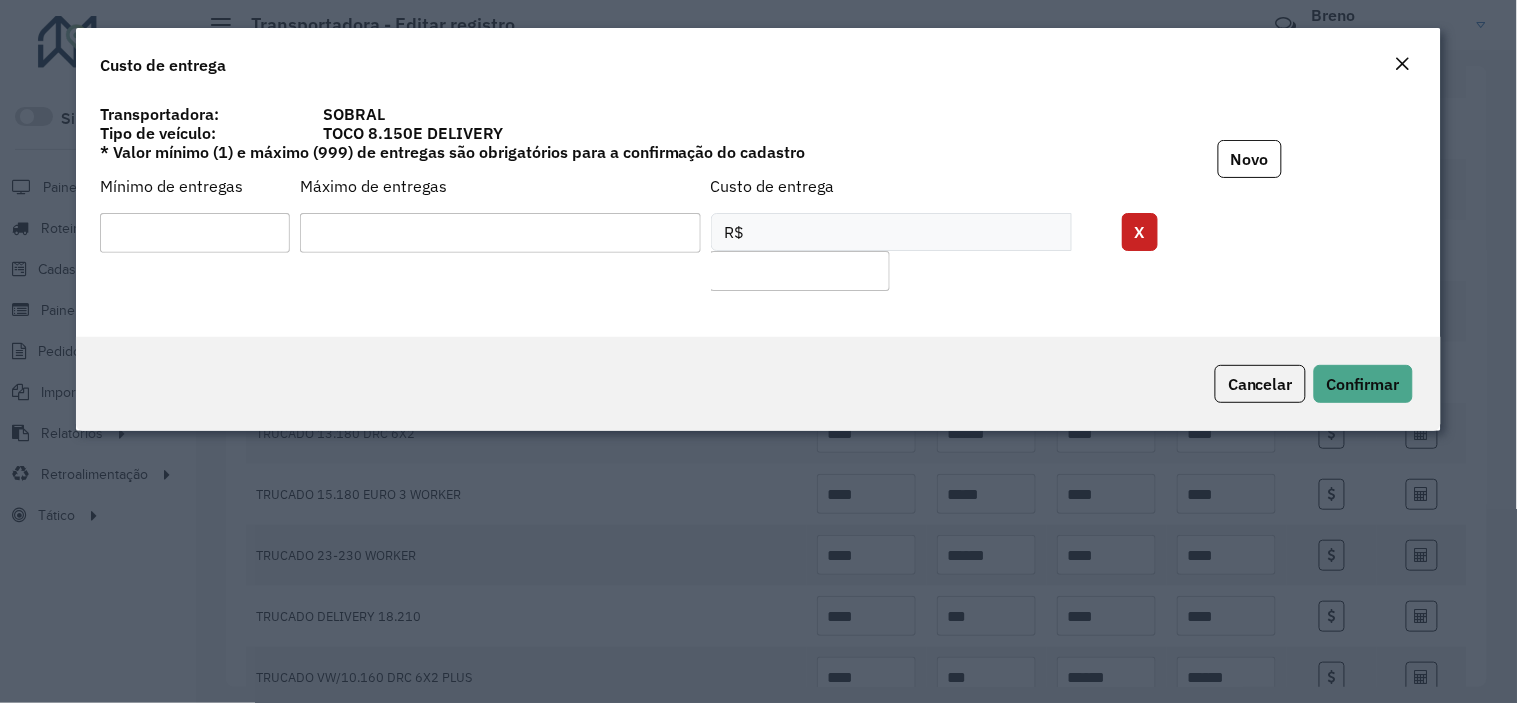type on "***" 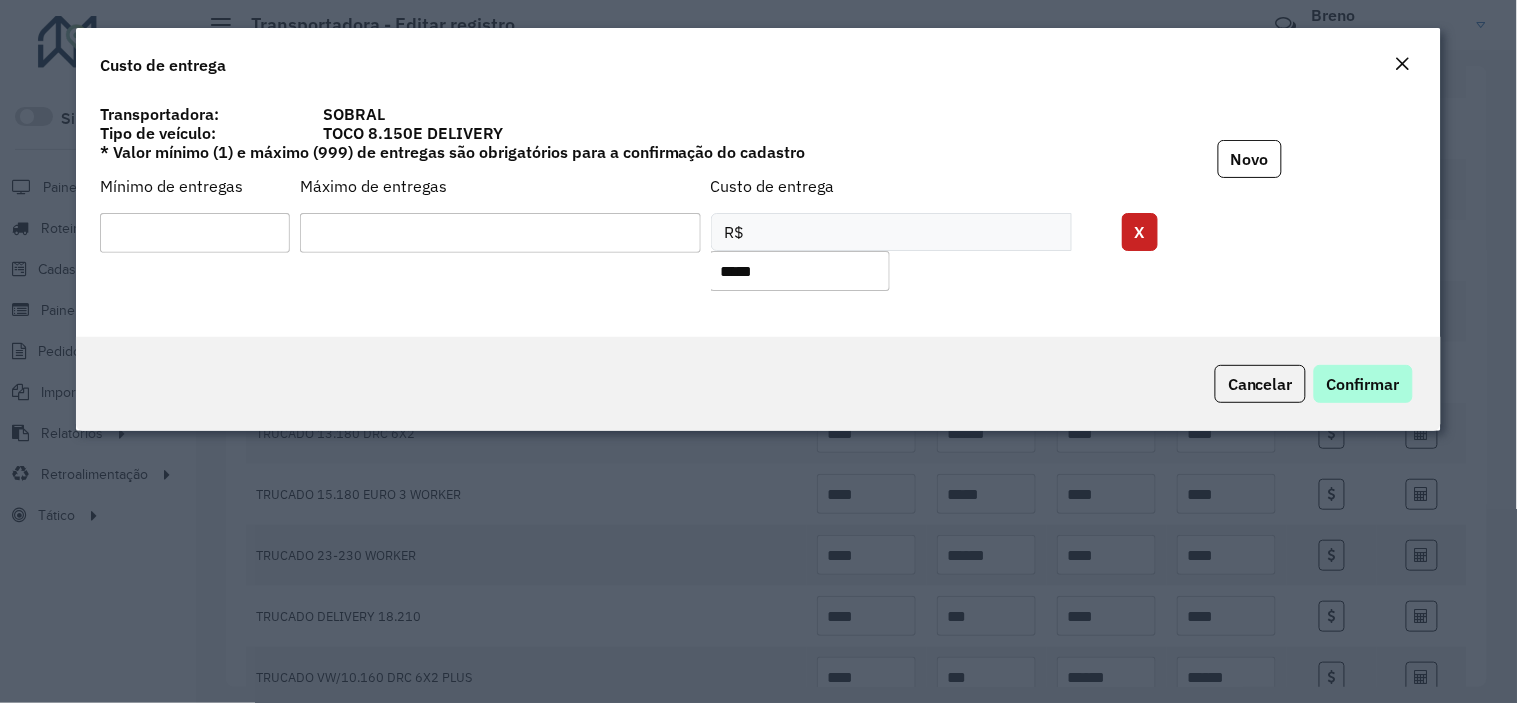 type on "*****" 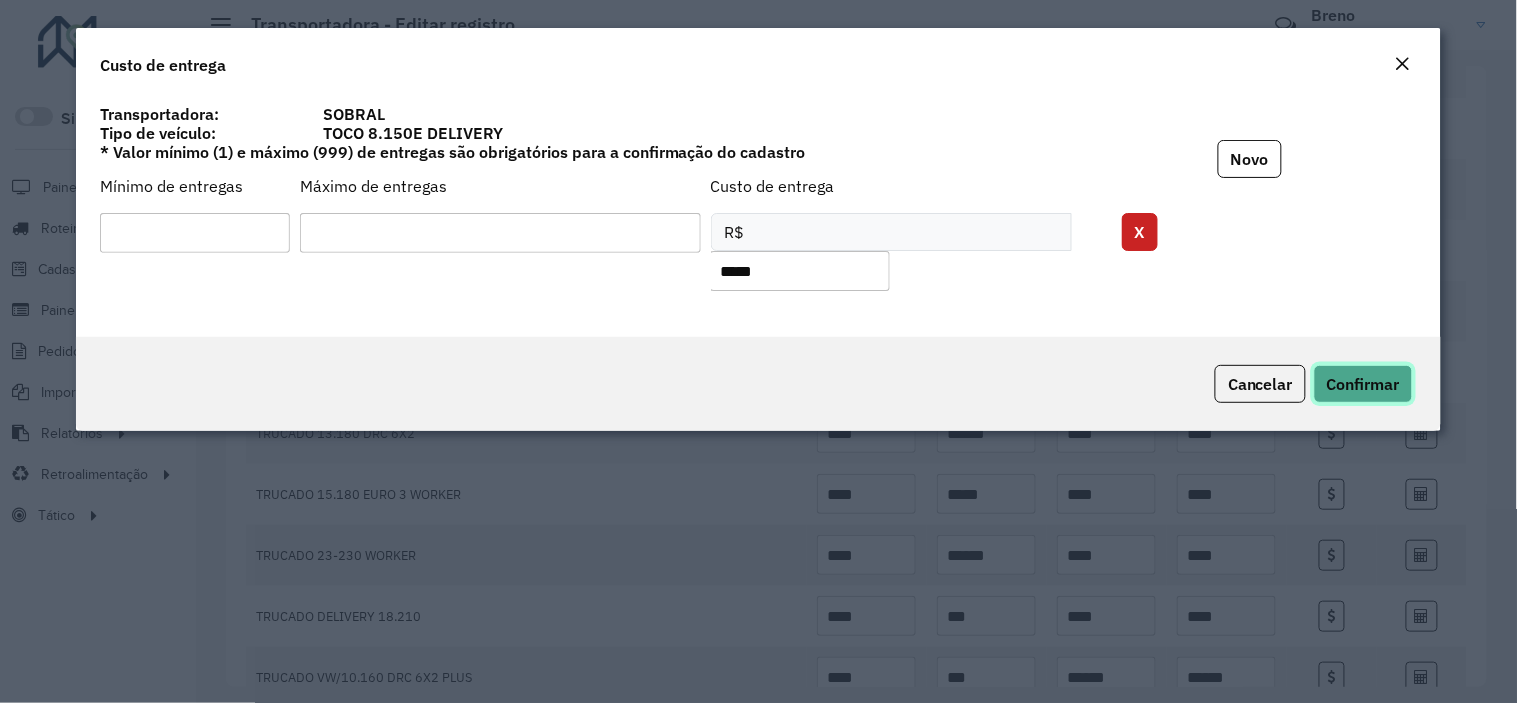 click on "Confirmar" 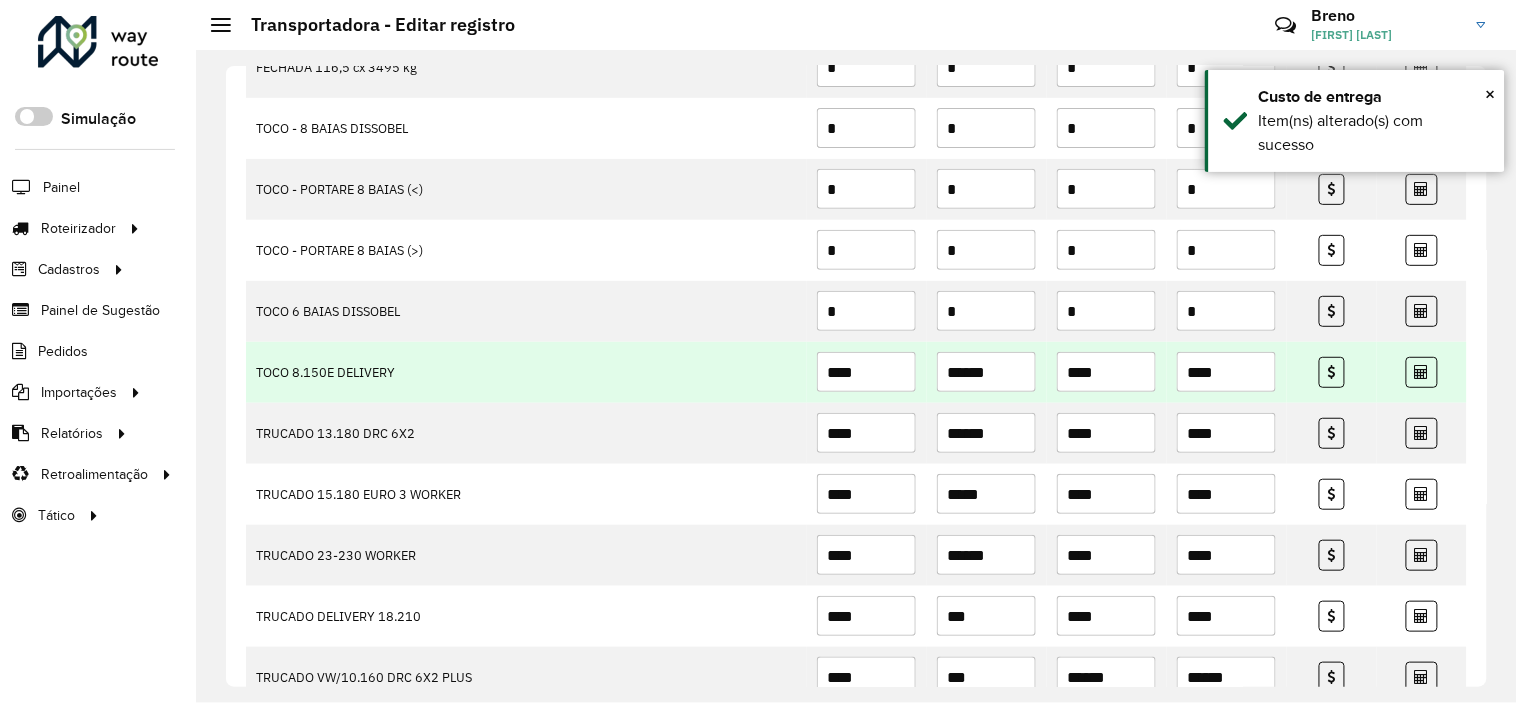 click on "****" at bounding box center [866, 372] 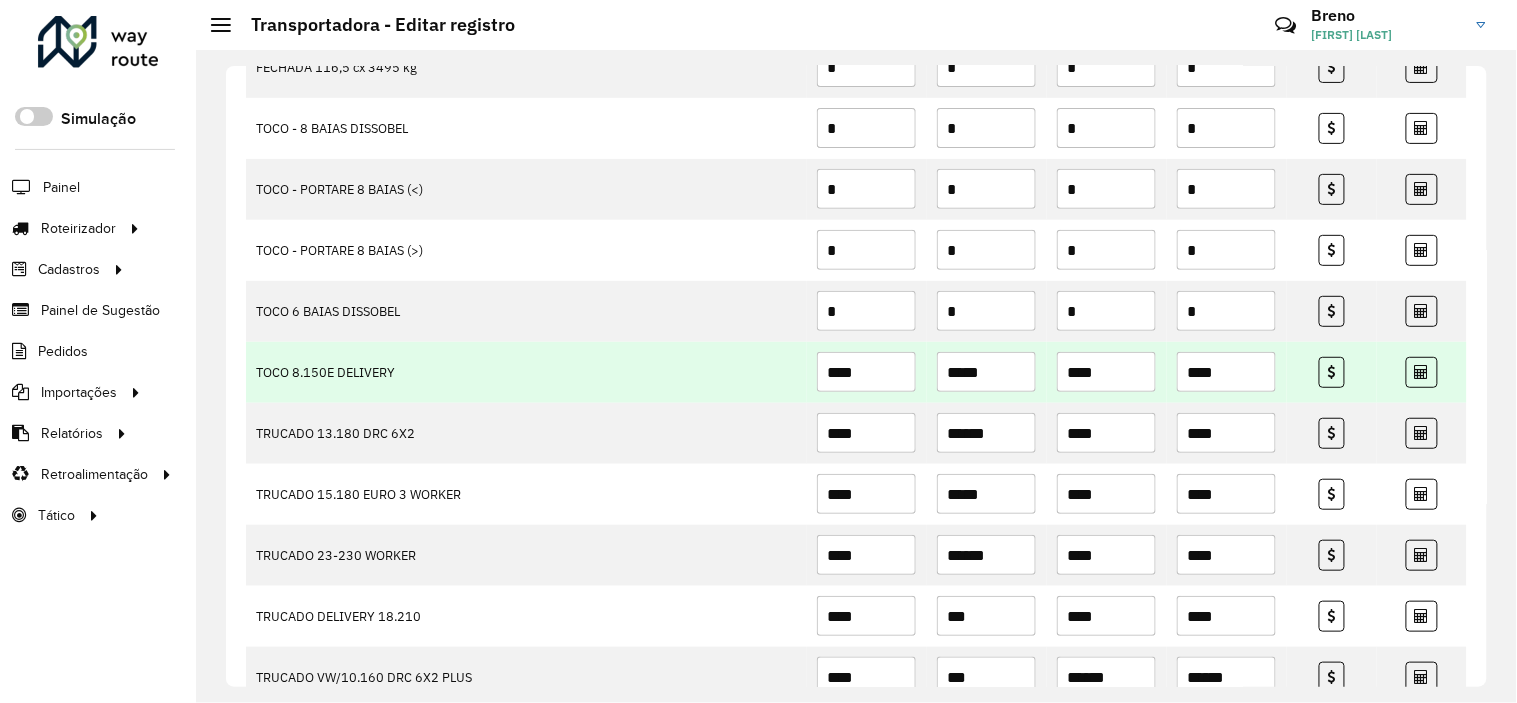 type on "*****" 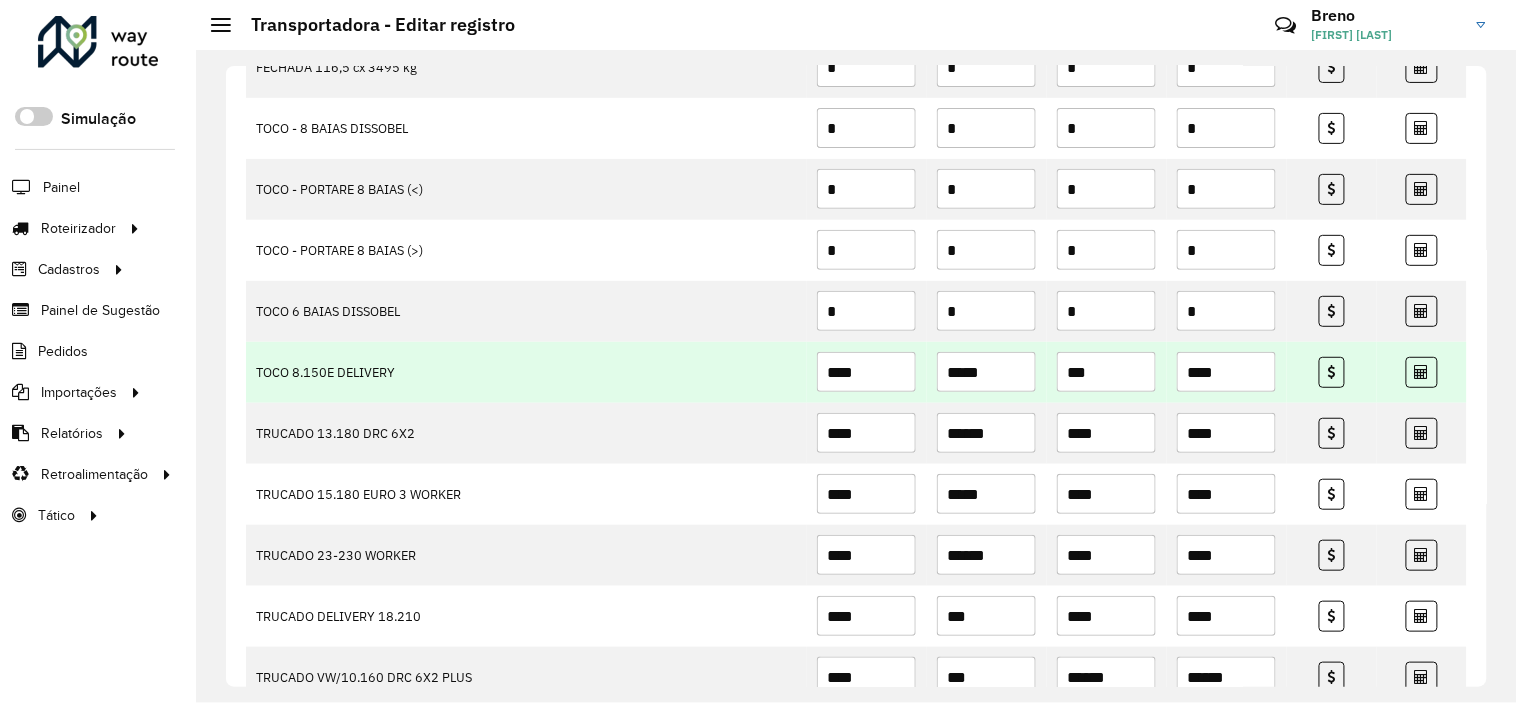 type on "***" 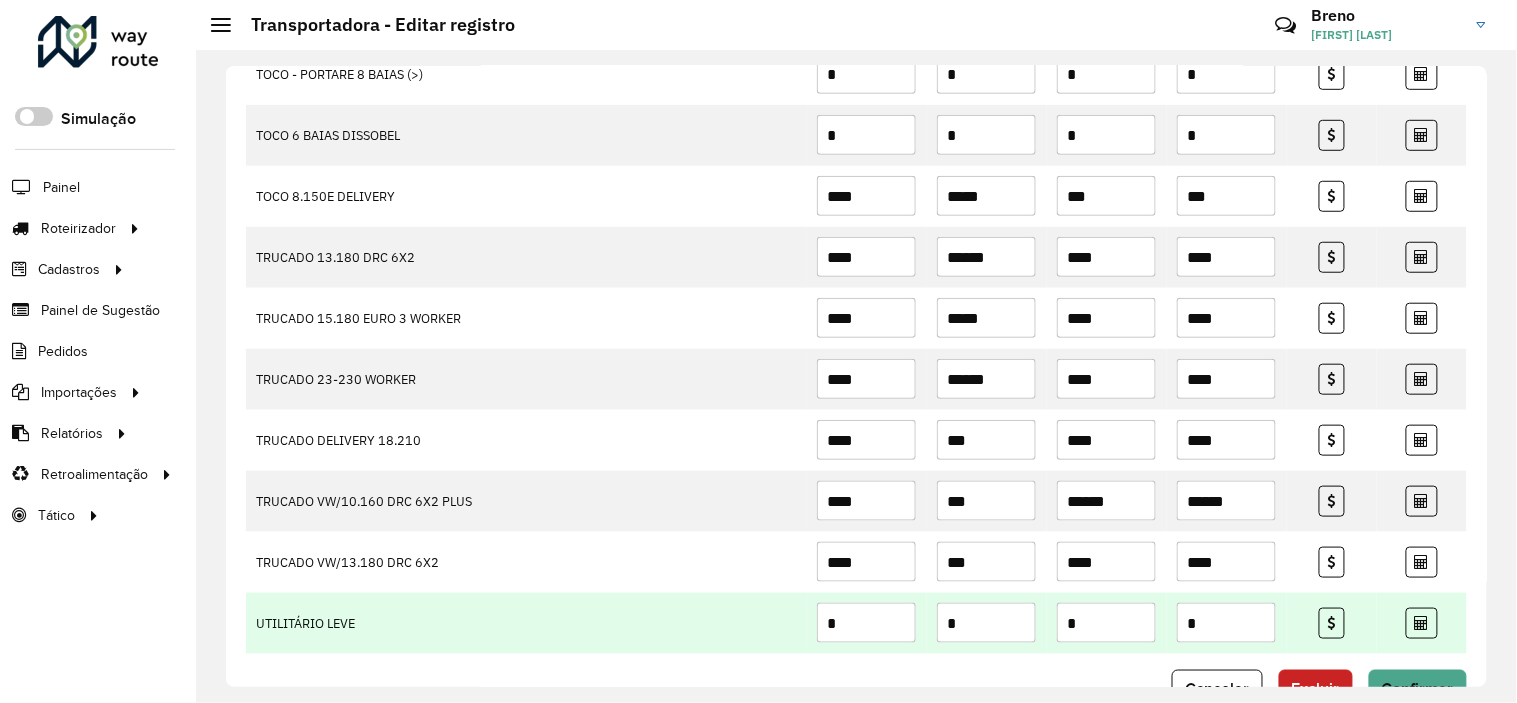 scroll, scrollTop: 2342, scrollLeft: 0, axis: vertical 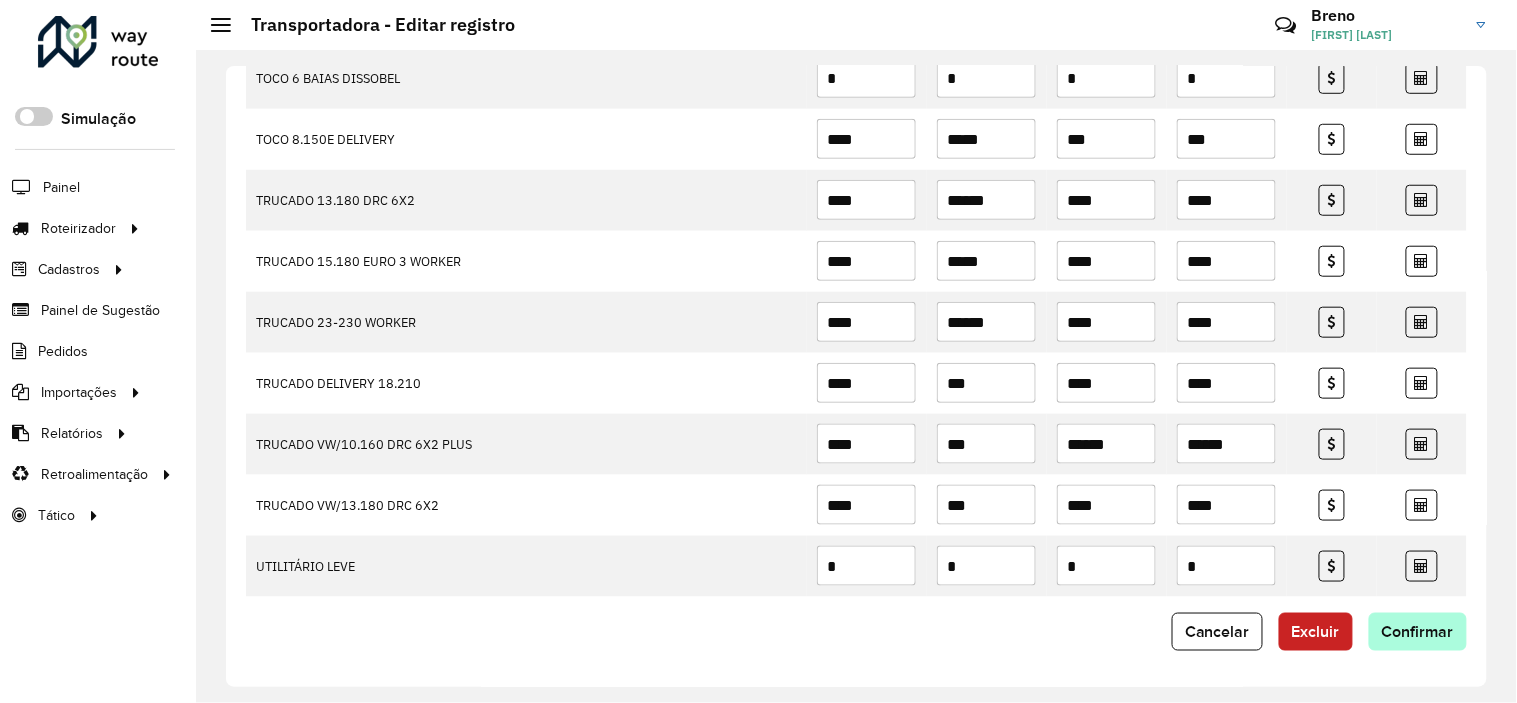type on "***" 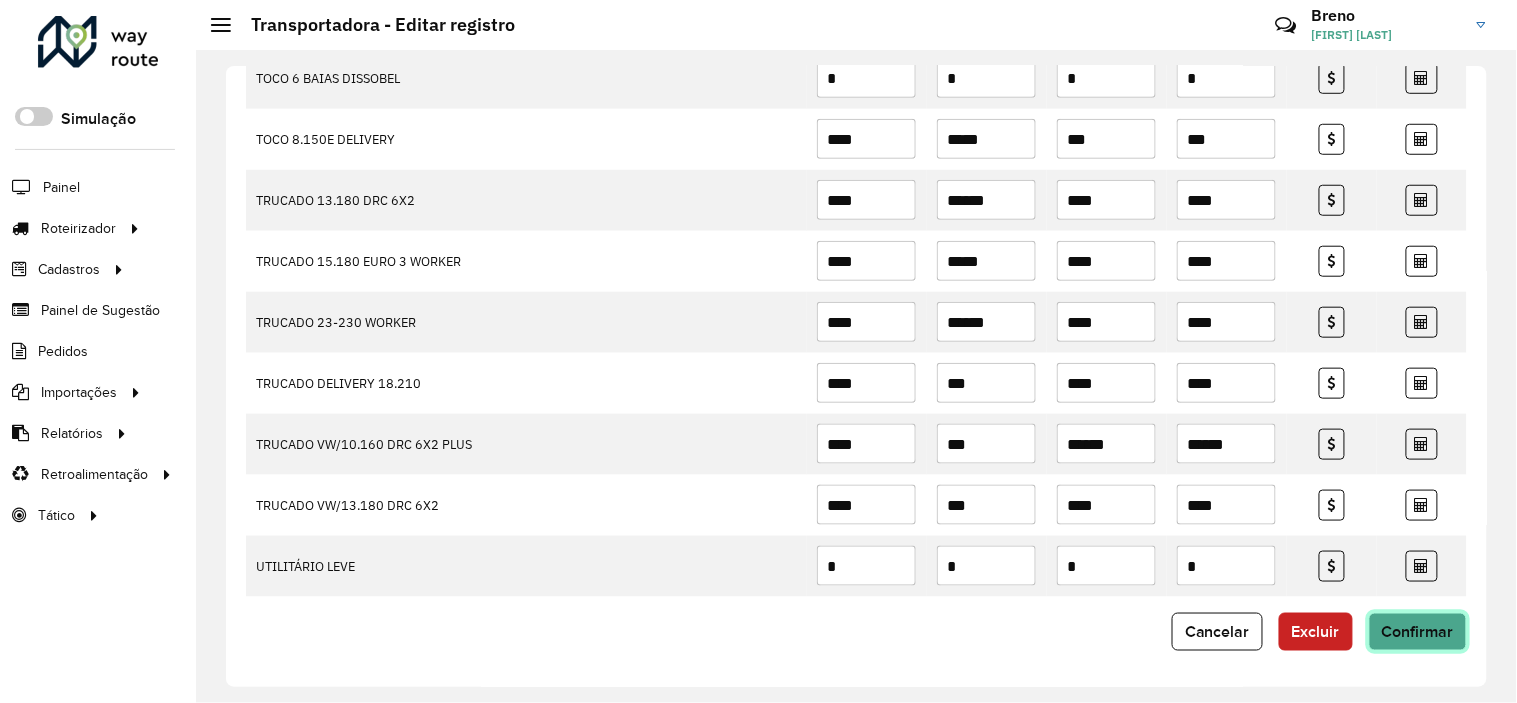 click on "Confirmar" 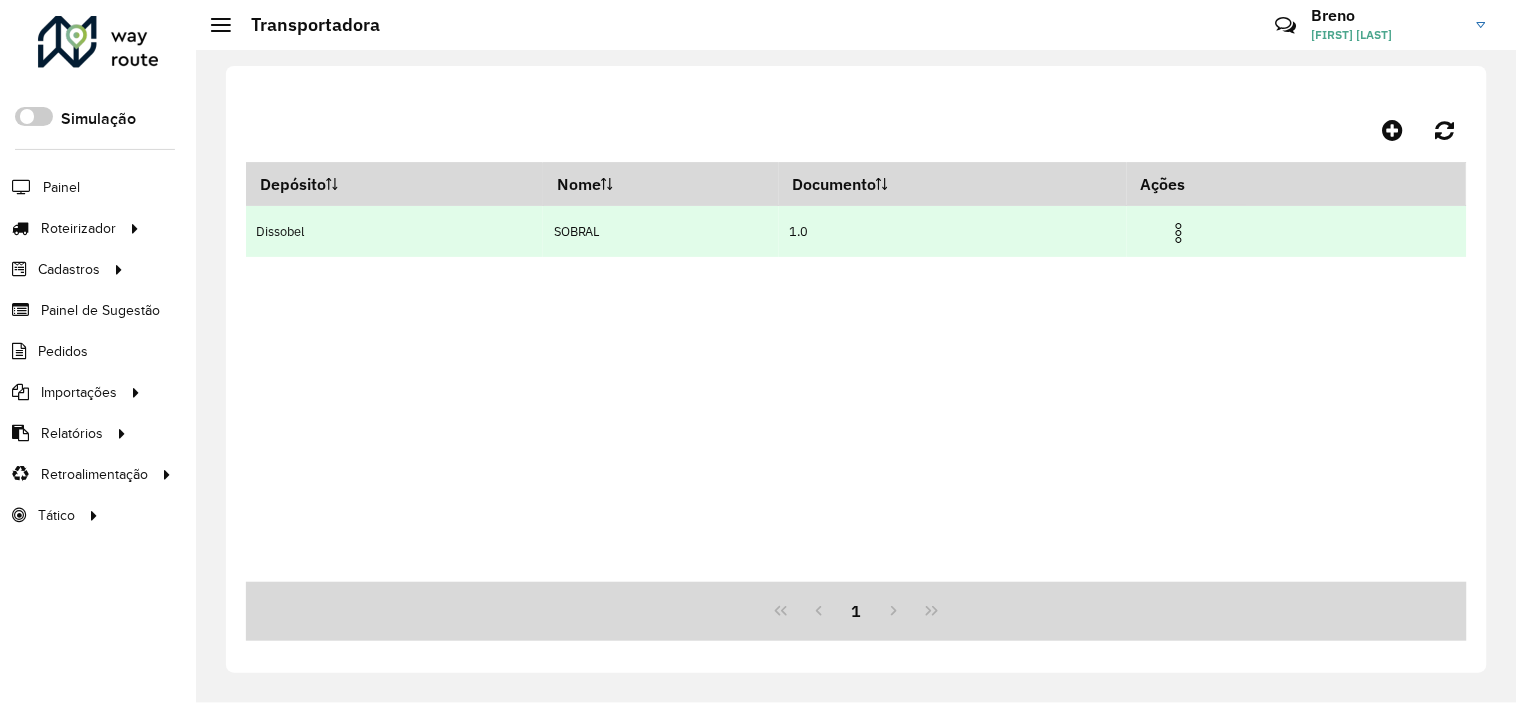 click at bounding box center [1179, 233] 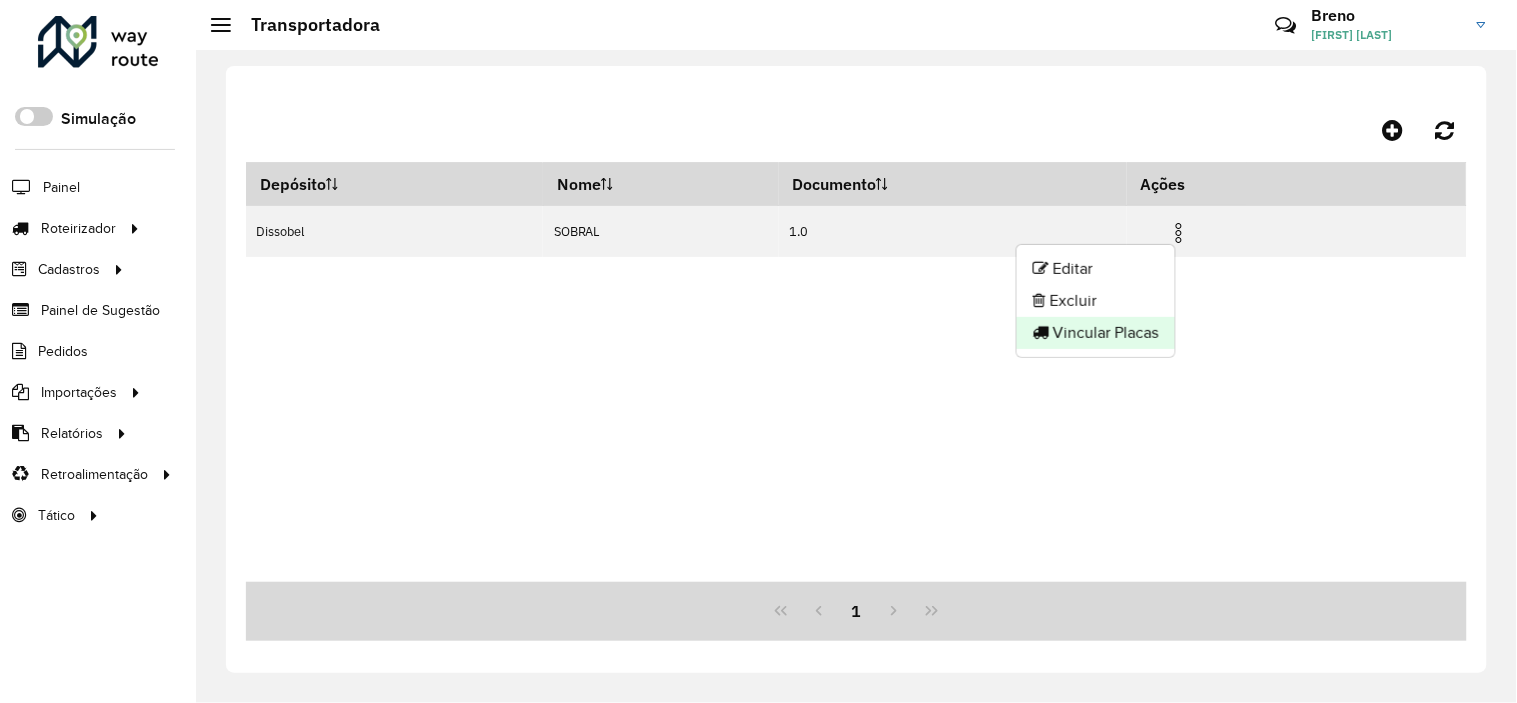 click on "Vincular Placas" 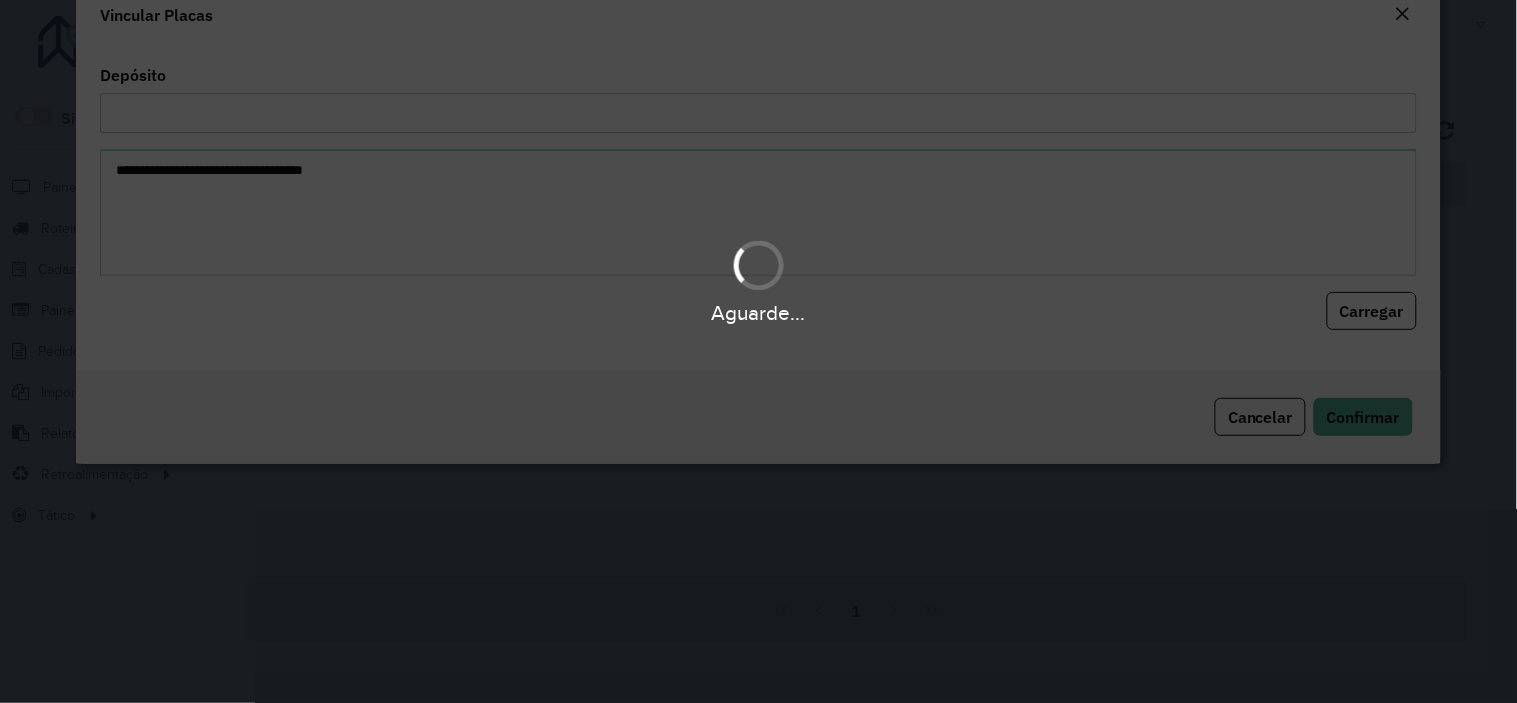 type on "********" 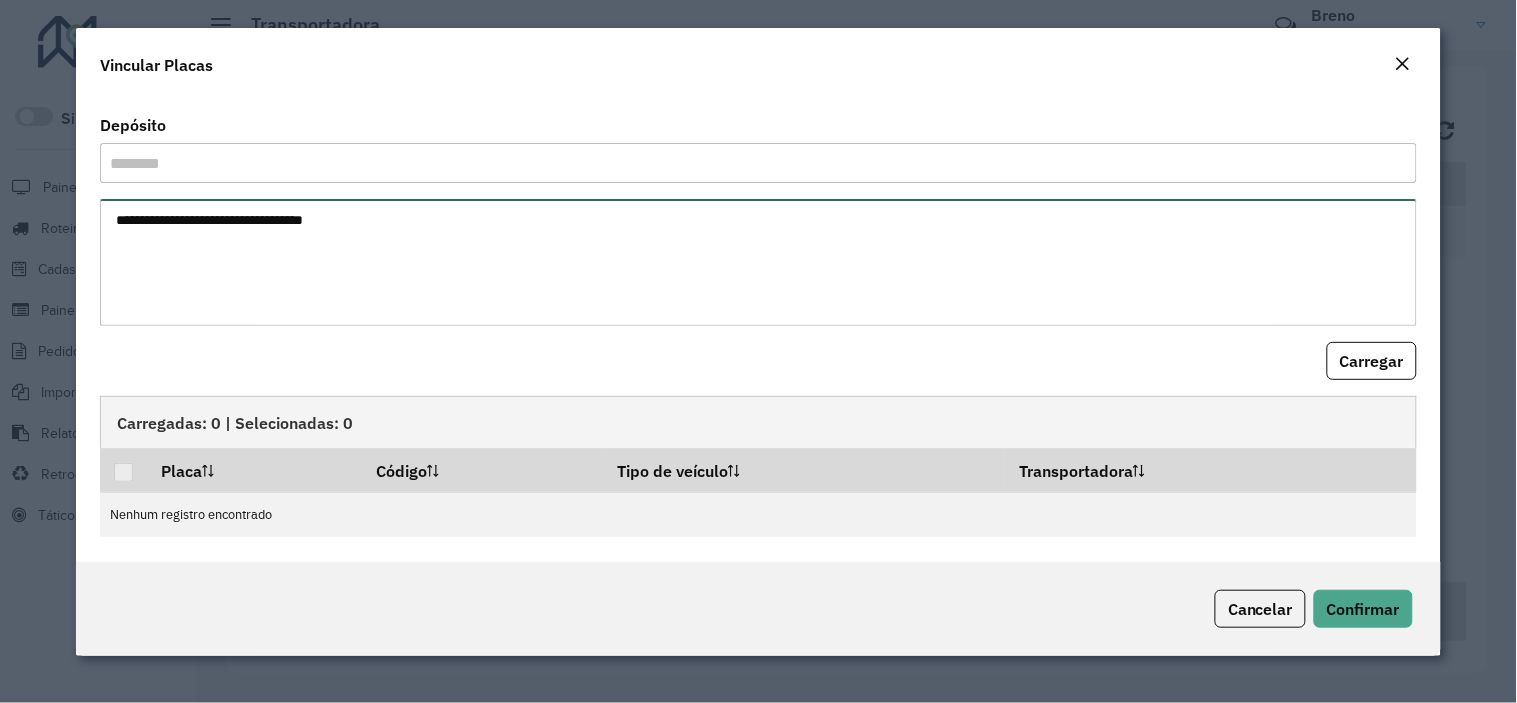 click at bounding box center (758, 262) 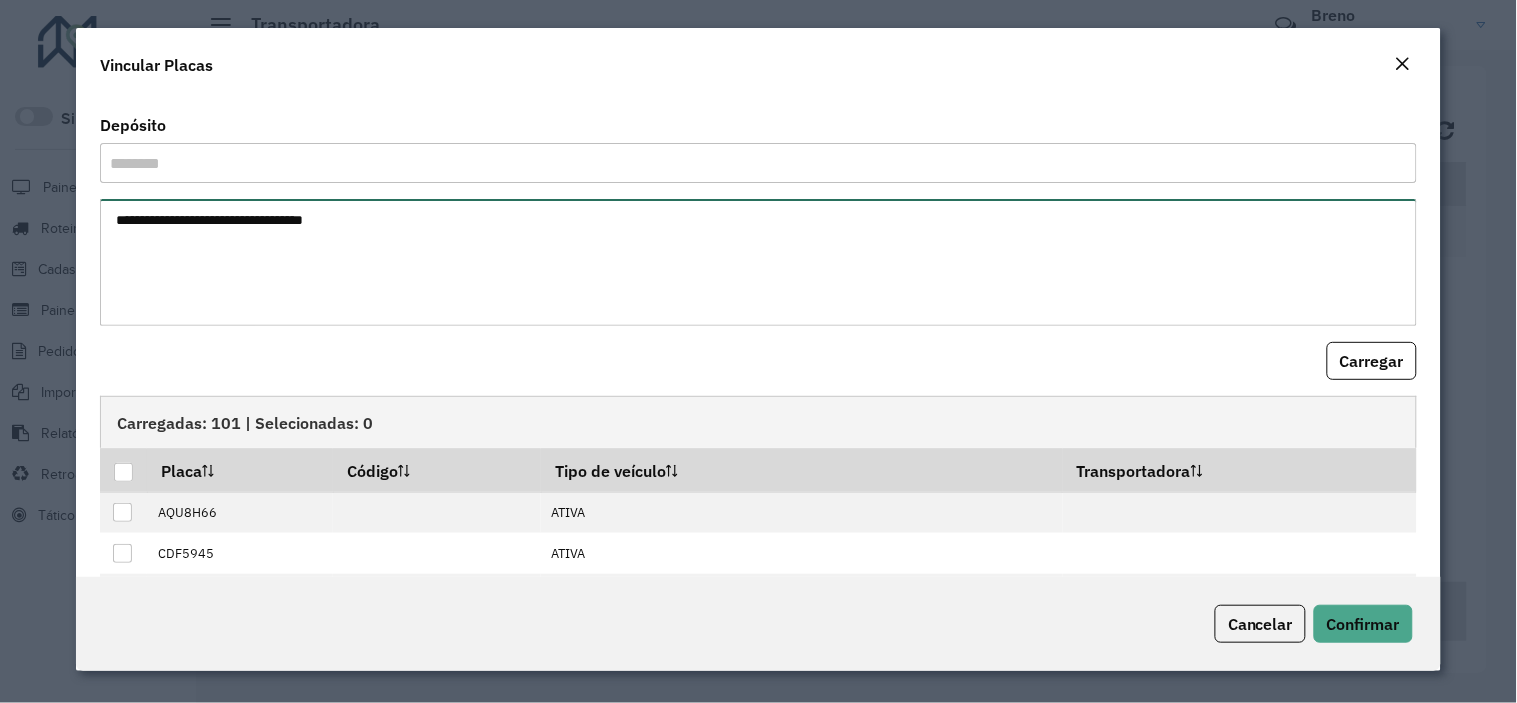 paste on "*******
*******
*******
*******" 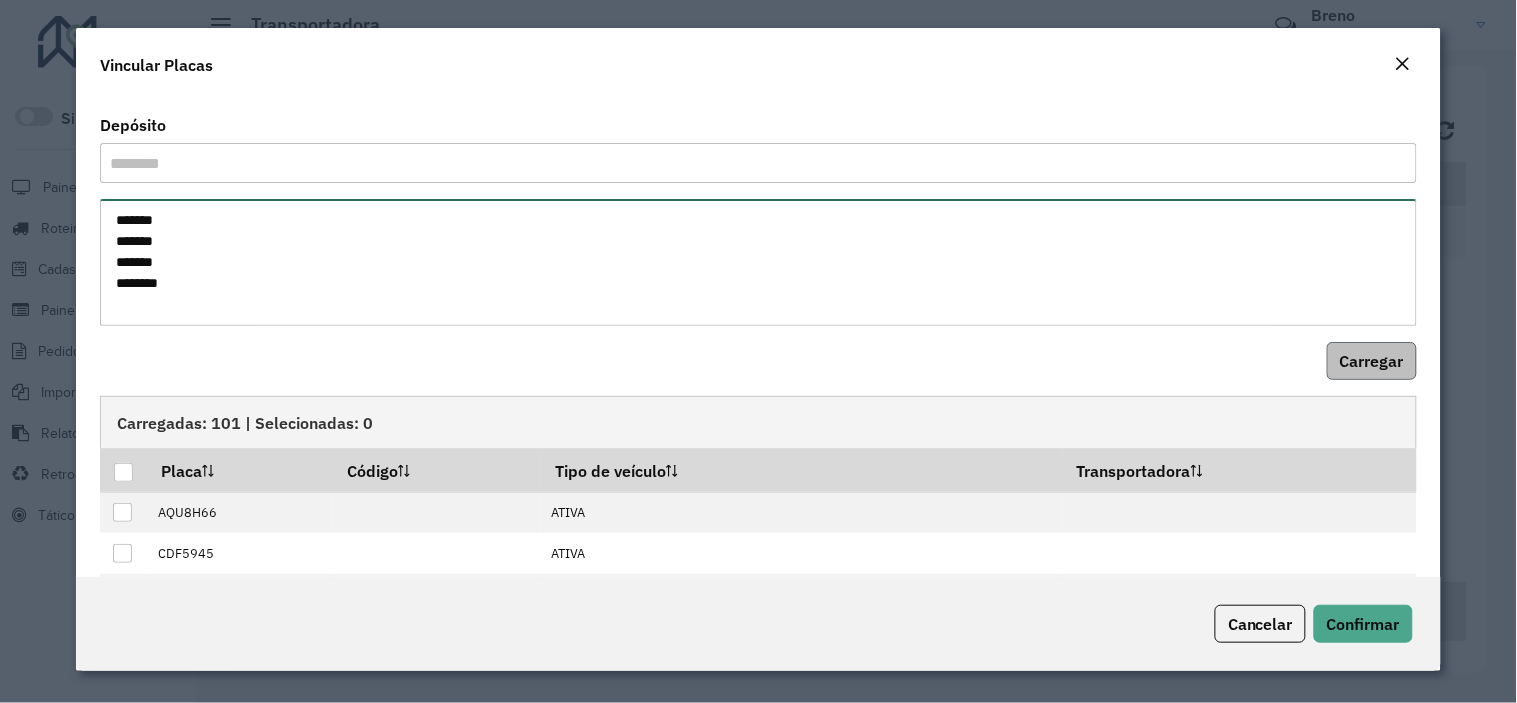 type on "*******
*******
*******
*******" 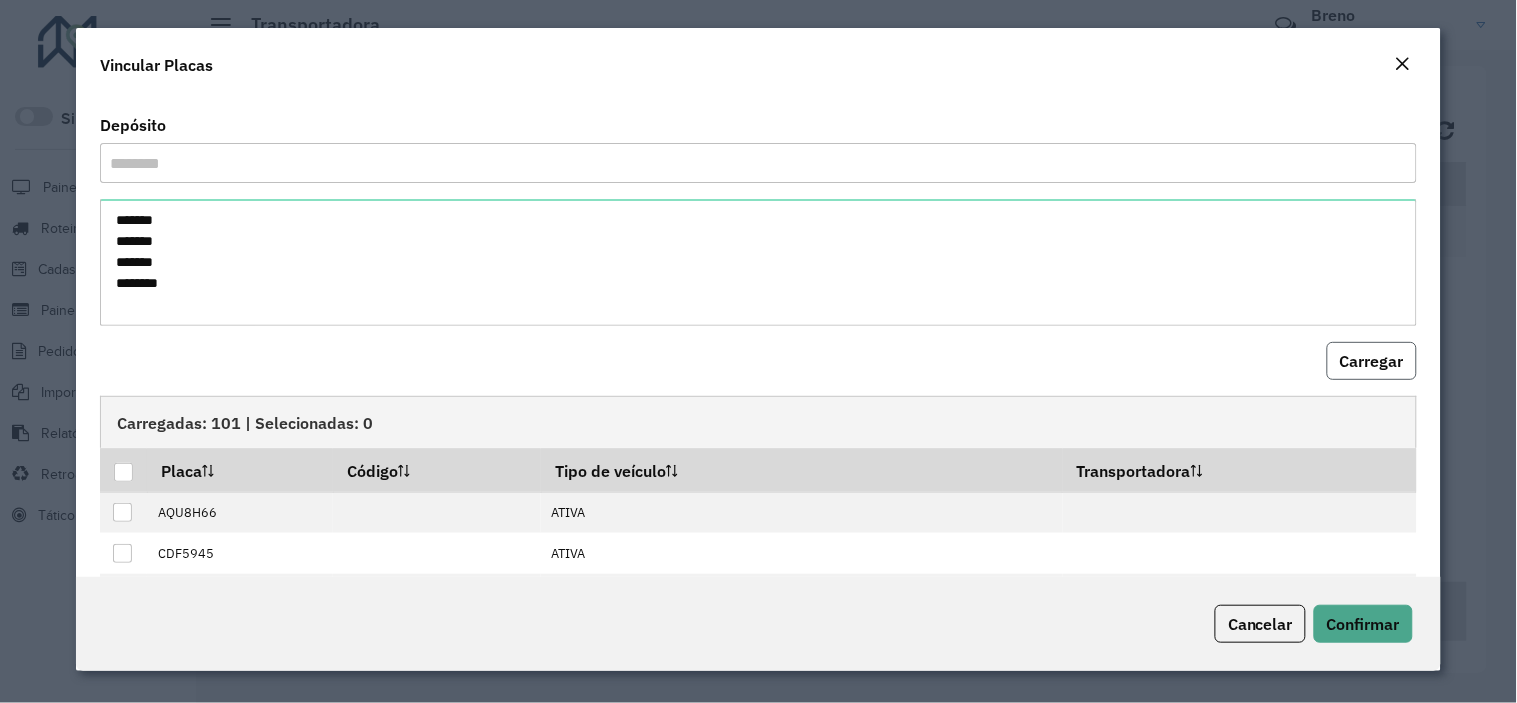 drag, startPoint x: 1364, startPoint y: 354, endPoint x: 1348, endPoint y: 354, distance: 16 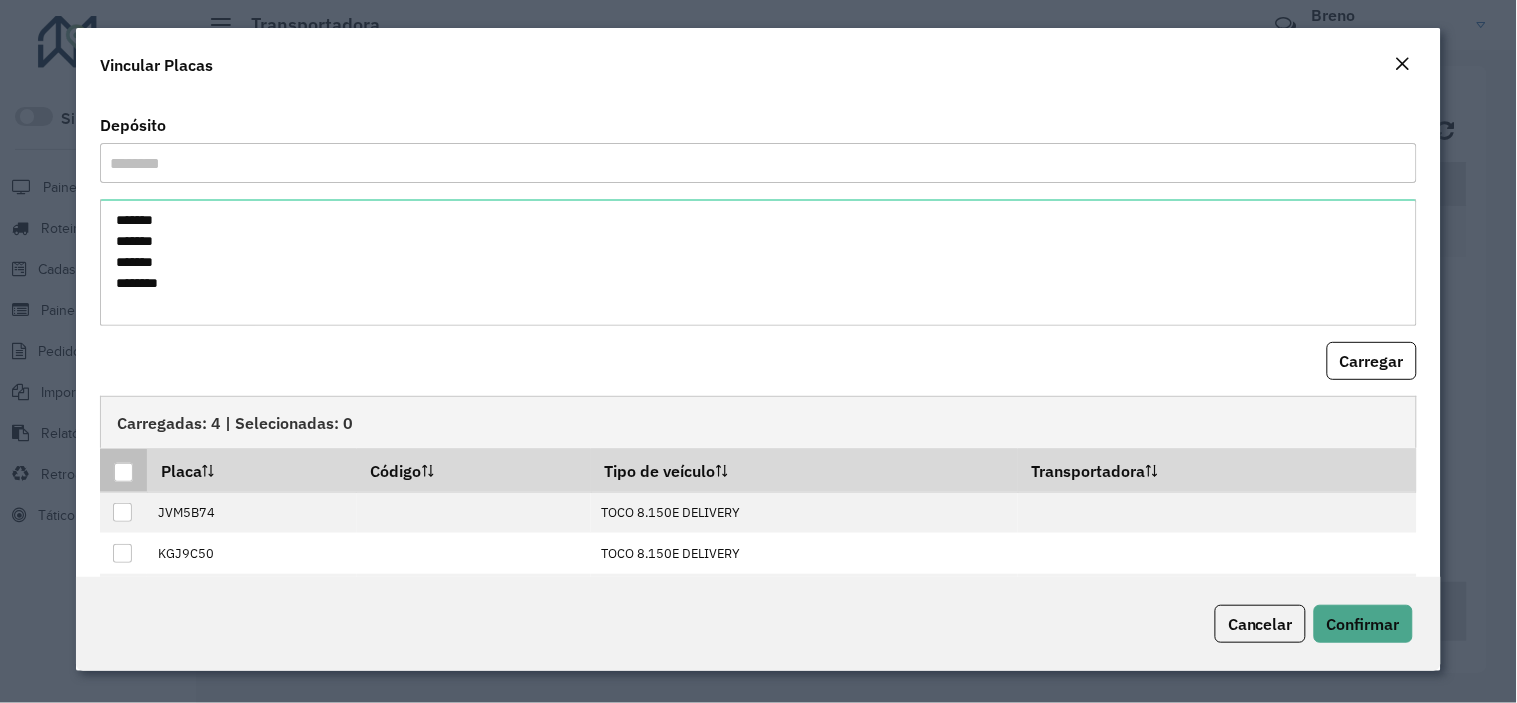 click at bounding box center (123, 470) 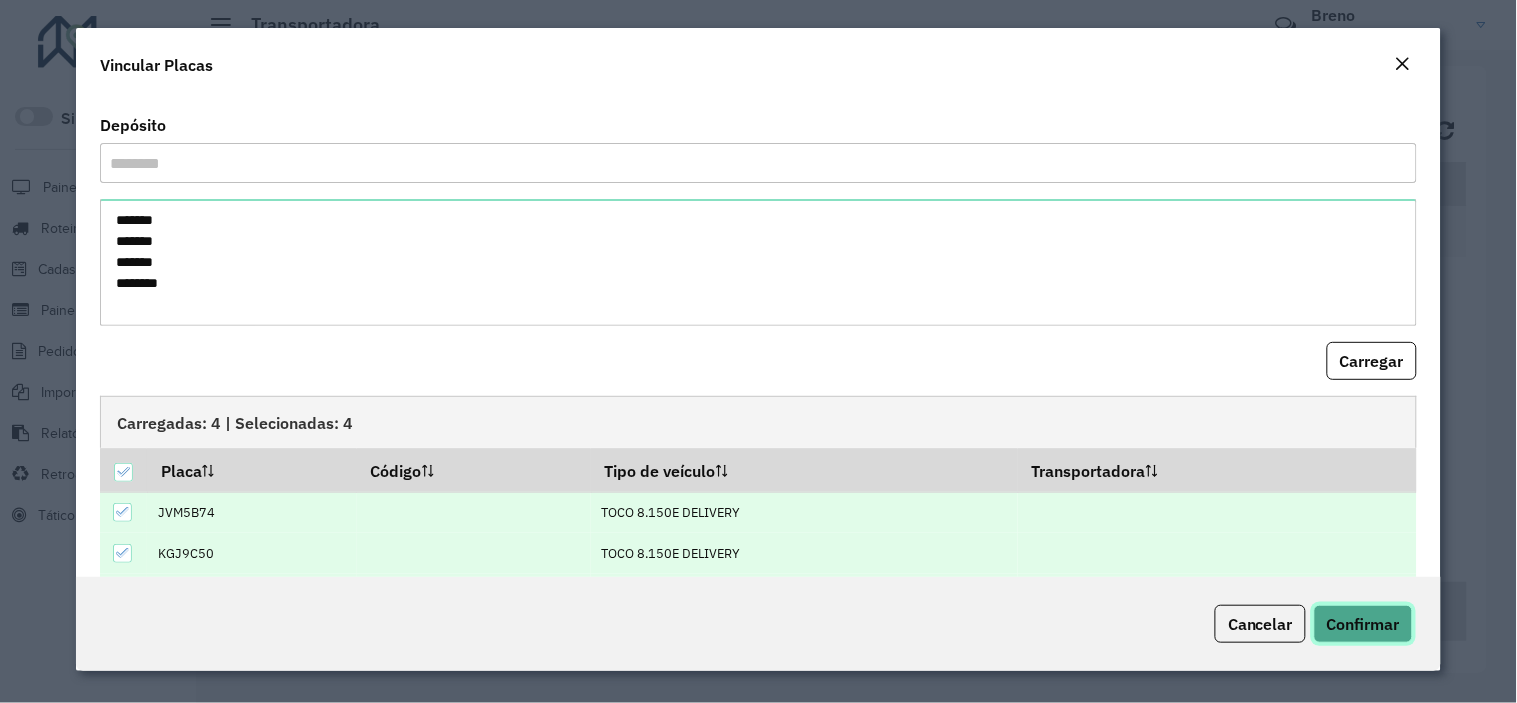 click on "Confirmar" 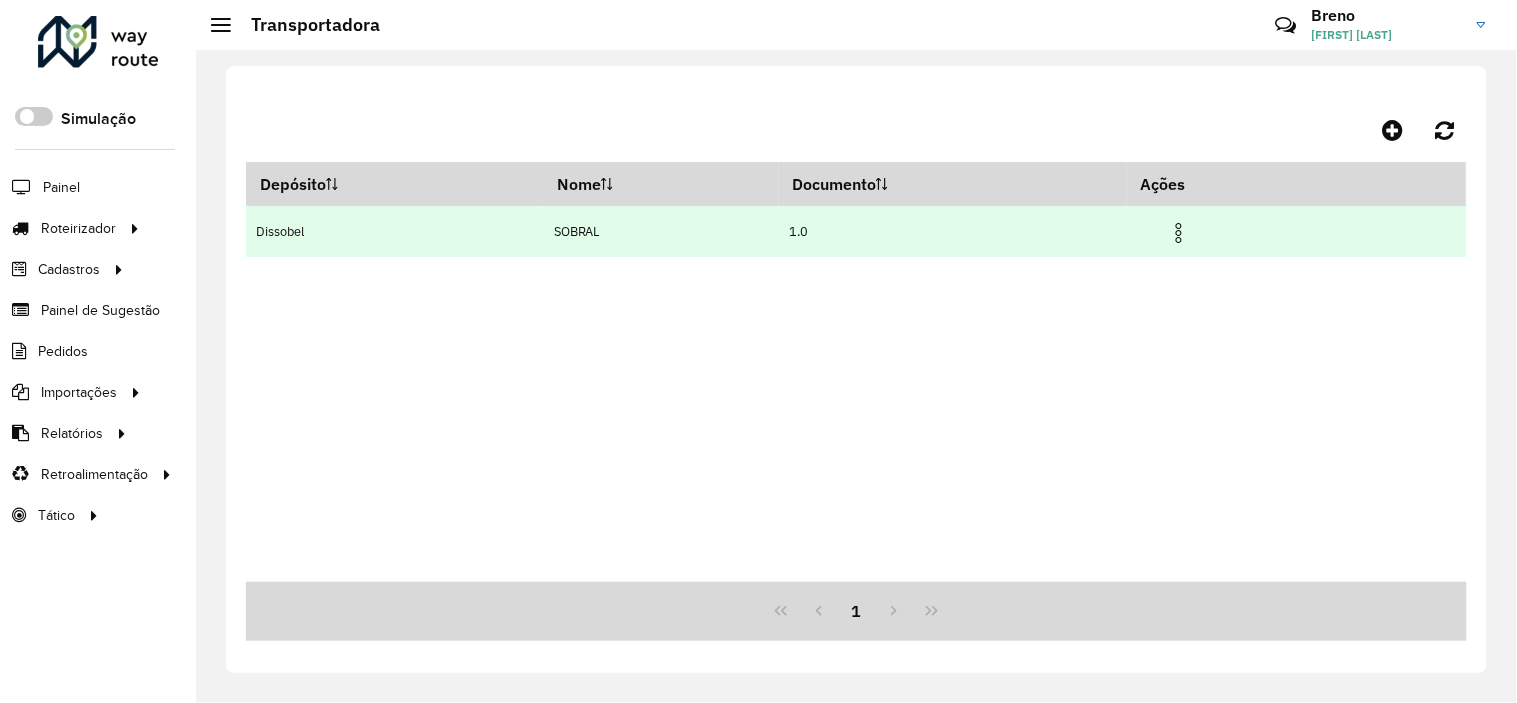 click at bounding box center (1179, 233) 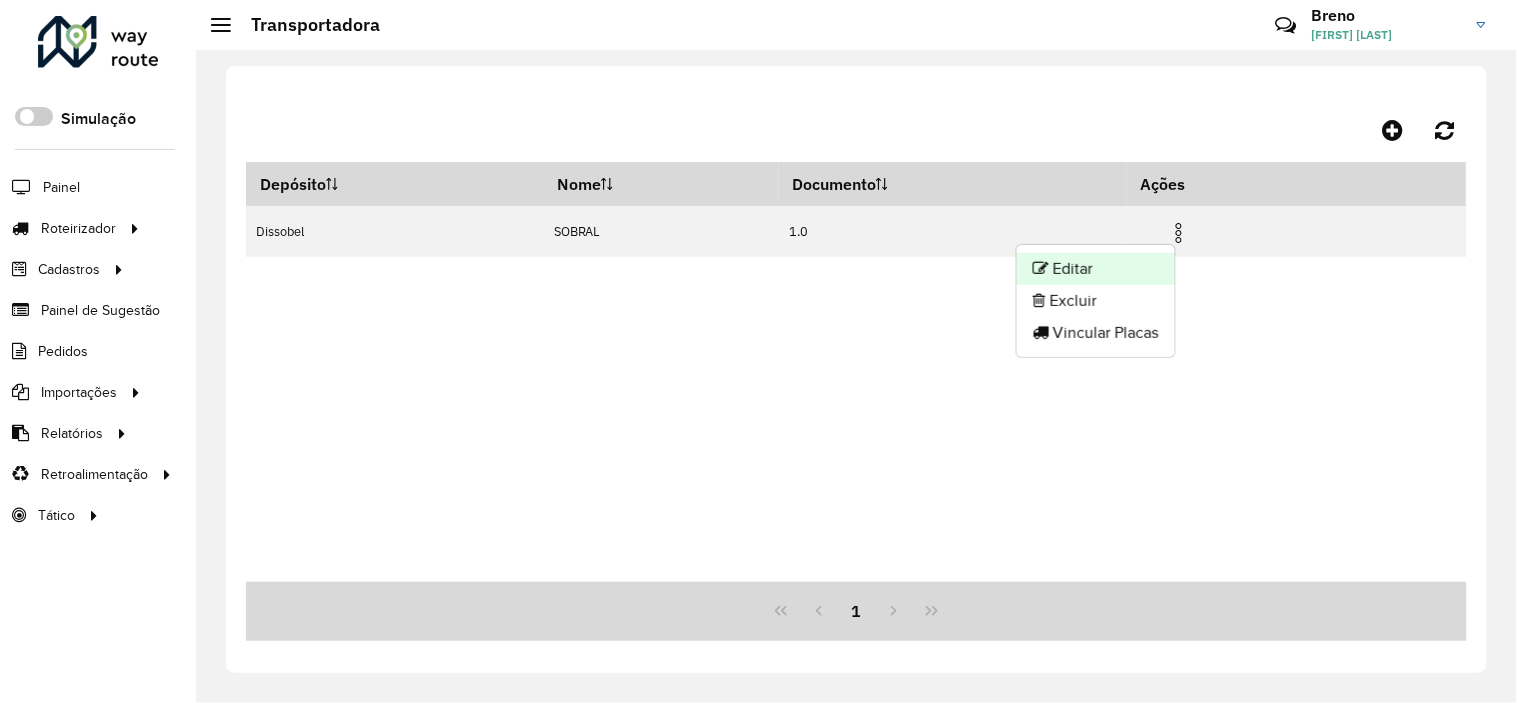 click on "Editar" 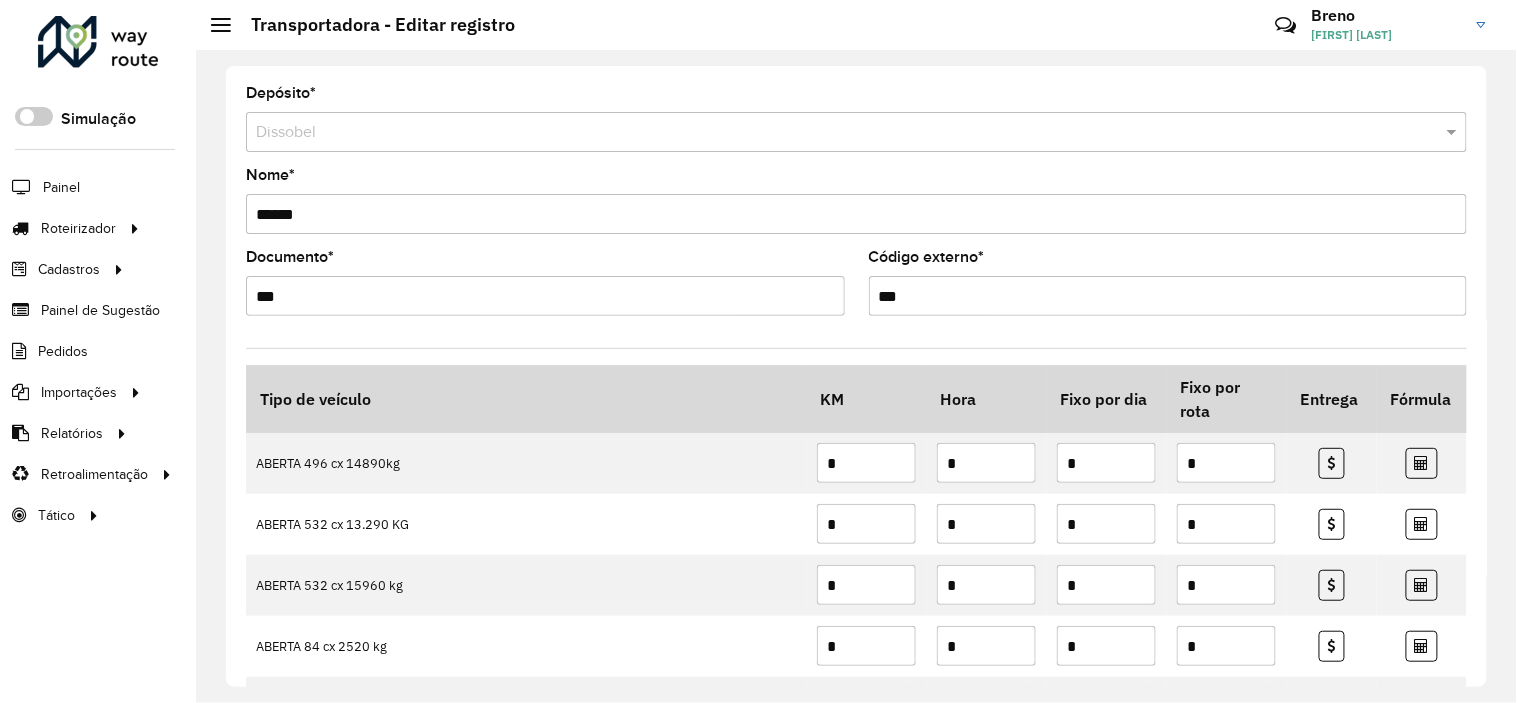 scroll, scrollTop: 1982, scrollLeft: 0, axis: vertical 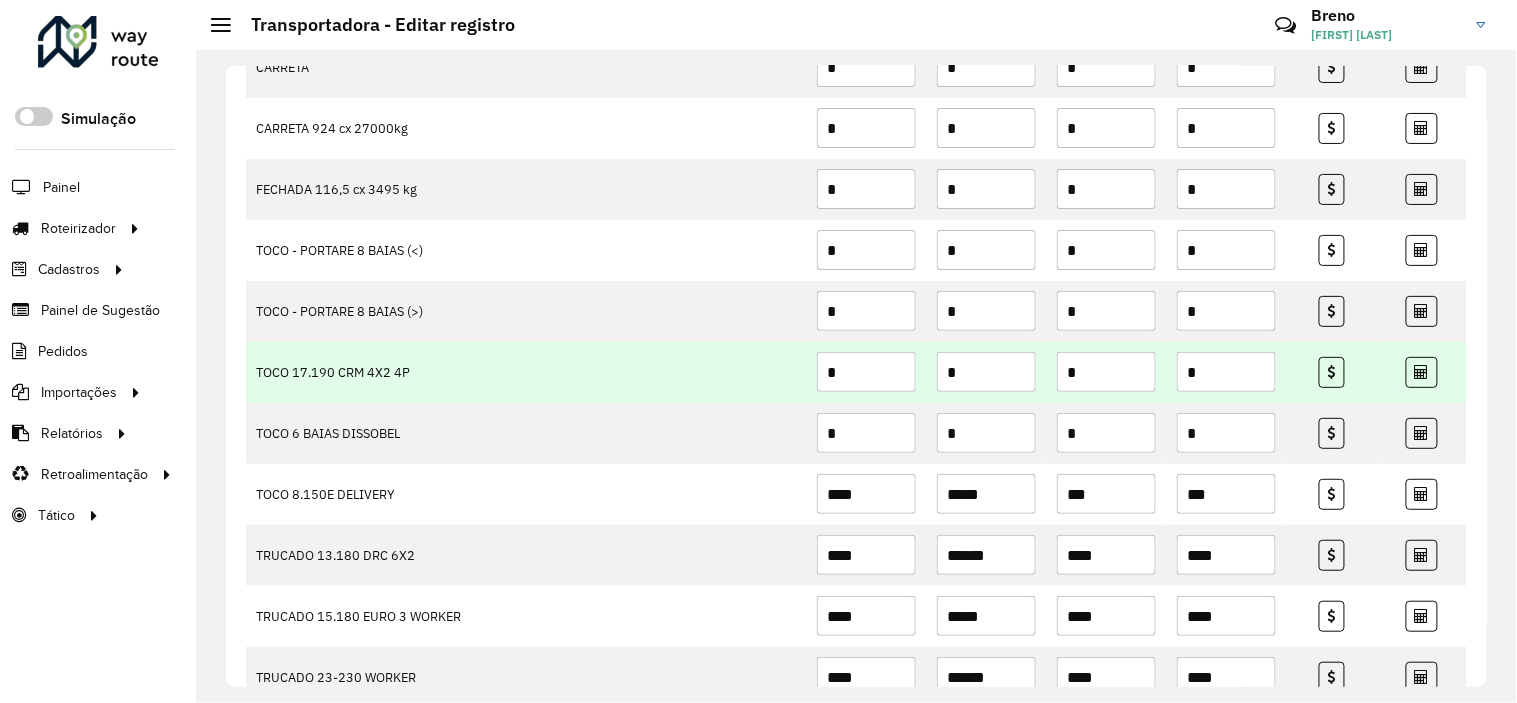 click on "*" at bounding box center [866, 372] 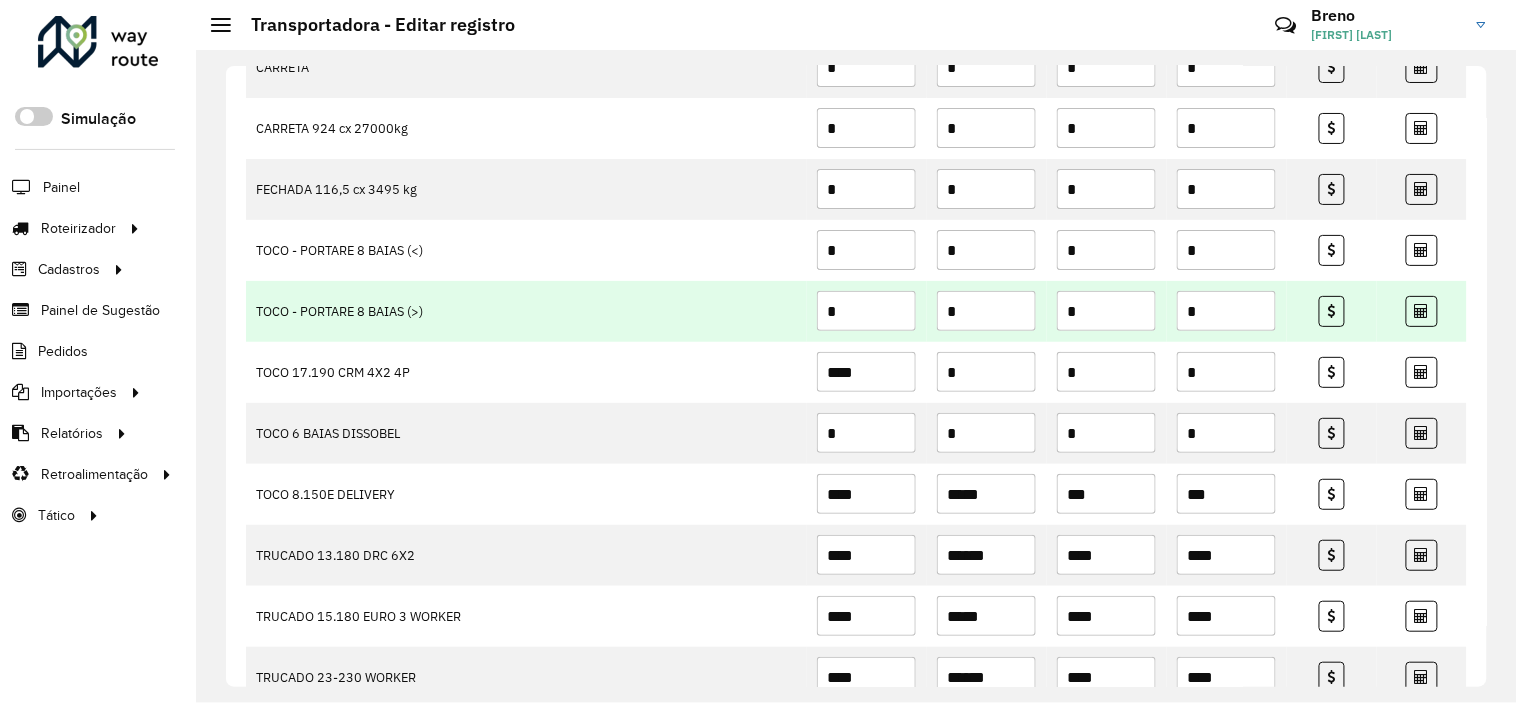 type on "****" 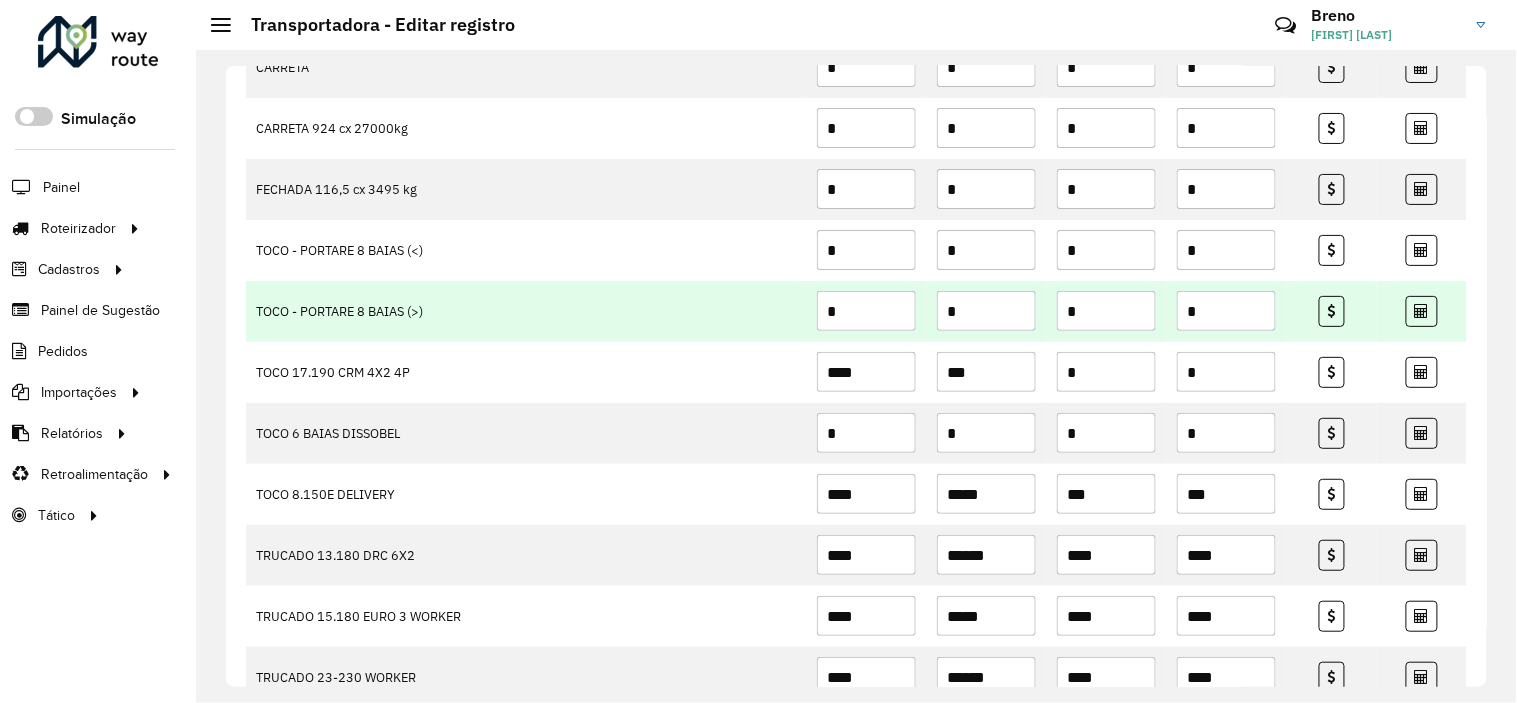 type on "***" 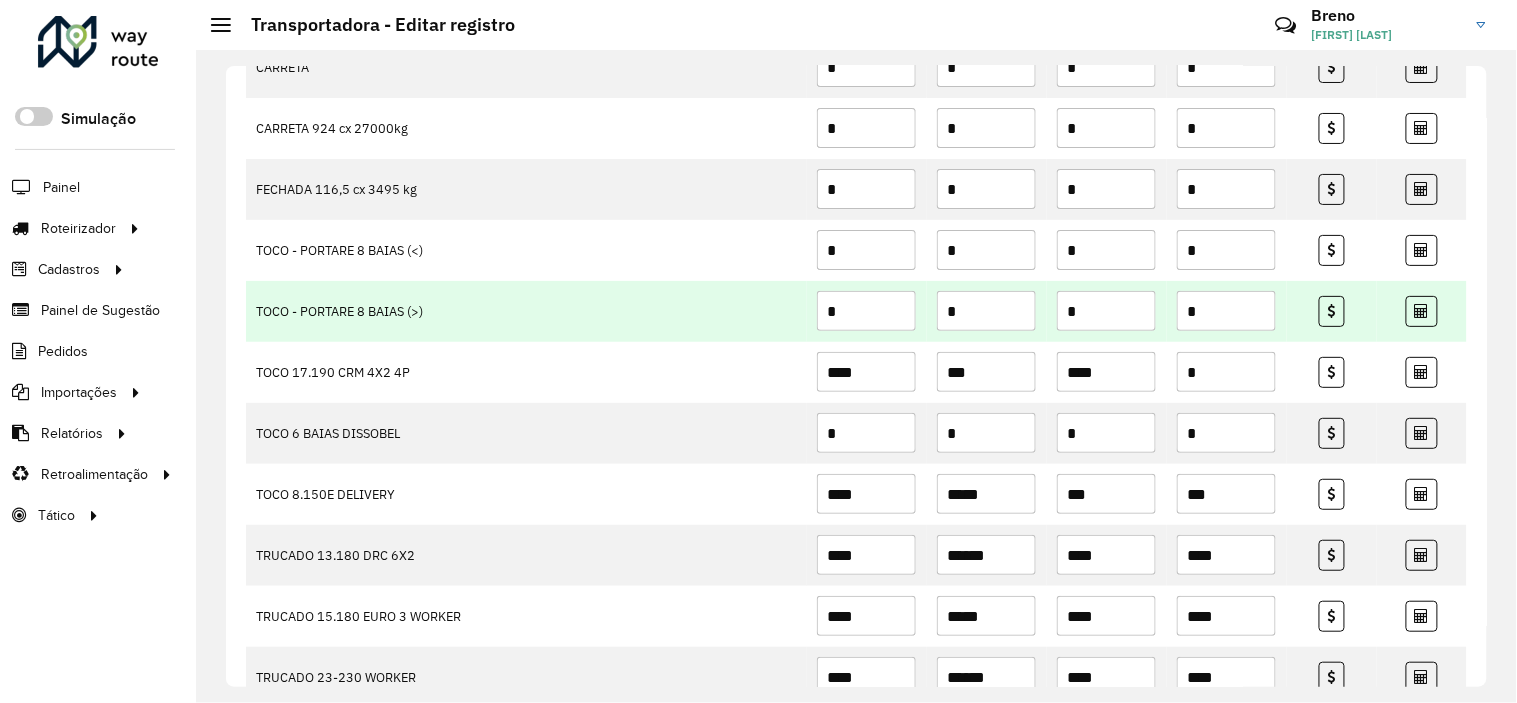 type on "****" 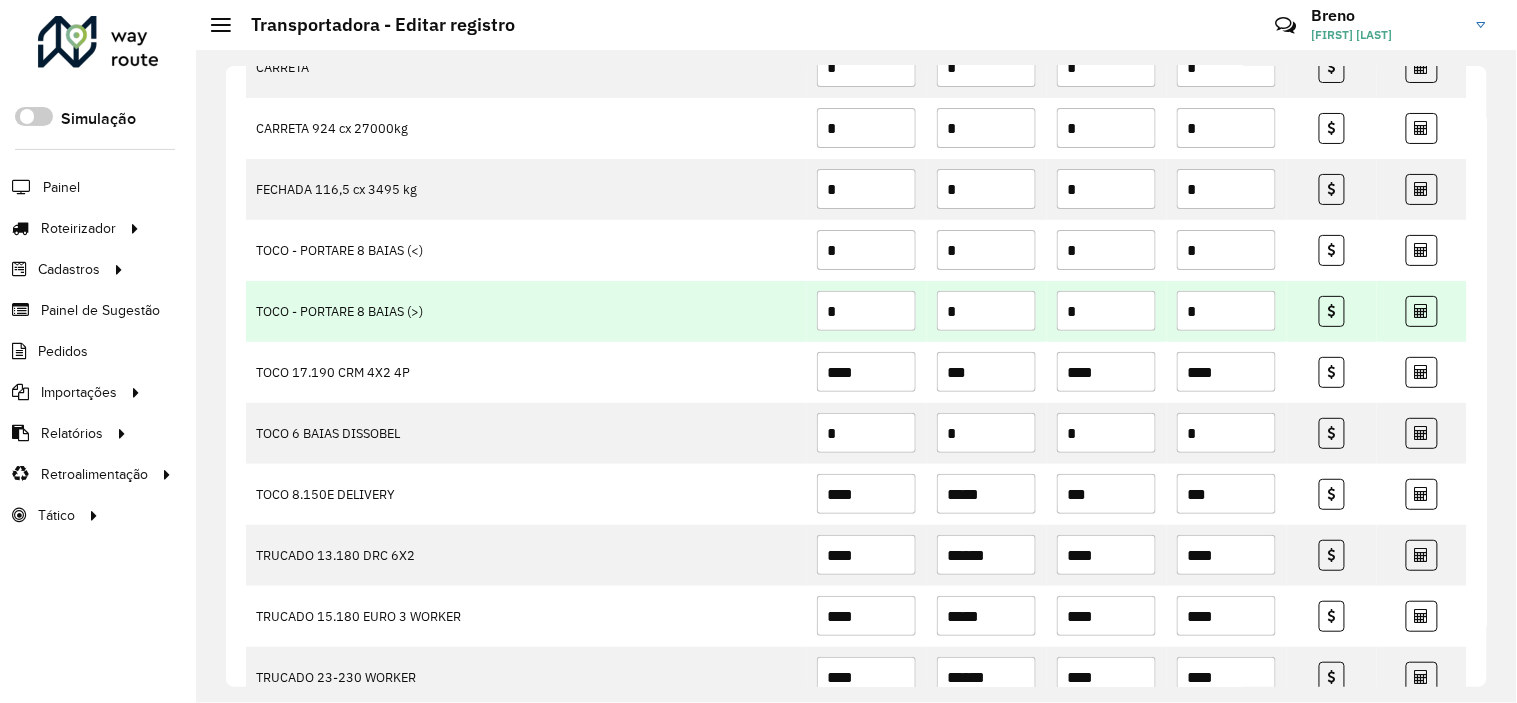 type on "****" 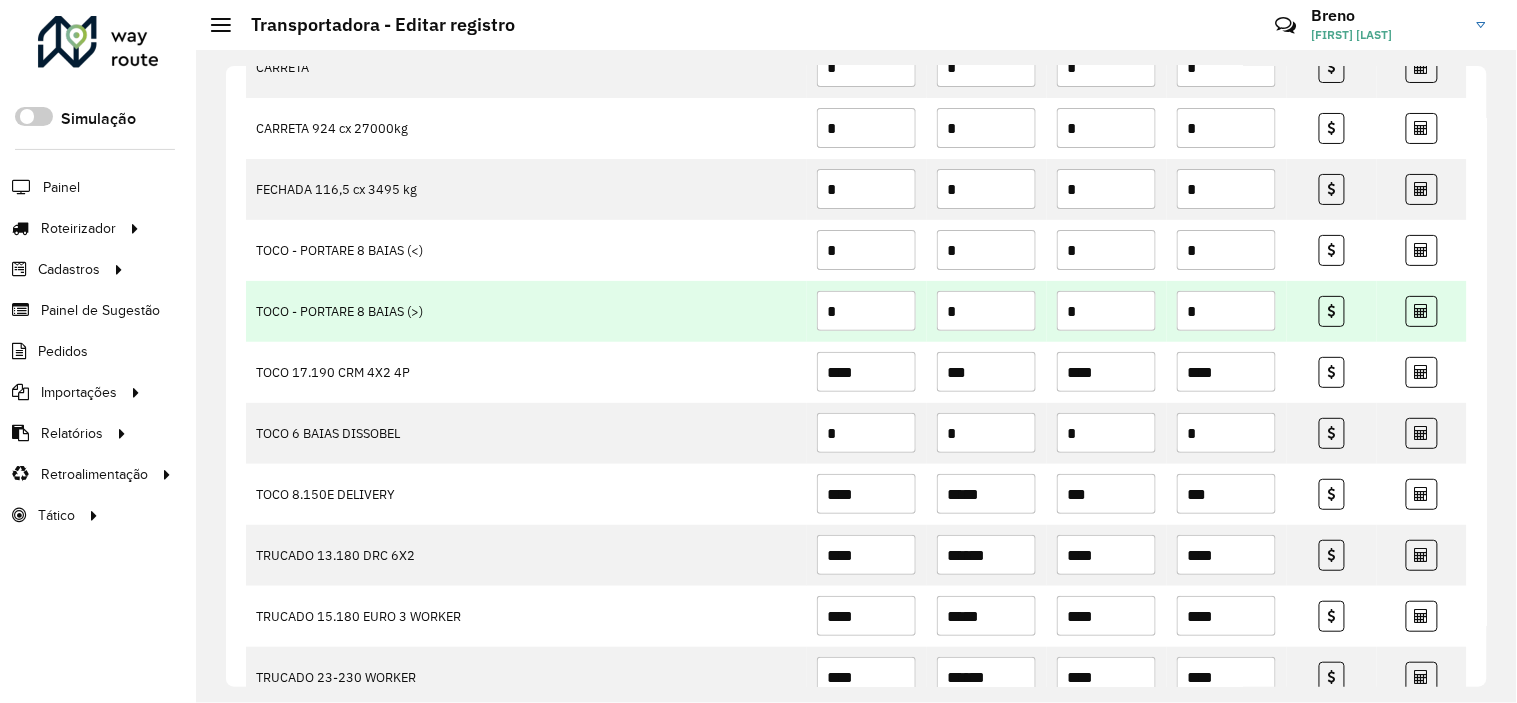click at bounding box center (1332, 372) 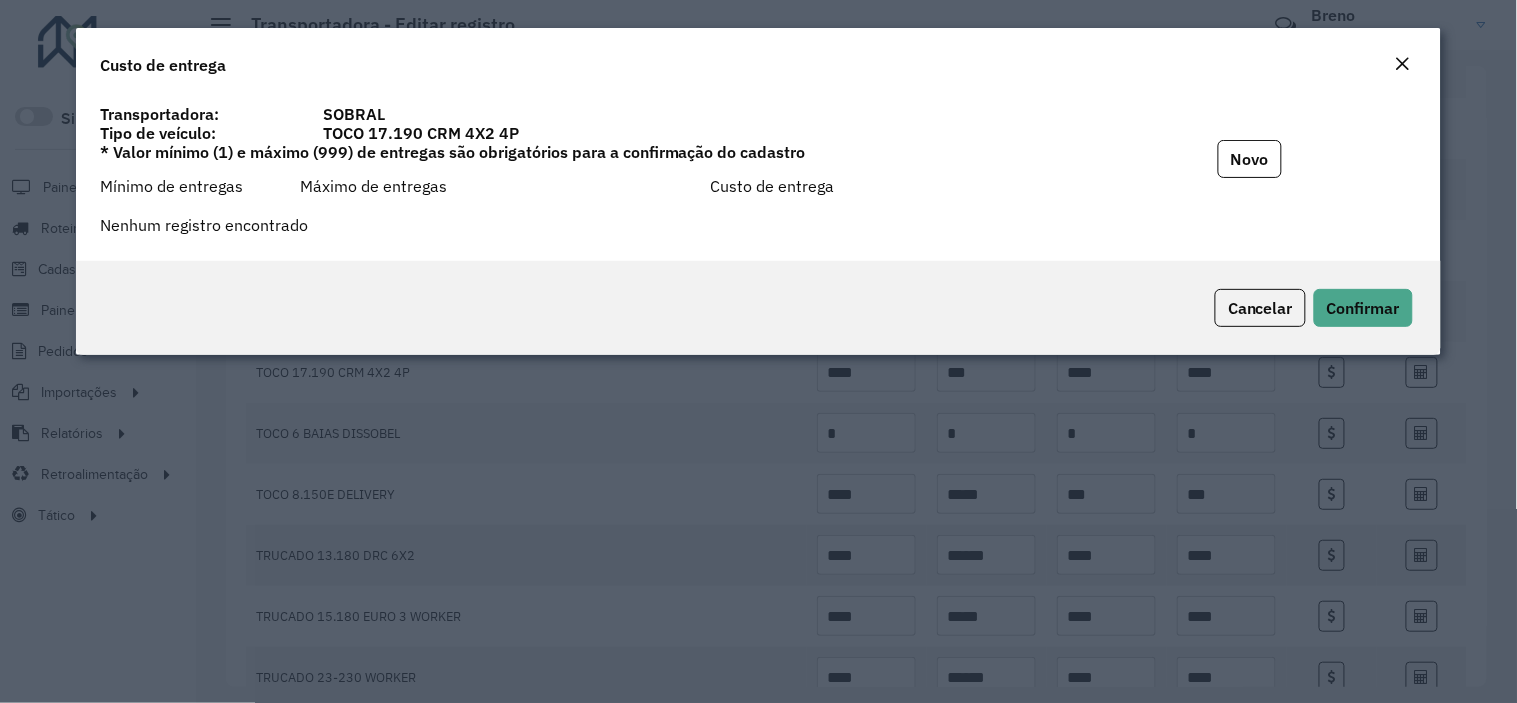 click 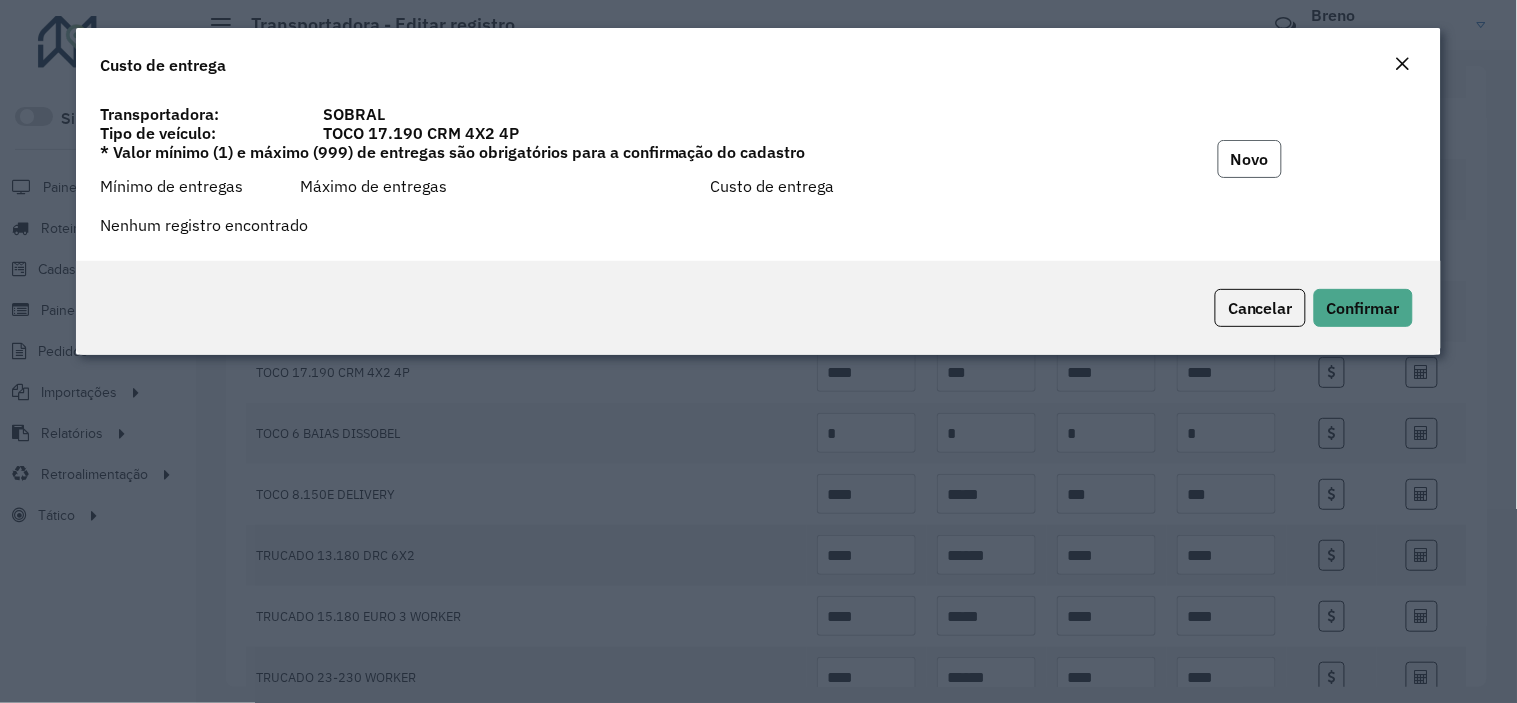 click on "Novo" 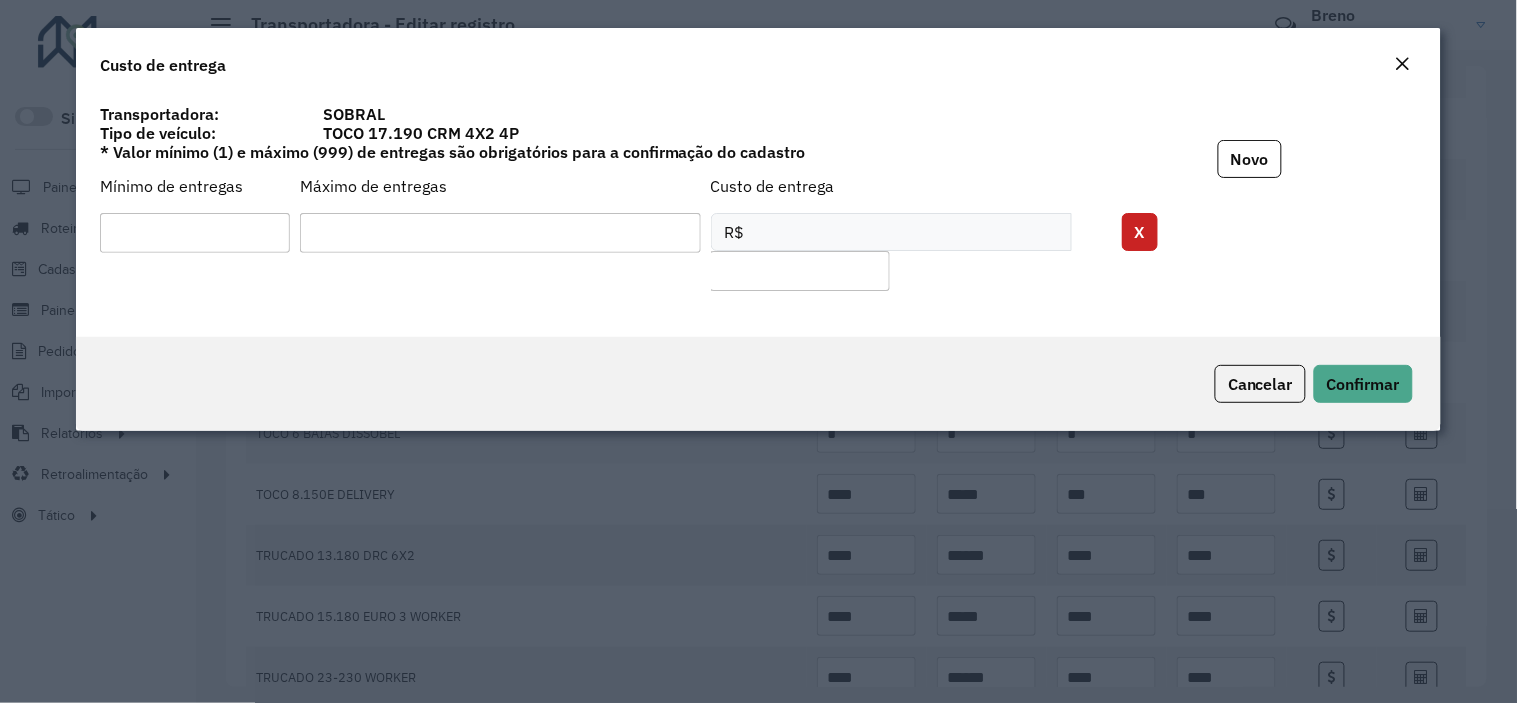 click at bounding box center [195, 233] 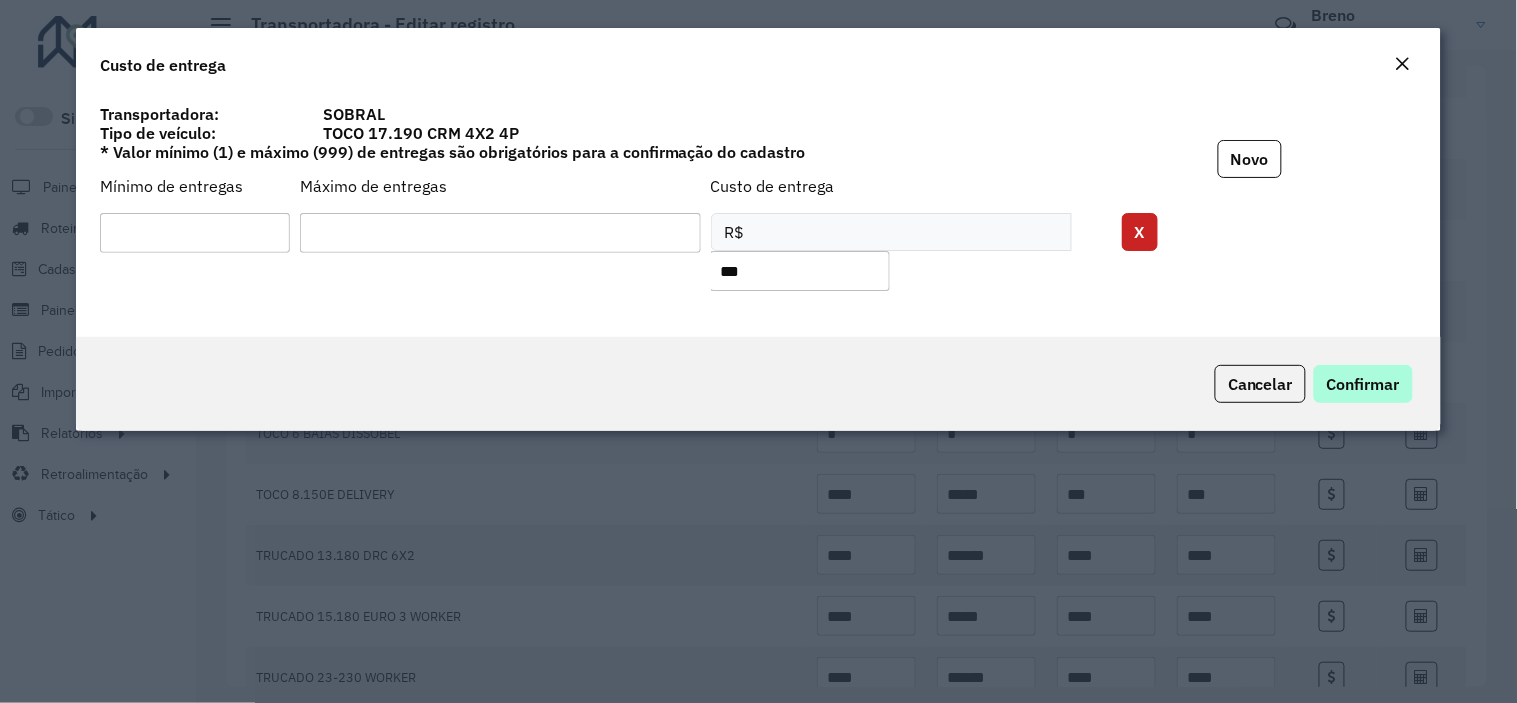 type on "***" 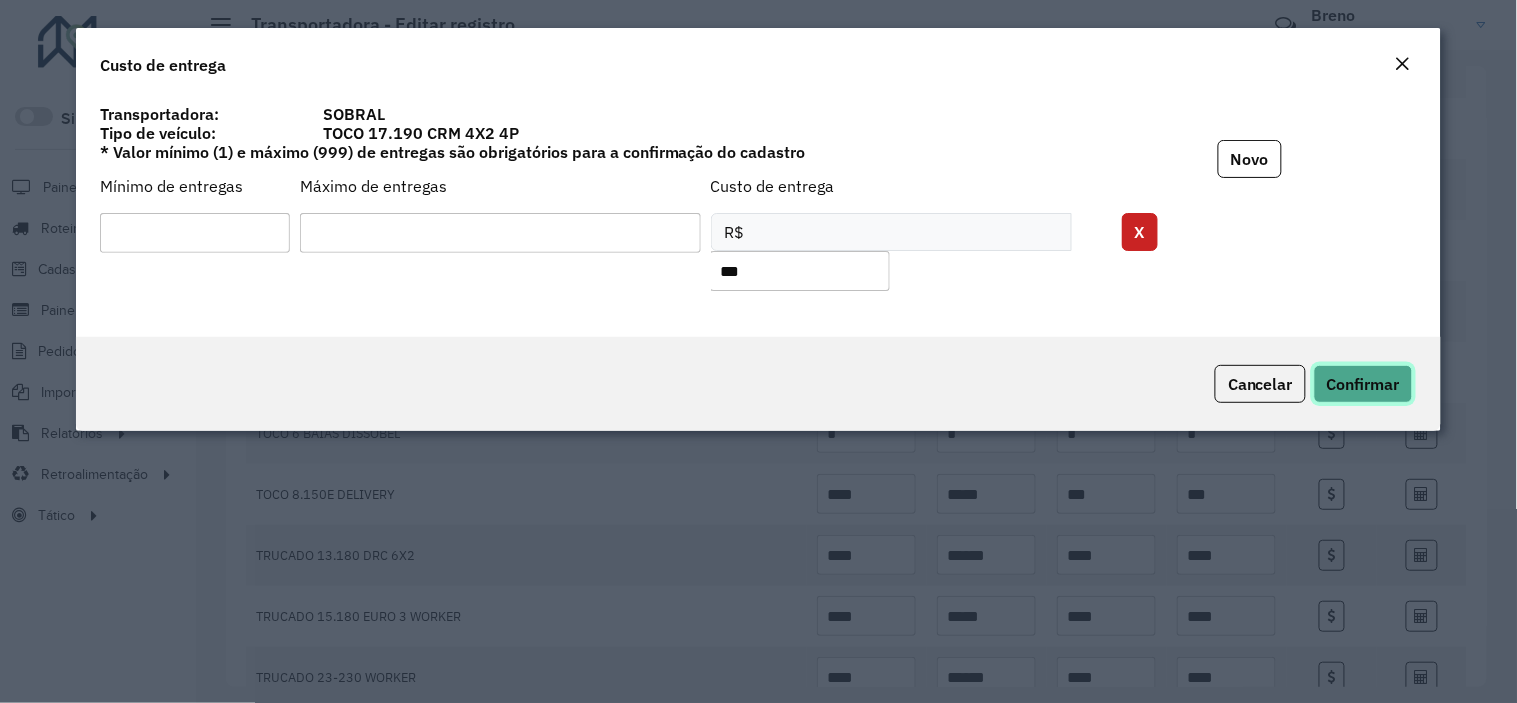 click on "Confirmar" 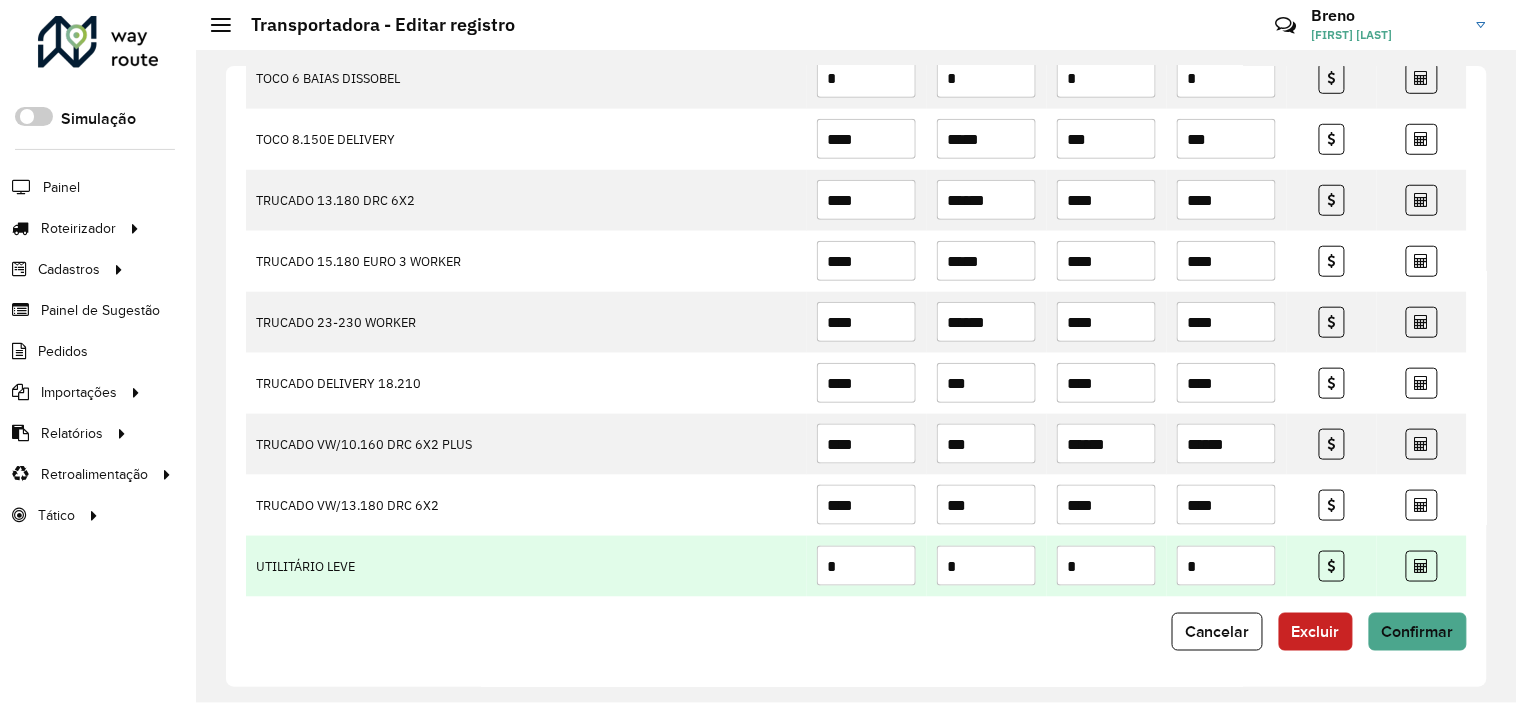 scroll, scrollTop: 2342, scrollLeft: 0, axis: vertical 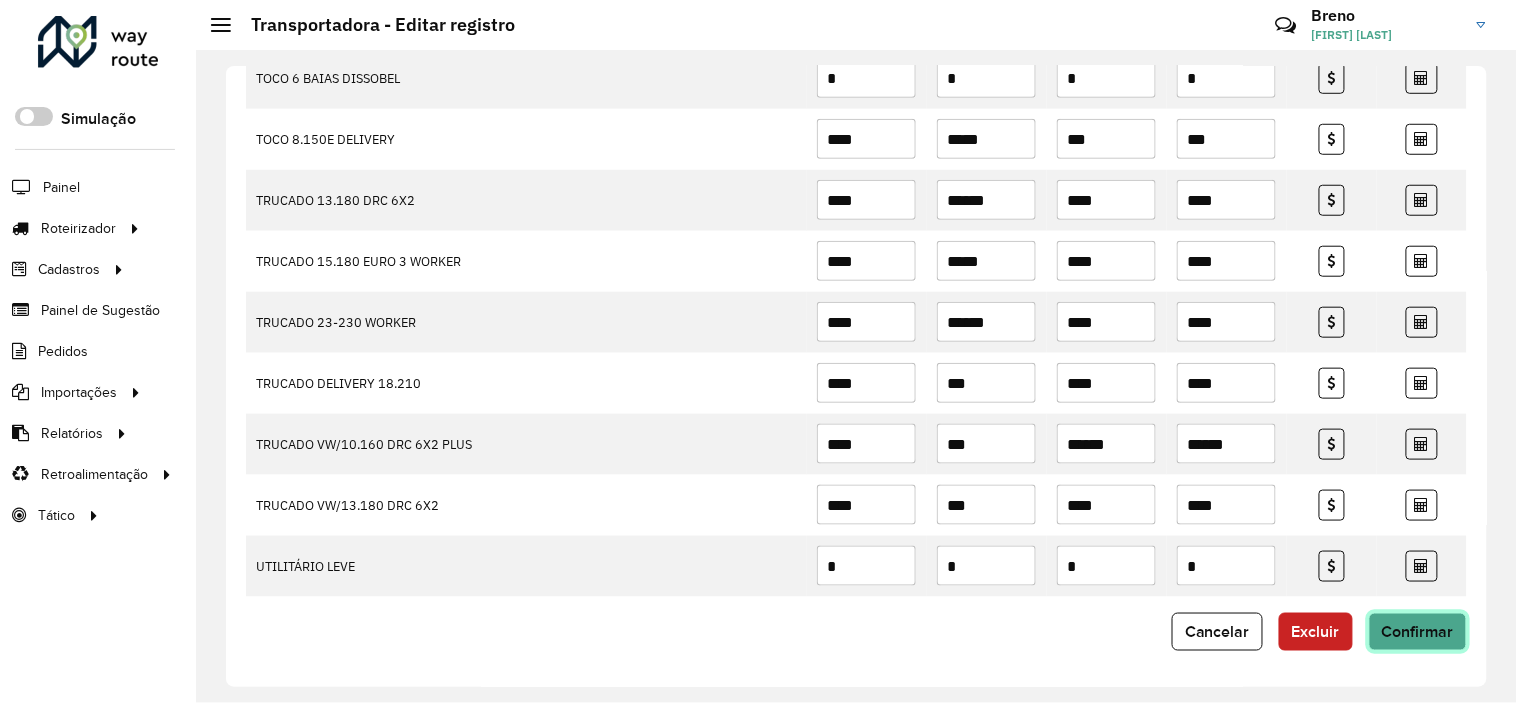click on "Confirmar" 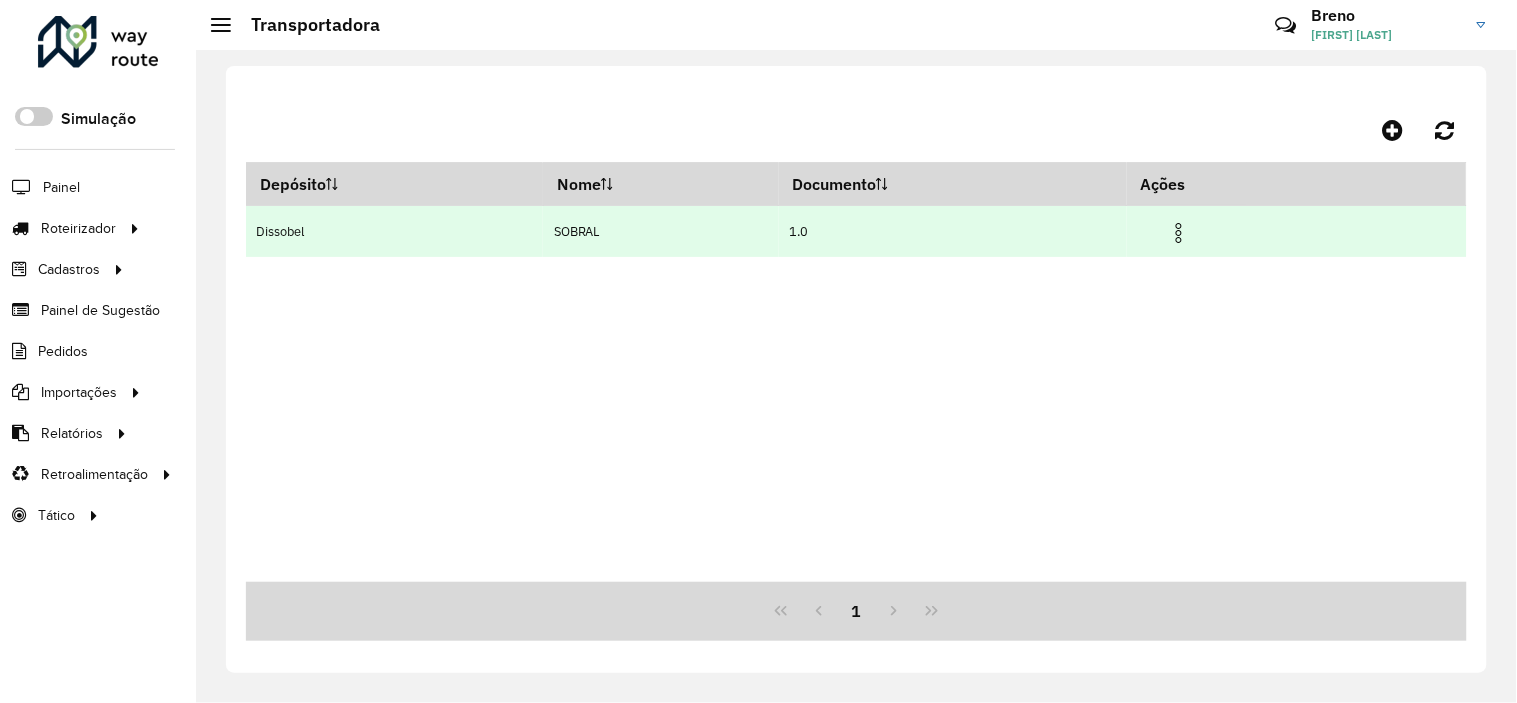 click at bounding box center [1179, 233] 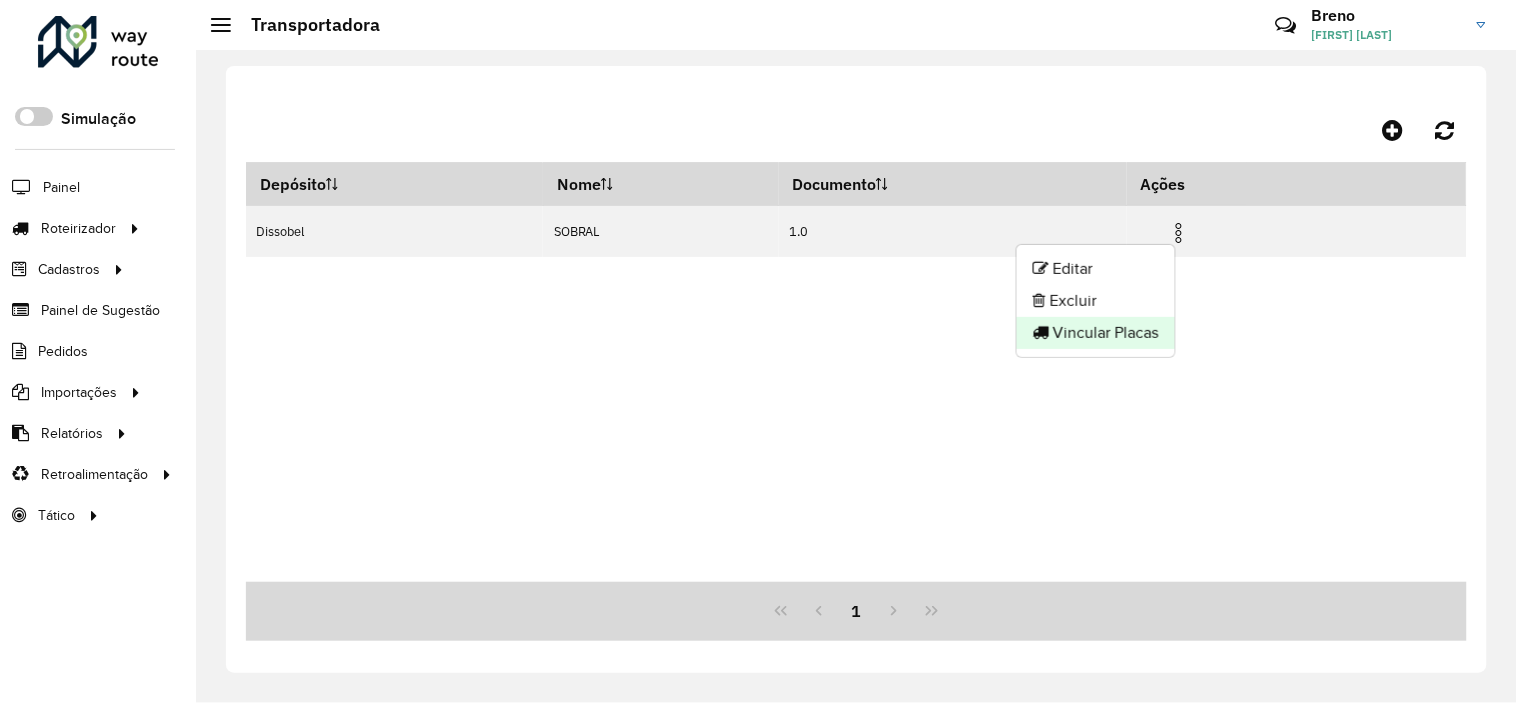 click on "Vincular Placas" 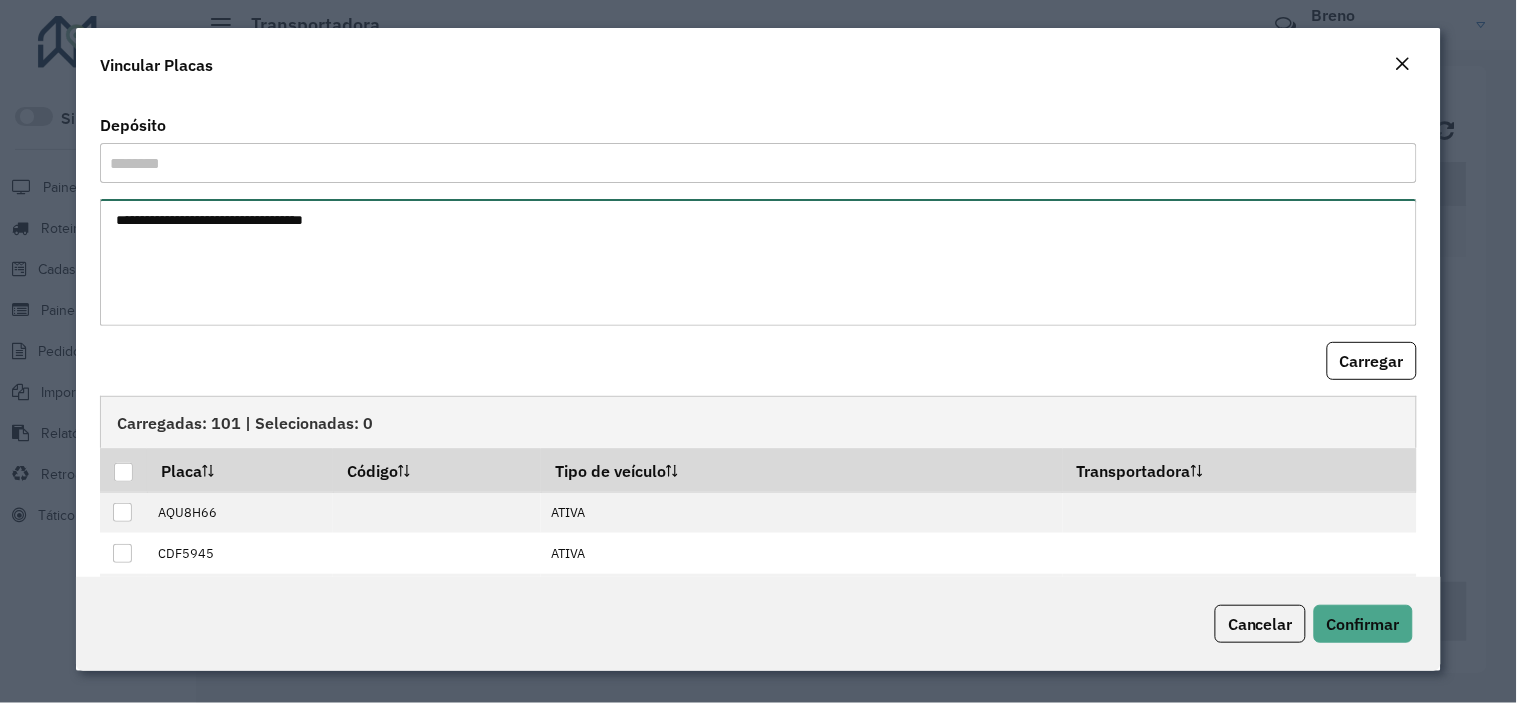 click at bounding box center (758, 262) 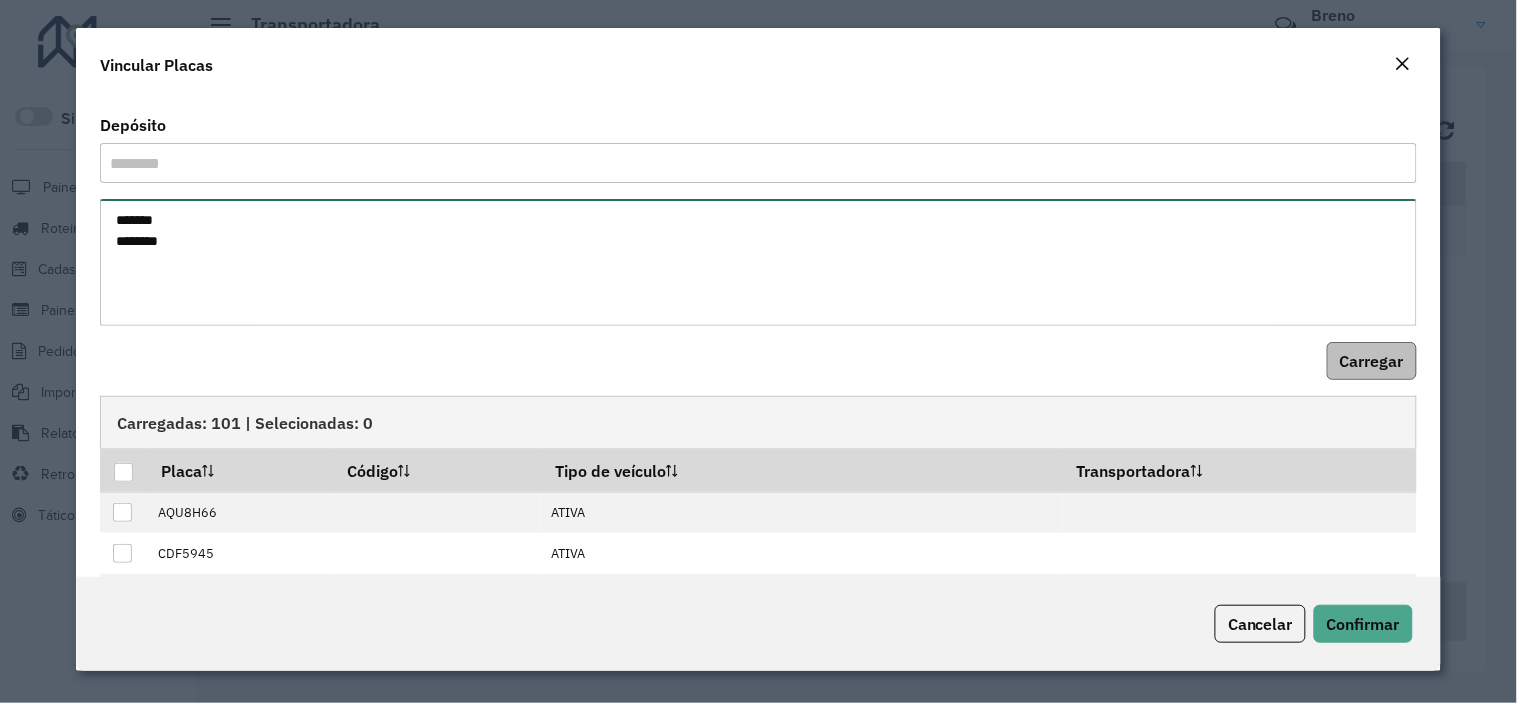 type on "*******
*******" 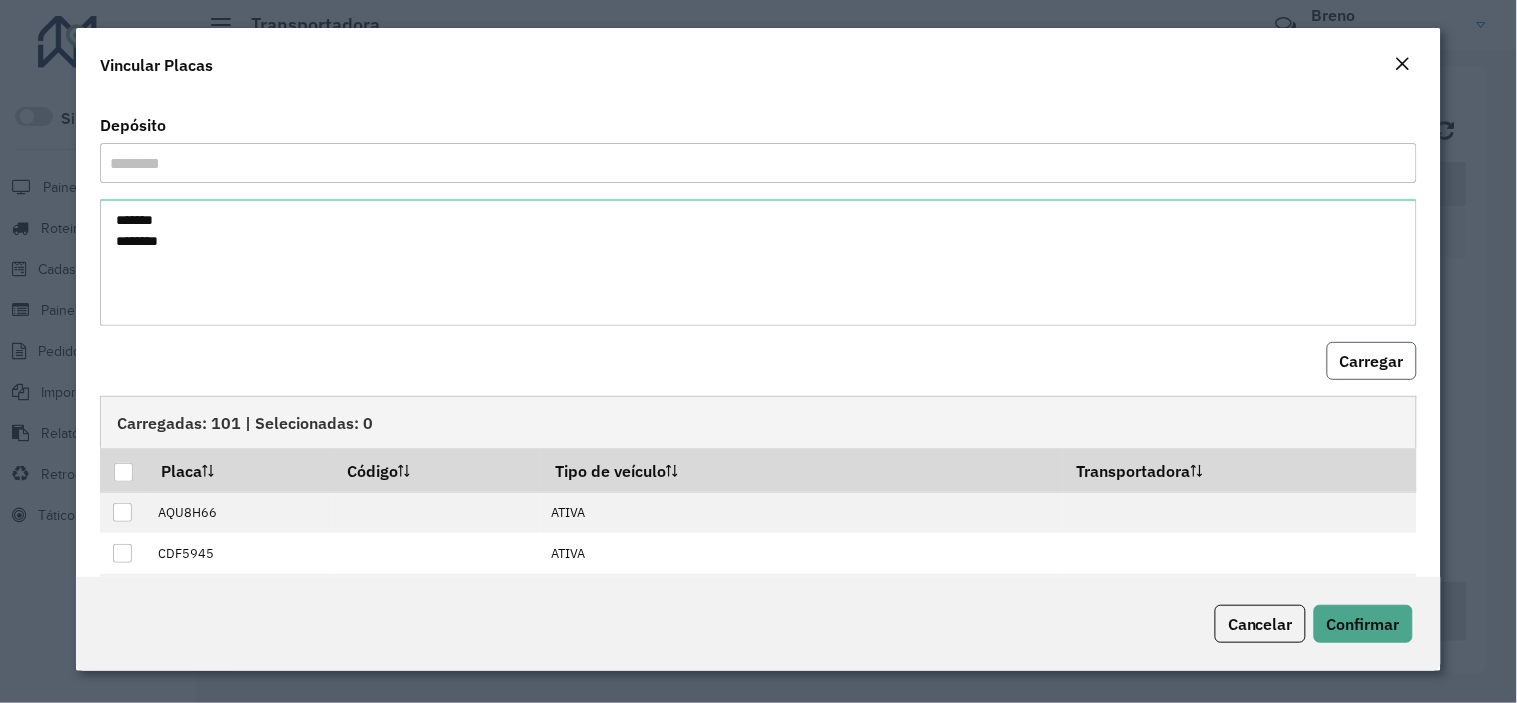 click on "Carregar" 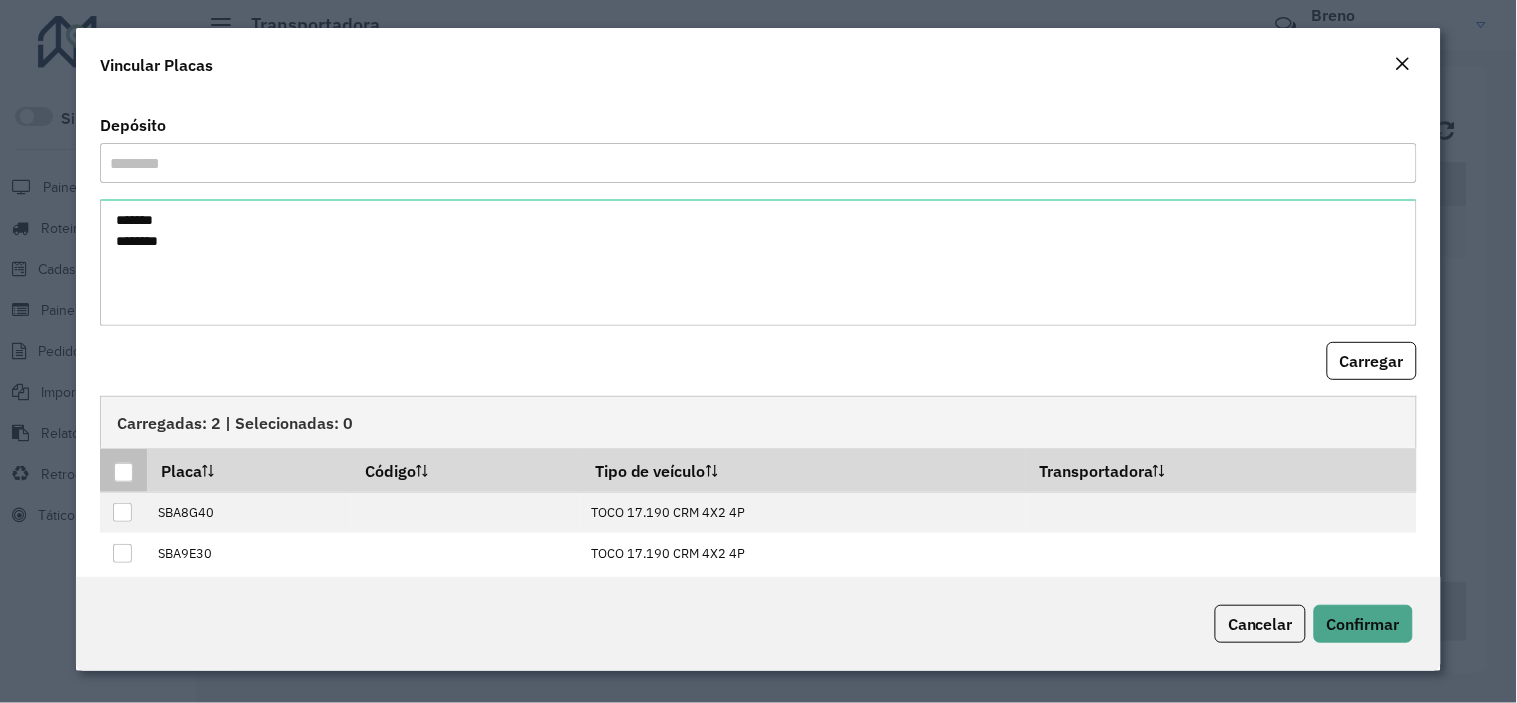 click at bounding box center [124, 473] 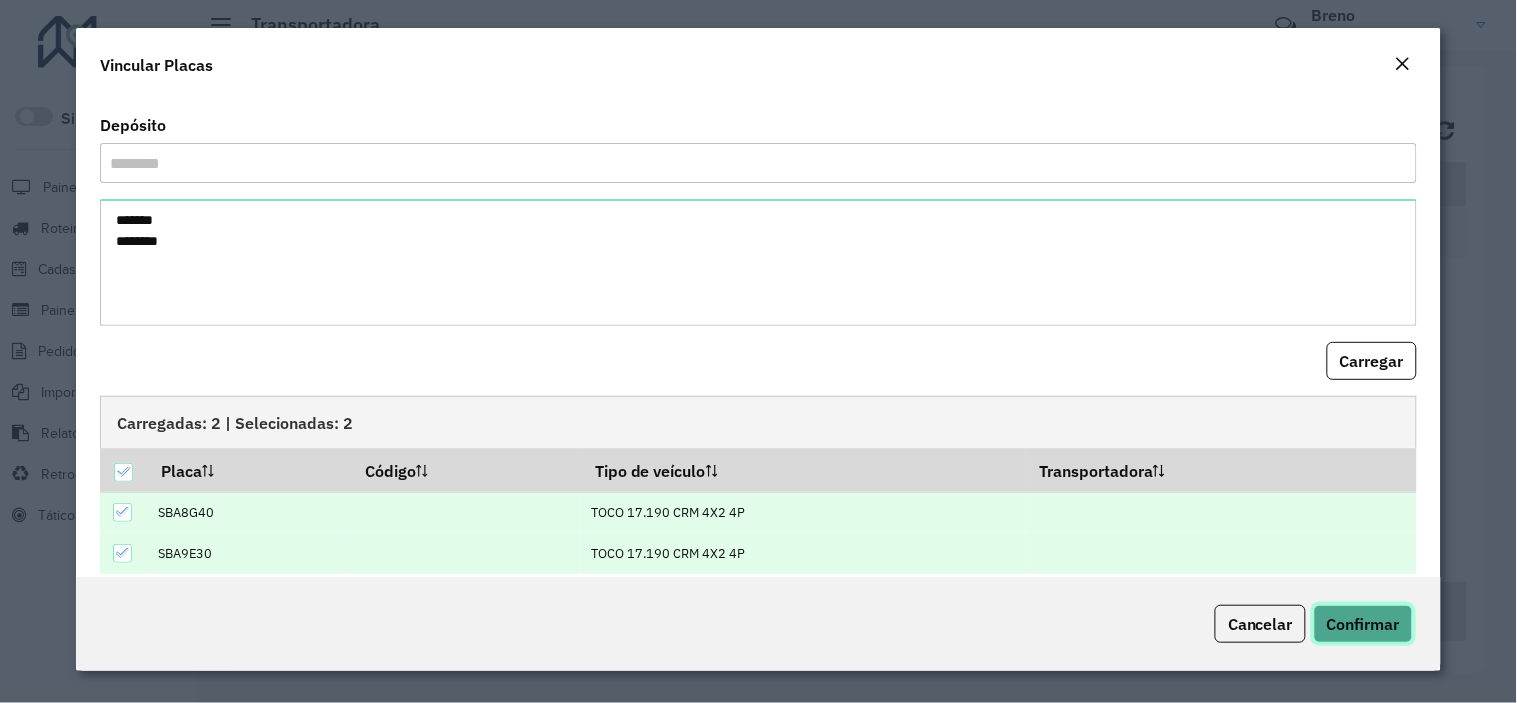 click on "Confirmar" 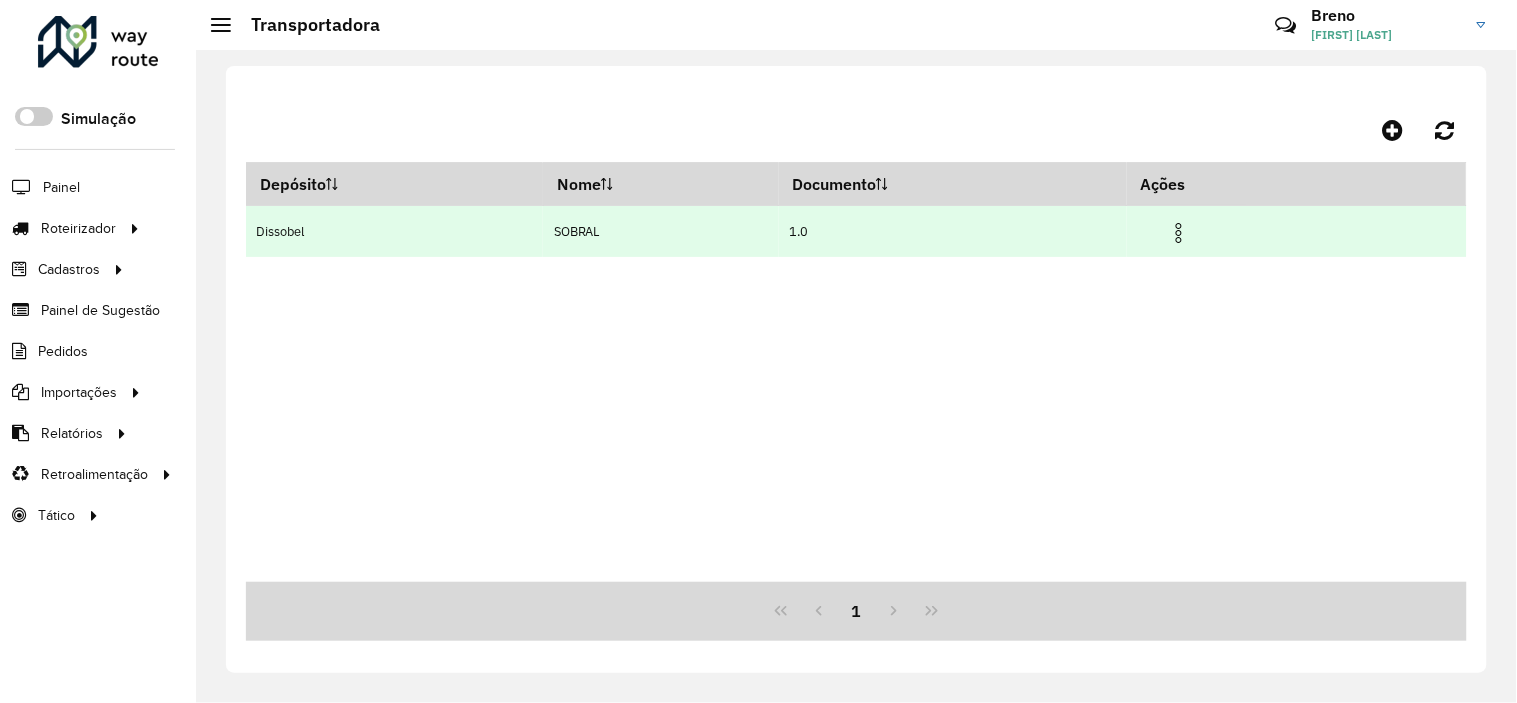 click at bounding box center (1179, 233) 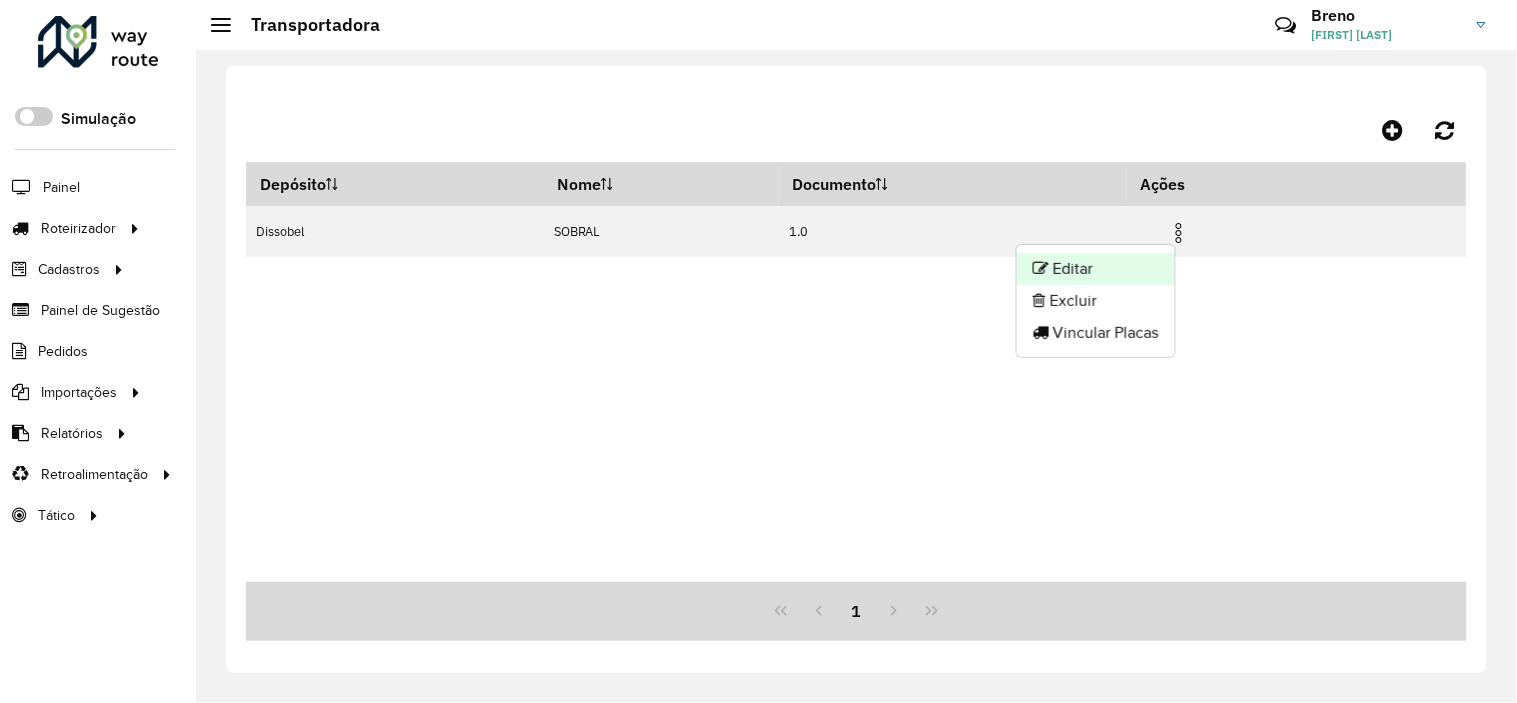 click on "Editar" 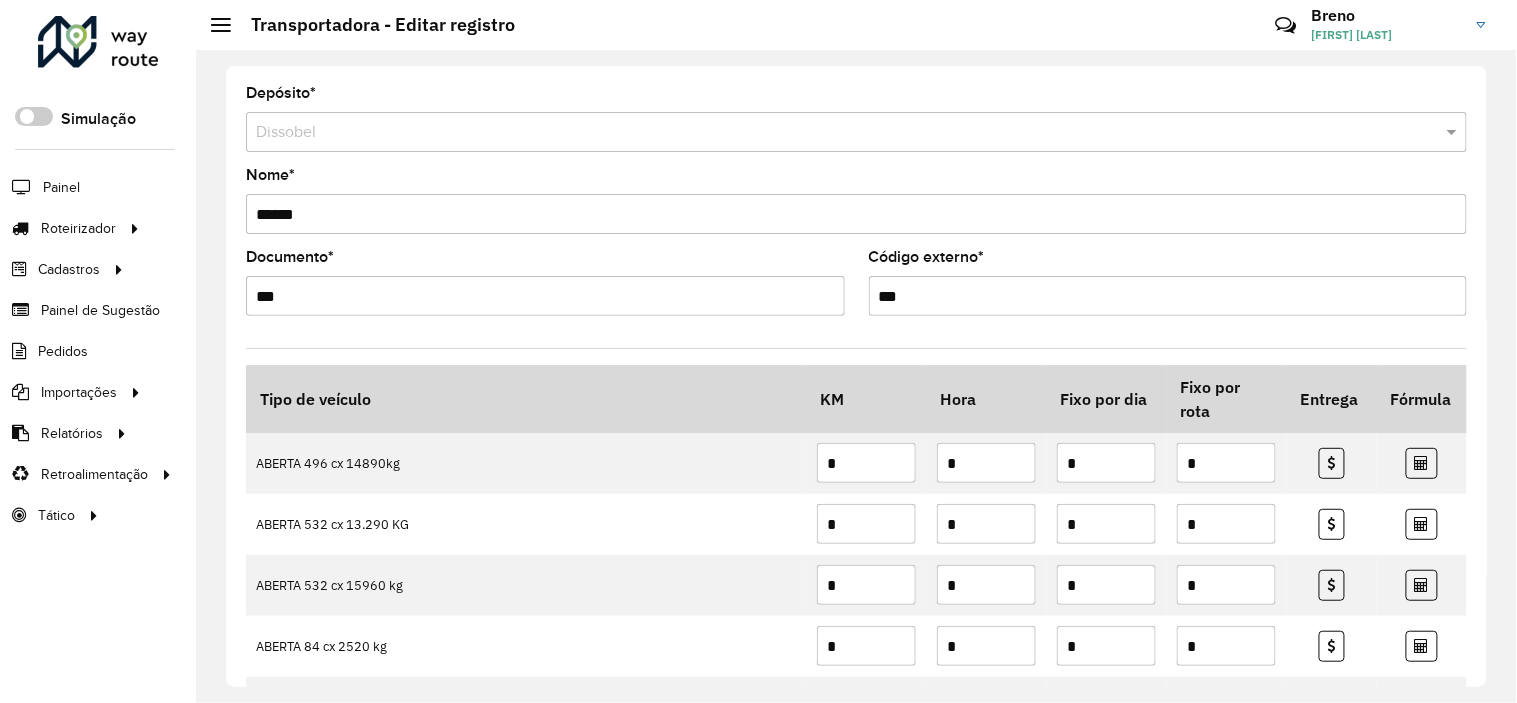 scroll, scrollTop: 2104, scrollLeft: 0, axis: vertical 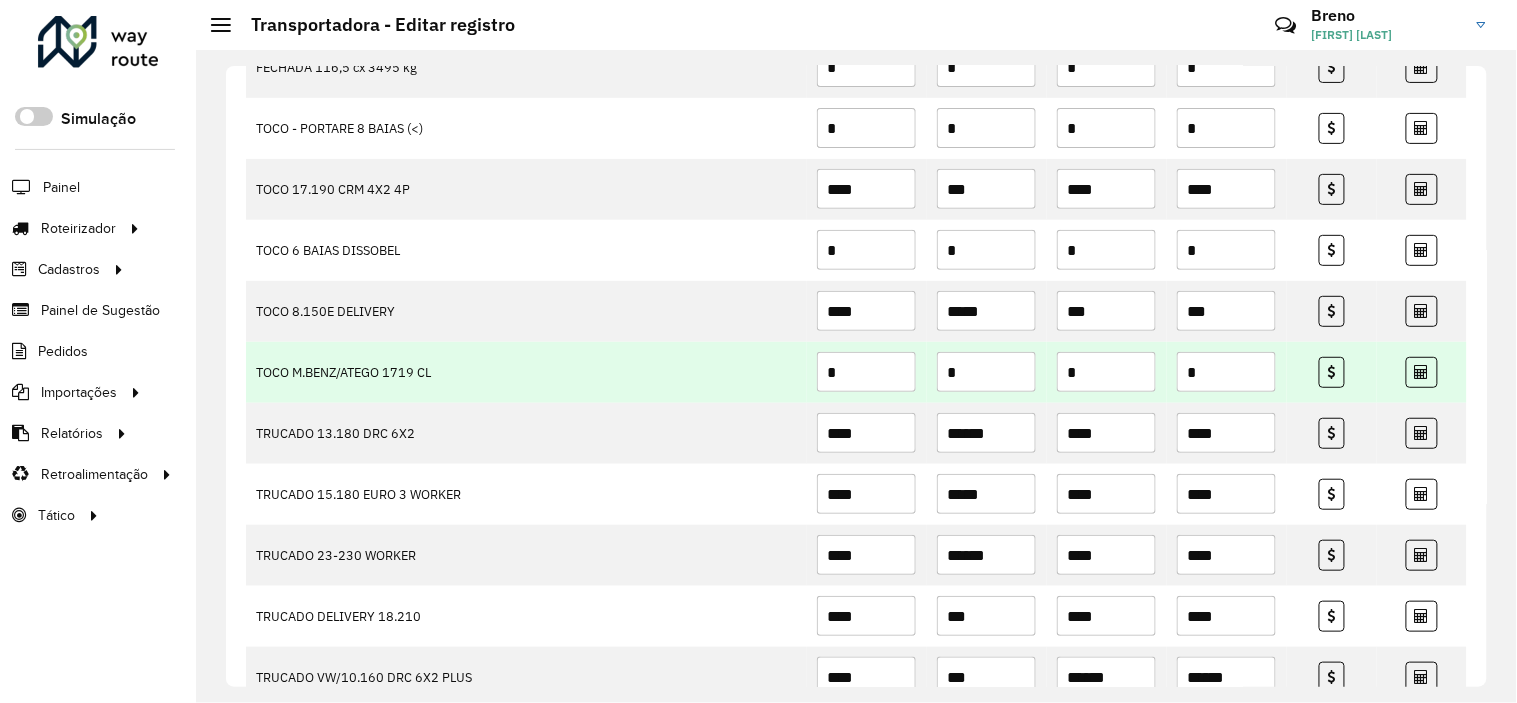 click on "*" at bounding box center [866, 372] 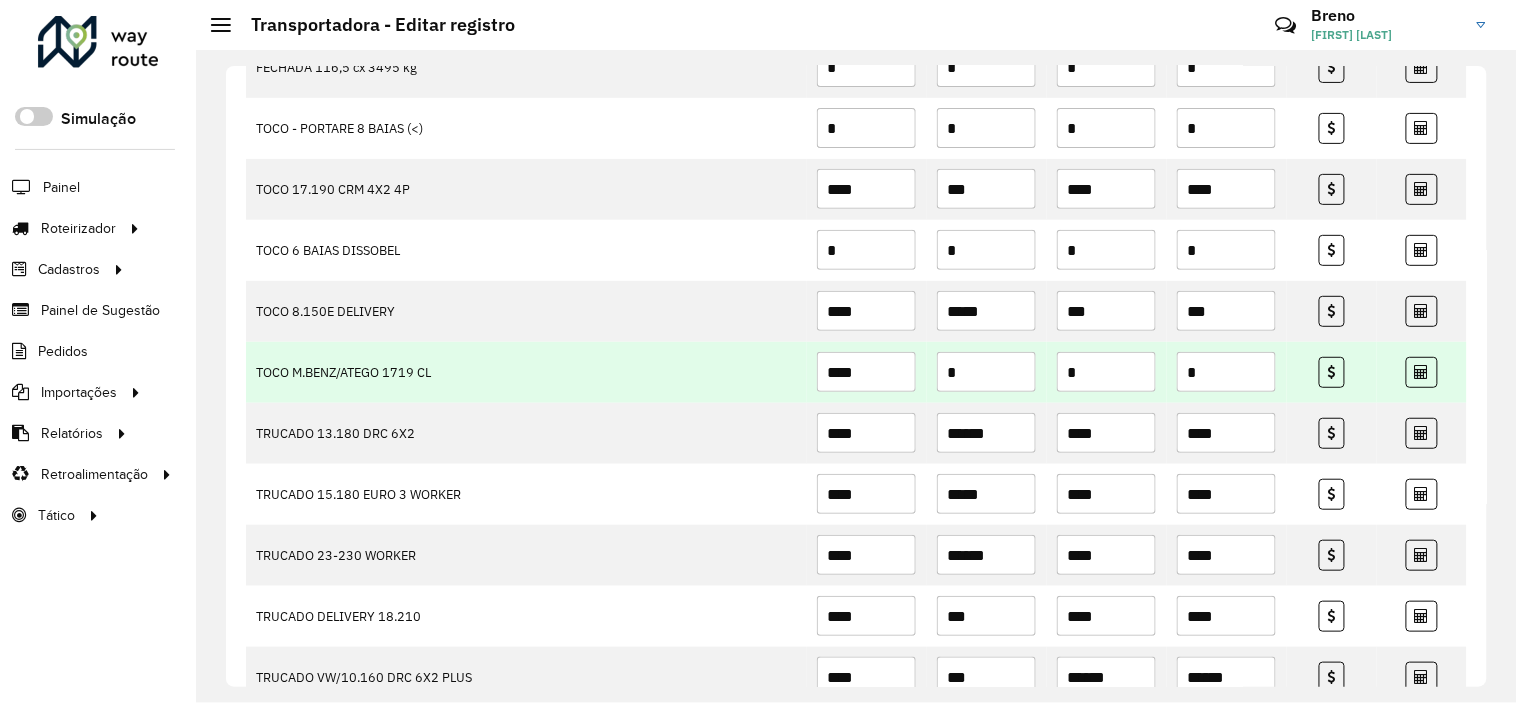 type on "****" 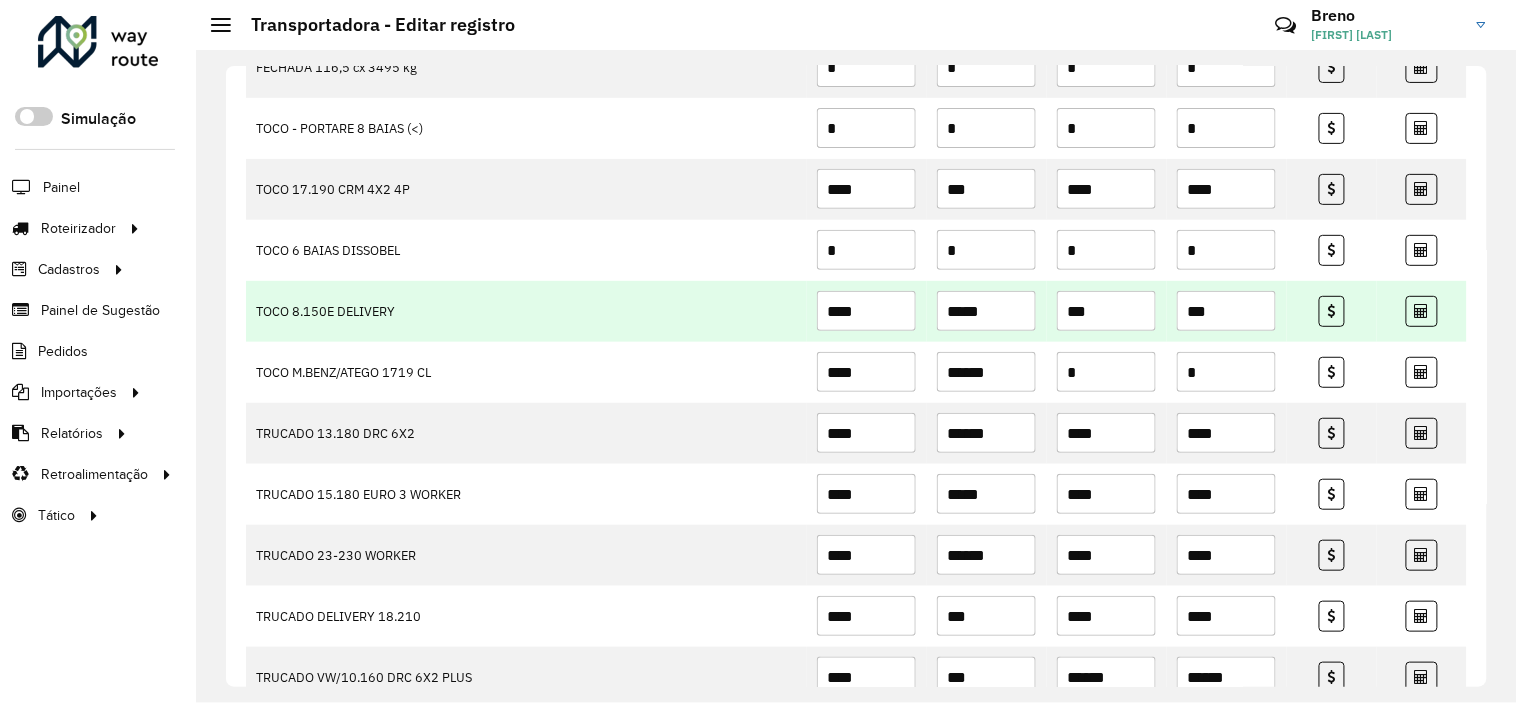 type on "******" 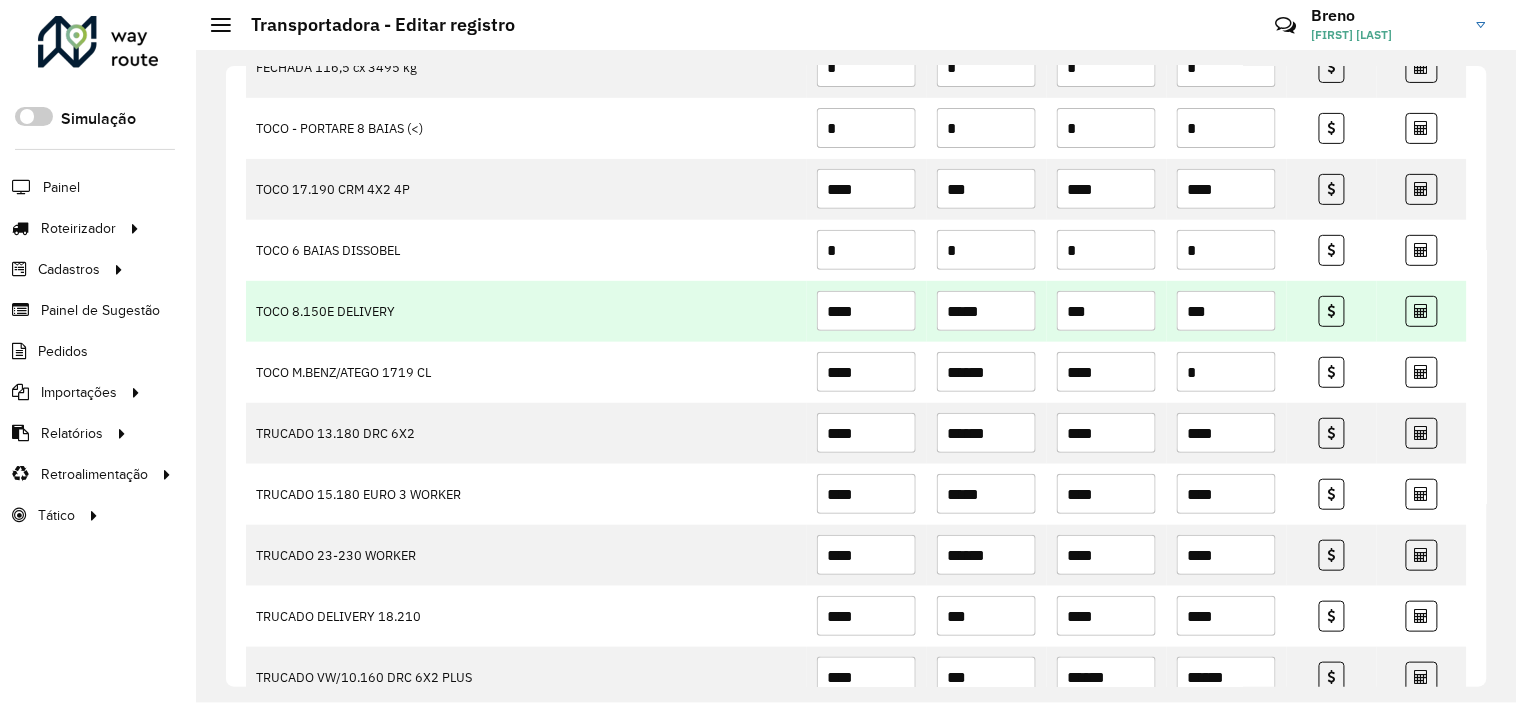 type on "****" 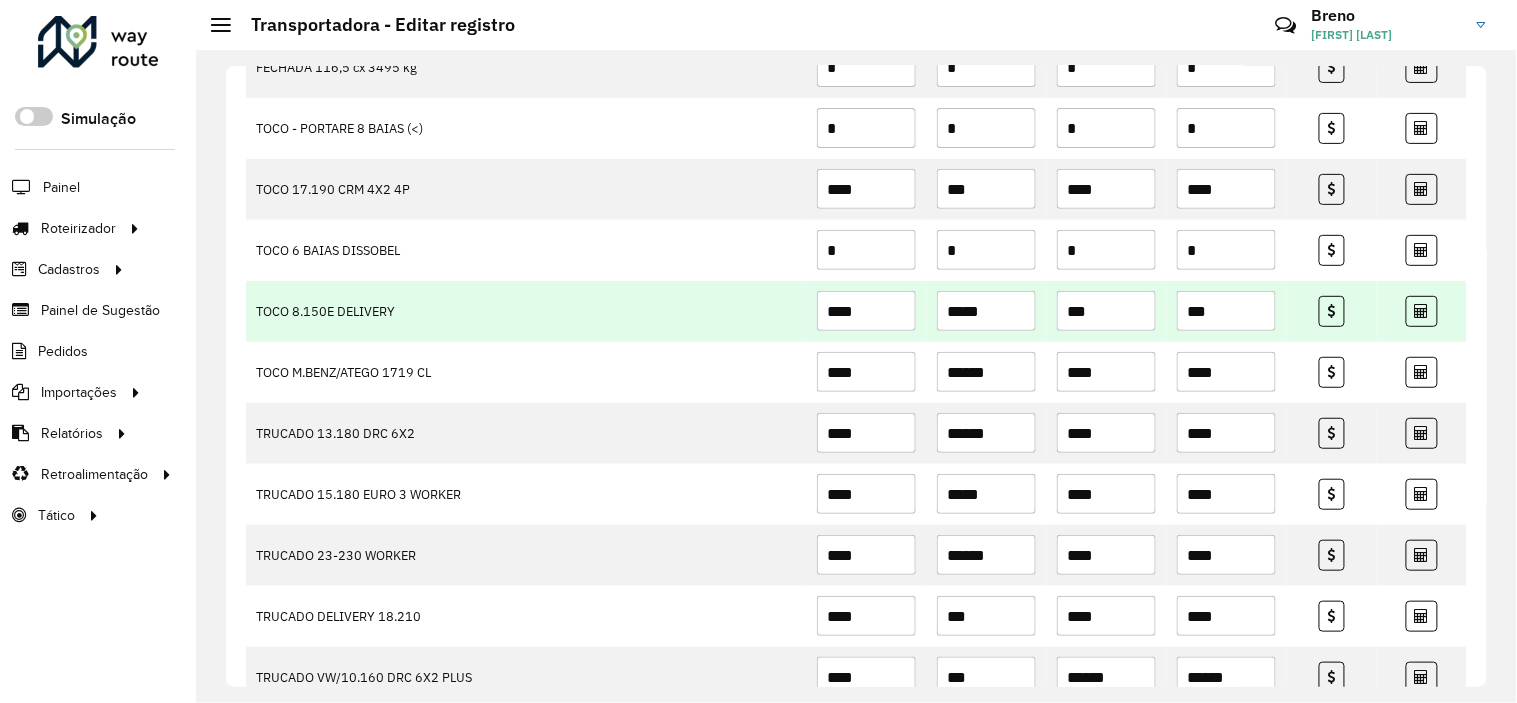 type on "****" 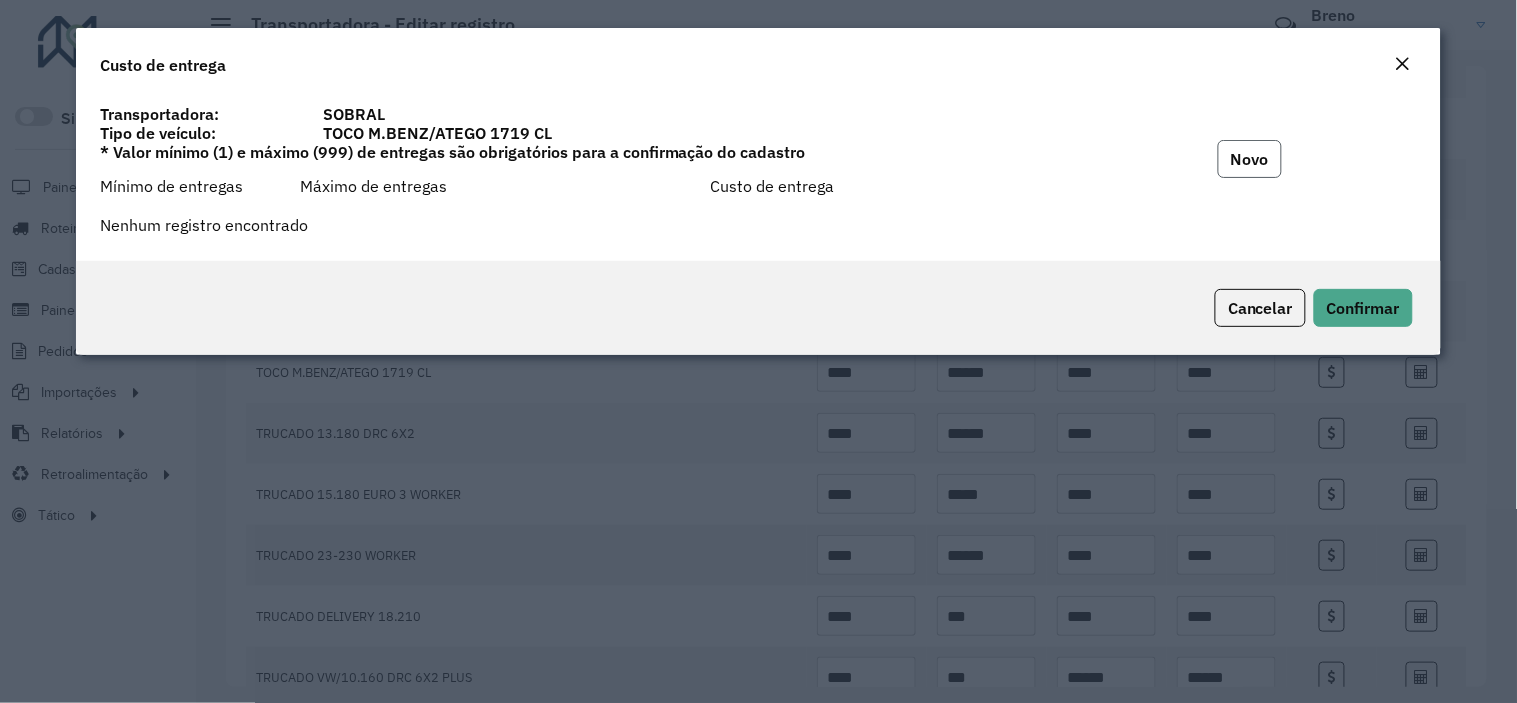 click on "Novo" 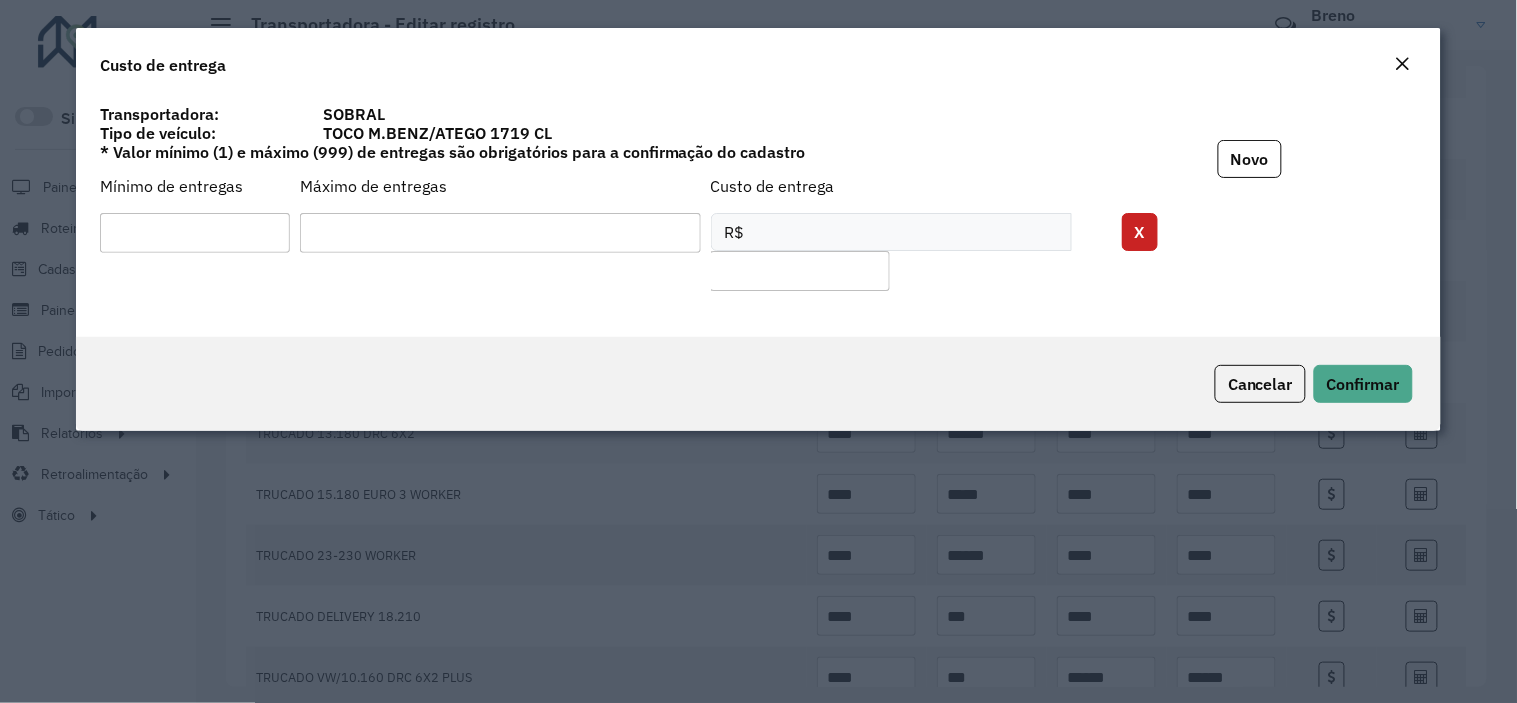 click at bounding box center (195, 233) 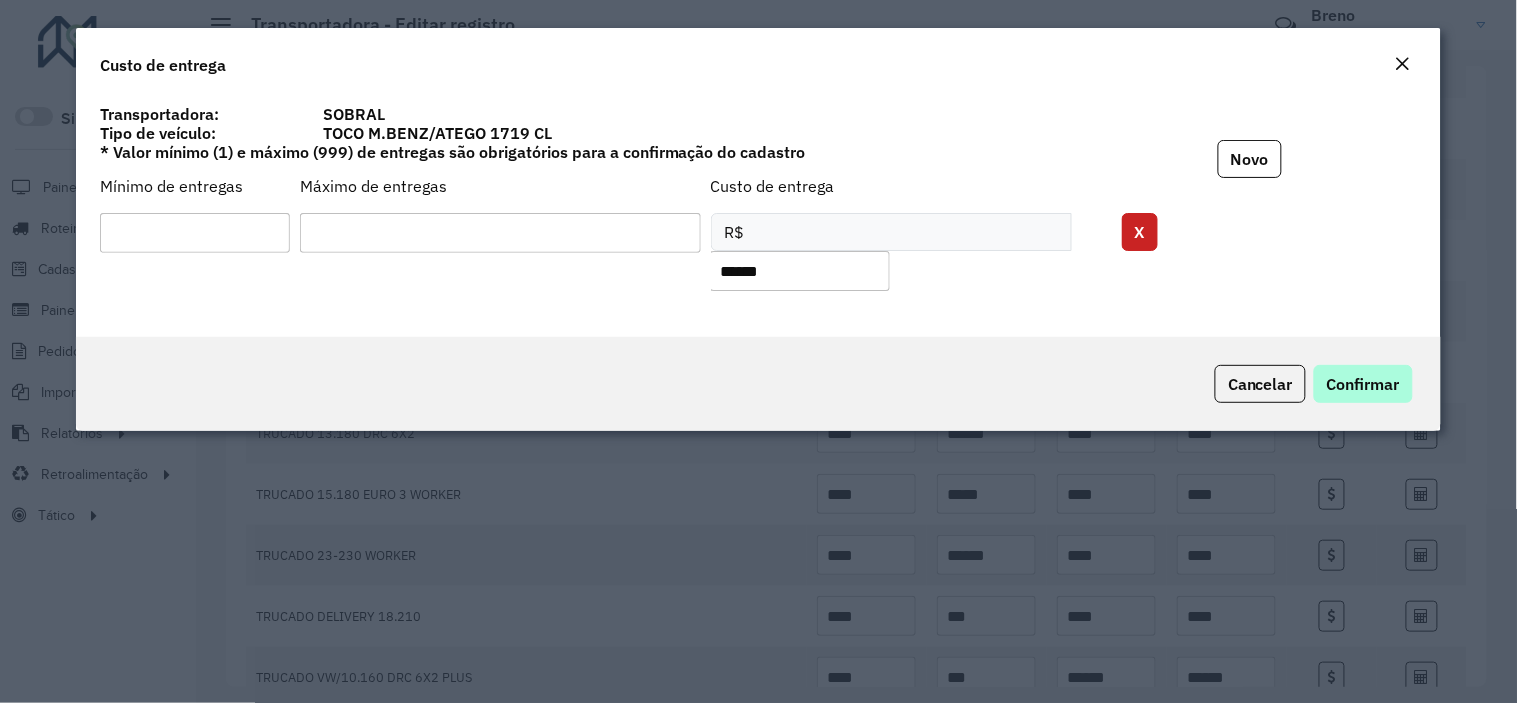 type on "******" 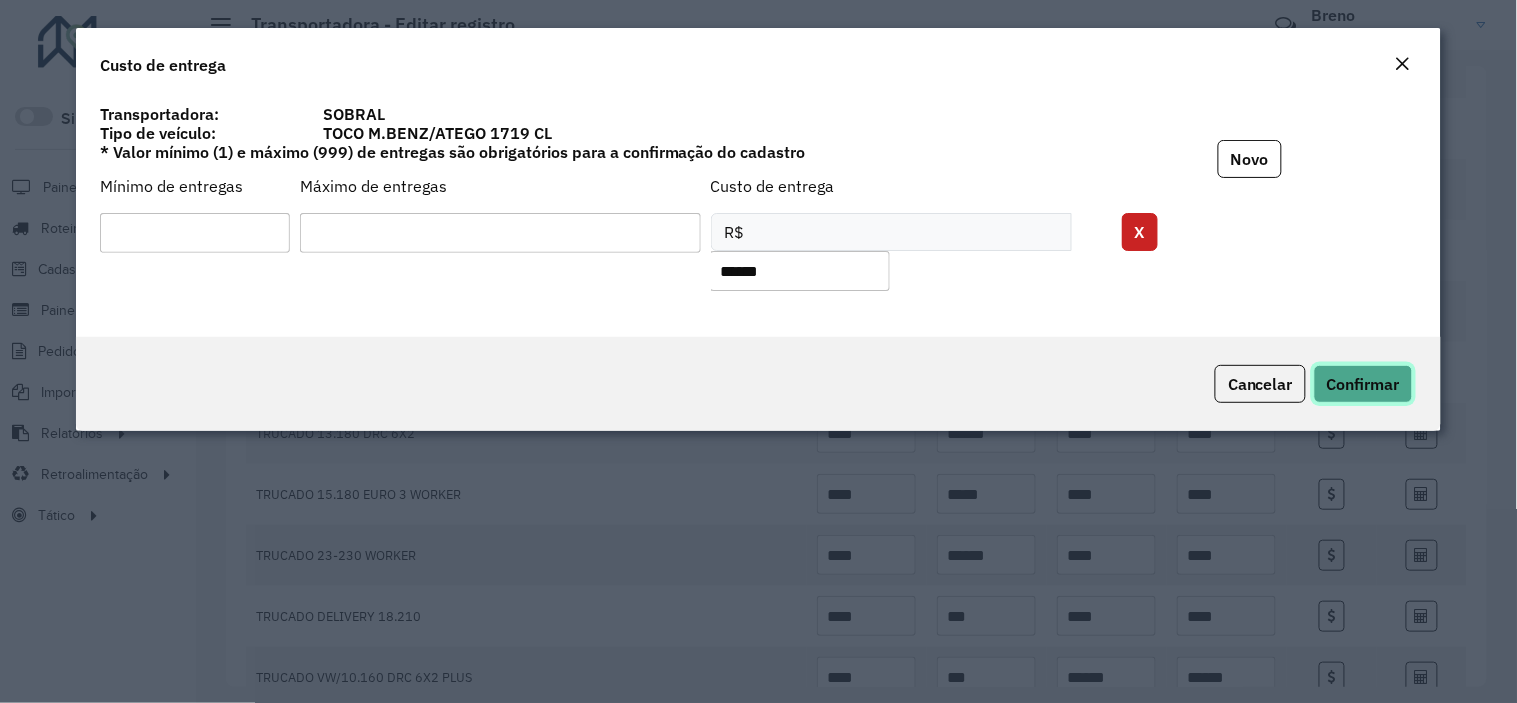 click on "Confirmar" 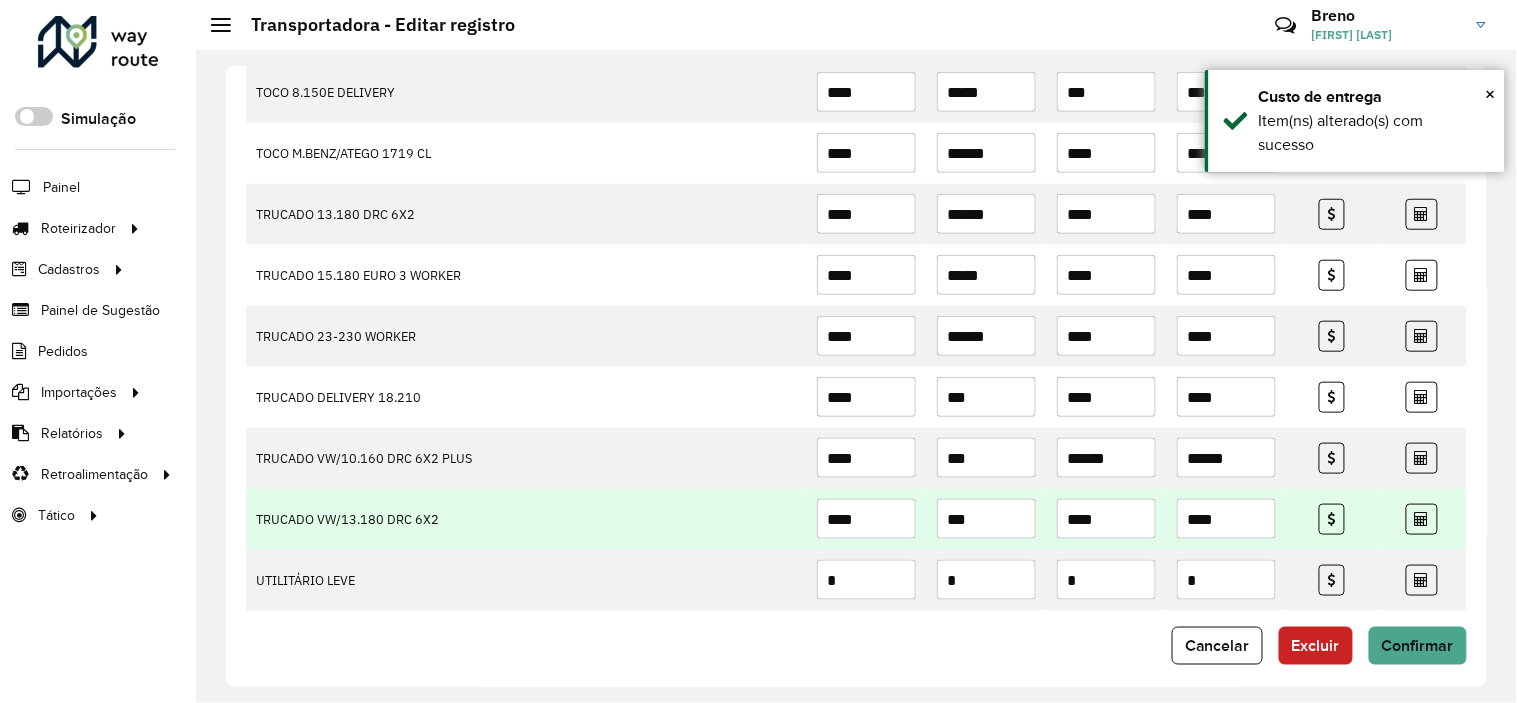 scroll, scrollTop: 2342, scrollLeft: 0, axis: vertical 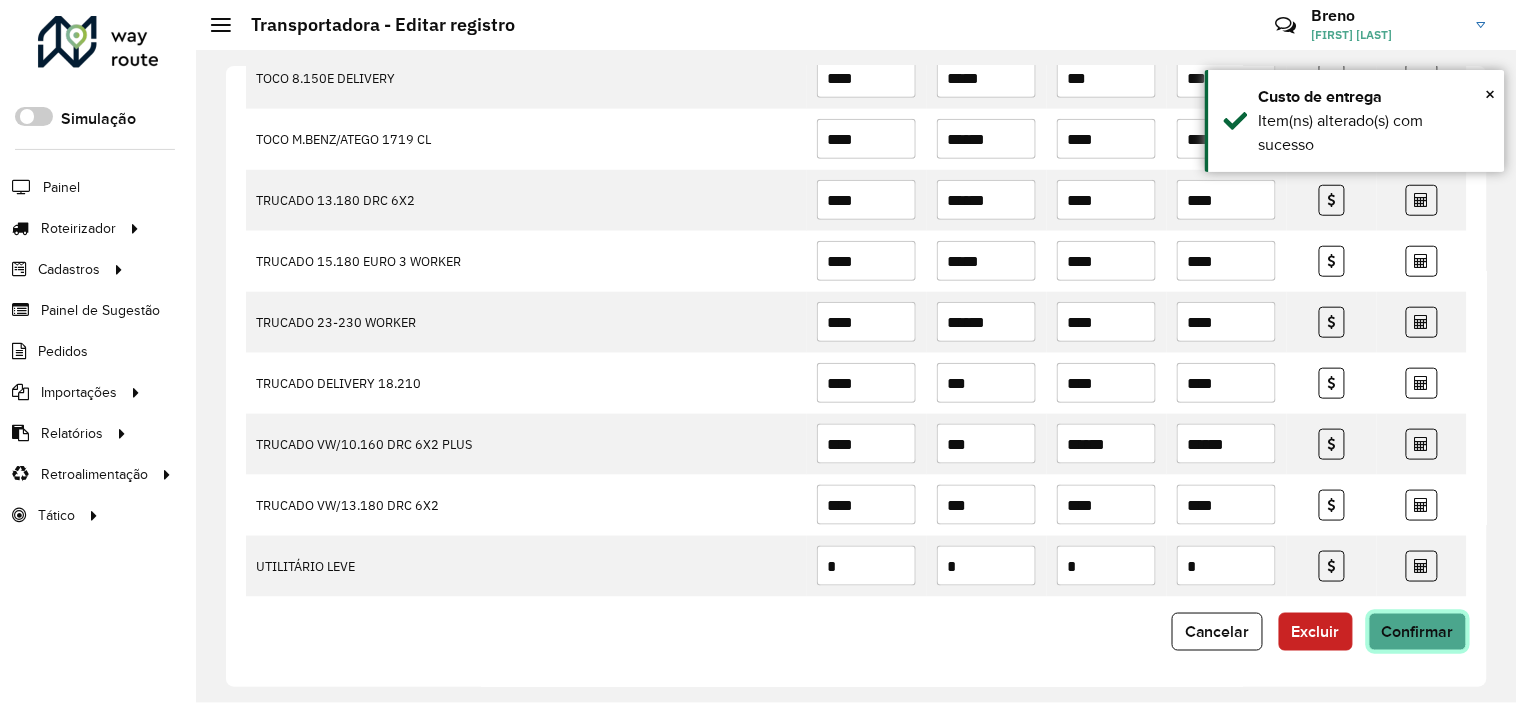 click on "Confirmar" 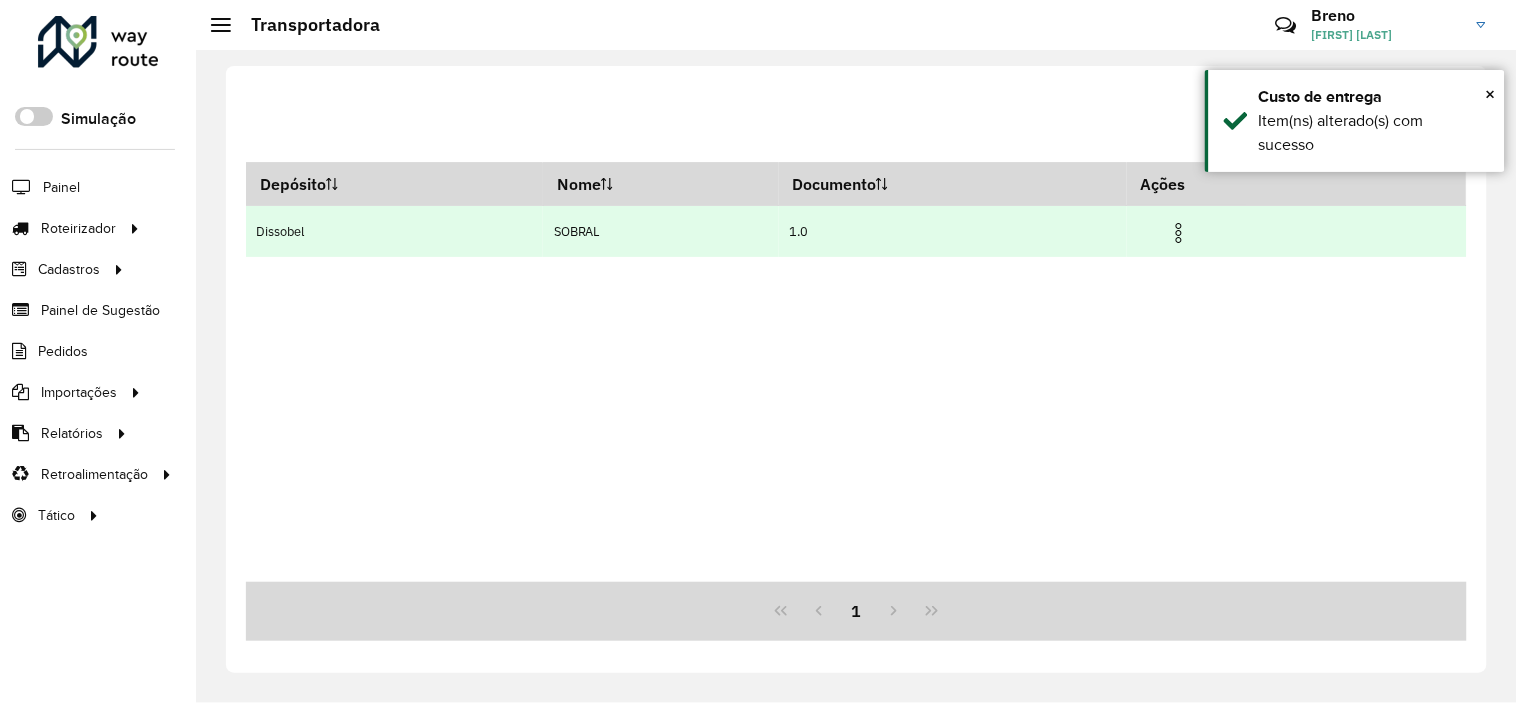 click at bounding box center [1179, 233] 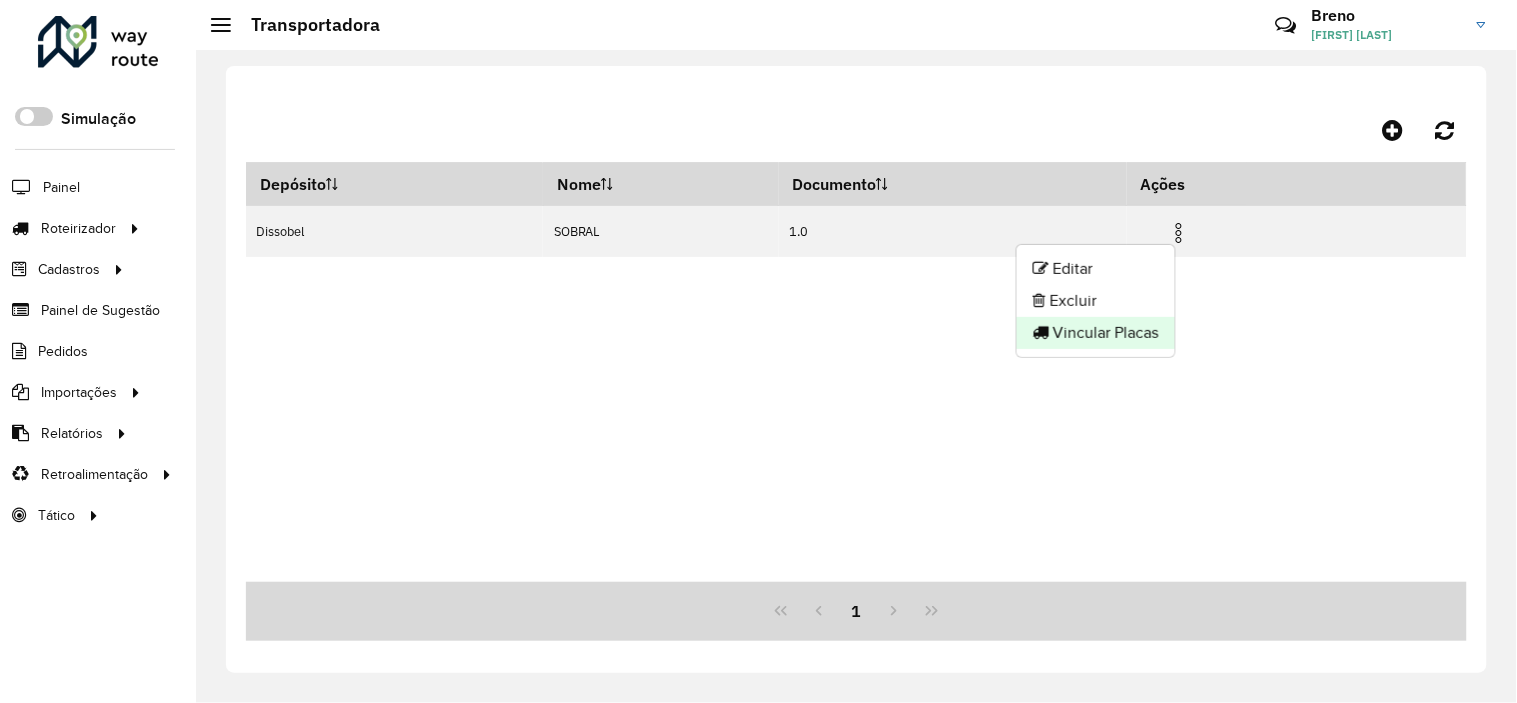 click on "Vincular Placas" 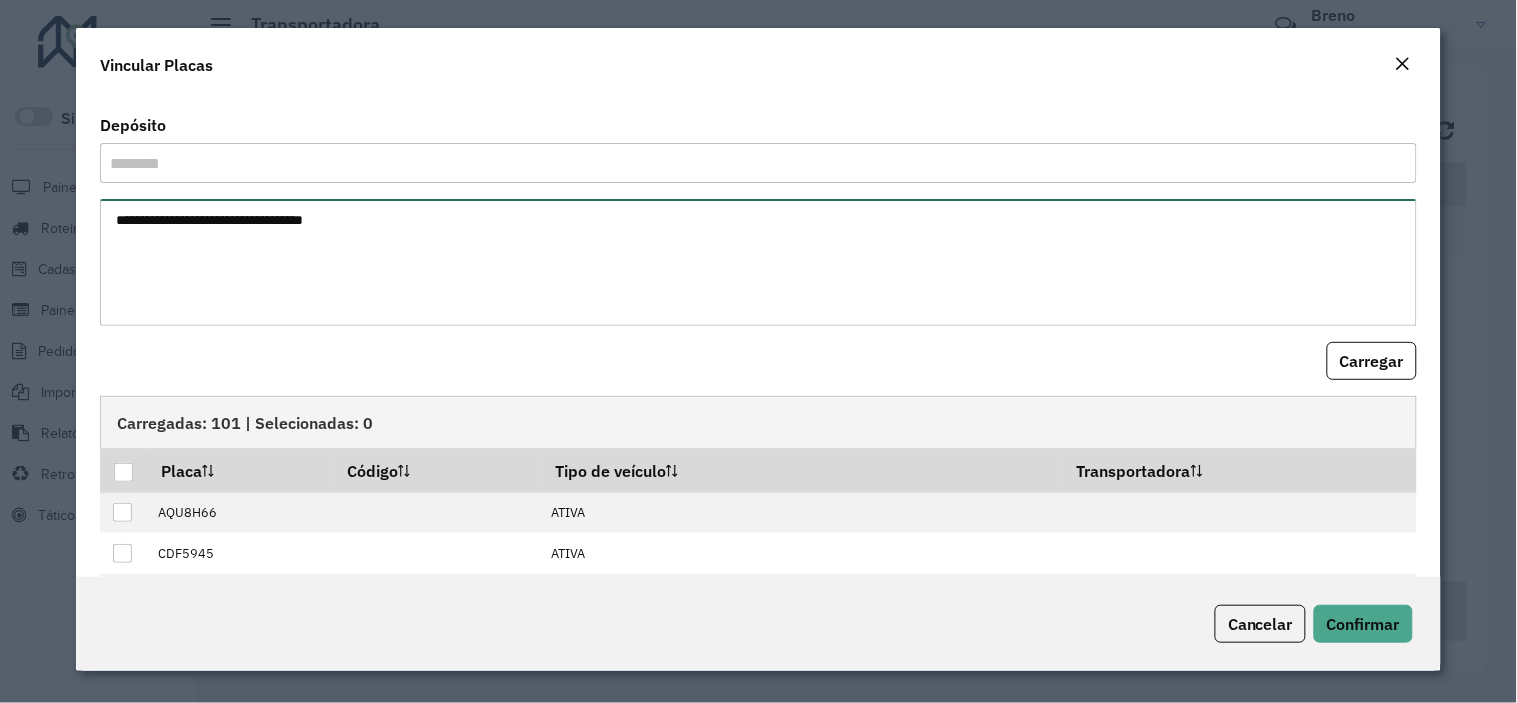 click at bounding box center [758, 262] 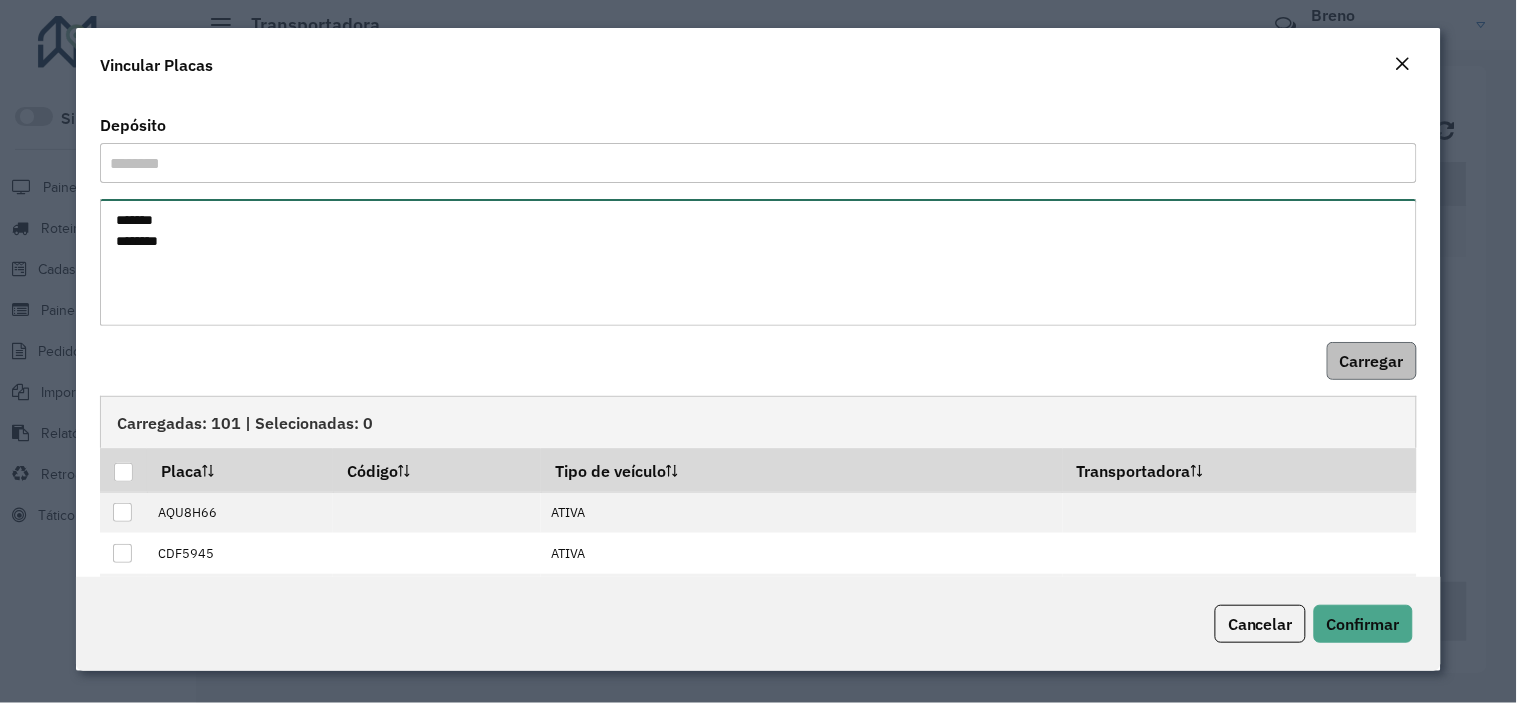 type on "*******
*******" 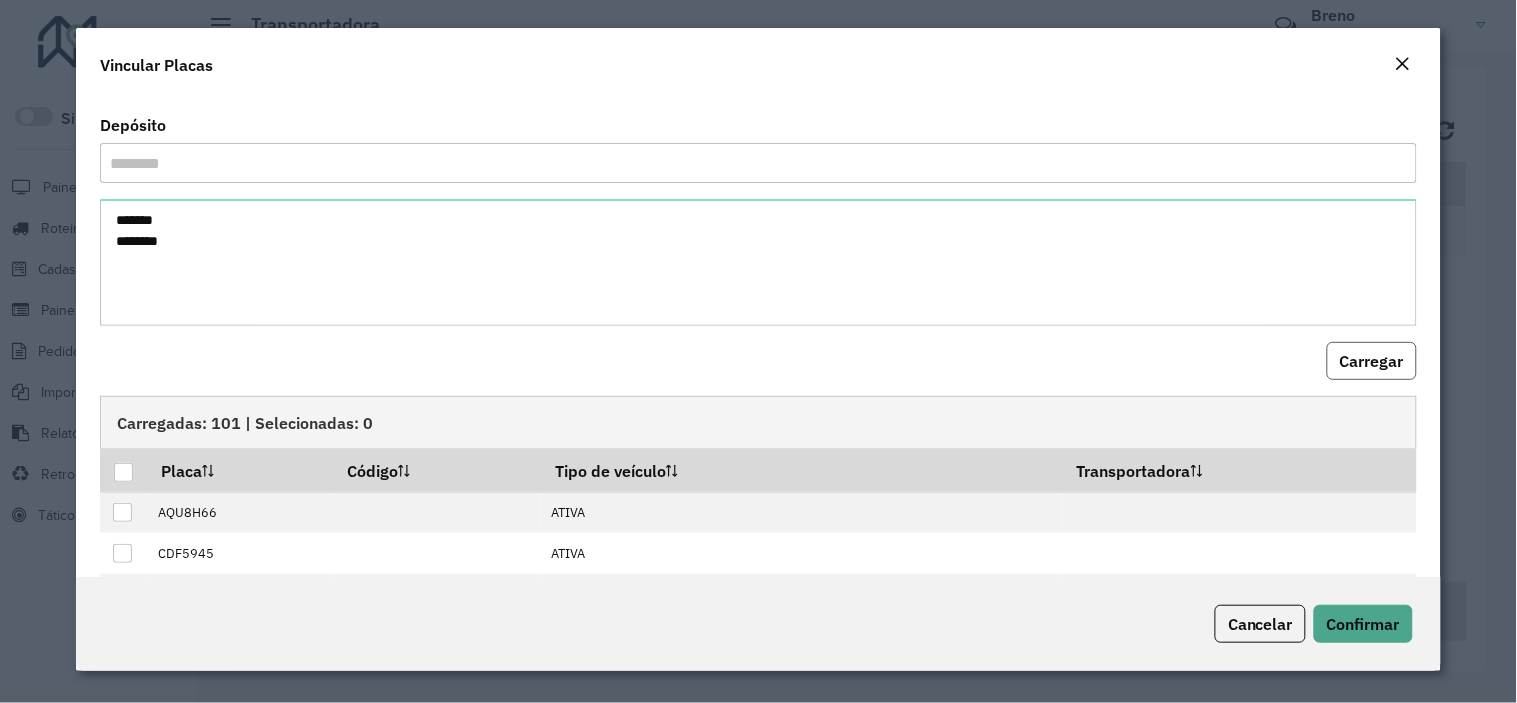 click on "Carregar" 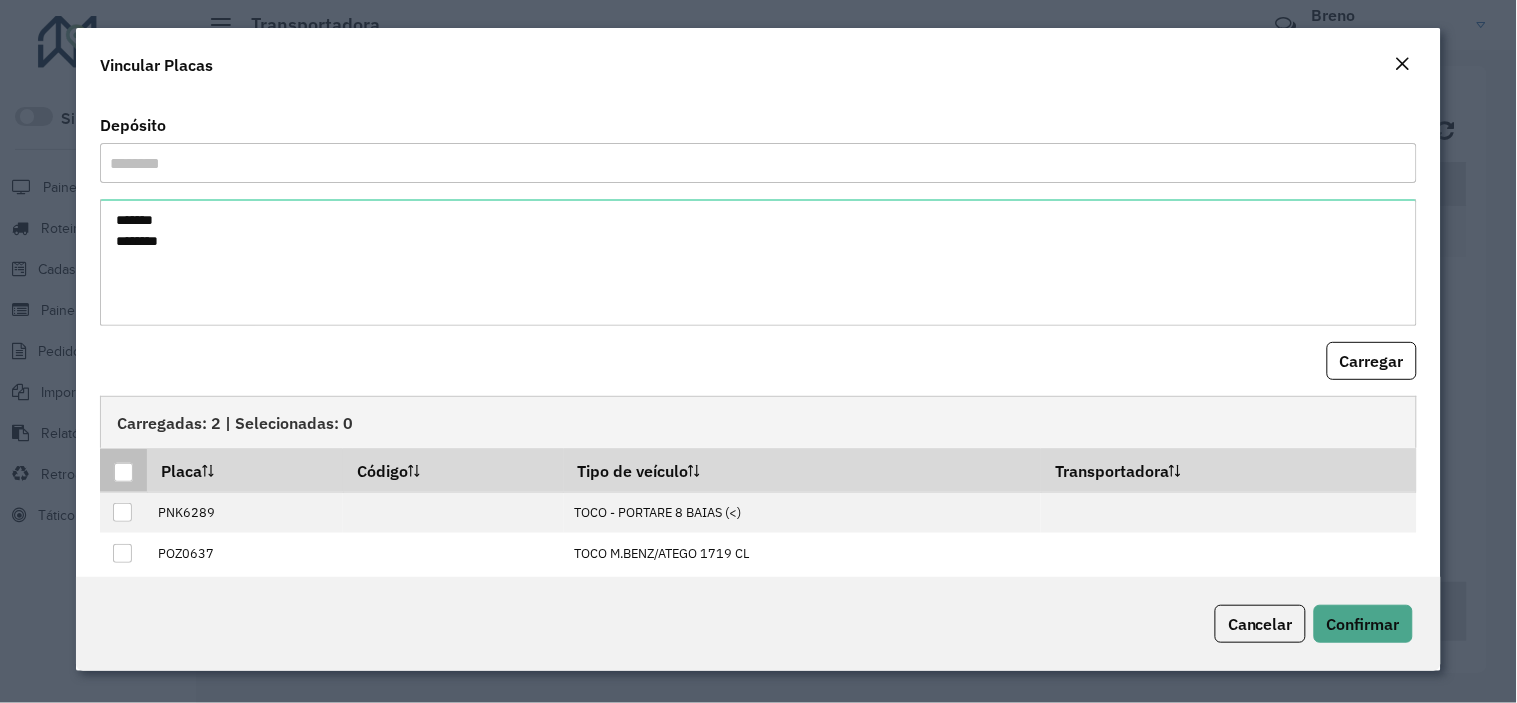 click at bounding box center [123, 472] 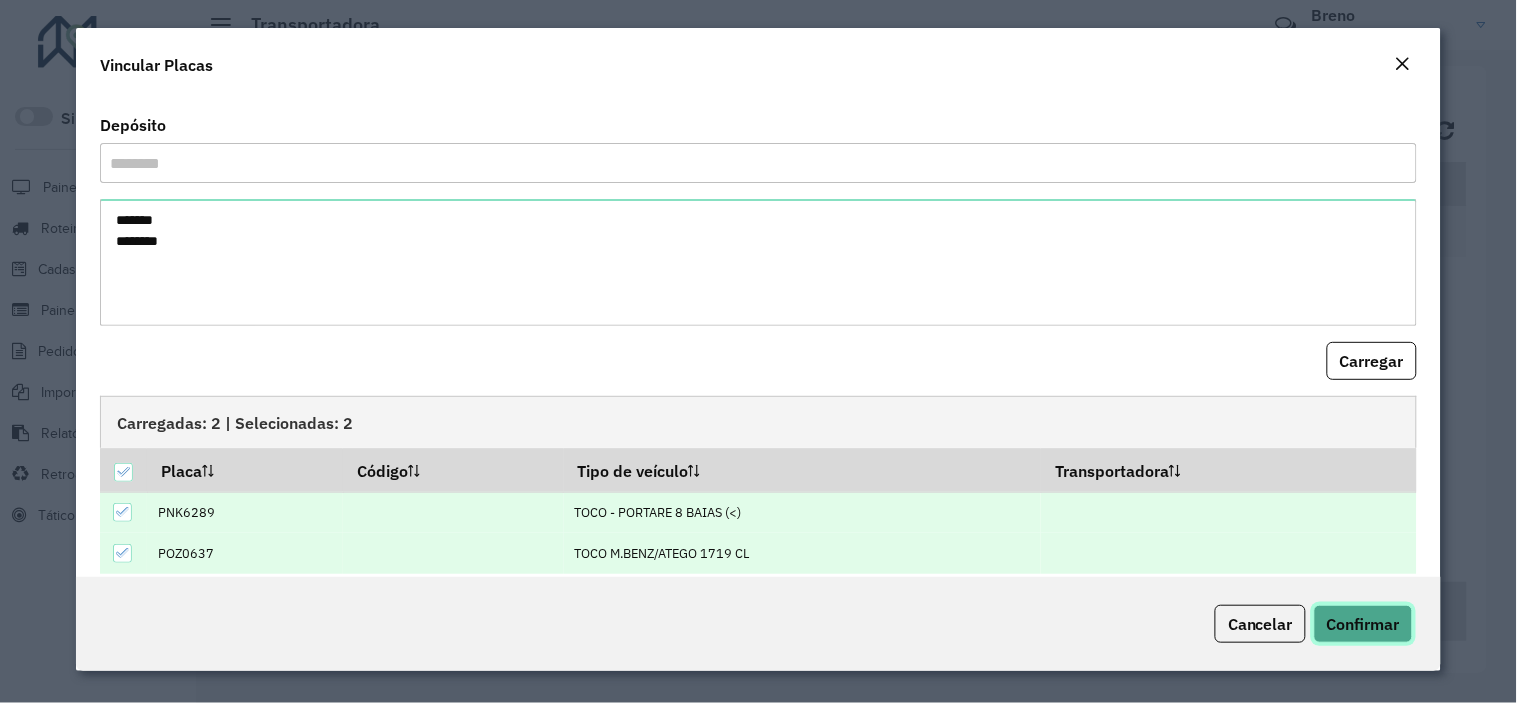click on "Confirmar" 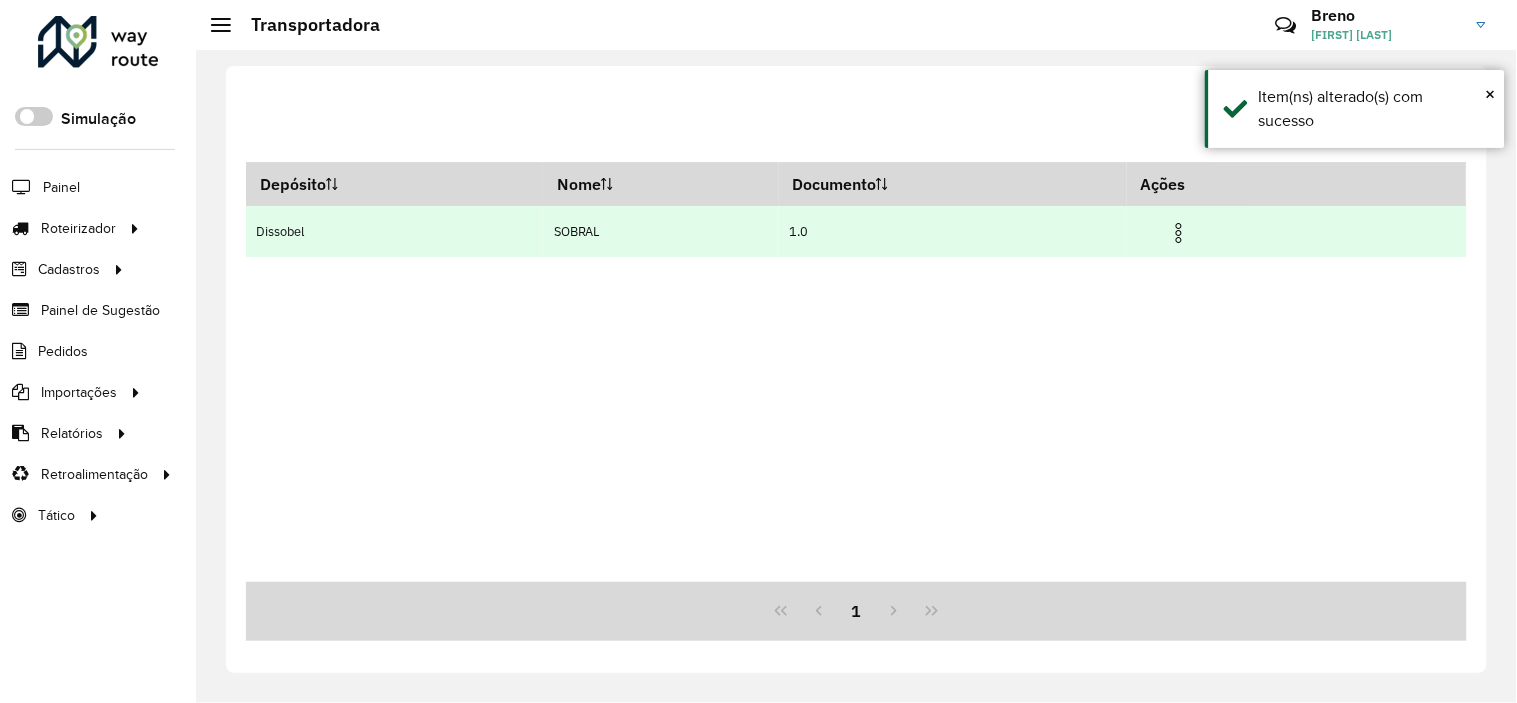 click on "Dissobel" at bounding box center [394, 231] 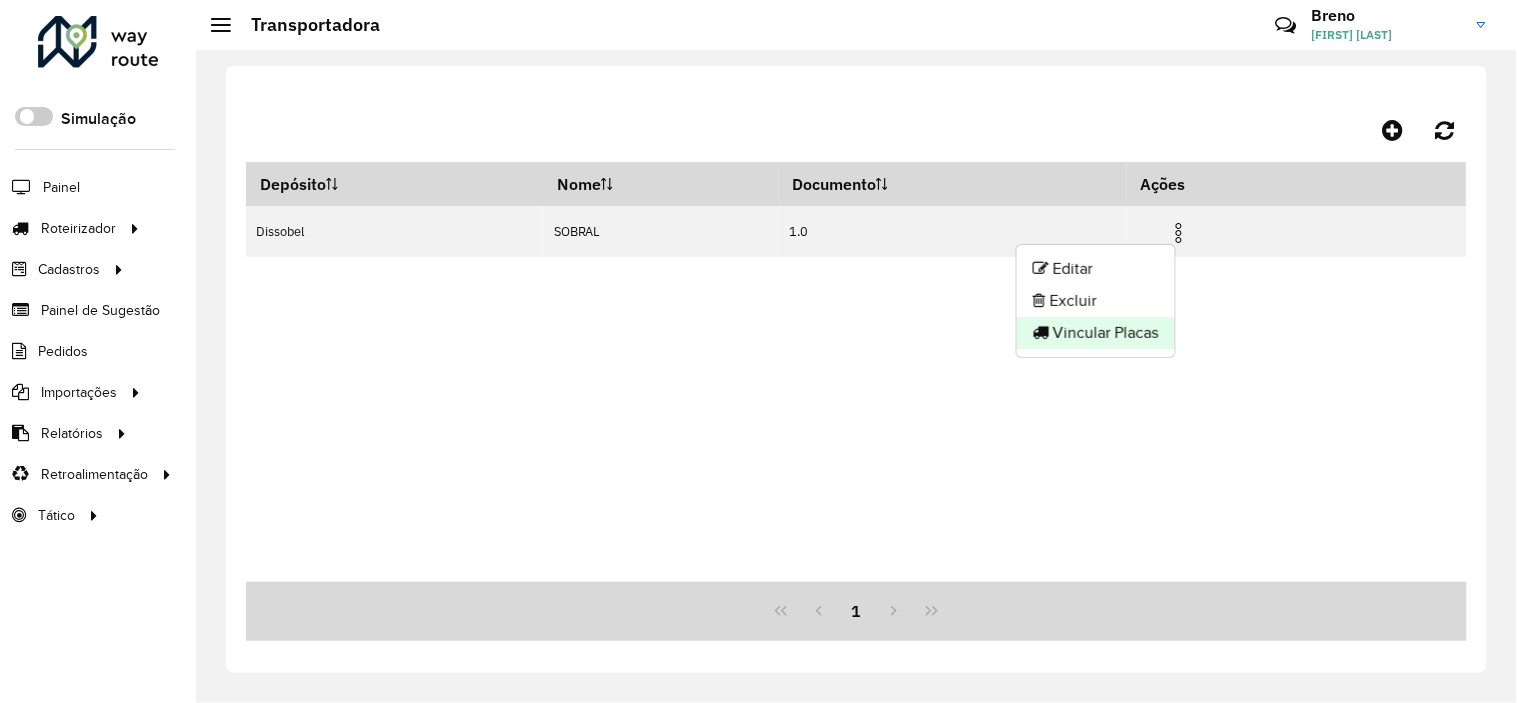 click on "Vincular Placas" 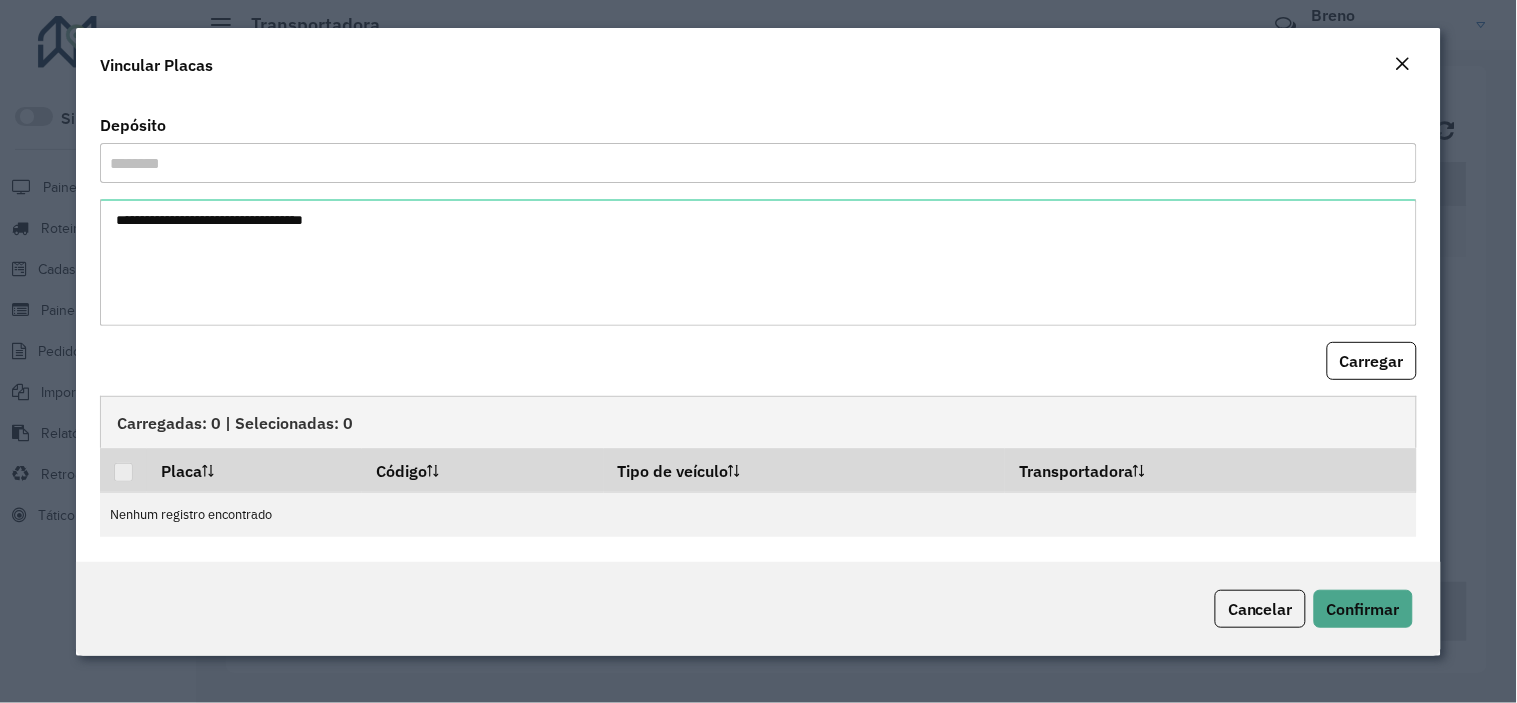 drag, startPoint x: 1405, startPoint y: 60, endPoint x: 1402, endPoint y: 71, distance: 11.401754 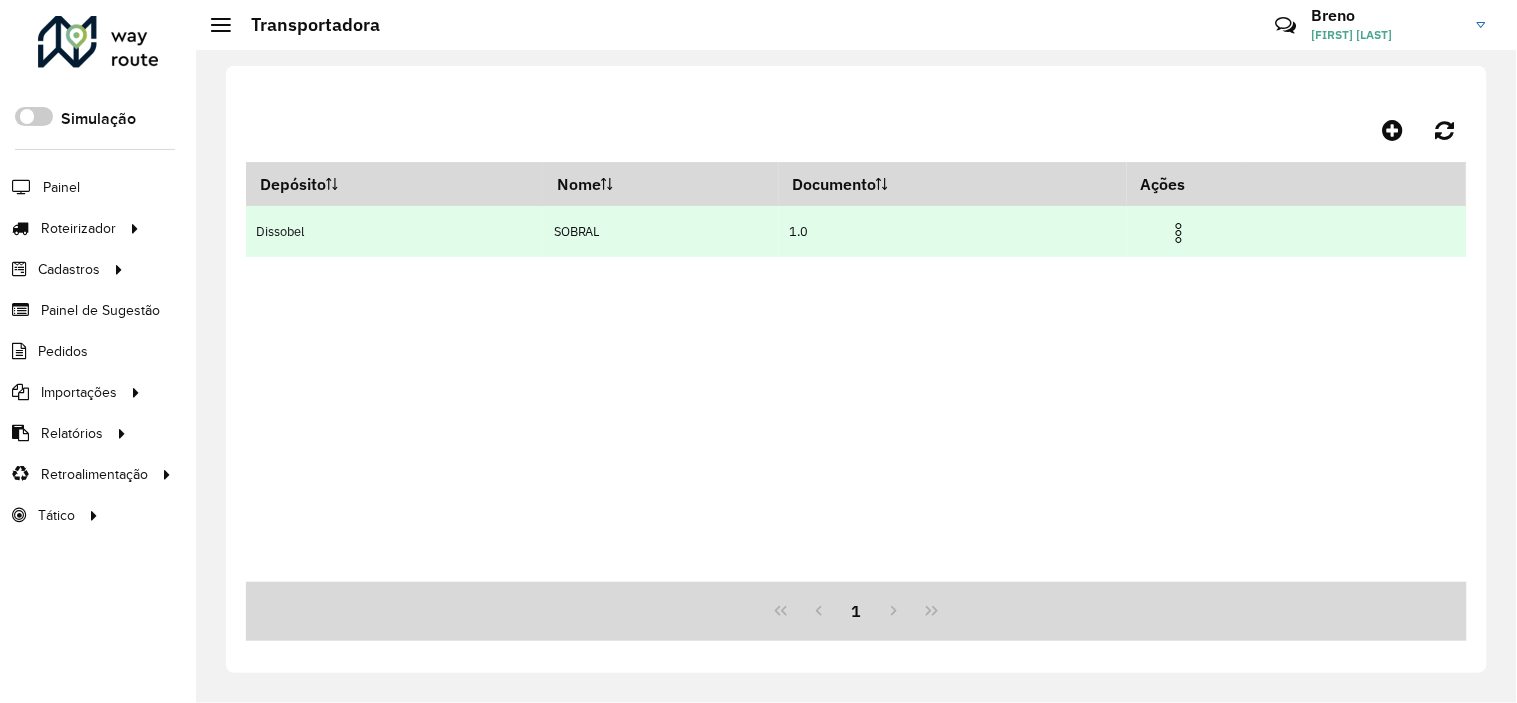 click at bounding box center (1179, 233) 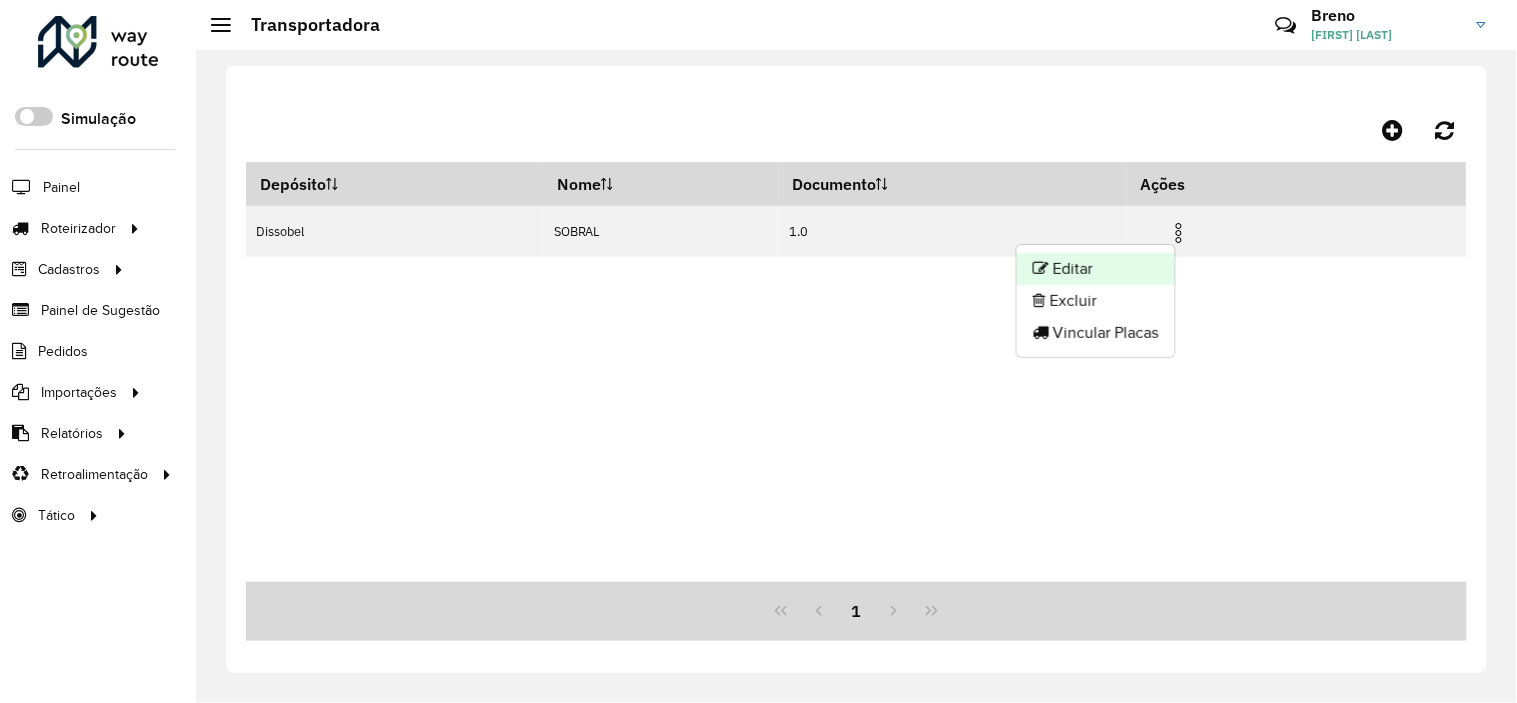click on "Editar" 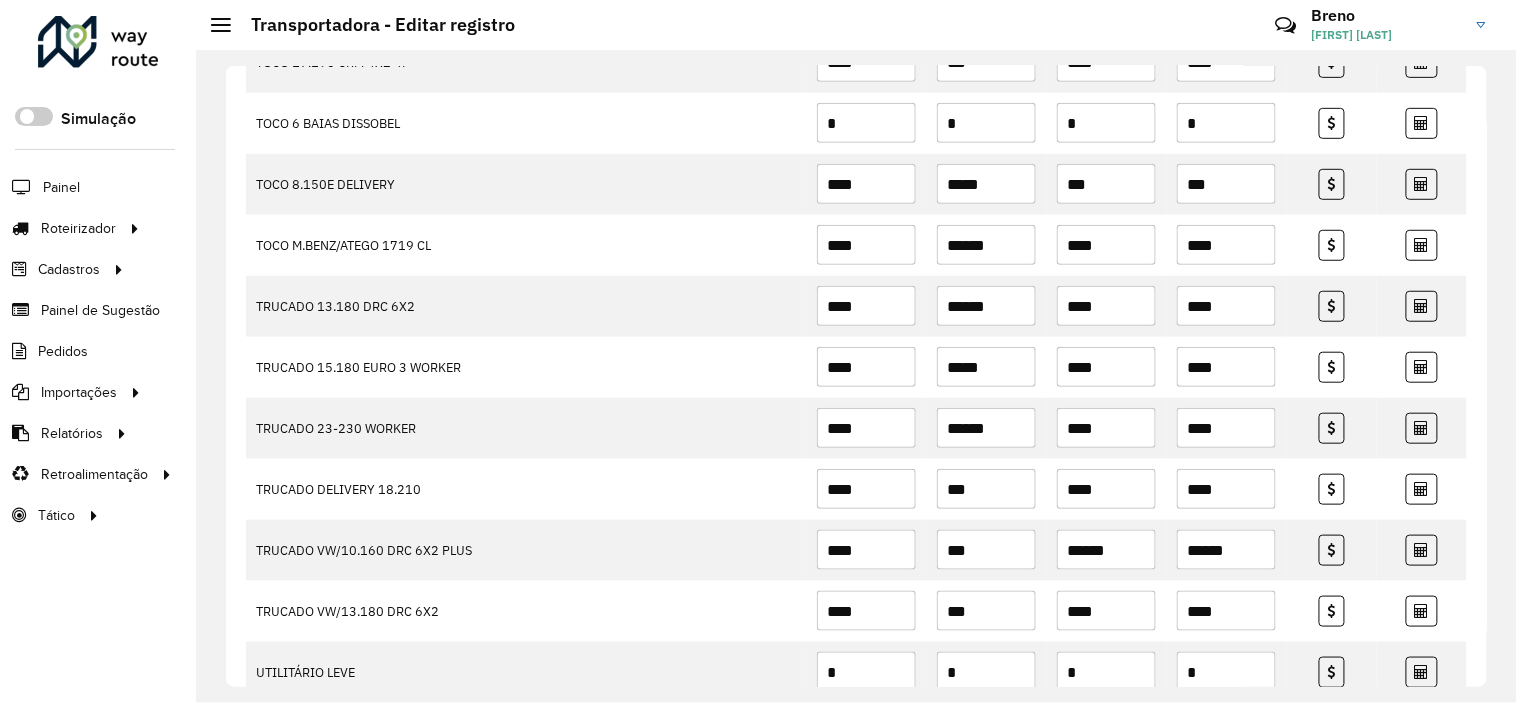 scroll, scrollTop: 2342, scrollLeft: 0, axis: vertical 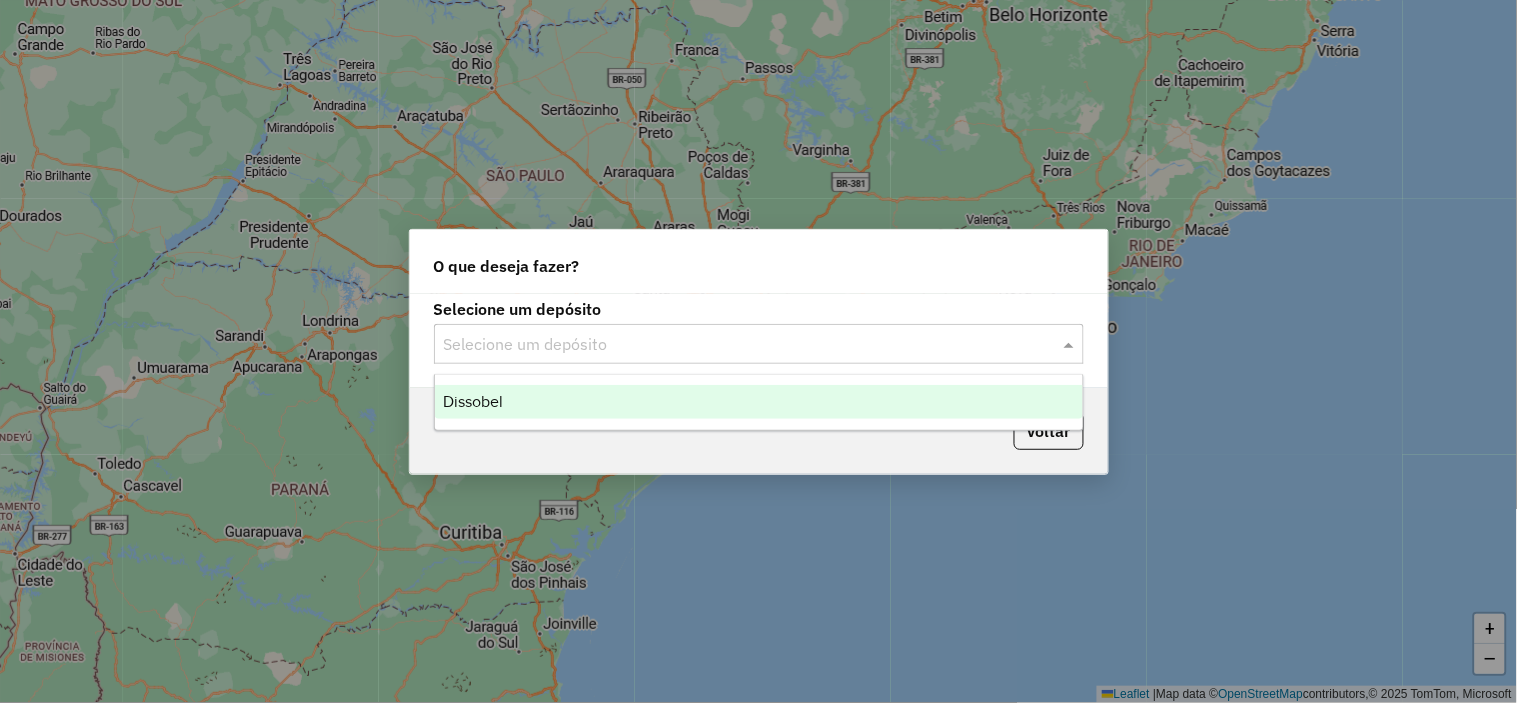 click 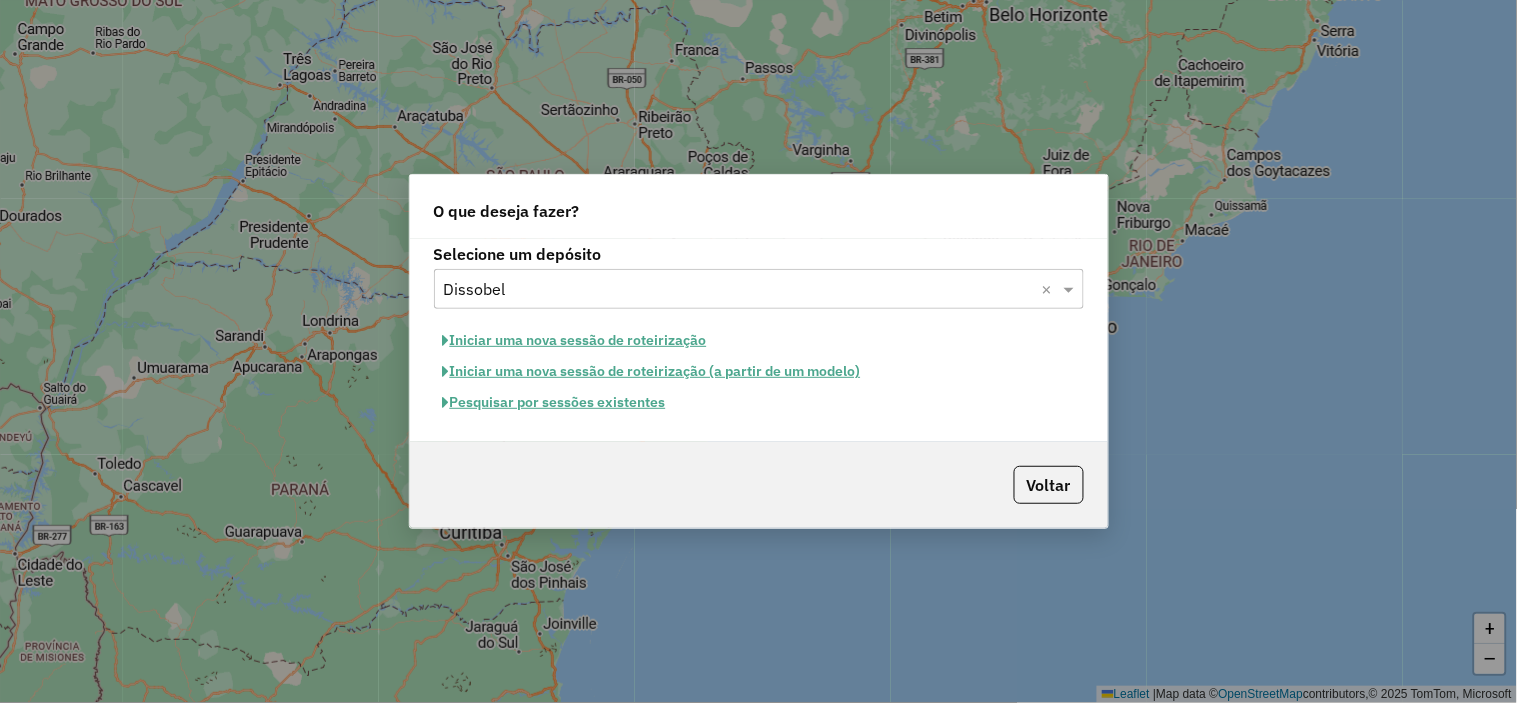 click on "Pesquisar por sessões existentes" 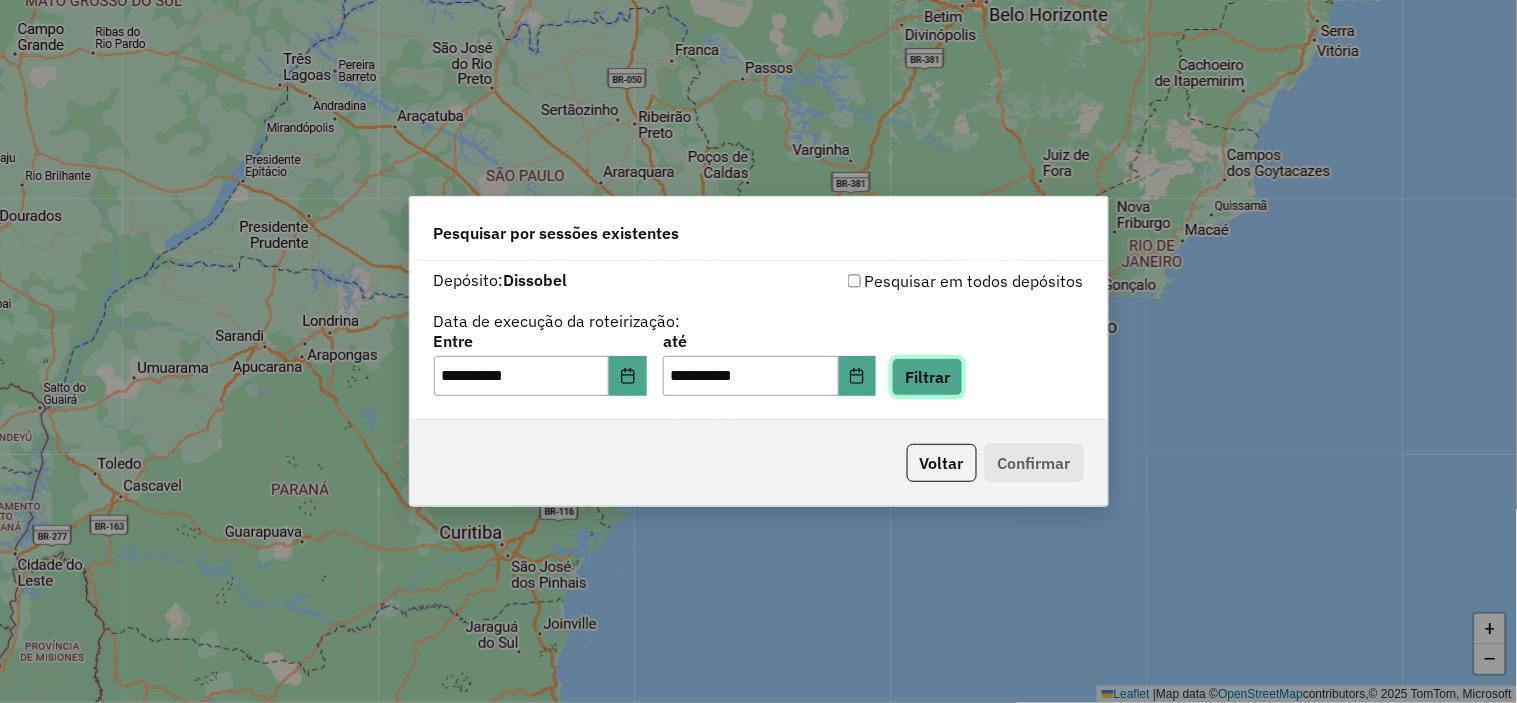click on "Filtrar" 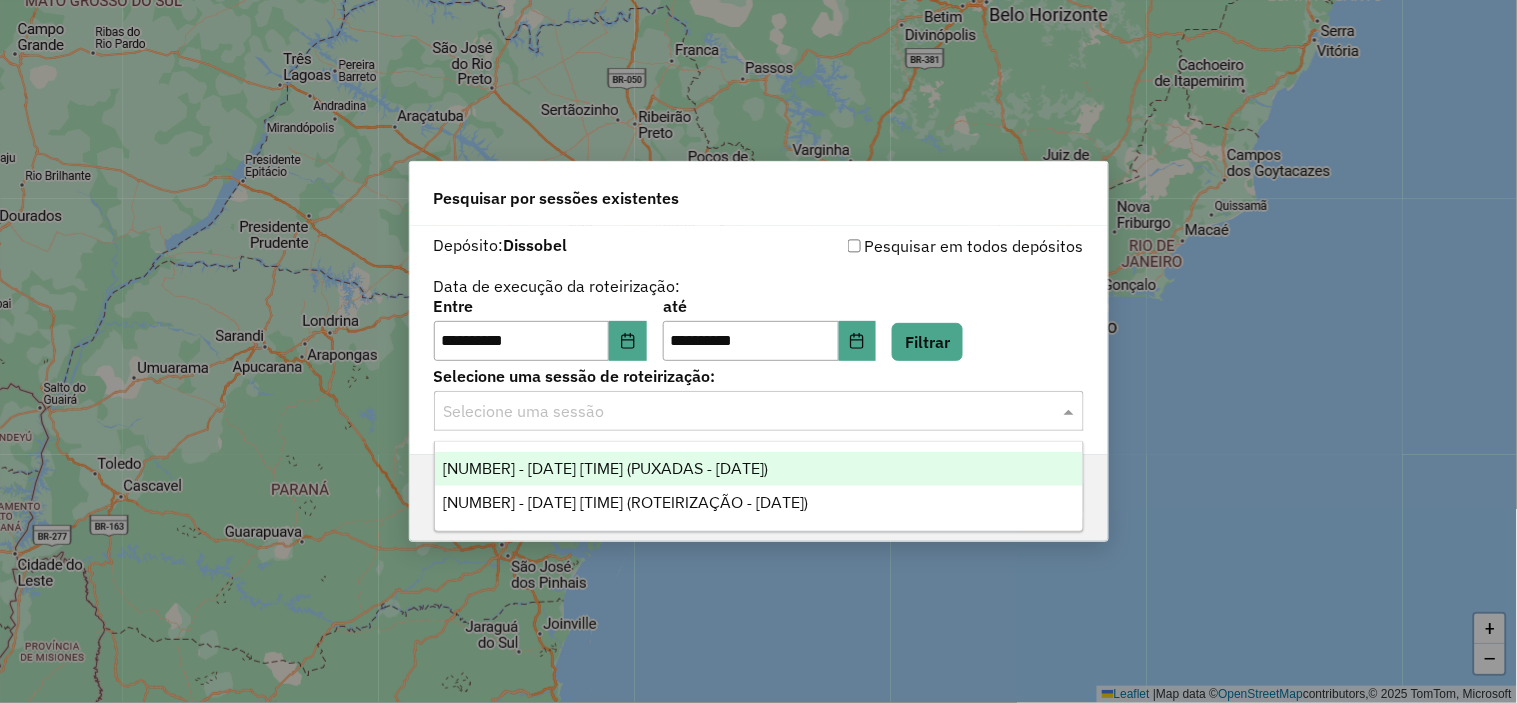 click 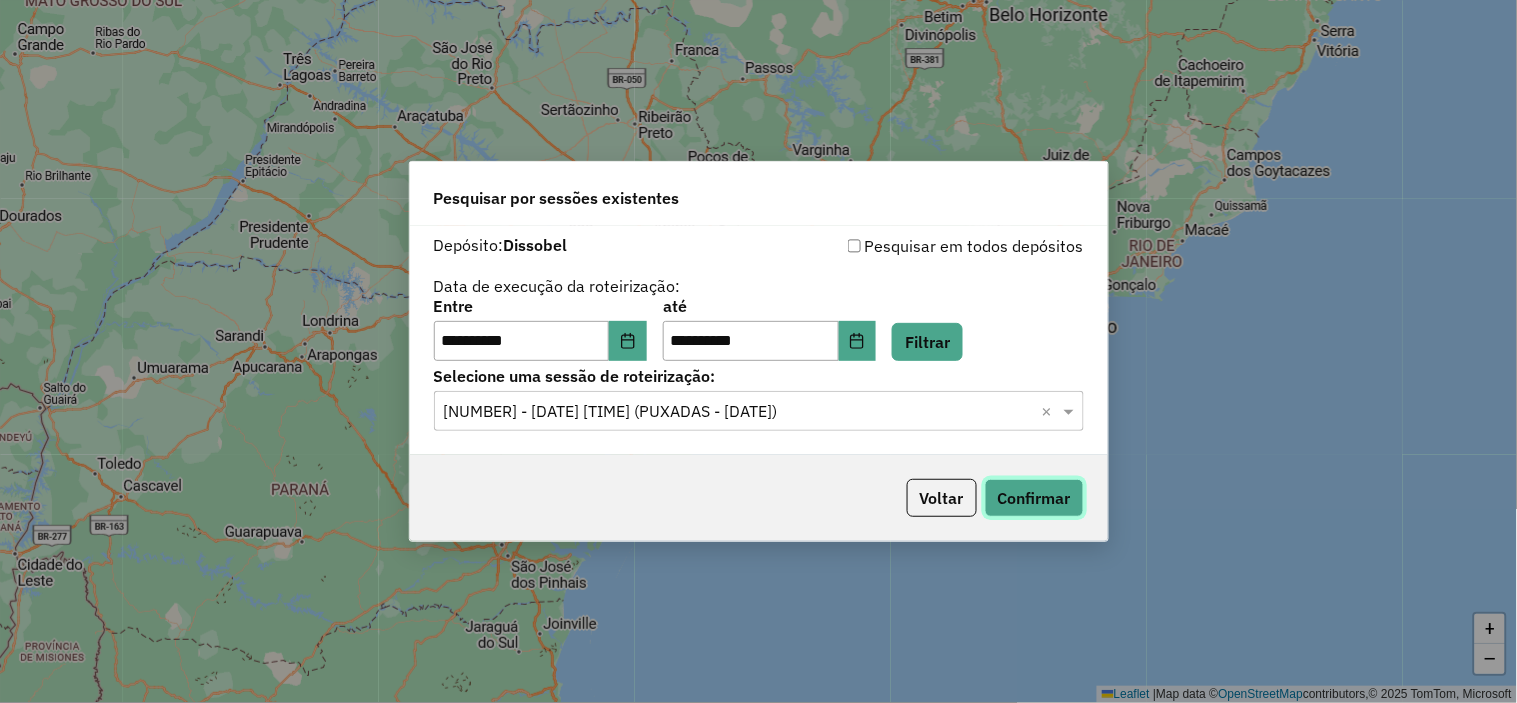 click on "Confirmar" 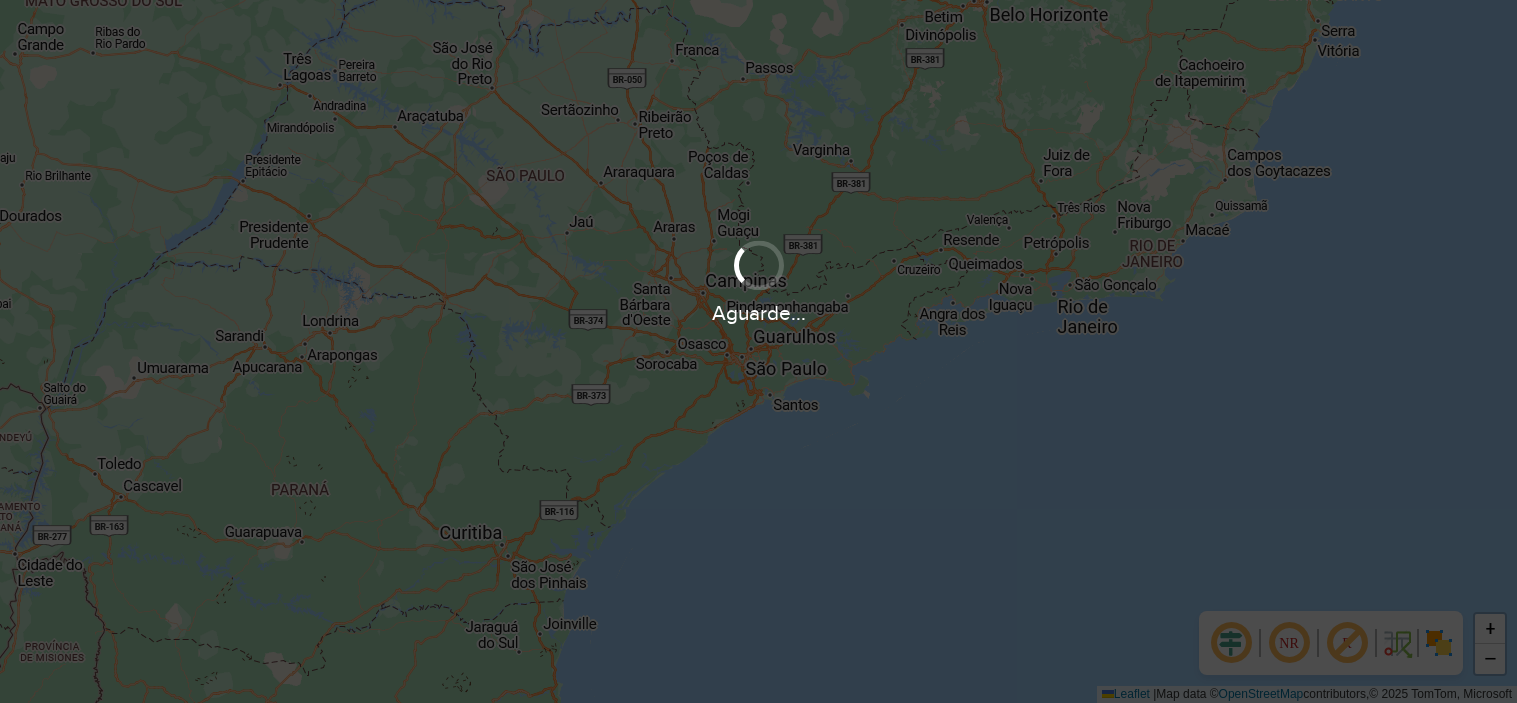 scroll, scrollTop: 0, scrollLeft: 0, axis: both 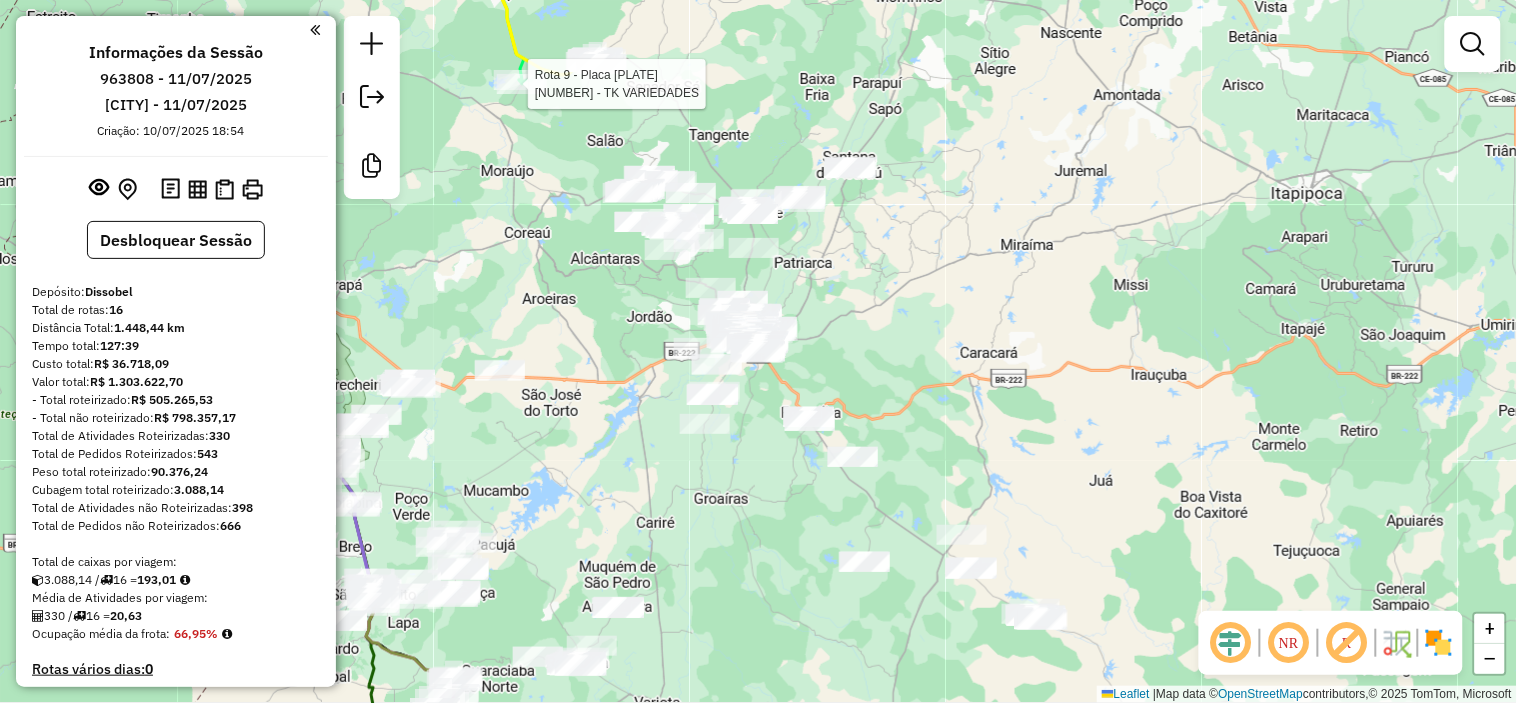 click 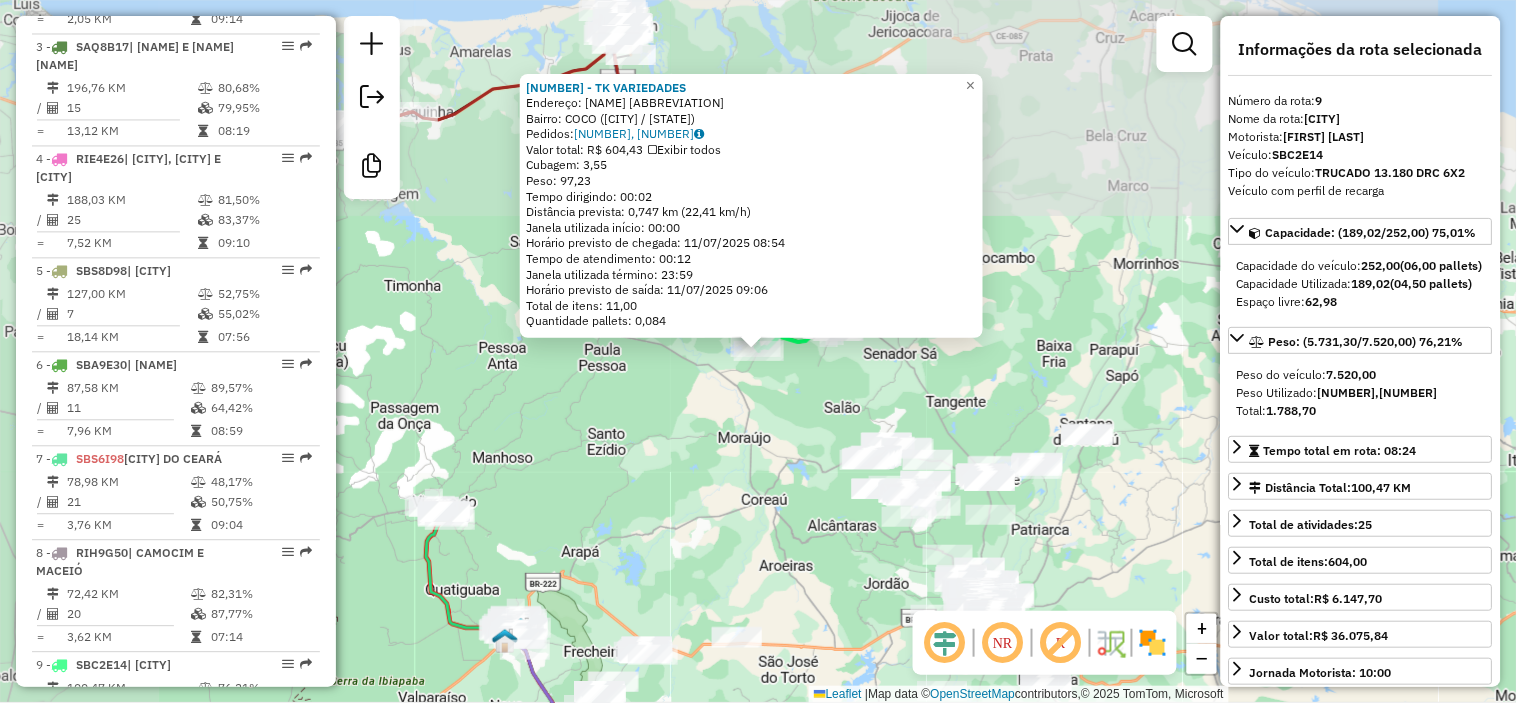 scroll, scrollTop: 1673, scrollLeft: 0, axis: vertical 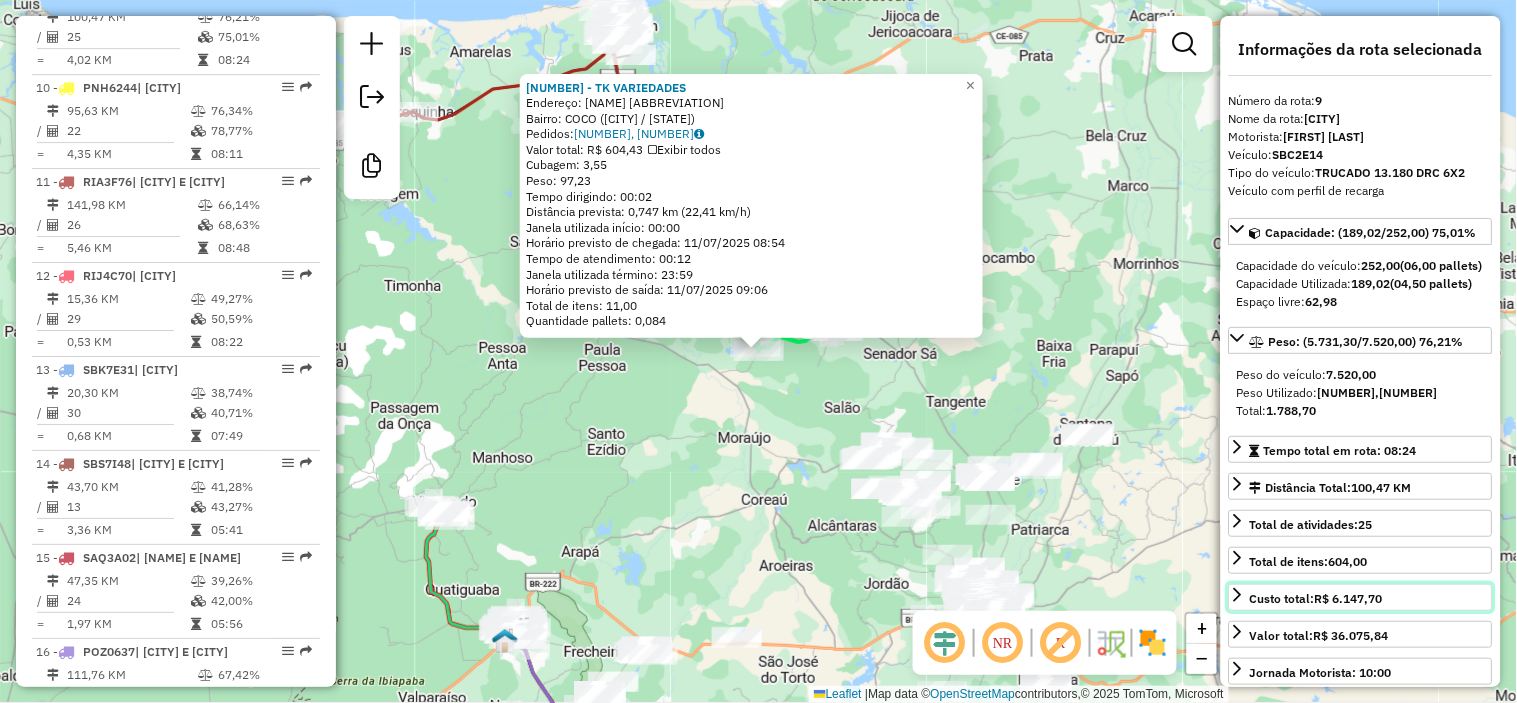 click 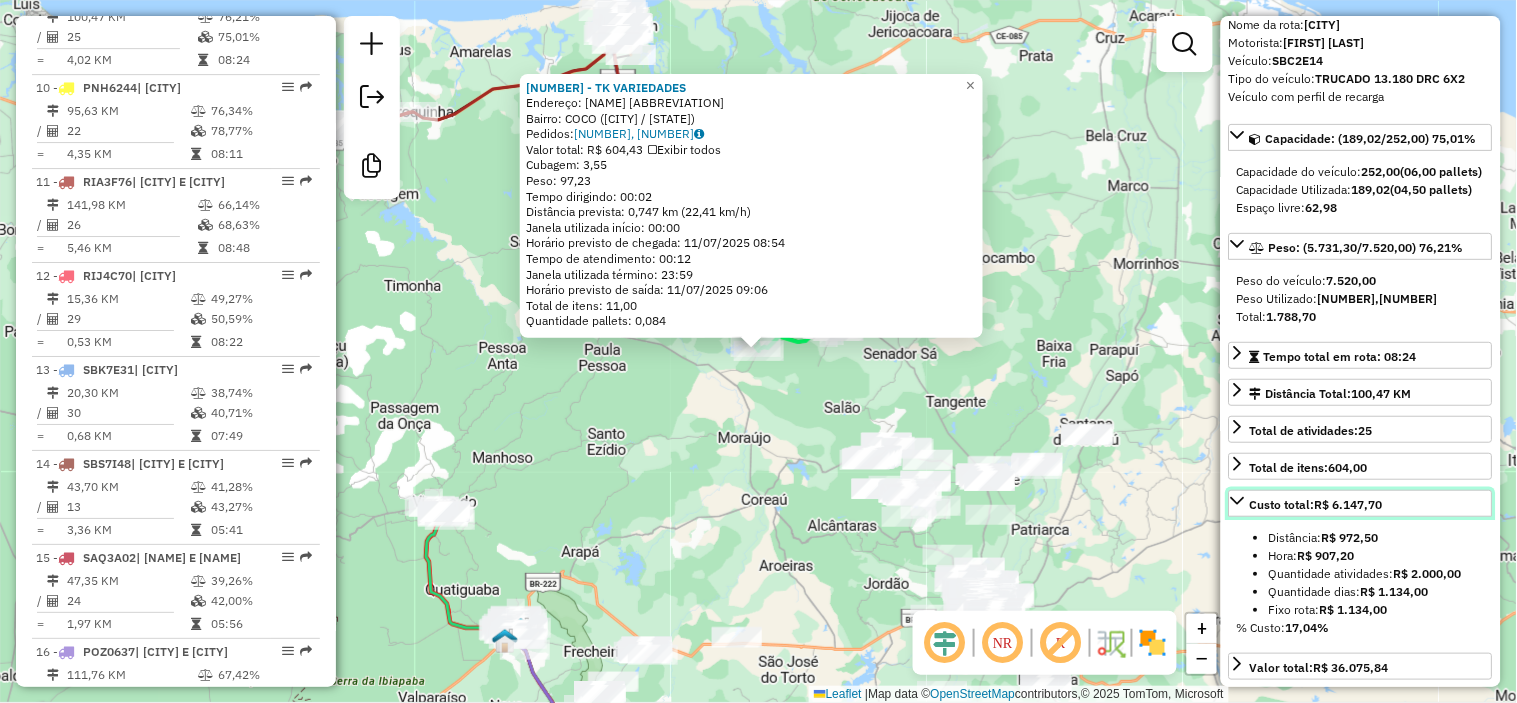scroll, scrollTop: 222, scrollLeft: 0, axis: vertical 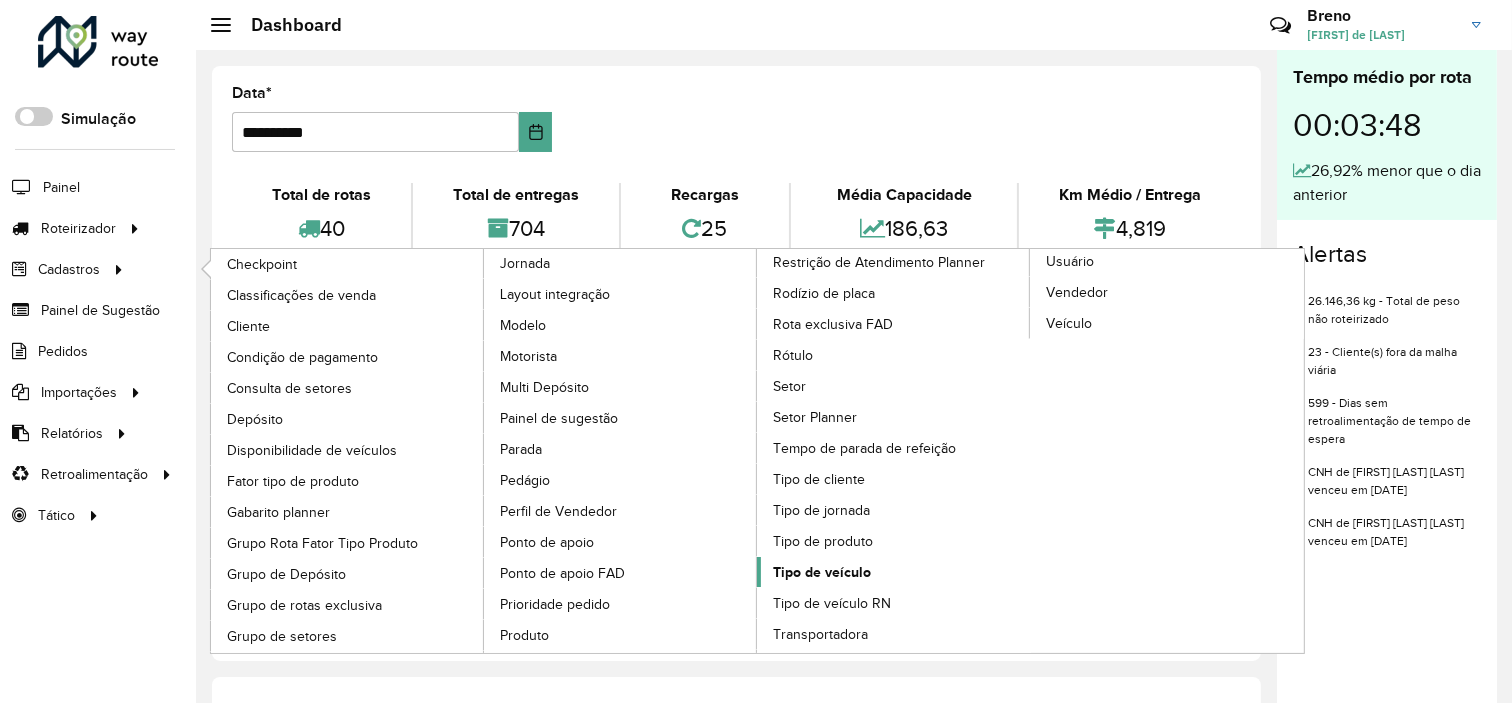 click on "Tipo de veículo" 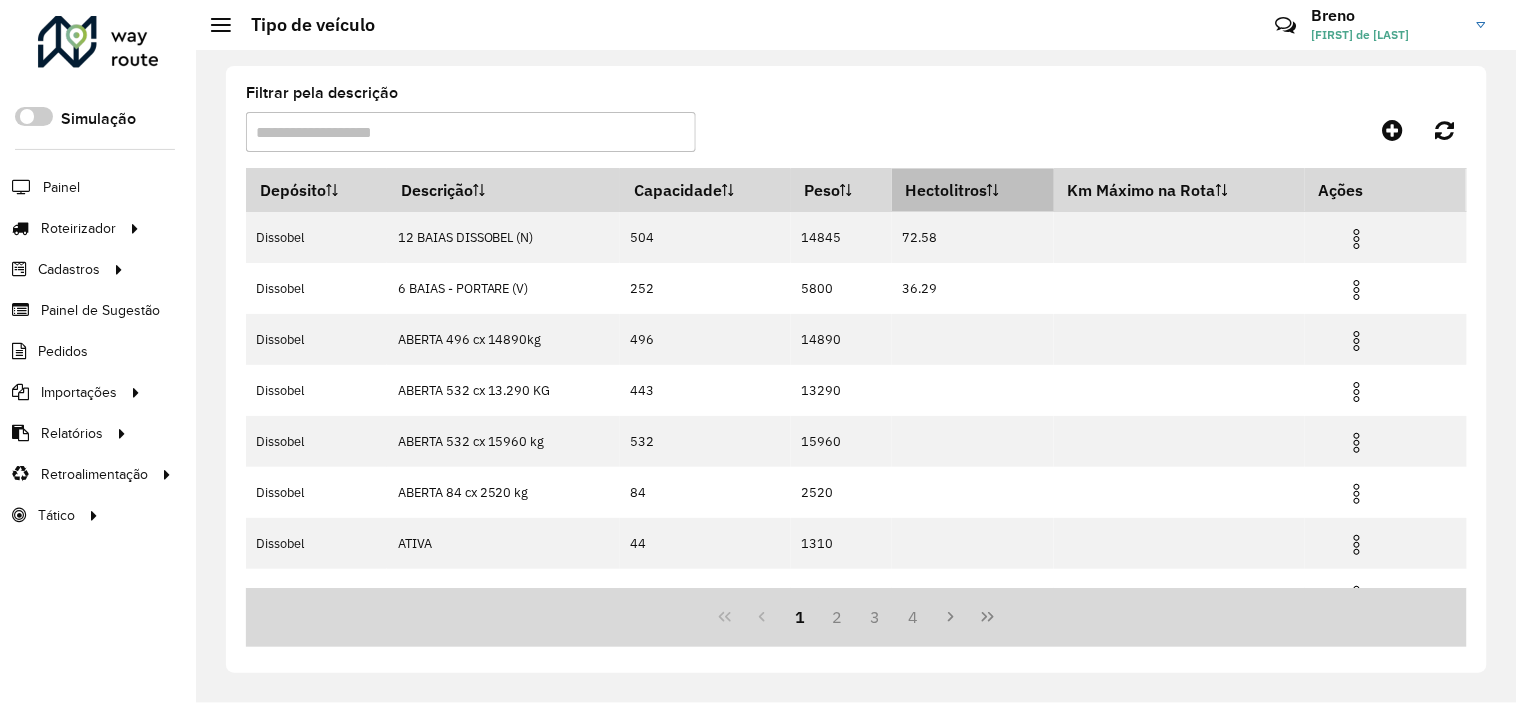 click on "Hectolitros" at bounding box center [973, 190] 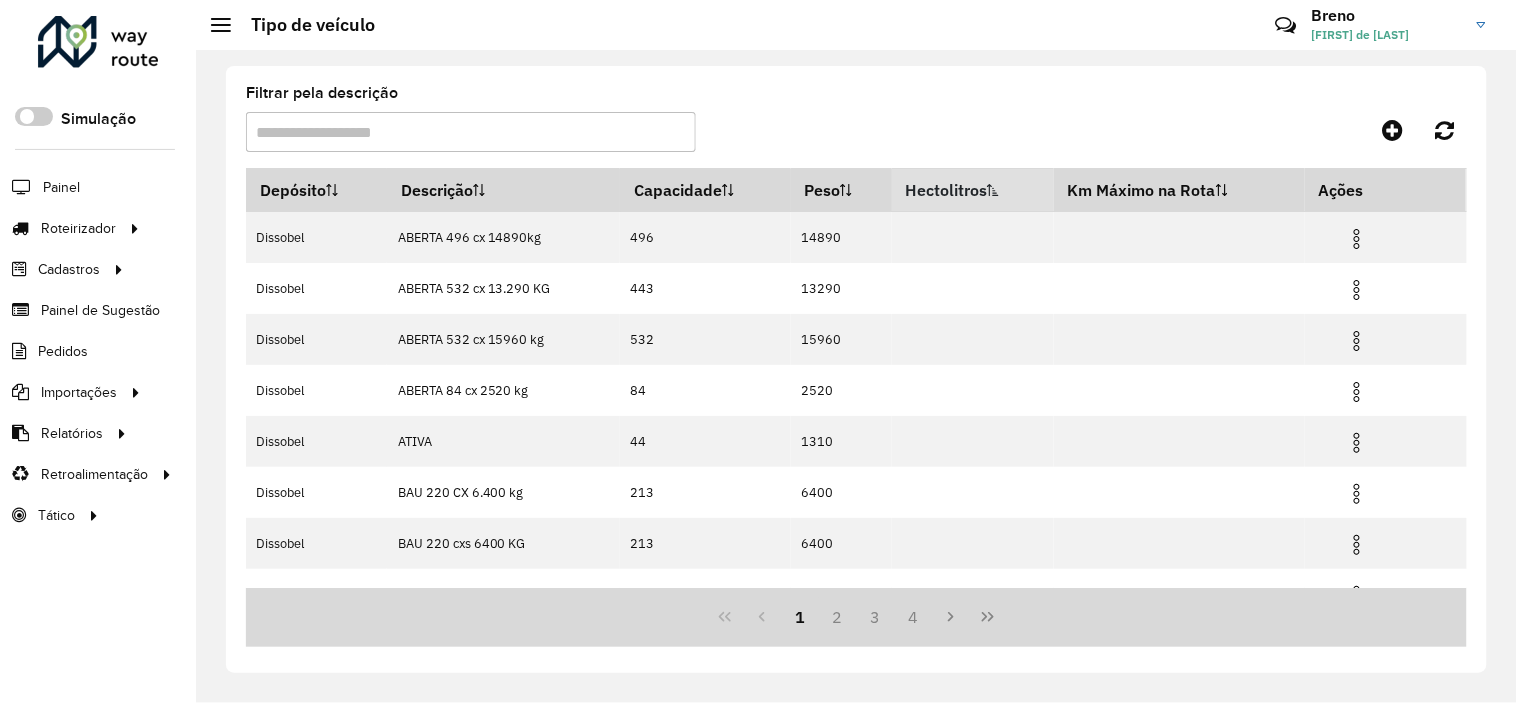 click on "Hectolitros" at bounding box center [973, 190] 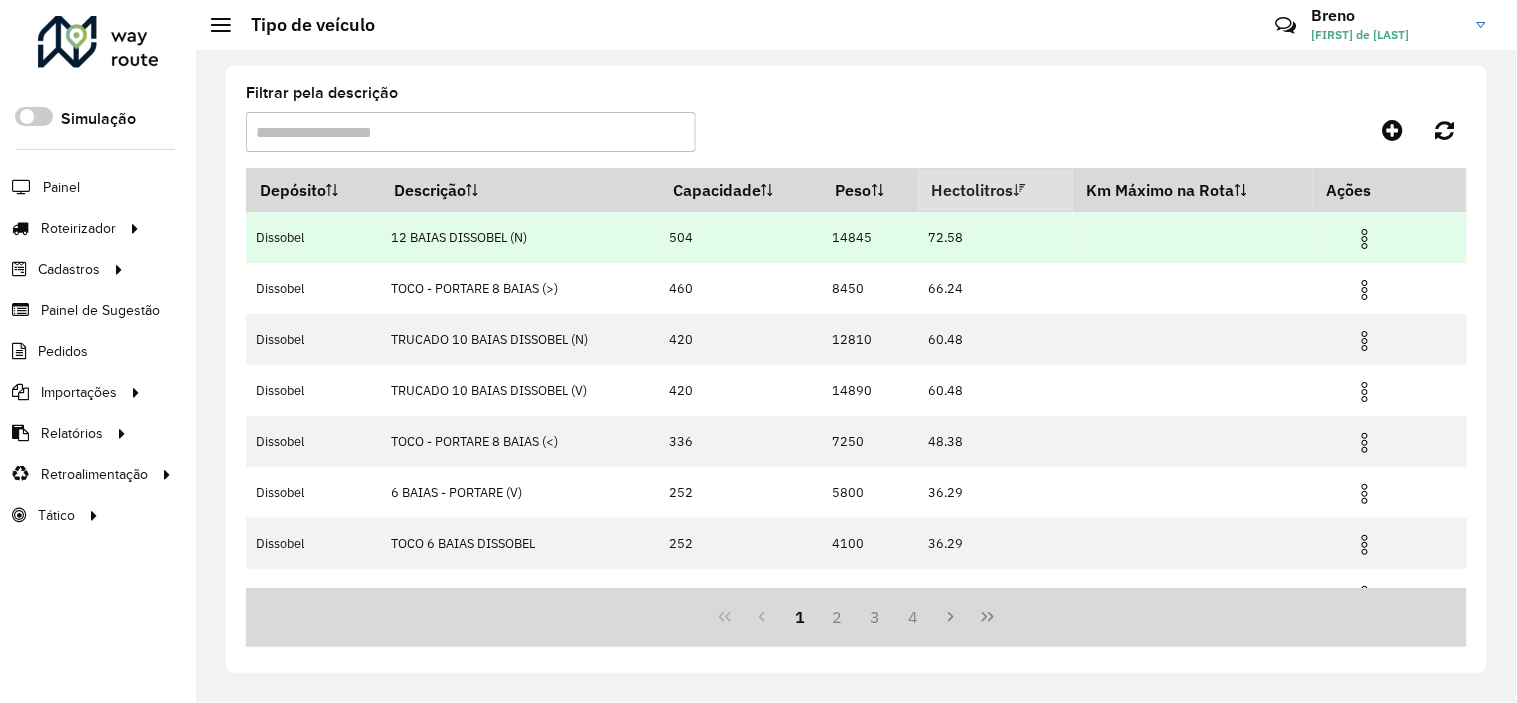 click on "12 BAIAS DISSOBEL (N)" at bounding box center [520, 237] 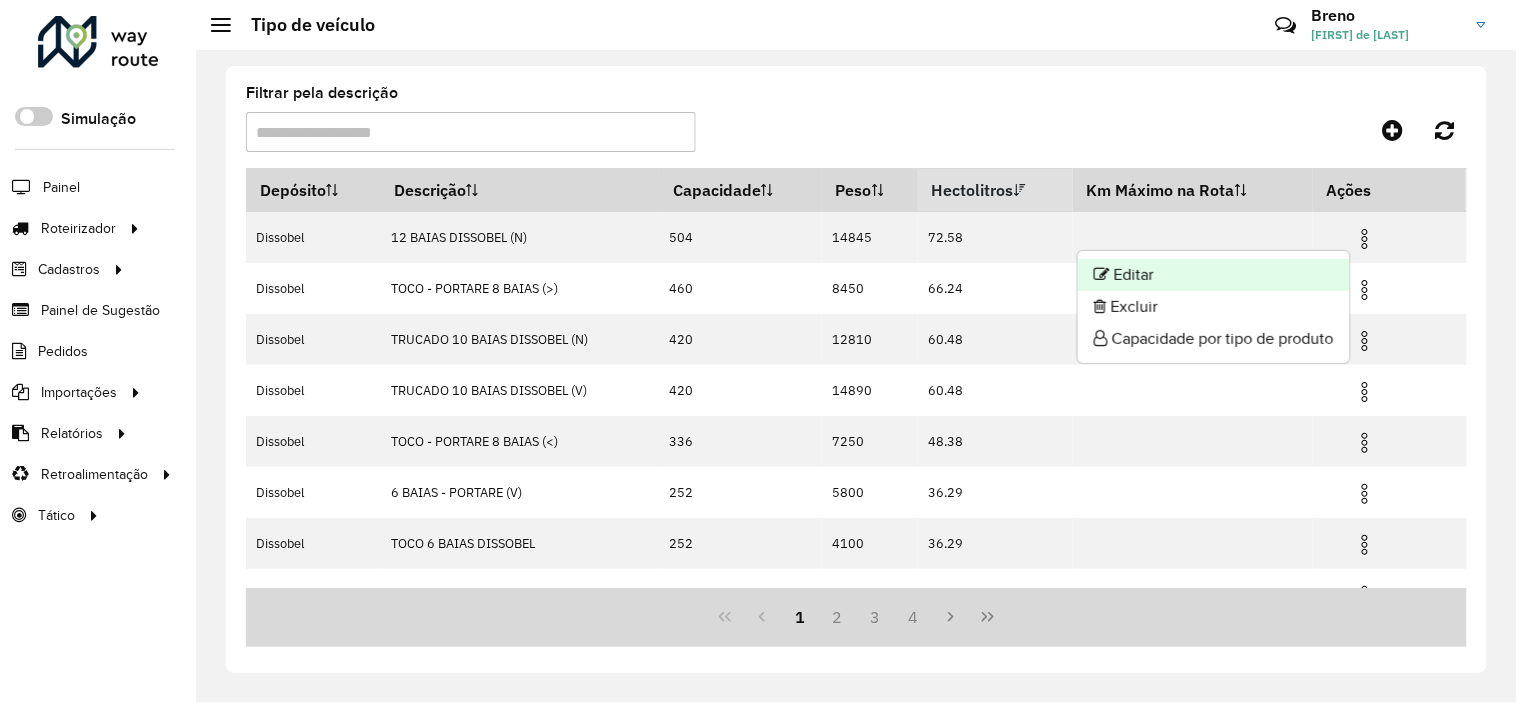 click on "Editar" 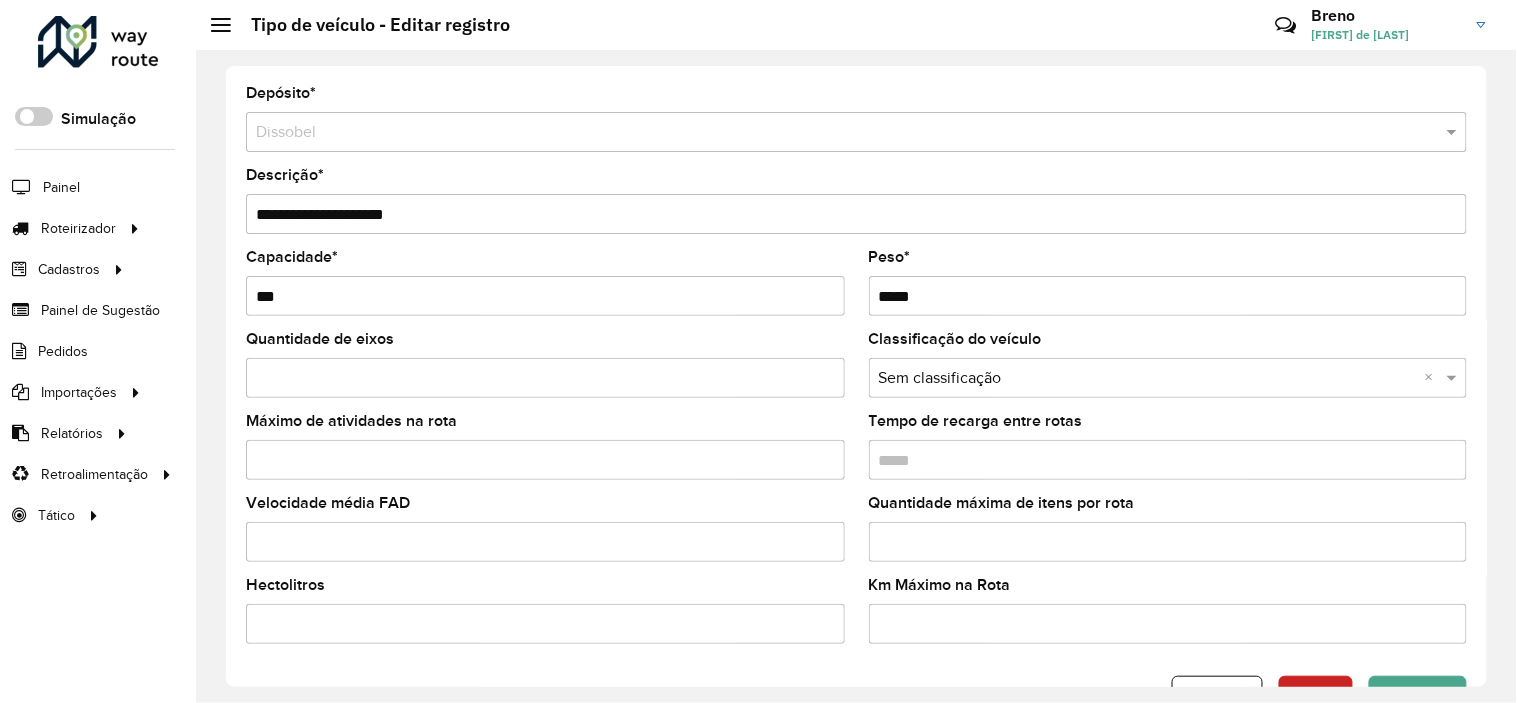 click on "**********" at bounding box center (856, 214) 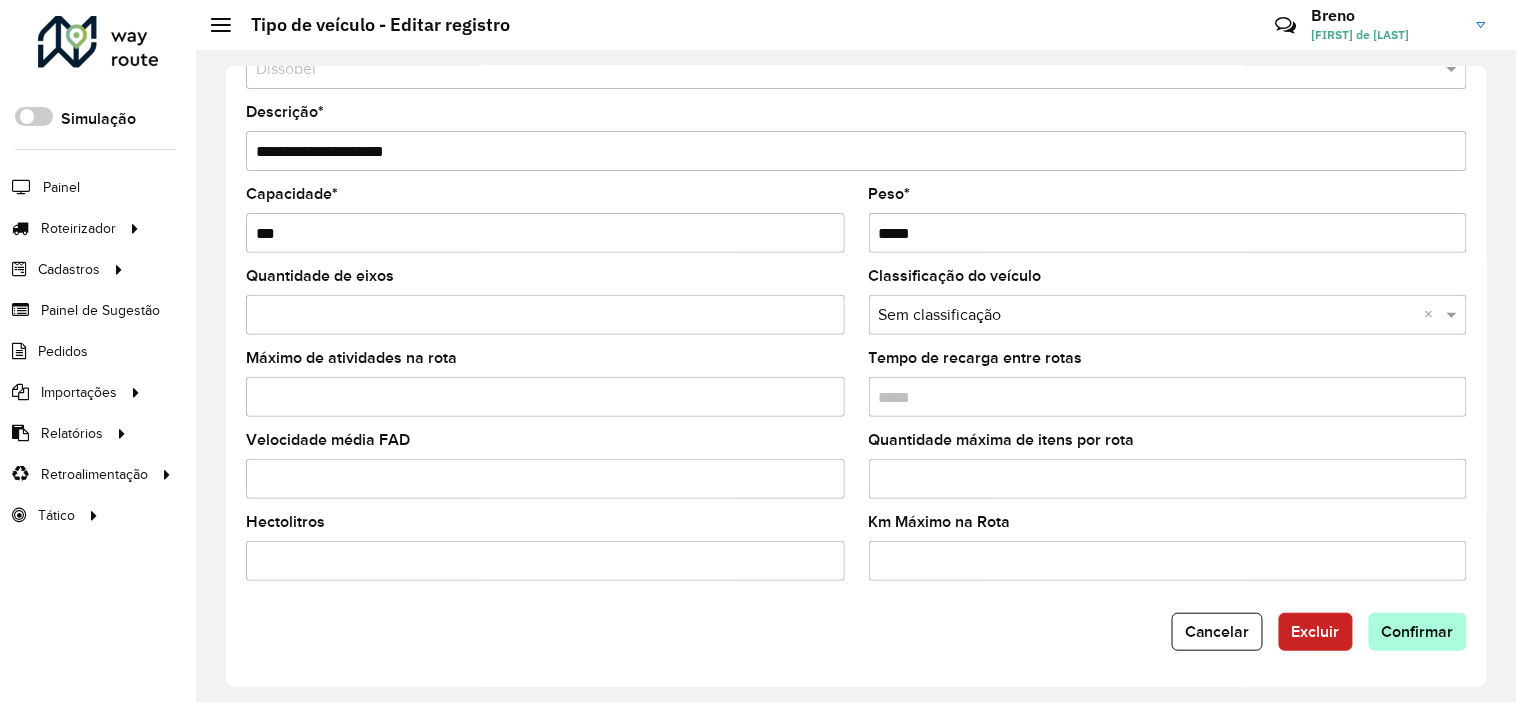 type on "**********" 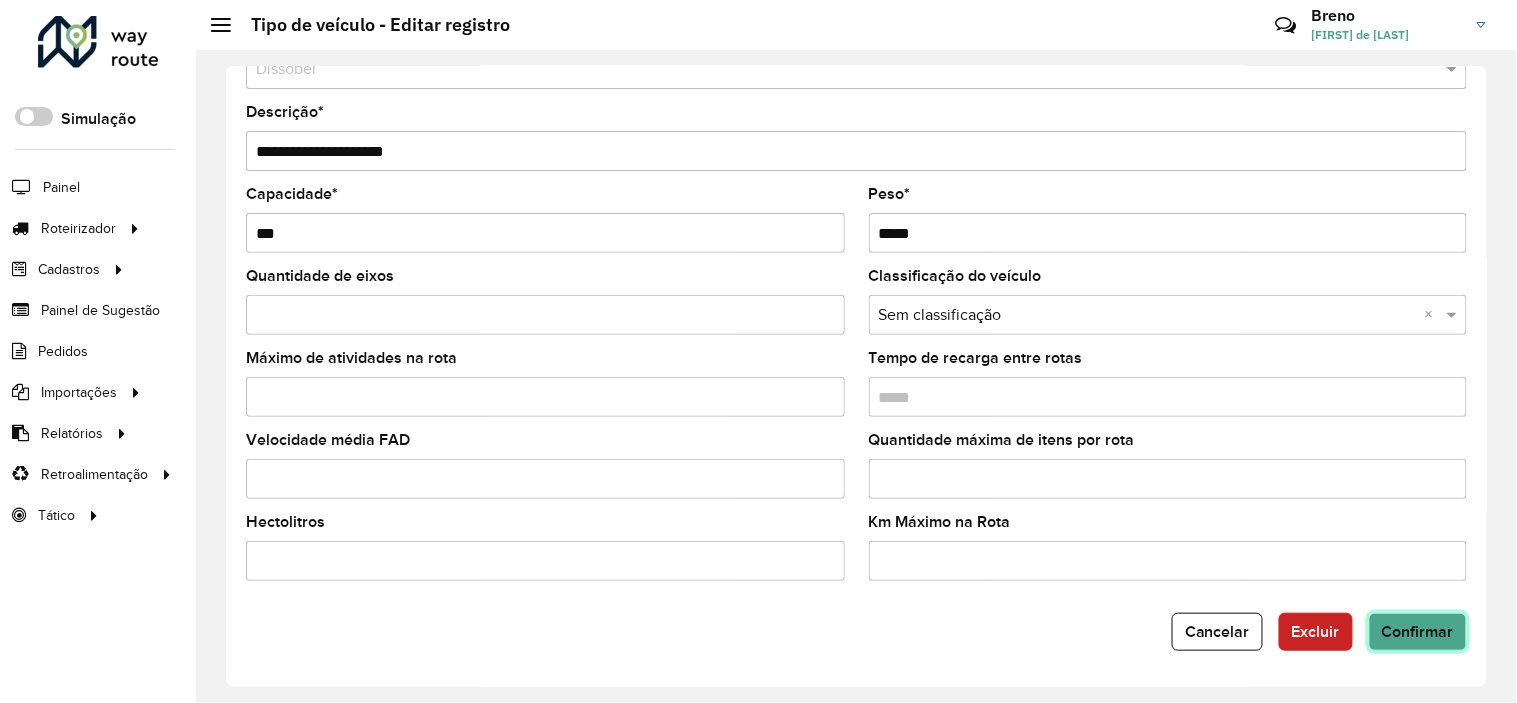 click on "Confirmar" 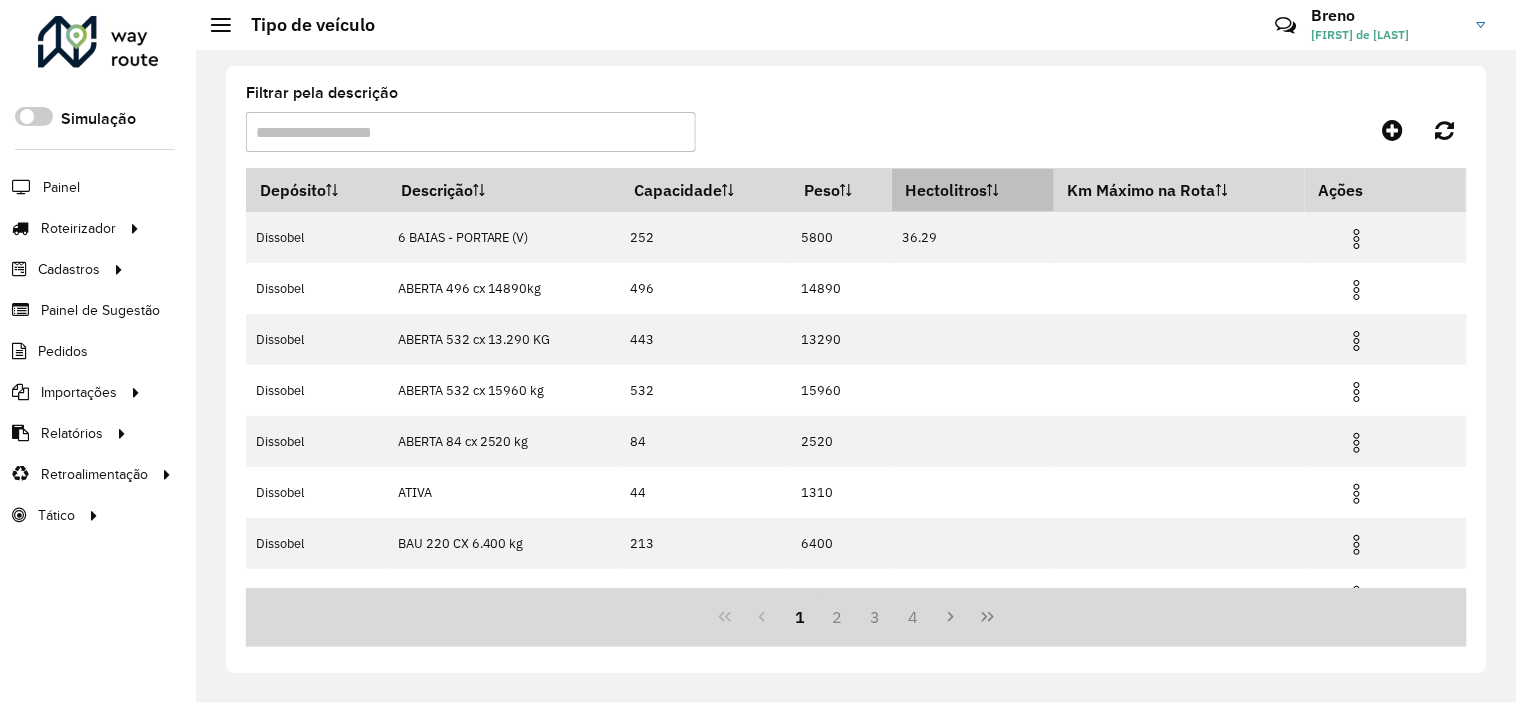 click on "Hectolitros" at bounding box center (973, 190) 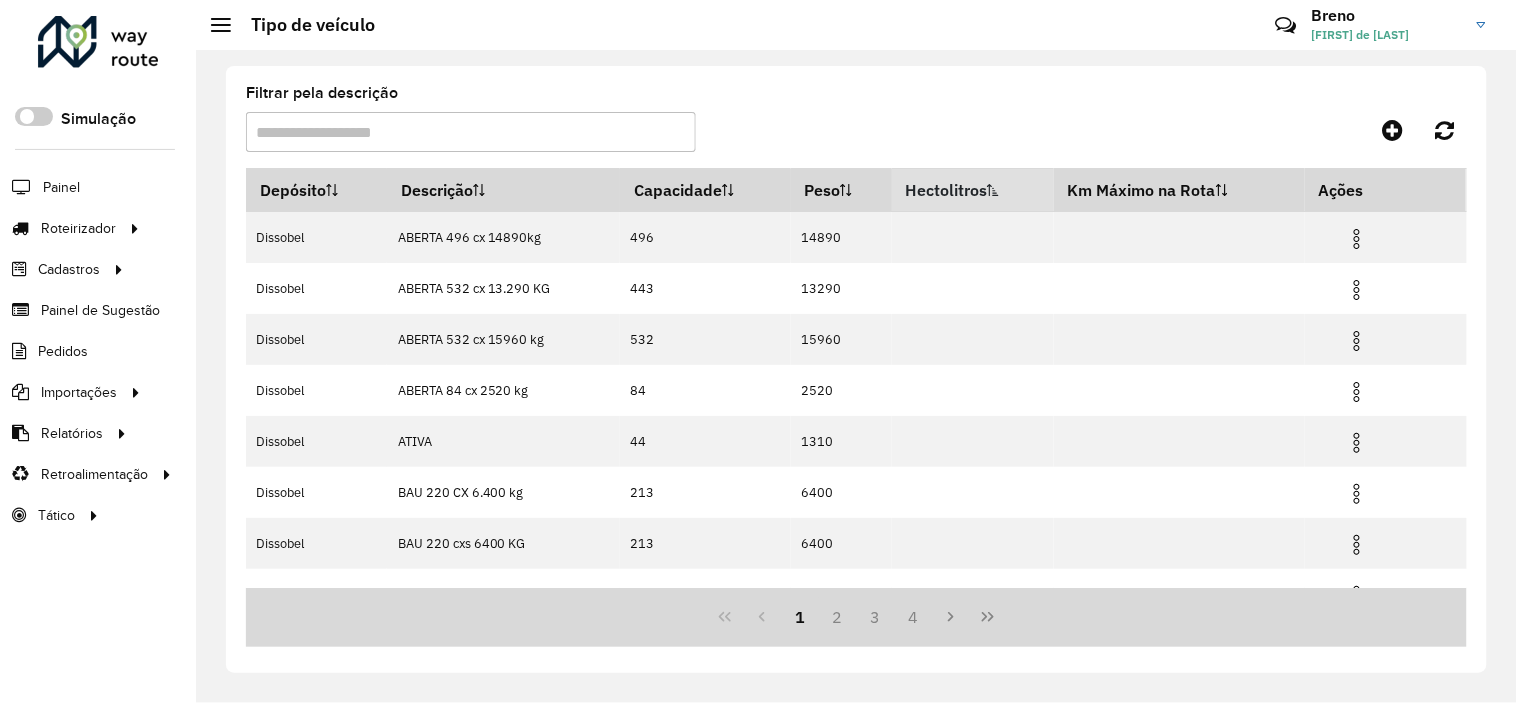 click on "Hectolitros" at bounding box center [973, 190] 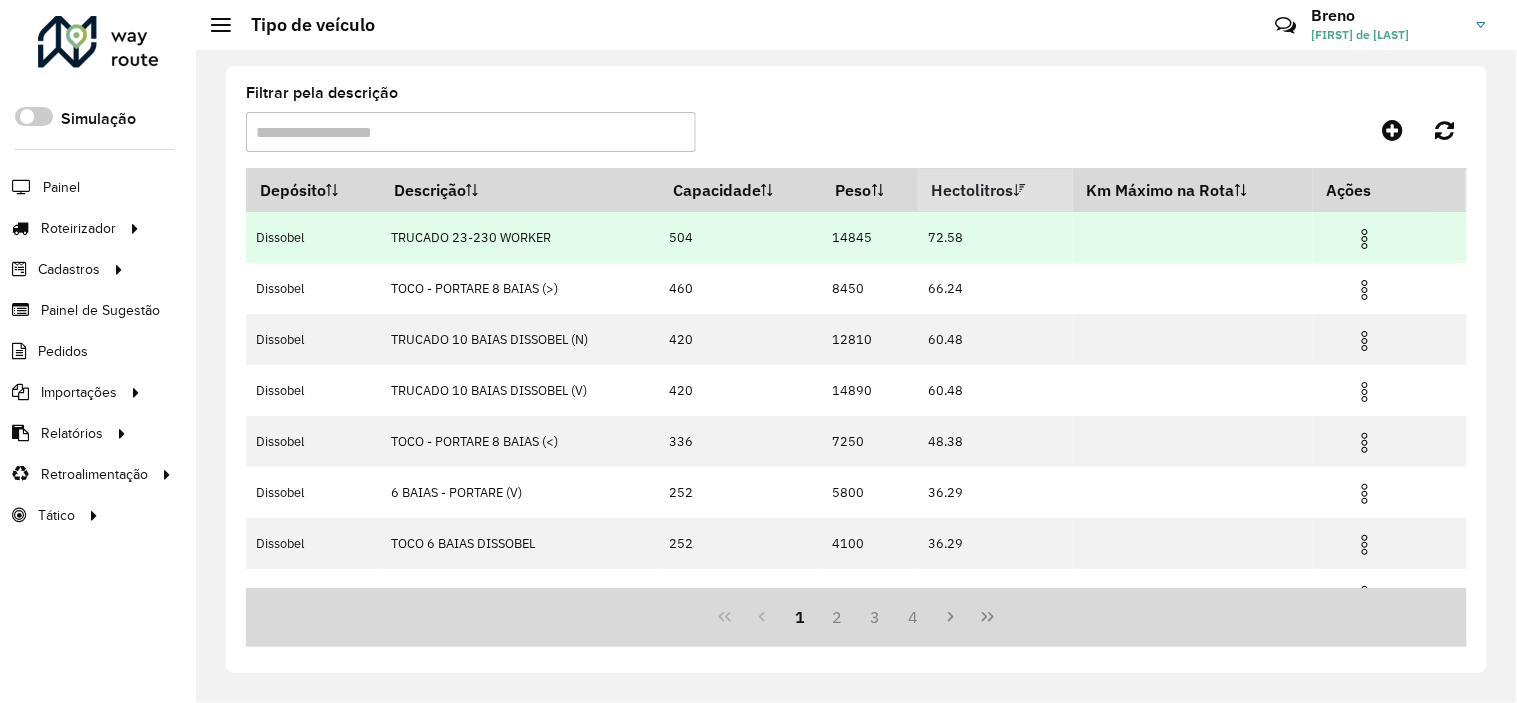 click at bounding box center [1365, 239] 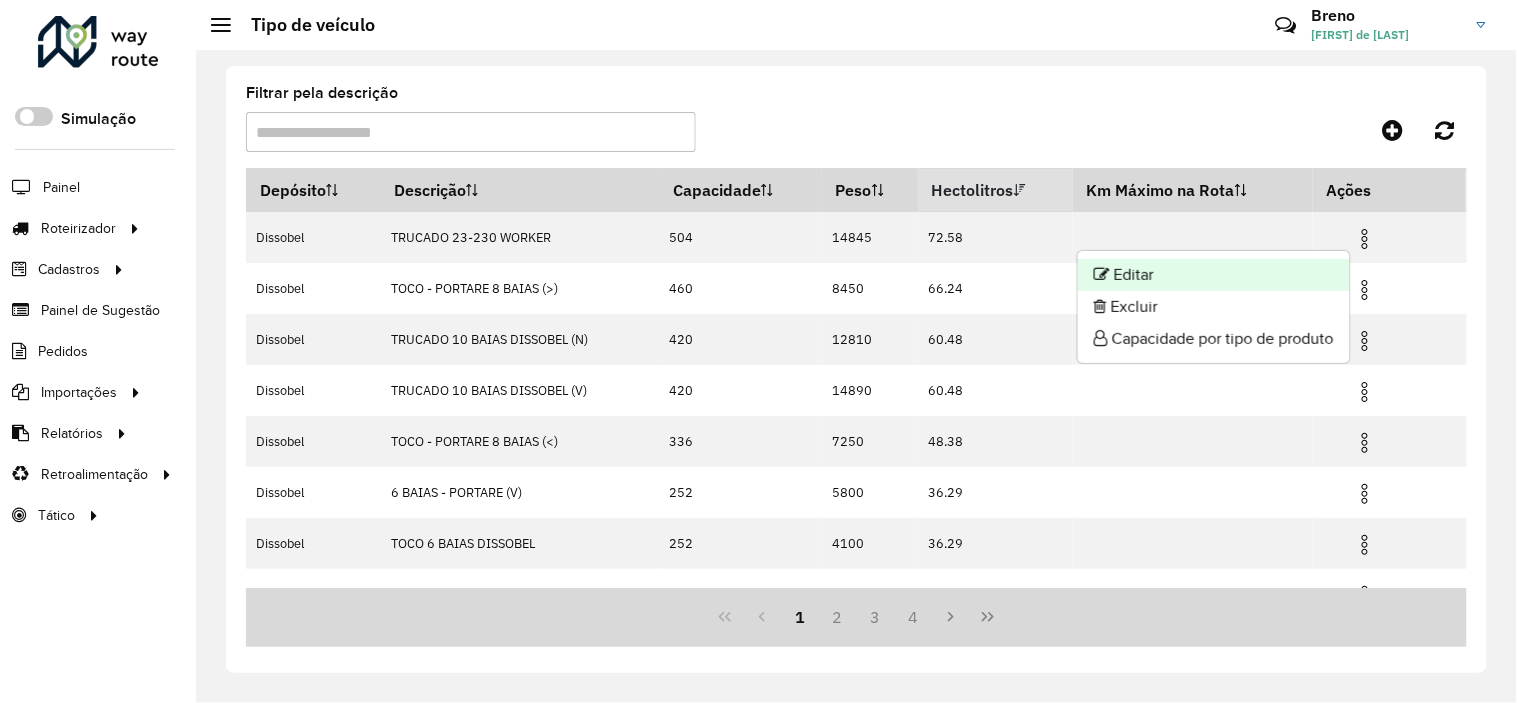 click on "Editar" 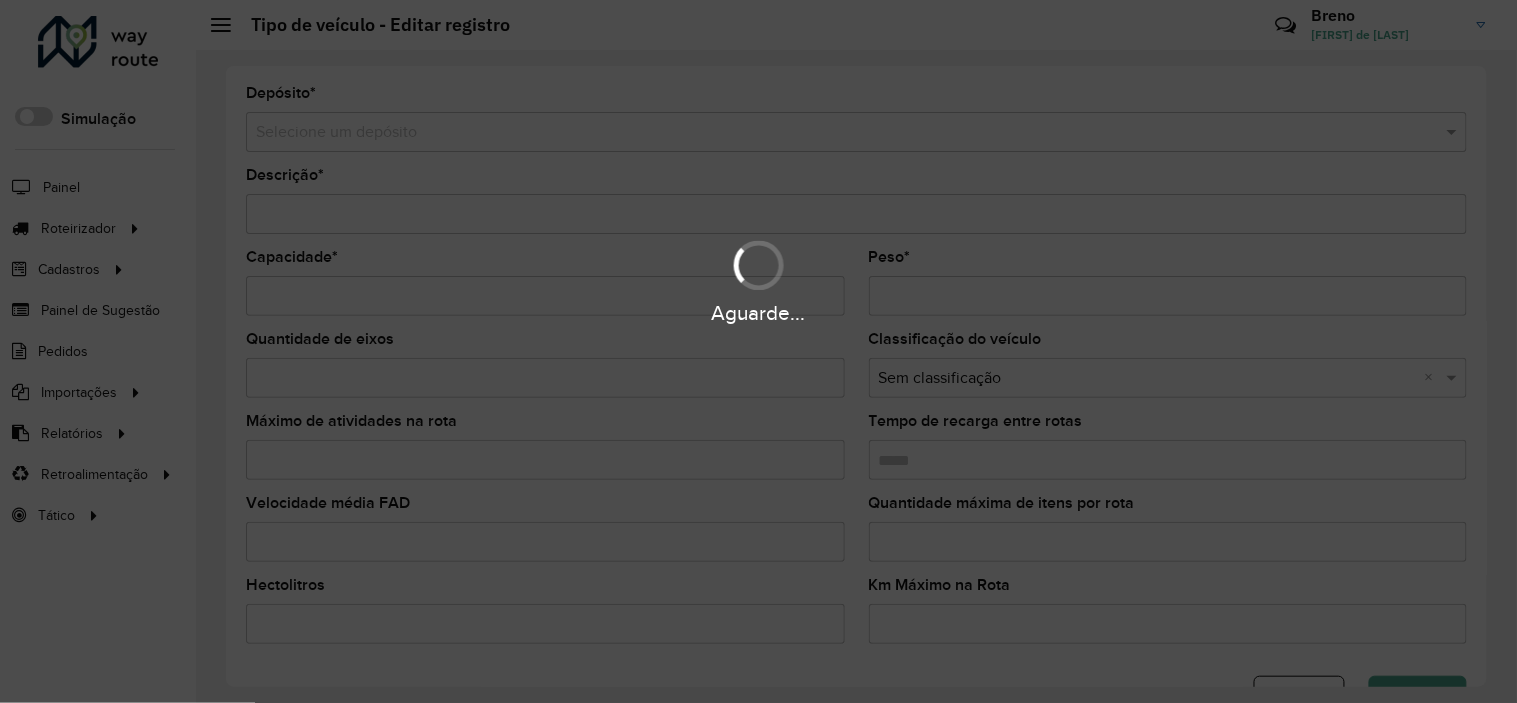 type on "**********" 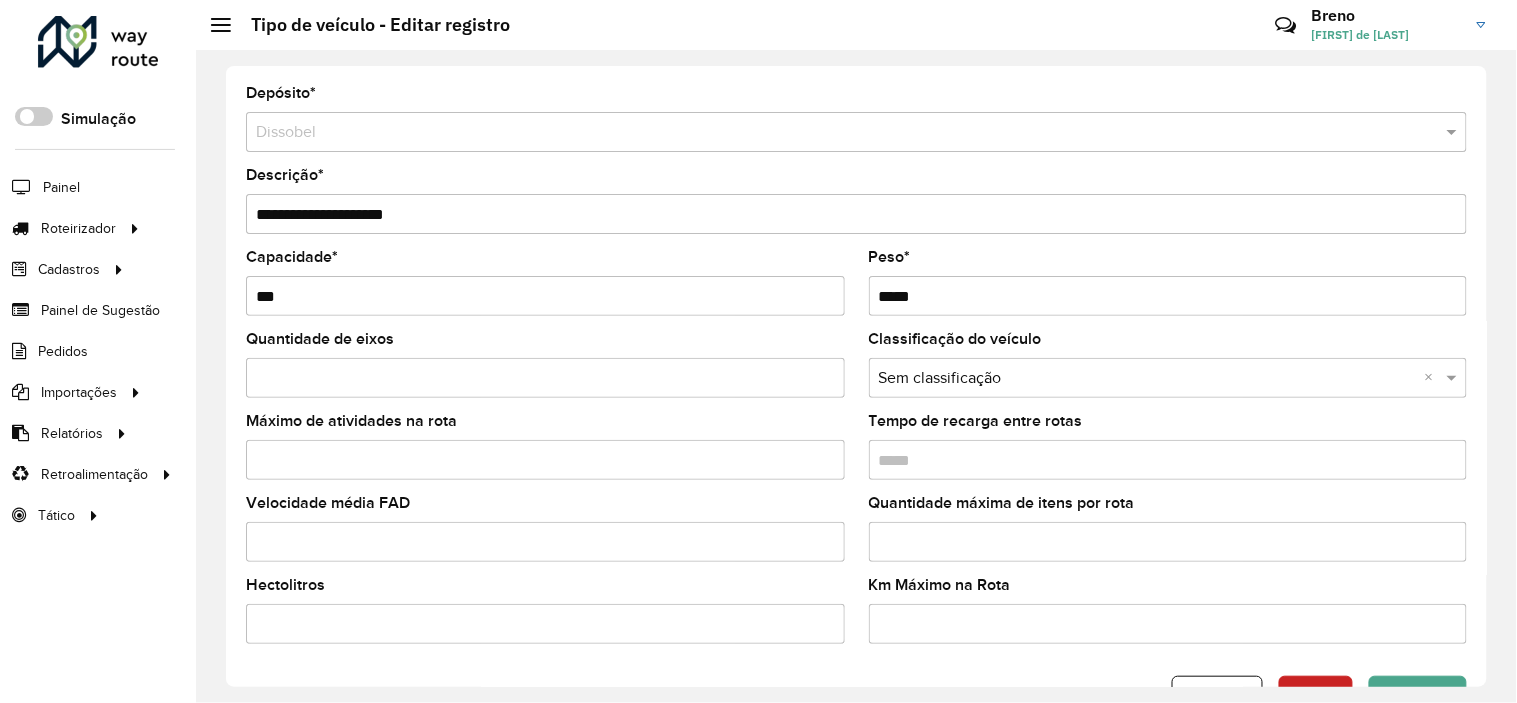 scroll, scrollTop: 64, scrollLeft: 0, axis: vertical 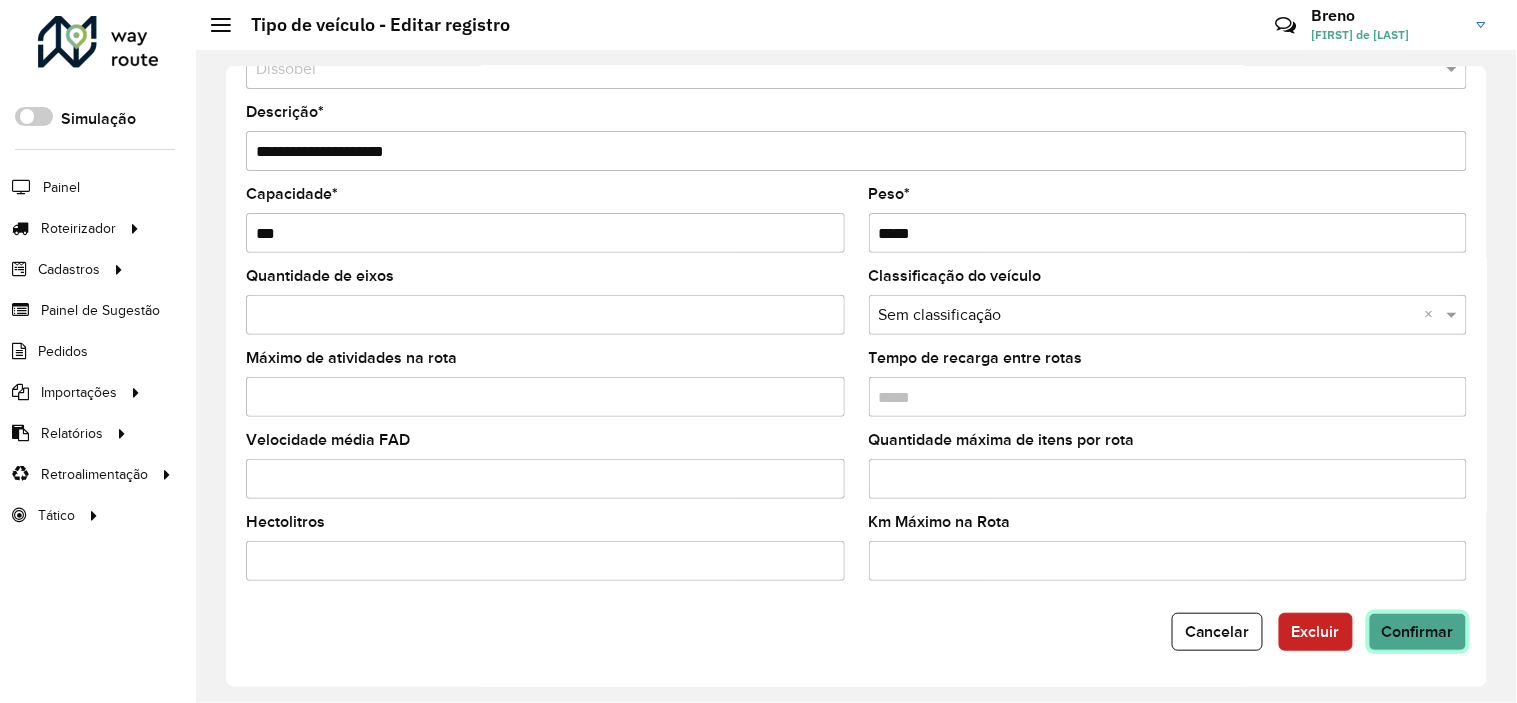click on "Confirmar" 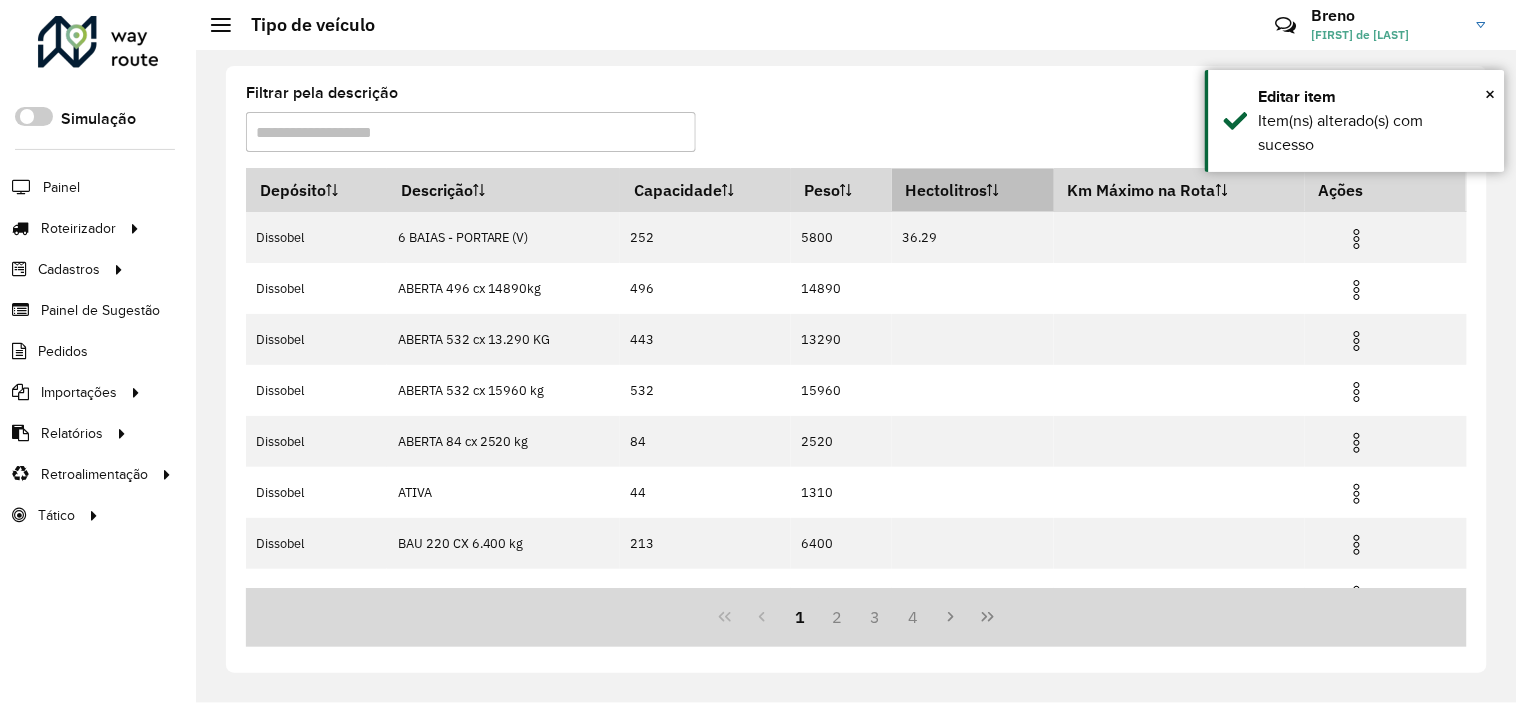 click on "Hectolitros" at bounding box center [973, 190] 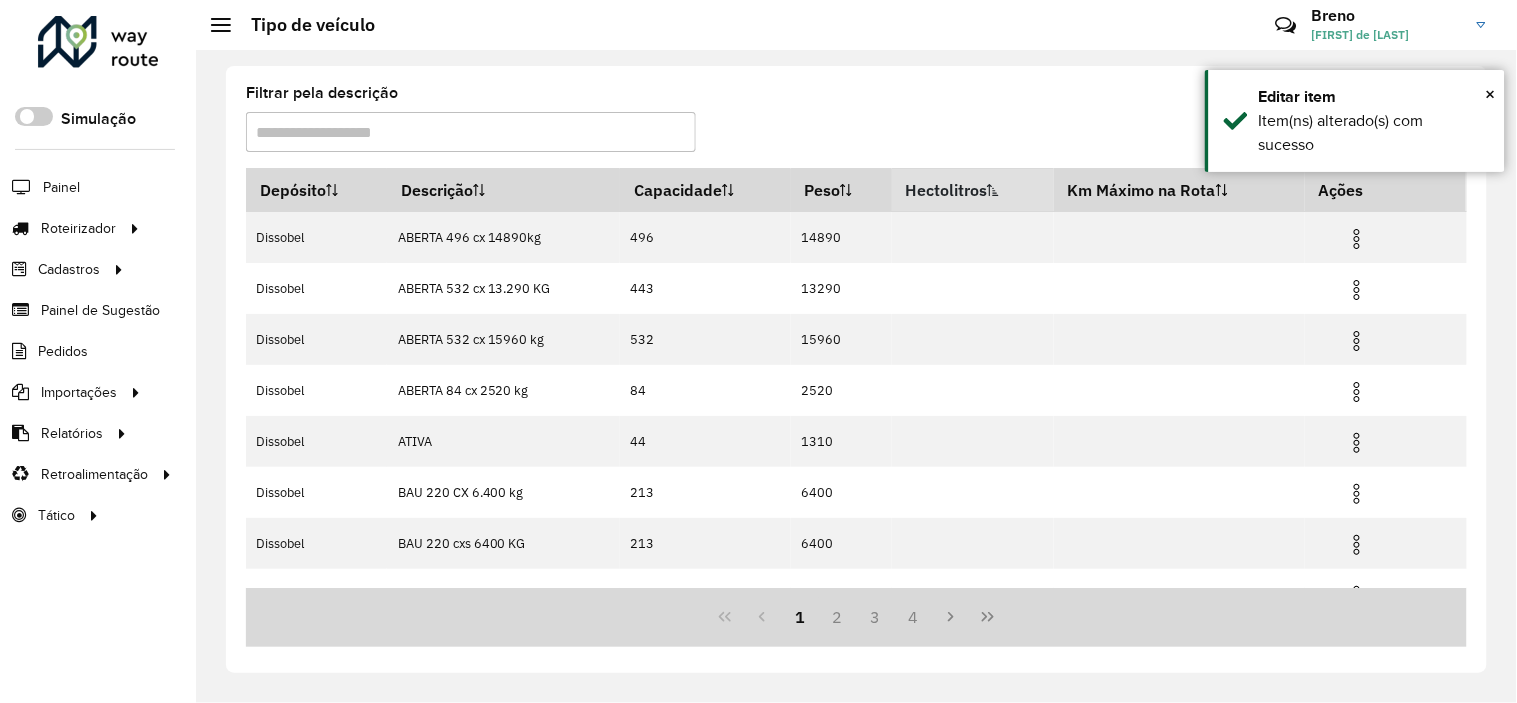 click on "Hectolitros" at bounding box center (973, 190) 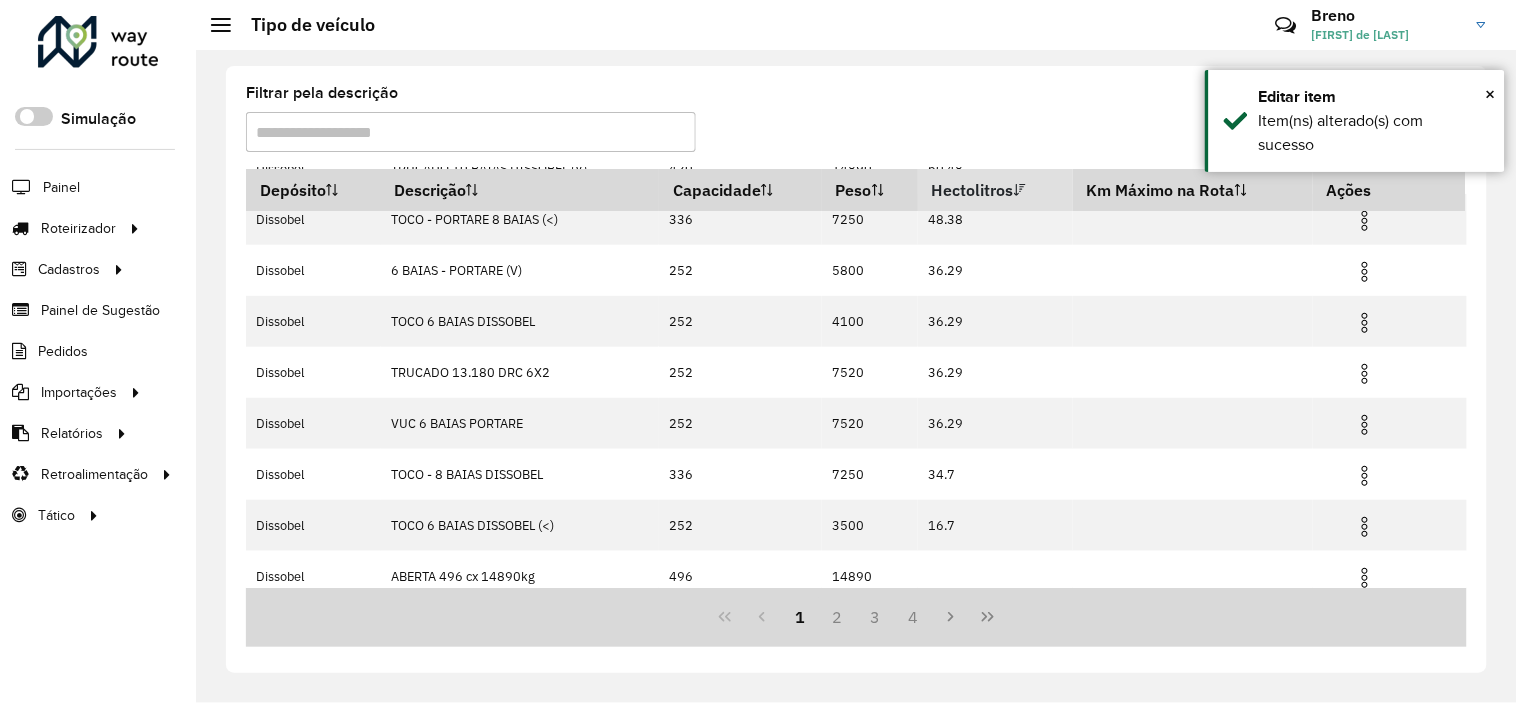 scroll, scrollTop: 0, scrollLeft: 0, axis: both 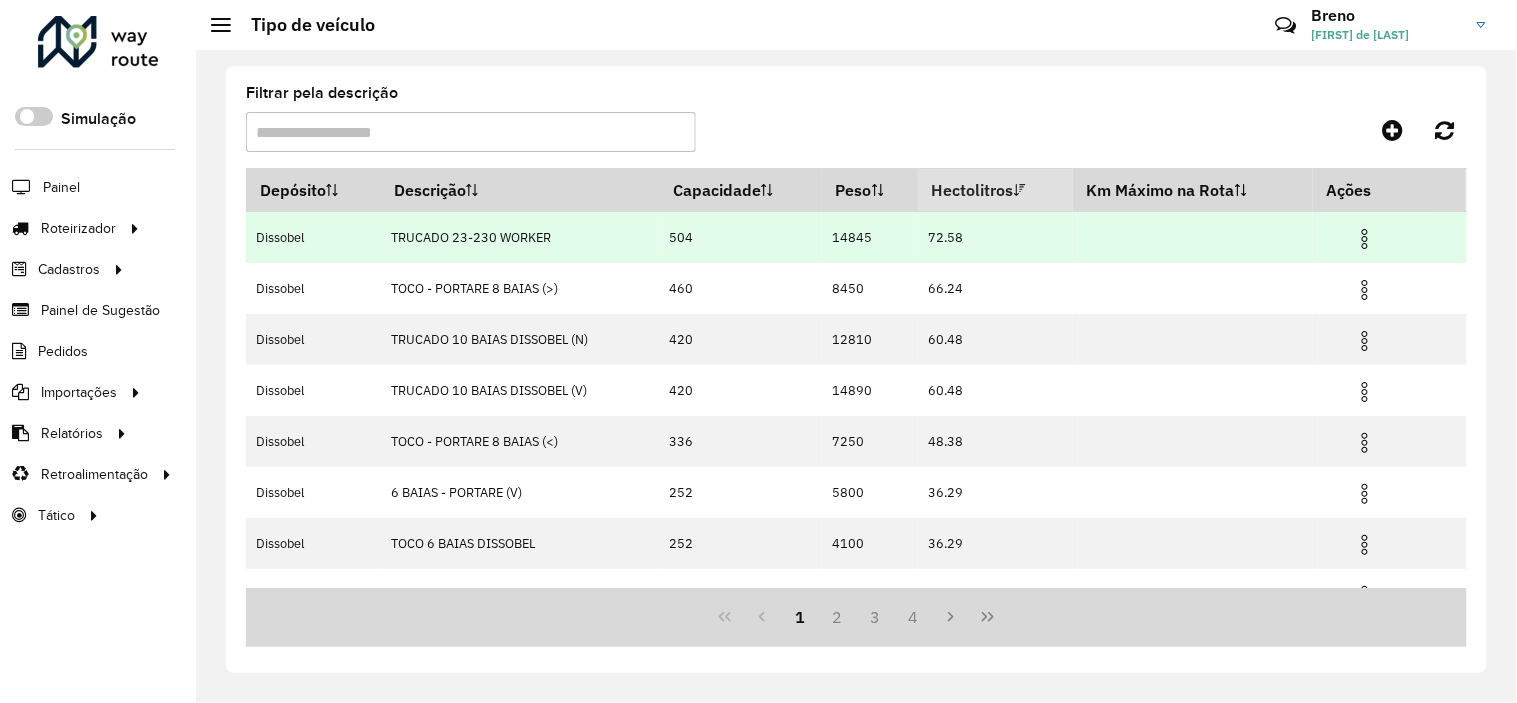click at bounding box center (1365, 239) 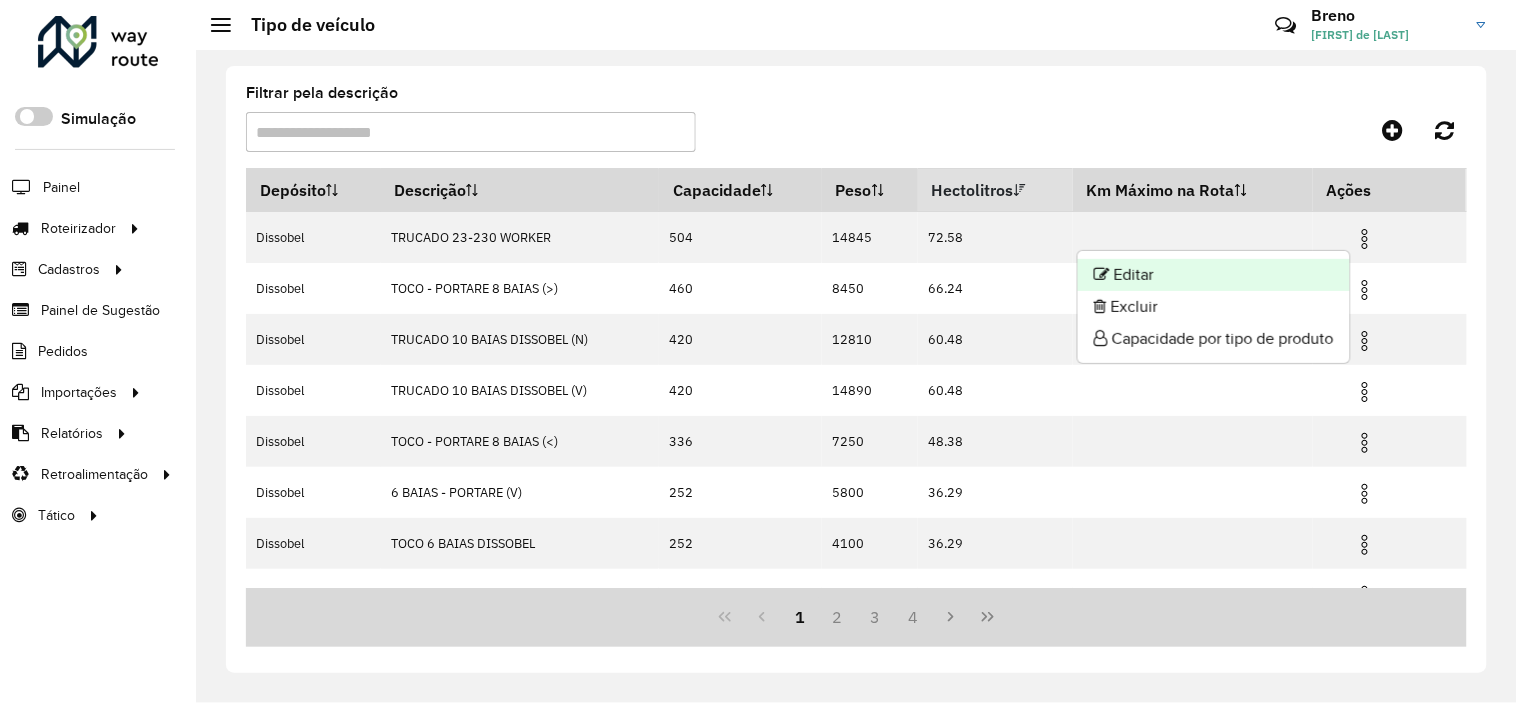 click on "Editar" 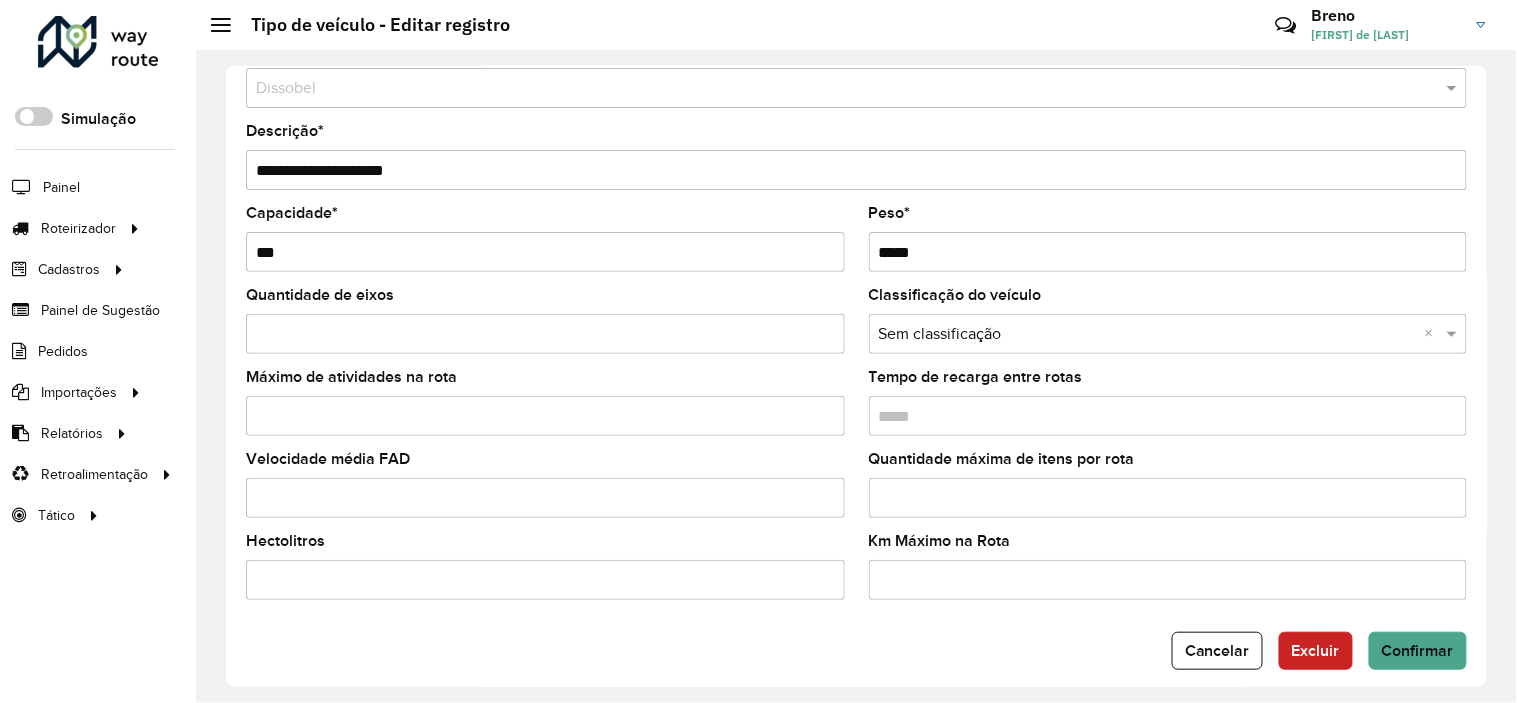 scroll, scrollTop: 64, scrollLeft: 0, axis: vertical 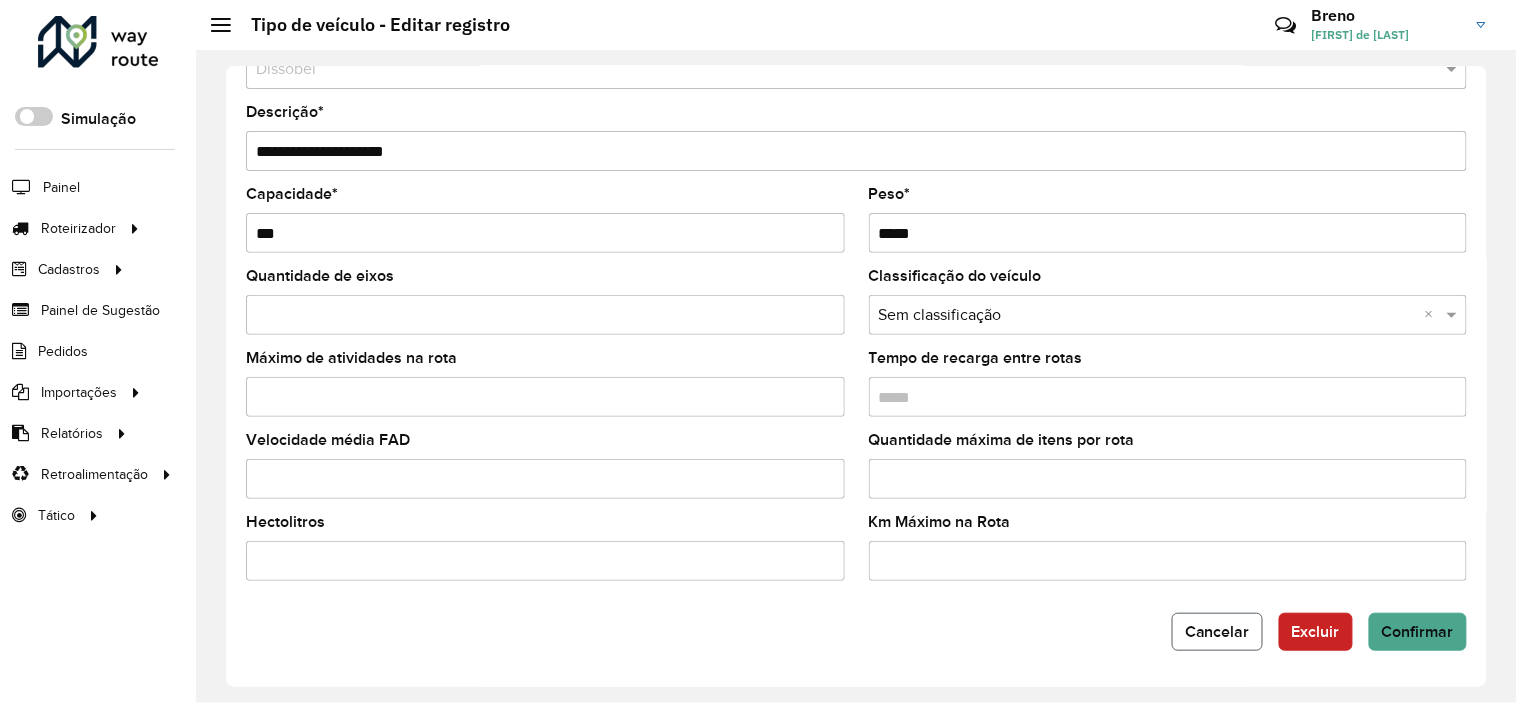 click on "Cancelar" 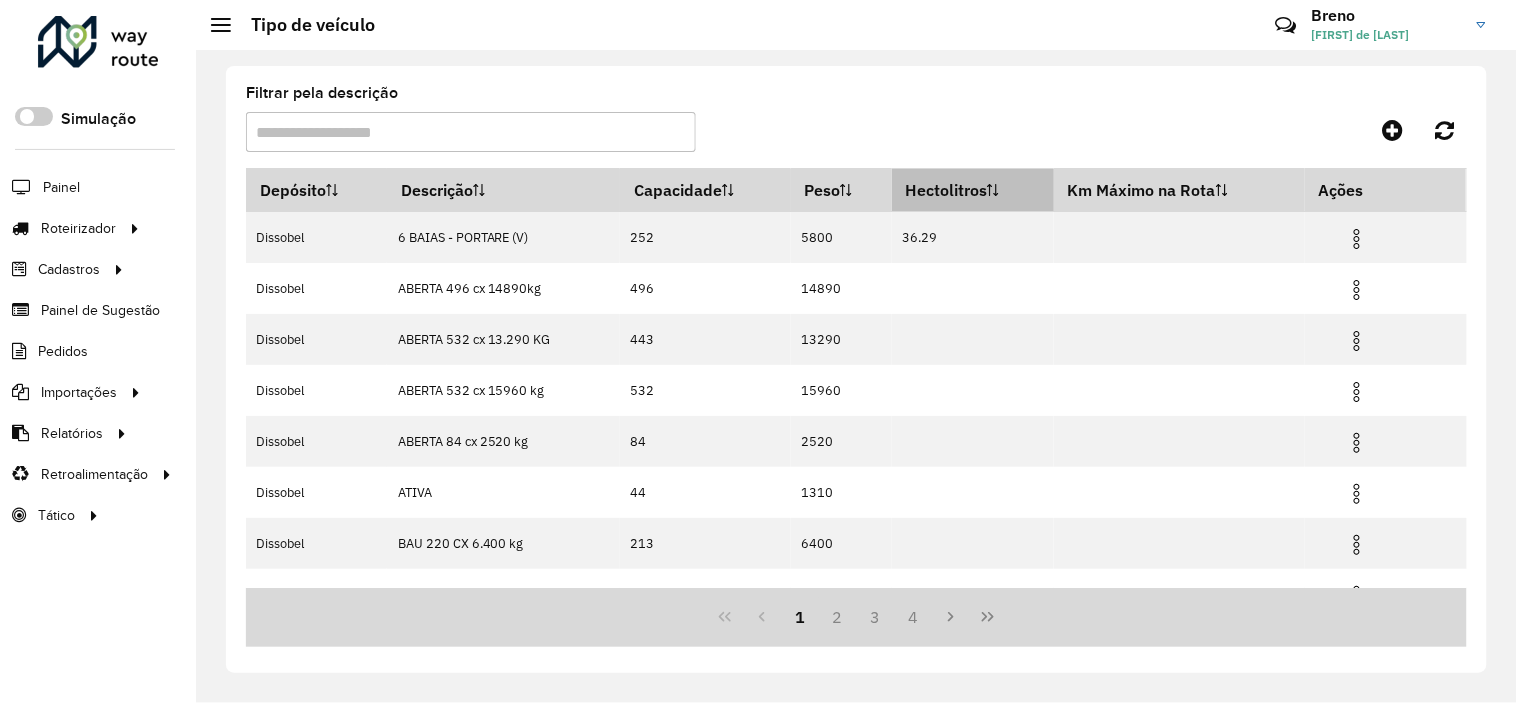 click on "Hectolitros" at bounding box center [973, 190] 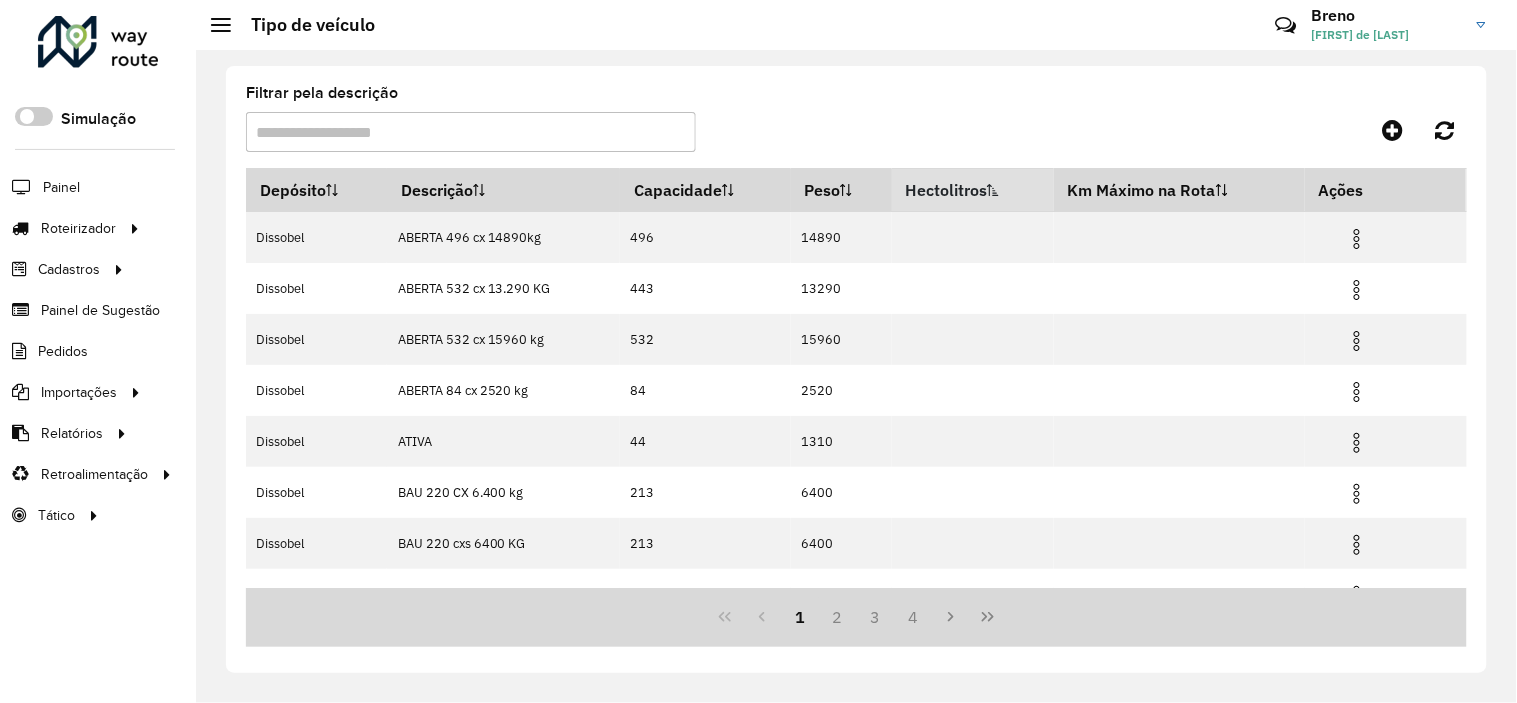 click on "Hectolitros" at bounding box center (973, 190) 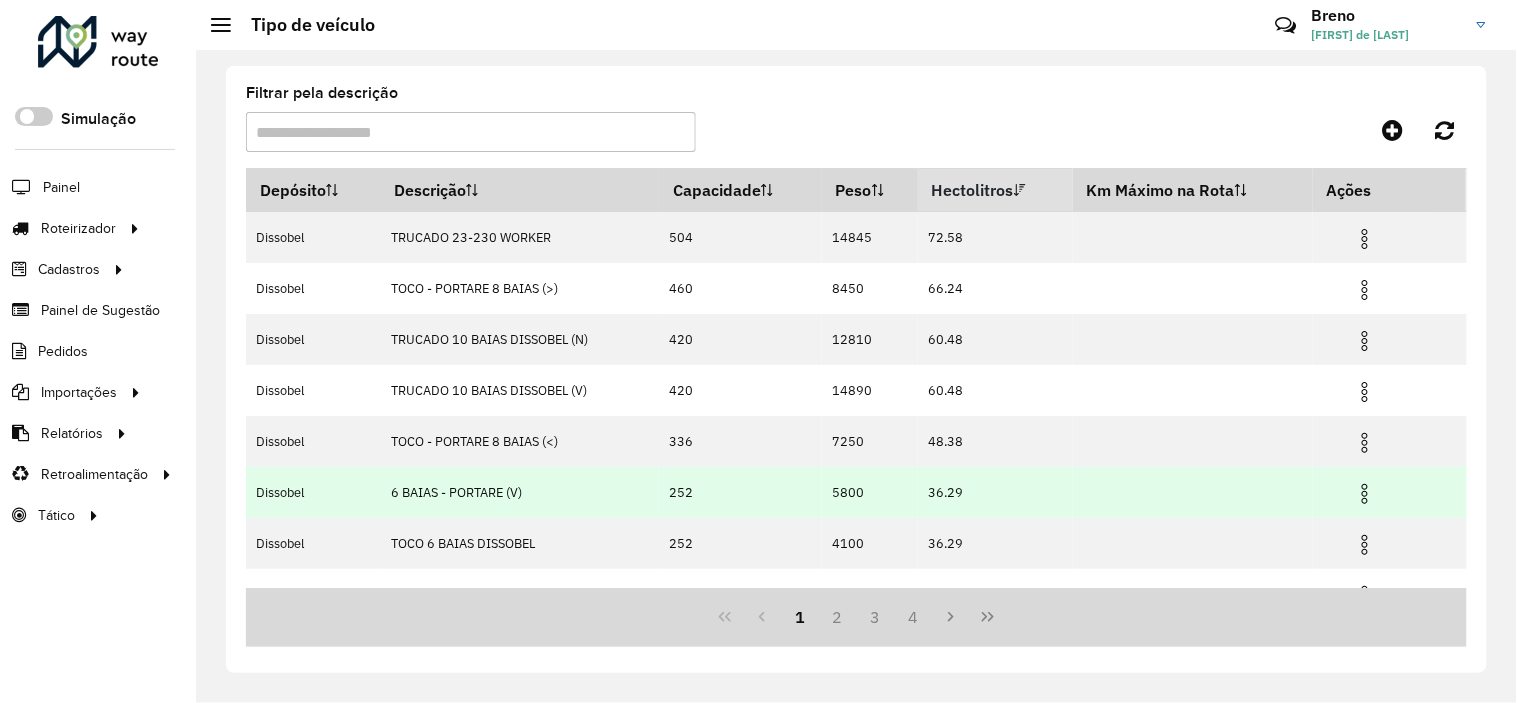 click on "6 BAIAS - PORTARE (V)" at bounding box center [520, 492] 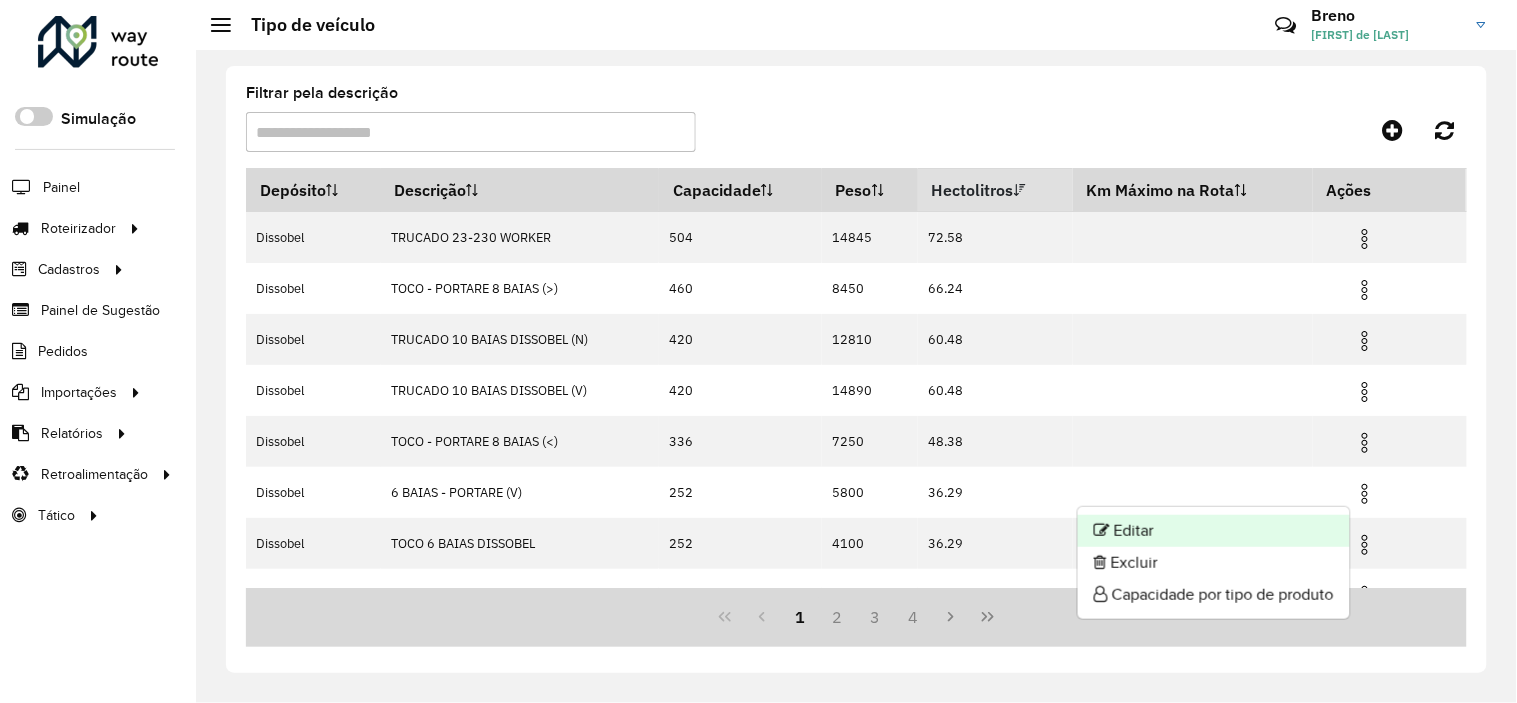 click on "Editar" 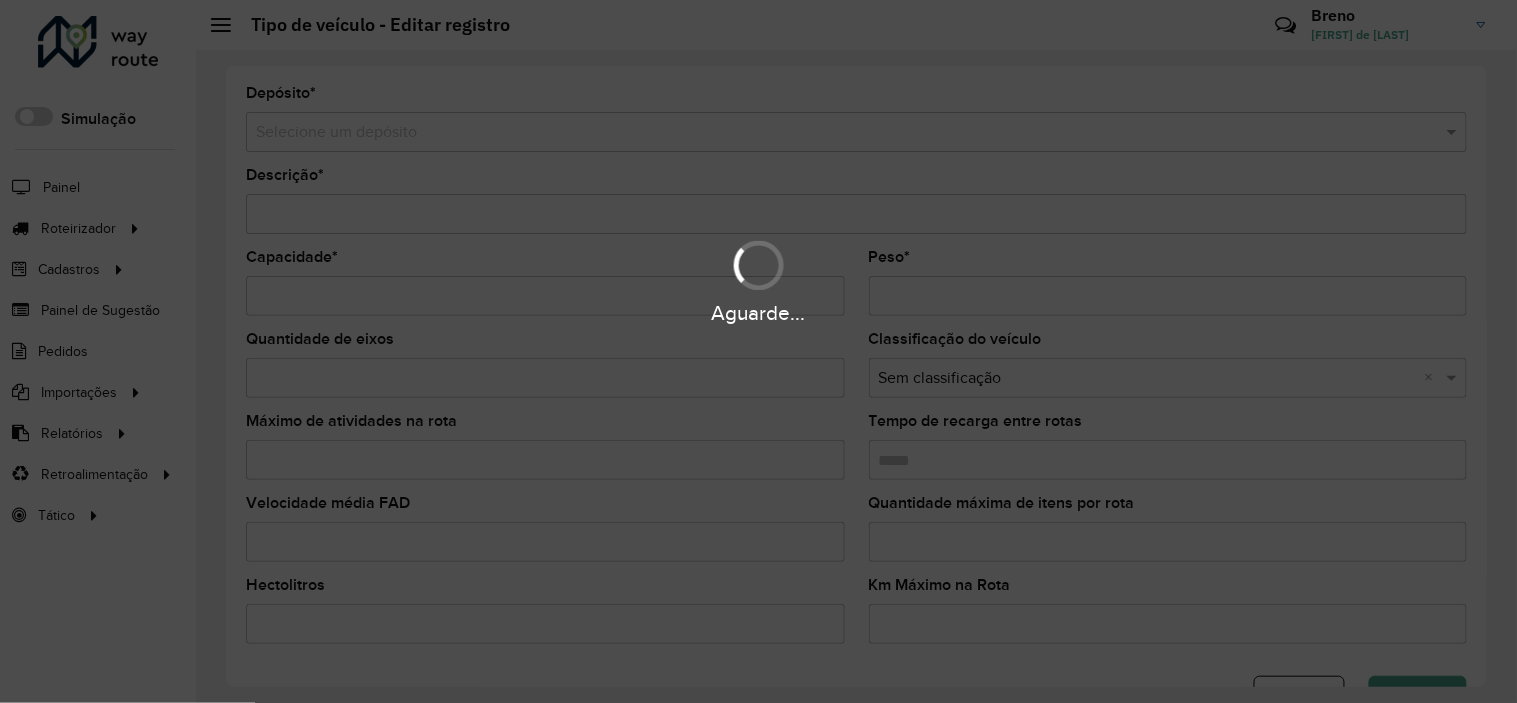 type on "**********" 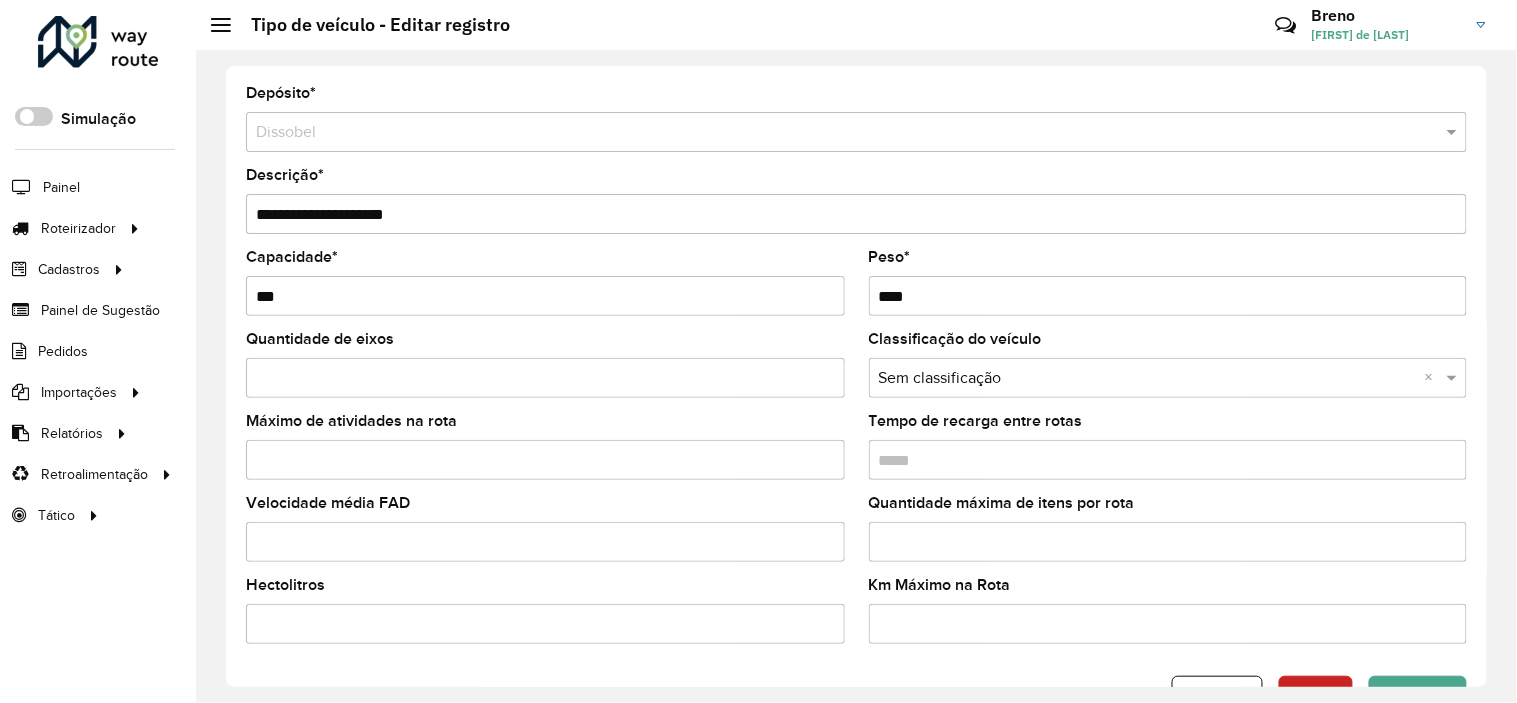 click on "**********" at bounding box center (856, 214) 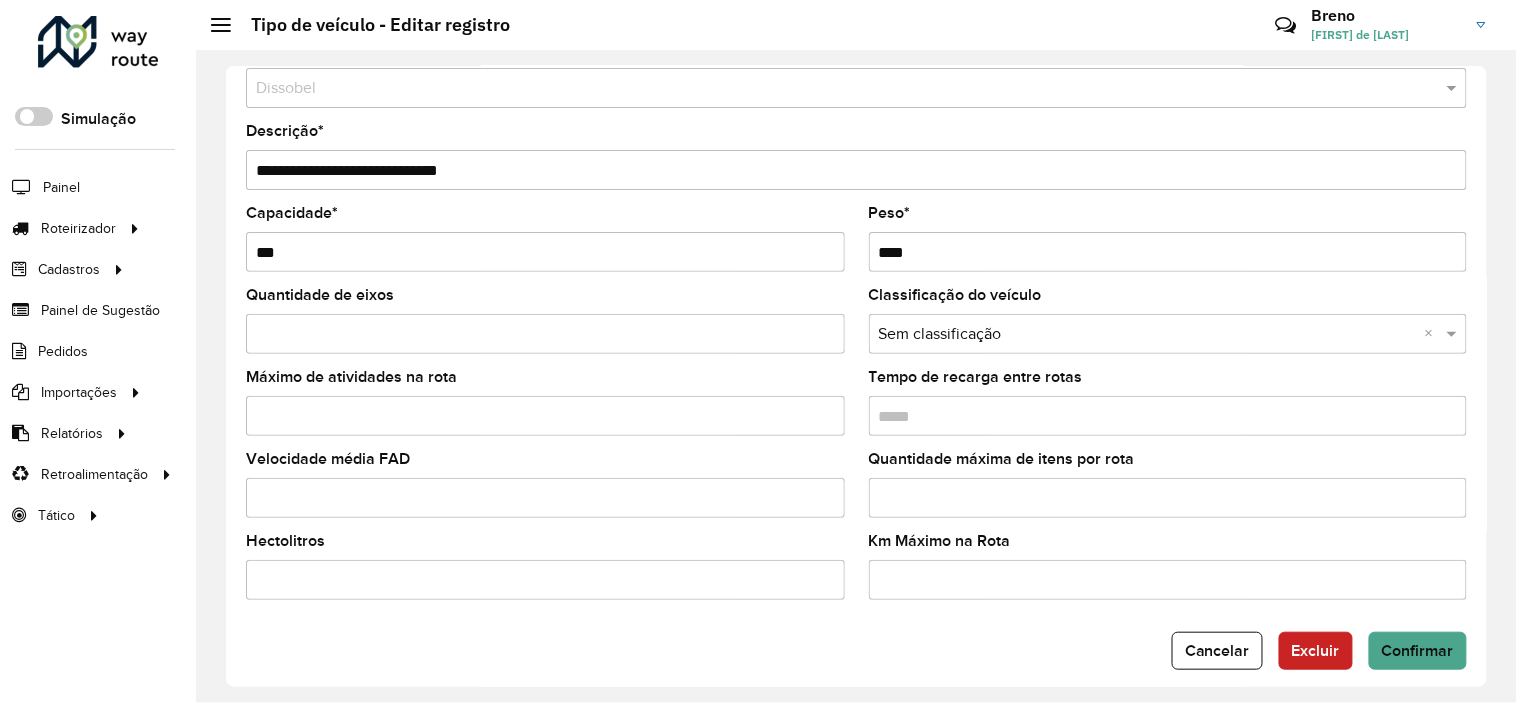 scroll, scrollTop: 64, scrollLeft: 0, axis: vertical 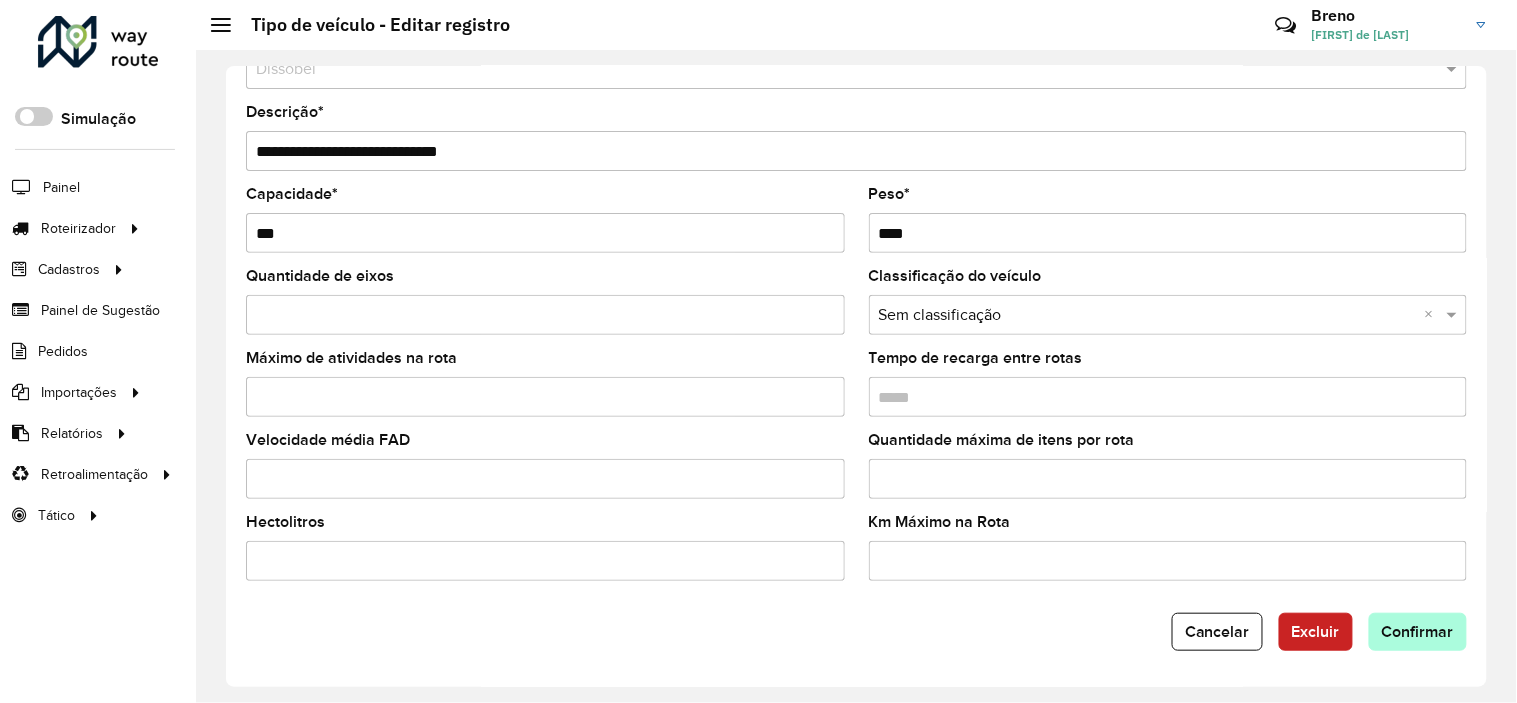 type on "**********" 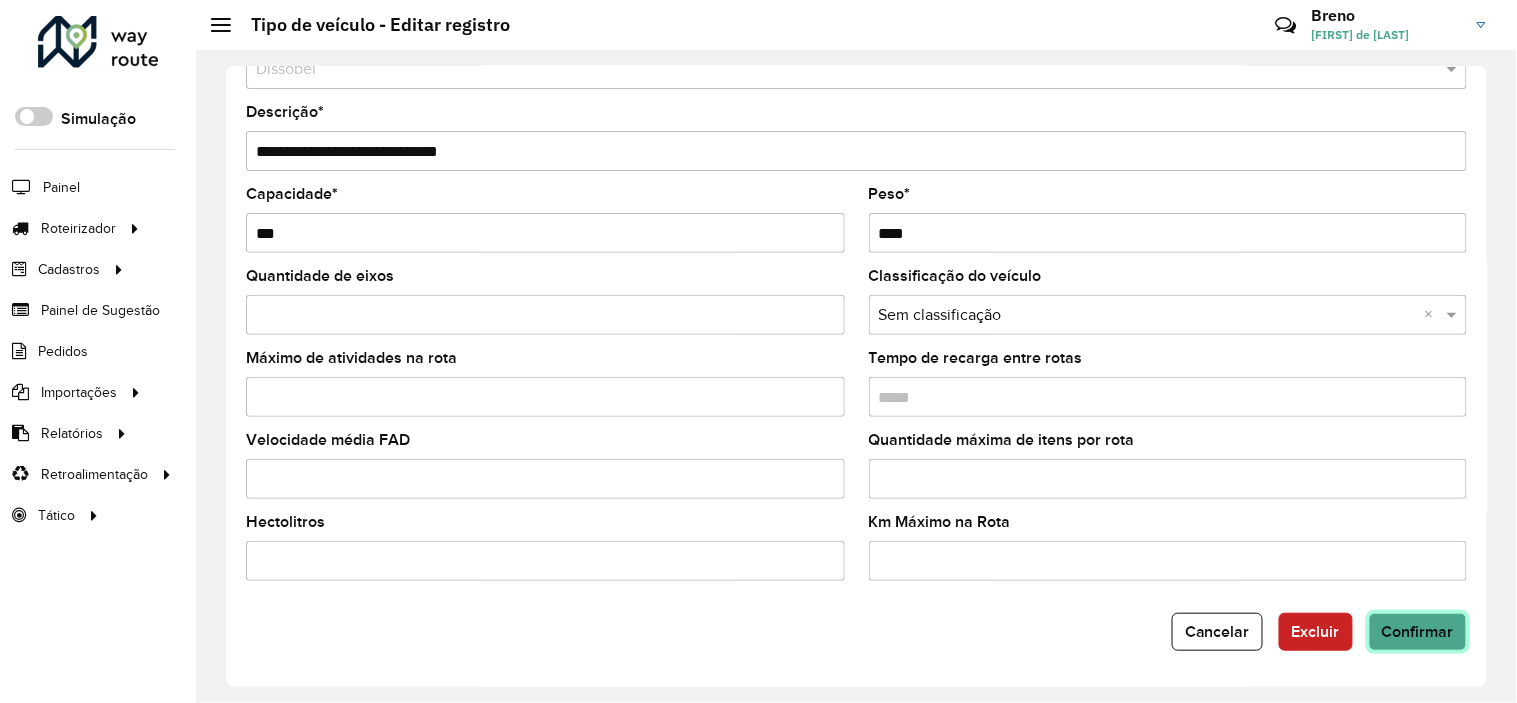 click on "Confirmar" 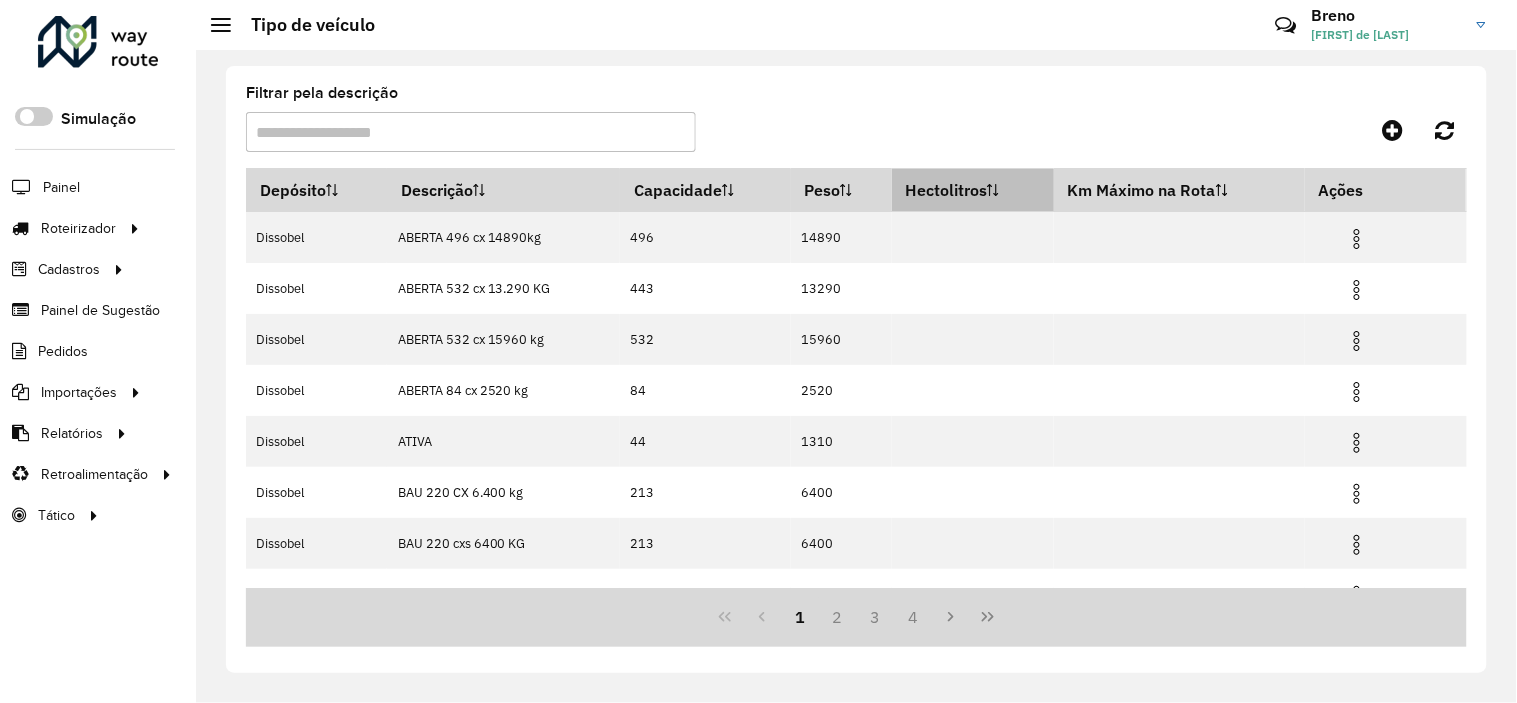 click on "Hectolitros" at bounding box center [973, 190] 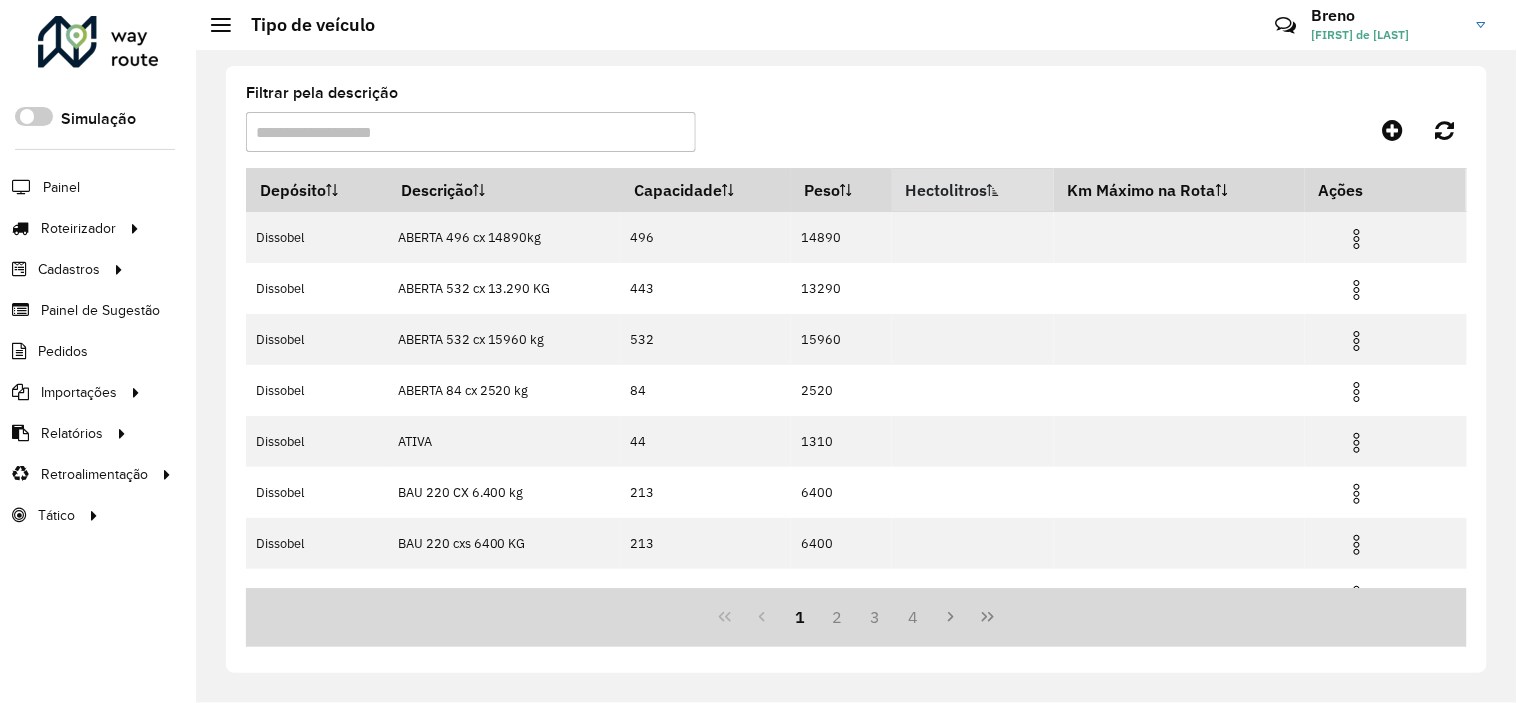 click on "Hectolitros" at bounding box center (973, 190) 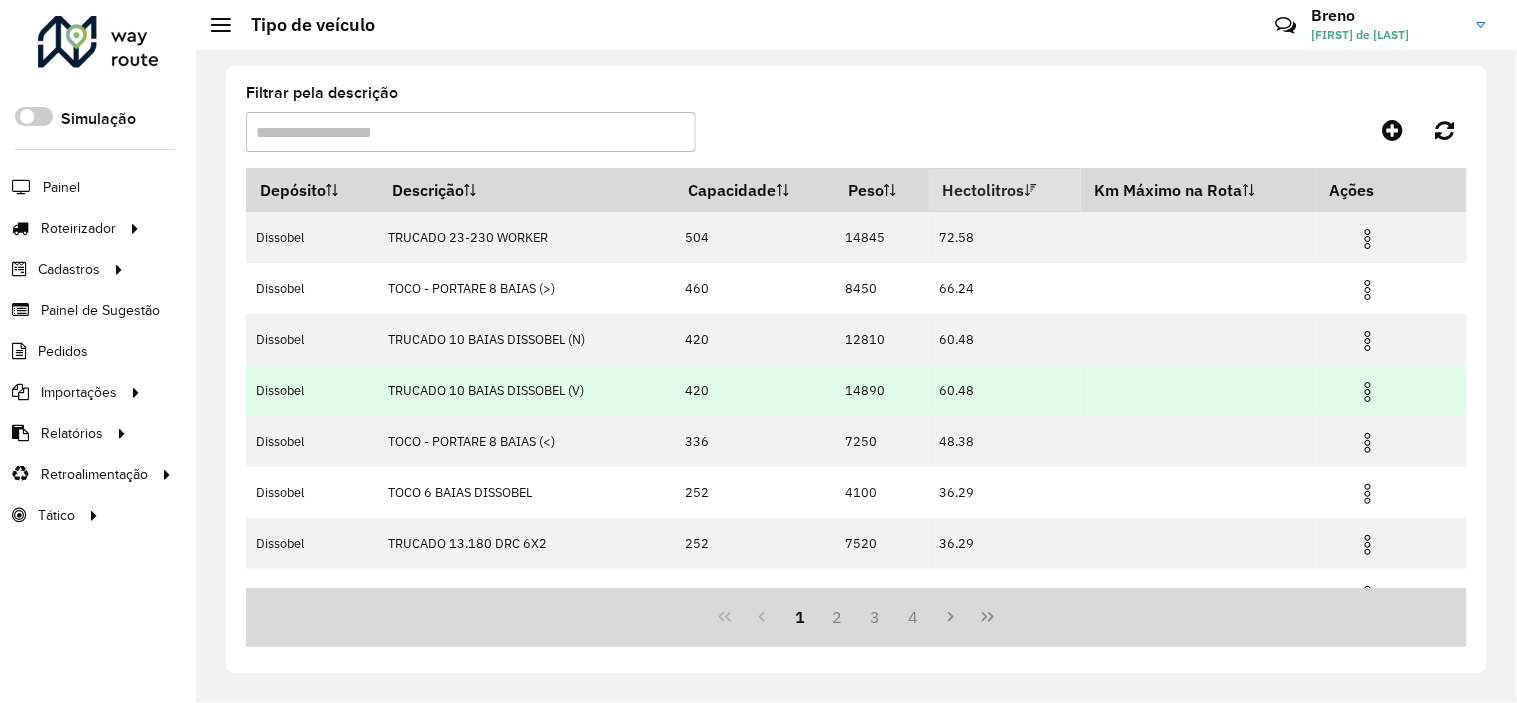 click at bounding box center [1368, 392] 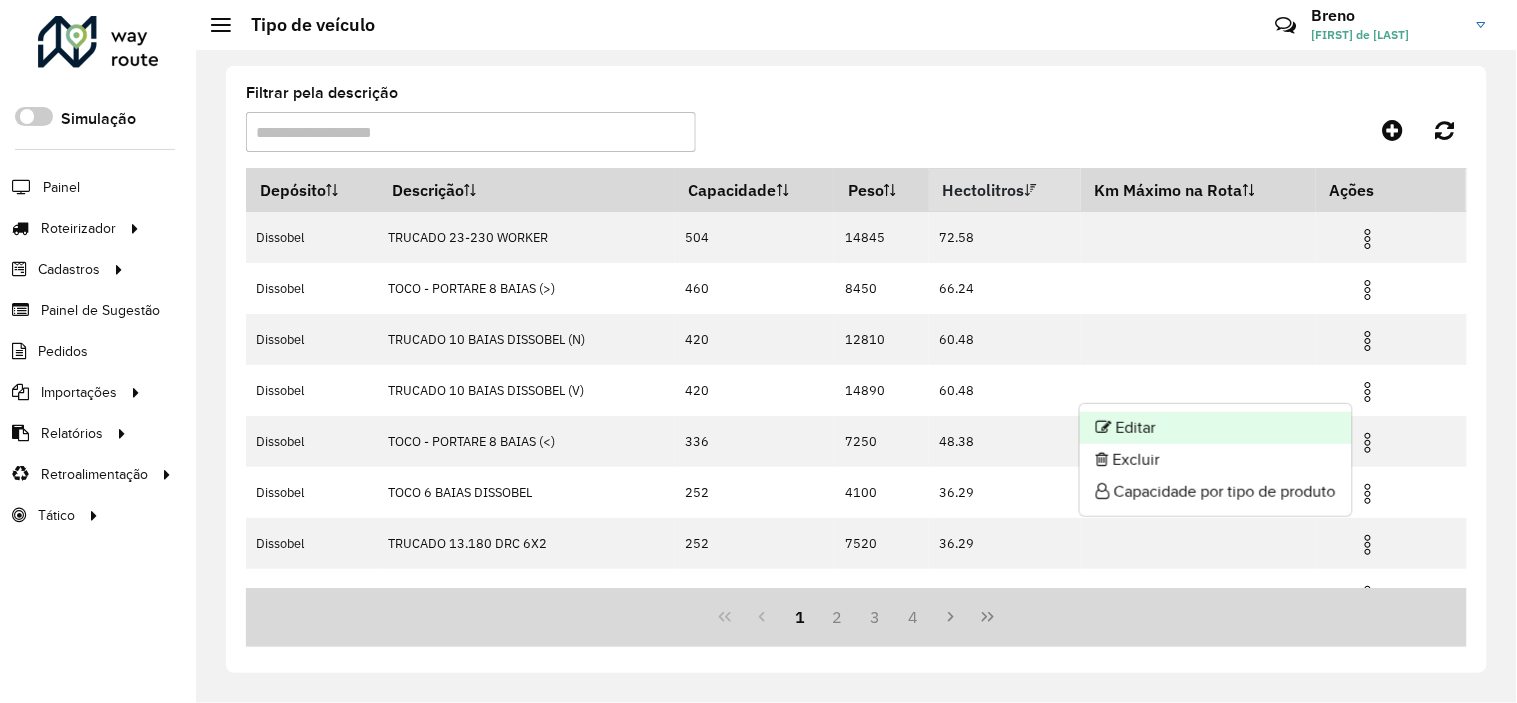 click on "Editar" 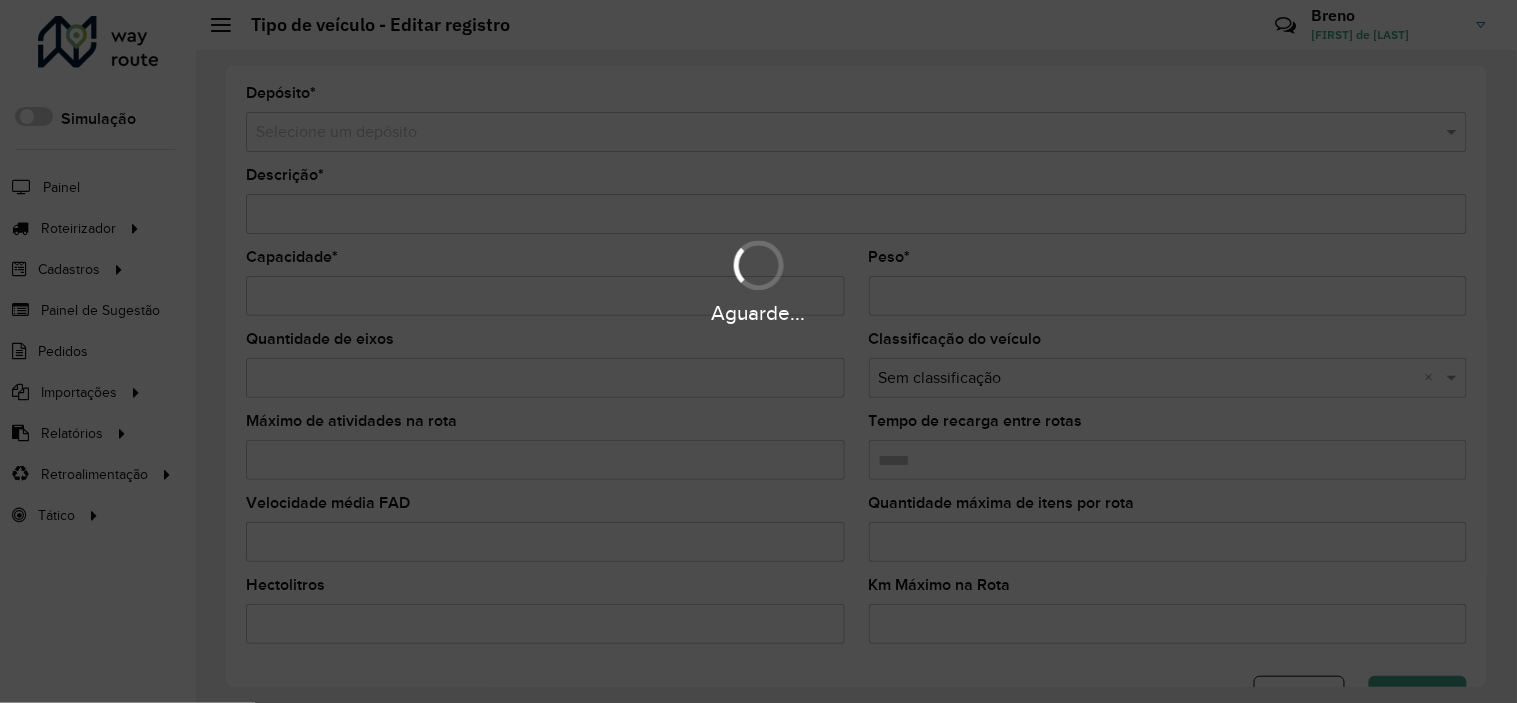 type on "**********" 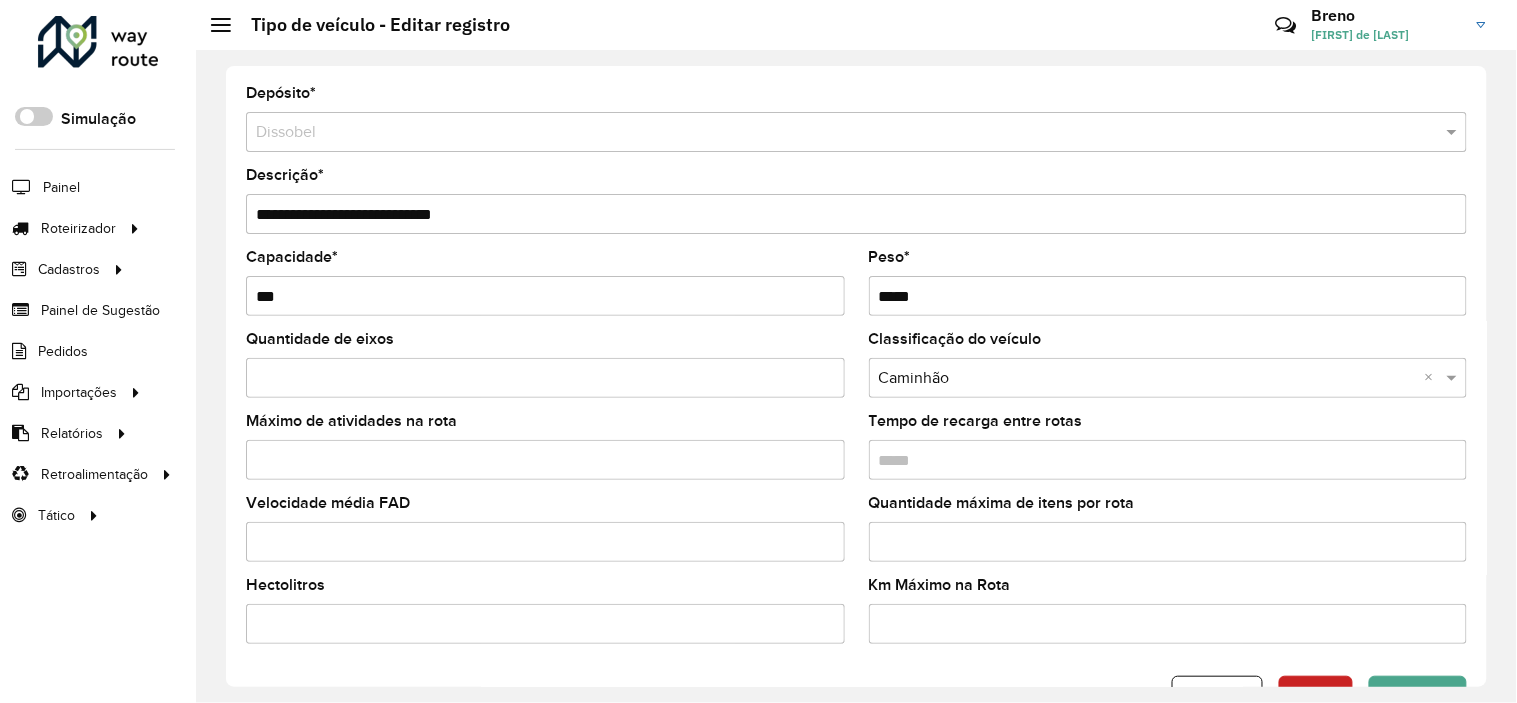 click on "**********" at bounding box center (856, 214) 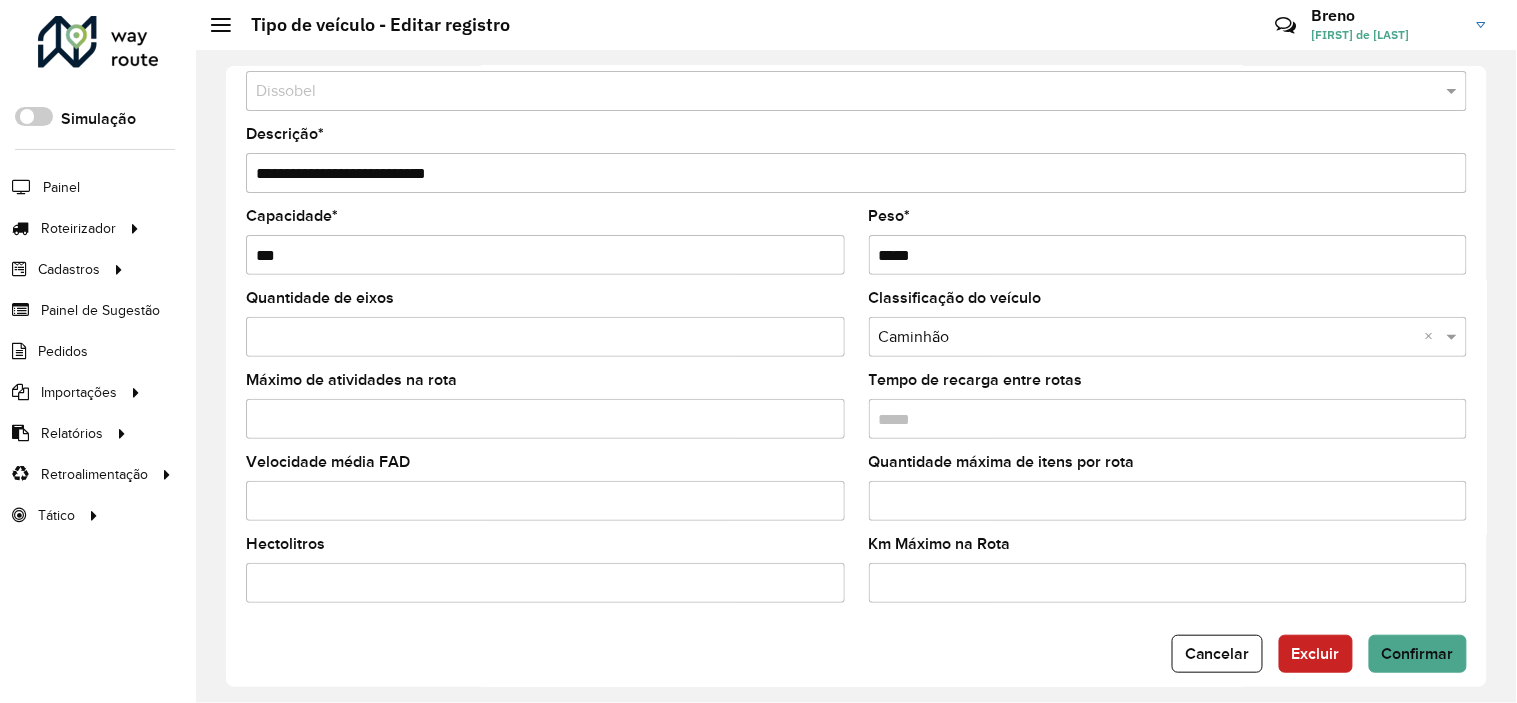 scroll, scrollTop: 64, scrollLeft: 0, axis: vertical 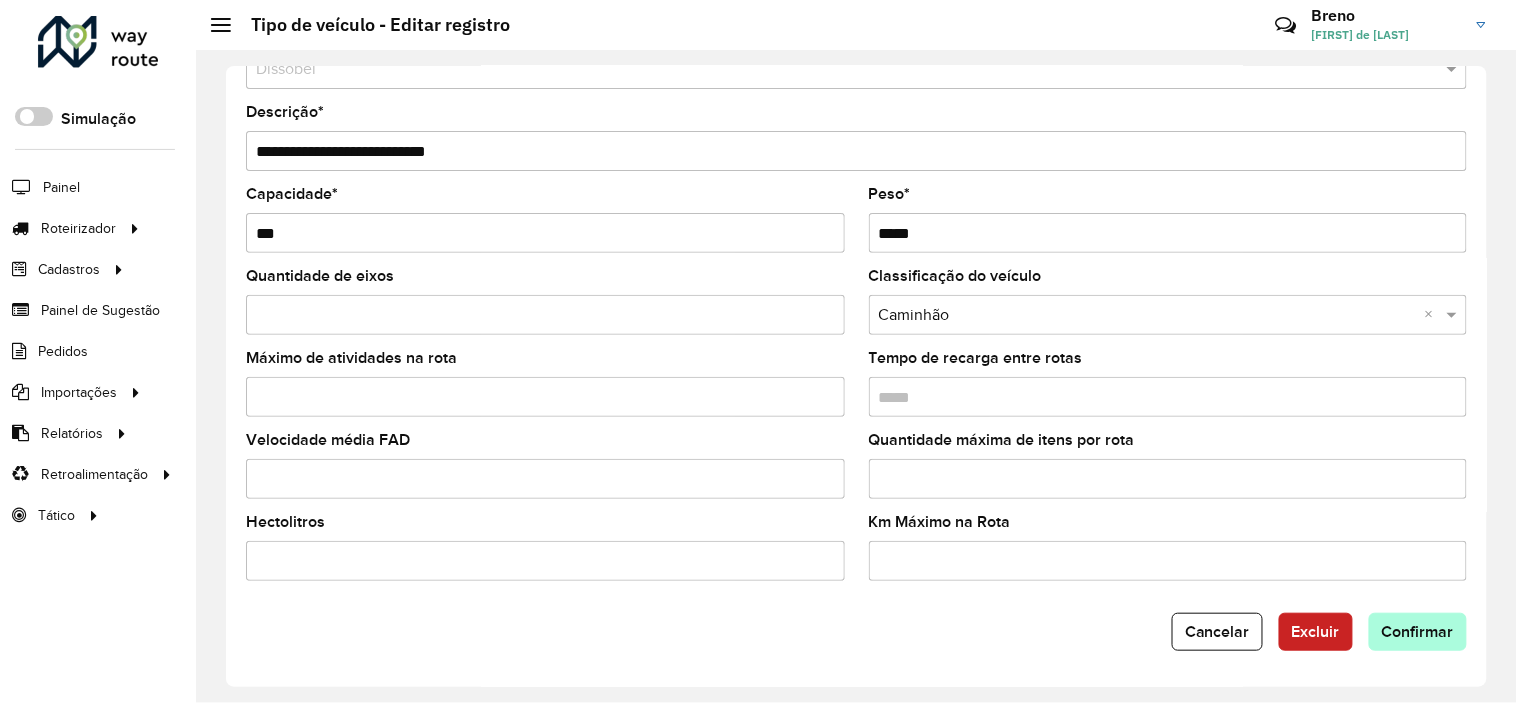 type on "**********" 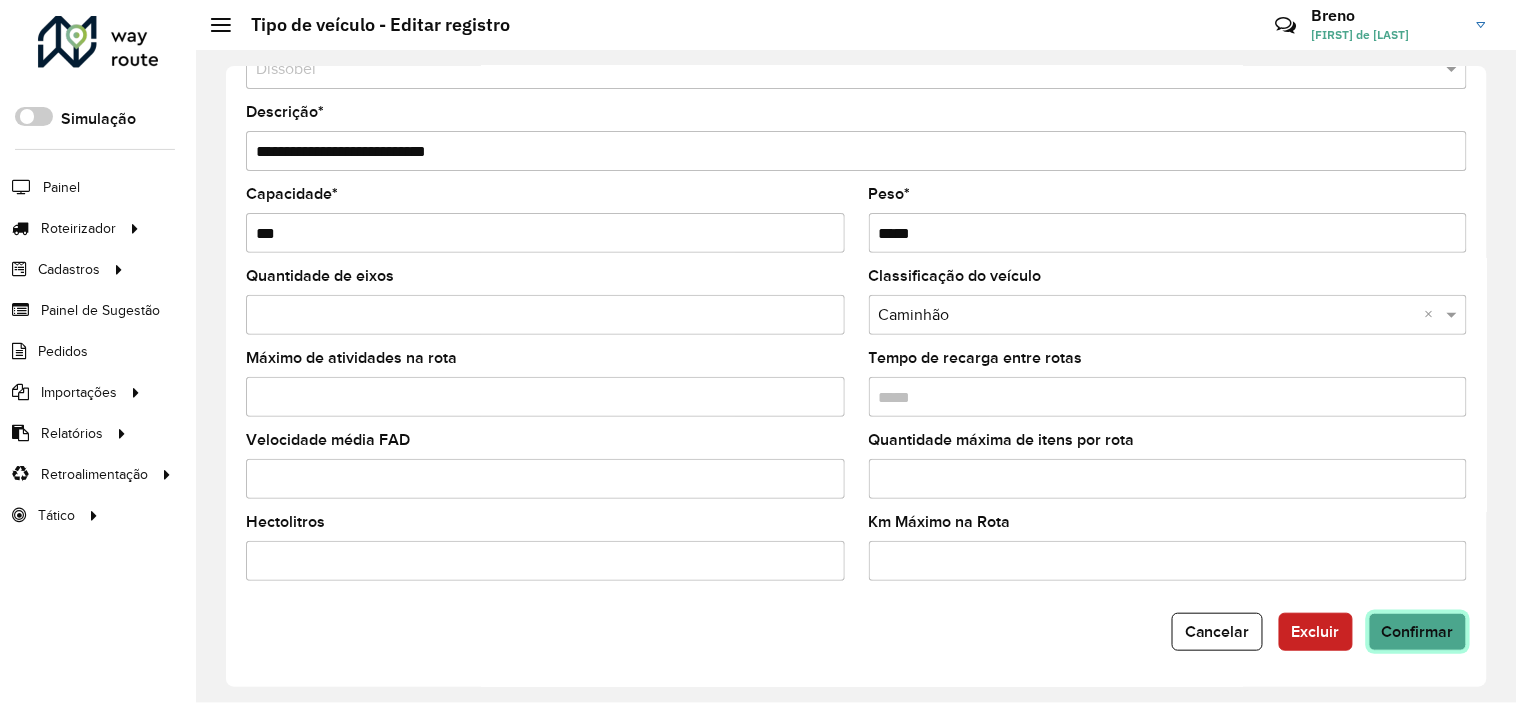 click on "Confirmar" 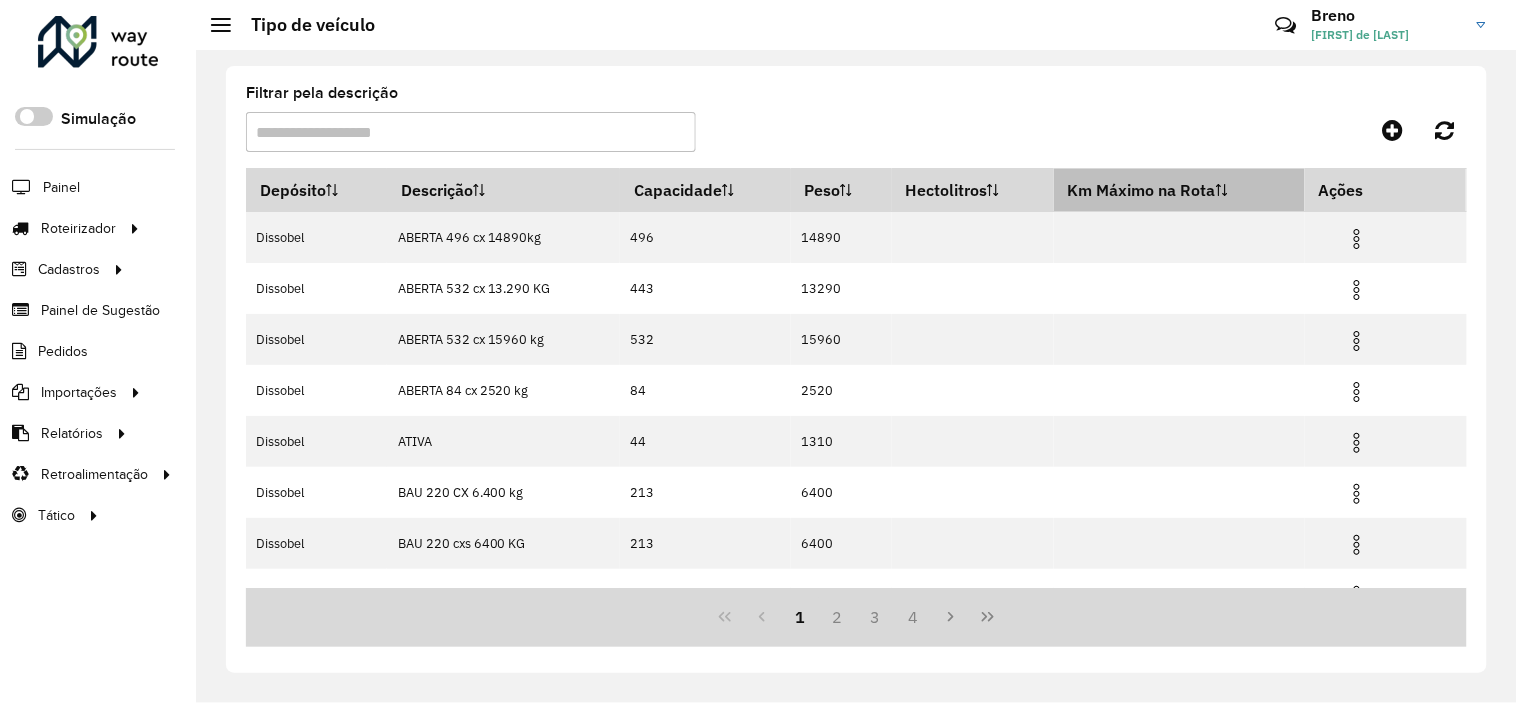 click on "Km Máximo na Rota" at bounding box center (1179, 190) 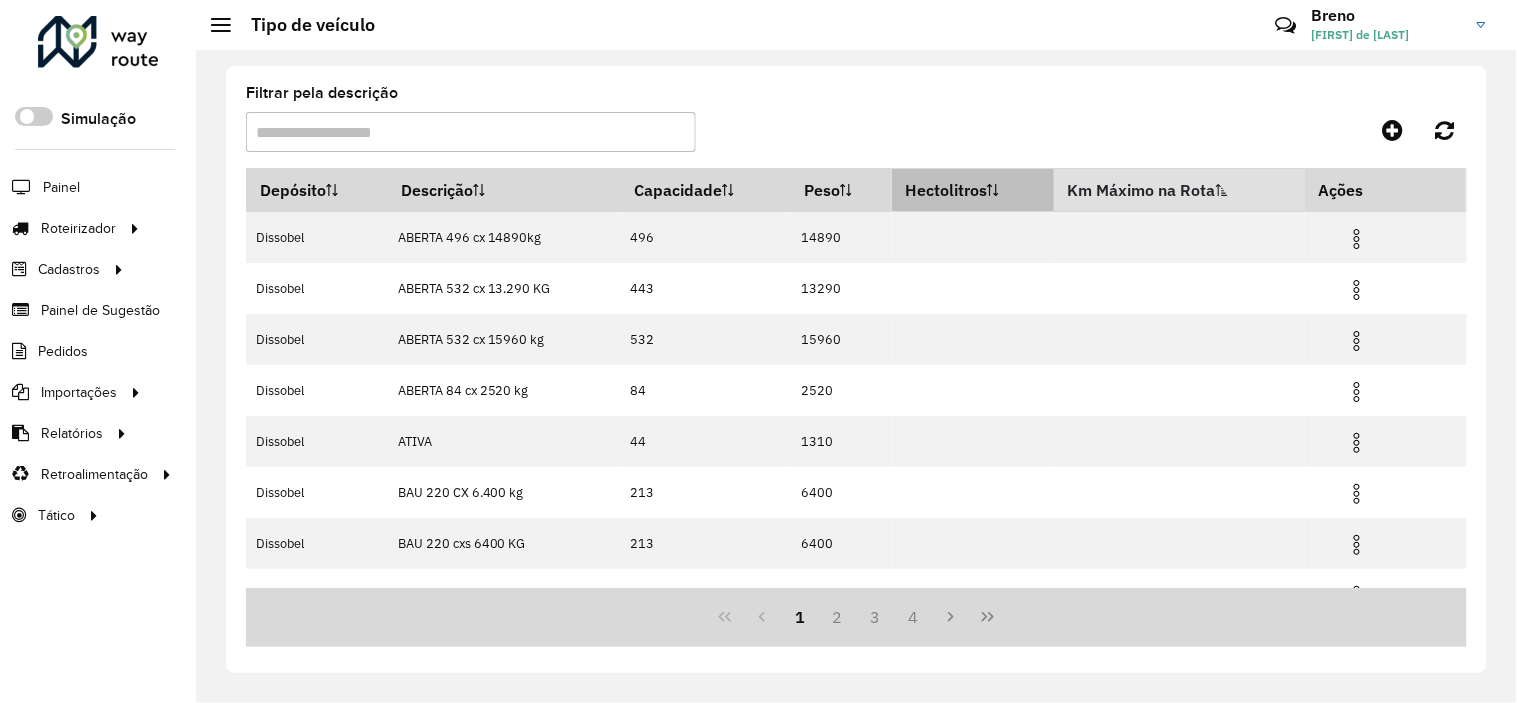 click on "Hectolitros" at bounding box center (973, 190) 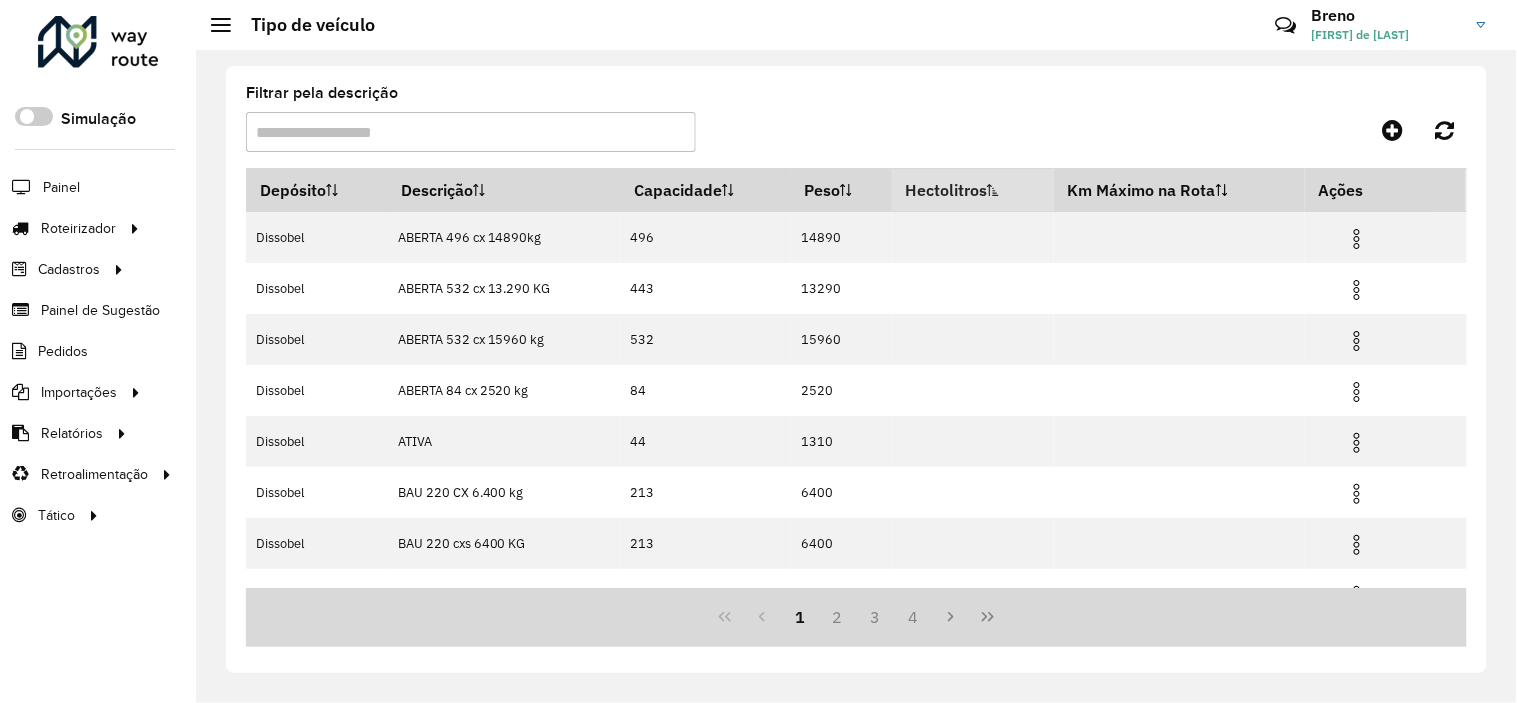 click on "Hectolitros" at bounding box center (973, 190) 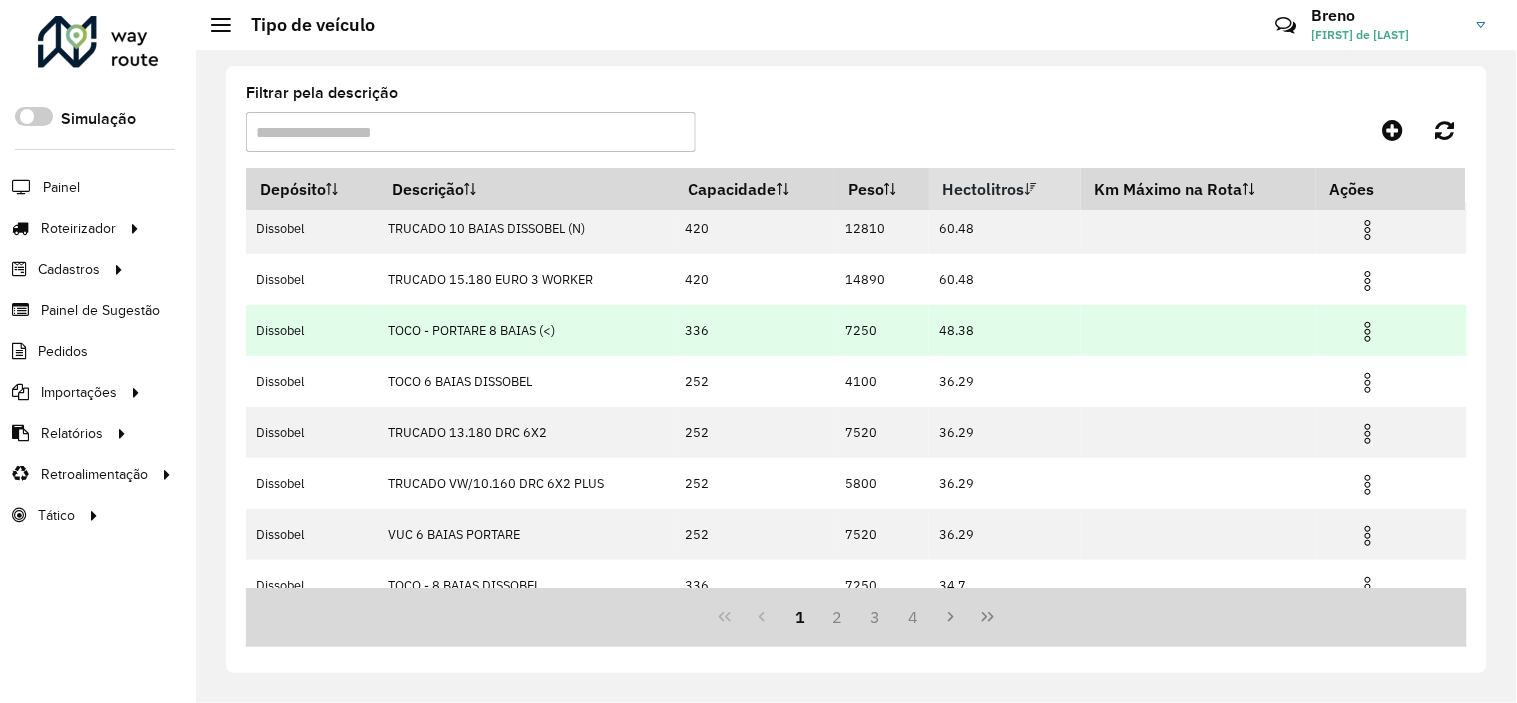 scroll, scrollTop: 222, scrollLeft: 0, axis: vertical 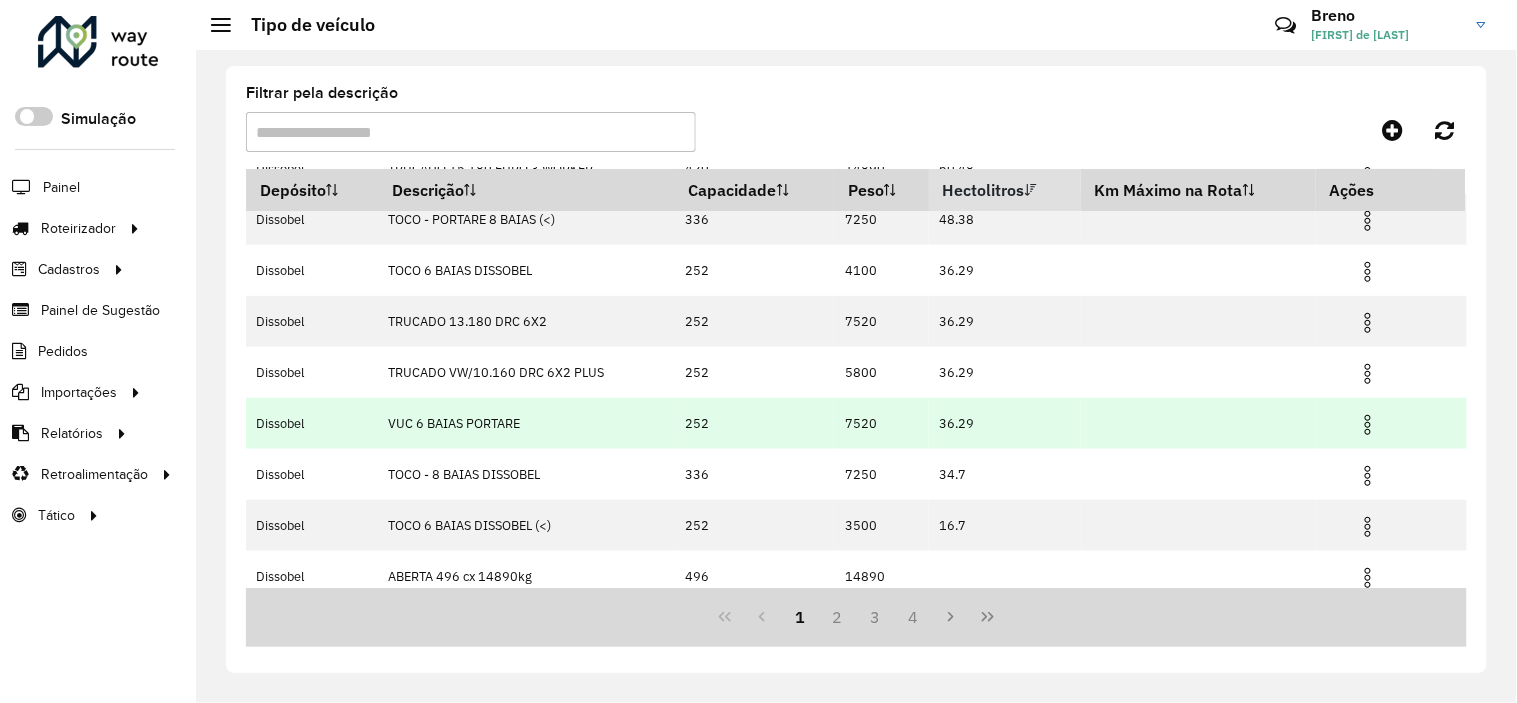 click at bounding box center [1368, 425] 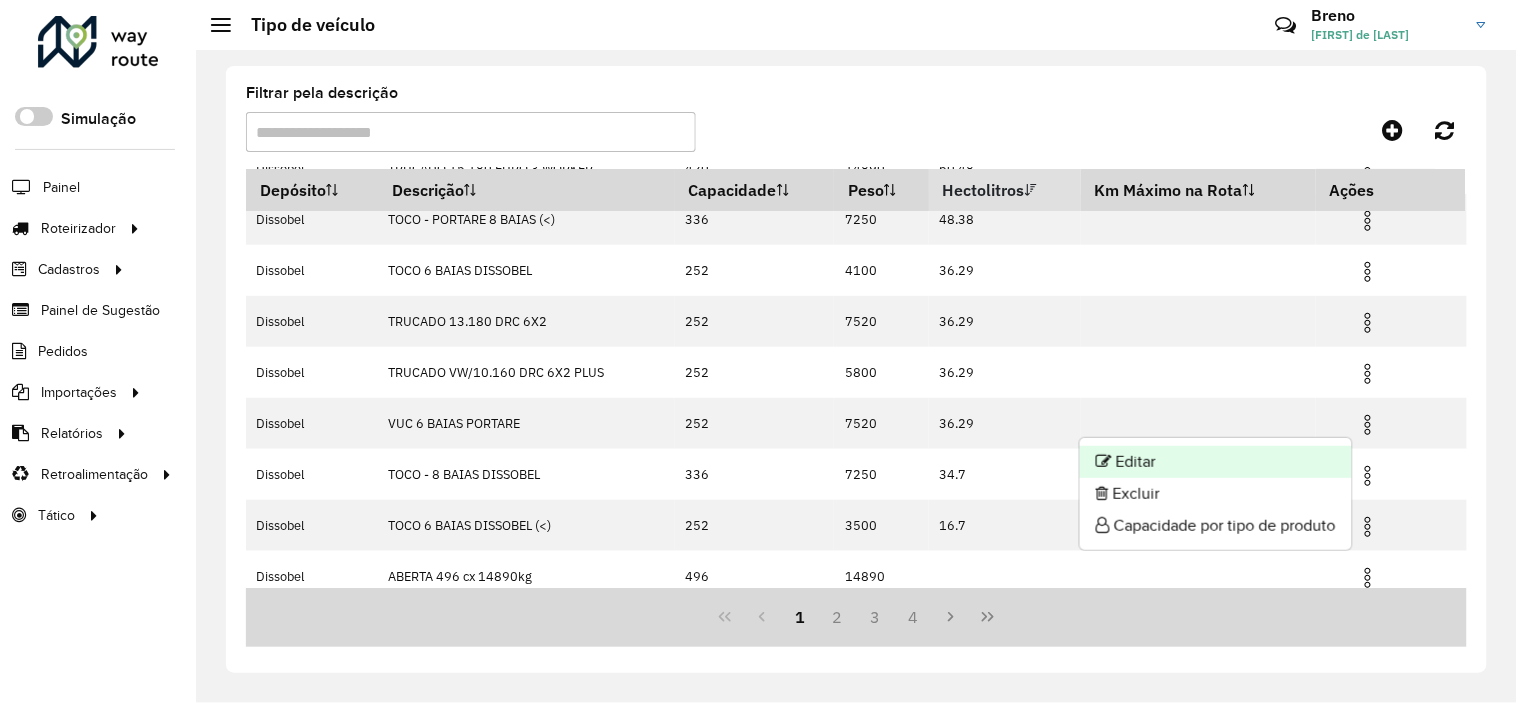 click on "Editar" 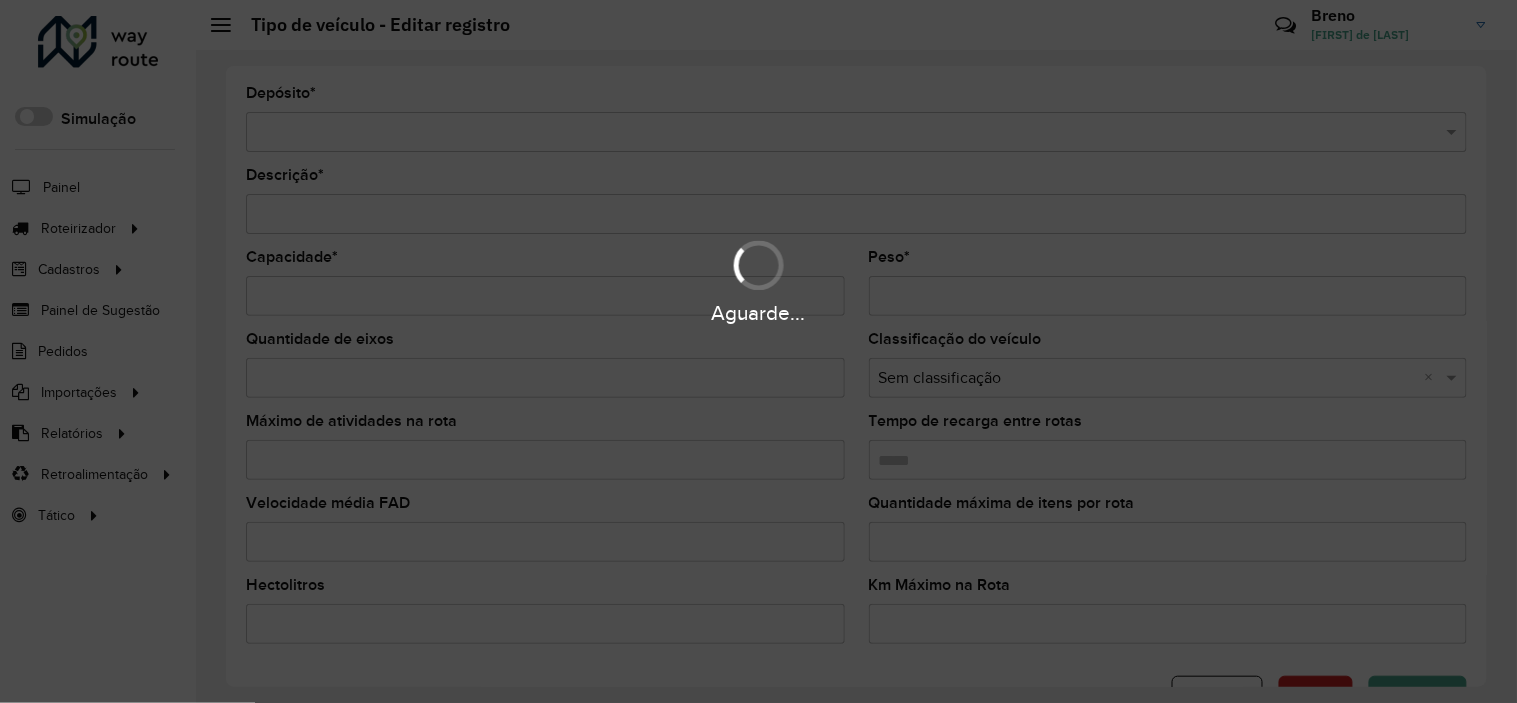 type on "**********" 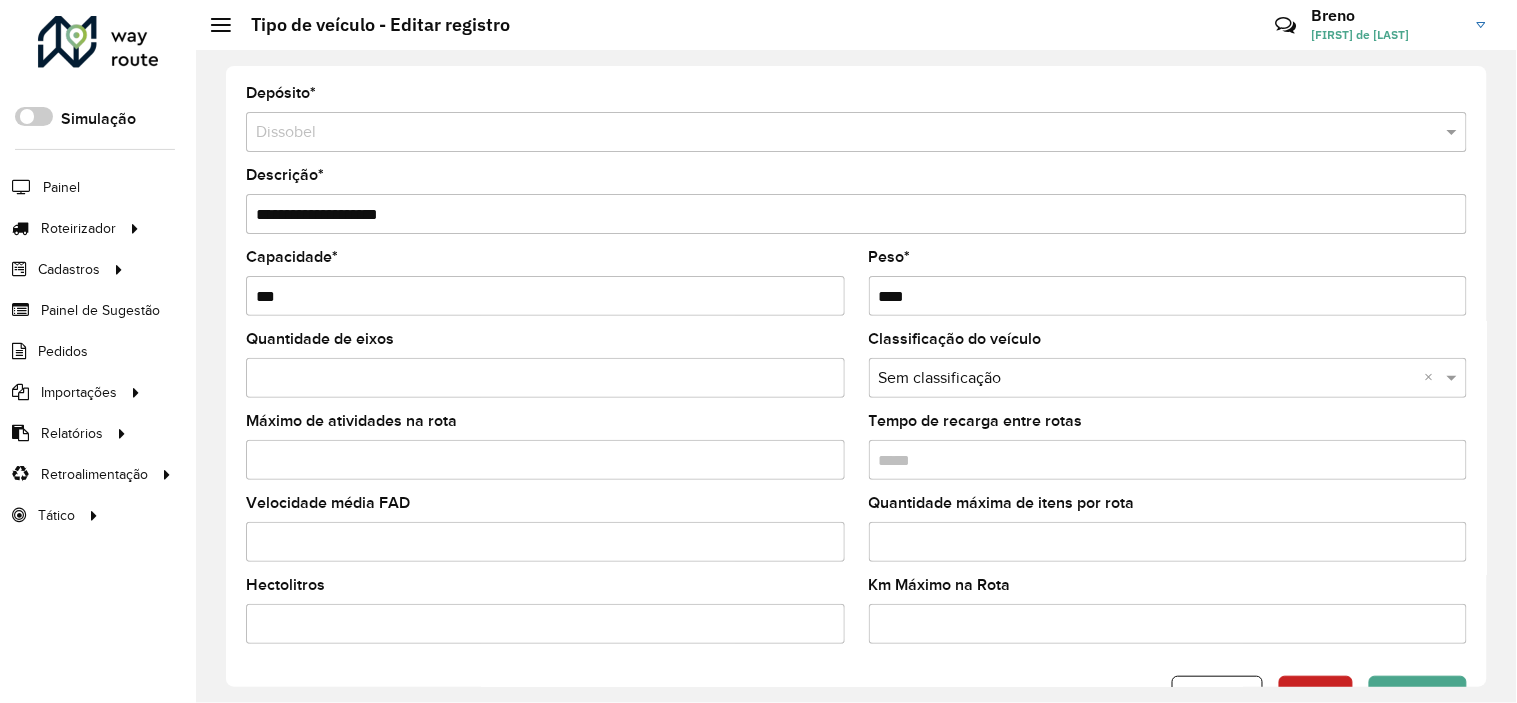 click on "**********" at bounding box center [856, 214] 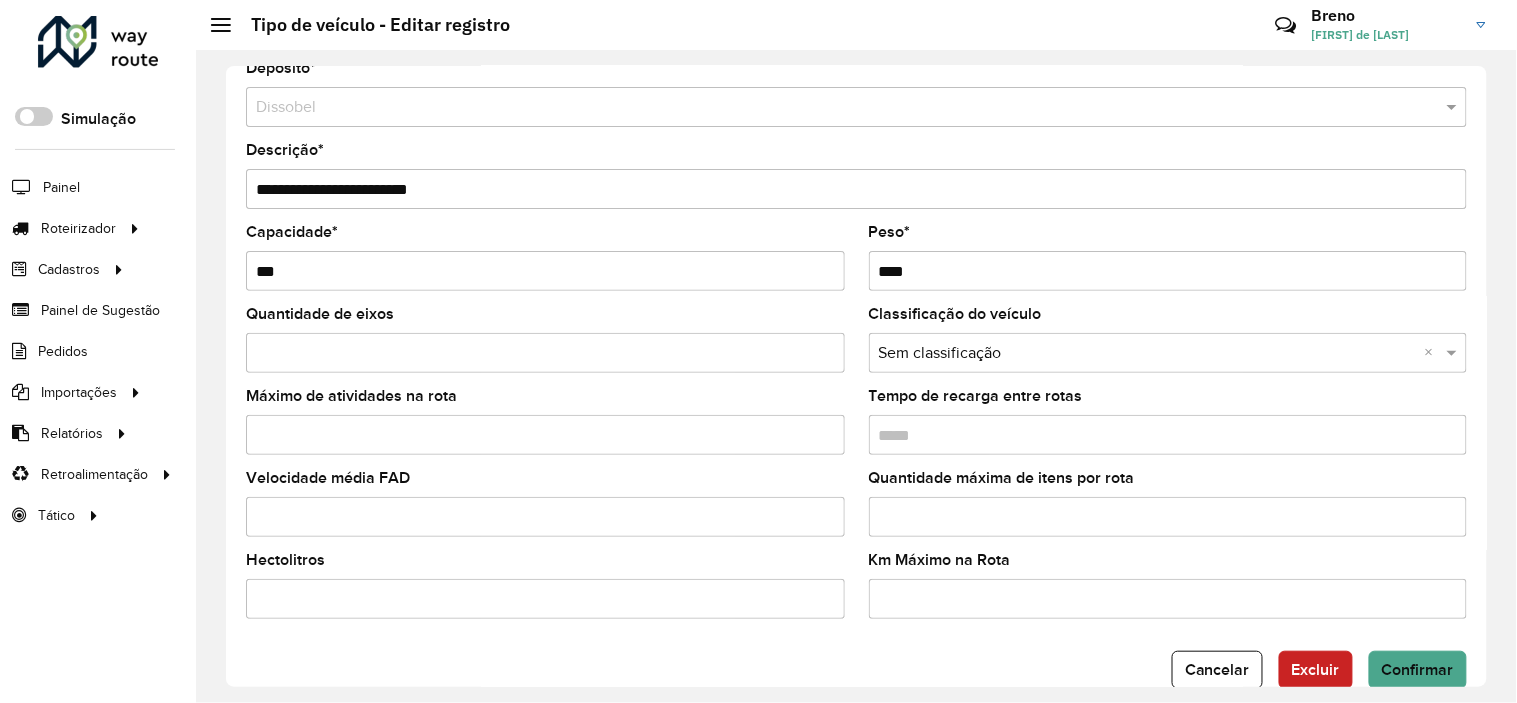 scroll, scrollTop: 64, scrollLeft: 0, axis: vertical 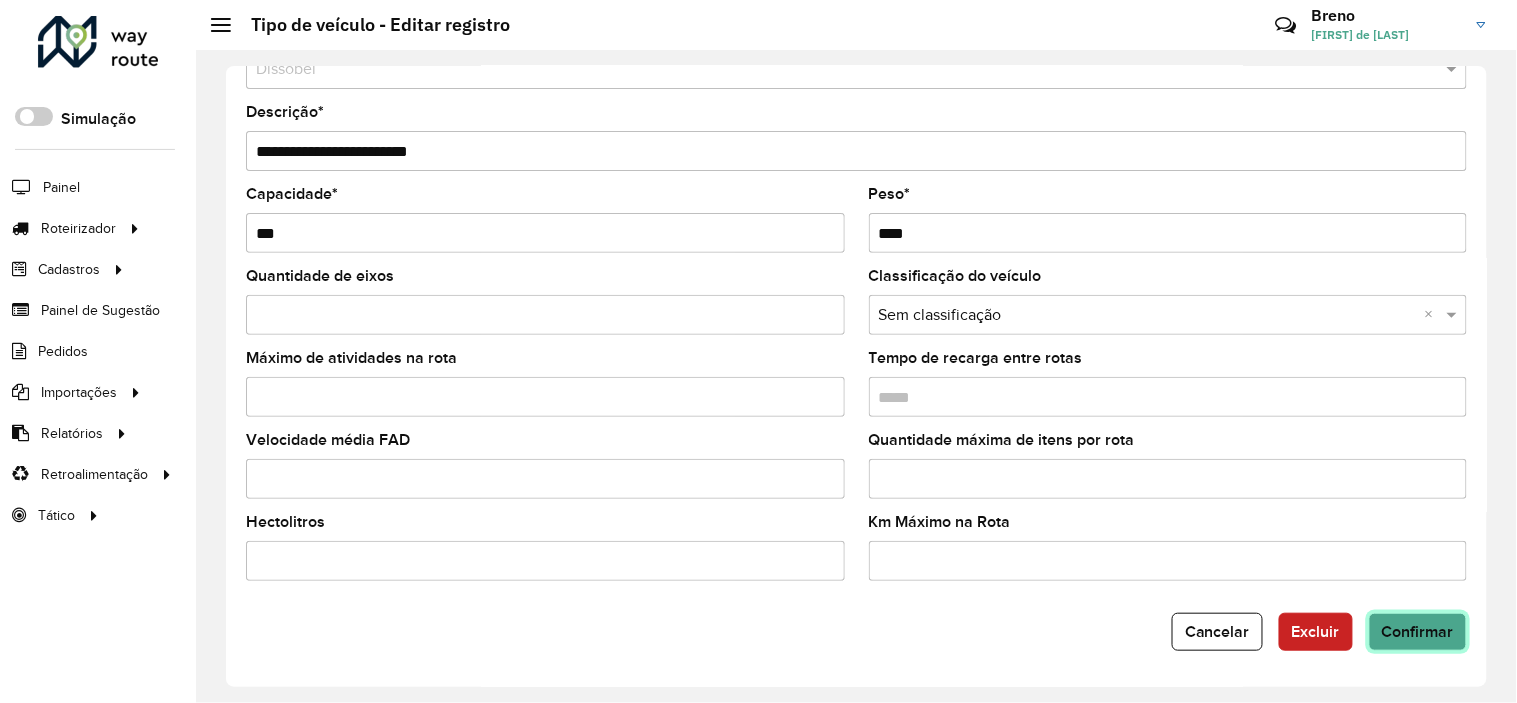 click on "Confirmar" 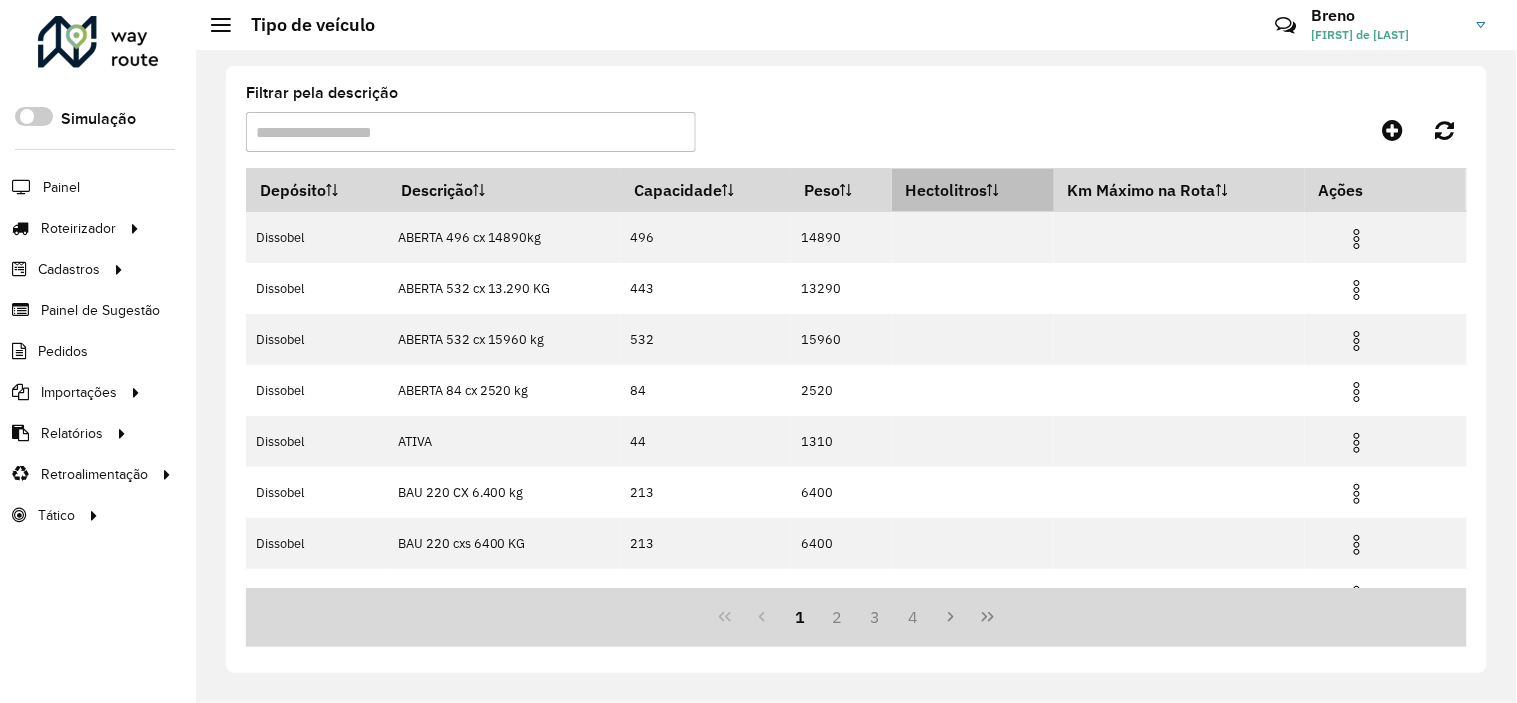 click on "Hectolitros" at bounding box center [973, 190] 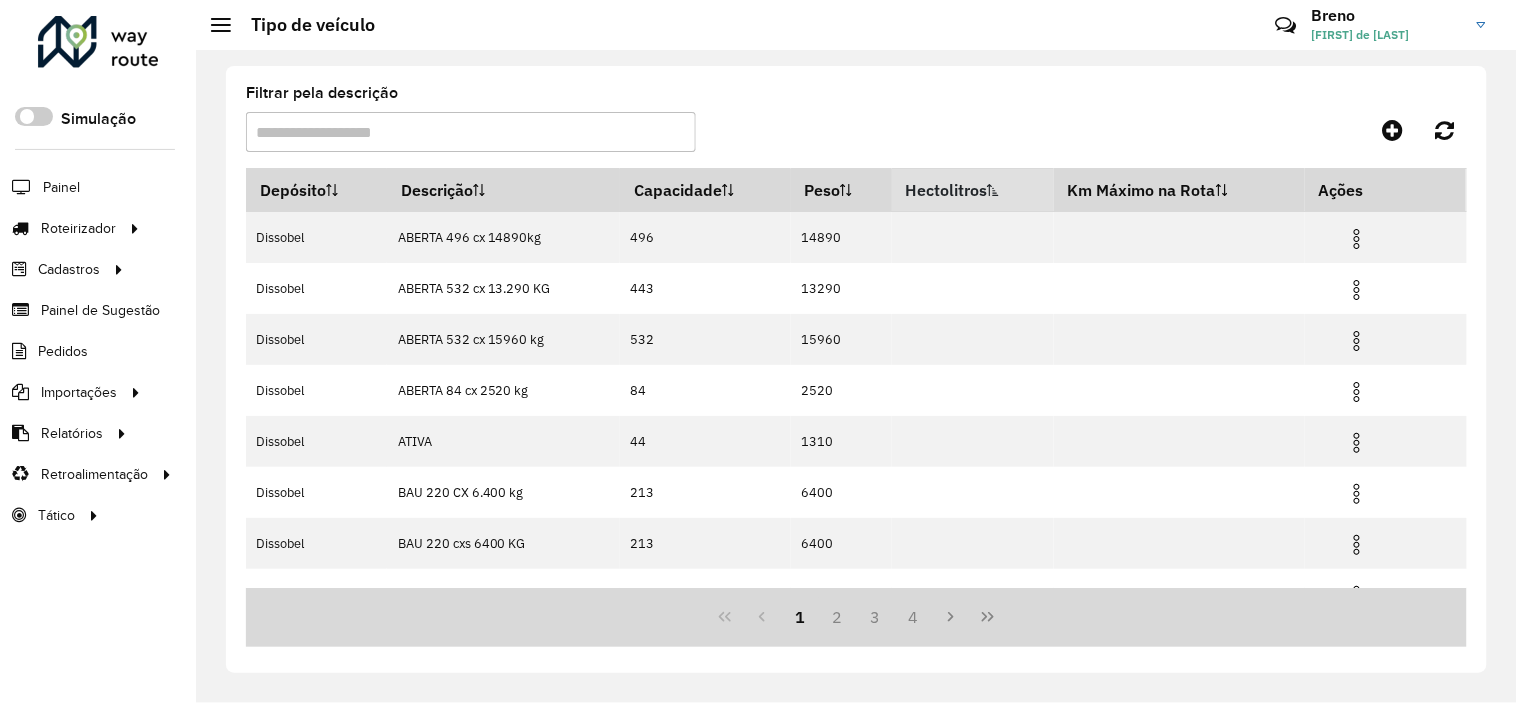 click on "Hectolitros" at bounding box center [973, 190] 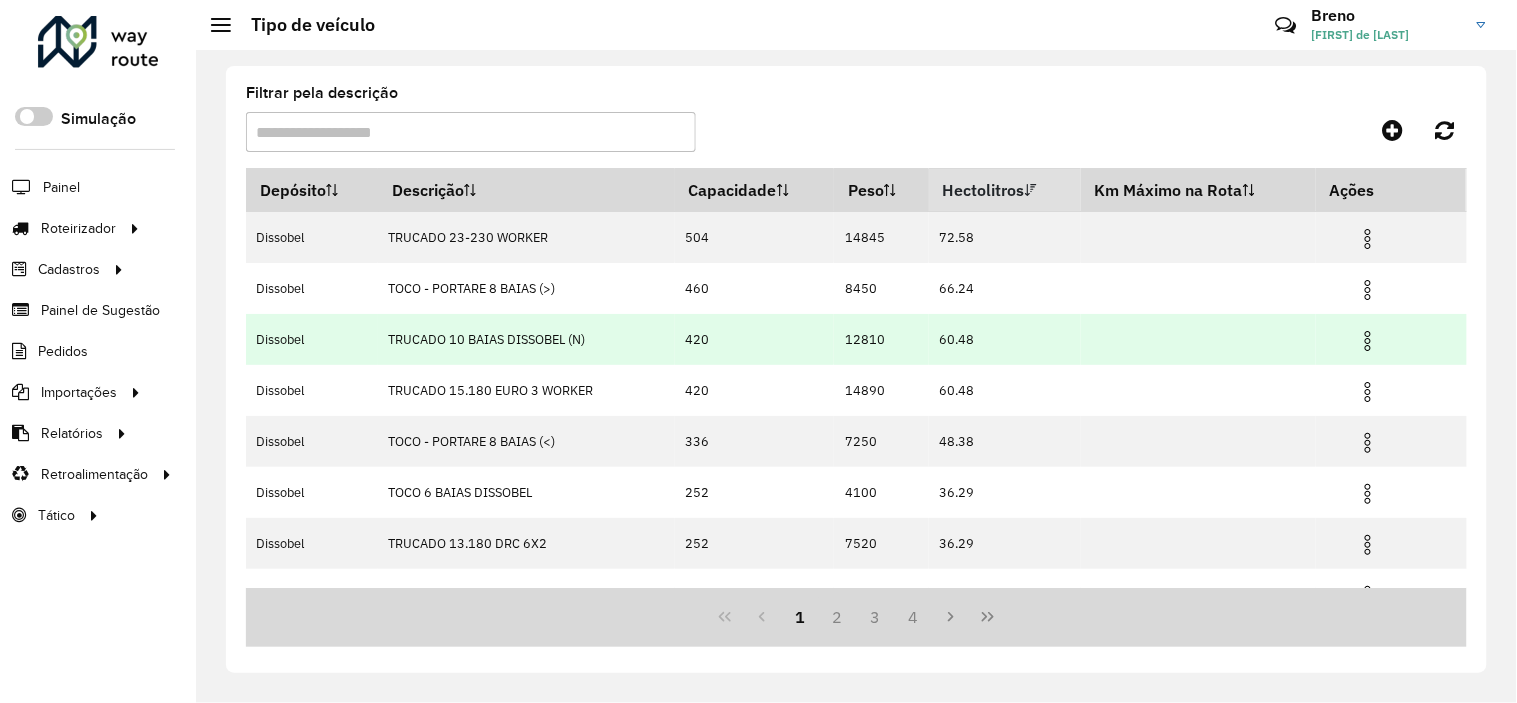 click at bounding box center [1368, 341] 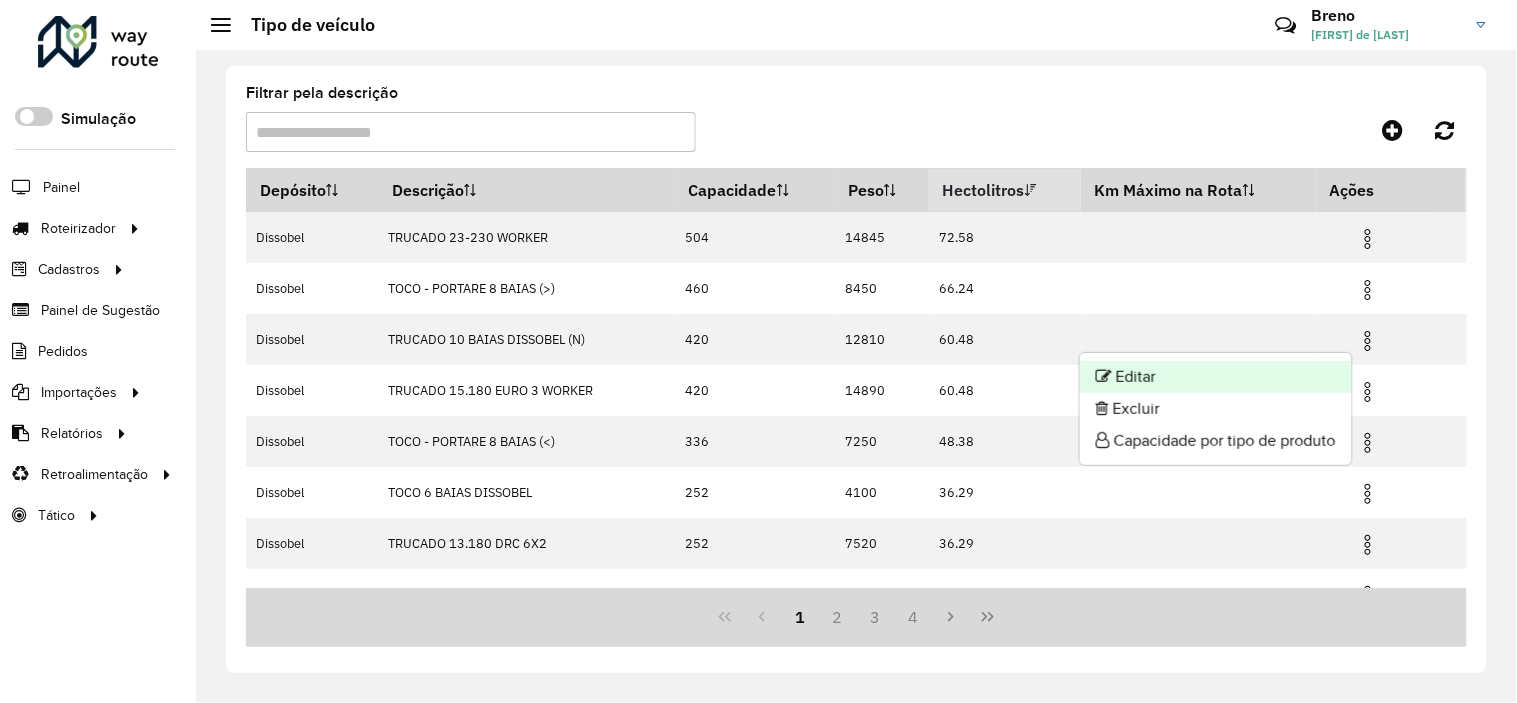 click on "Editar" 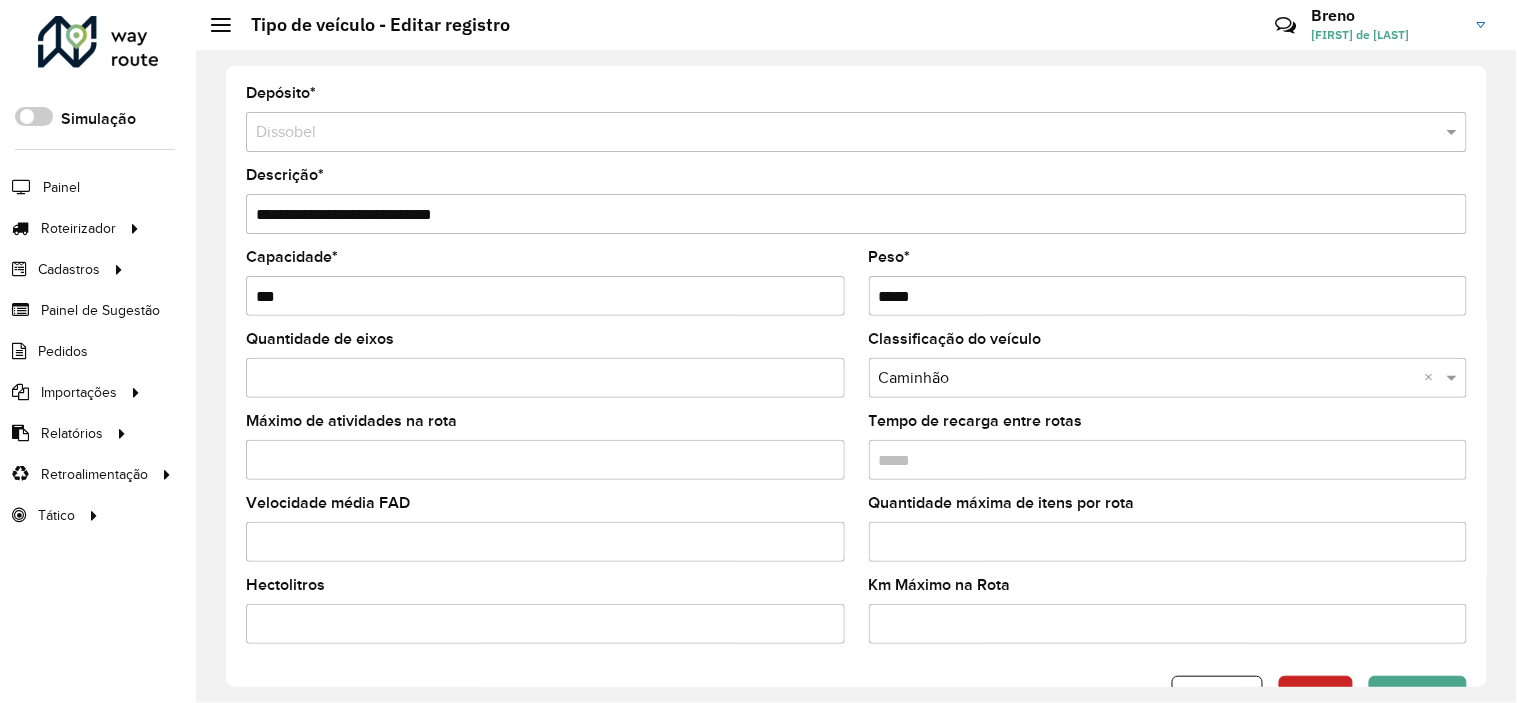 click on "**********" at bounding box center (856, 214) 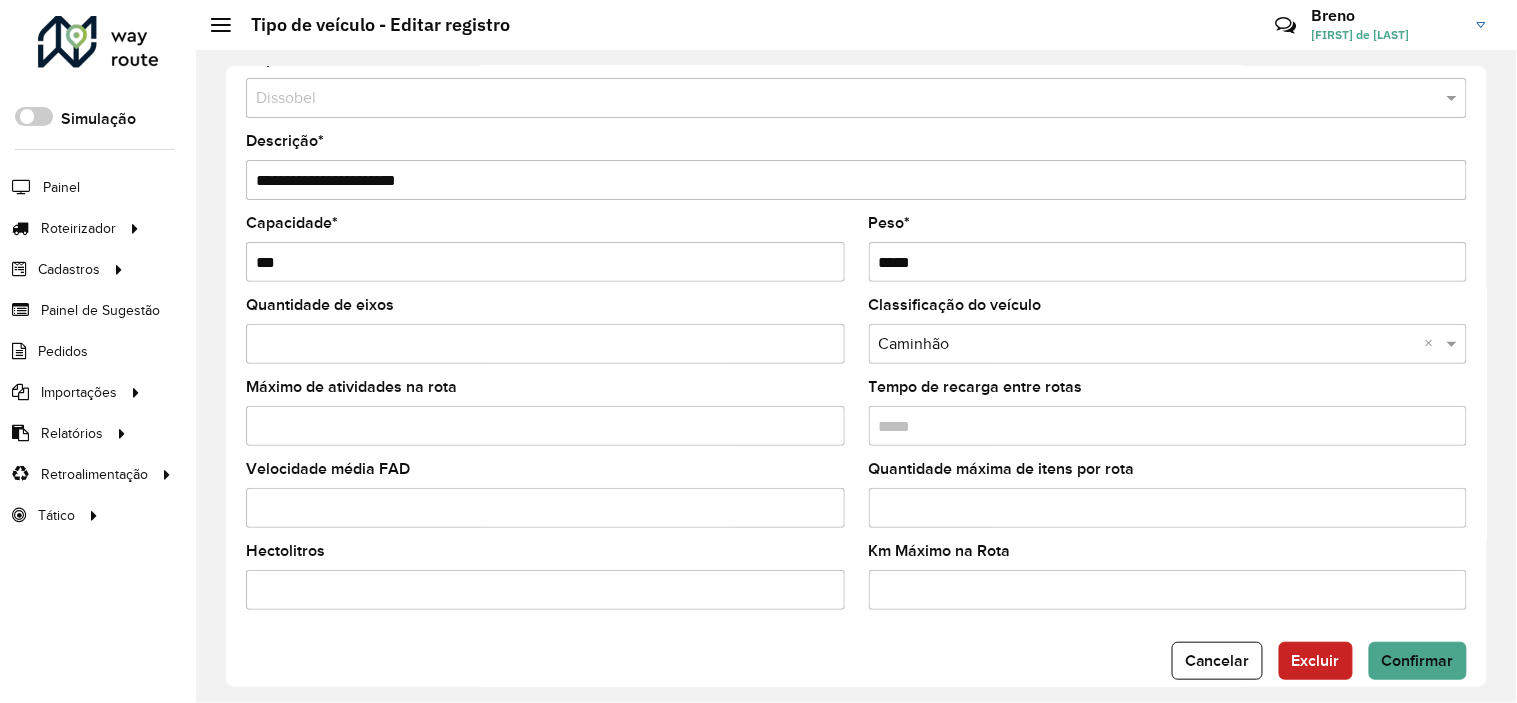 scroll, scrollTop: 64, scrollLeft: 0, axis: vertical 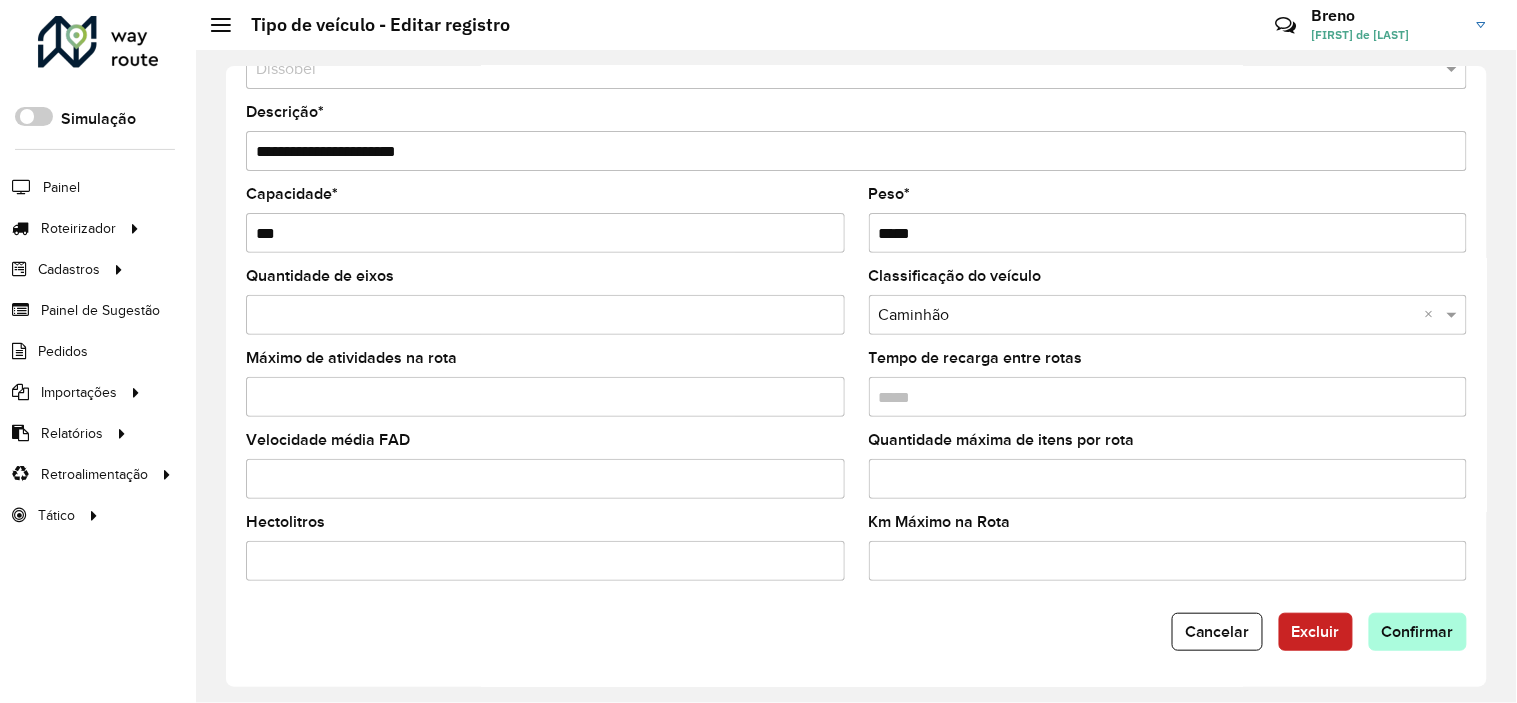 type on "**********" 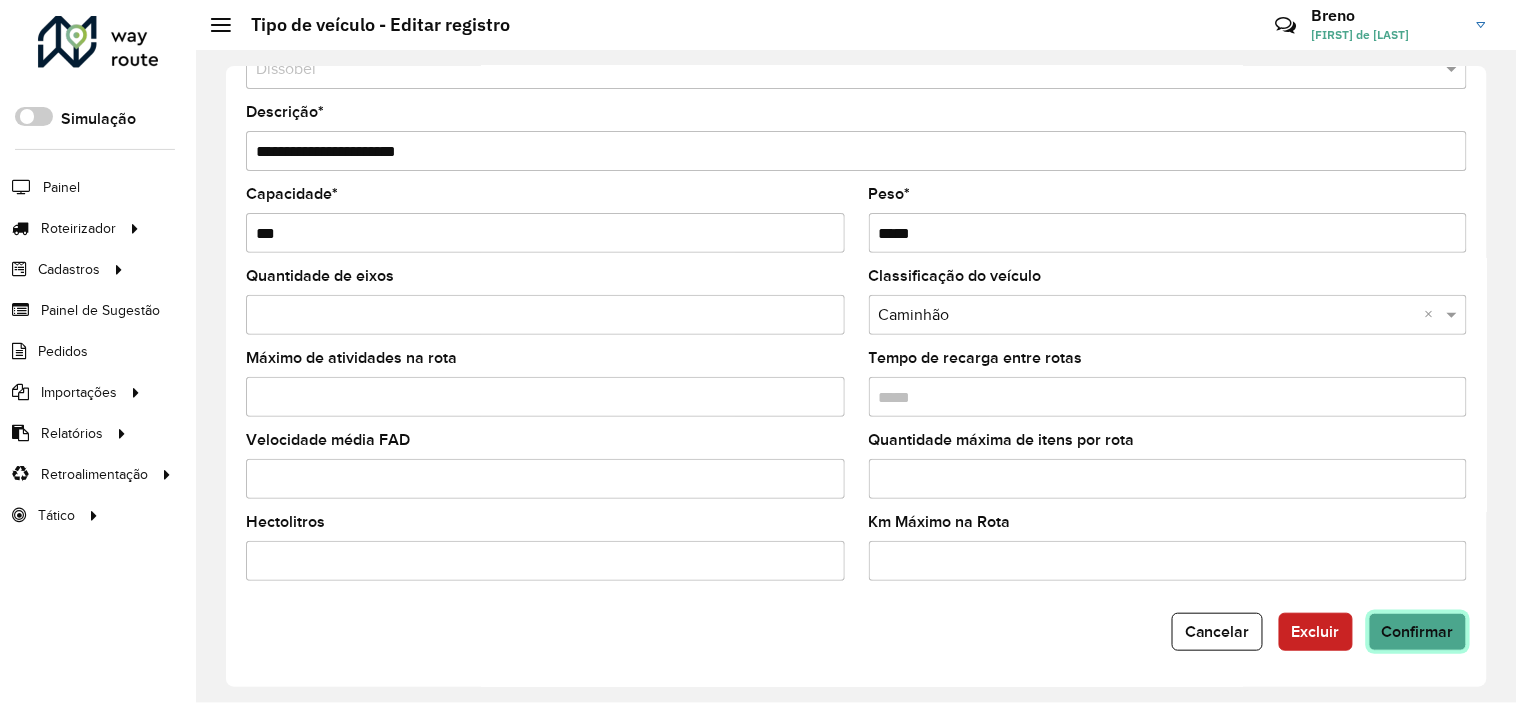 click on "Confirmar" 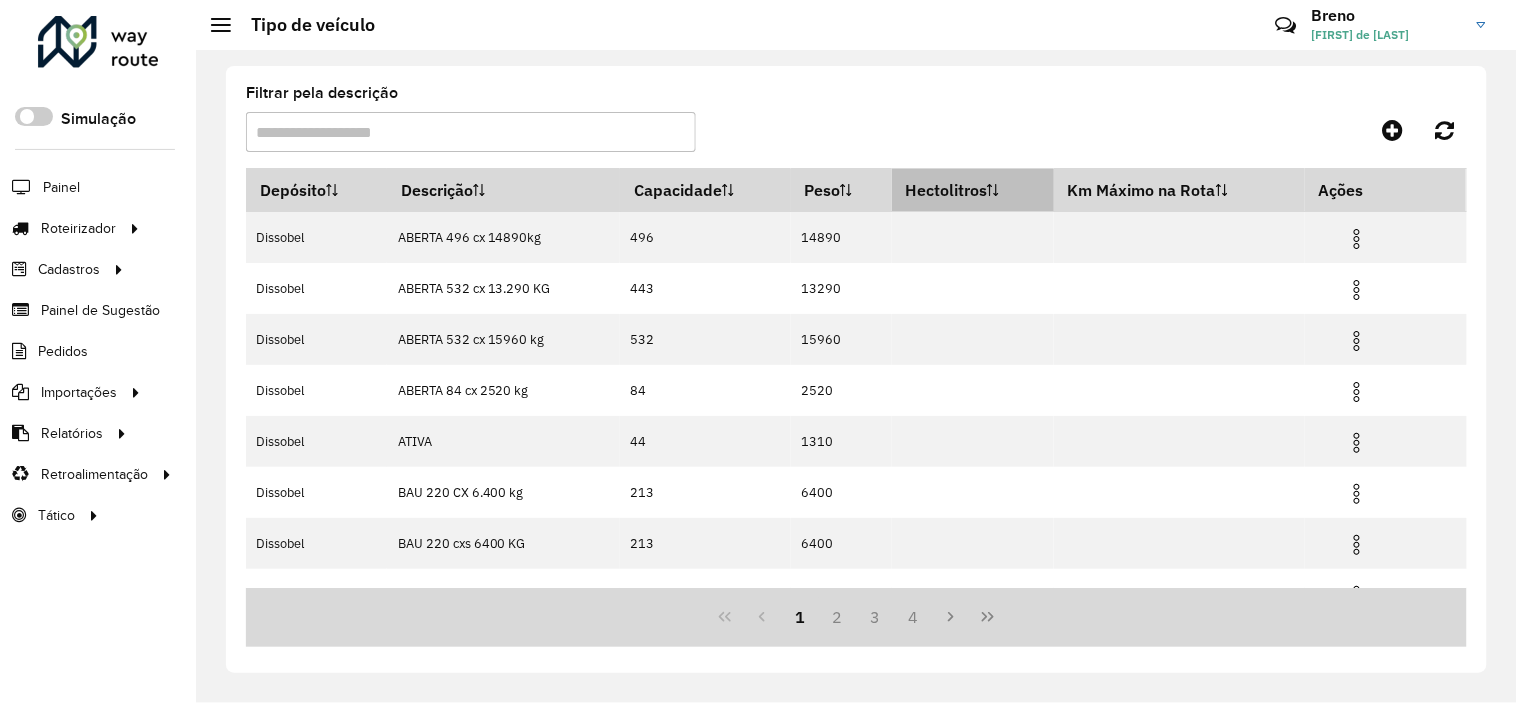 click on "Hectolitros" at bounding box center [973, 190] 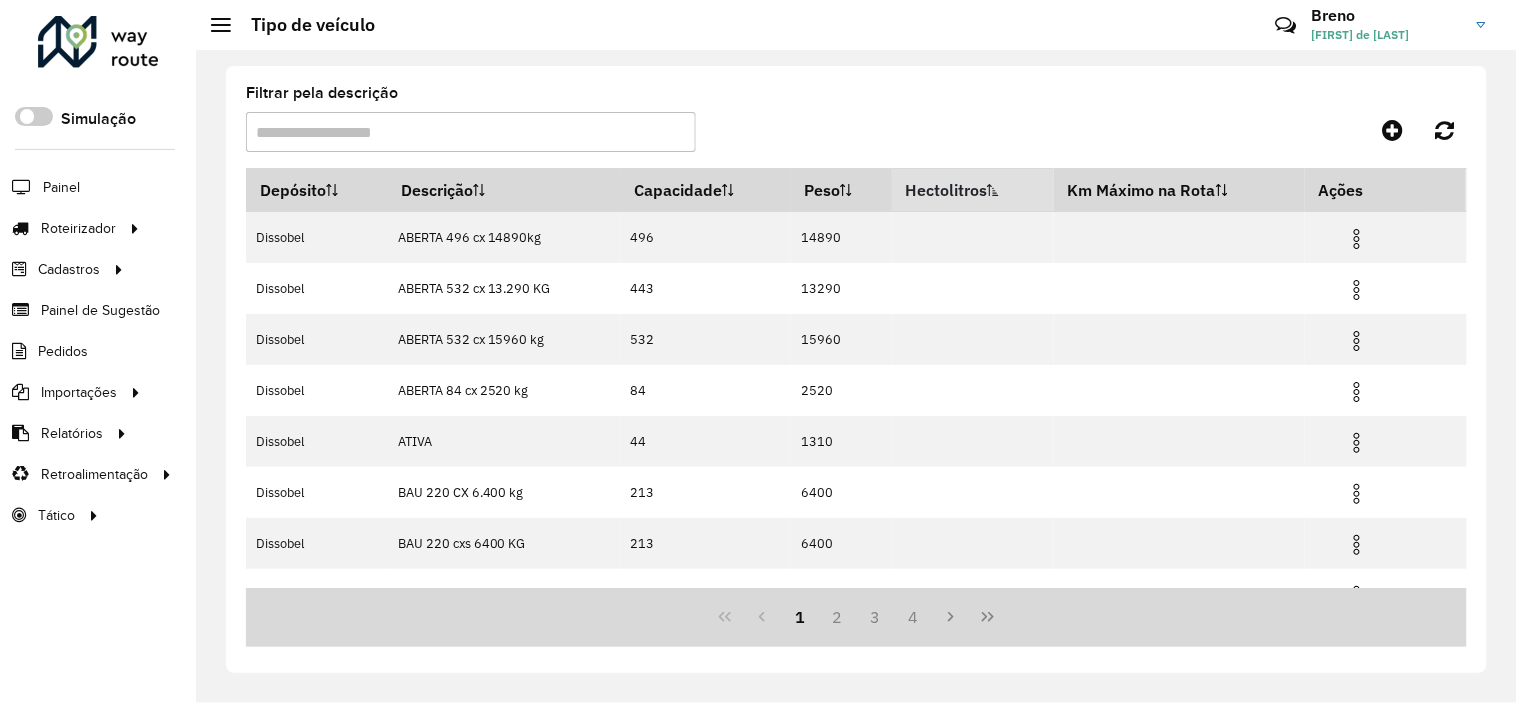 click on "Hectolitros" at bounding box center (973, 190) 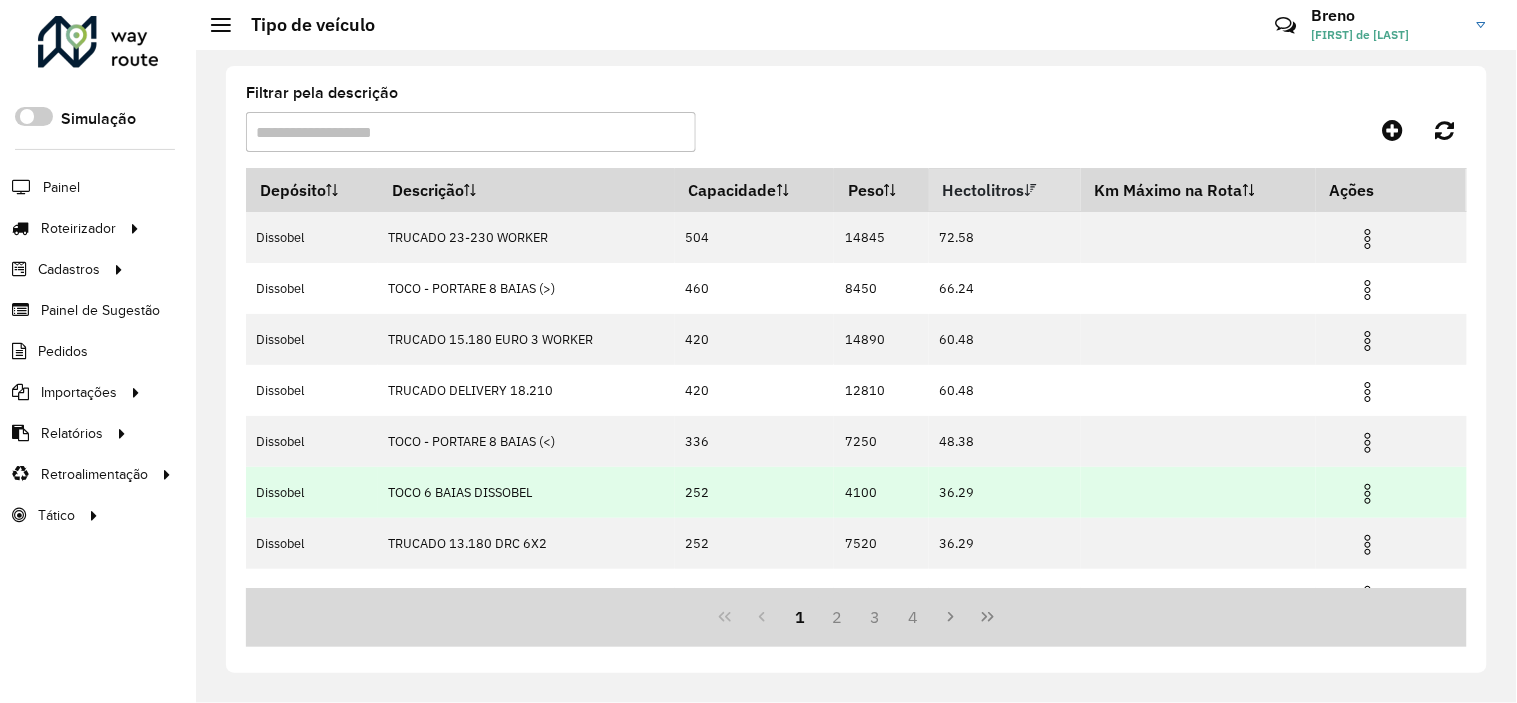 click on "TOCO 6 BAIAS DISSOBEL" at bounding box center (526, 492) 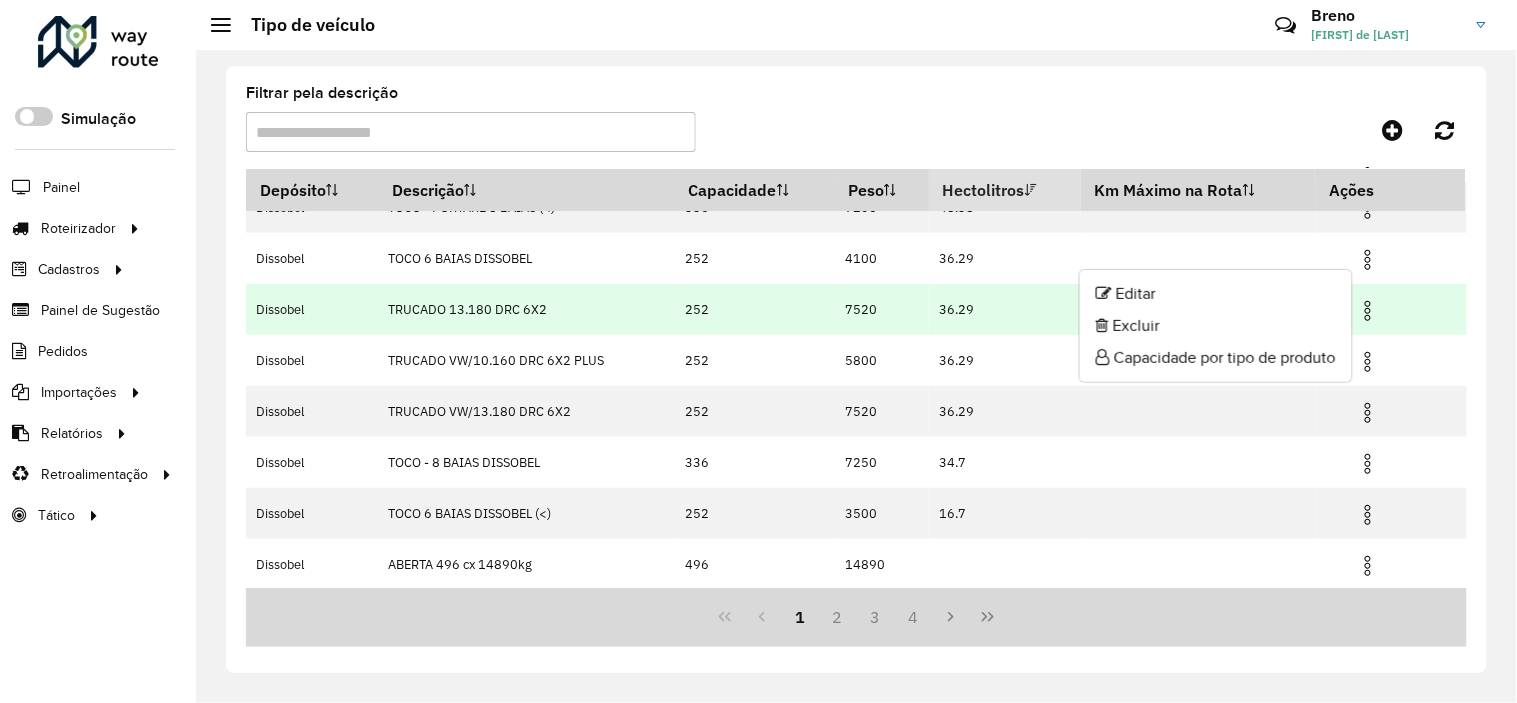 scroll, scrollTop: 237, scrollLeft: 0, axis: vertical 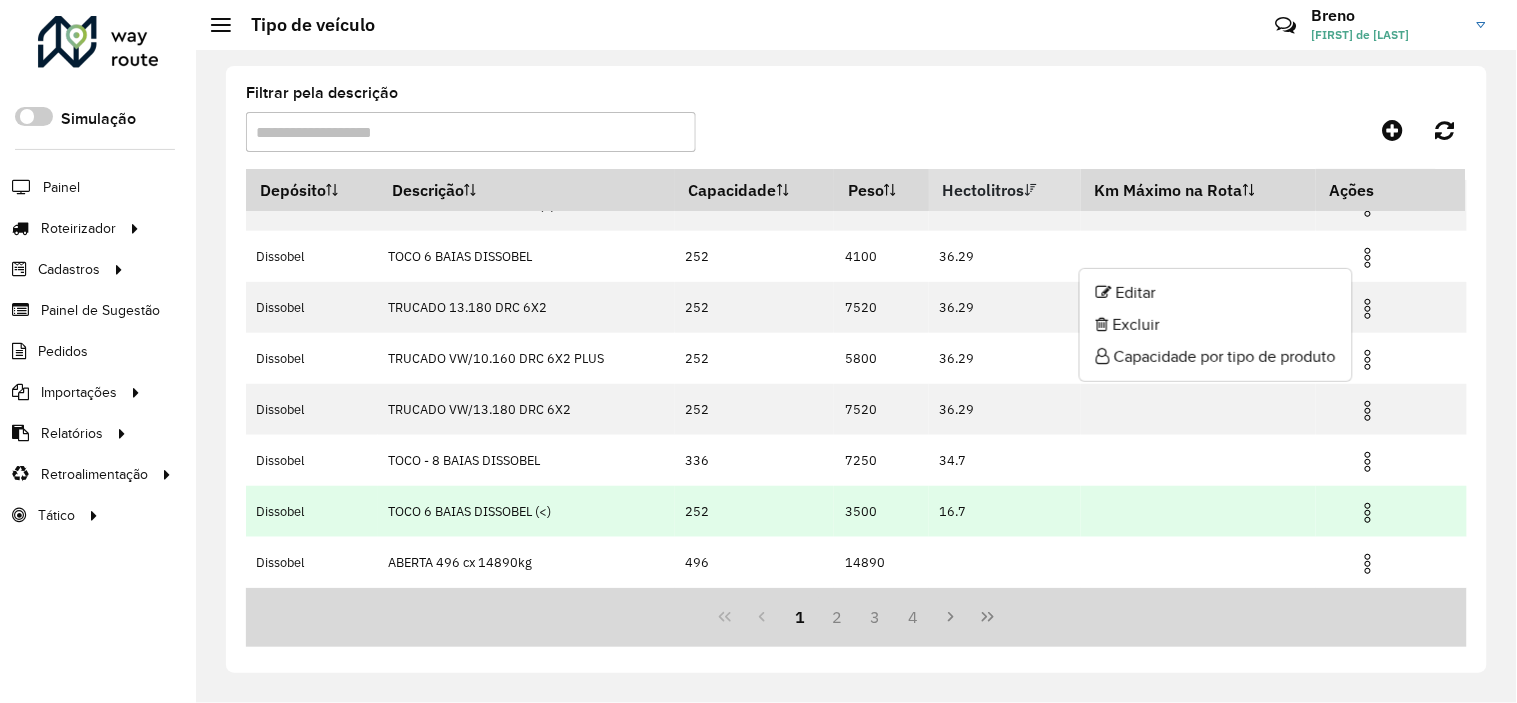 click at bounding box center (1368, 513) 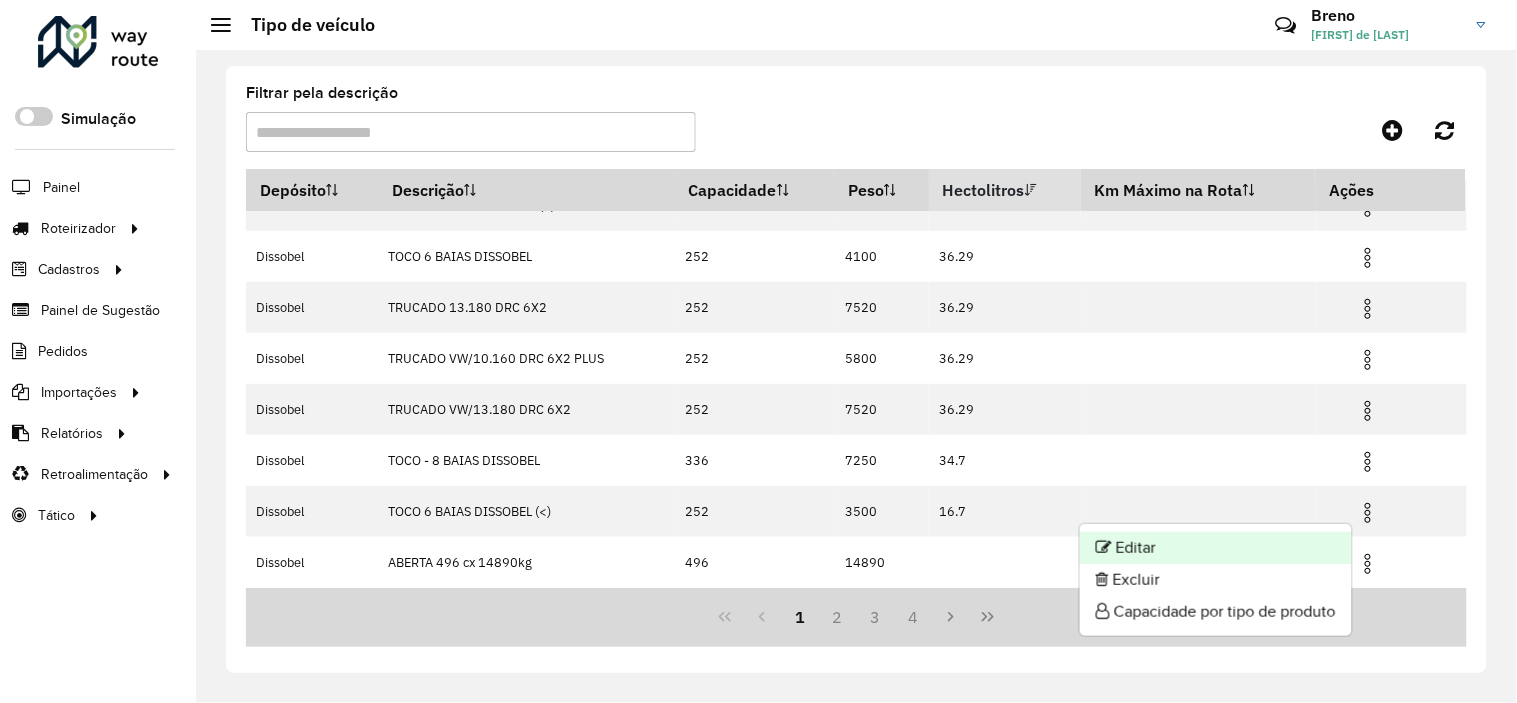 click on "Editar" 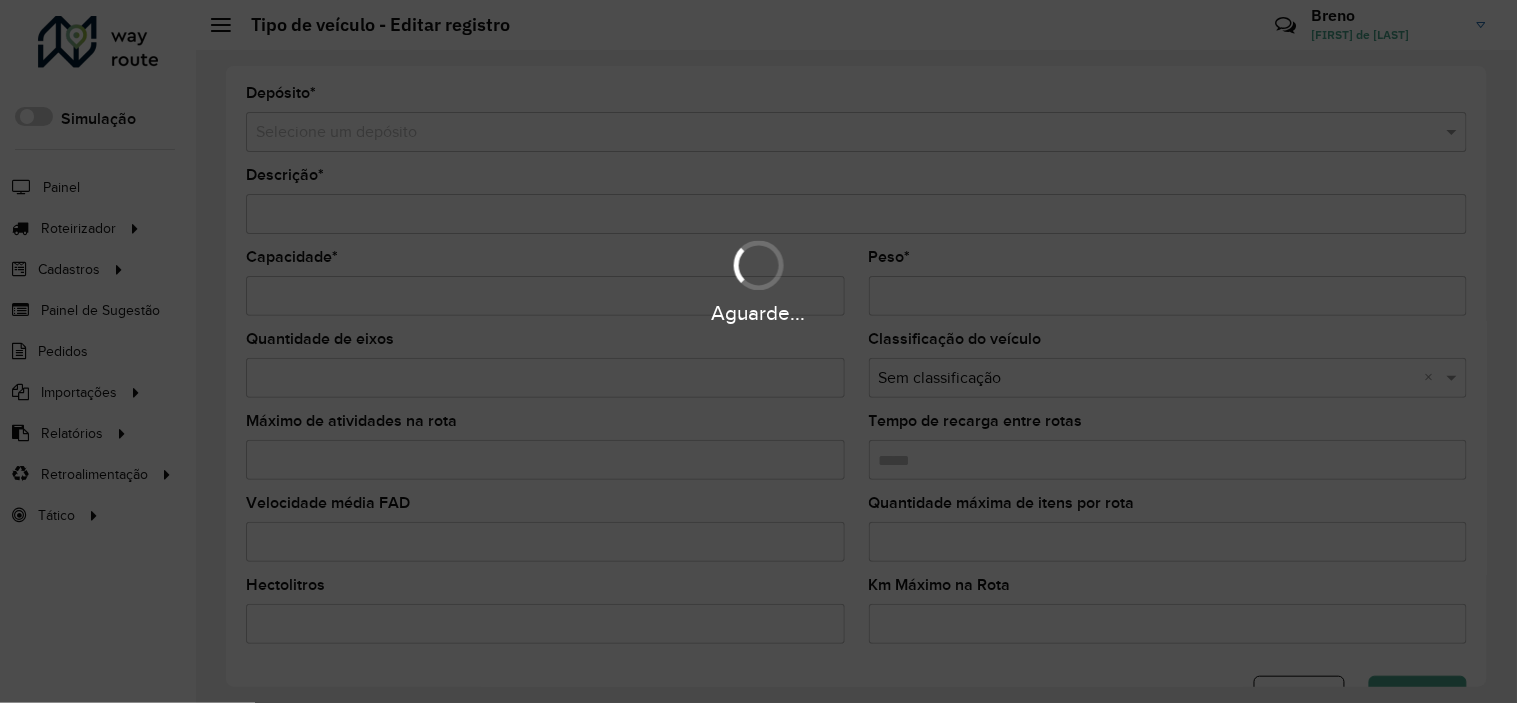 type on "**********" 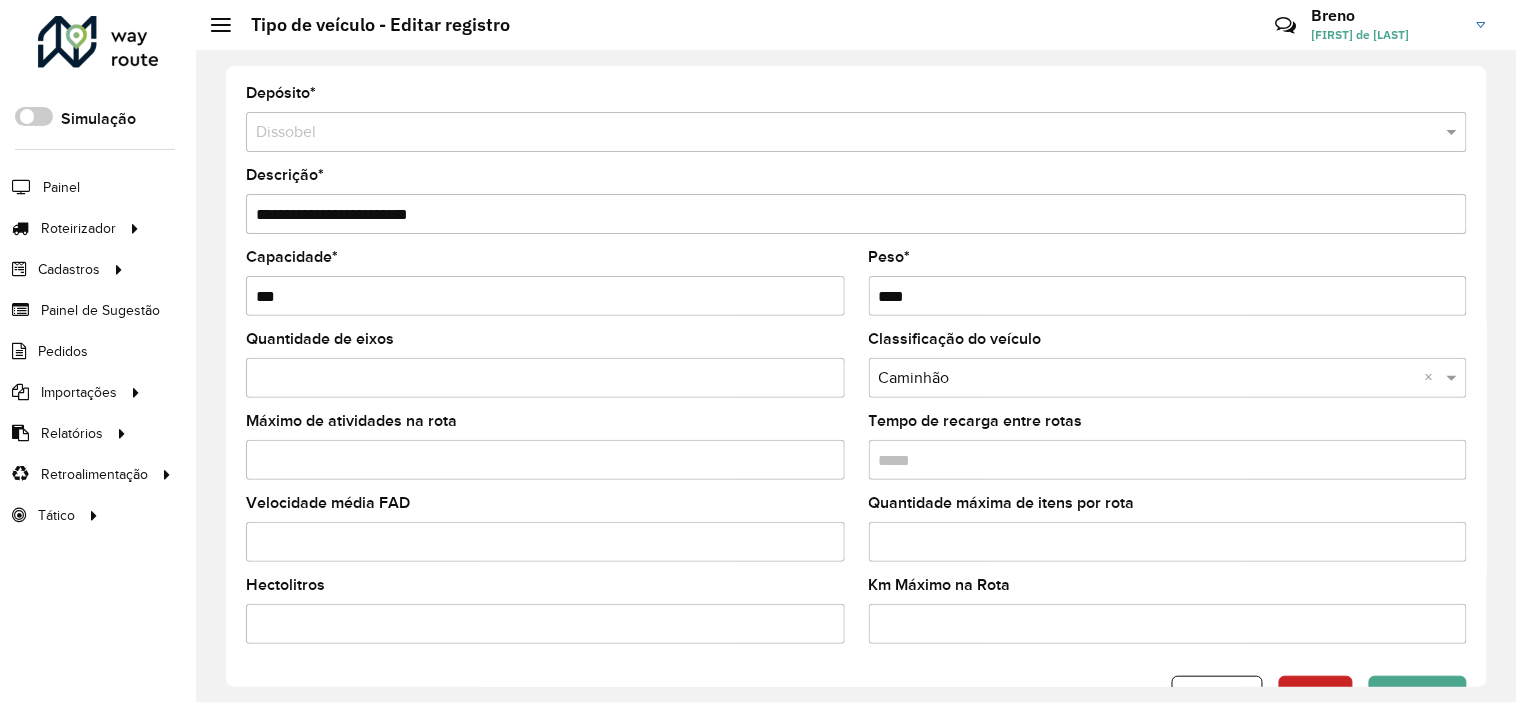 drag, startPoint x: 510, startPoint y: 206, endPoint x: 176, endPoint y: 188, distance: 334.48468 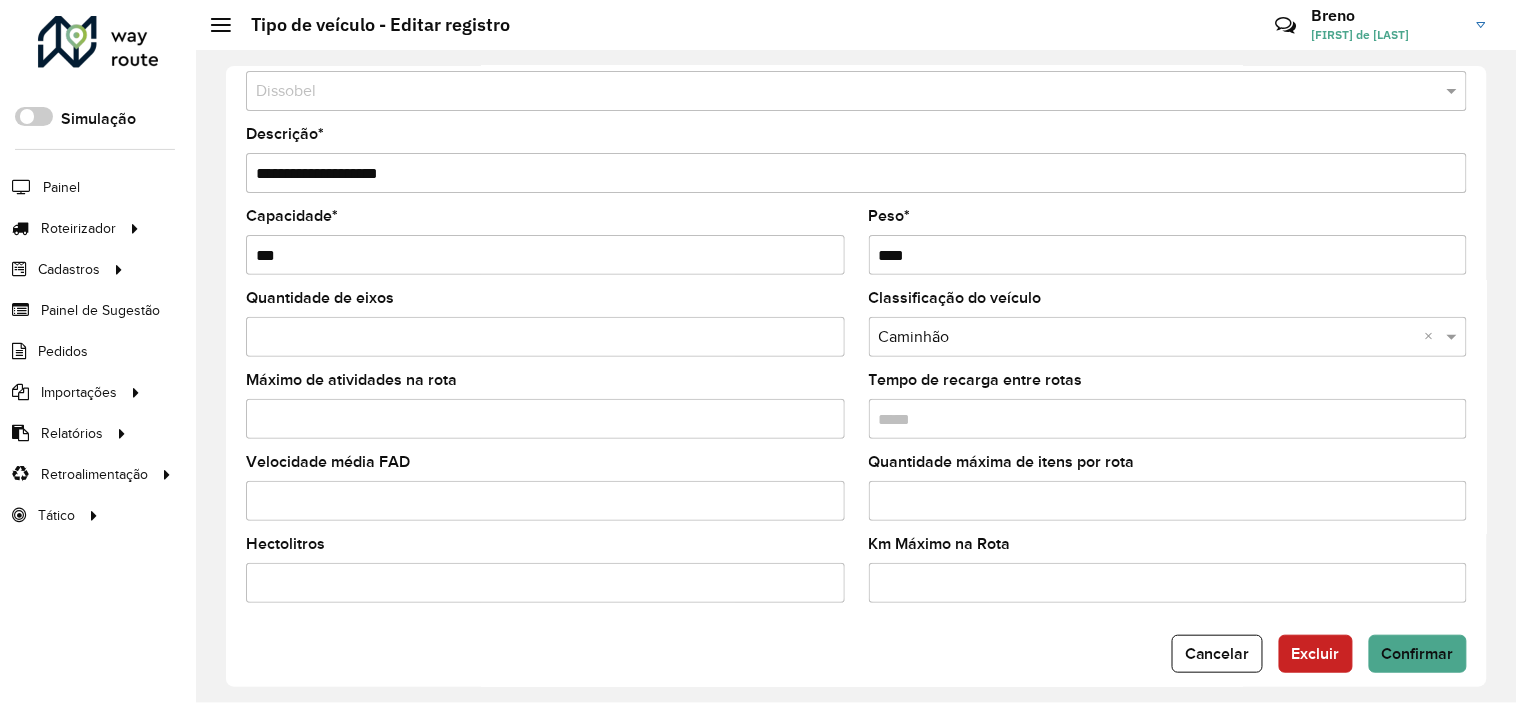 scroll, scrollTop: 64, scrollLeft: 0, axis: vertical 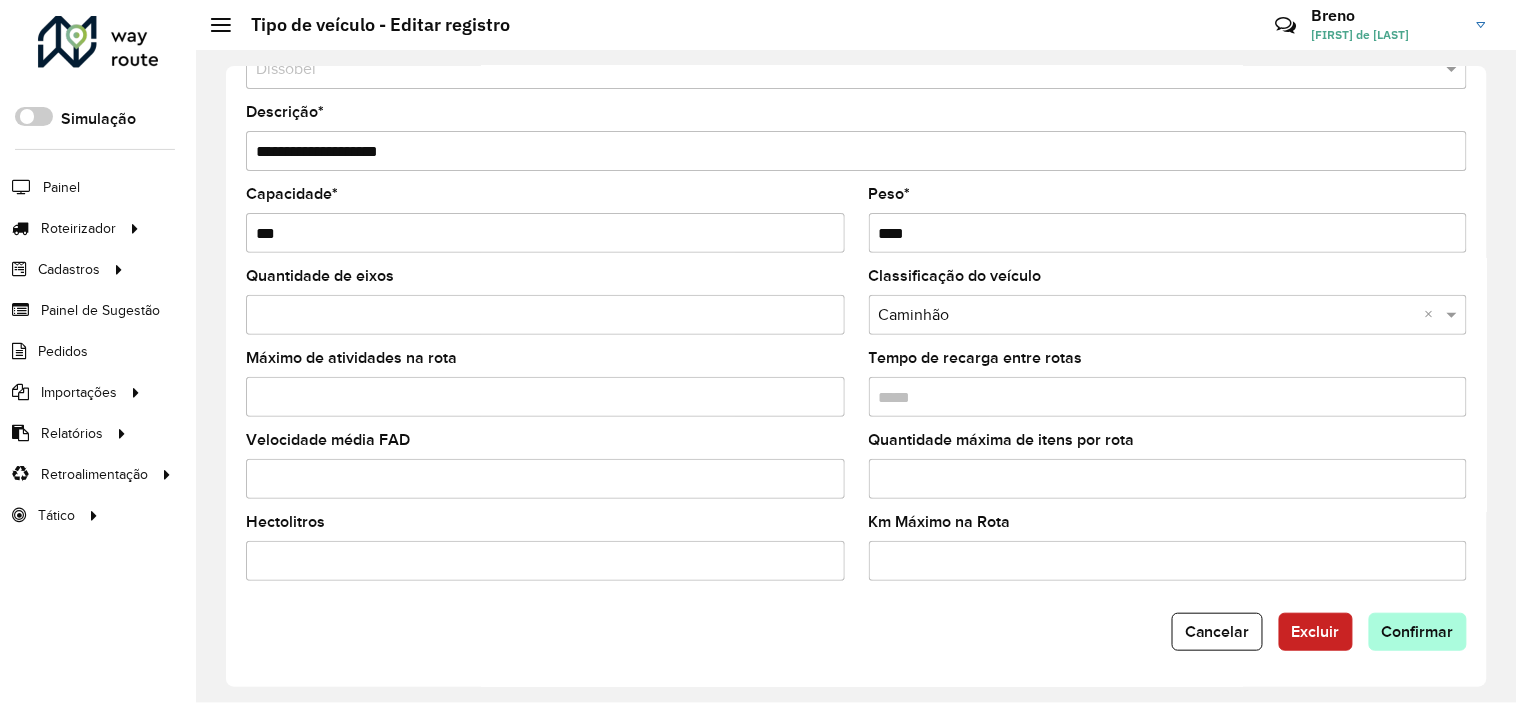 type on "**********" 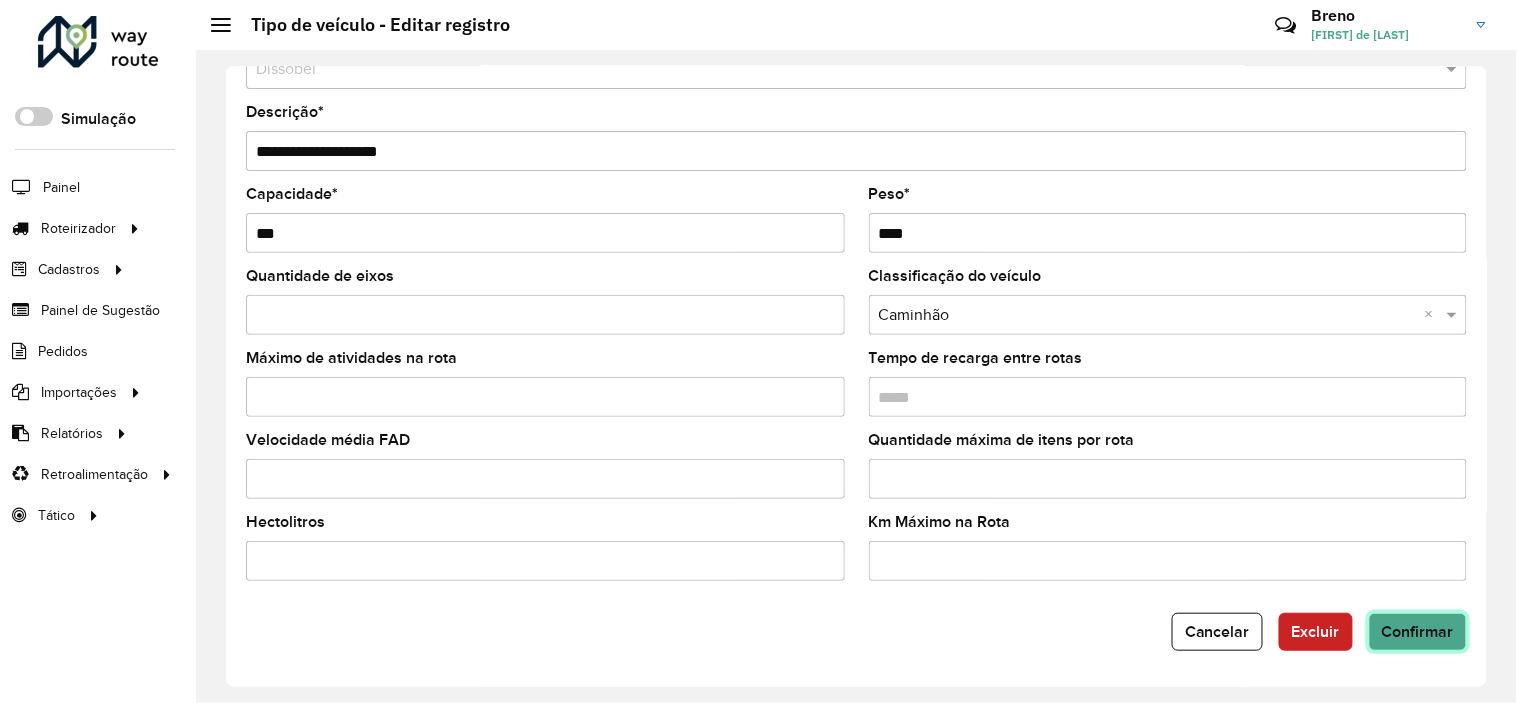 click on "Confirmar" 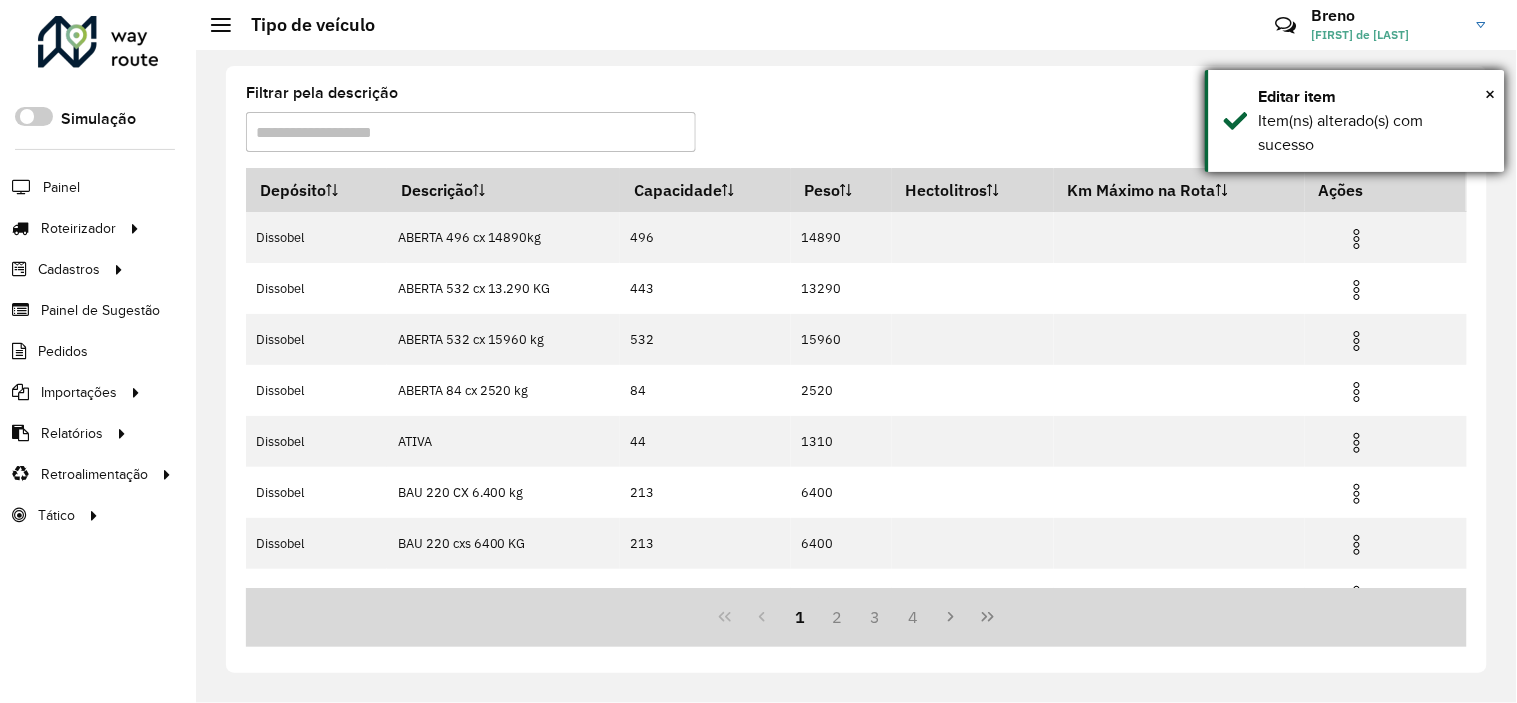 click on "×  Editar item  Item(ns) alterado(s) com sucesso" at bounding box center (1355, 121) 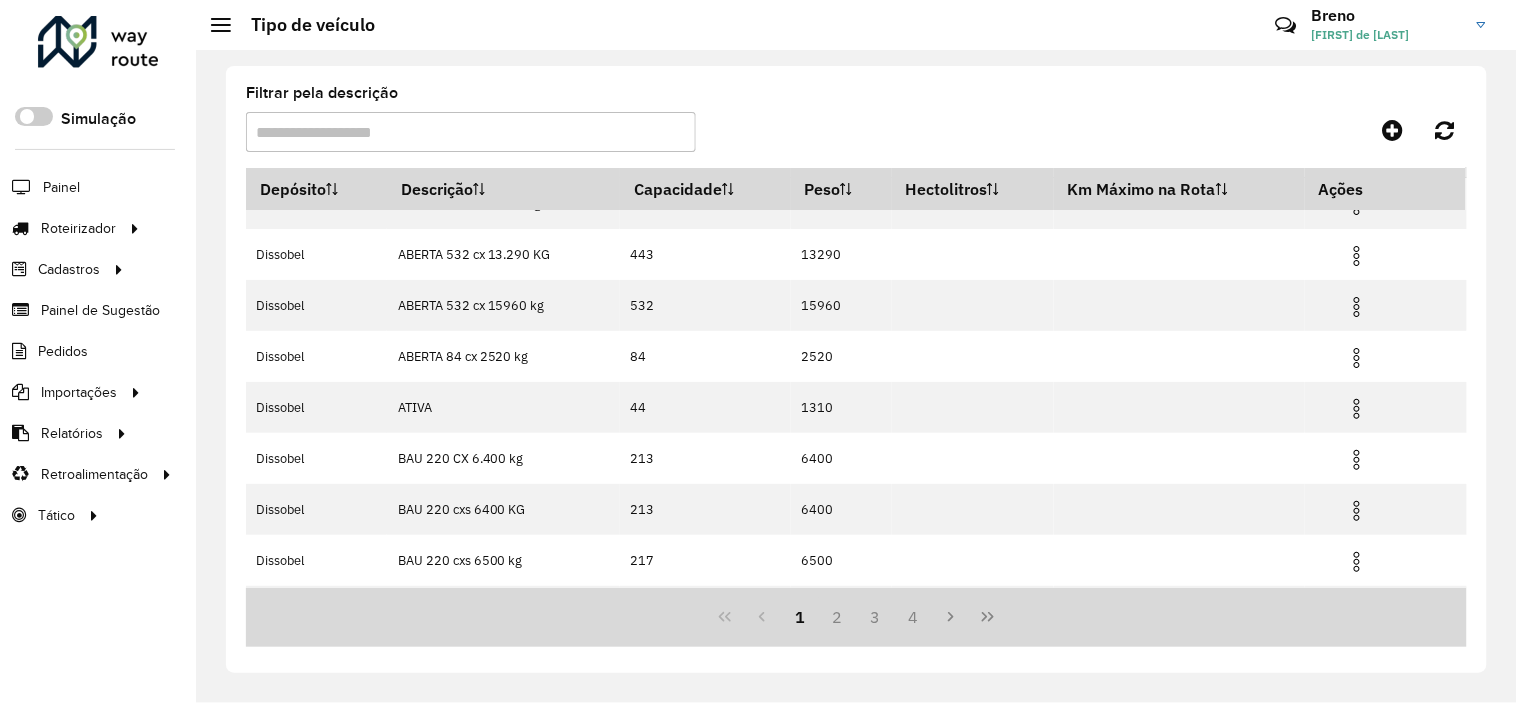 scroll, scrollTop: 15, scrollLeft: 0, axis: vertical 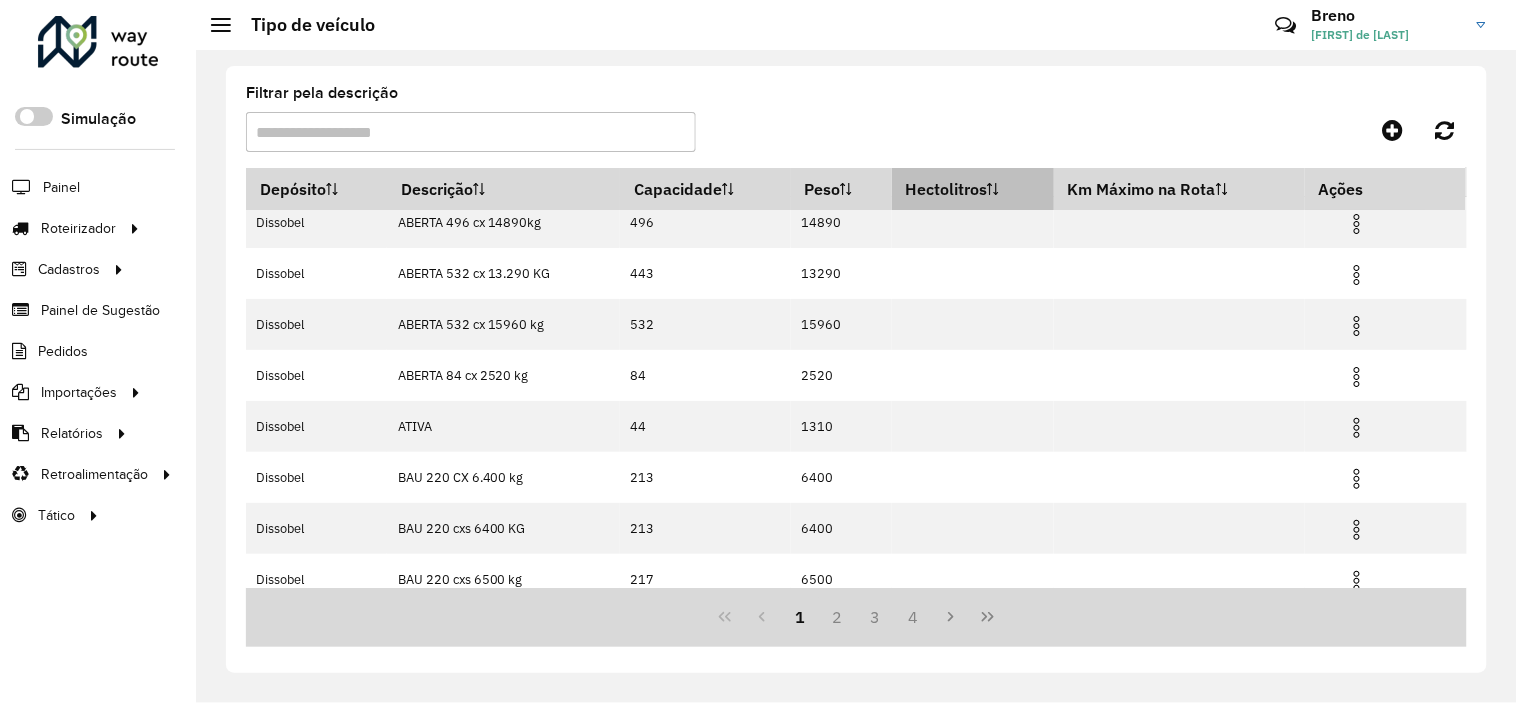 click on "Hectolitros" at bounding box center (973, 189) 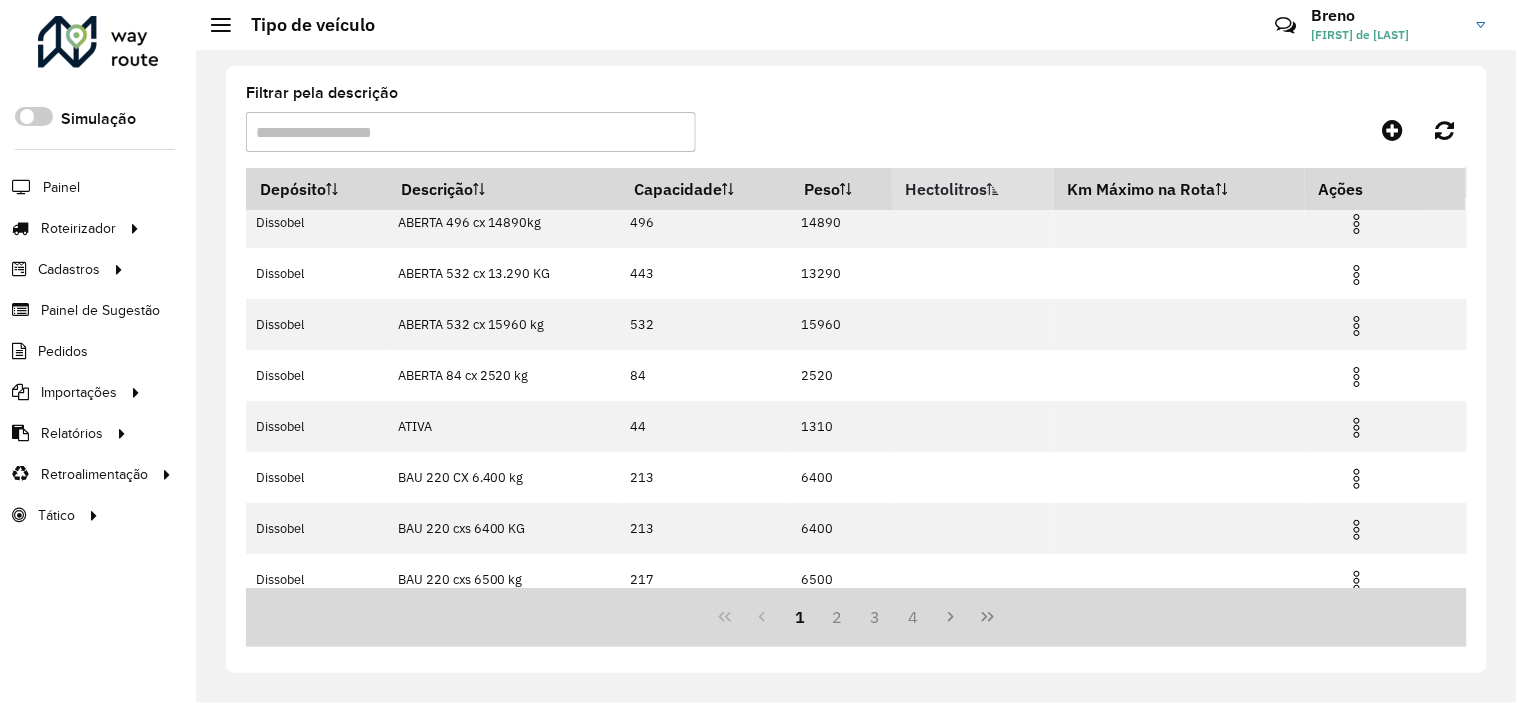 scroll, scrollTop: 0, scrollLeft: 0, axis: both 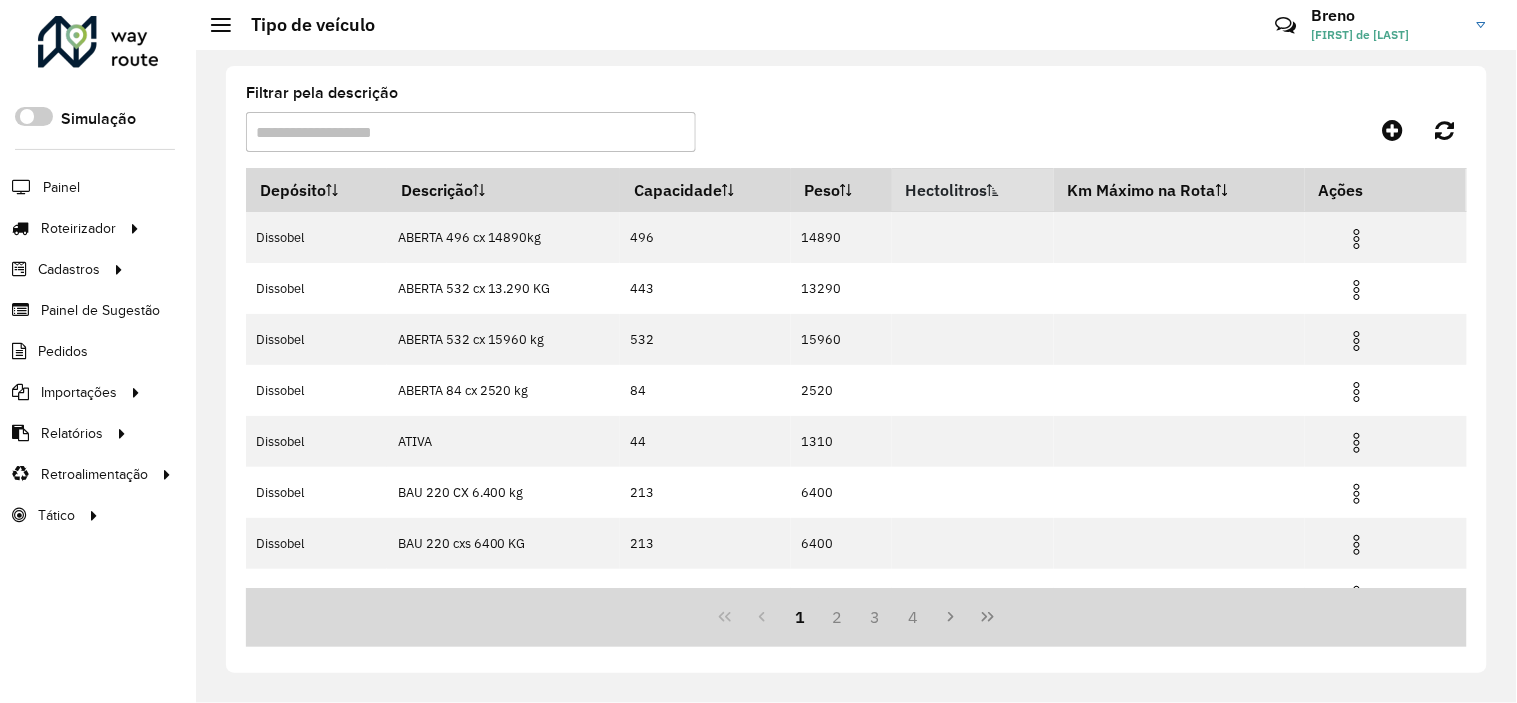 click on "Hectolitros" at bounding box center [973, 190] 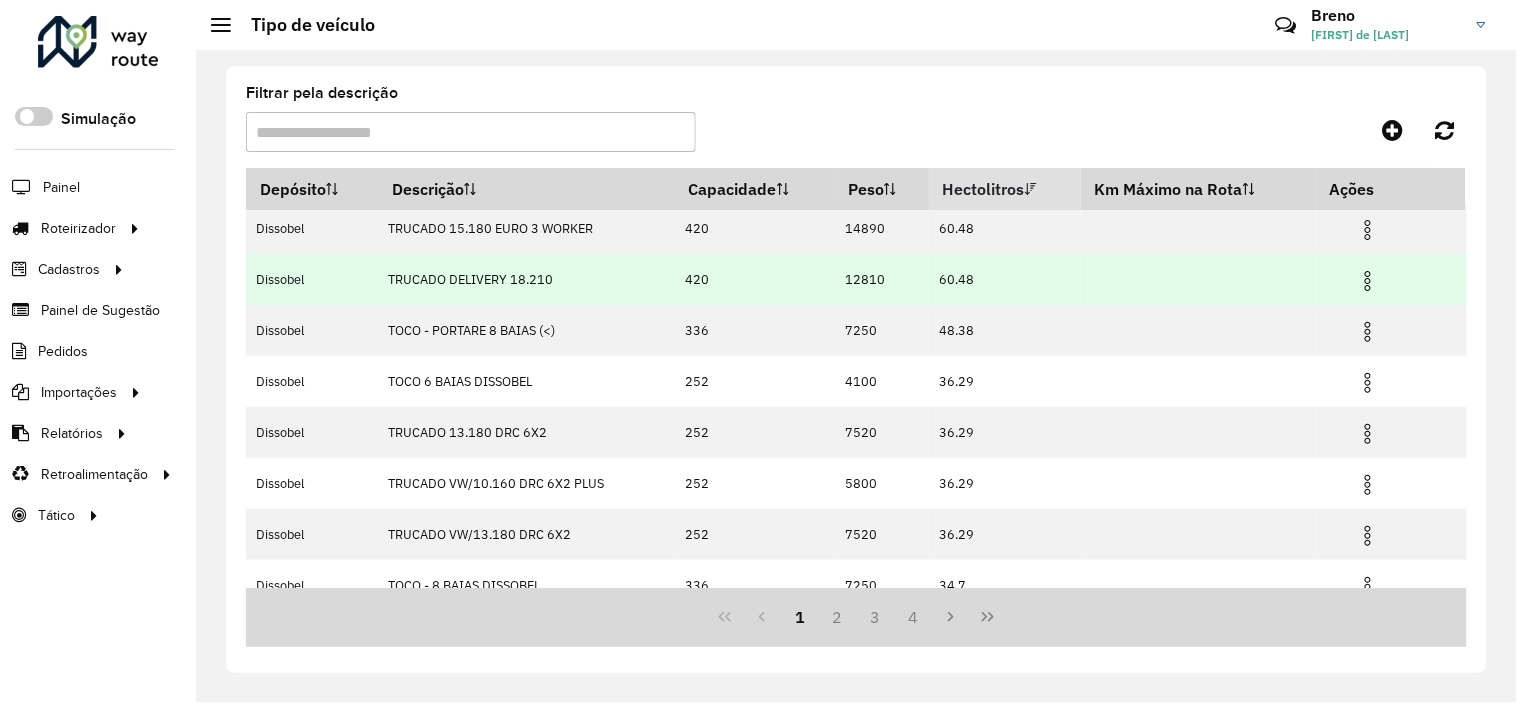 scroll, scrollTop: 222, scrollLeft: 0, axis: vertical 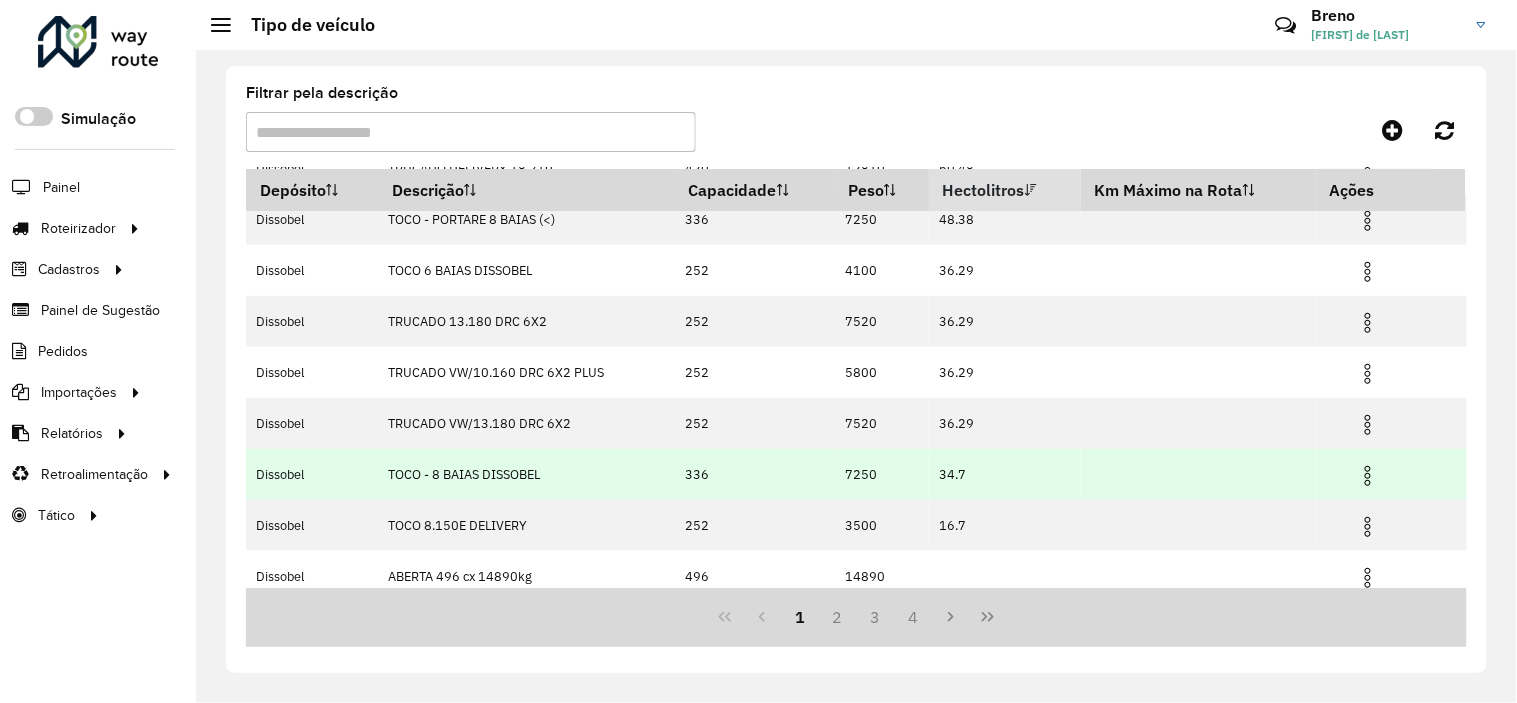 click at bounding box center [1368, 476] 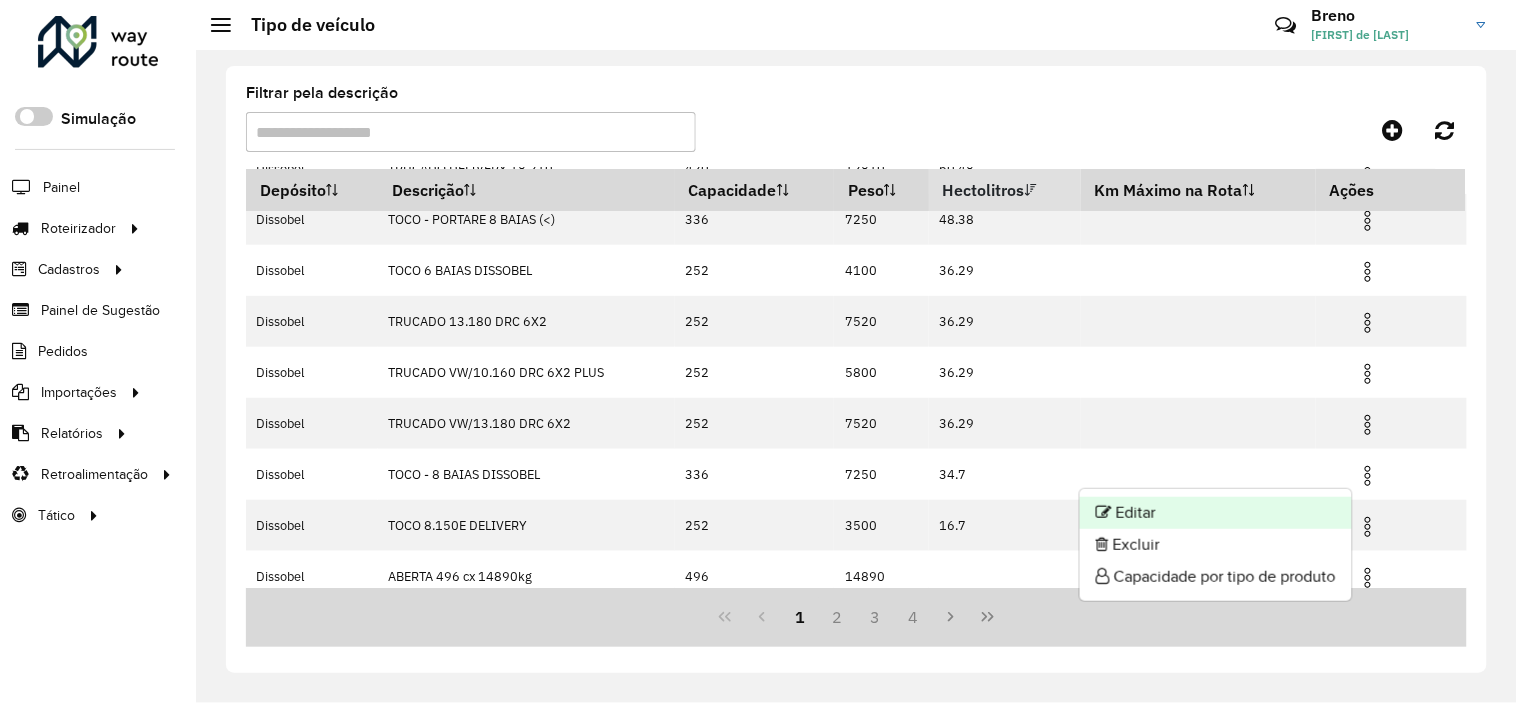 click on "Editar" 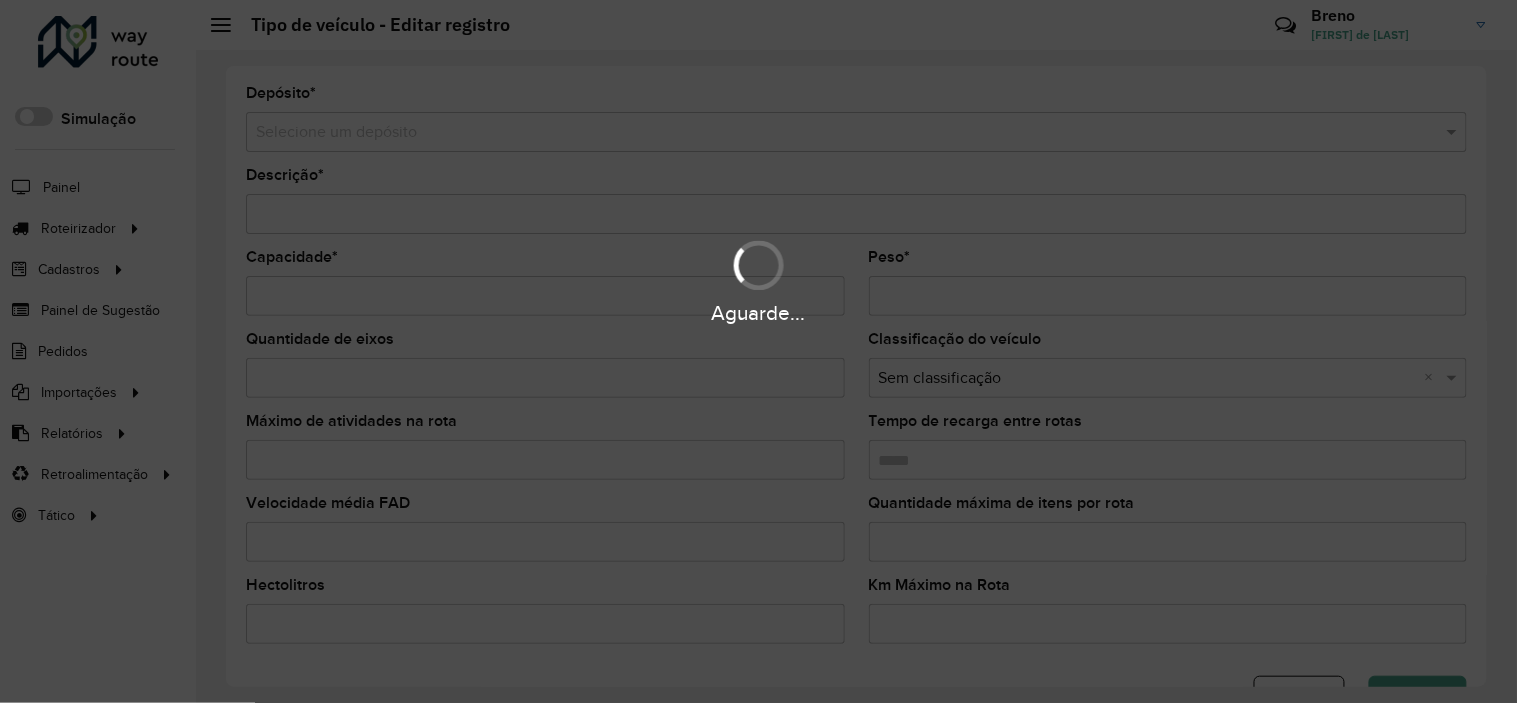 type on "**********" 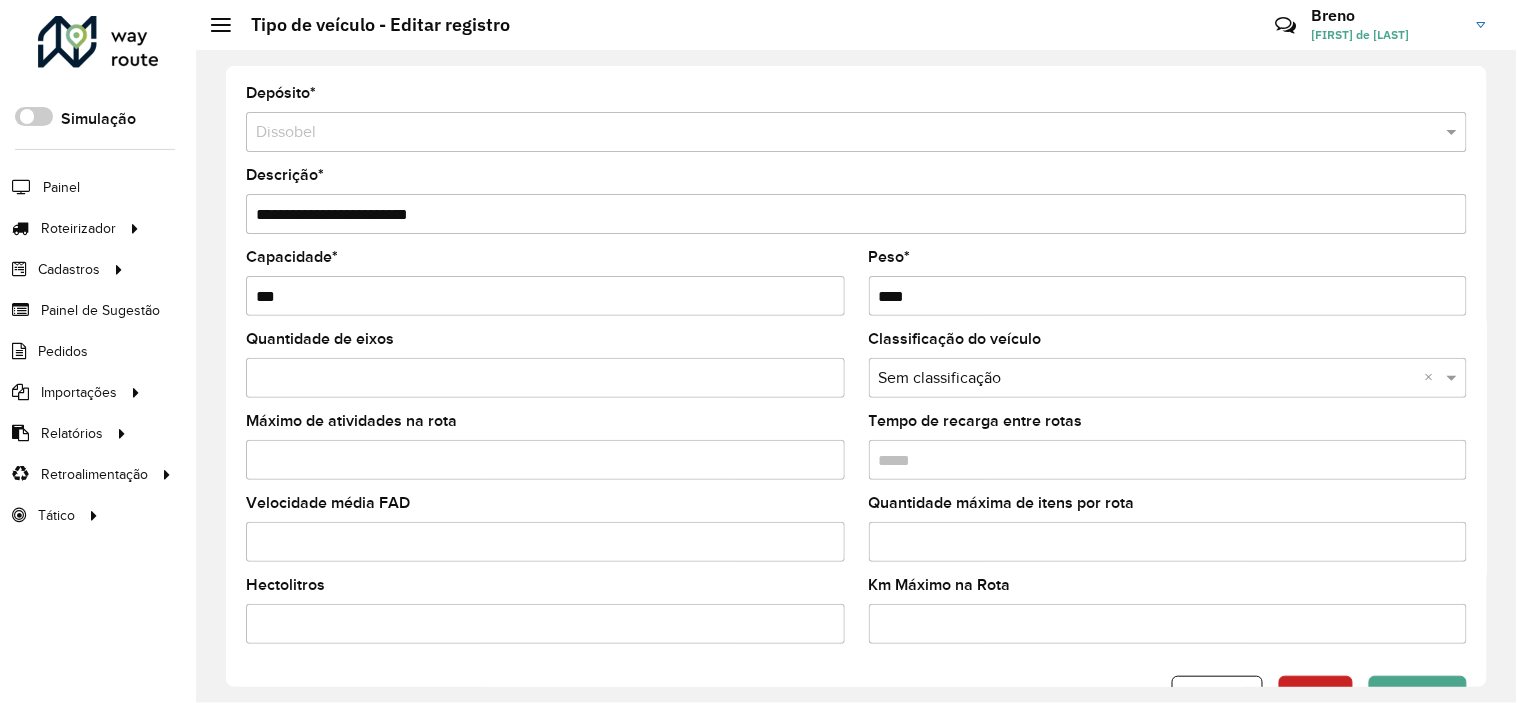 drag, startPoint x: 413, startPoint y: 196, endPoint x: 415, endPoint y: 215, distance: 19.104973 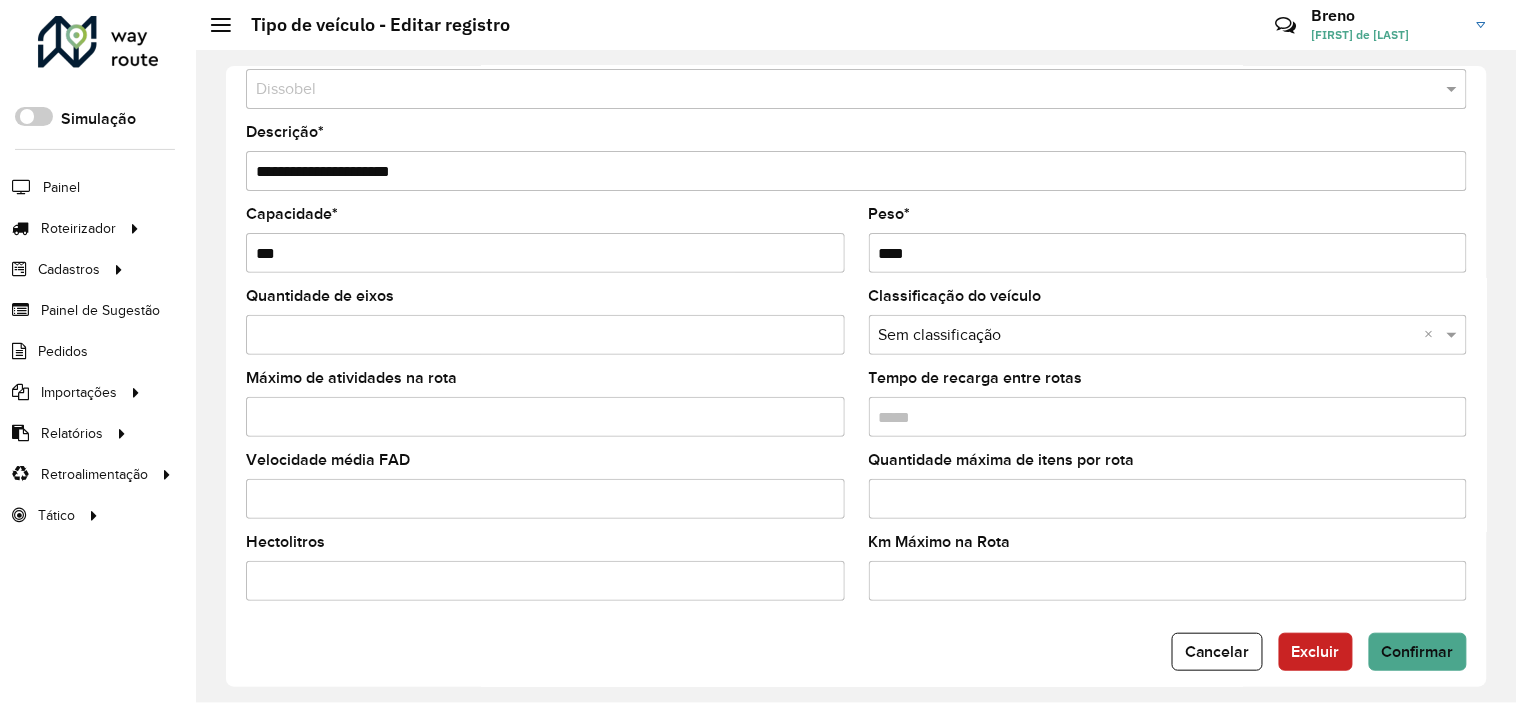 scroll, scrollTop: 64, scrollLeft: 0, axis: vertical 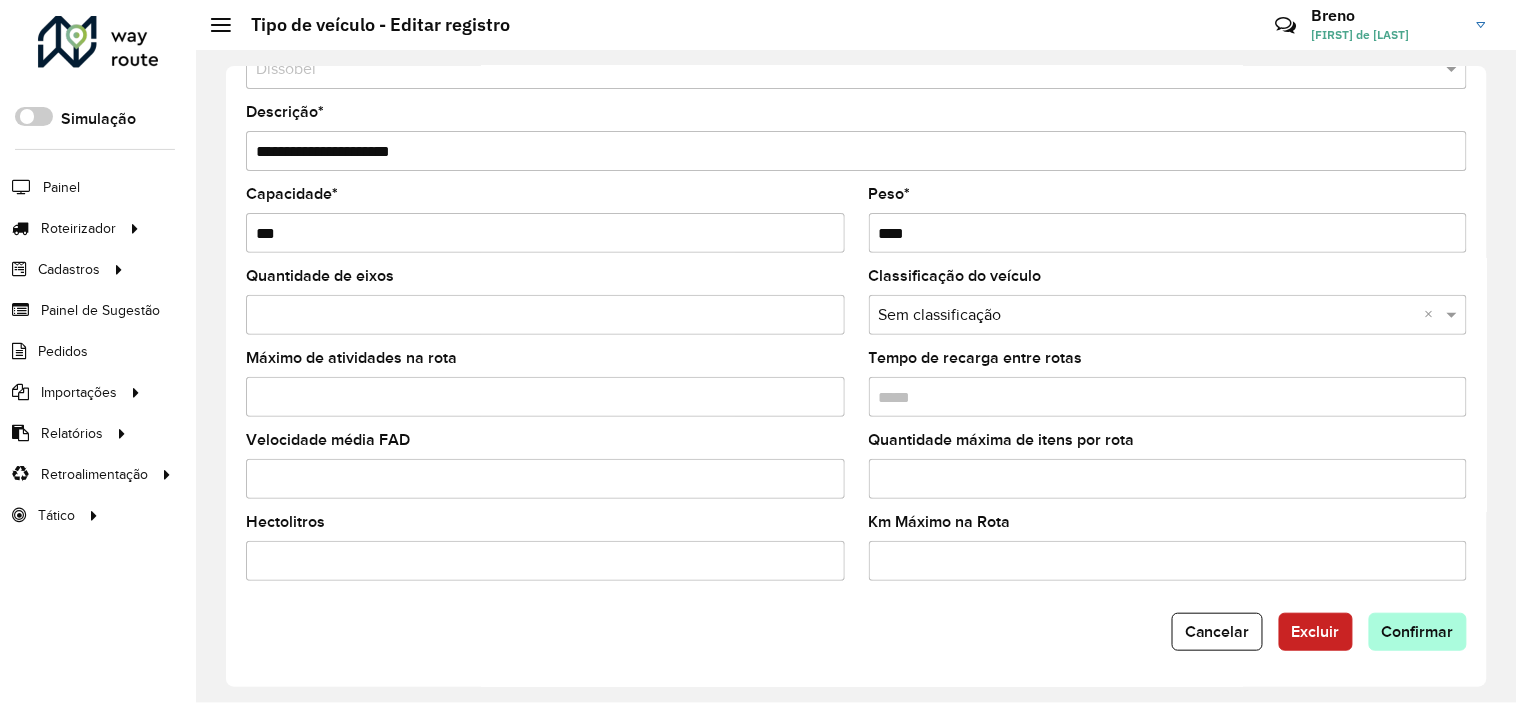 type on "**********" 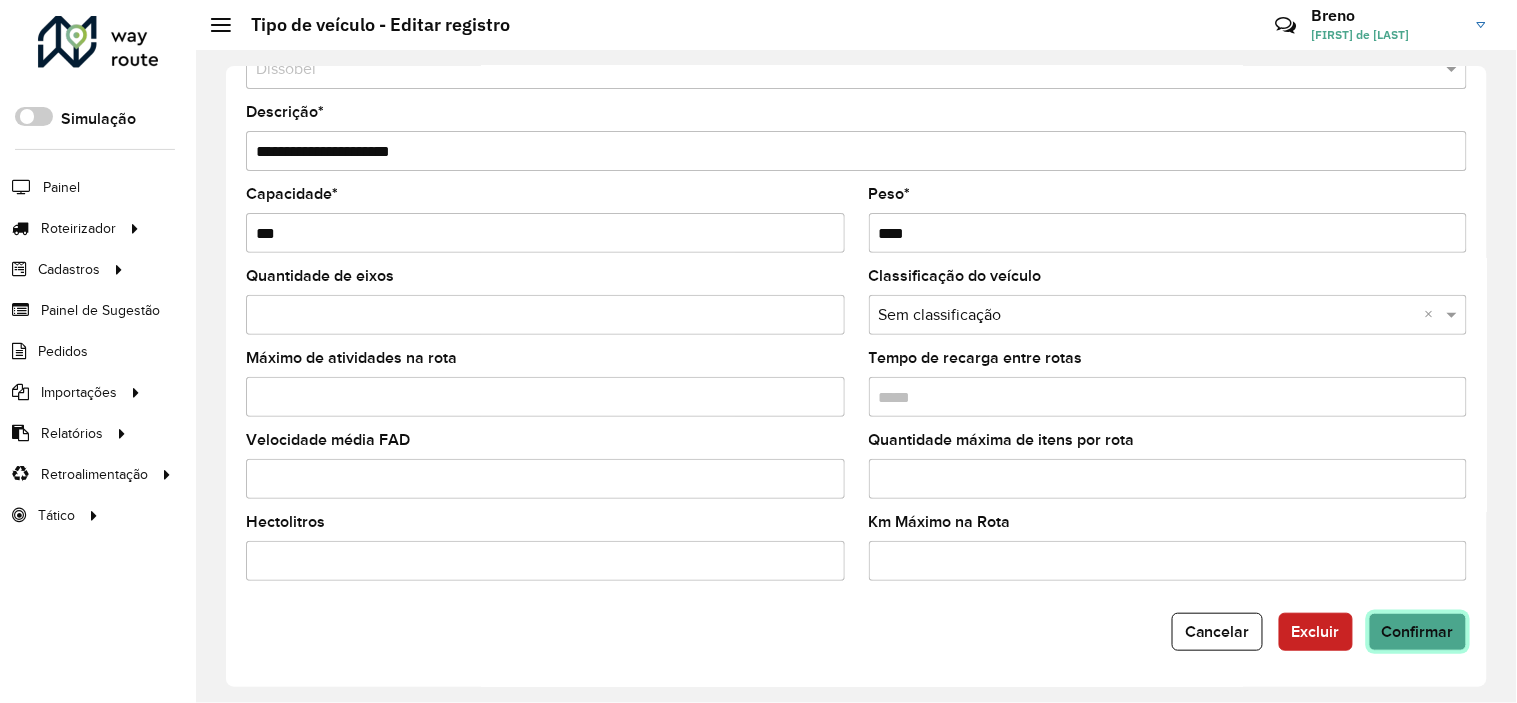 click on "Confirmar" 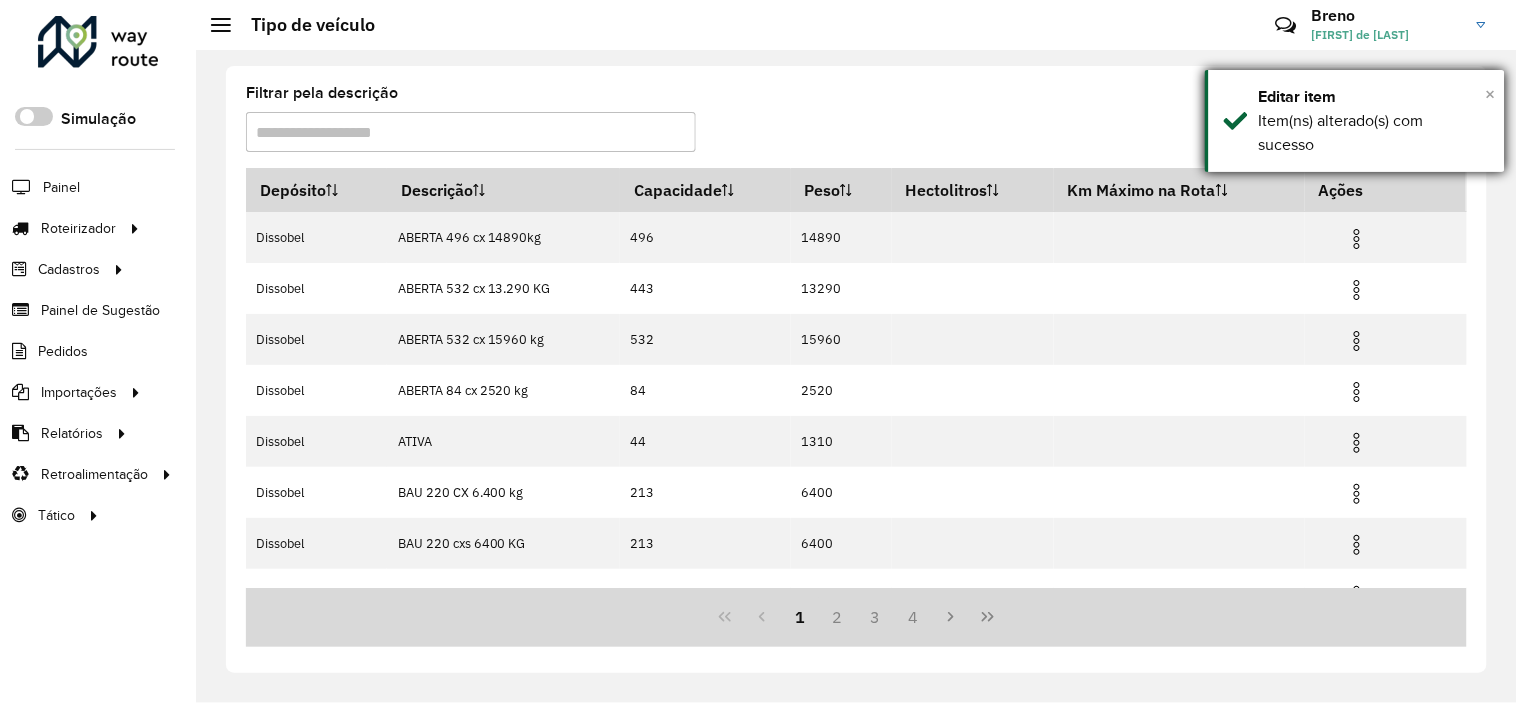 click on "×" at bounding box center (1491, 94) 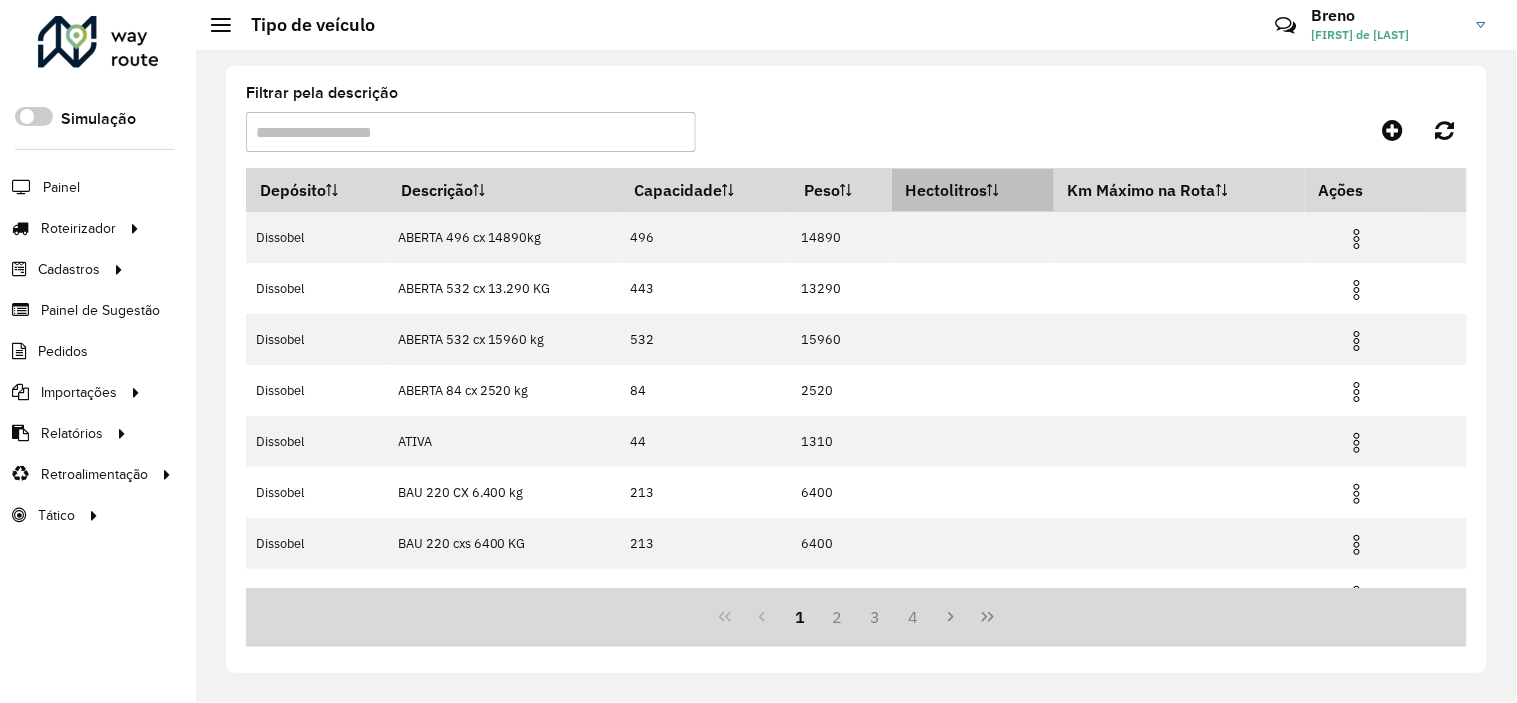 click on "Hectolitros" at bounding box center (973, 190) 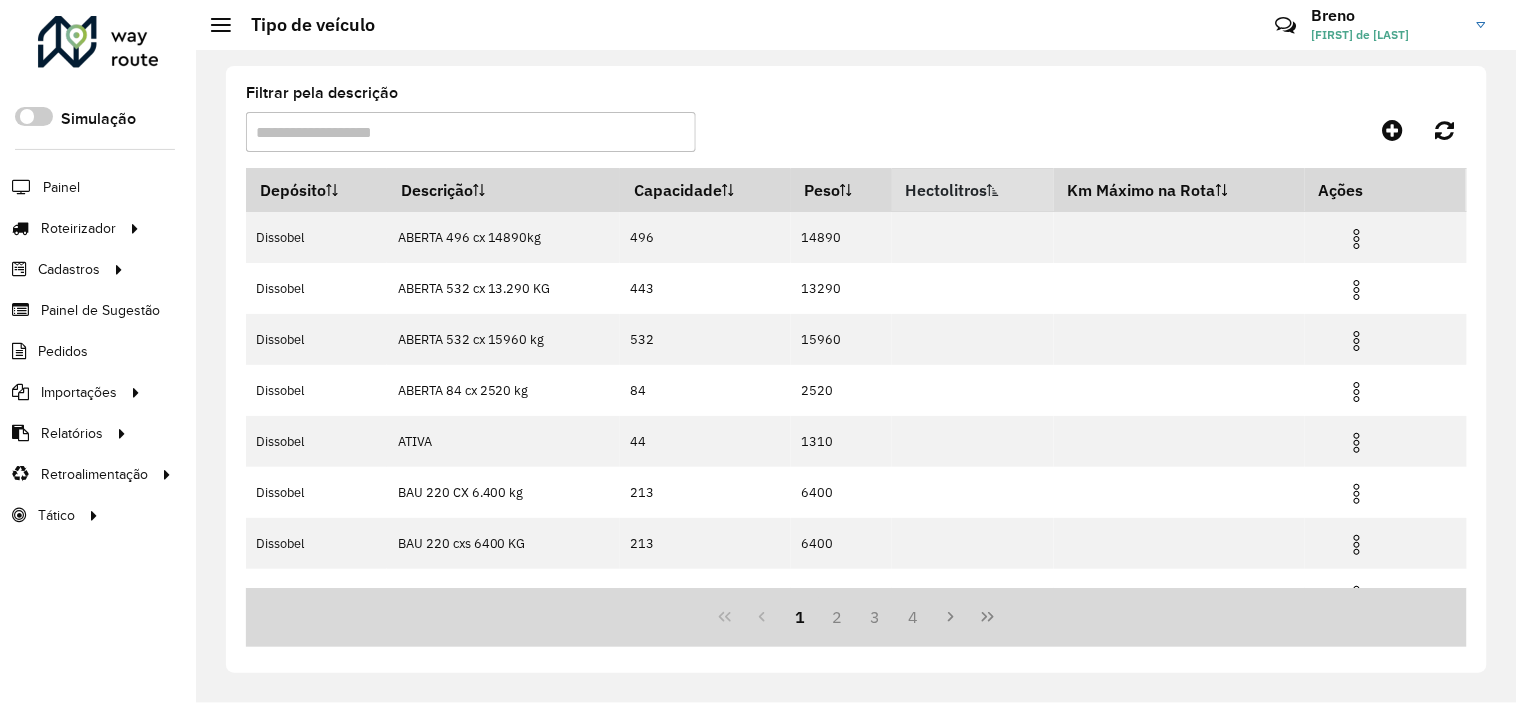 click on "Hectolitros" at bounding box center [973, 190] 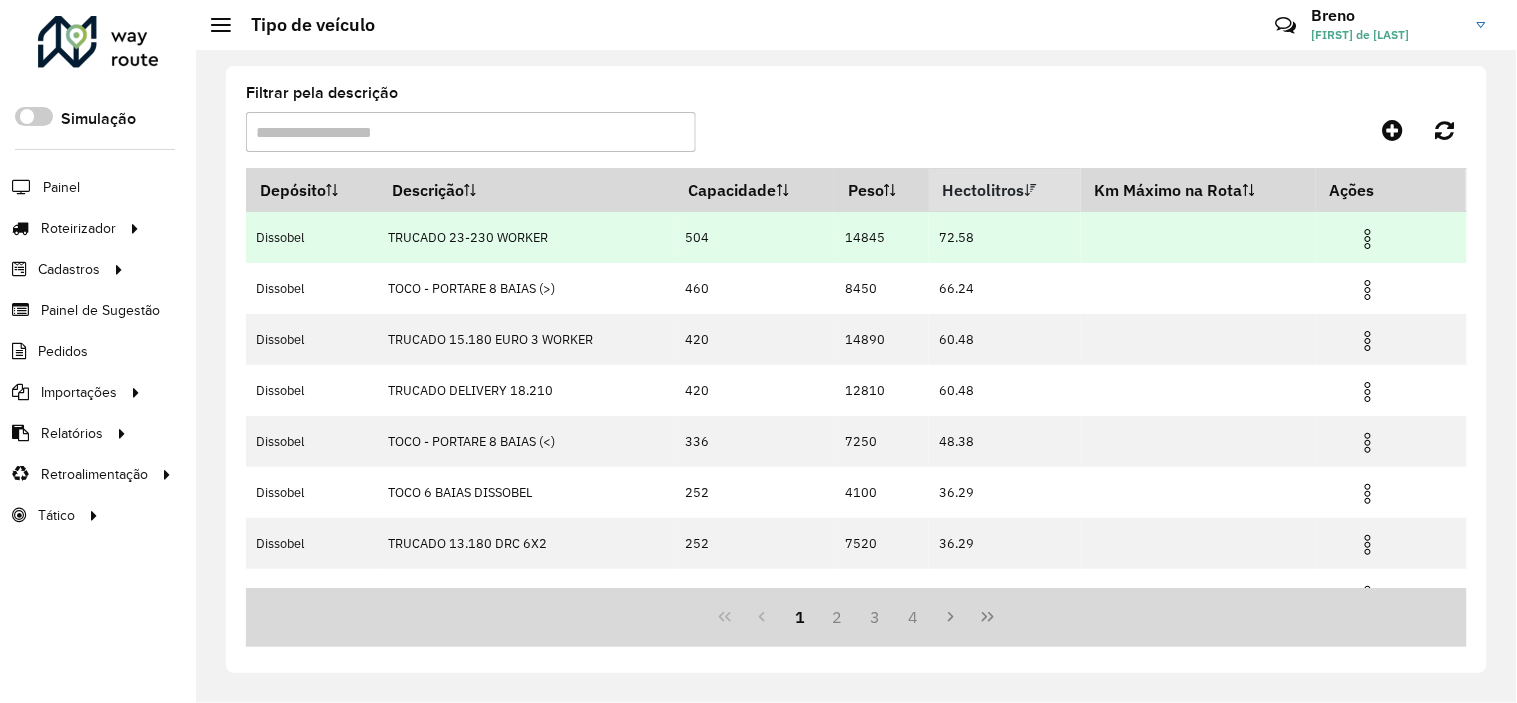 click on "TRUCADO 23-230 WORKER" at bounding box center (526, 237) 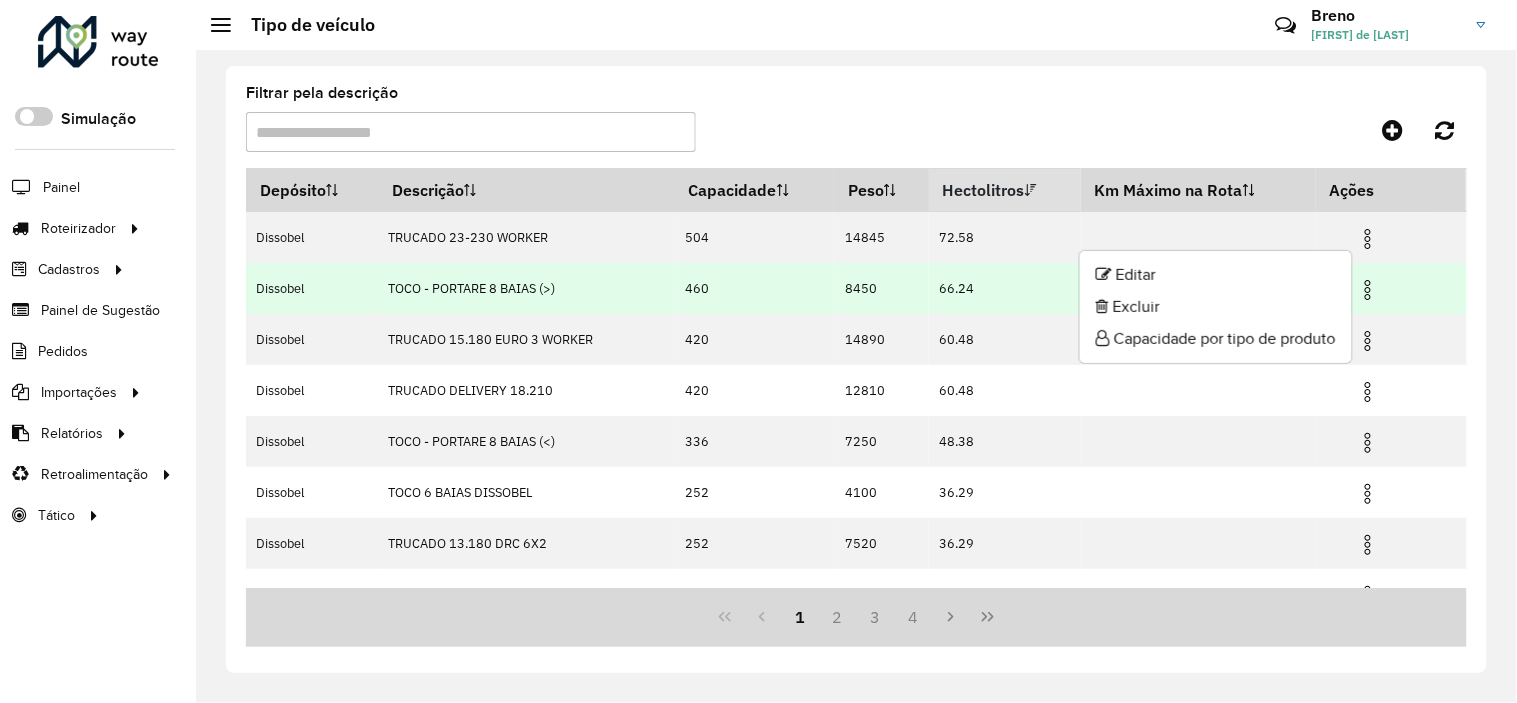 click on "TOCO - PORTARE 8 BAIAS (>)" at bounding box center (526, 288) 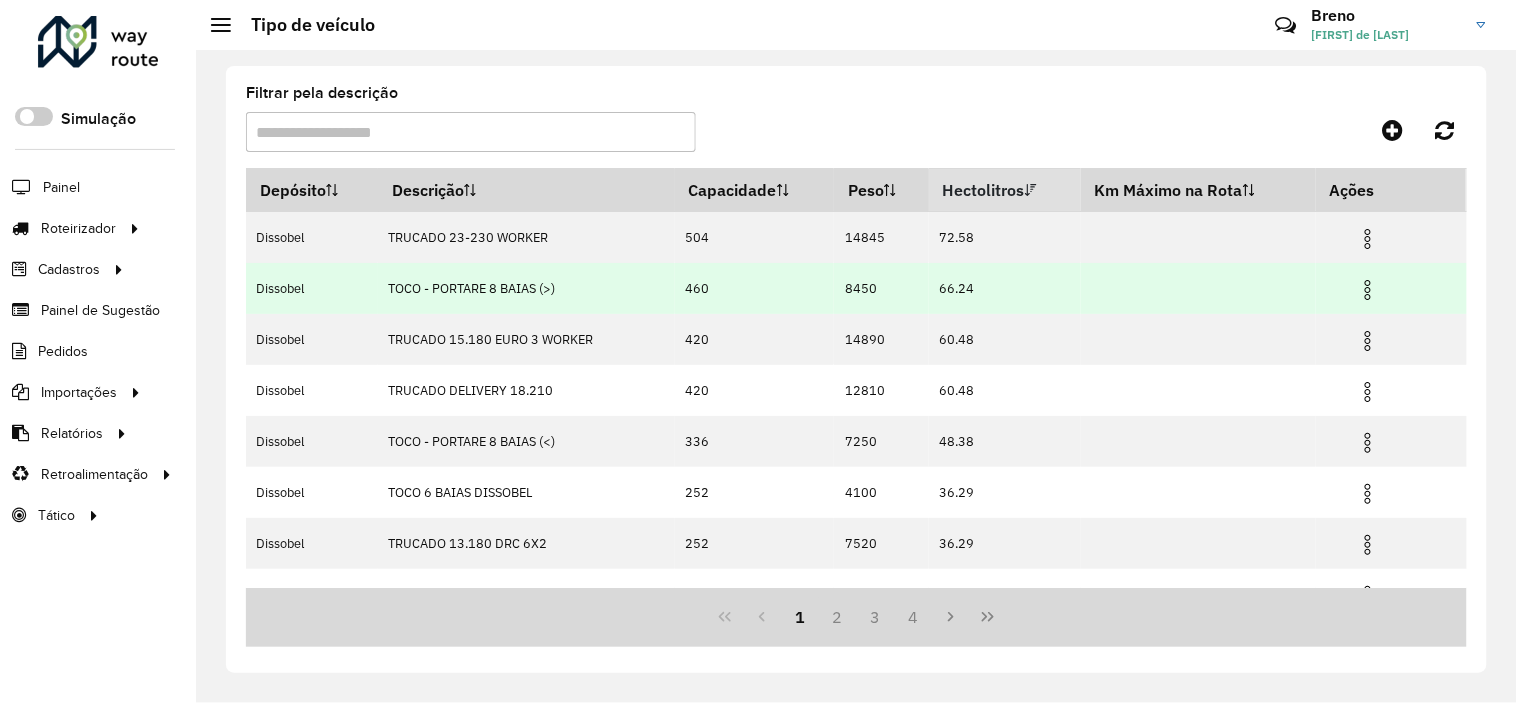 click at bounding box center (1368, 290) 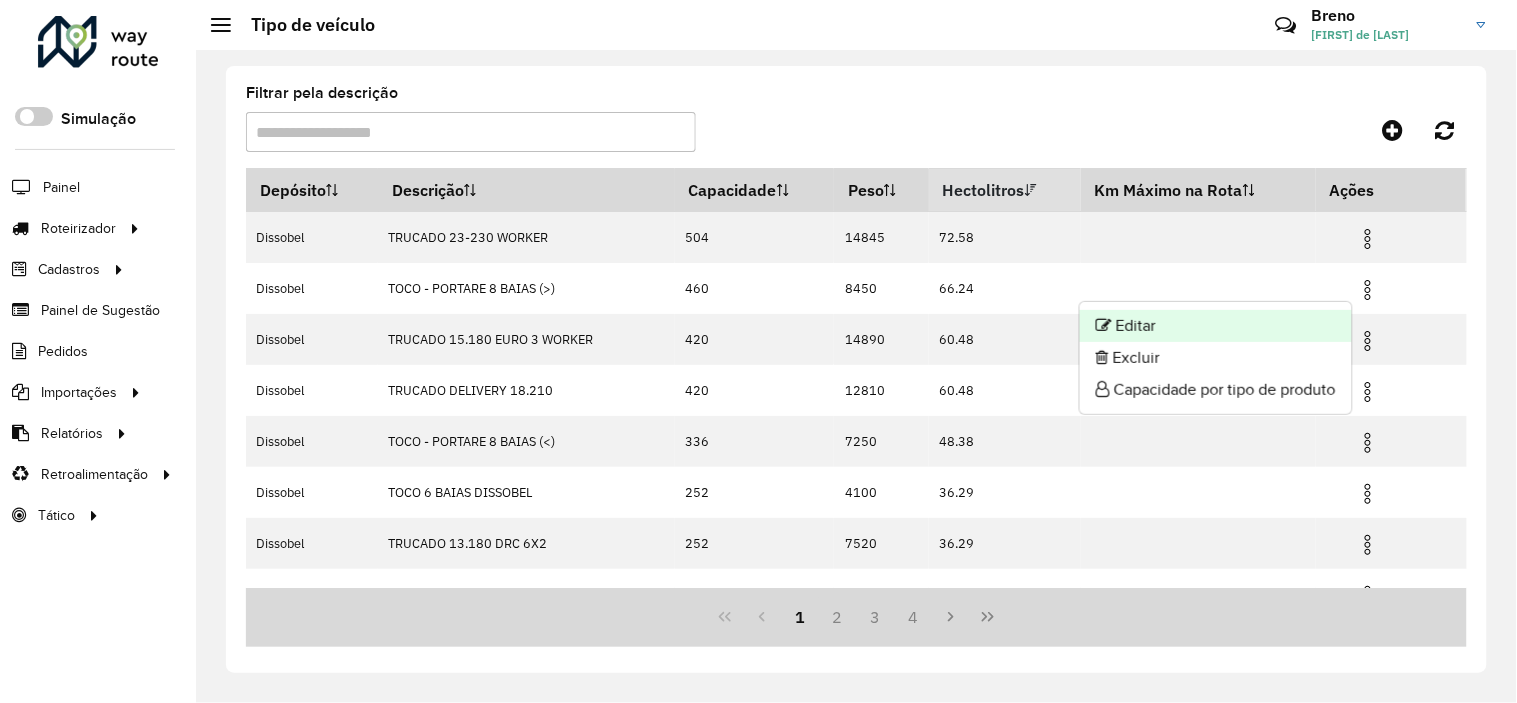 click on "Editar" 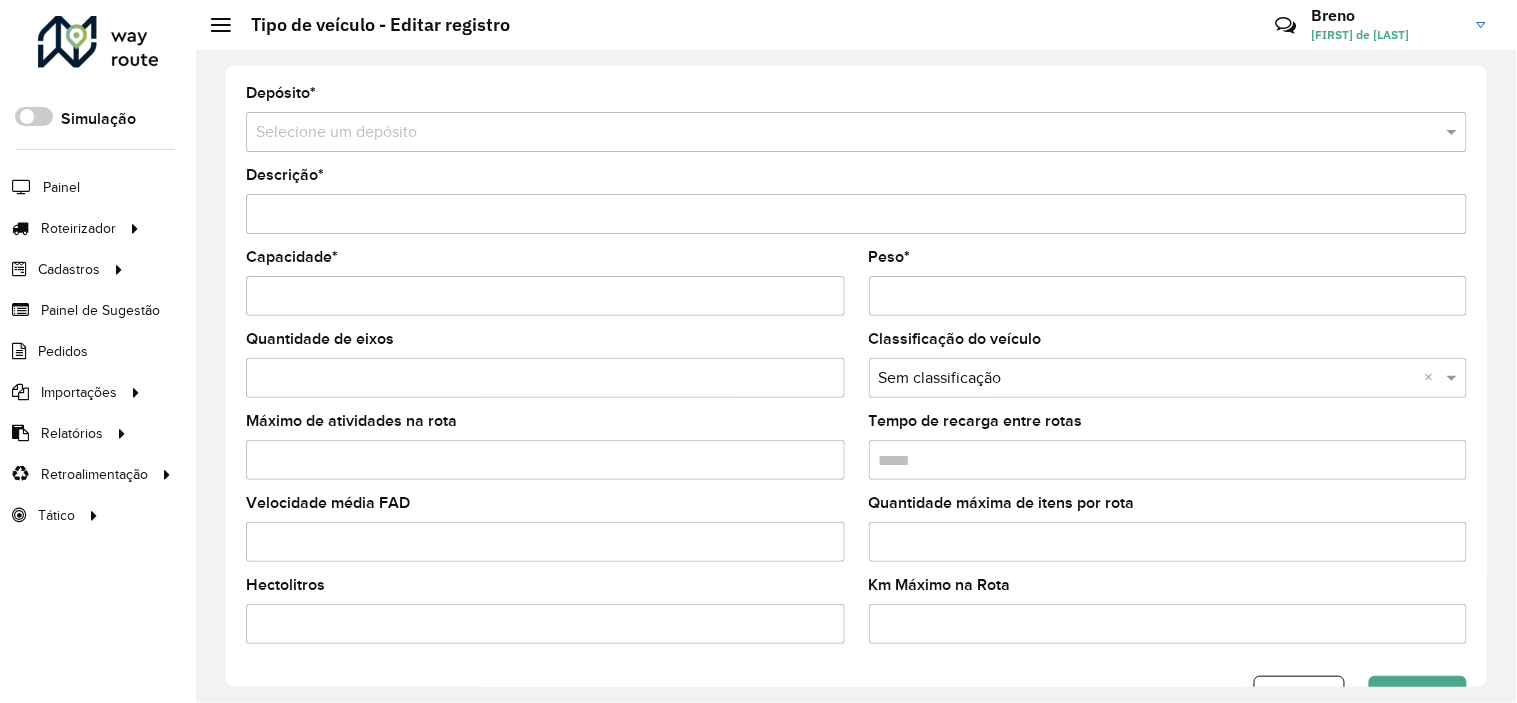type on "**********" 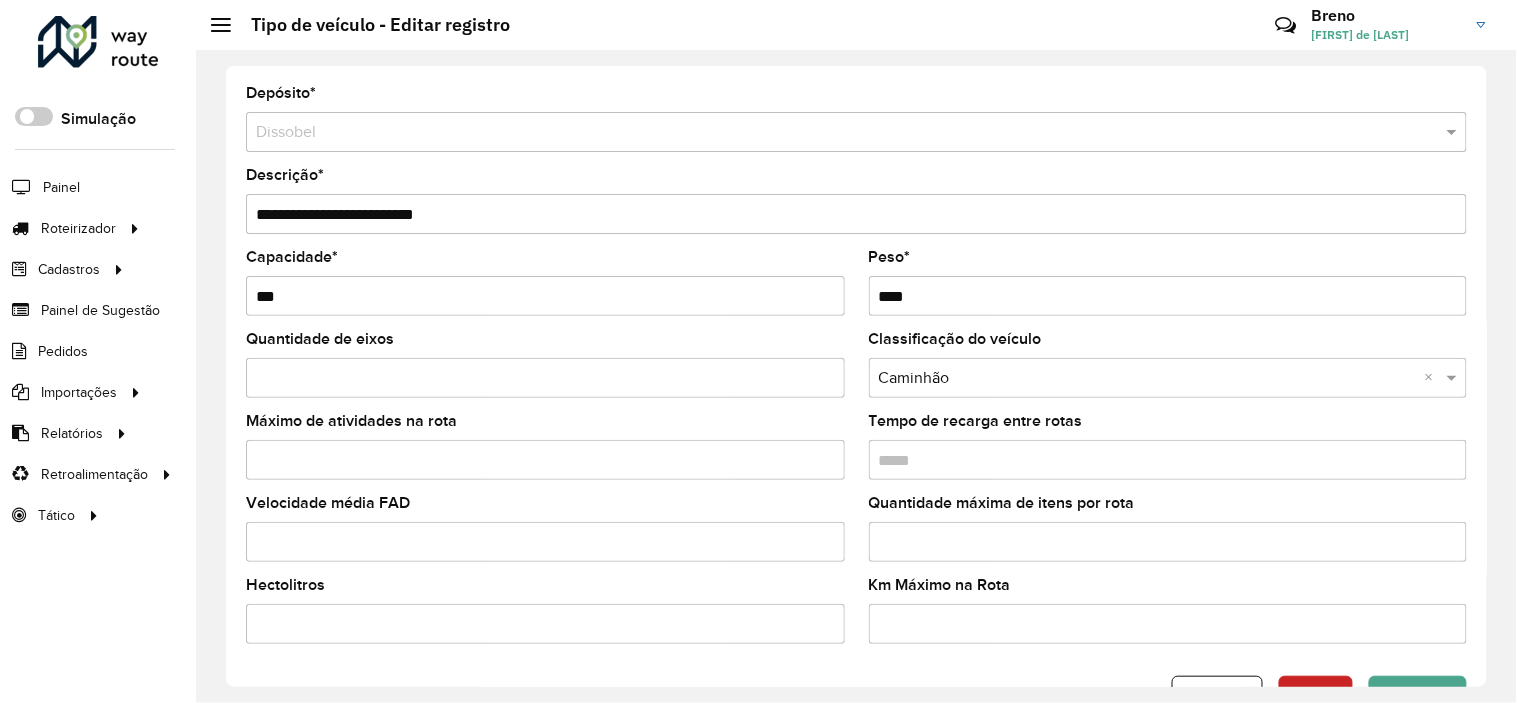 click on "**********" at bounding box center [856, 214] 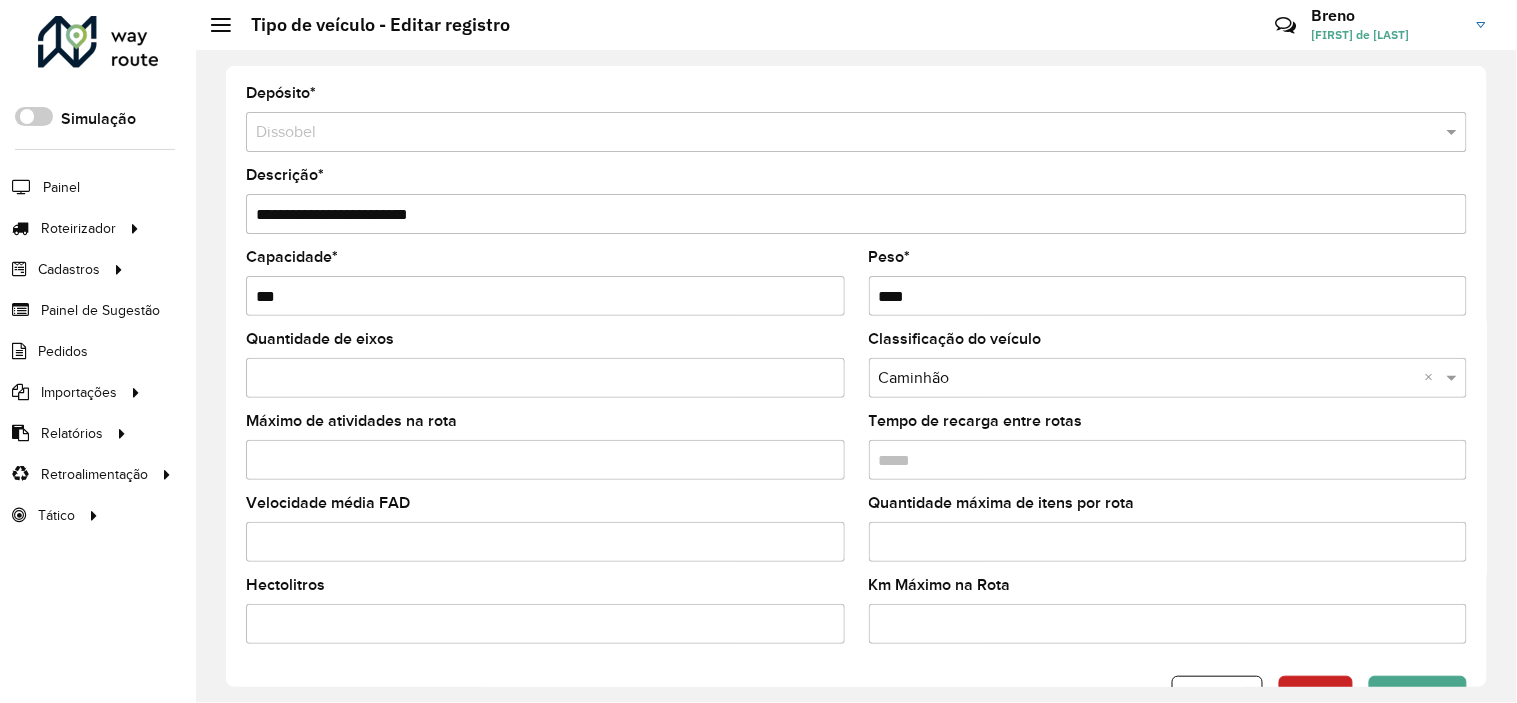 scroll, scrollTop: 64, scrollLeft: 0, axis: vertical 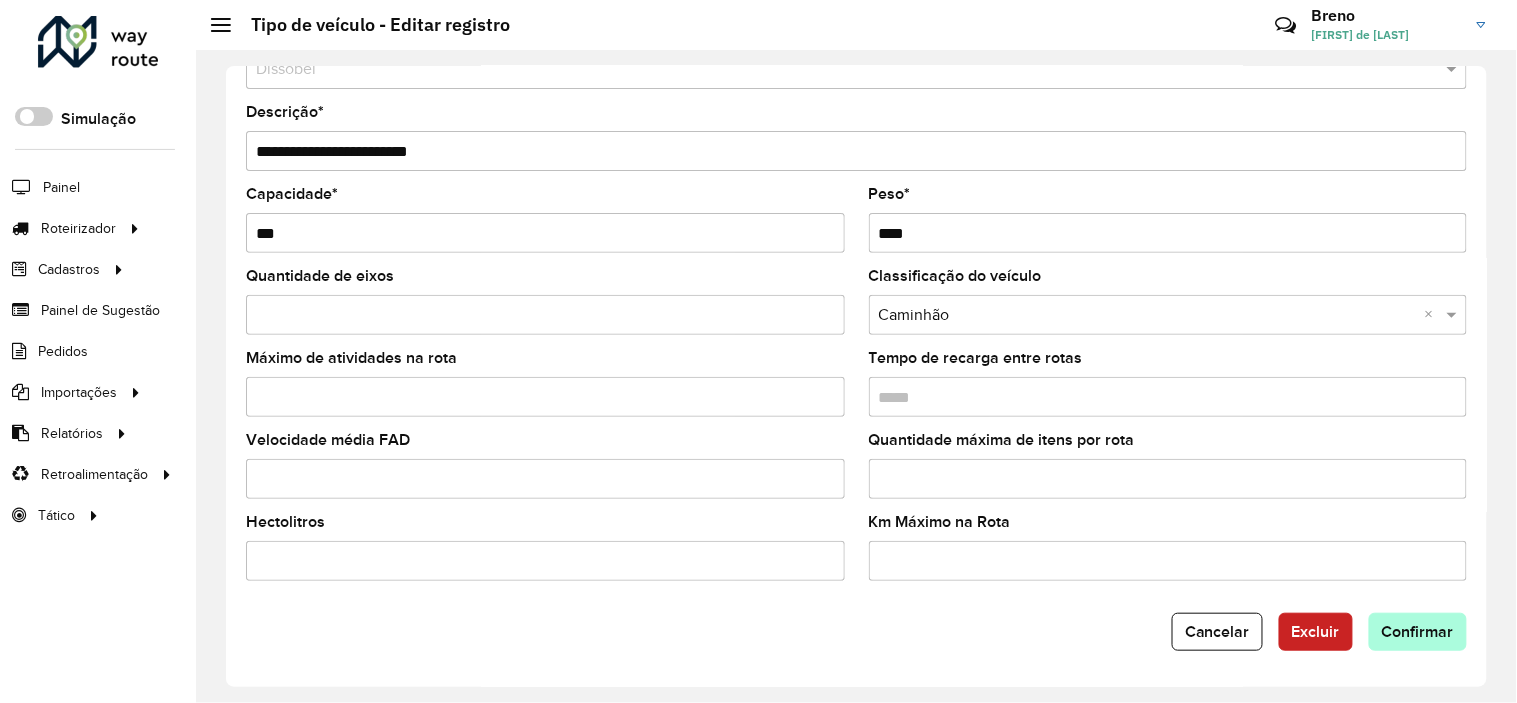 type on "**********" 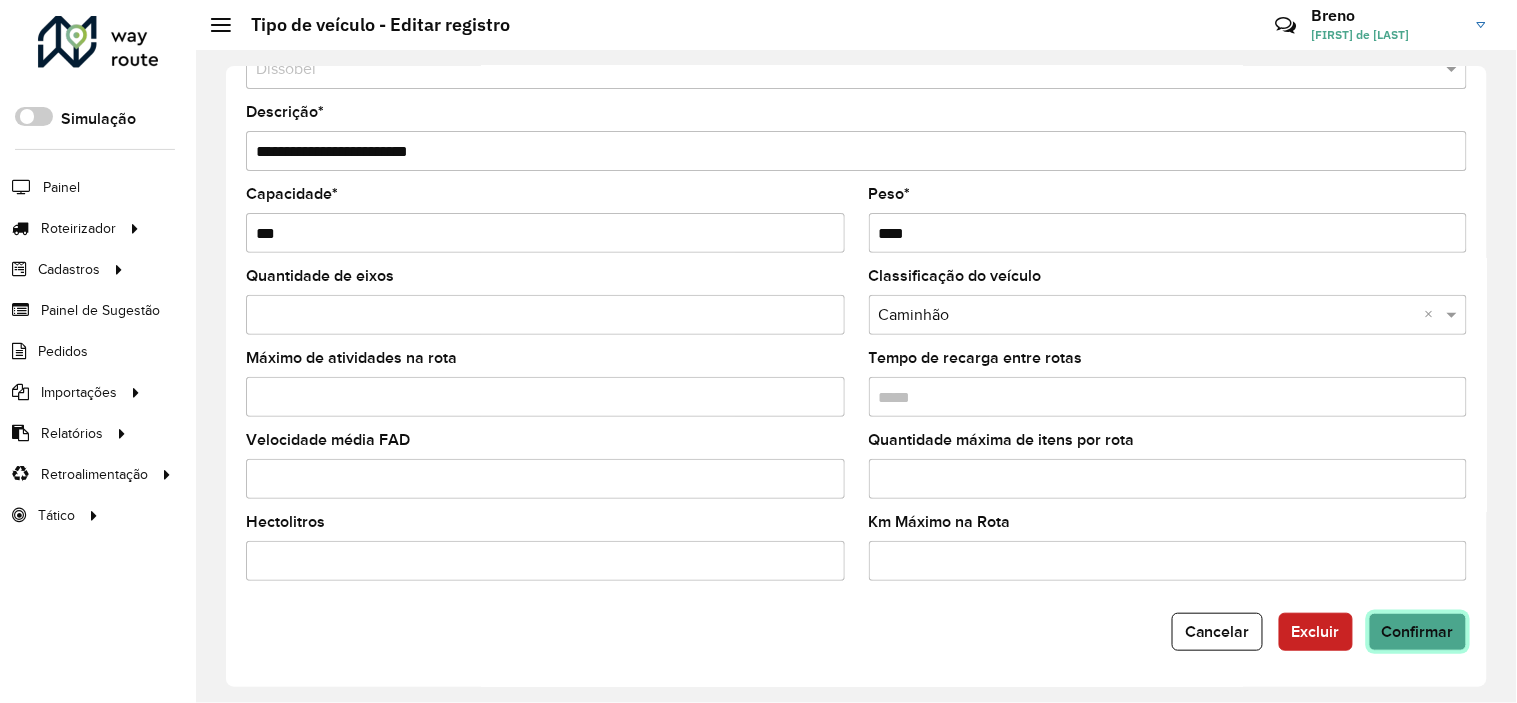 click on "Confirmar" 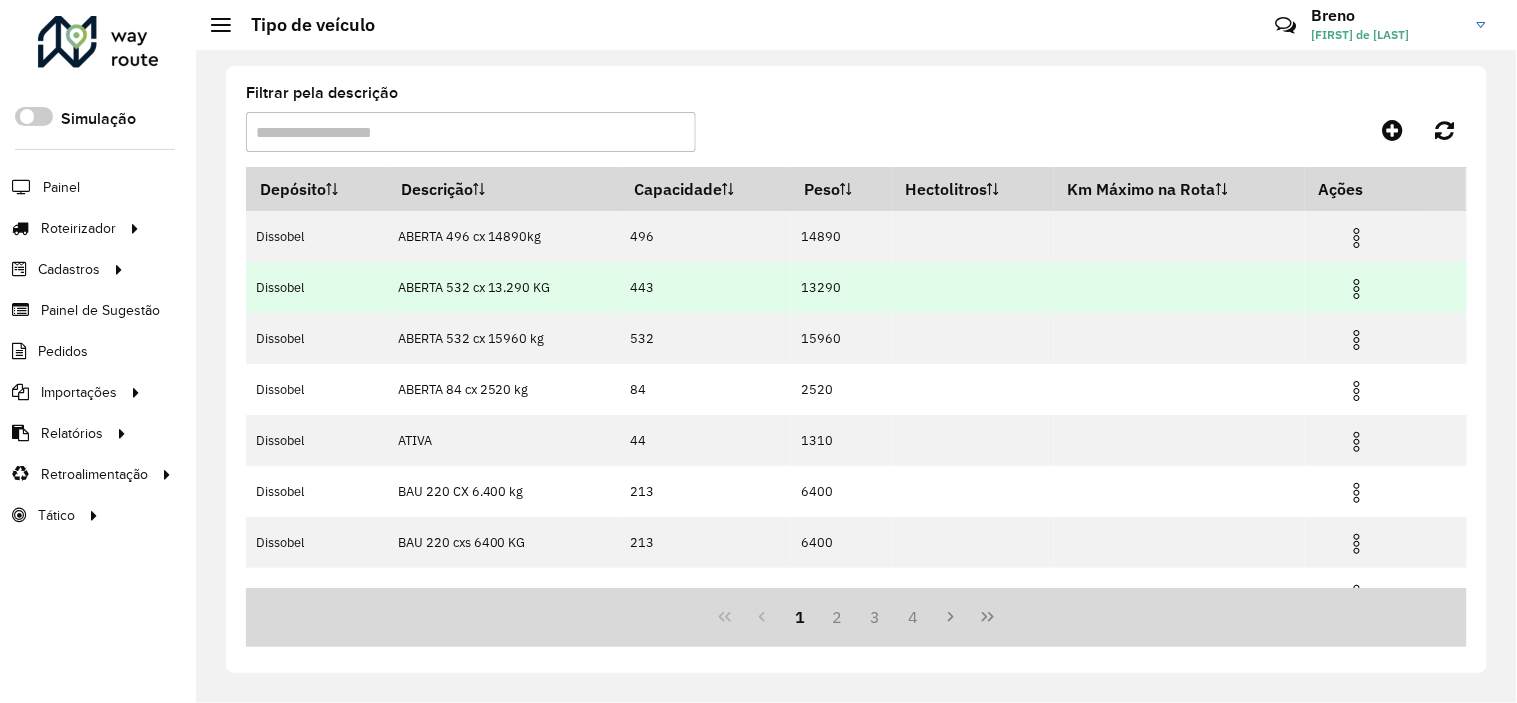 scroll, scrollTop: 0, scrollLeft: 0, axis: both 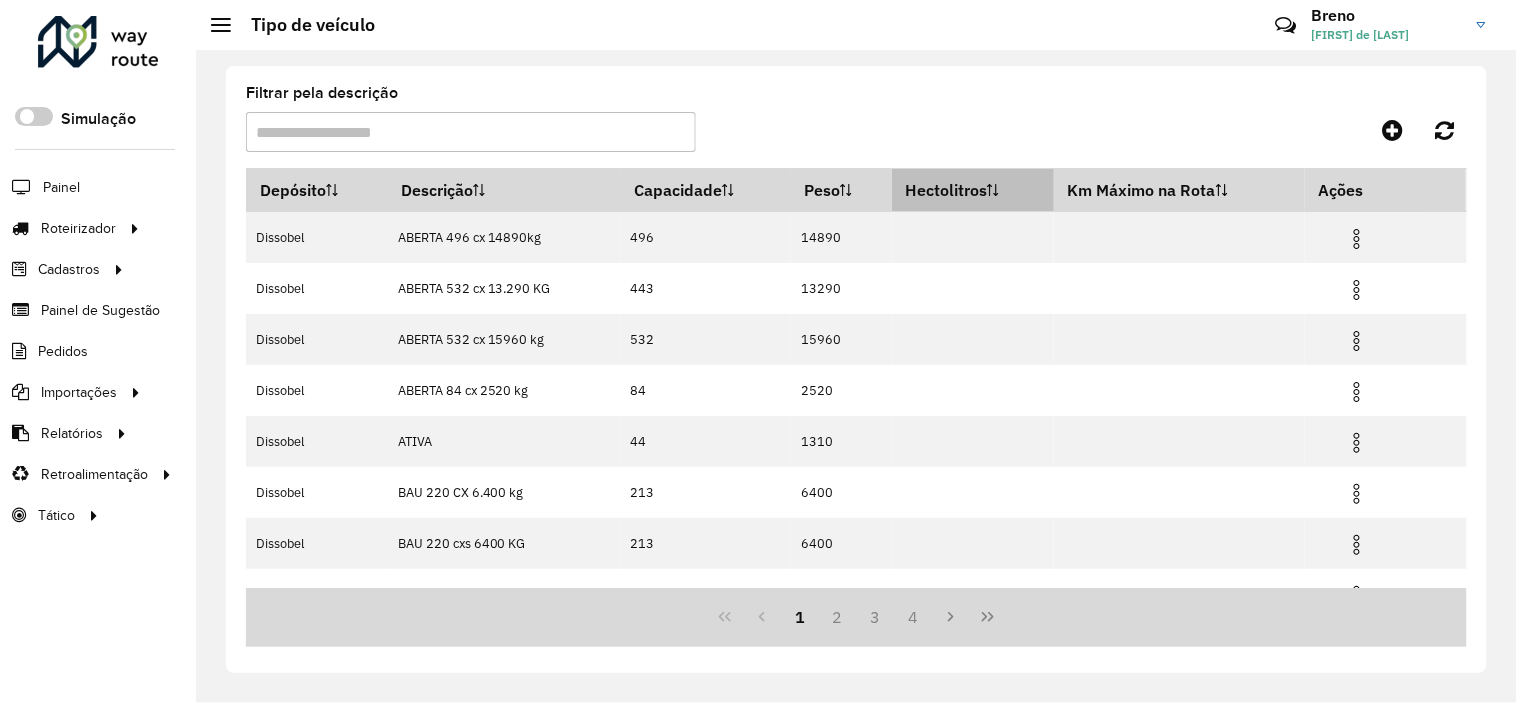 click on "Hectolitros" at bounding box center (973, 190) 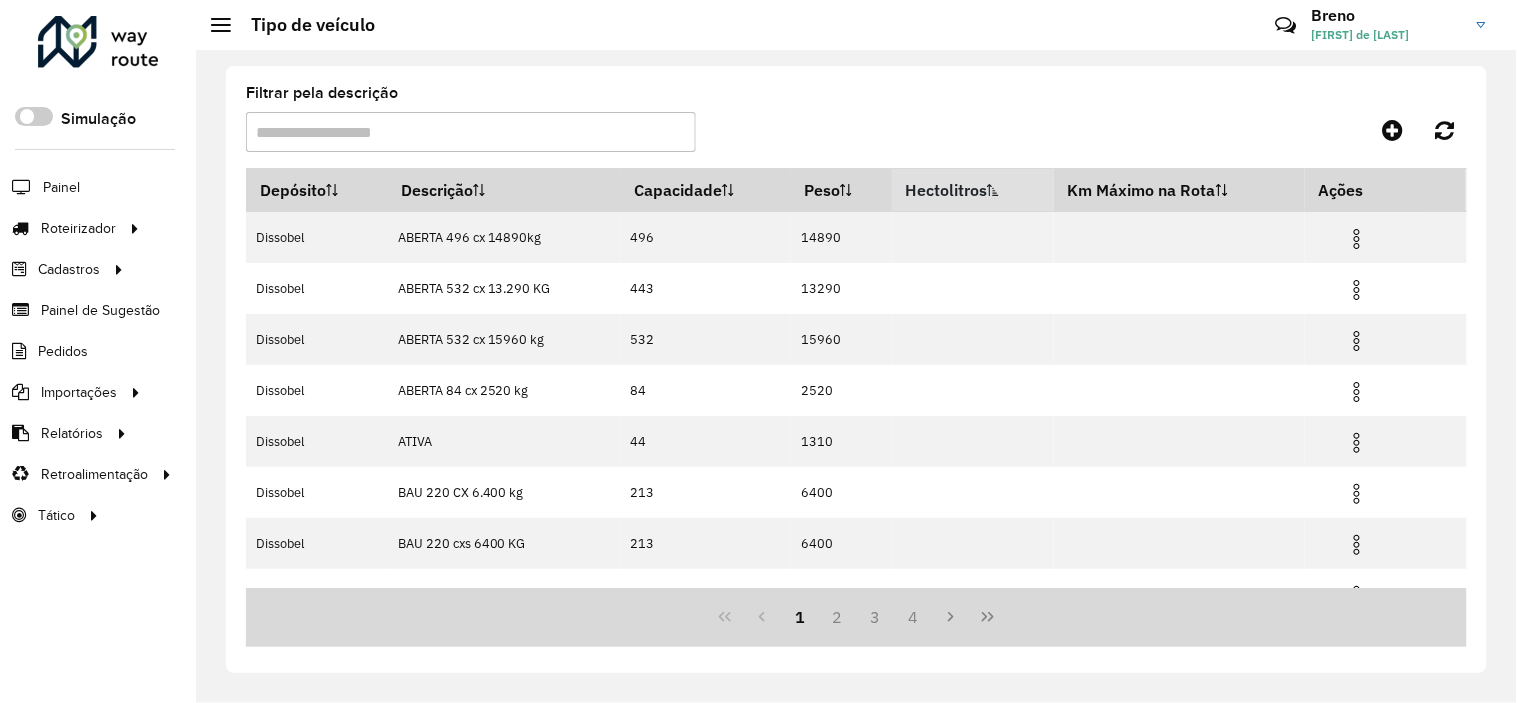 click on "Hectolitros" at bounding box center [973, 190] 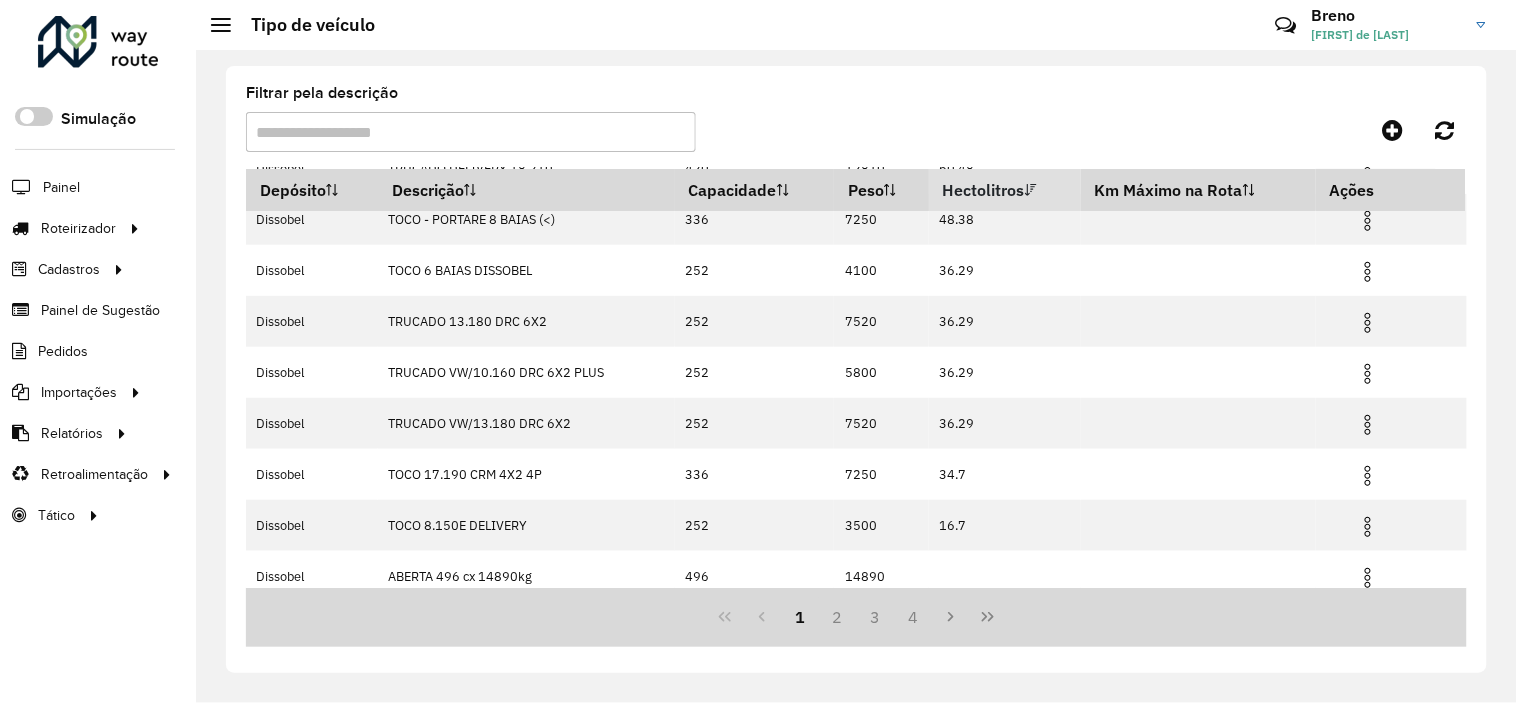 scroll, scrollTop: 111, scrollLeft: 0, axis: vertical 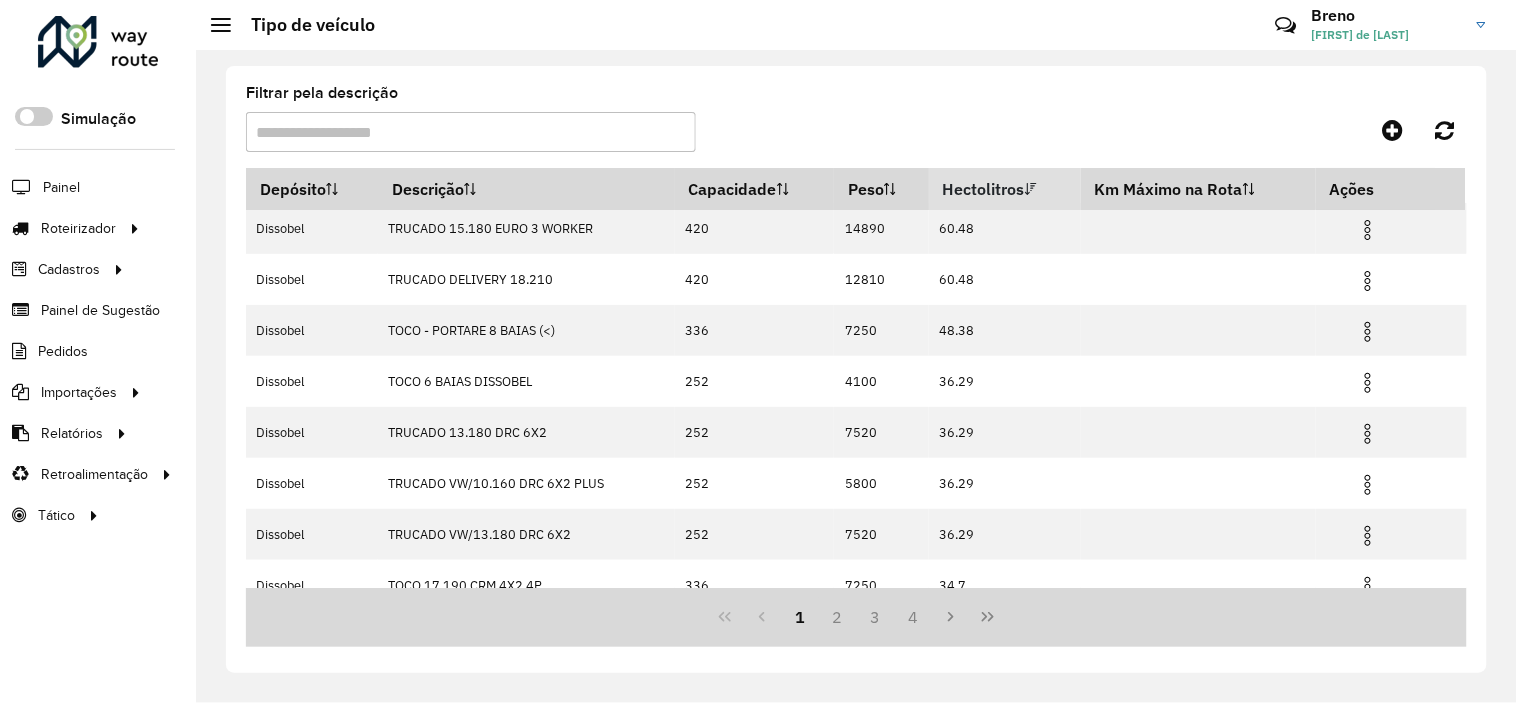 click on "Hectolitros" at bounding box center (1005, 189) 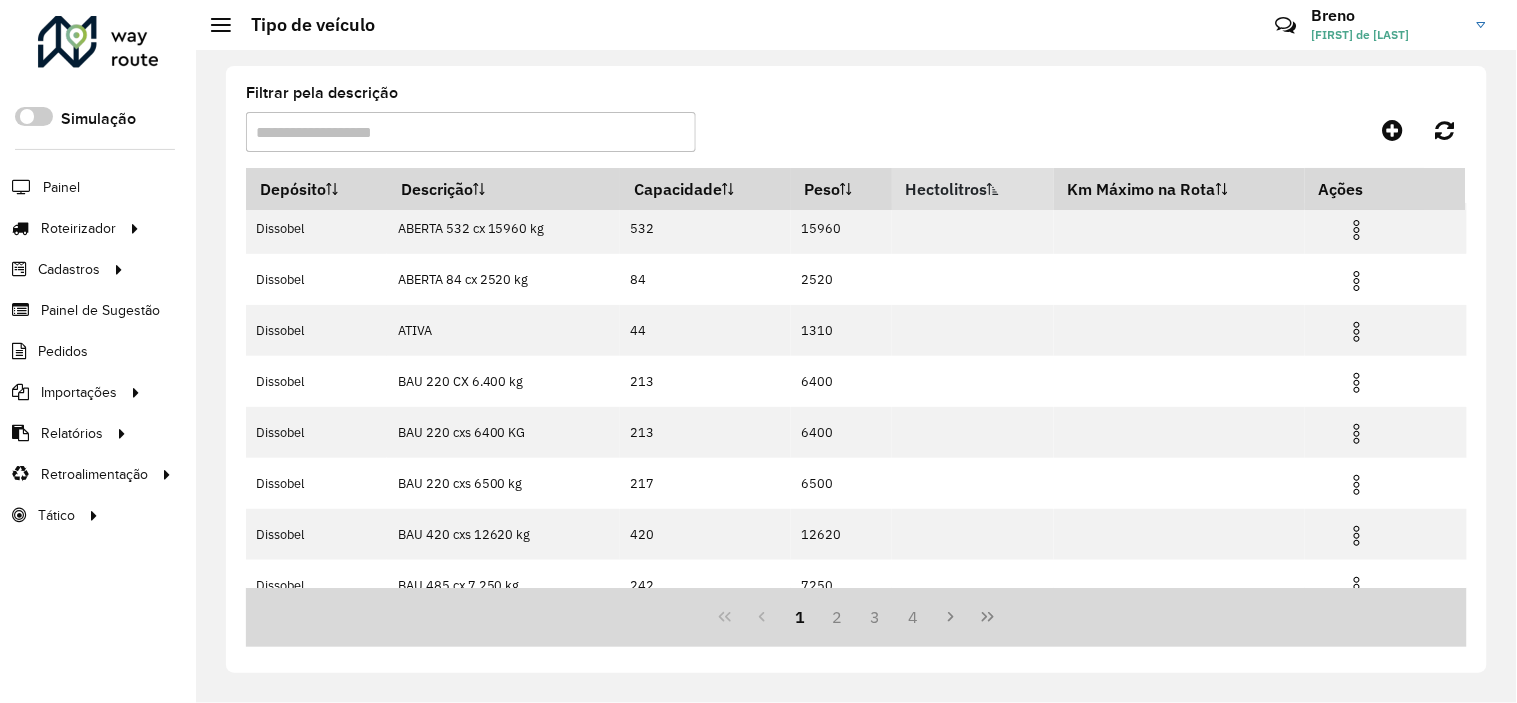 scroll, scrollTop: 0, scrollLeft: 0, axis: both 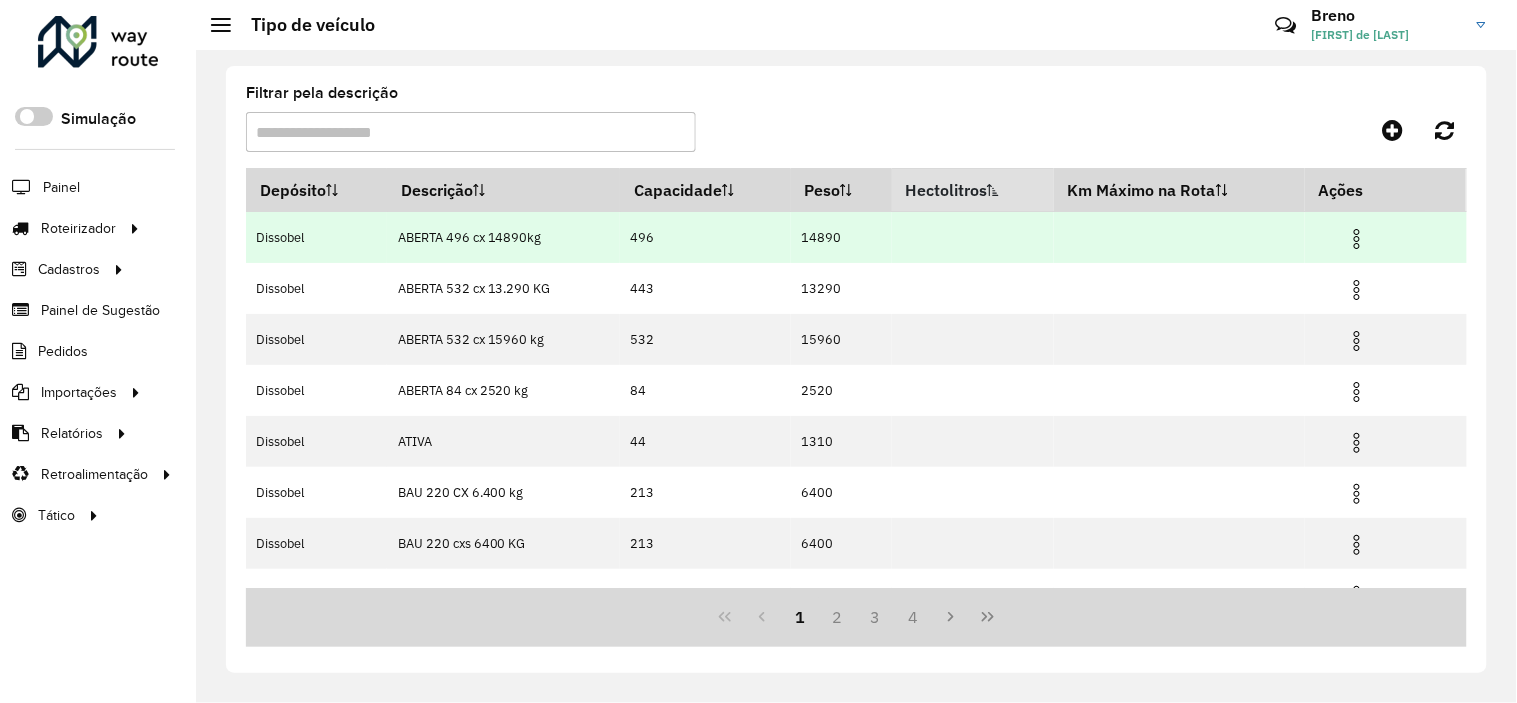 click at bounding box center (1357, 239) 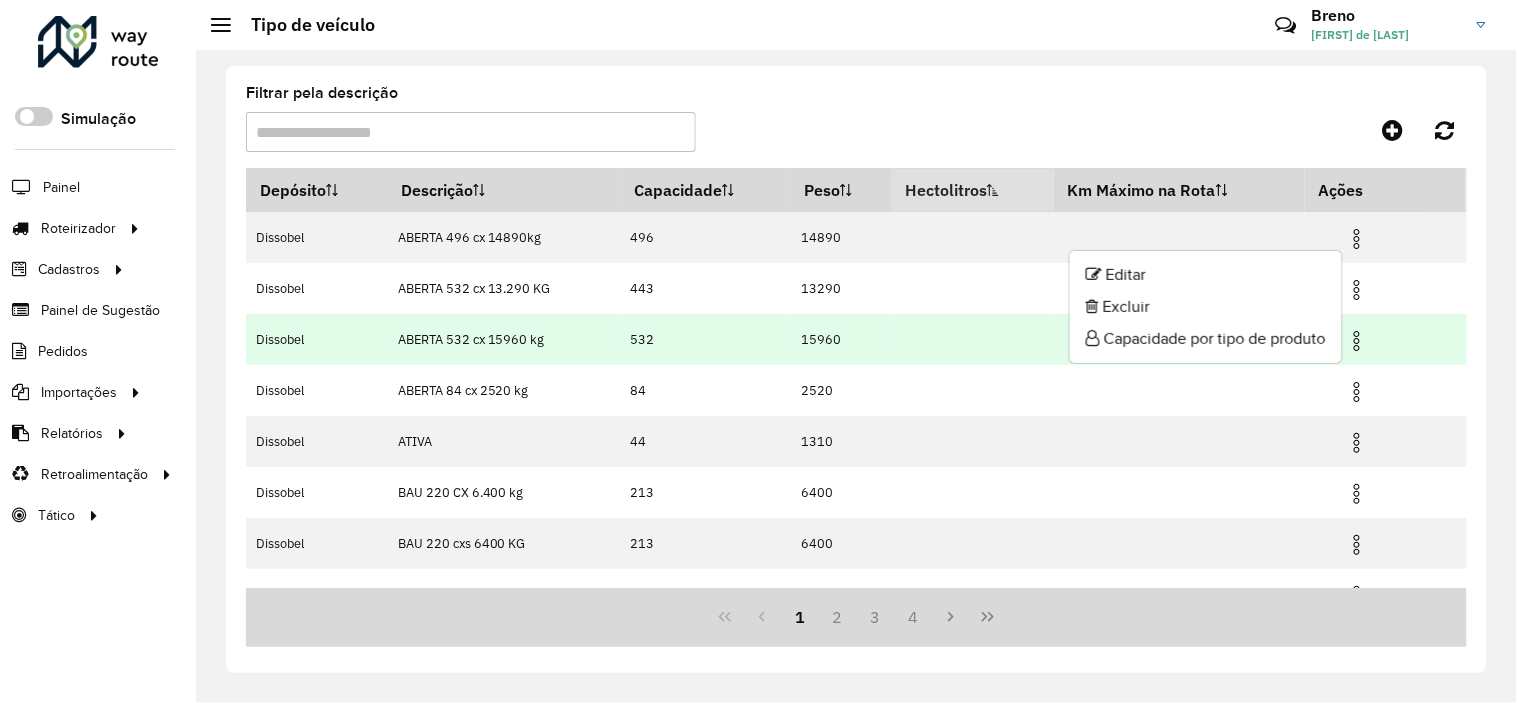 drag, startPoint x: 1195, startPoint y: 308, endPoint x: 1178, endPoint y: 338, distance: 34.48188 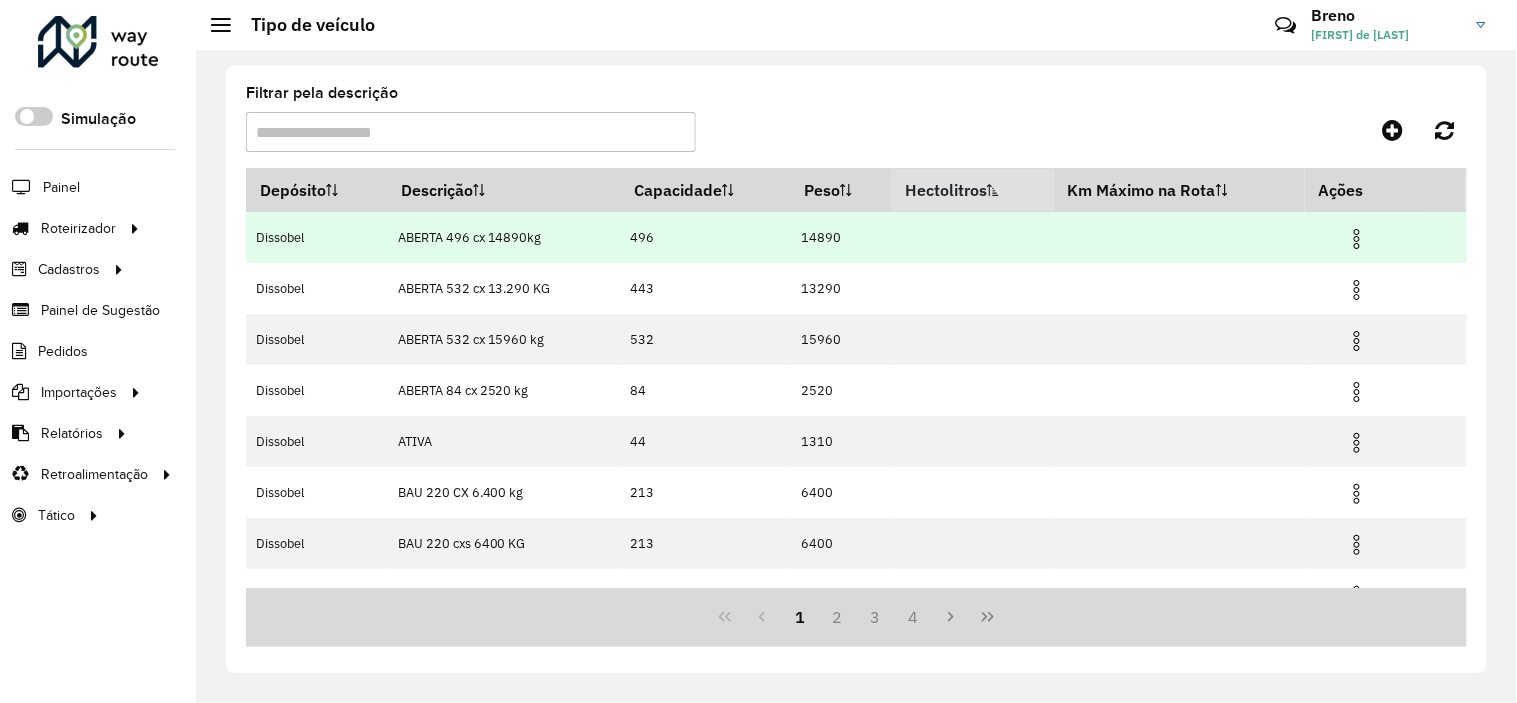 click at bounding box center (1357, 239) 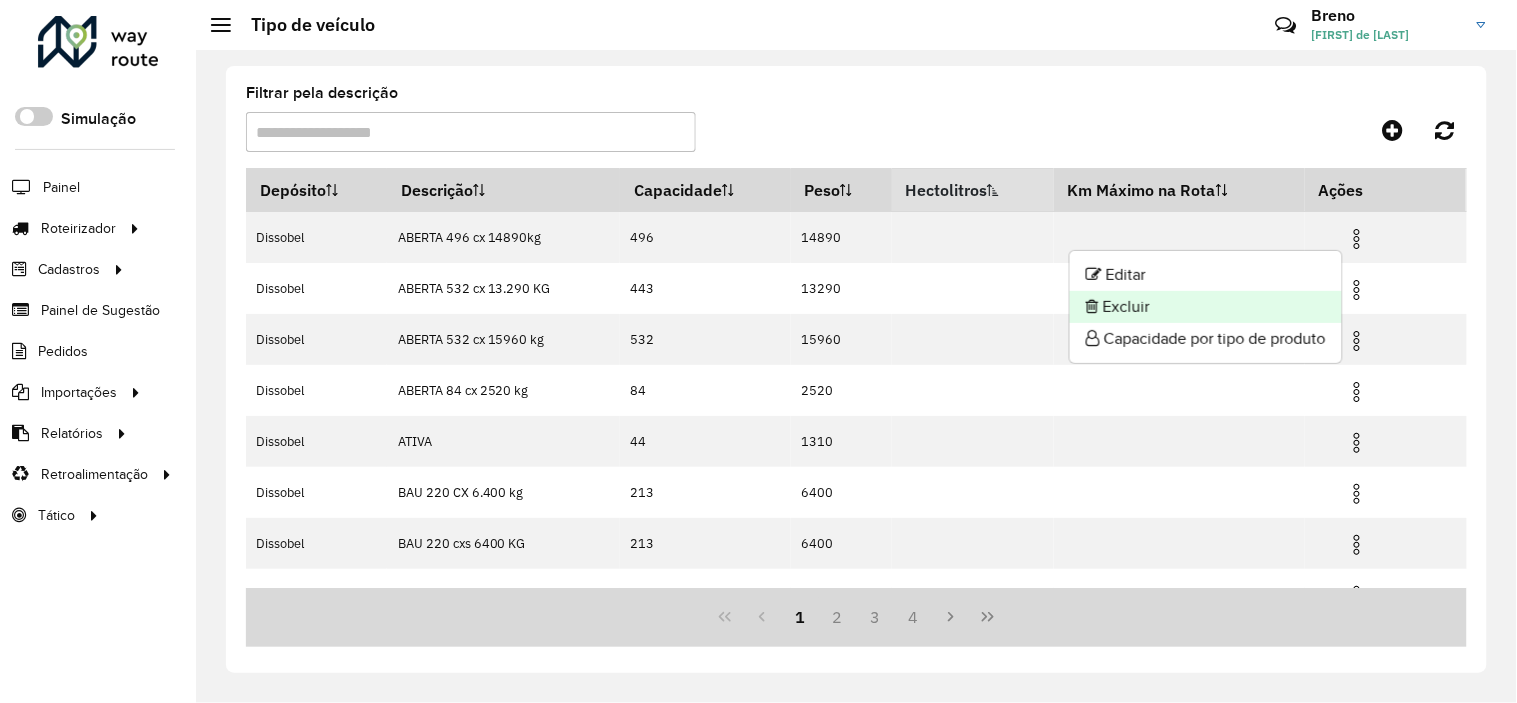 click on "Excluir" 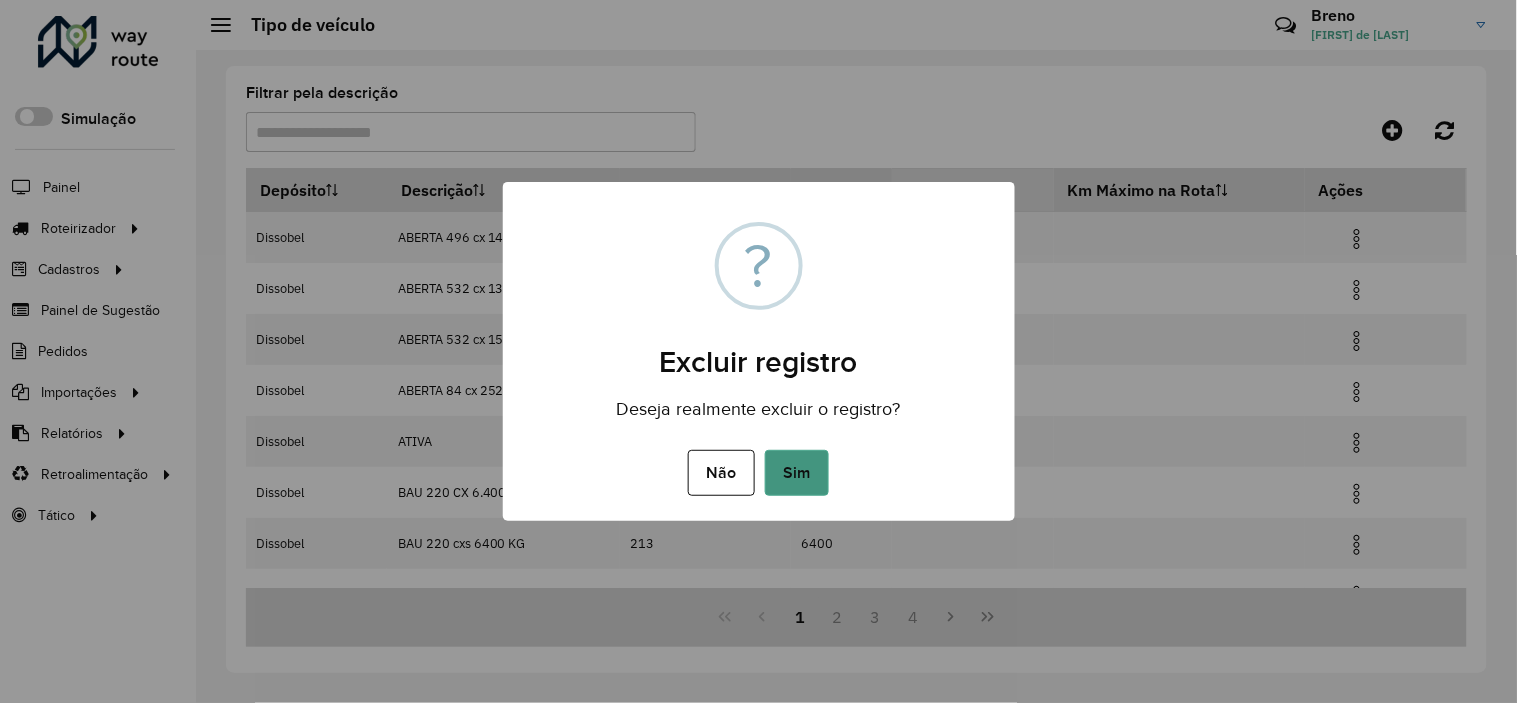 click on "Sim" at bounding box center (797, 473) 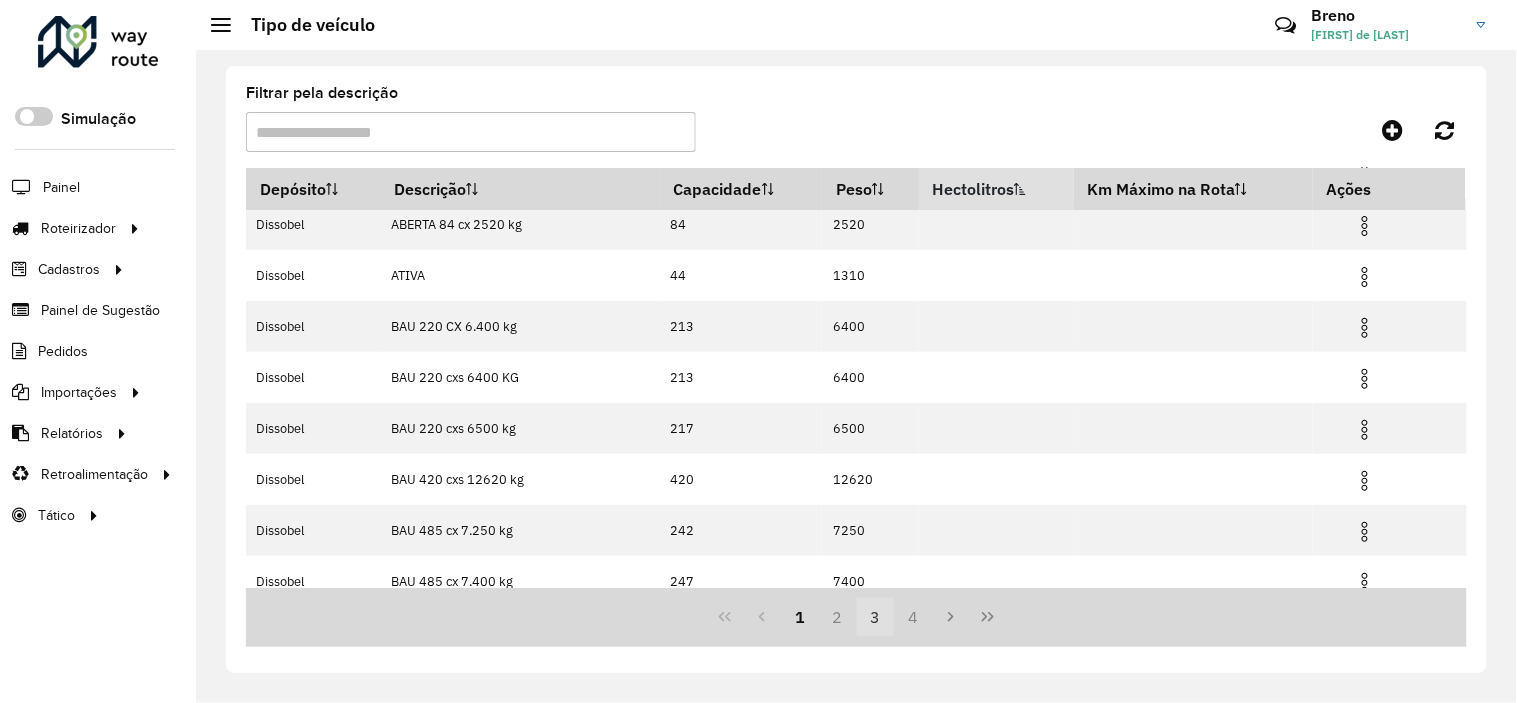 scroll, scrollTop: 222, scrollLeft: 0, axis: vertical 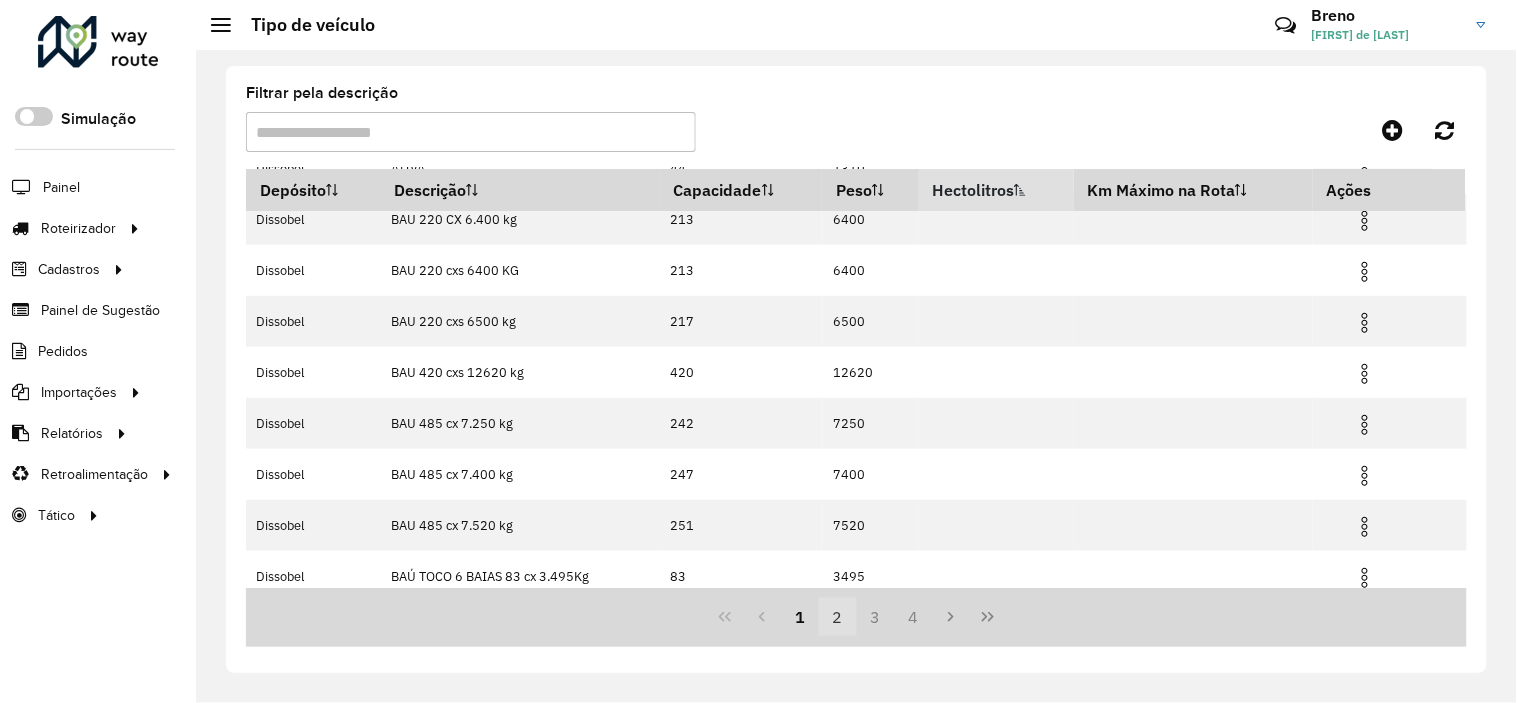 drag, startPoint x: 831, startPoint y: 612, endPoint x: 856, endPoint y: 612, distance: 25 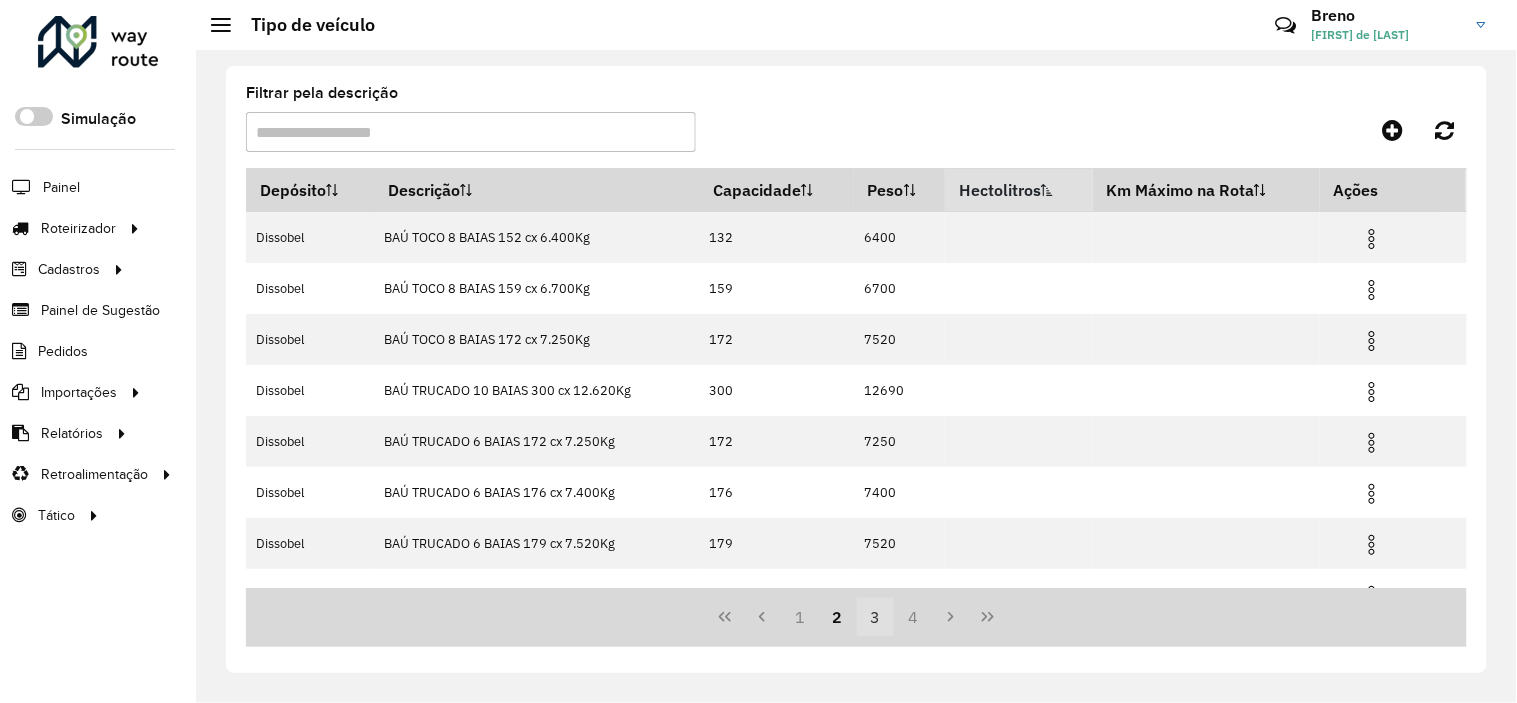 click on "3" at bounding box center (876, 617) 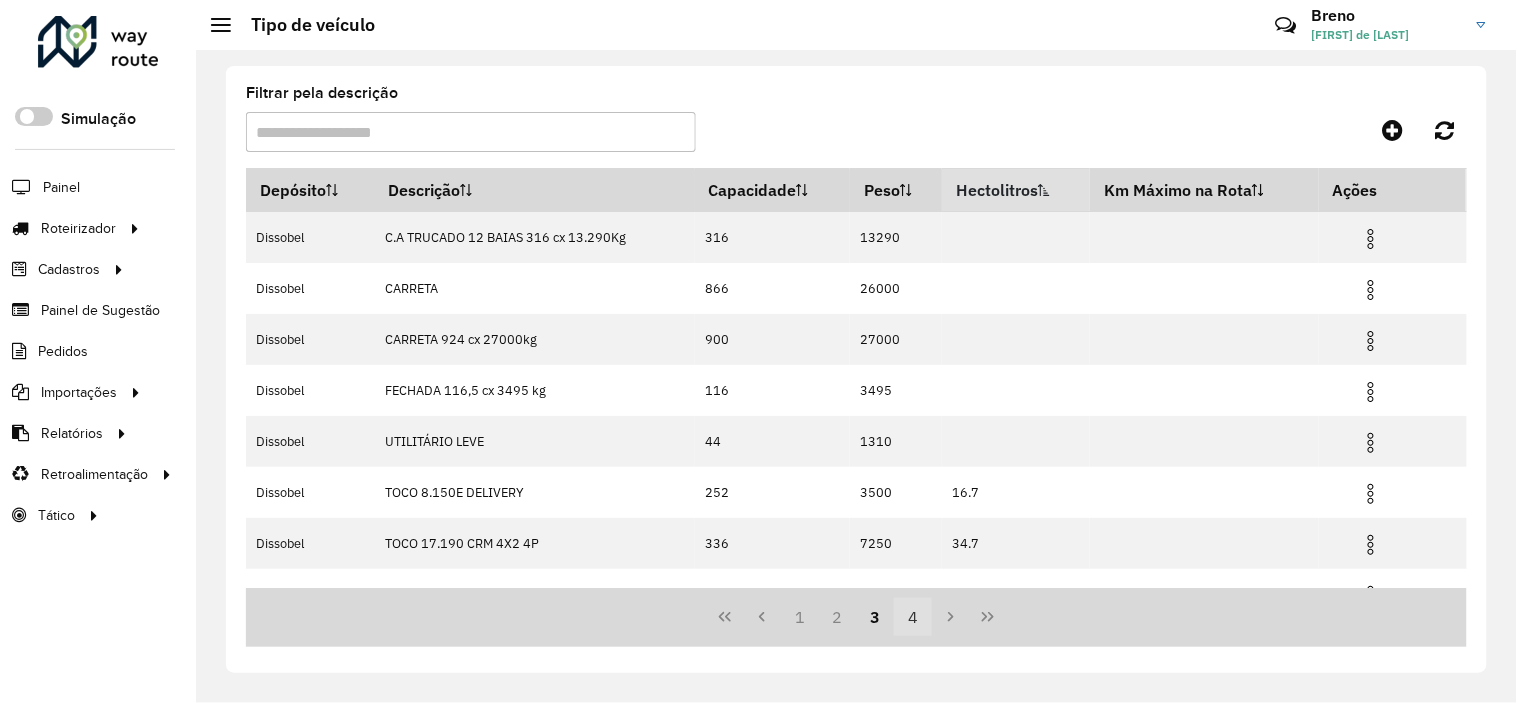 click on "4" at bounding box center (913, 617) 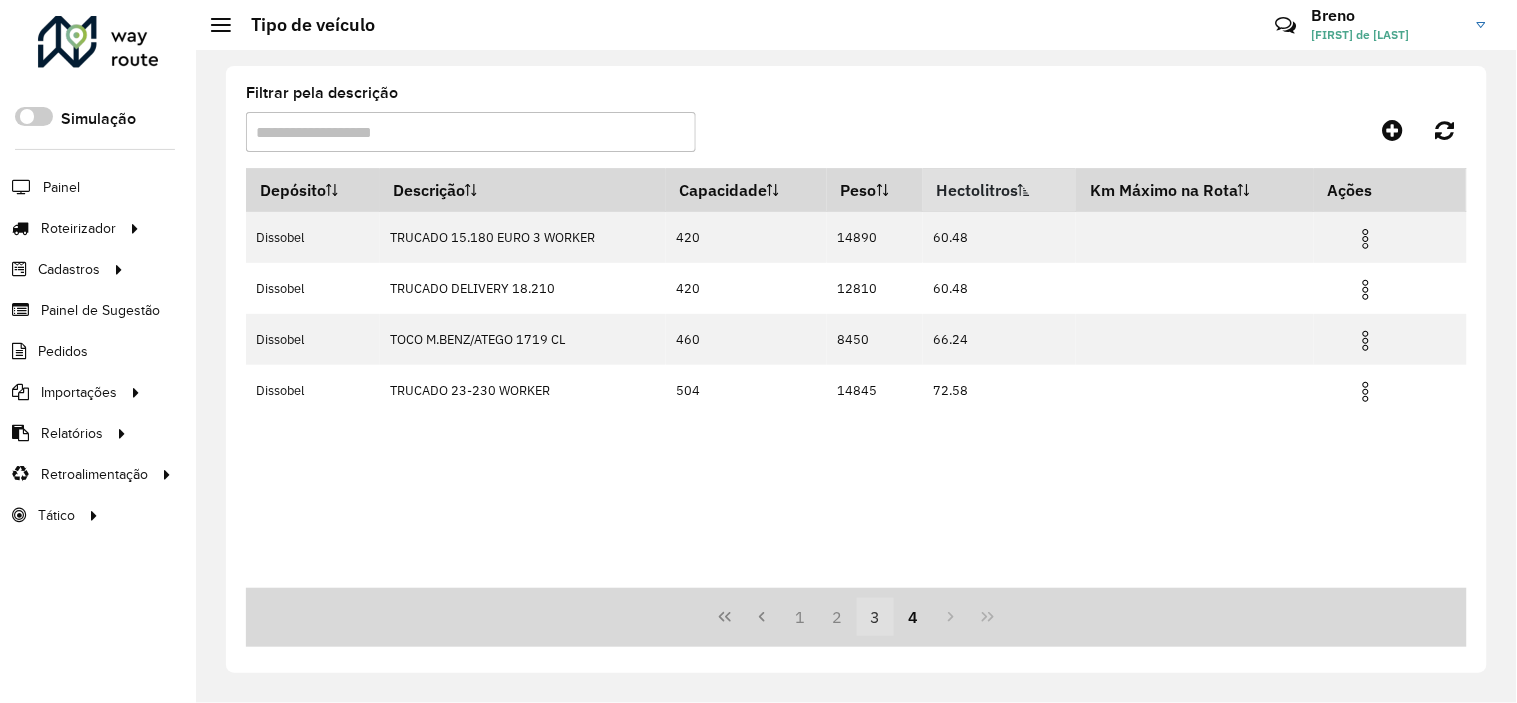 drag, startPoint x: 888, startPoint y: 615, endPoint x: 875, endPoint y: 615, distance: 13 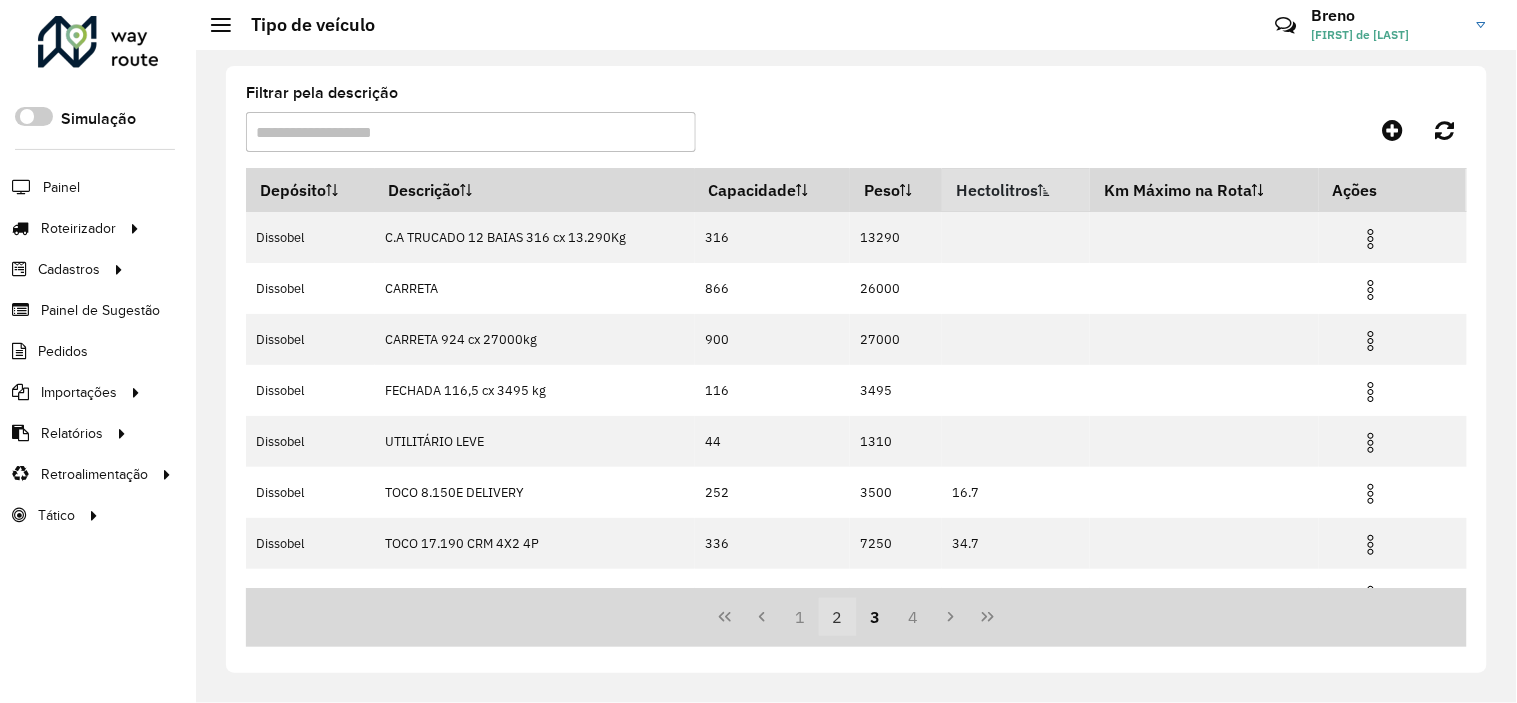 drag, startPoint x: 856, startPoint y: 615, endPoint x: 834, endPoint y: 616, distance: 22.022715 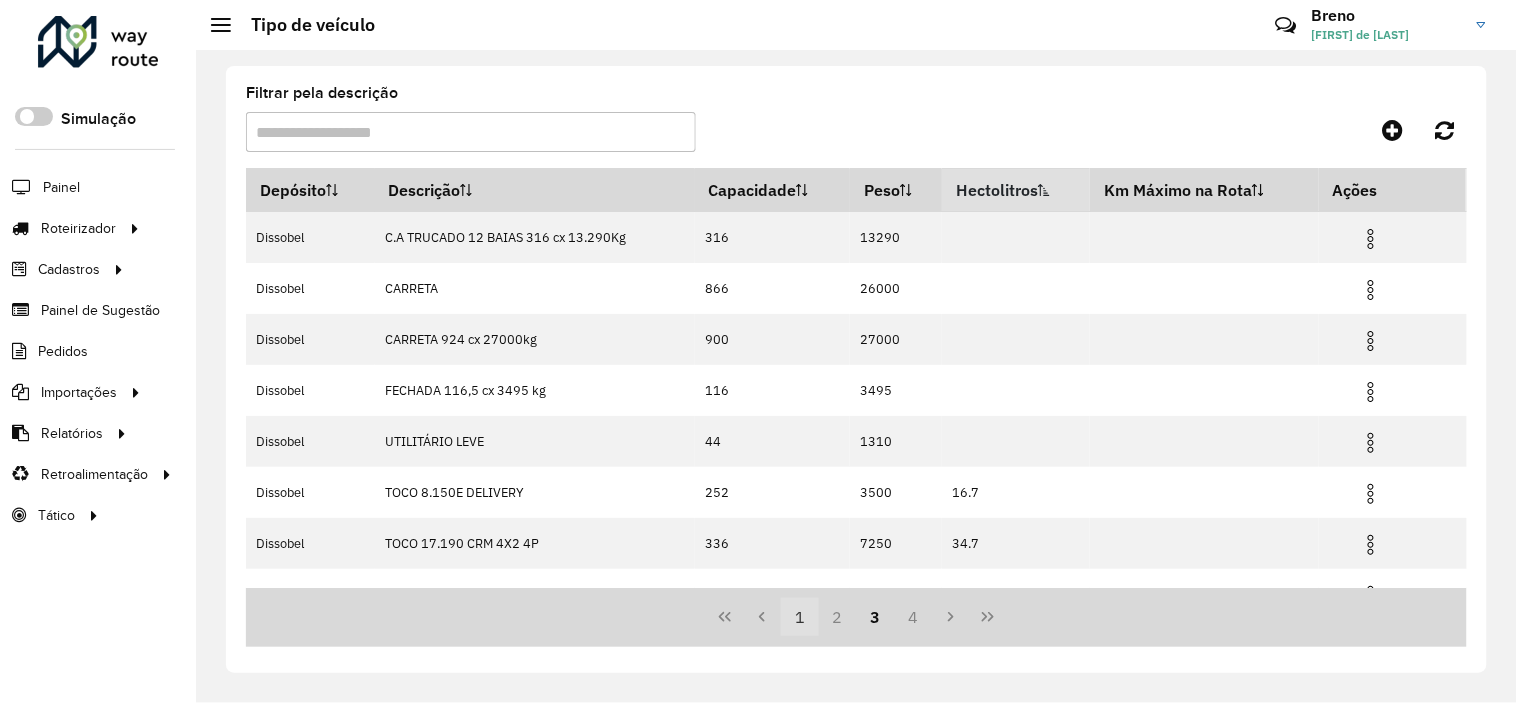 click on "1" at bounding box center (800, 617) 